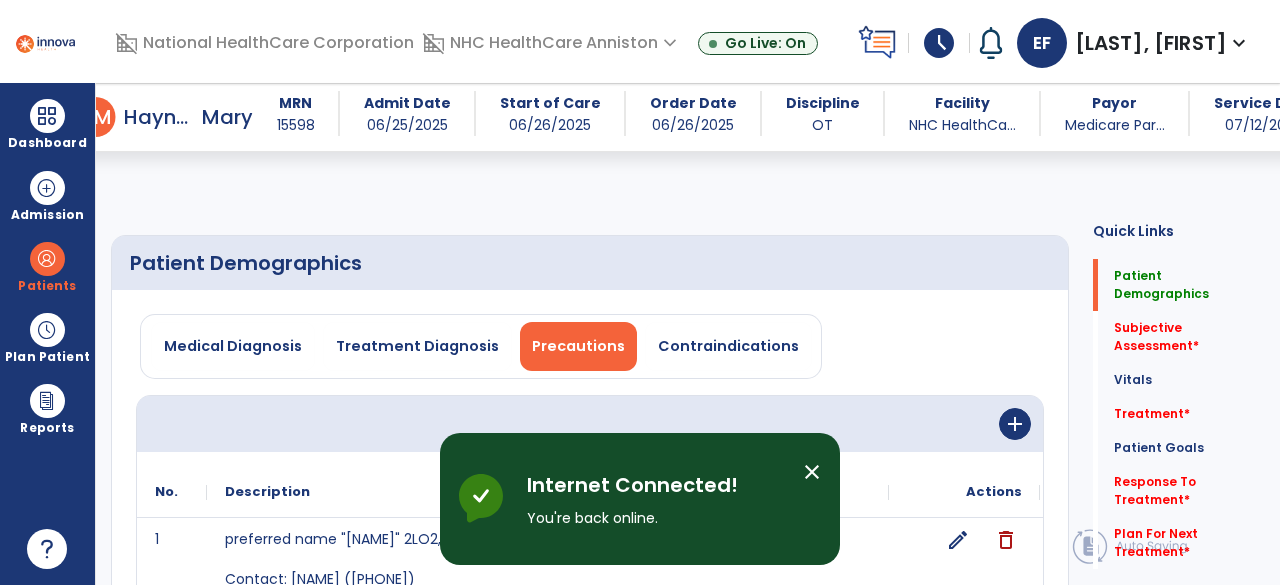 select on "*" 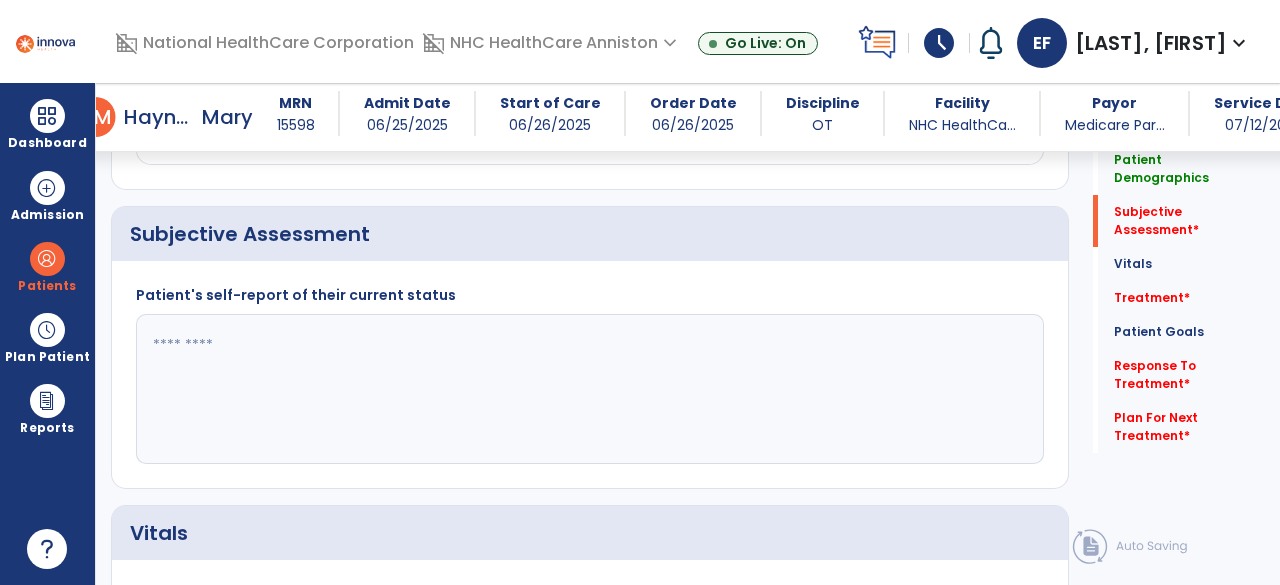 scroll, scrollTop: 505, scrollLeft: 0, axis: vertical 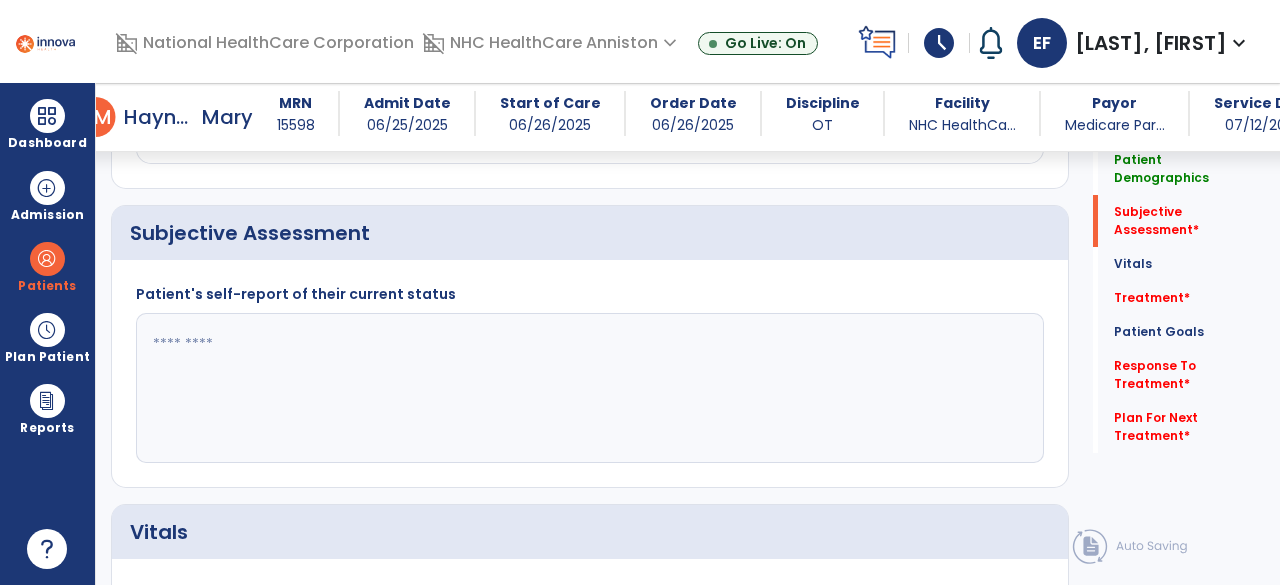 drag, startPoint x: 215, startPoint y: 246, endPoint x: 166, endPoint y: 346, distance: 111.35978 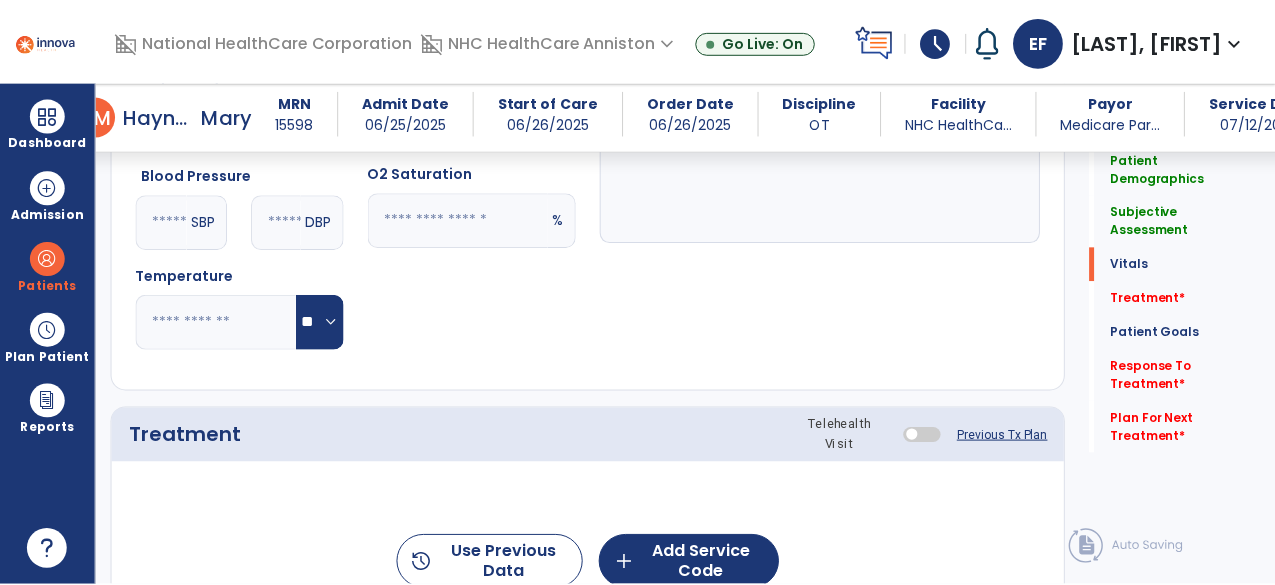 scroll, scrollTop: 1025, scrollLeft: 0, axis: vertical 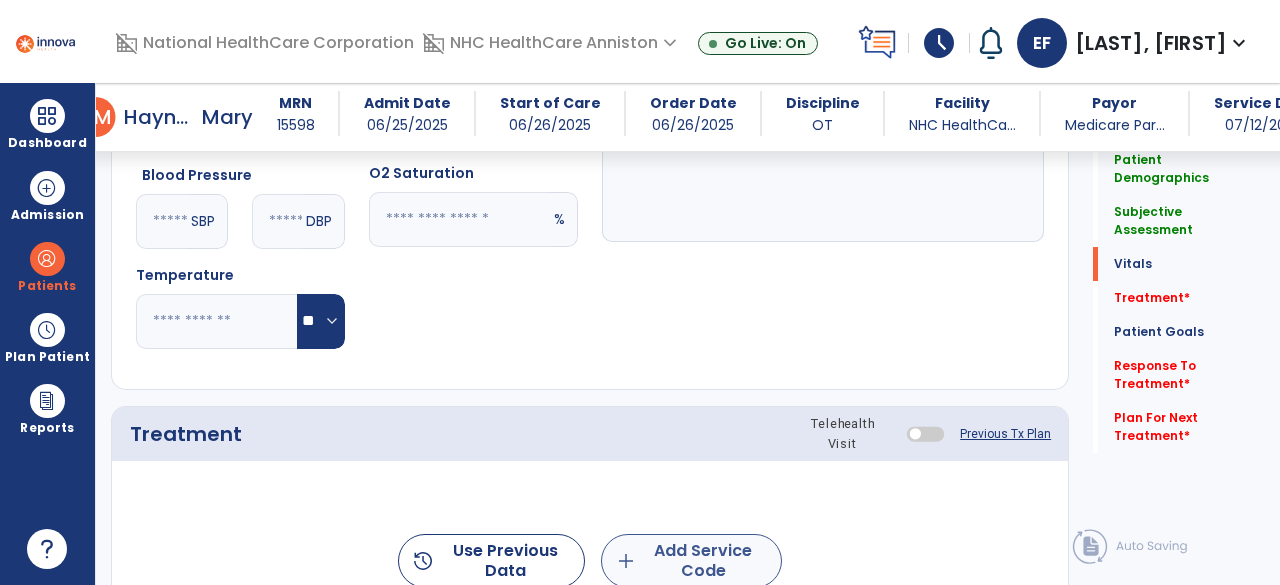 type on "**********" 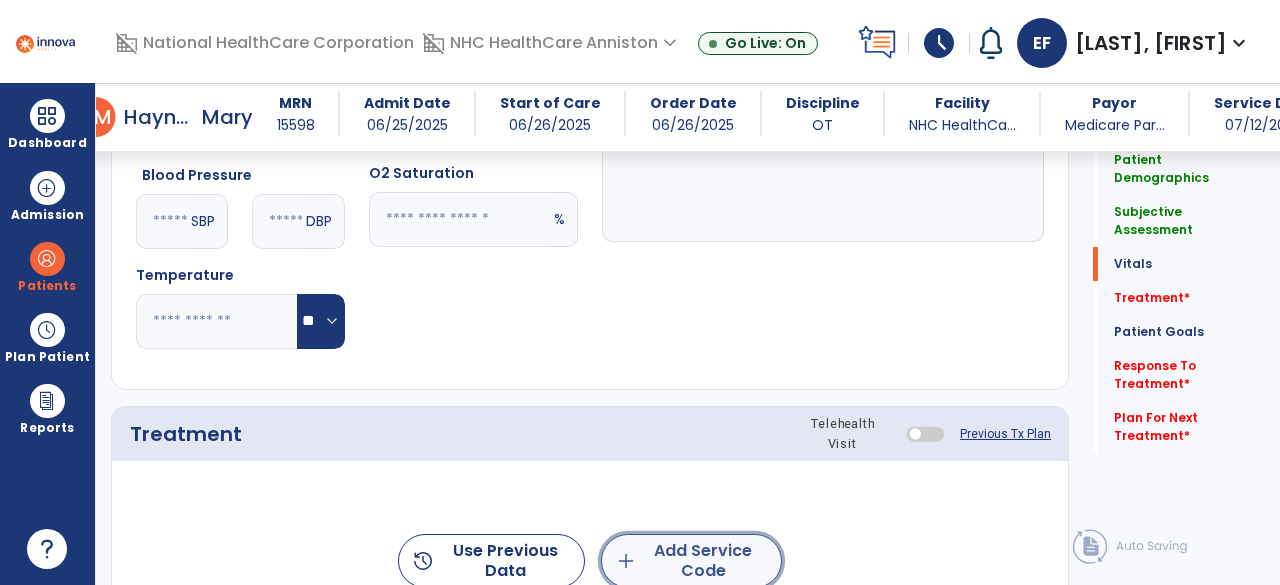 click on "add" 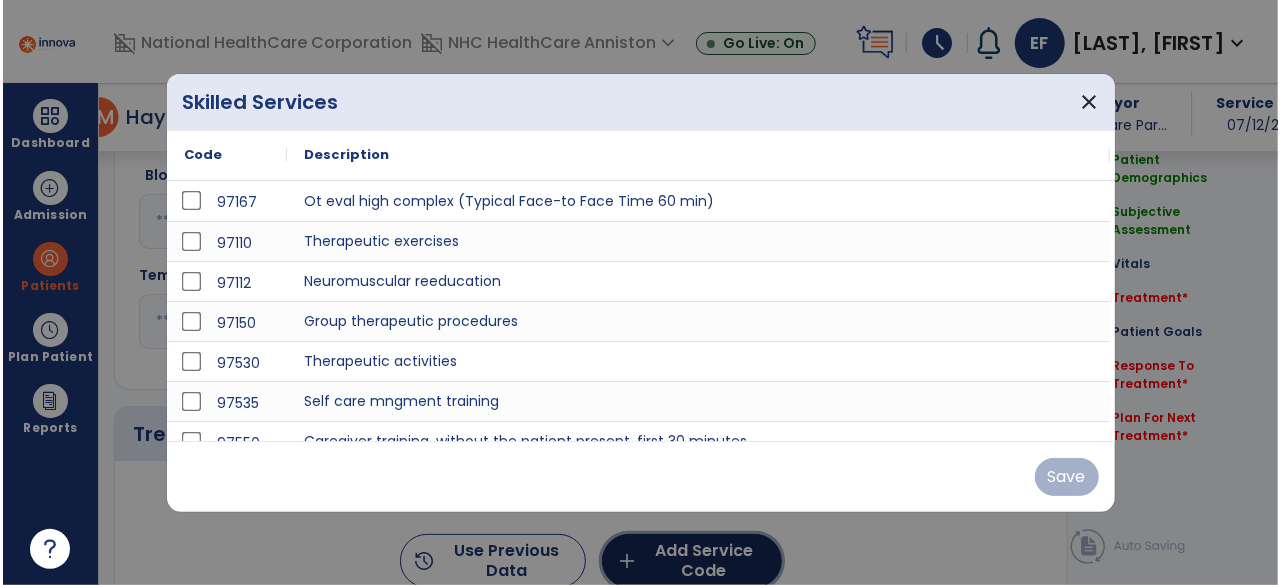 scroll, scrollTop: 1025, scrollLeft: 0, axis: vertical 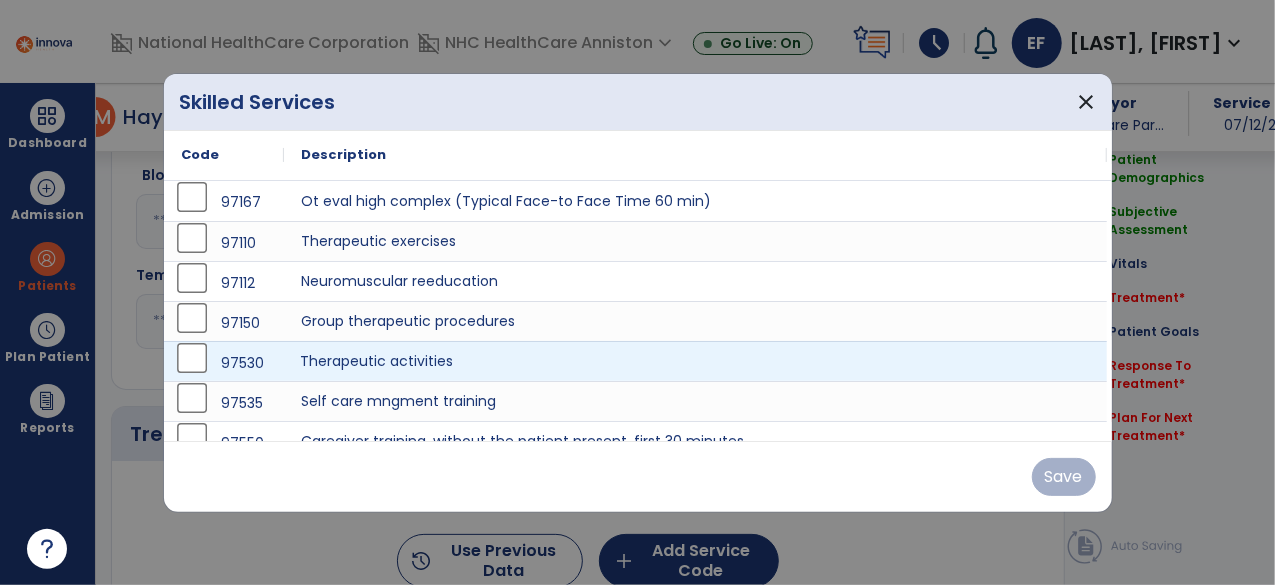 click on "Therapeutic activities" at bounding box center [696, 361] 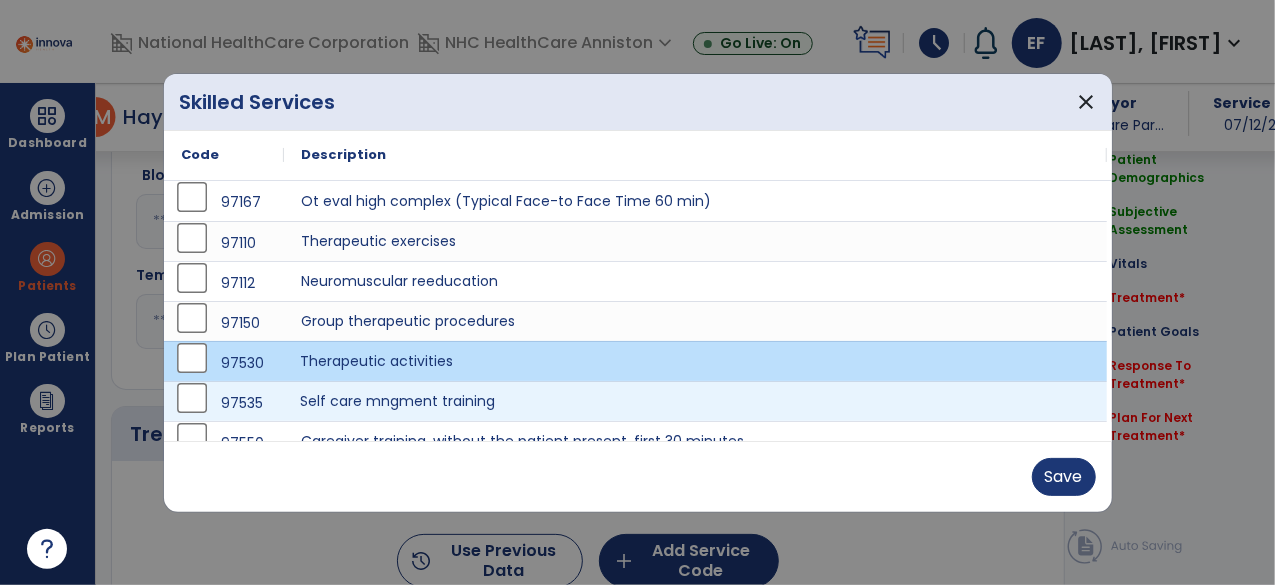 click on "Self care mngment training" at bounding box center [696, 401] 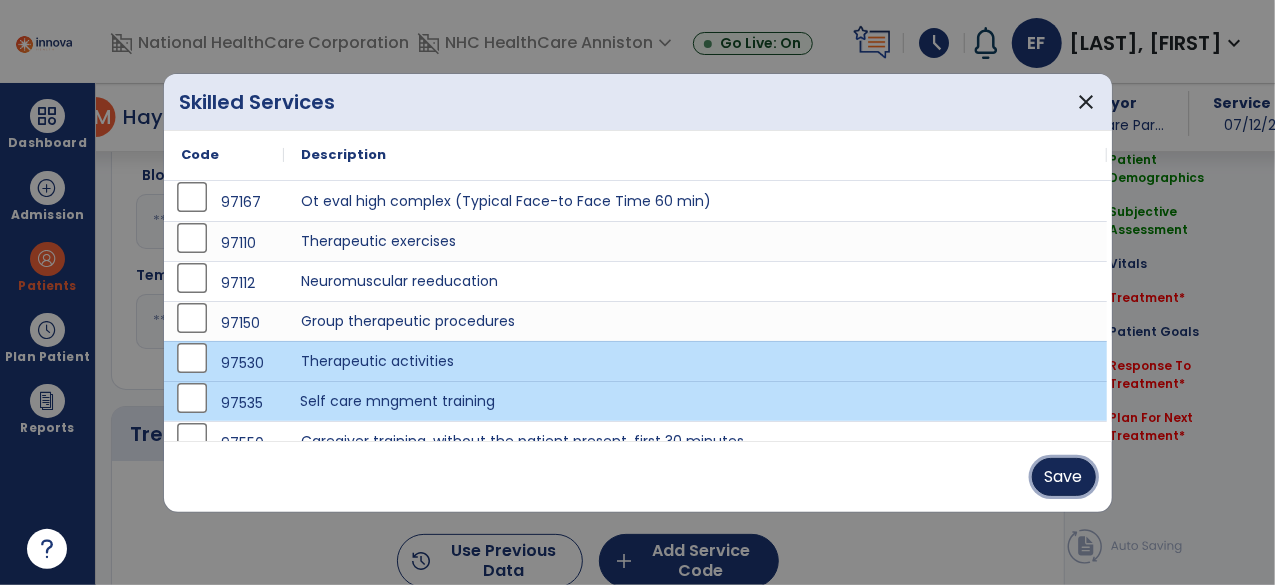 click on "Save" at bounding box center (1064, 477) 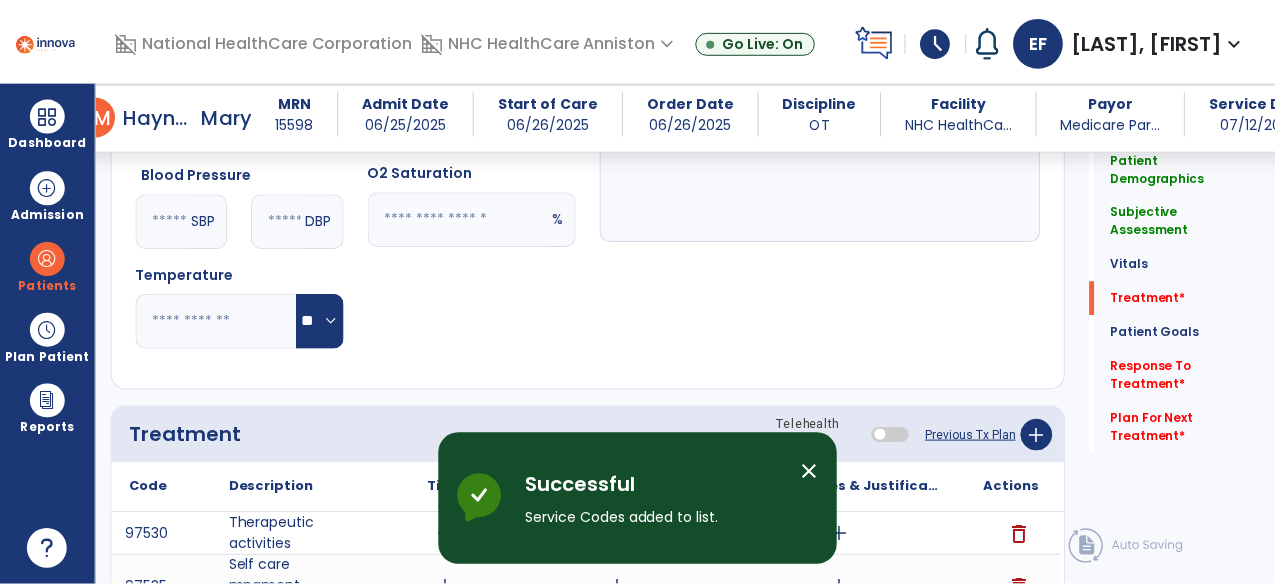 scroll, scrollTop: 1185, scrollLeft: 0, axis: vertical 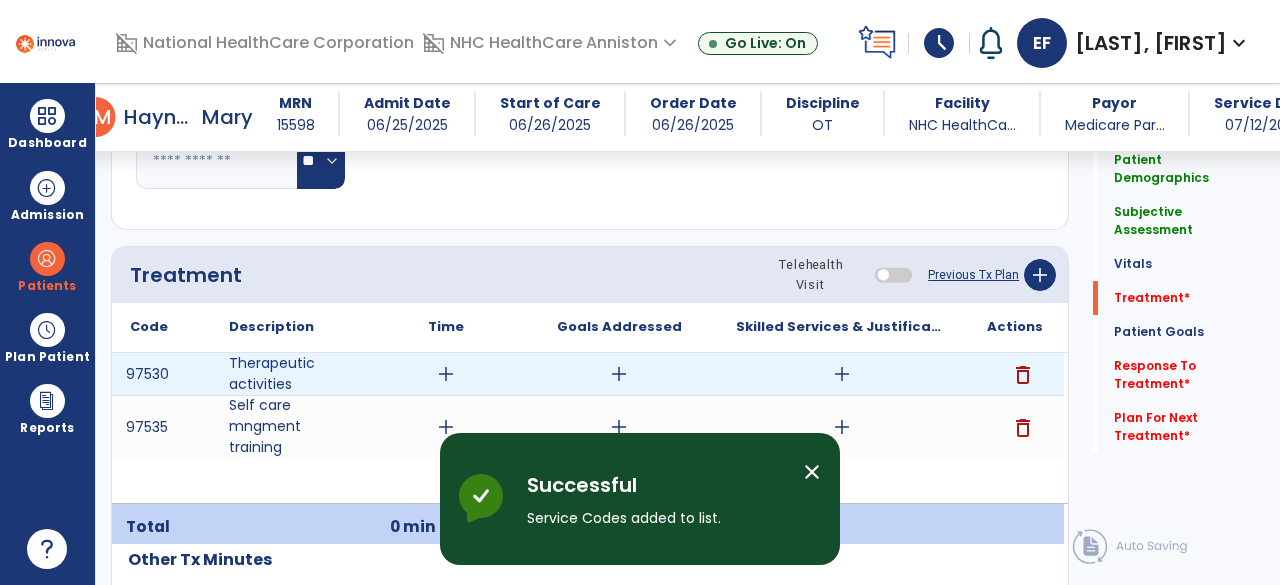 click on "add" at bounding box center [446, 374] 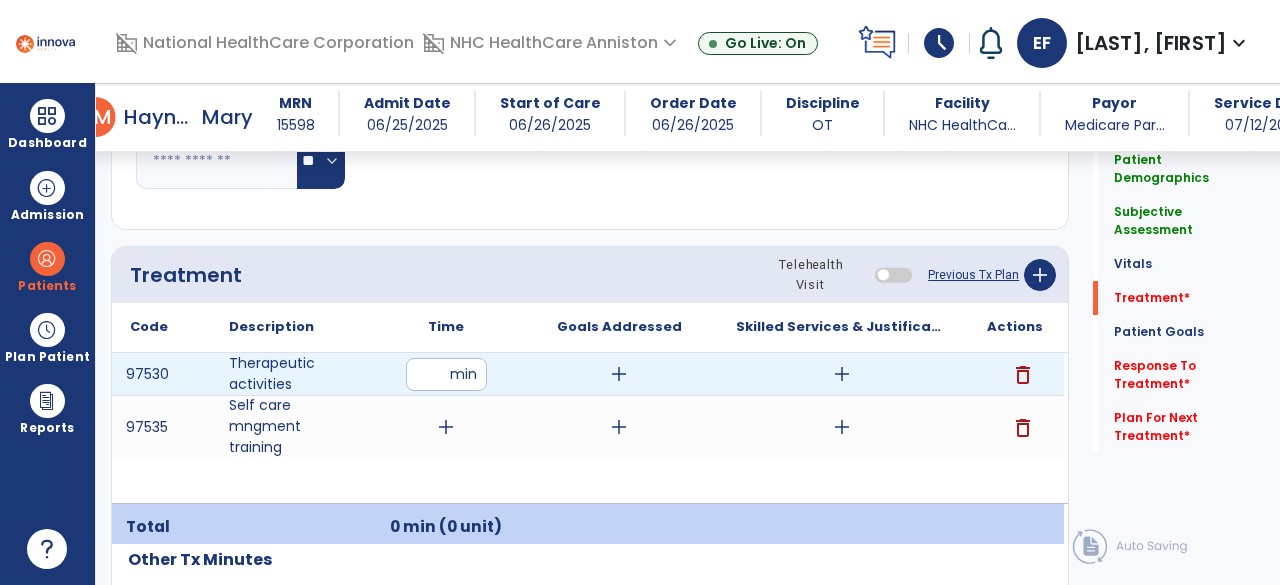 type on "**" 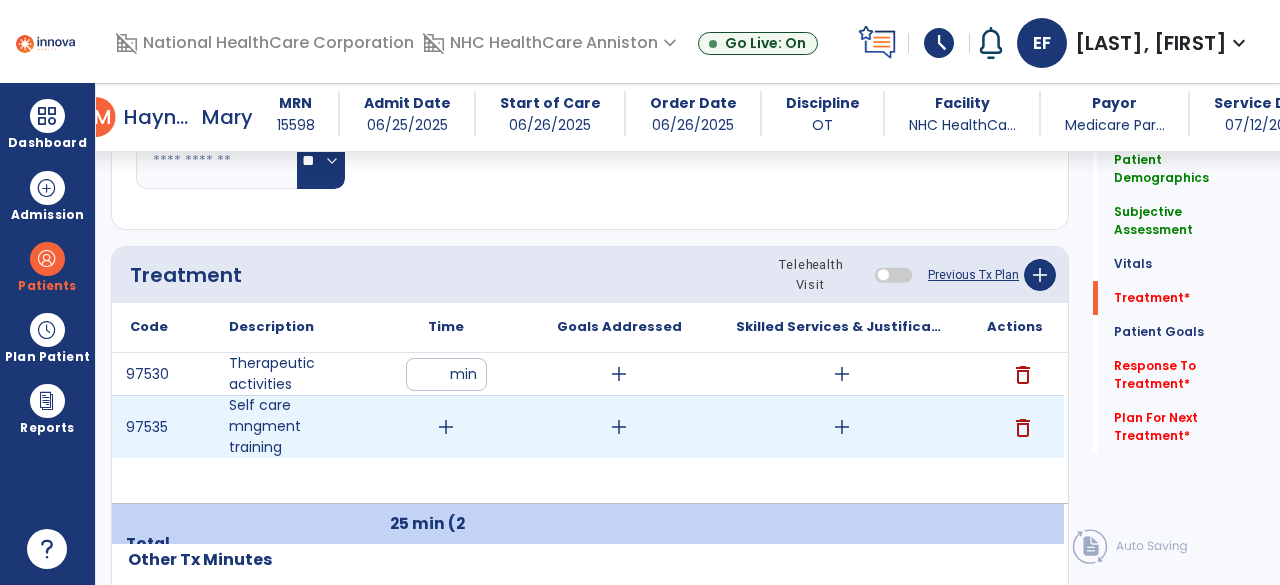 click on "add" at bounding box center [446, 427] 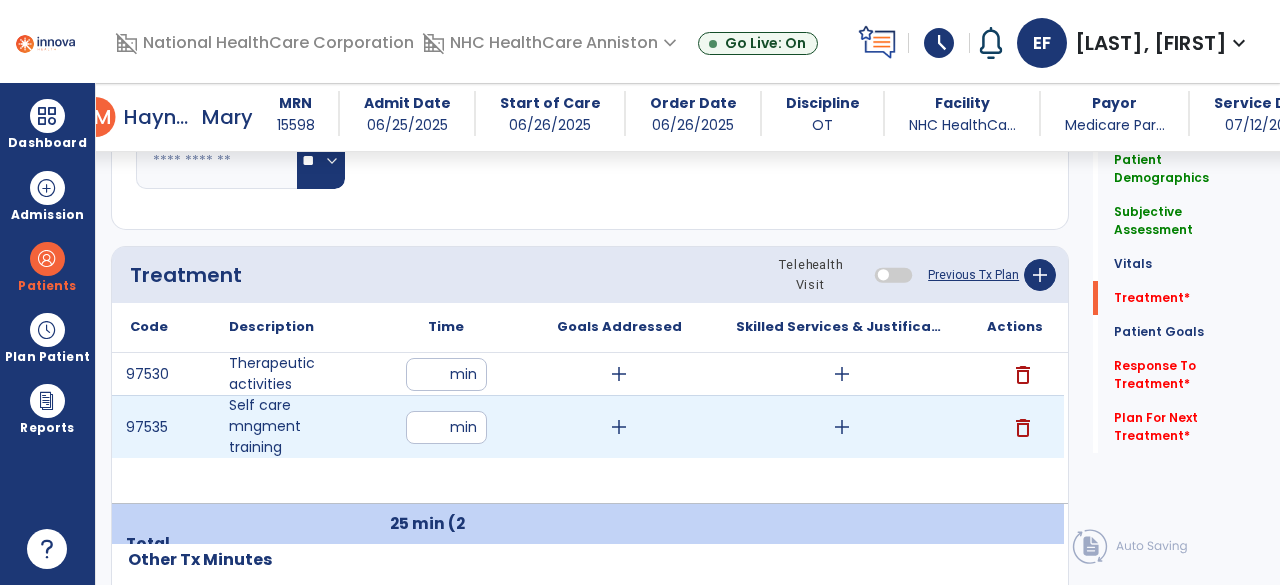 type on "**" 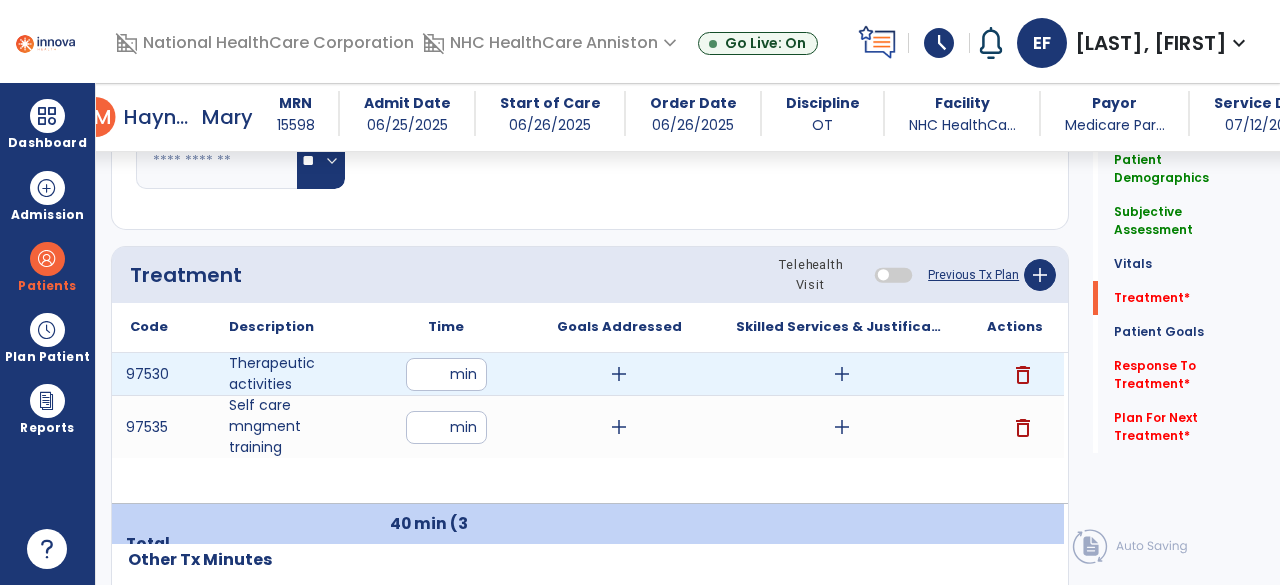 click on "**" at bounding box center [446, 374] 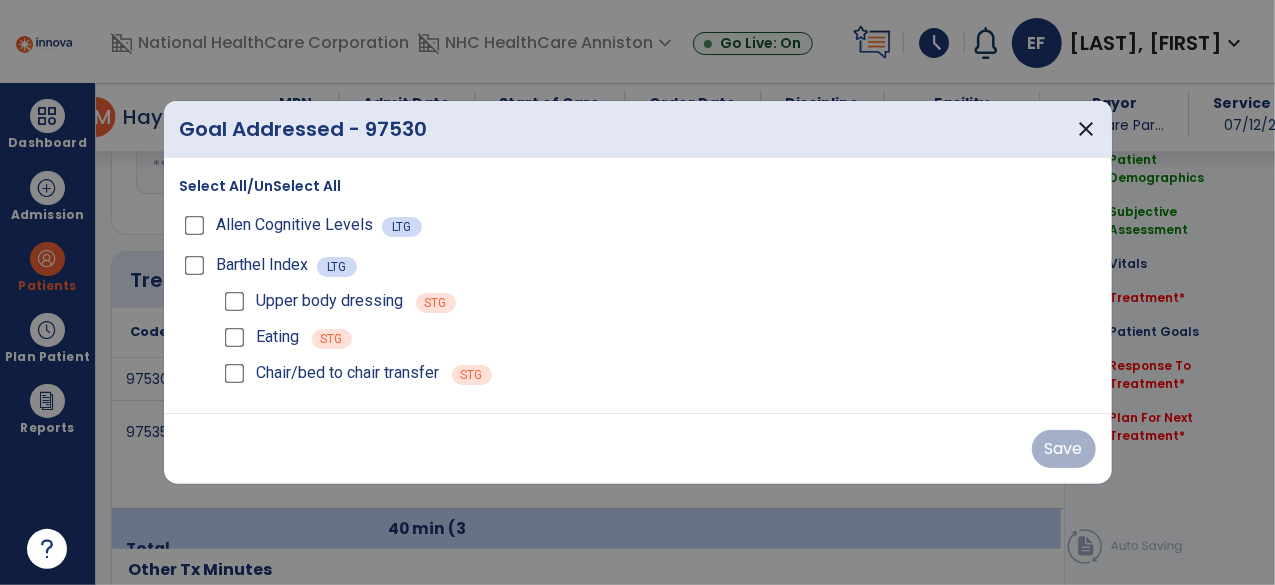 scroll, scrollTop: 1185, scrollLeft: 0, axis: vertical 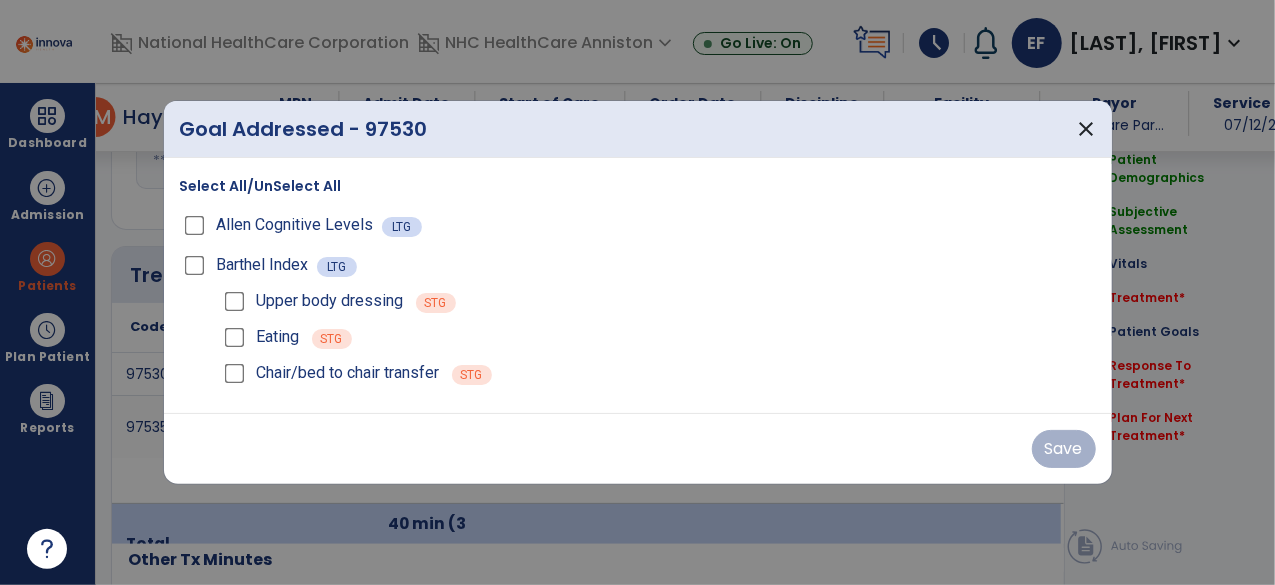 click on "Chair/bed to chair transfer" at bounding box center (330, 373) 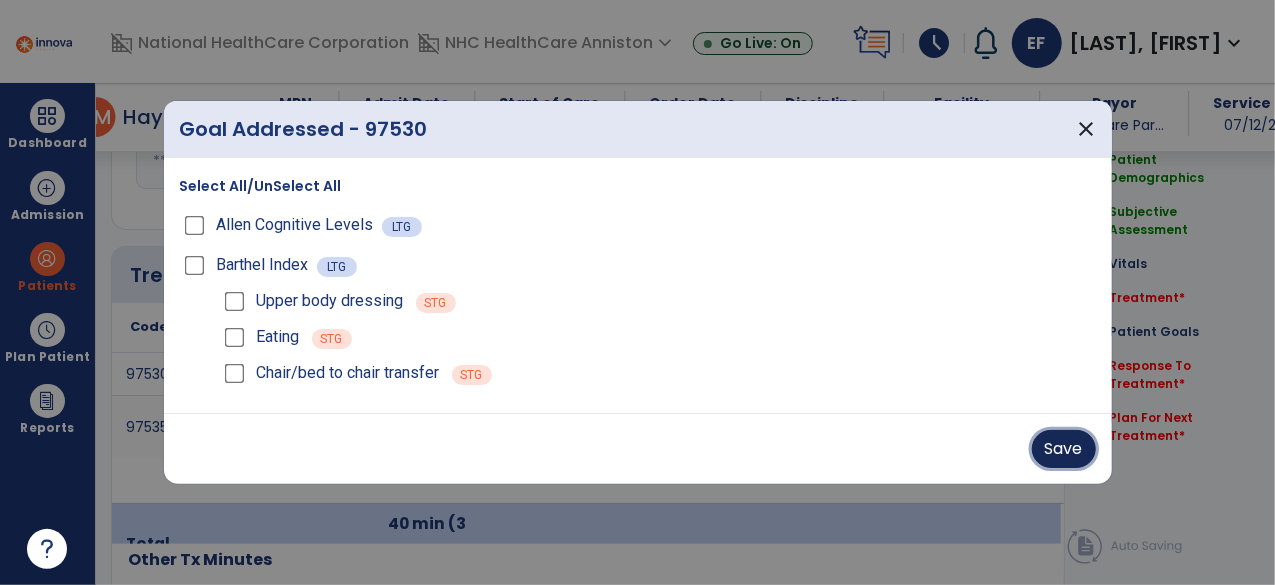 click on "Save" at bounding box center [1064, 449] 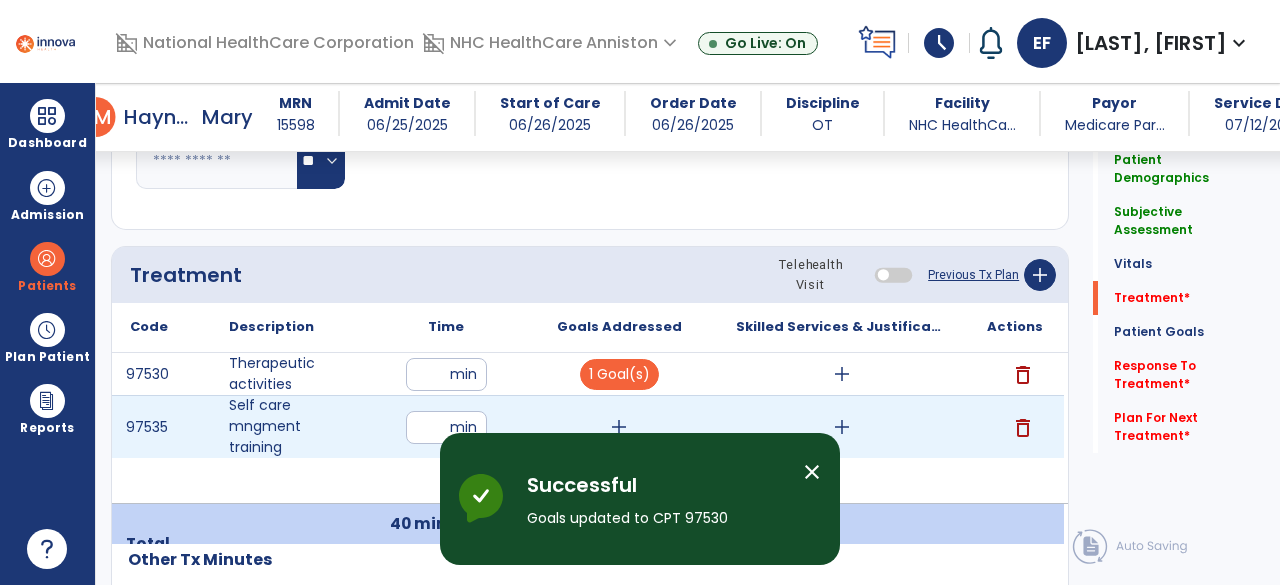 click on "add" at bounding box center [619, 427] 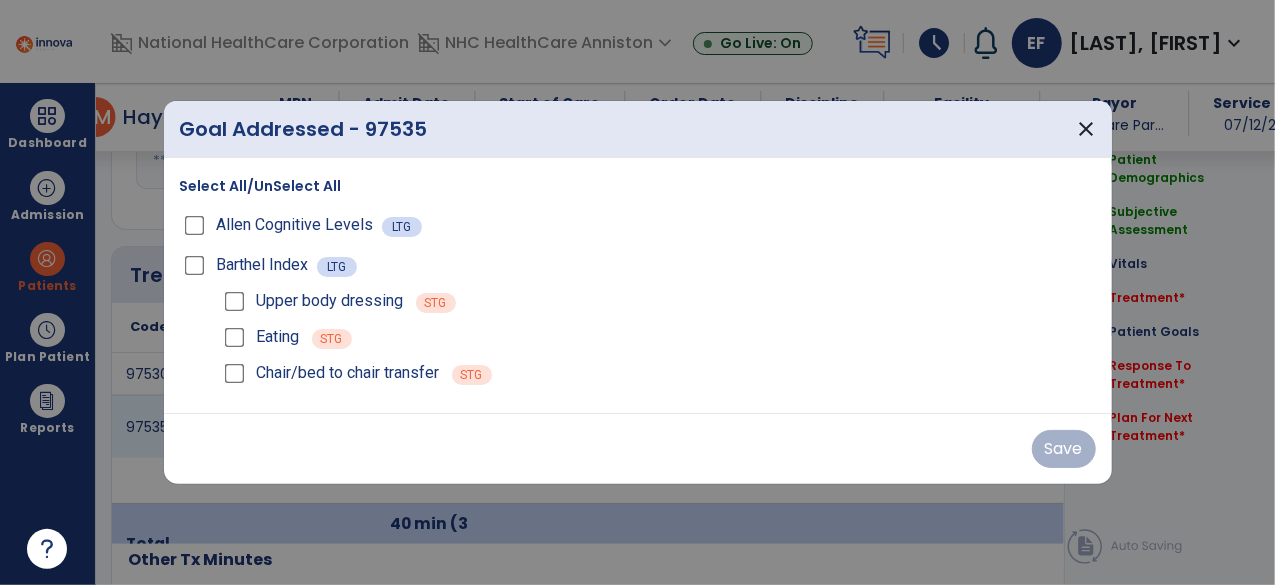 scroll, scrollTop: 1185, scrollLeft: 0, axis: vertical 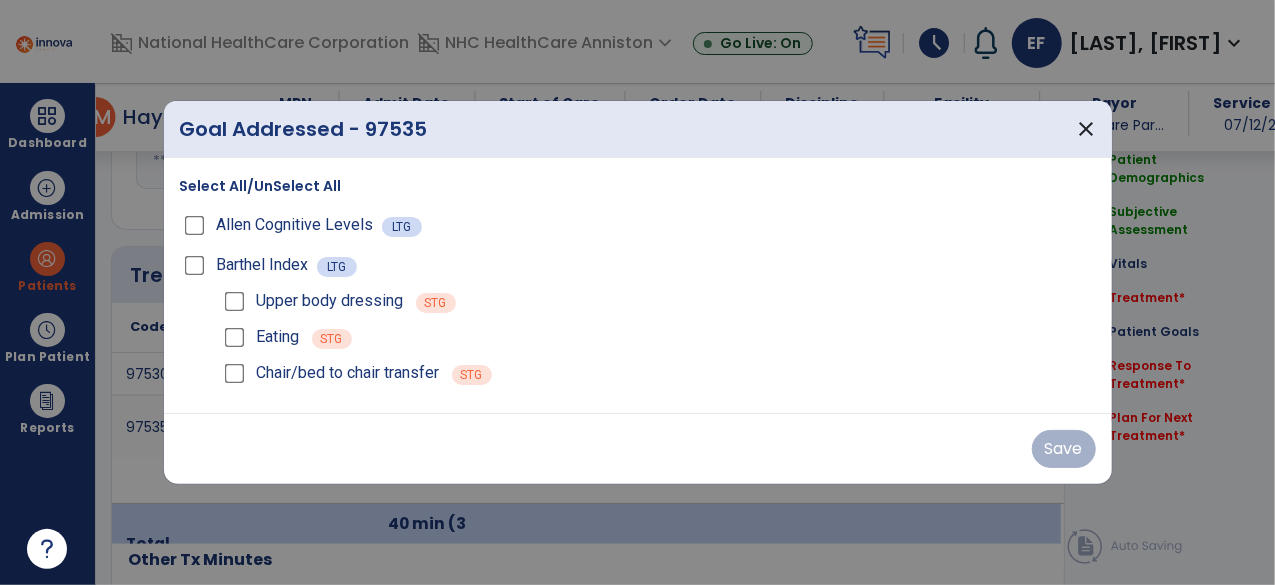 click on "Upper body dressing" at bounding box center (312, 301) 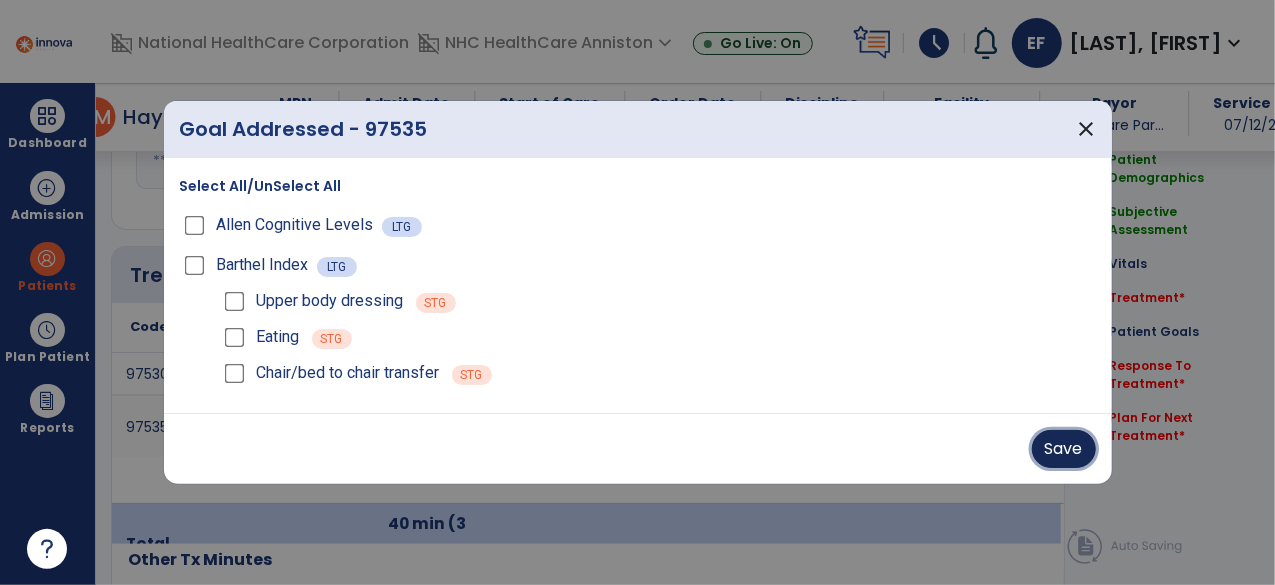 click on "Save" at bounding box center [1064, 449] 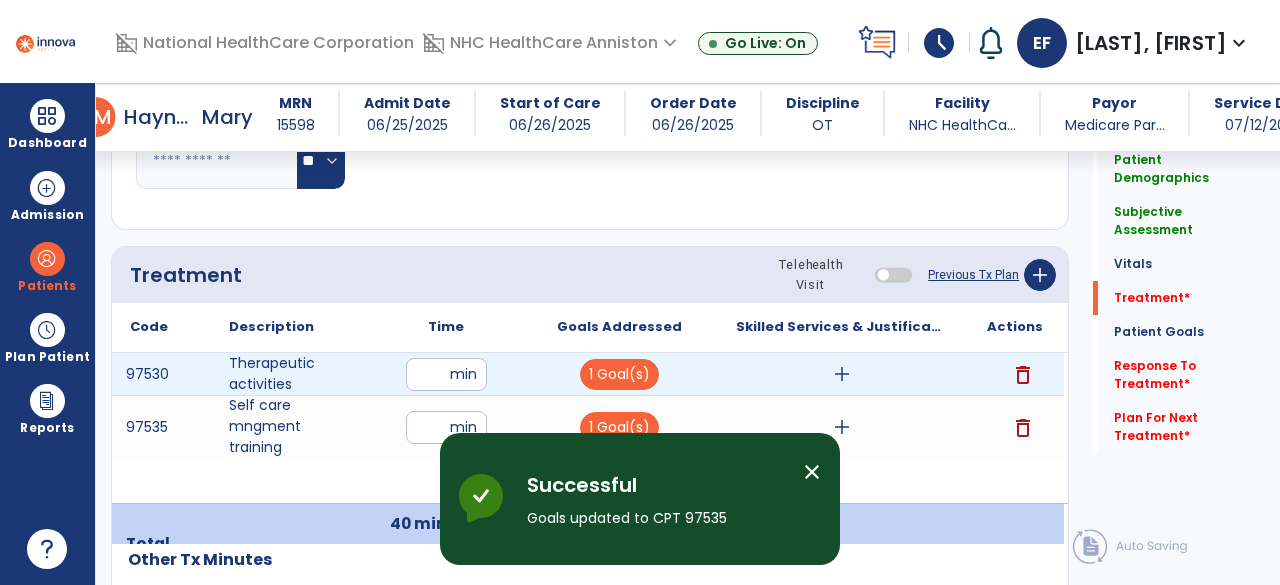 click on "add" at bounding box center (842, 374) 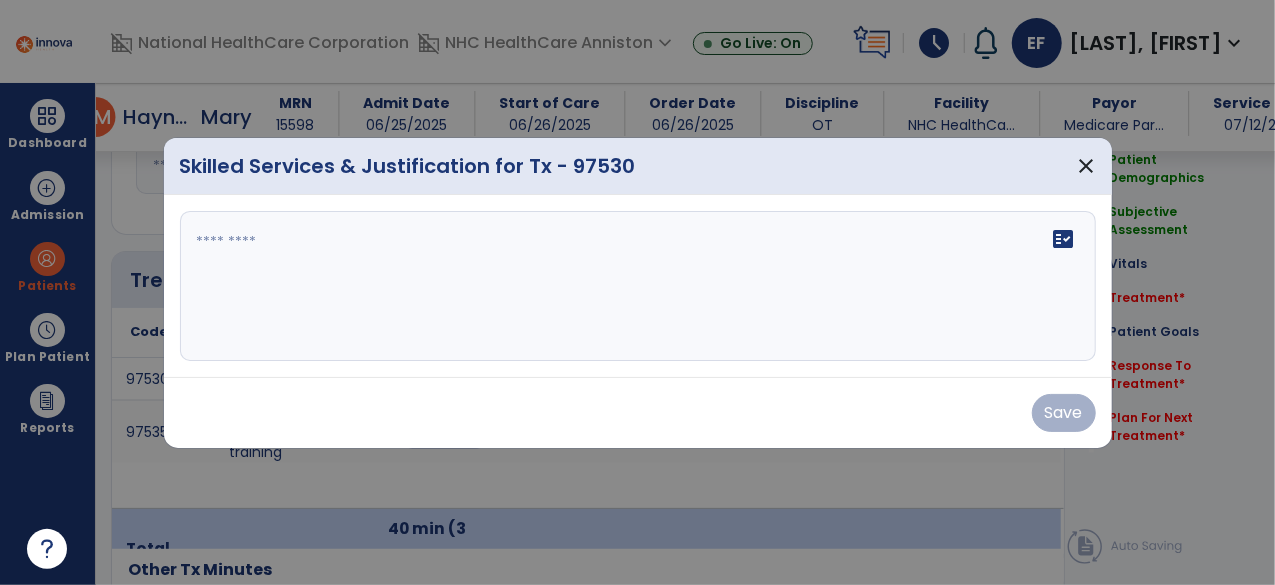 scroll, scrollTop: 1185, scrollLeft: 0, axis: vertical 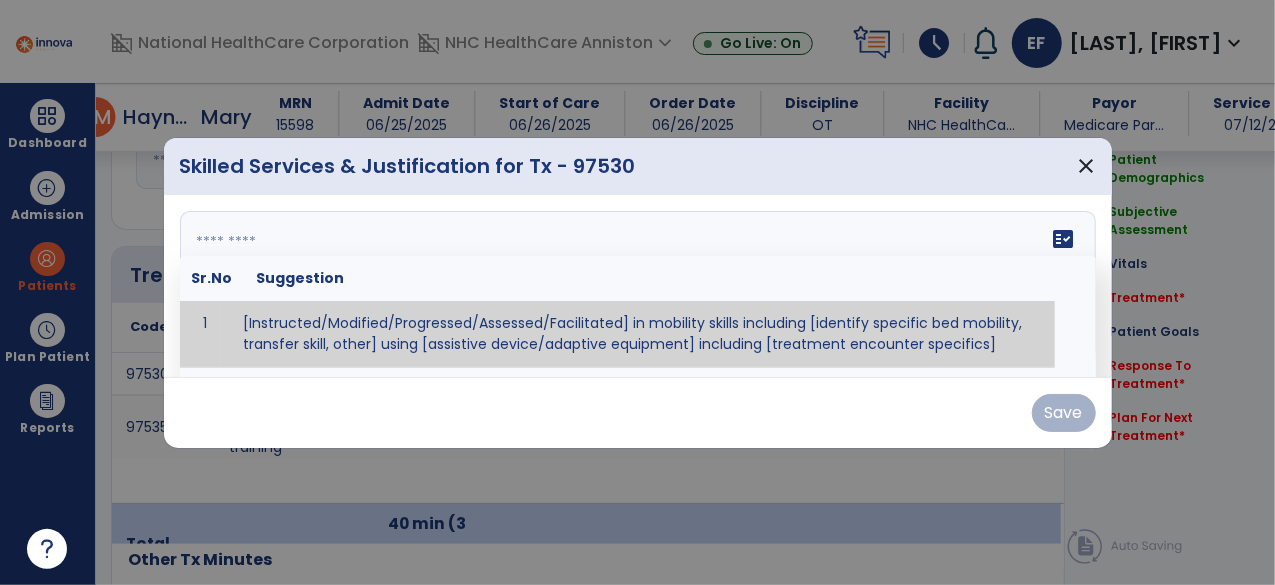 click on "fact_check  Sr.No Suggestion 1 [Instructed/Modified/Progressed/Assessed/Facilitated] in mobility skills including [identify specific bed mobility, transfer skill, other] using [assistive device/adaptive equipment] including [treatment encounter specifics]" at bounding box center [638, 286] 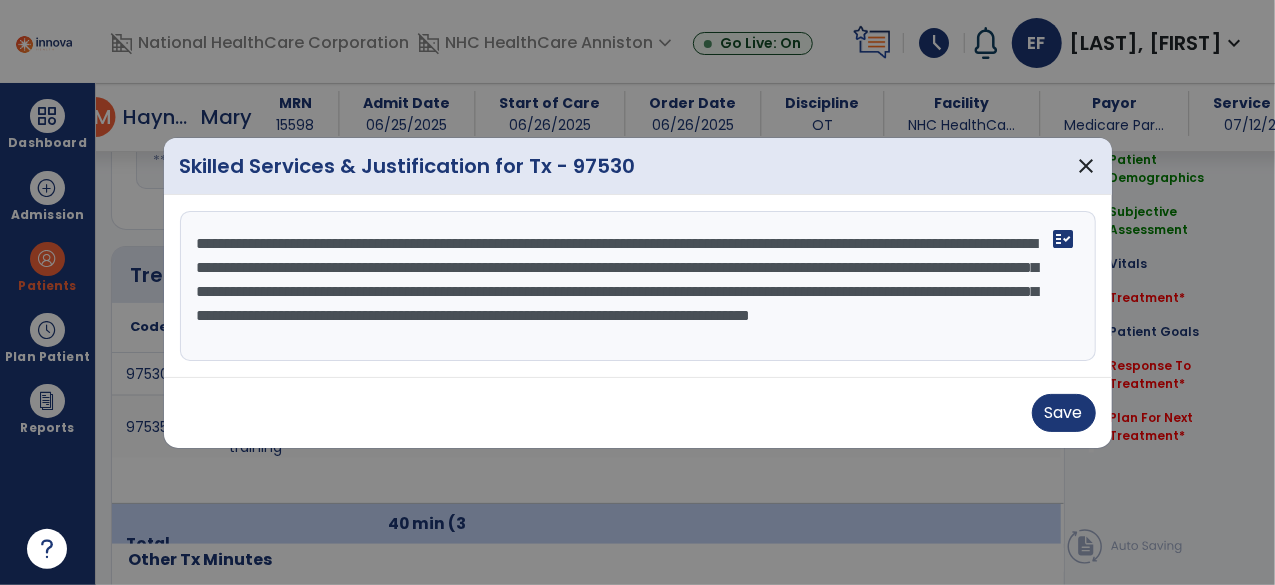 scroll, scrollTop: 15, scrollLeft: 0, axis: vertical 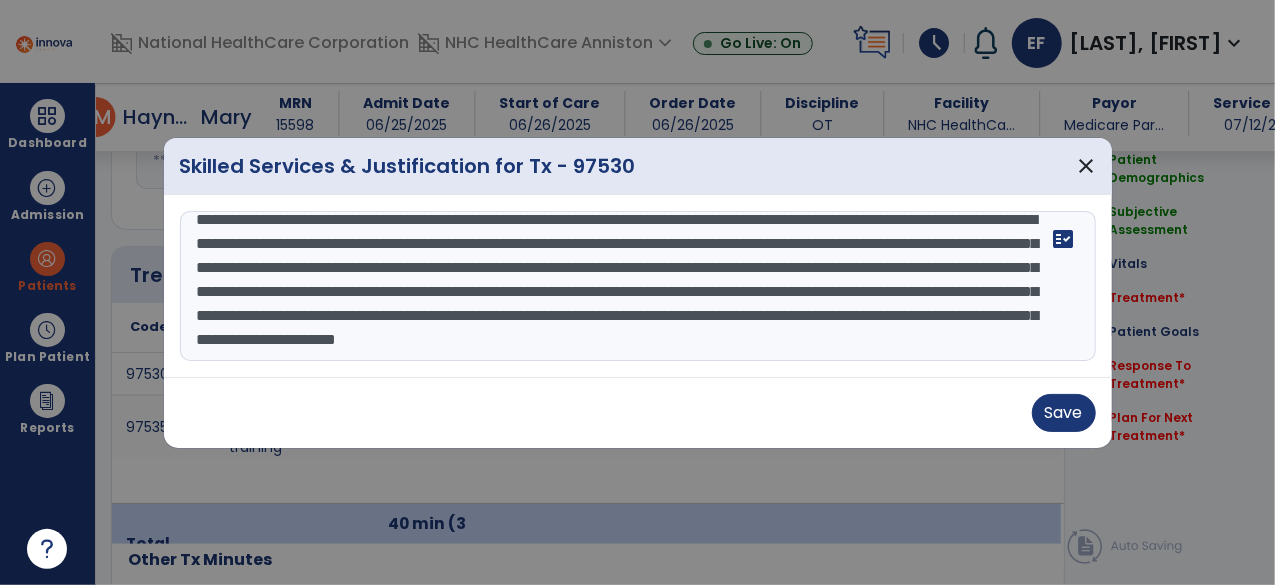 click on "**********" at bounding box center [638, 286] 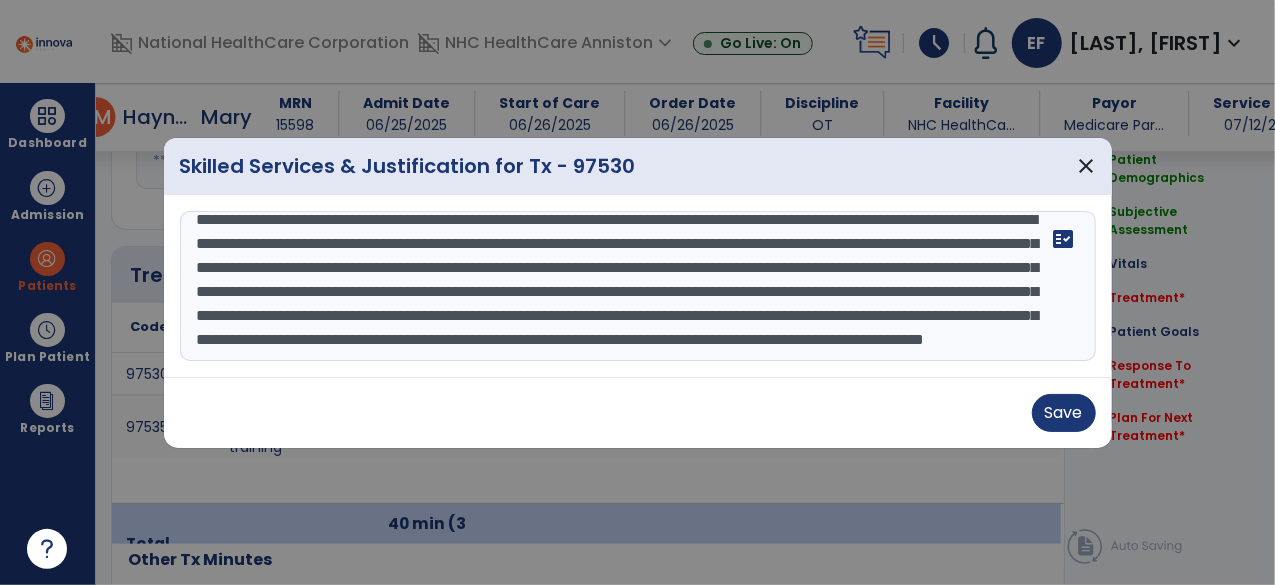 scroll, scrollTop: 87, scrollLeft: 0, axis: vertical 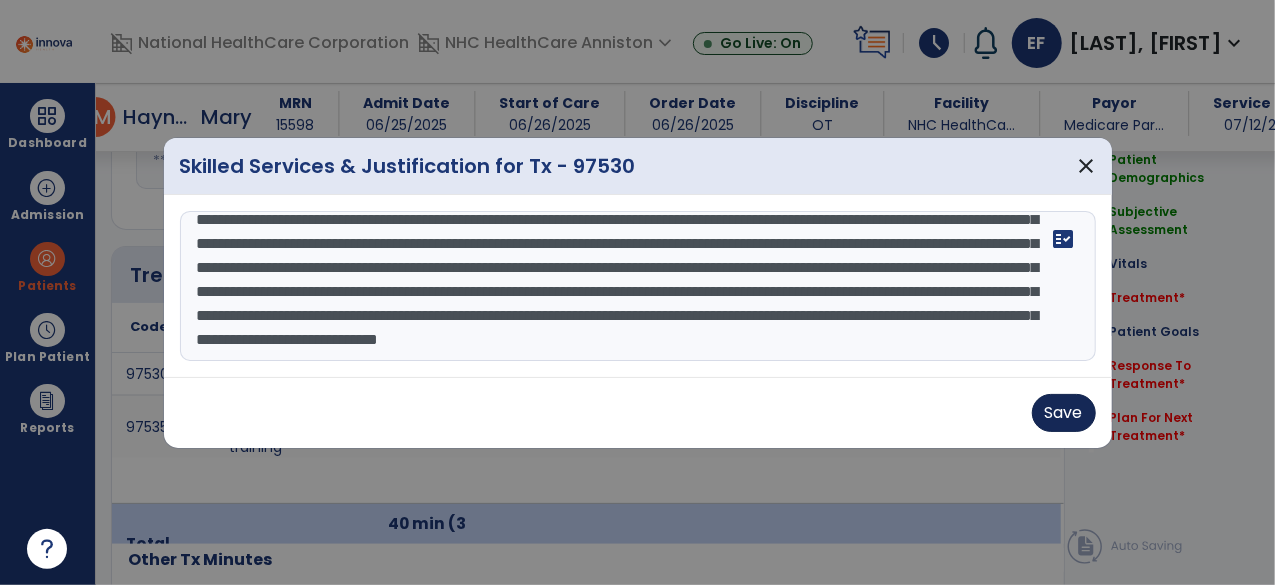 type on "**********" 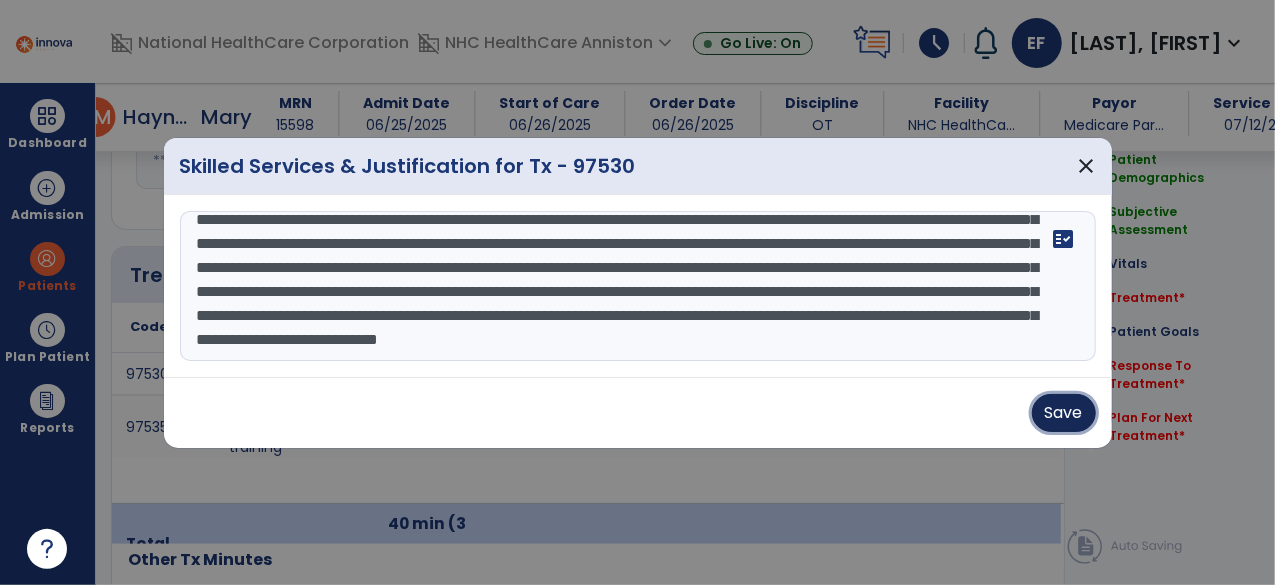 click on "Save" at bounding box center [1064, 413] 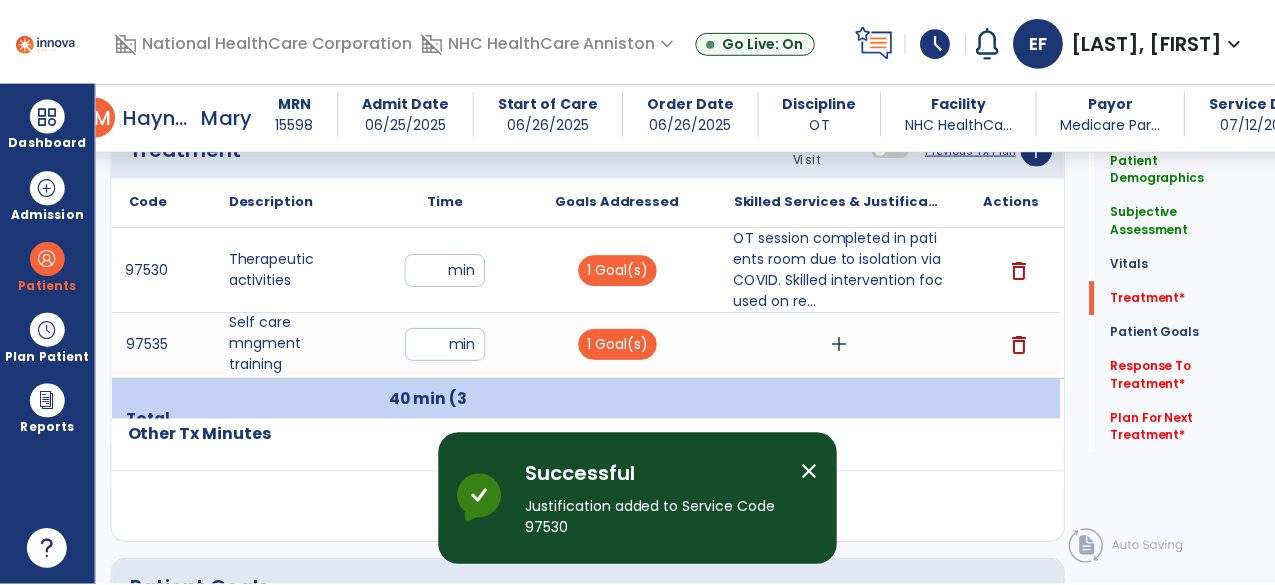 scroll, scrollTop: 1319, scrollLeft: 0, axis: vertical 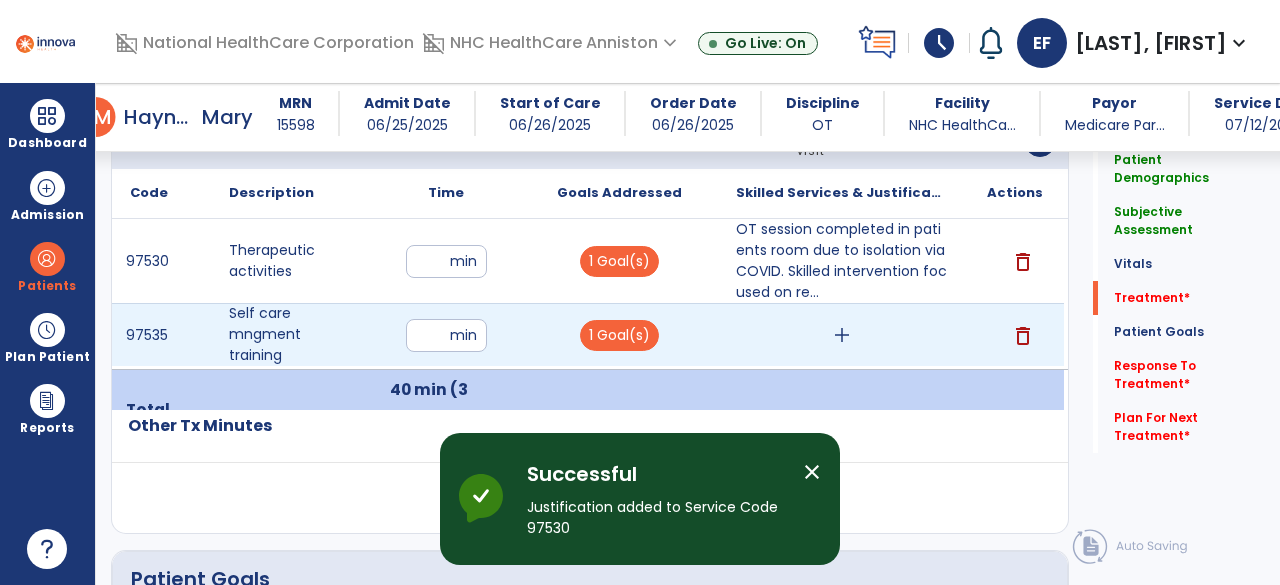 click on "**" at bounding box center [446, 335] 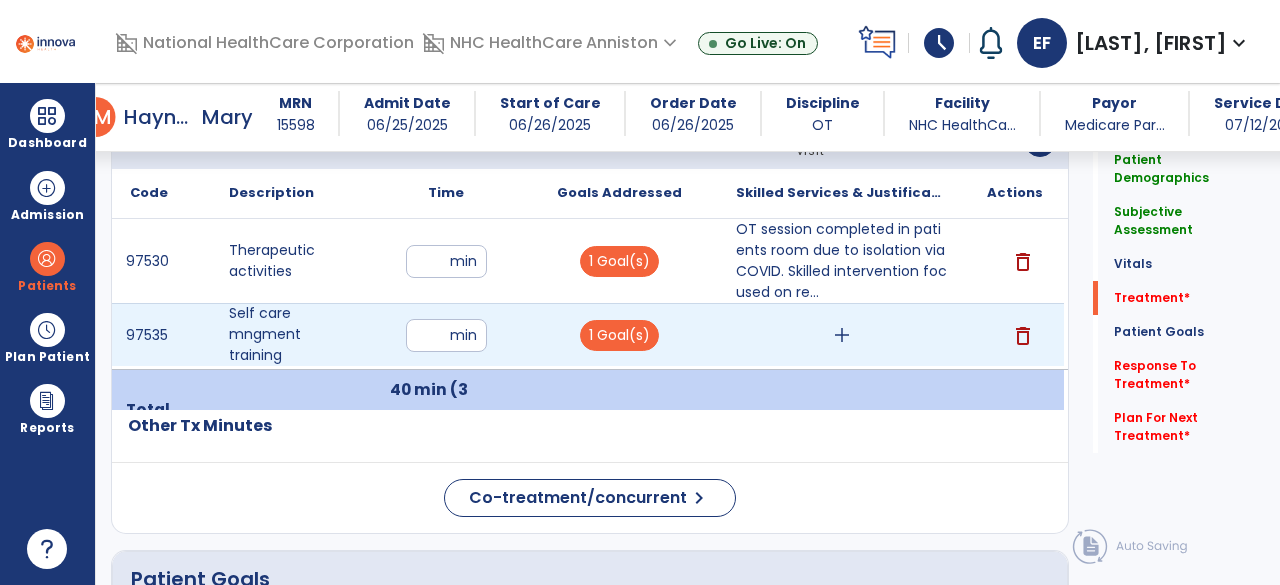 type on "*" 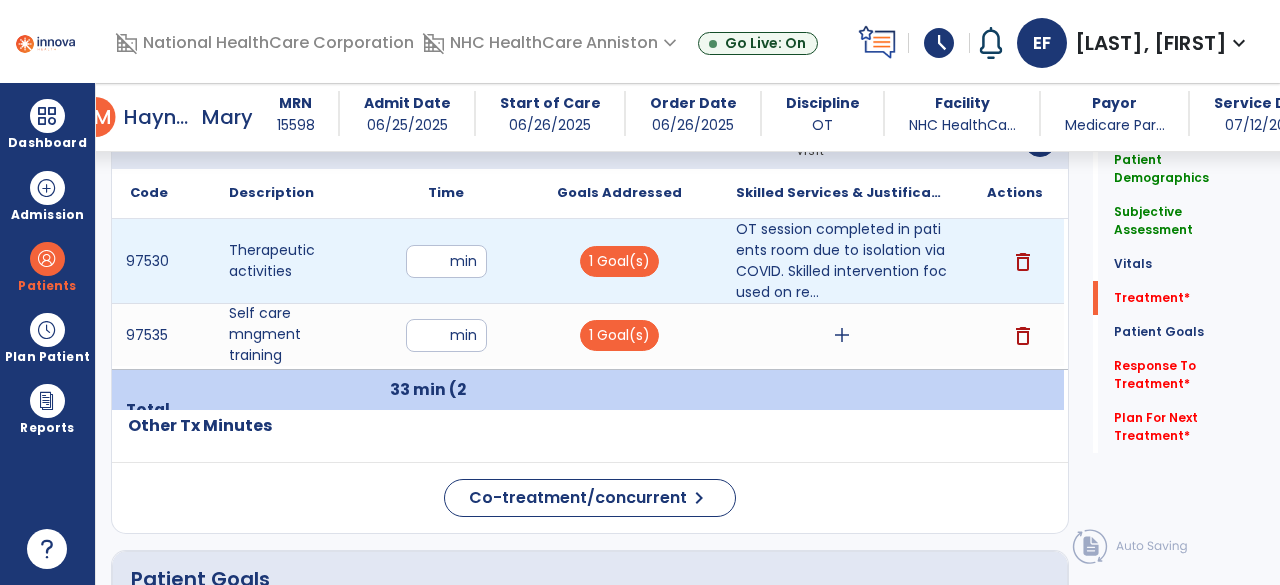 click on "**" at bounding box center (446, 261) 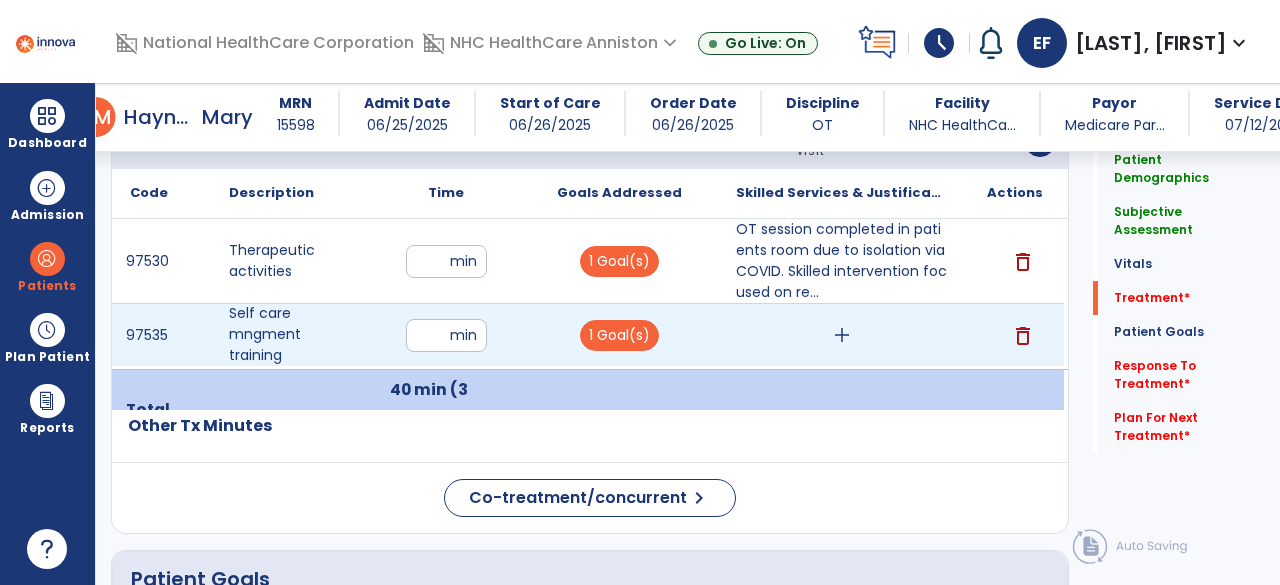 click on "add" at bounding box center (842, 335) 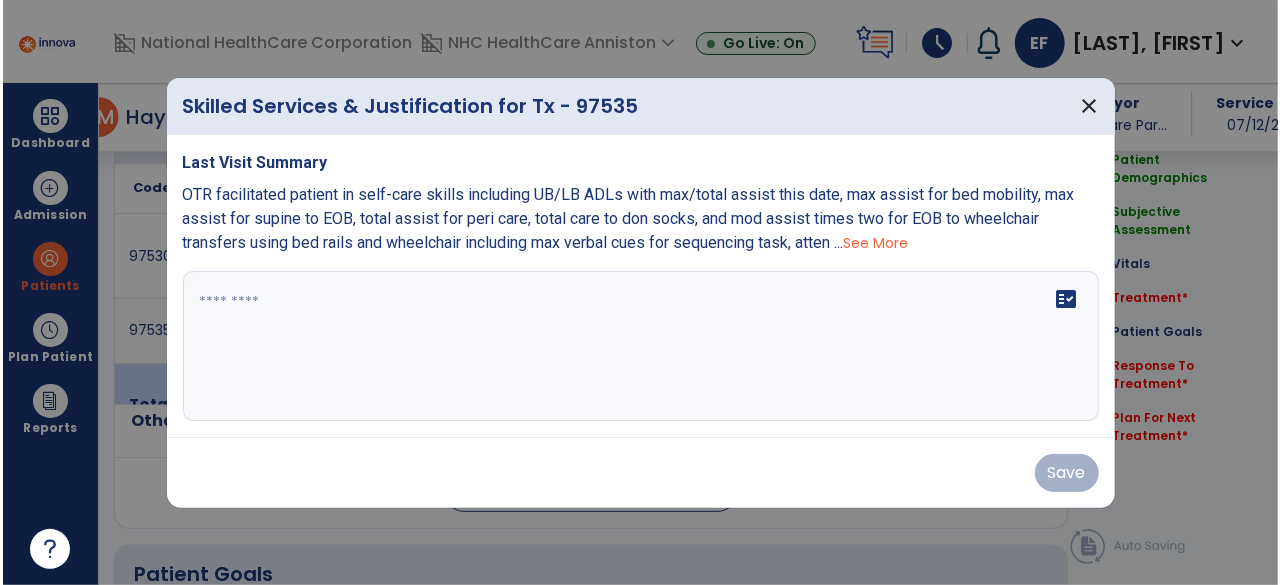 scroll, scrollTop: 1319, scrollLeft: 0, axis: vertical 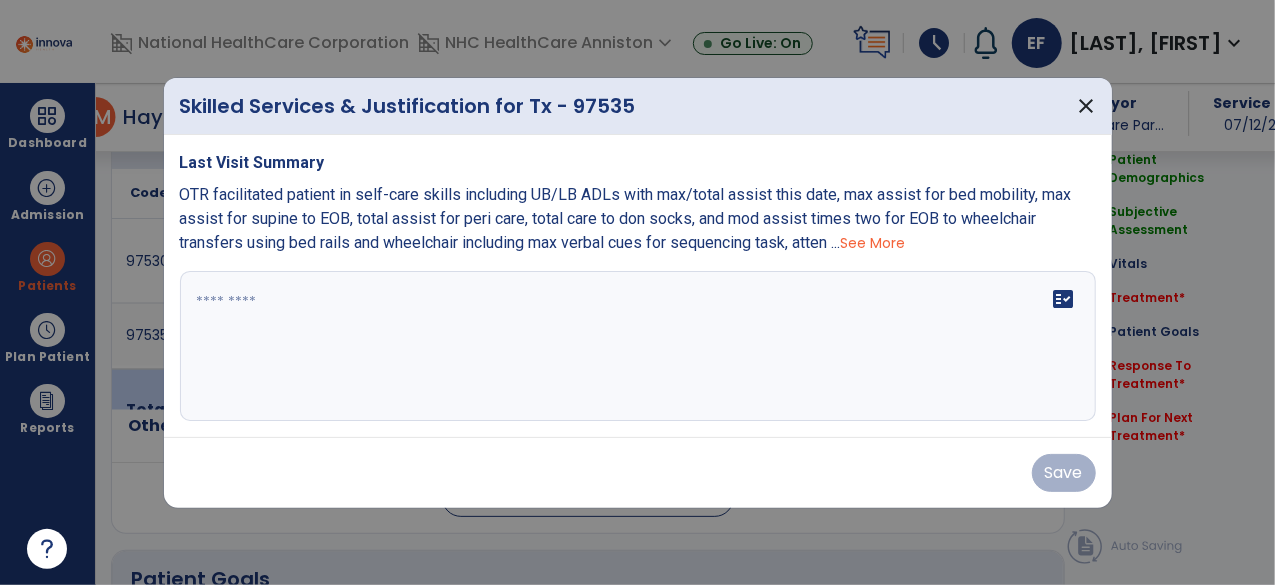 click on "fact_check" at bounding box center (638, 346) 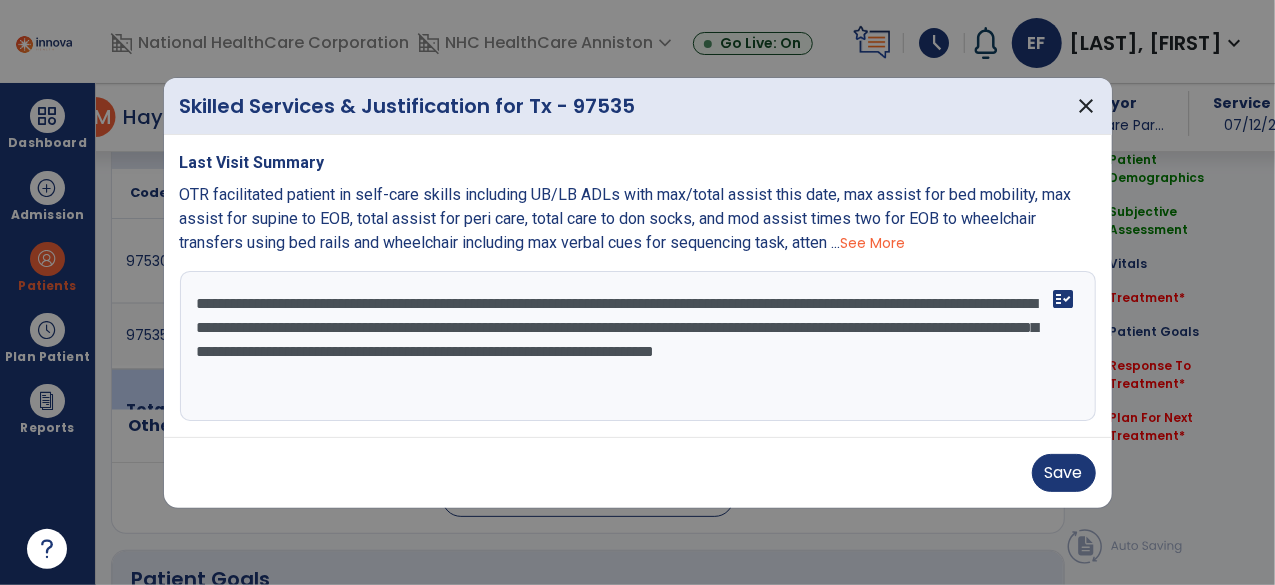 click on "**********" at bounding box center (638, 346) 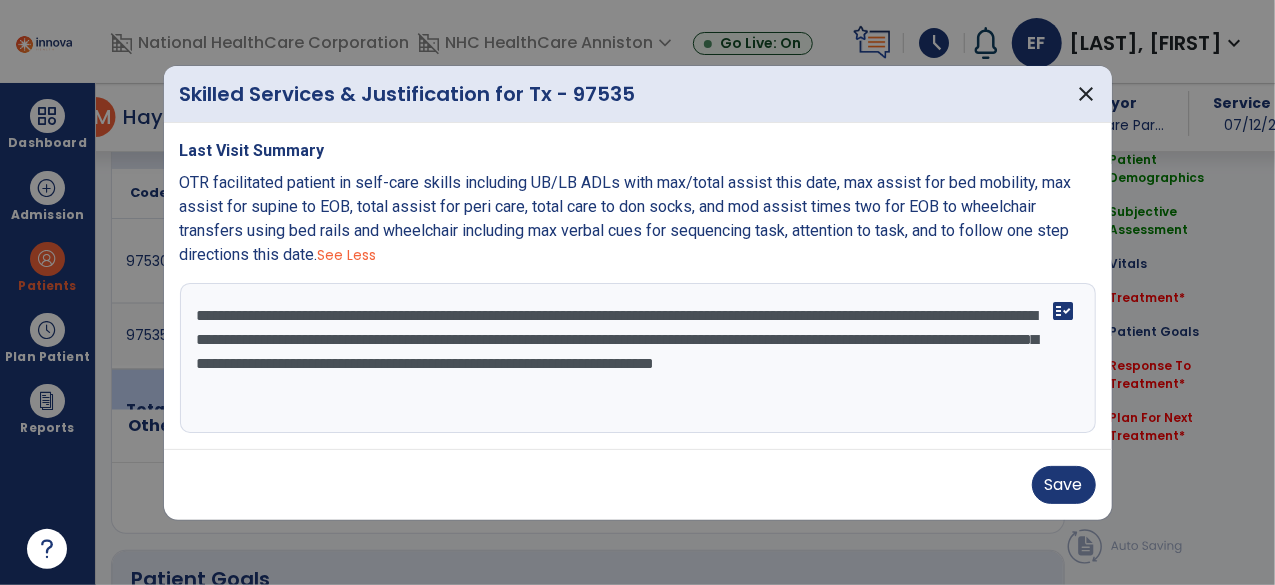 click on "**********" at bounding box center (638, 358) 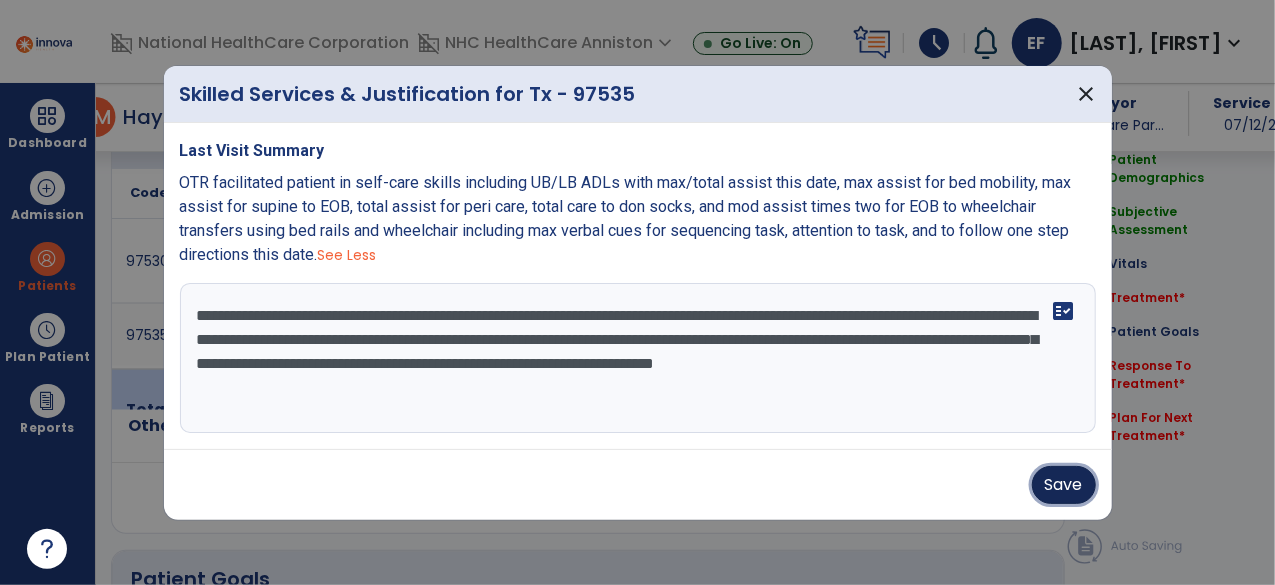 click on "Save" at bounding box center [1064, 485] 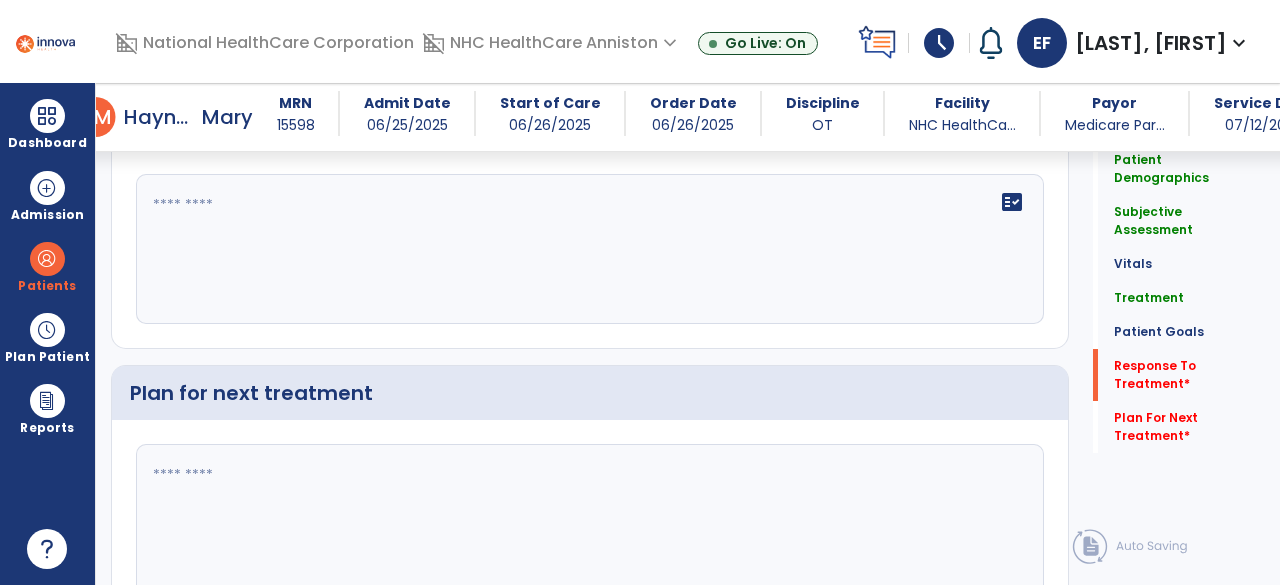 scroll, scrollTop: 2726, scrollLeft: 0, axis: vertical 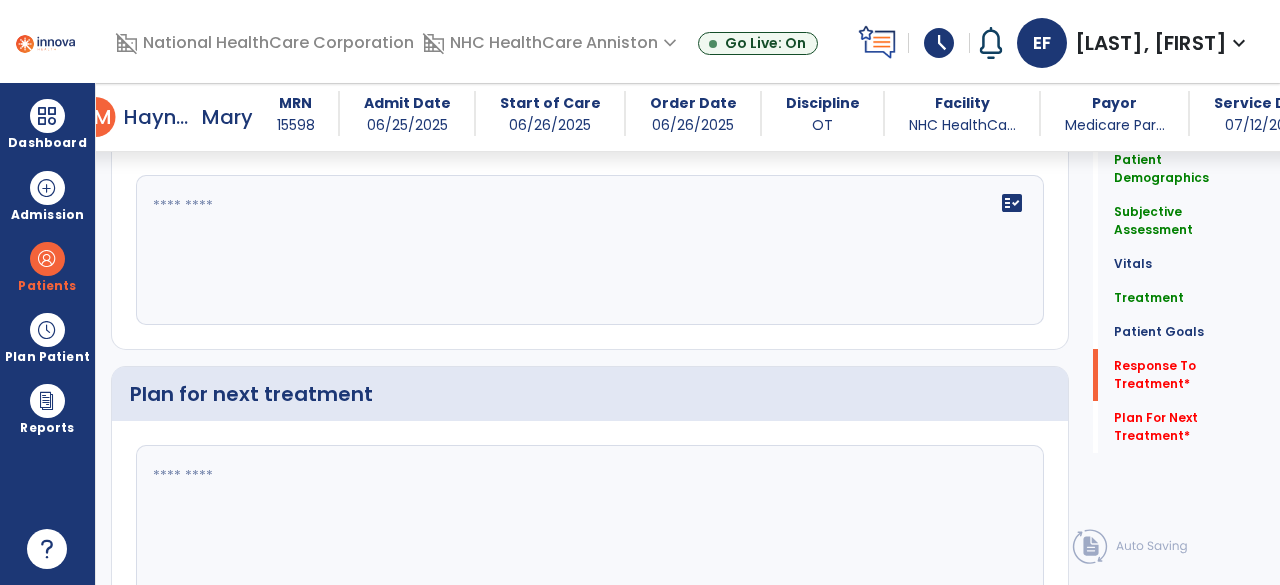 click on "fact_check" 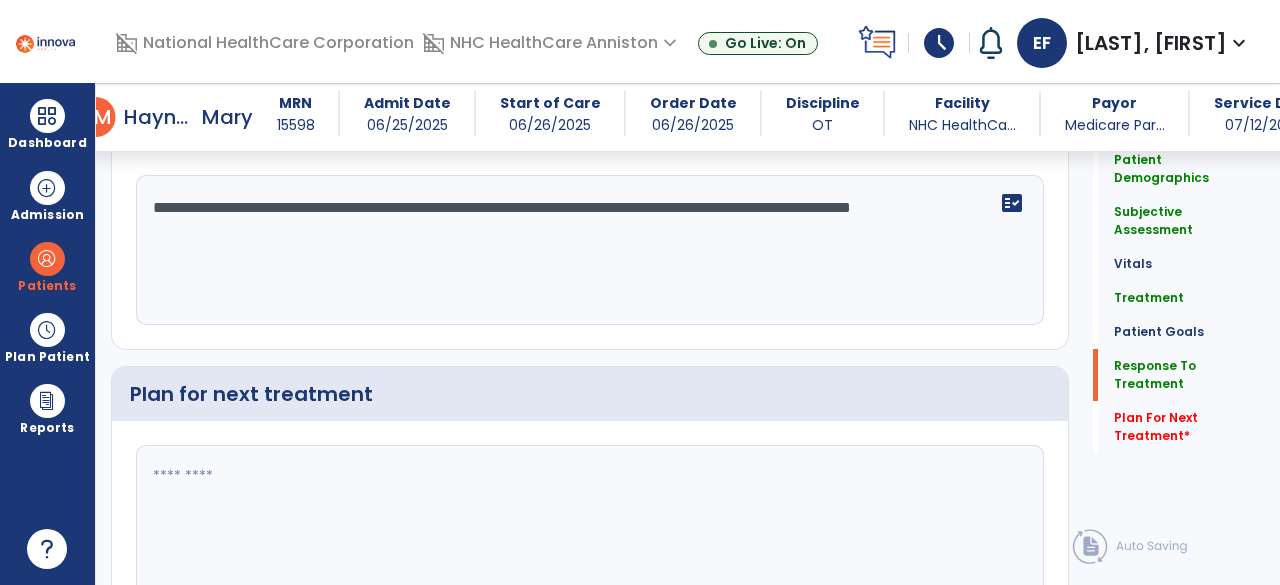 scroll, scrollTop: 2726, scrollLeft: 0, axis: vertical 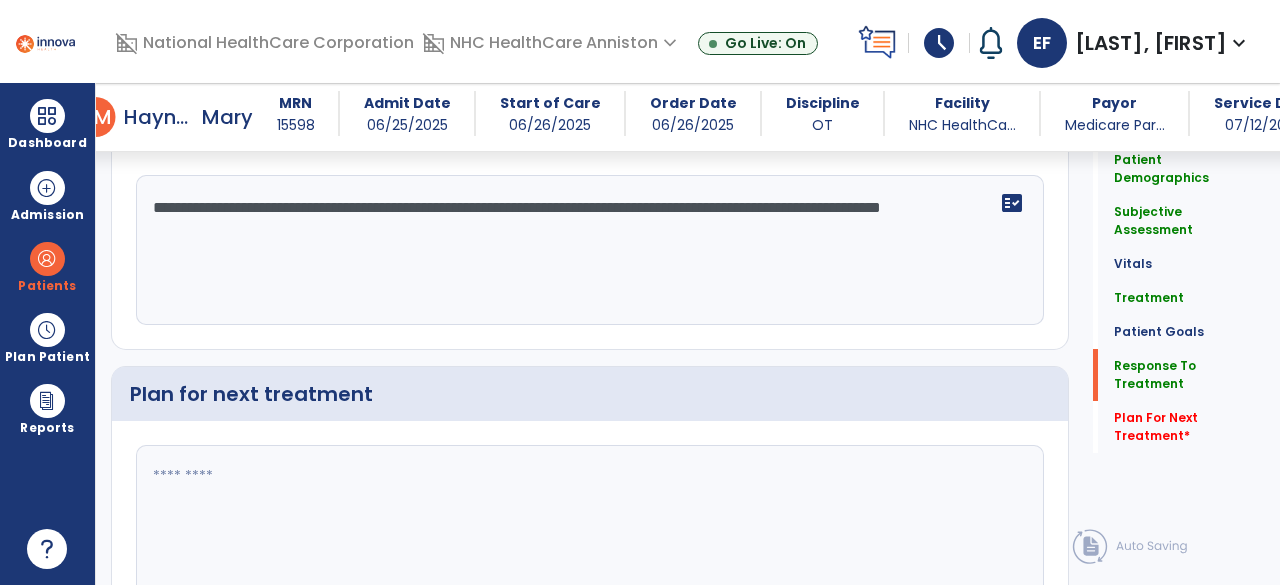 click on "**********" 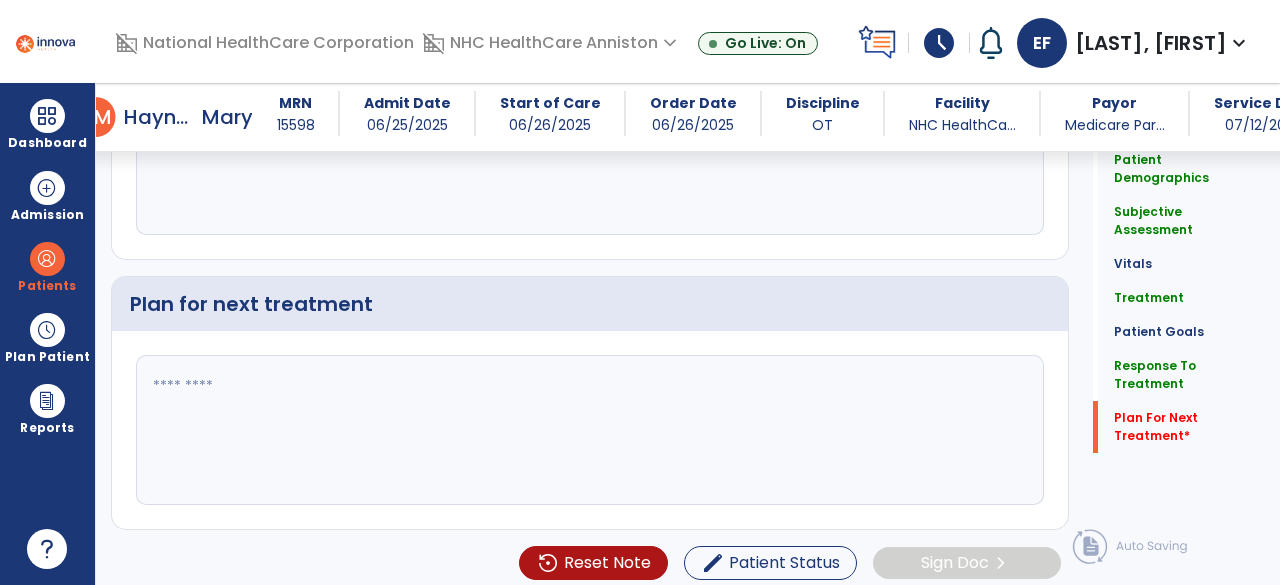 type on "**********" 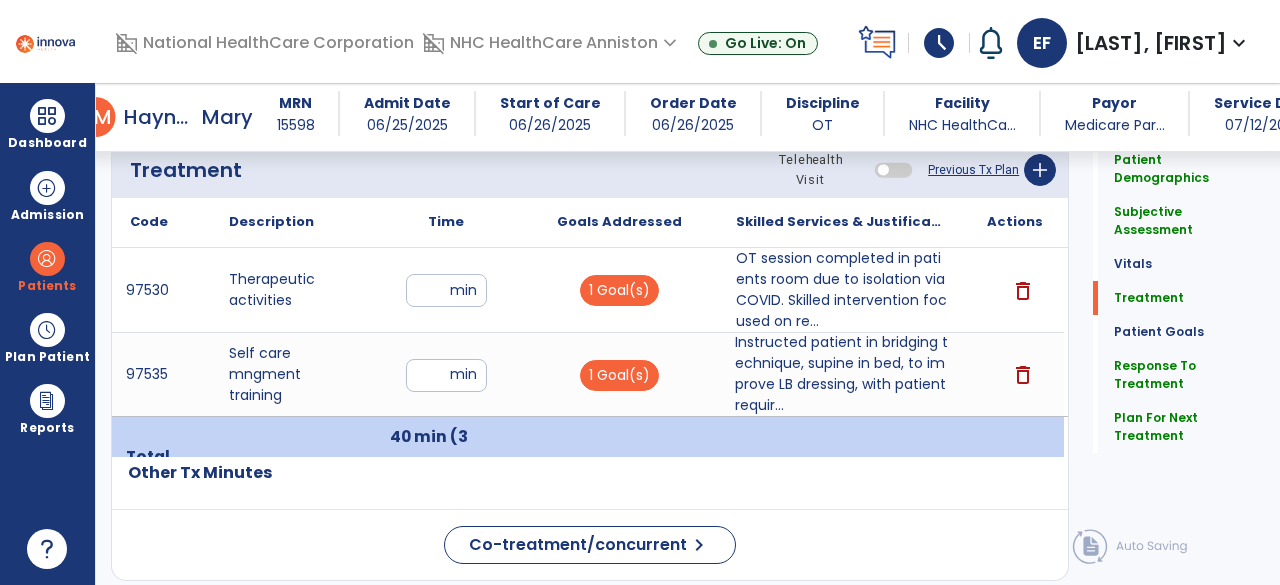 scroll, scrollTop: 1289, scrollLeft: 0, axis: vertical 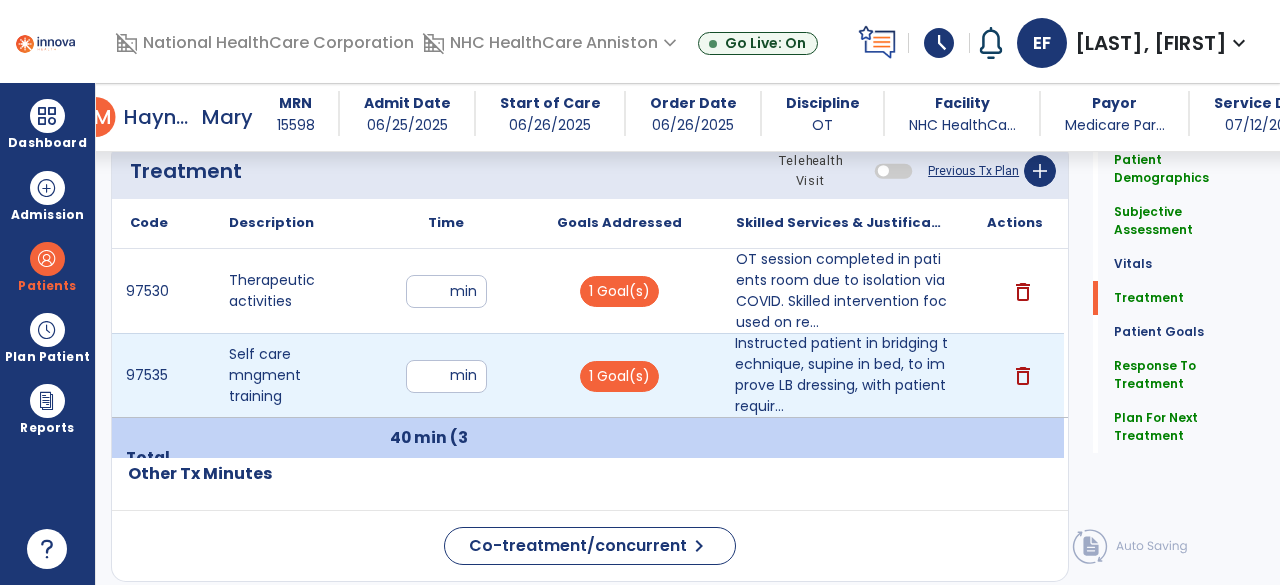 type on "**********" 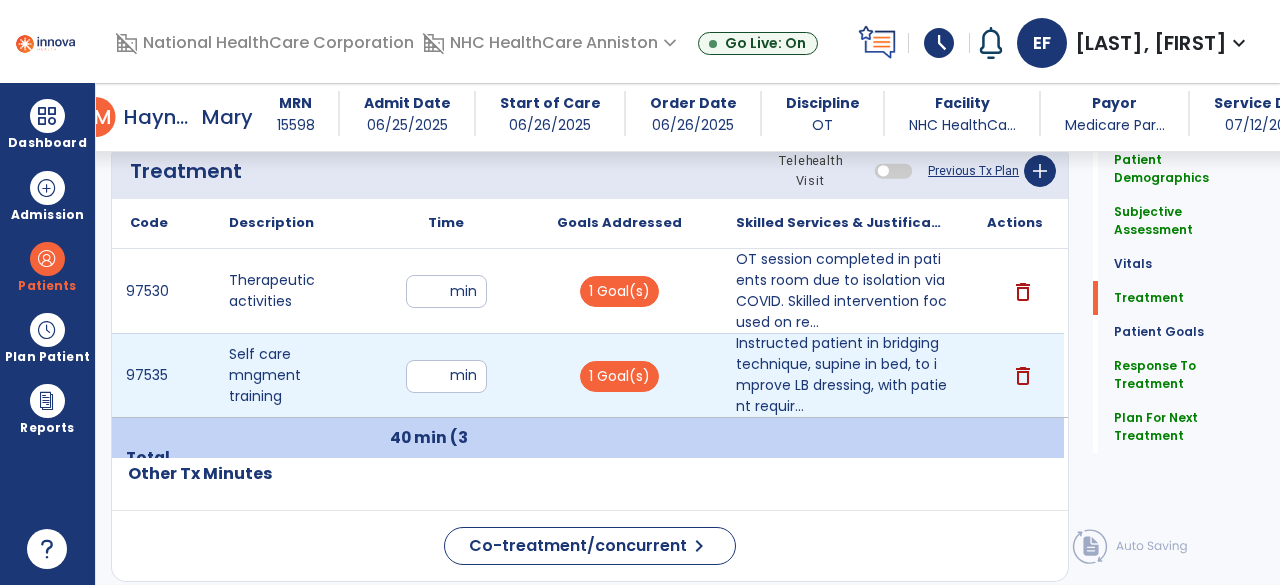 click on "*" at bounding box center (446, 376) 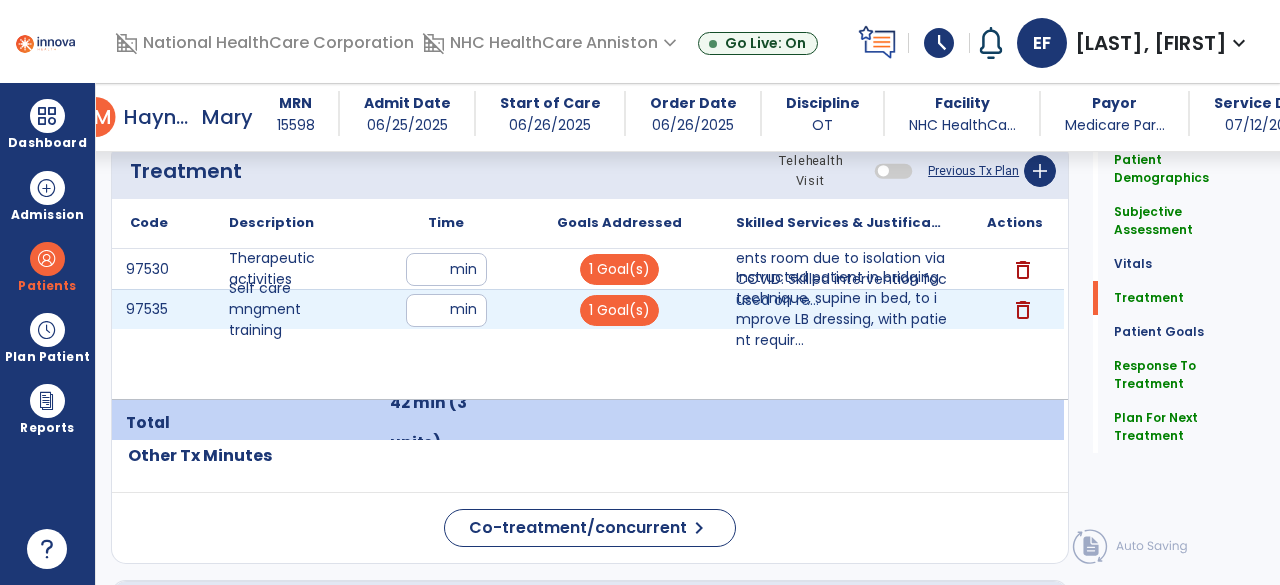 click on "** min" at bounding box center (446, 309) 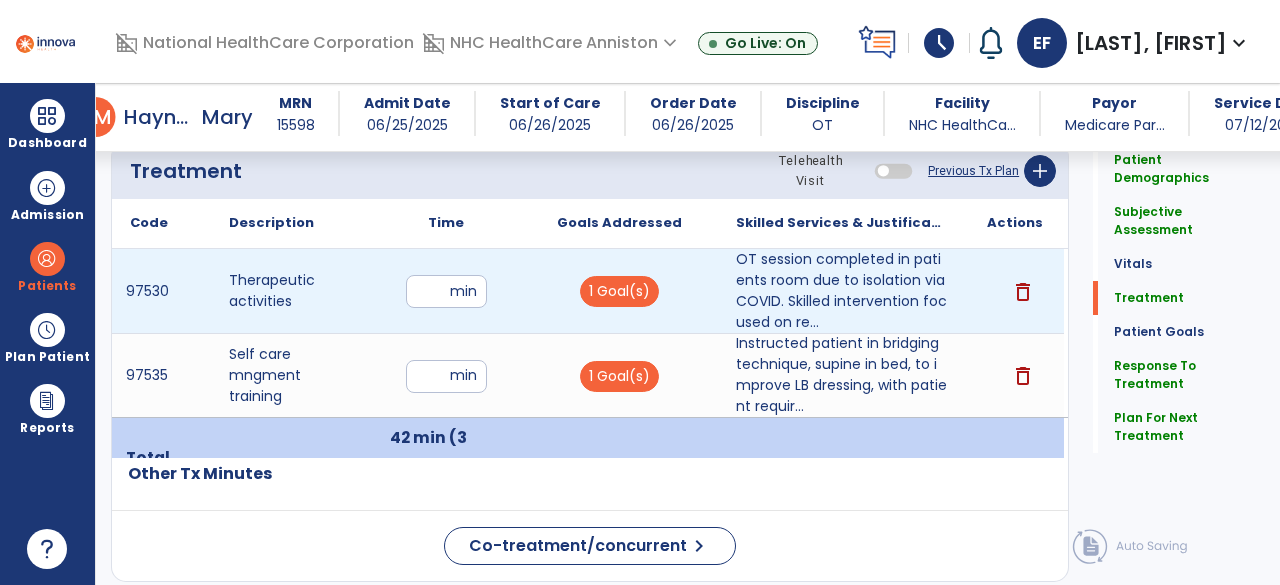 click on "**" at bounding box center (446, 291) 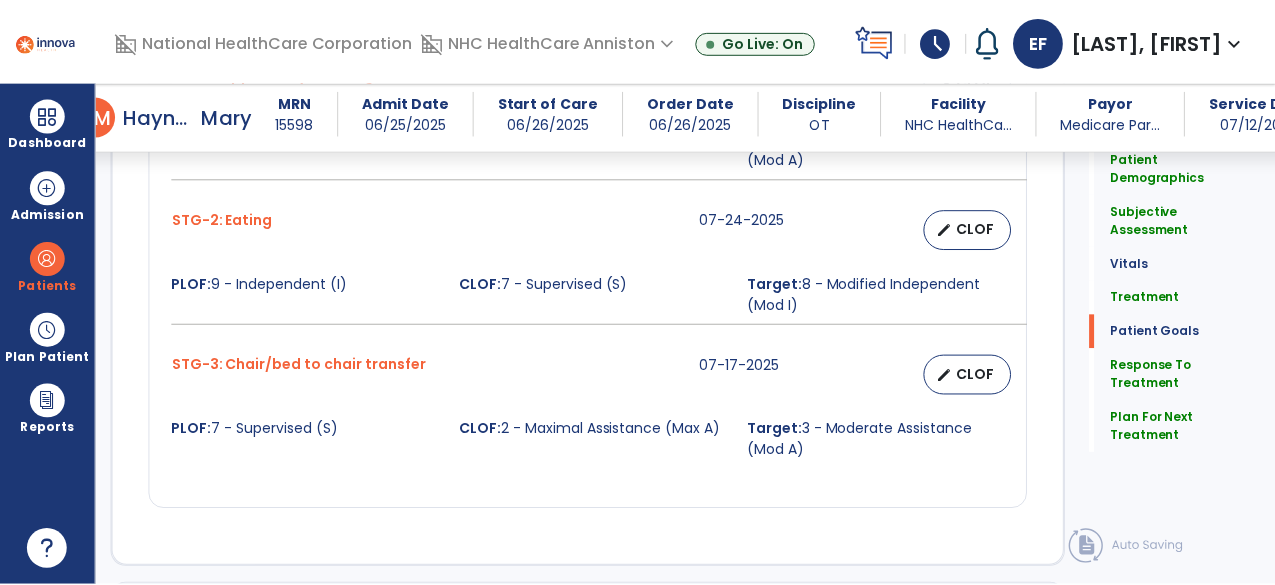 scroll, scrollTop: 2816, scrollLeft: 0, axis: vertical 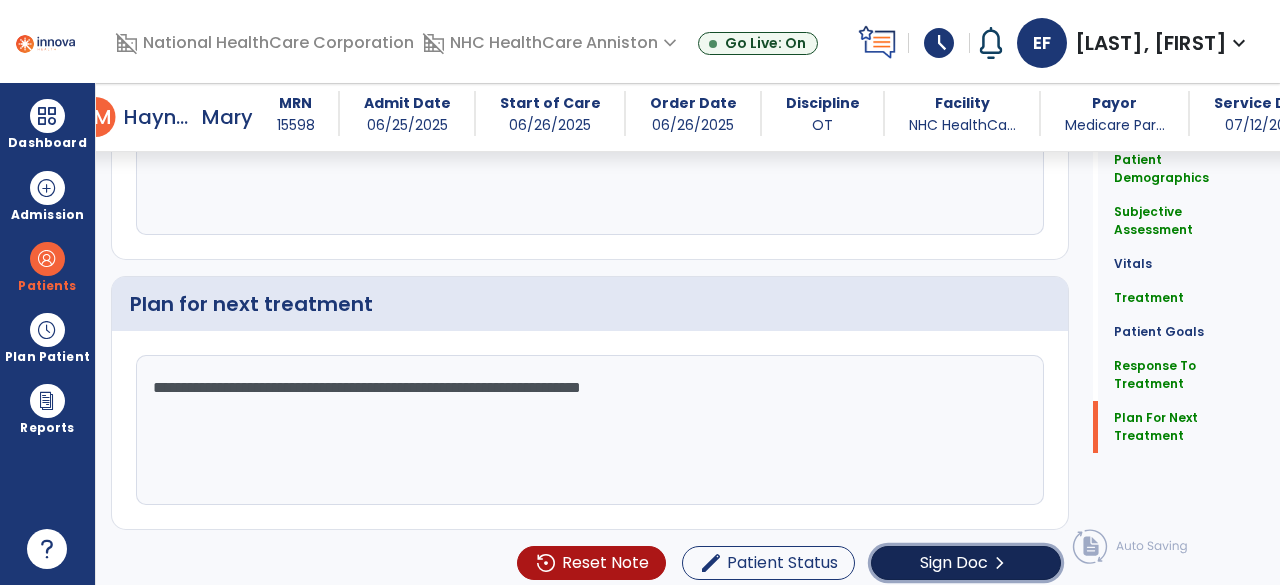 click on "Sign Doc" 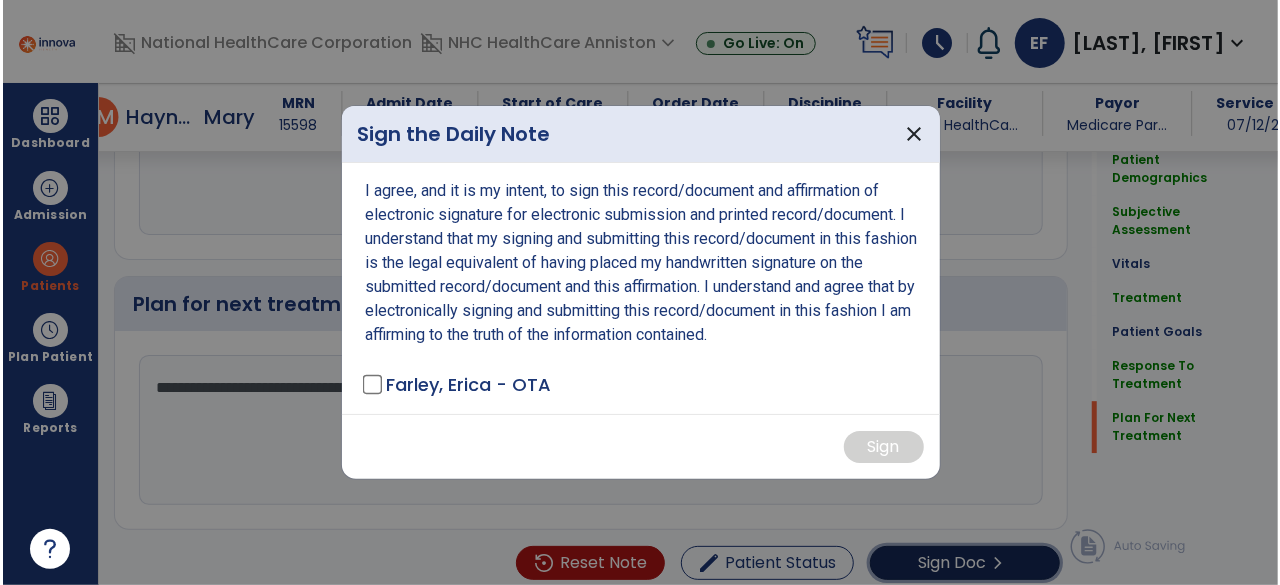scroll, scrollTop: 2816, scrollLeft: 0, axis: vertical 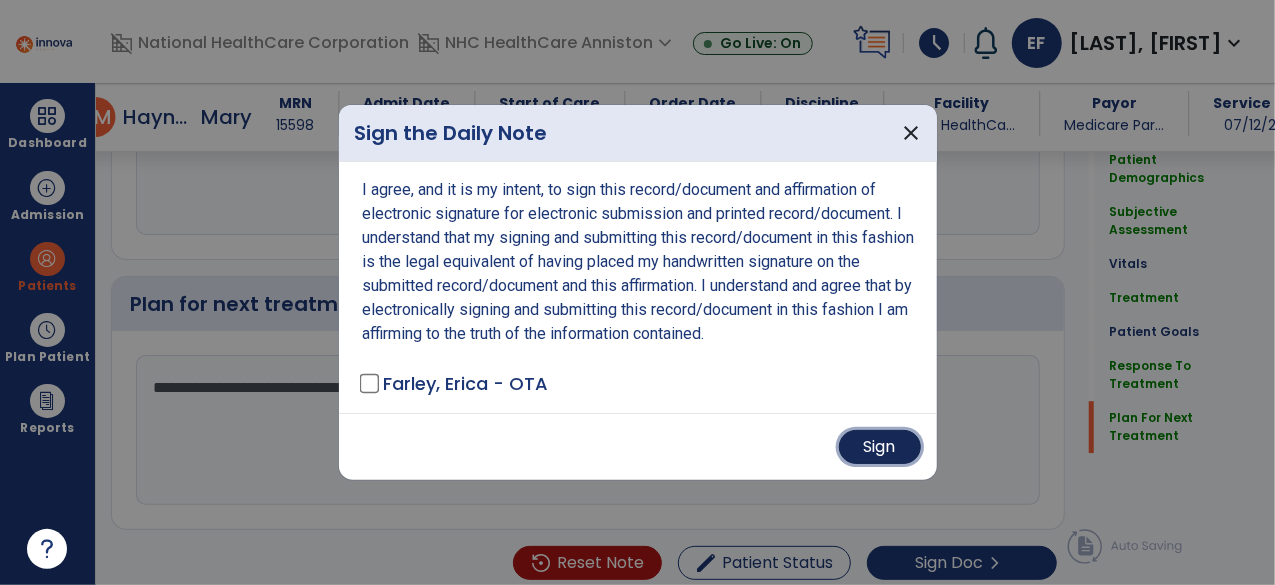 click on "Sign" at bounding box center (880, 447) 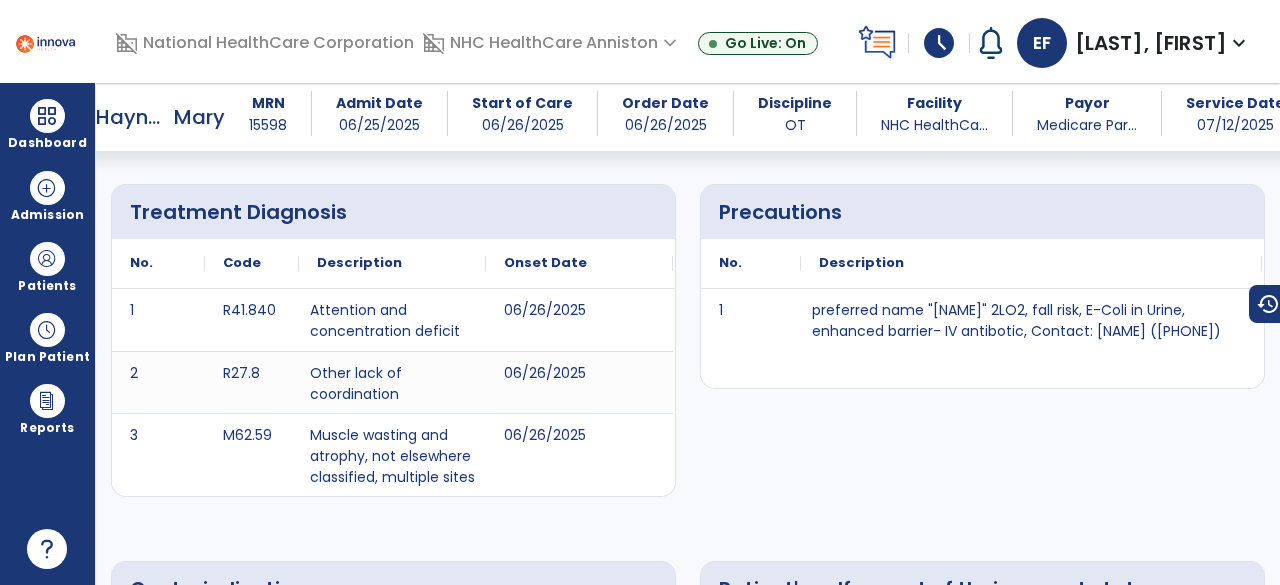 scroll, scrollTop: 0, scrollLeft: 0, axis: both 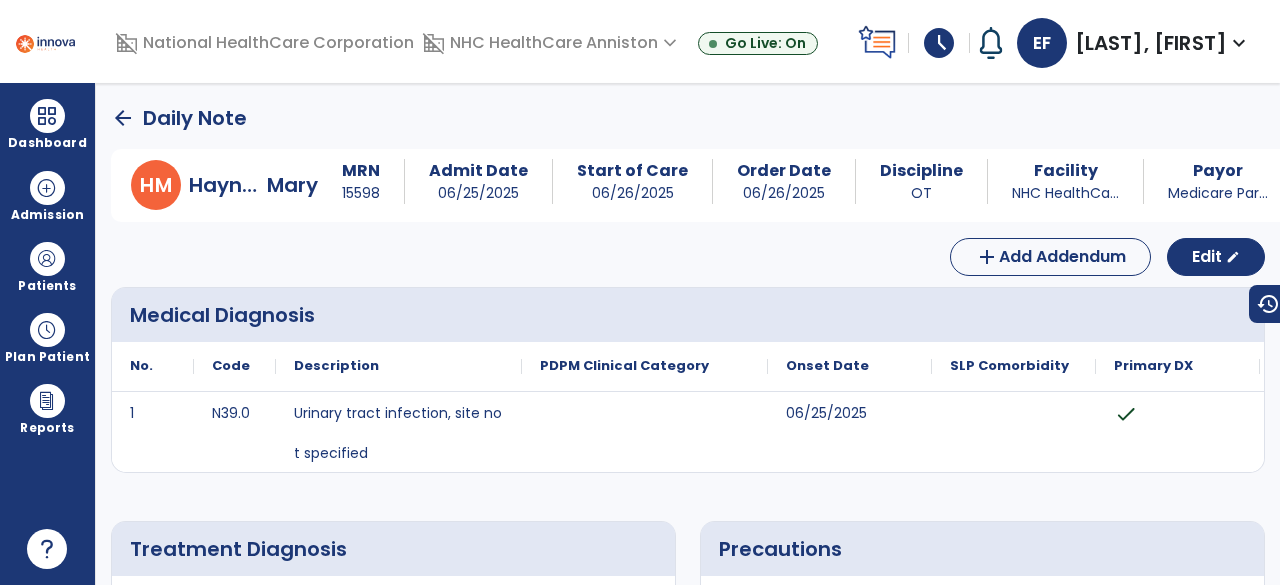 click on "arrow_back" 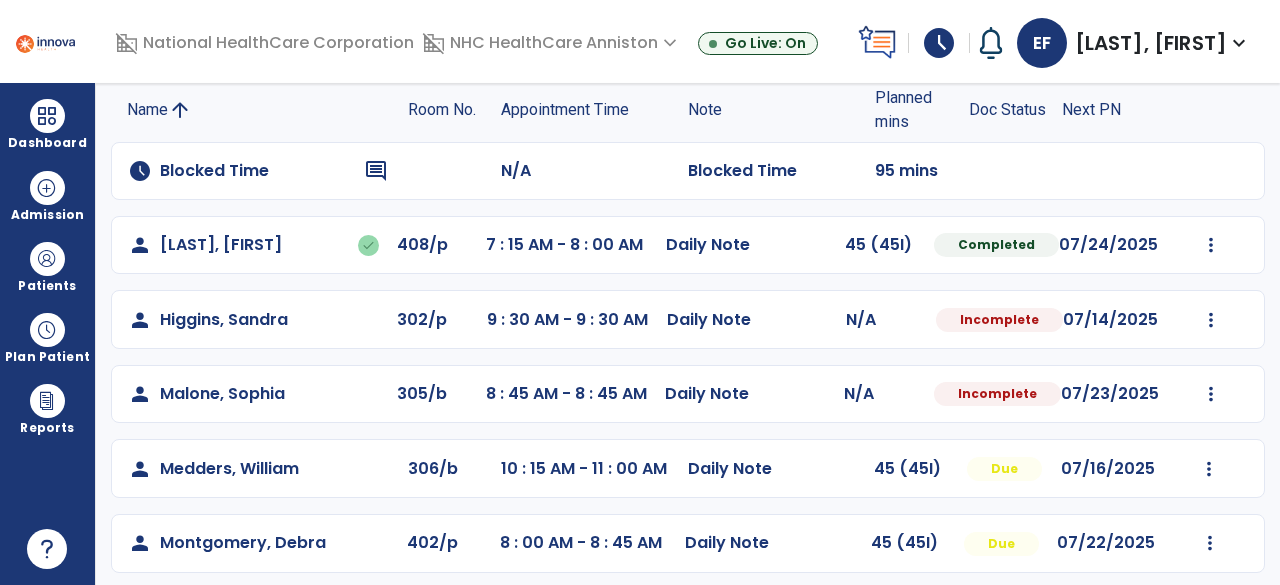 scroll, scrollTop: 97, scrollLeft: 0, axis: vertical 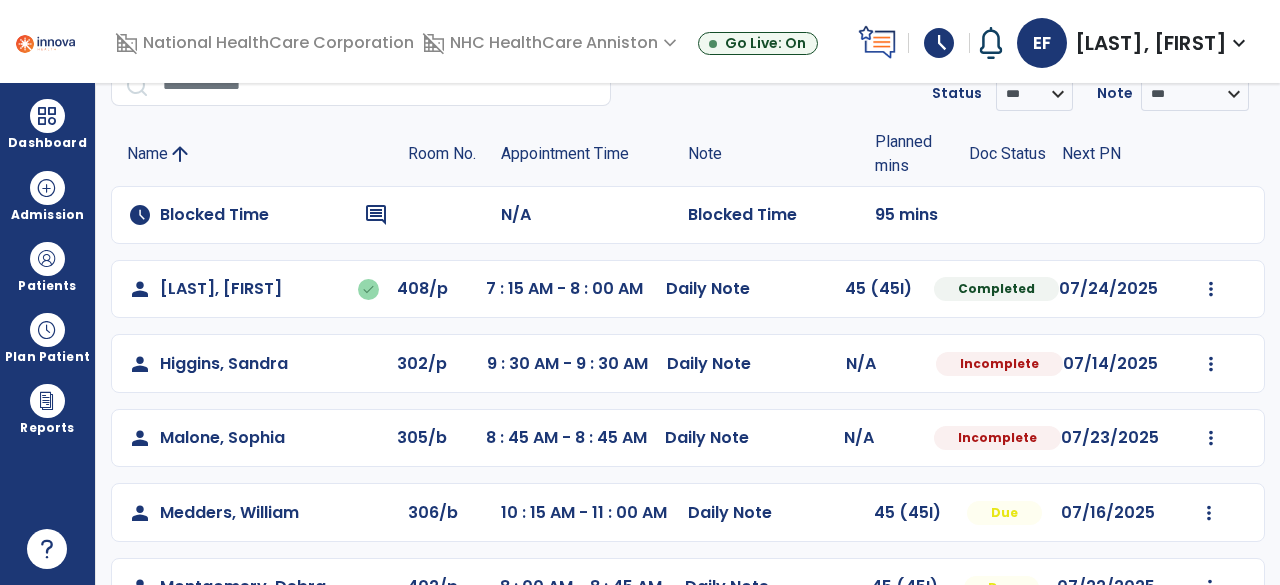 click on "Appointment Time" 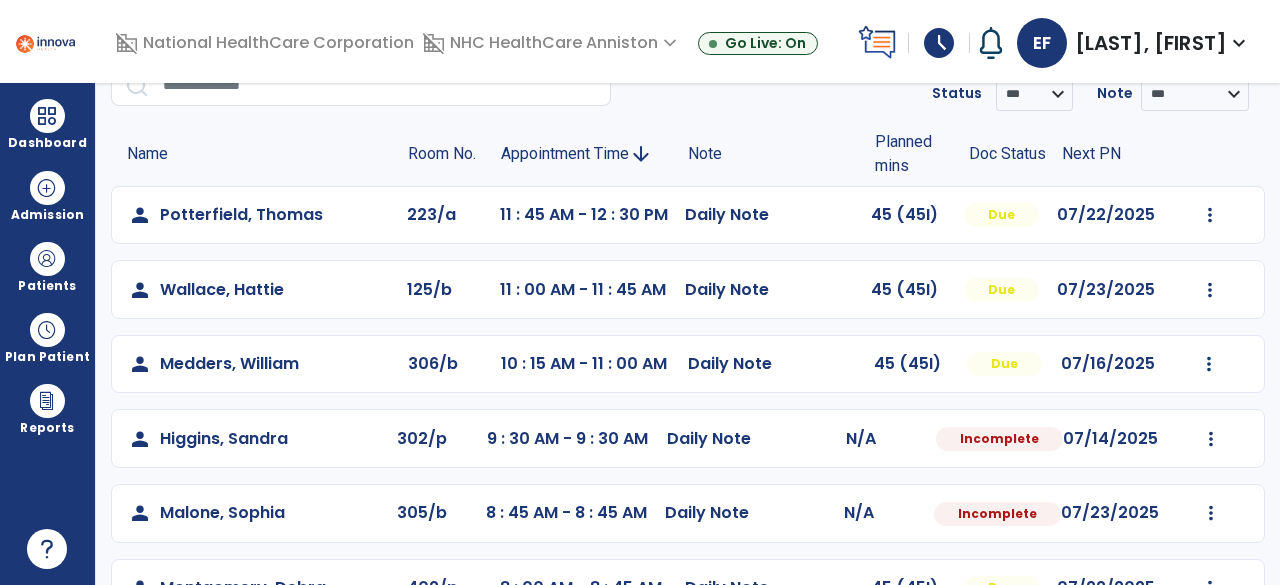 click on "Appointment Time" 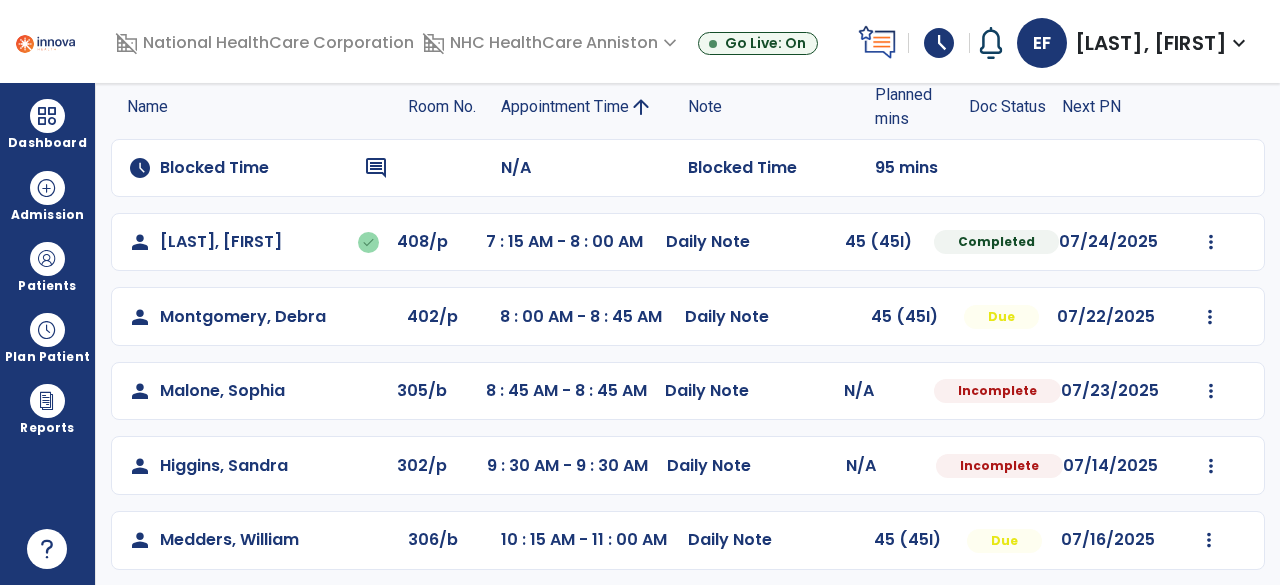 scroll, scrollTop: 145, scrollLeft: 0, axis: vertical 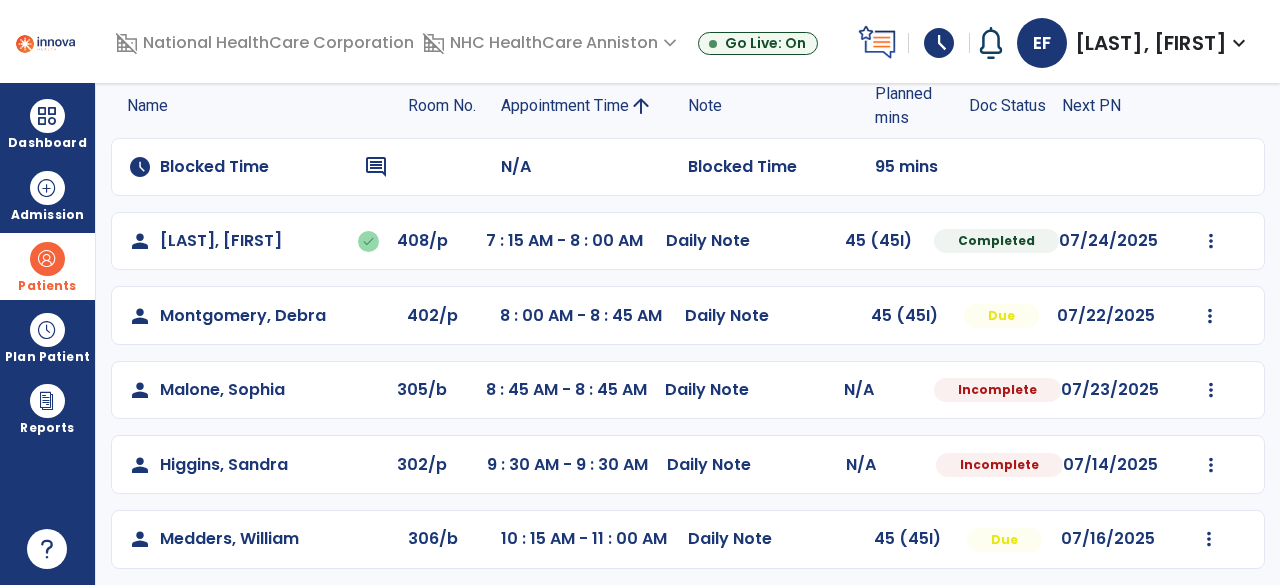 click on "Patients" at bounding box center (47, 266) 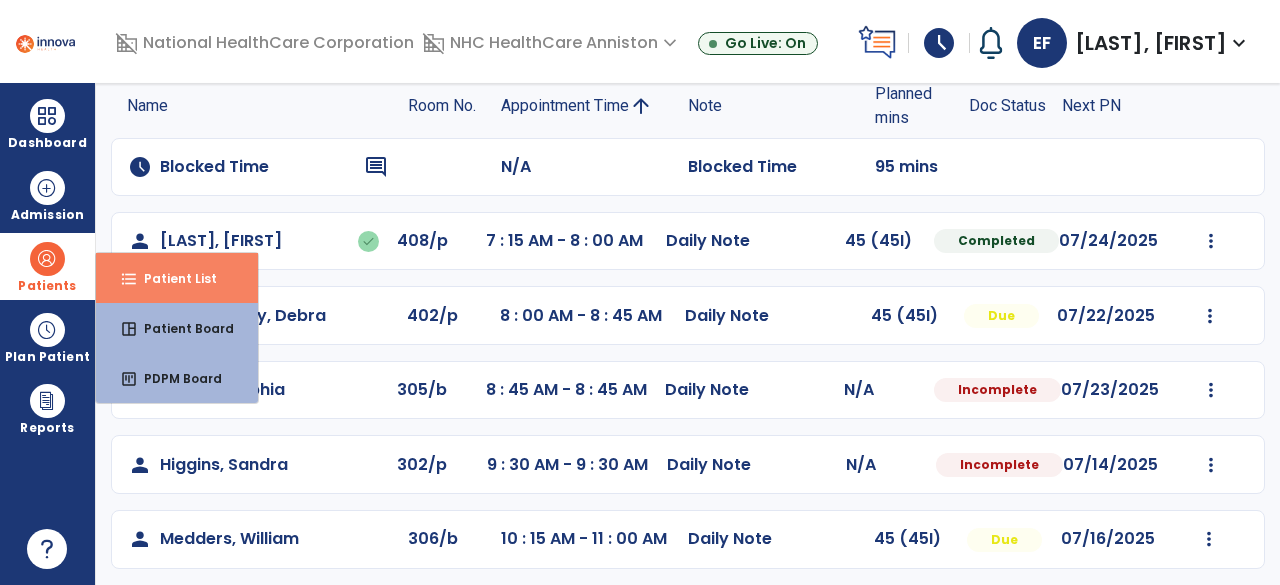 click on "Patient List" at bounding box center [172, 278] 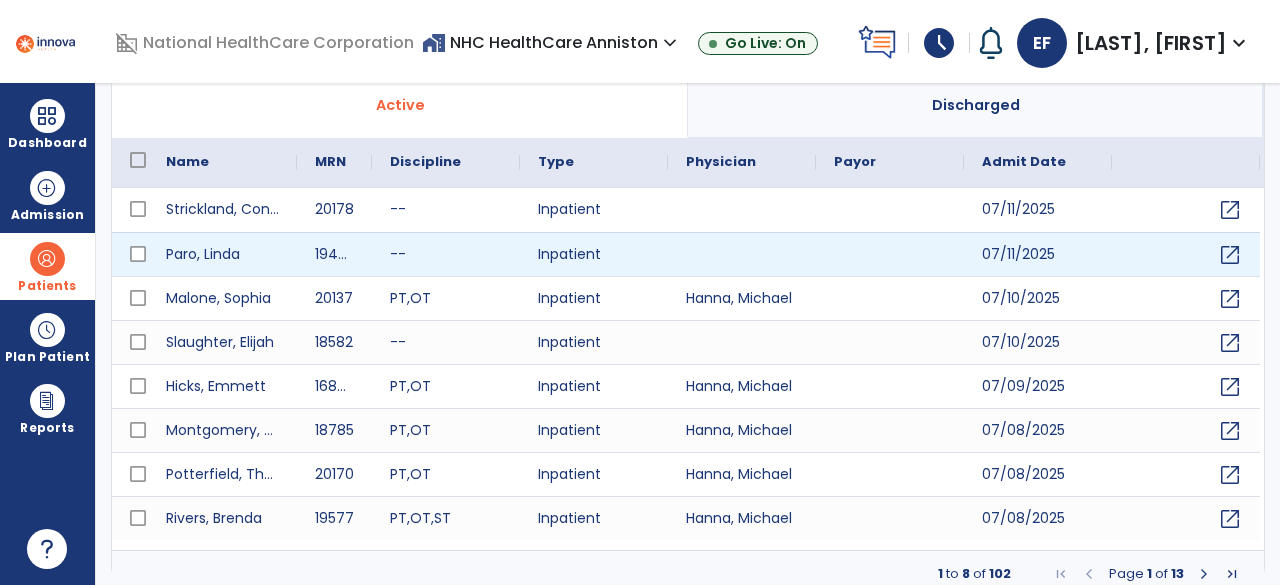 select on "***" 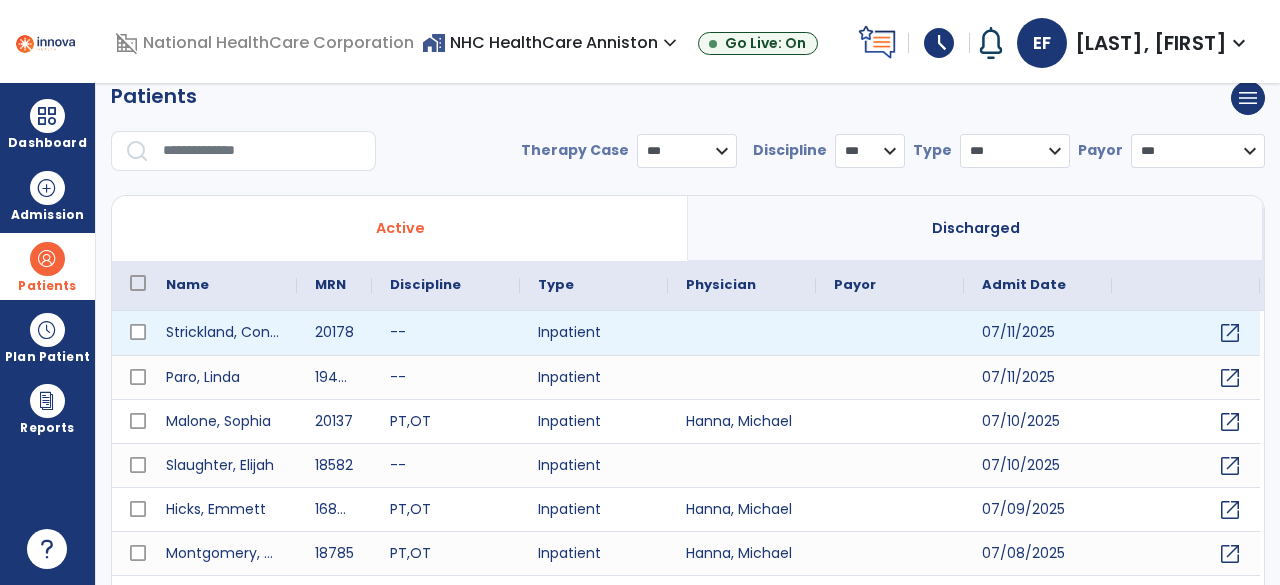 scroll, scrollTop: 21, scrollLeft: 0, axis: vertical 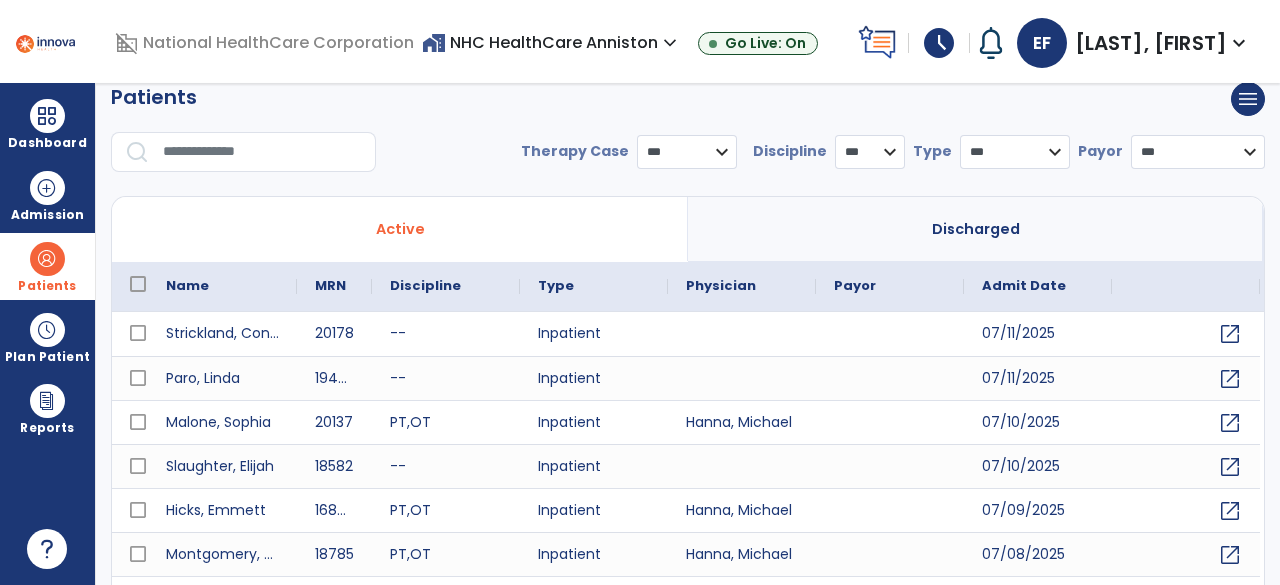 click at bounding box center (262, 152) 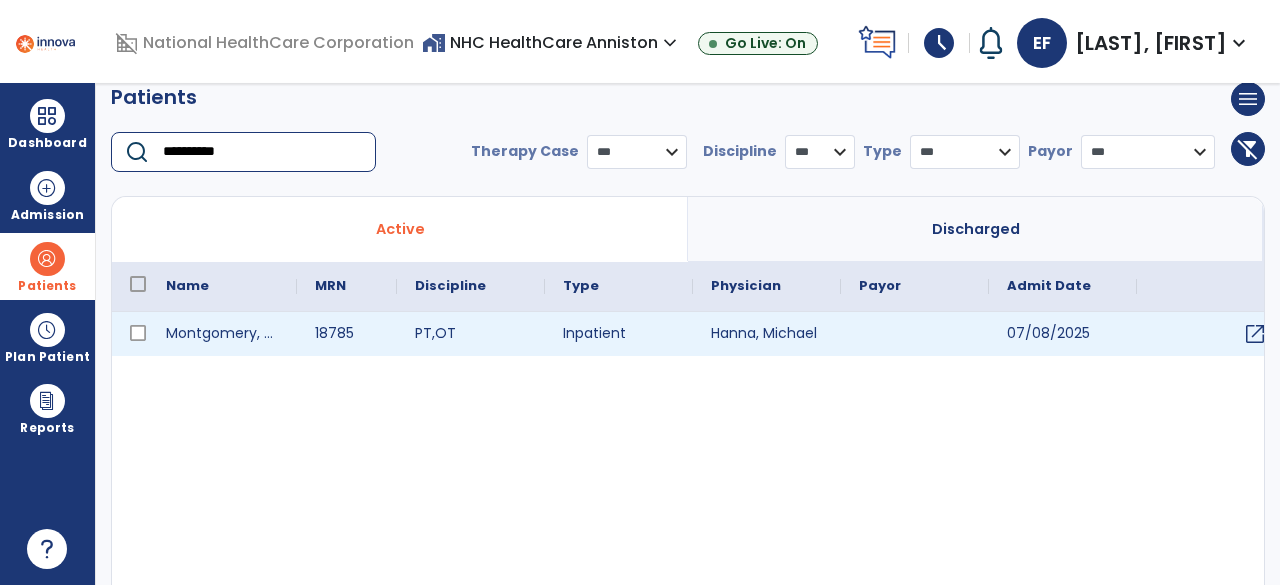 type on "**********" 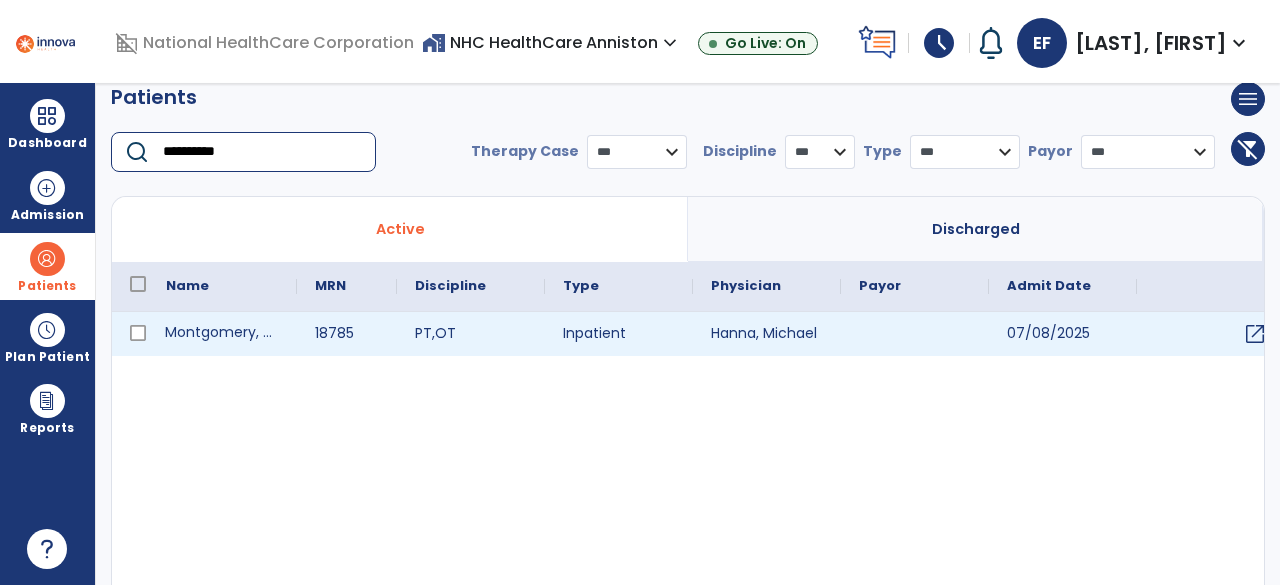 click on "Montgomery, Debra" at bounding box center (222, 334) 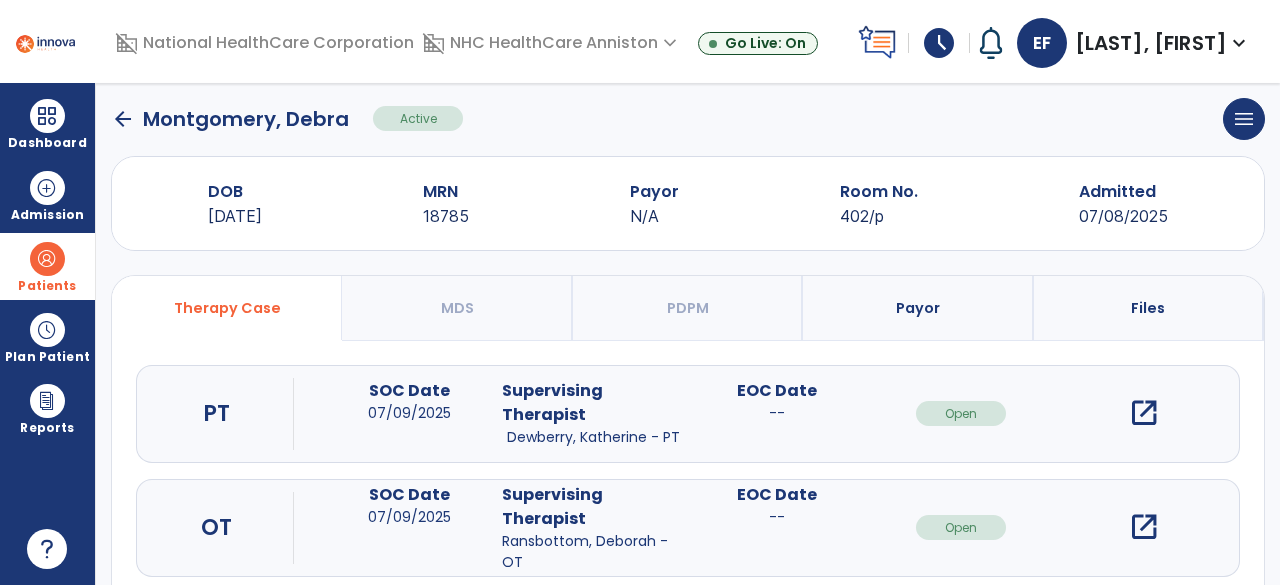 click on "open_in_new" at bounding box center (1144, 527) 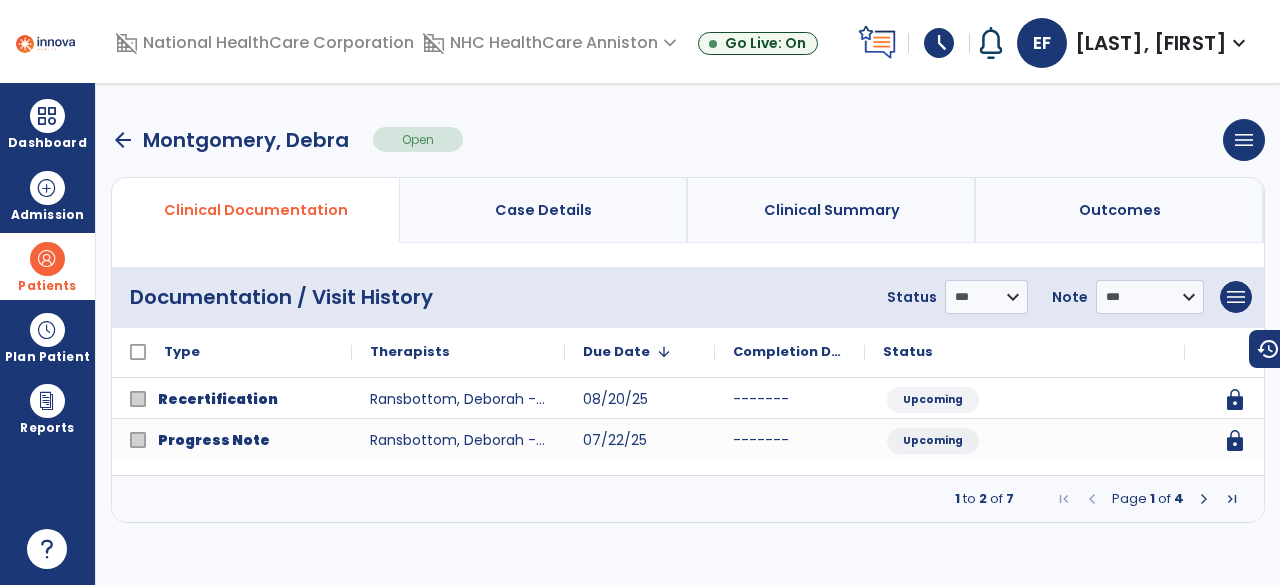 click at bounding box center (1204, 499) 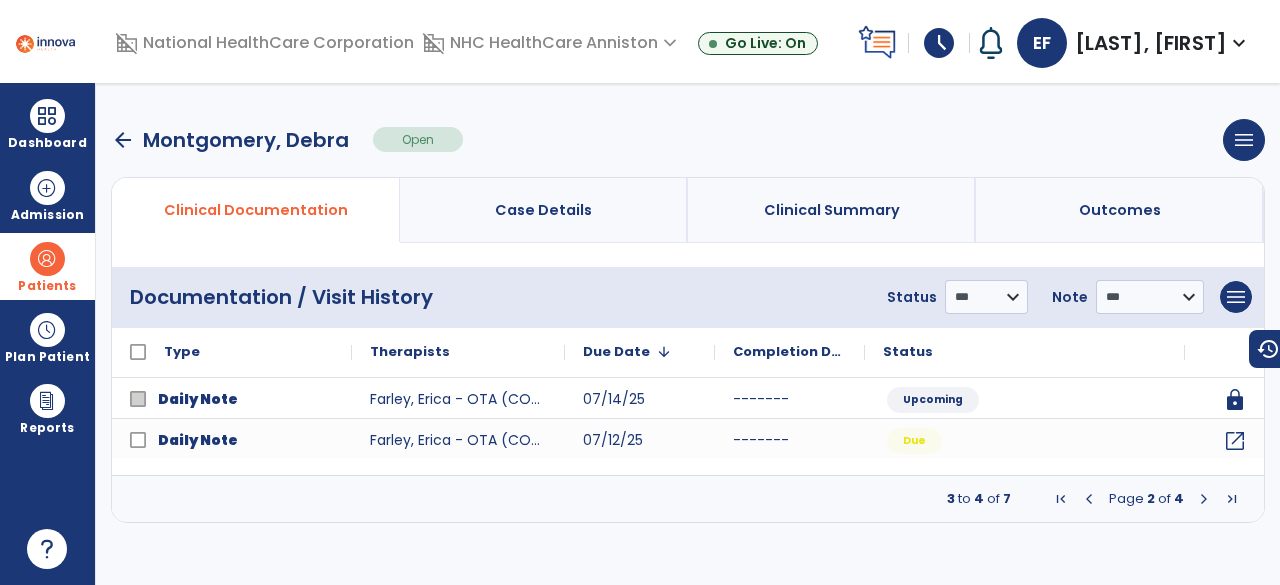 click at bounding box center (1204, 499) 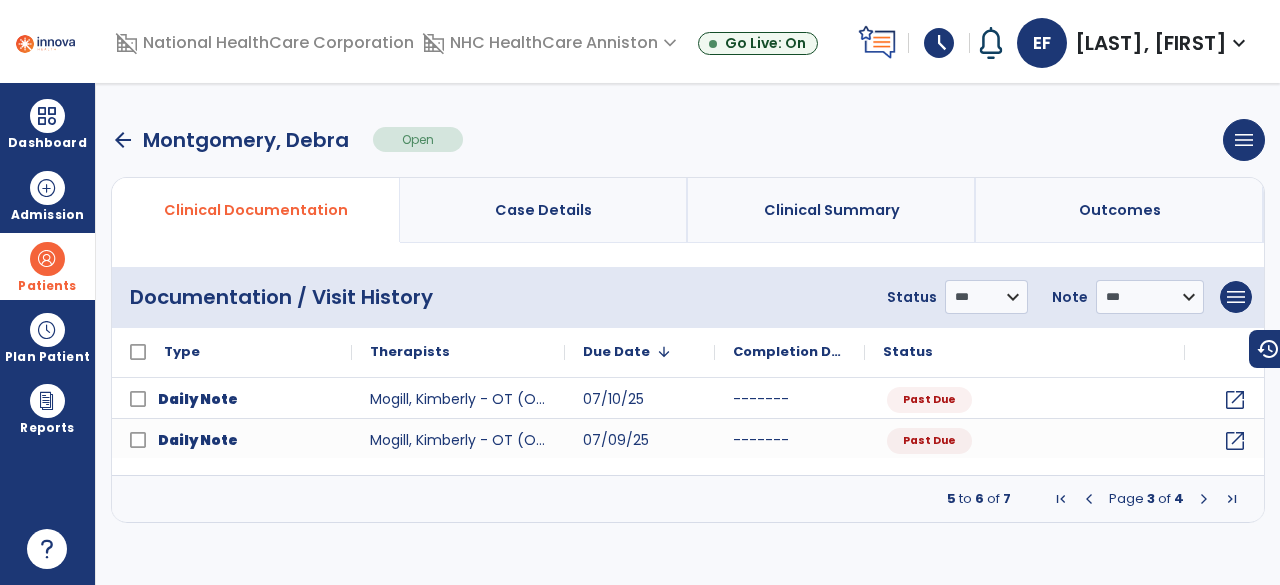 click at bounding box center [1204, 499] 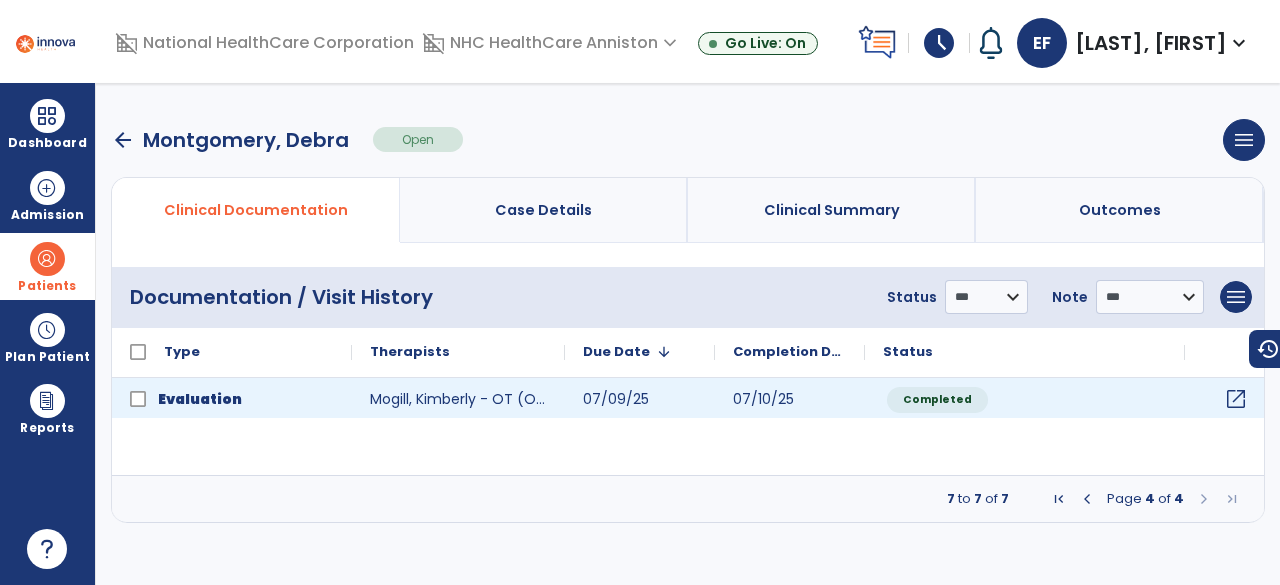 click on "open_in_new" 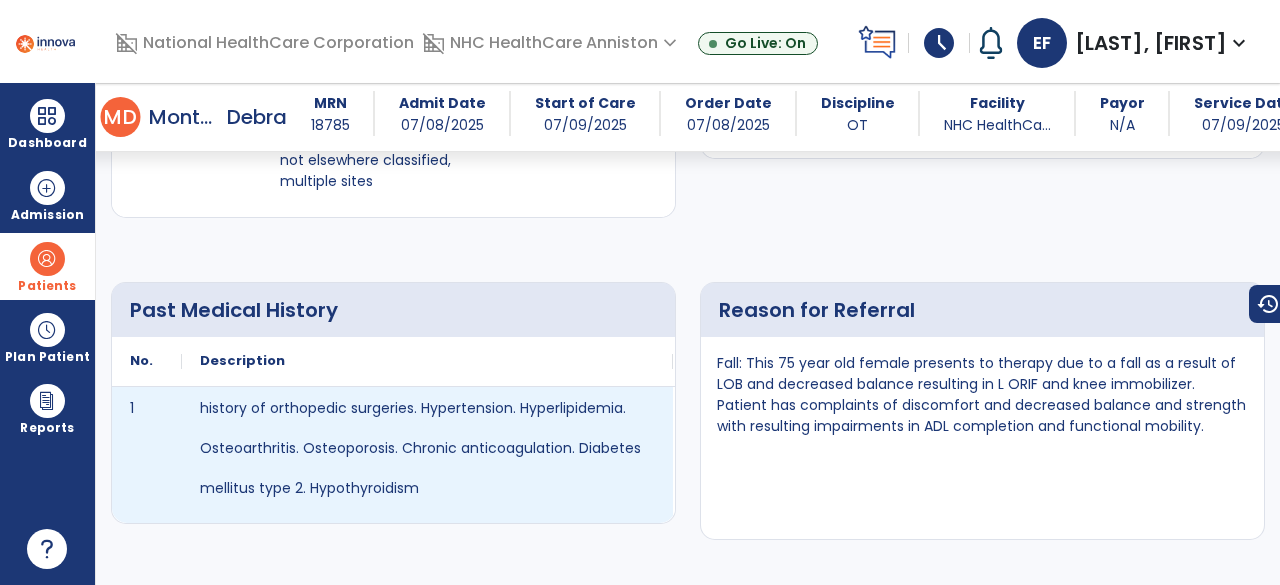 scroll, scrollTop: 2410, scrollLeft: 0, axis: vertical 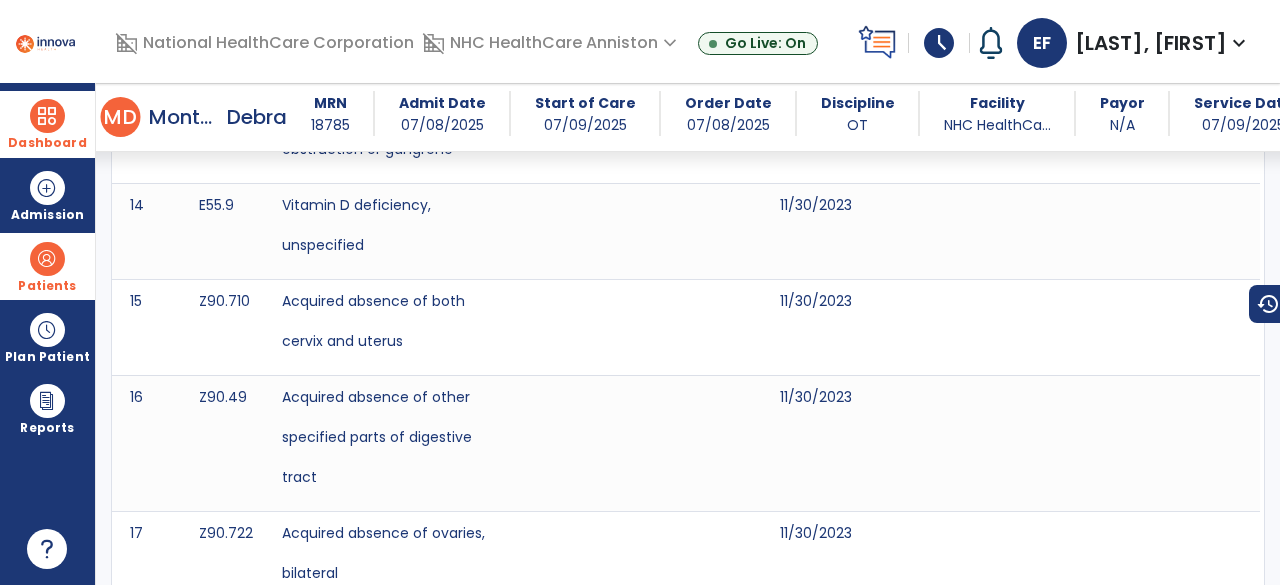 click on "Dashboard" at bounding box center [47, 124] 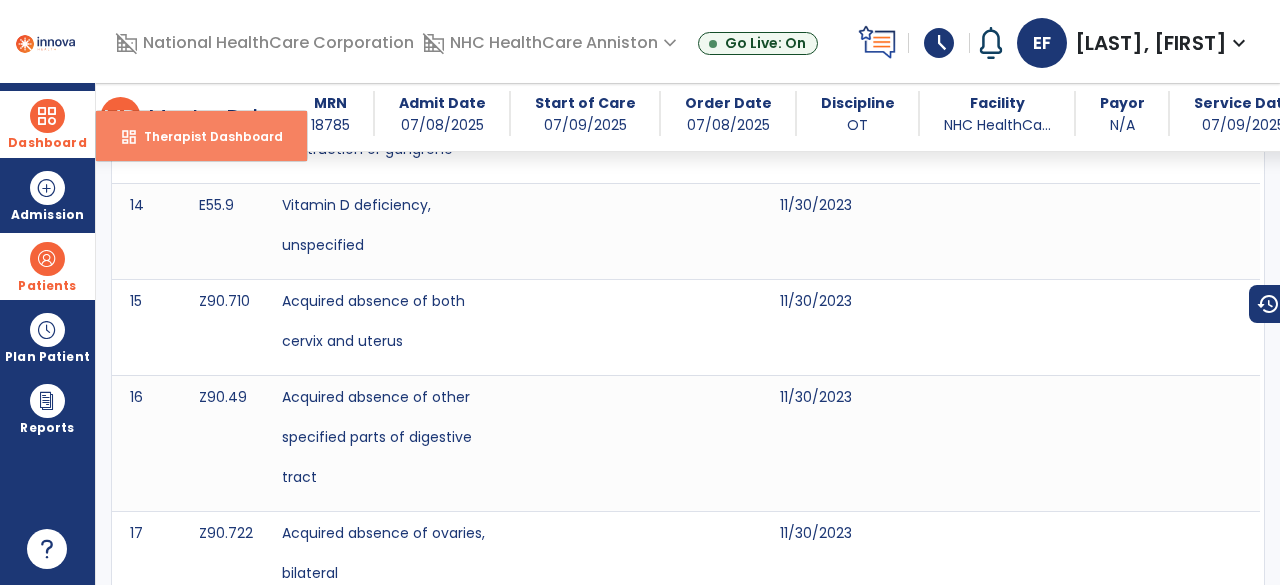 click on "Therapist Dashboard" at bounding box center (205, 136) 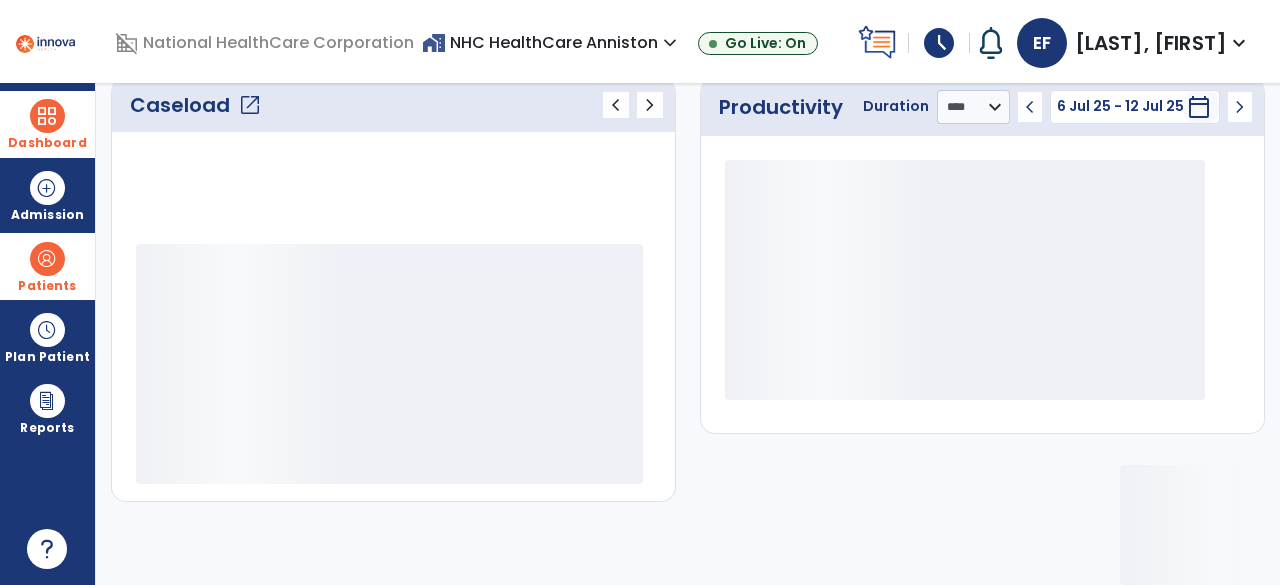scroll, scrollTop: 286, scrollLeft: 0, axis: vertical 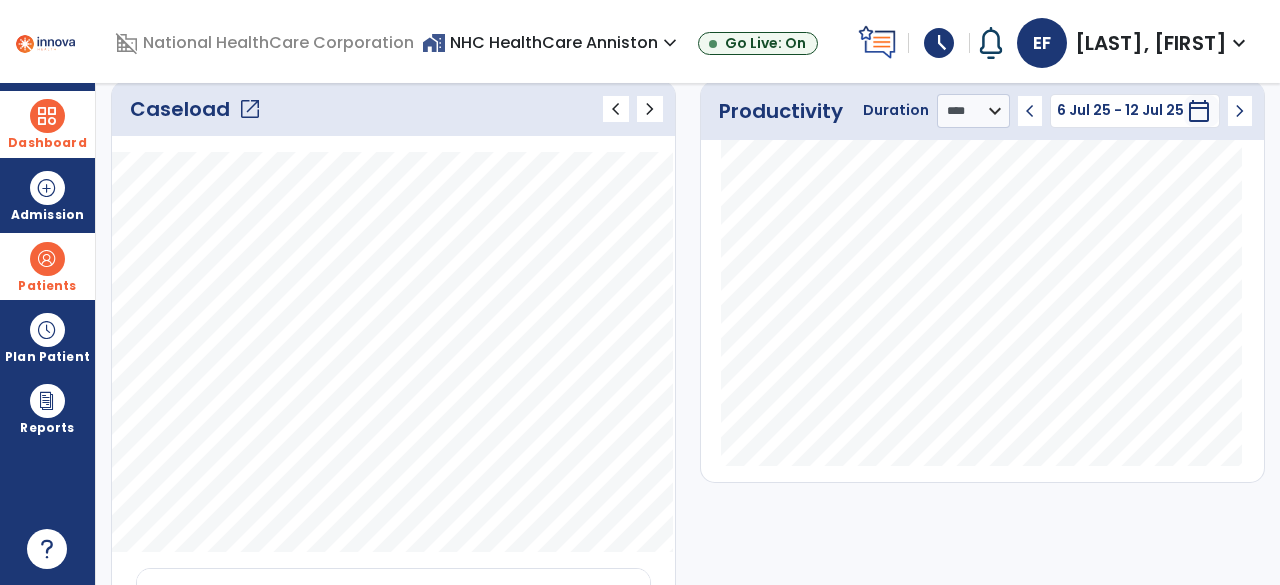 click on "open_in_new" 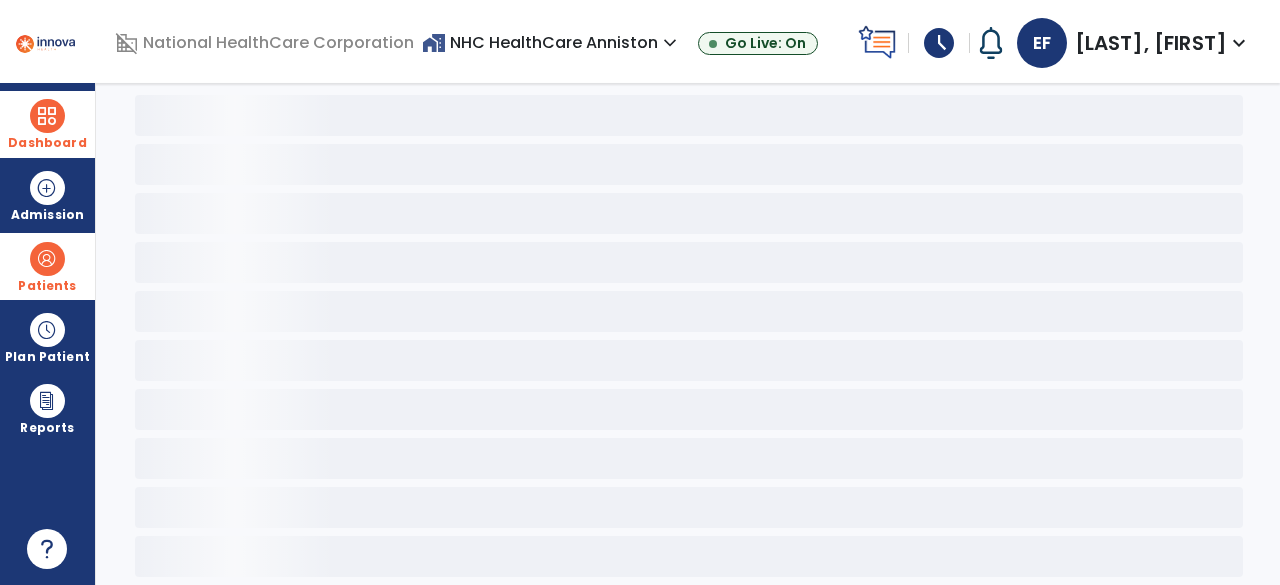 scroll, scrollTop: 74, scrollLeft: 0, axis: vertical 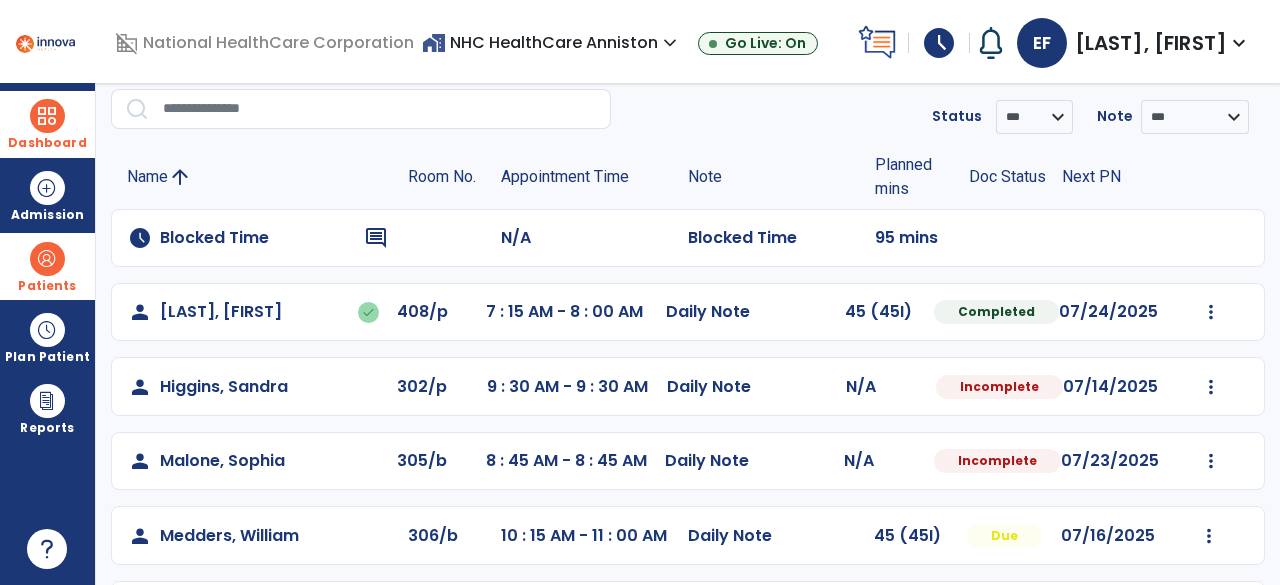 click on "Name arrow_upward Room No. Appointment Time Note Planned mins Doc Status Next PN" 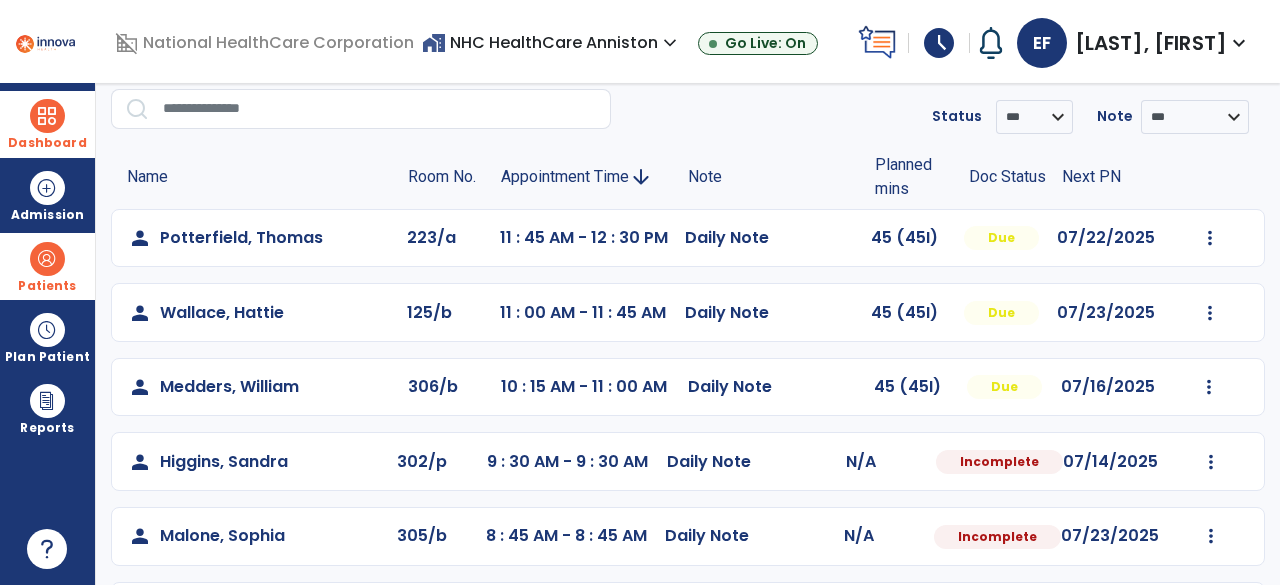 click on "Appointment Time" 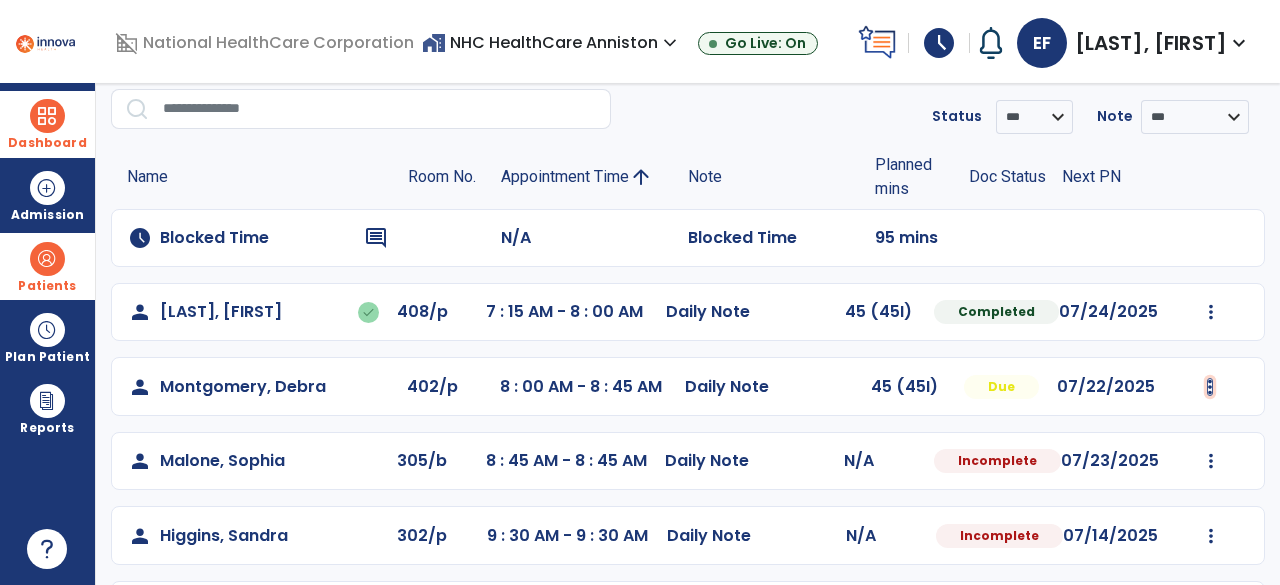 click at bounding box center [1211, 312] 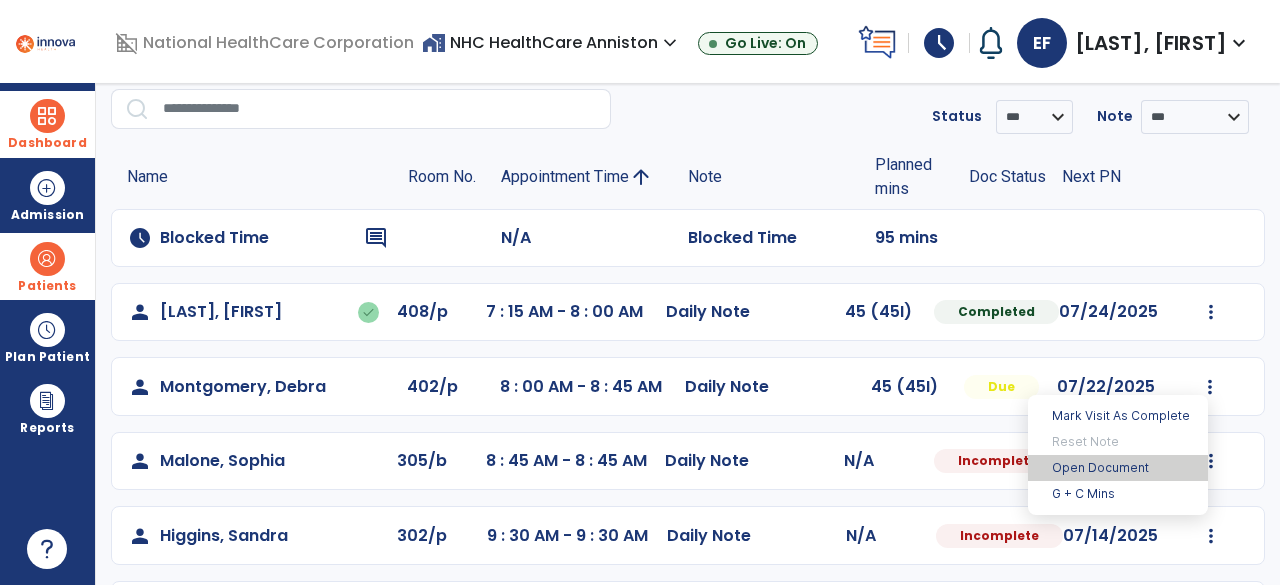 click on "Open Document" at bounding box center [1118, 468] 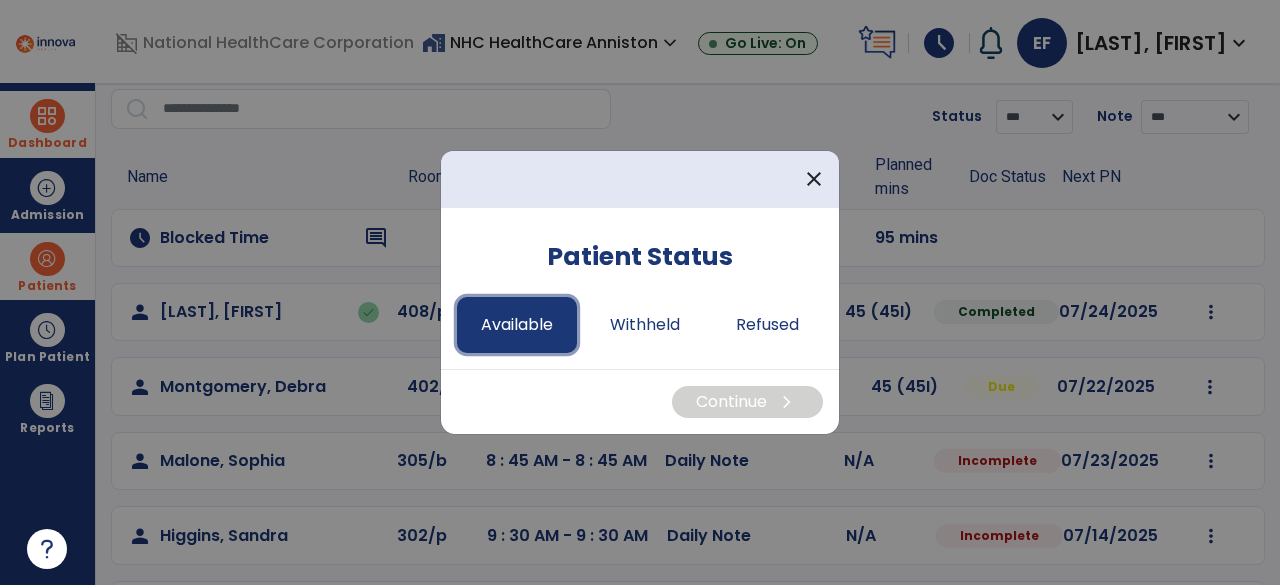 click on "Available" at bounding box center [517, 325] 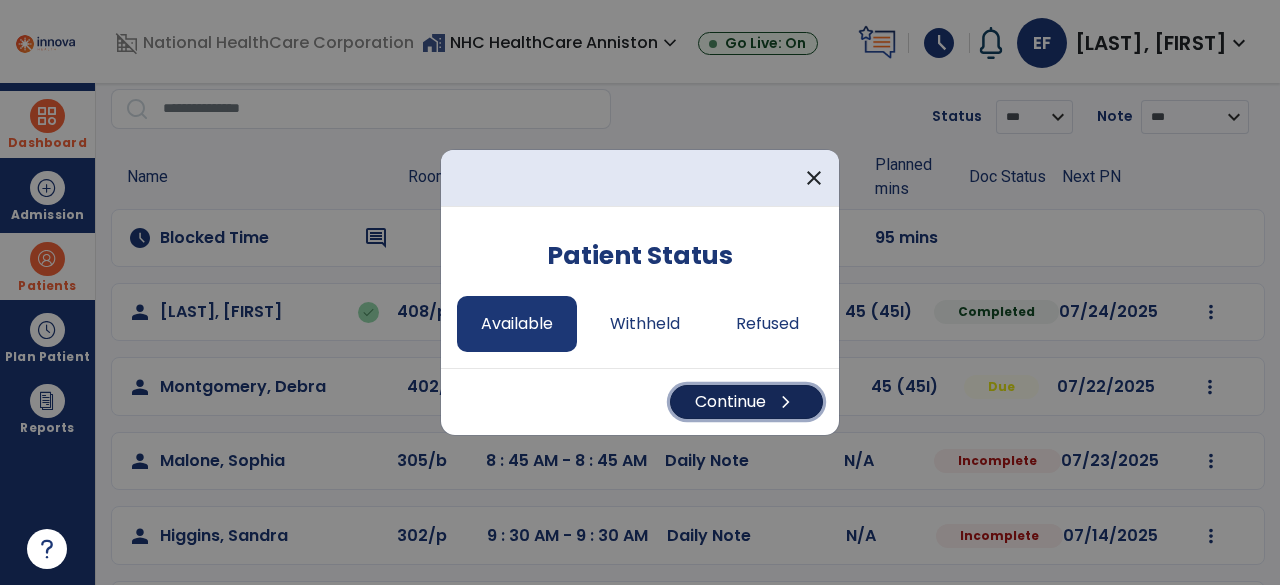 click on "Continue   chevron_right" at bounding box center [746, 402] 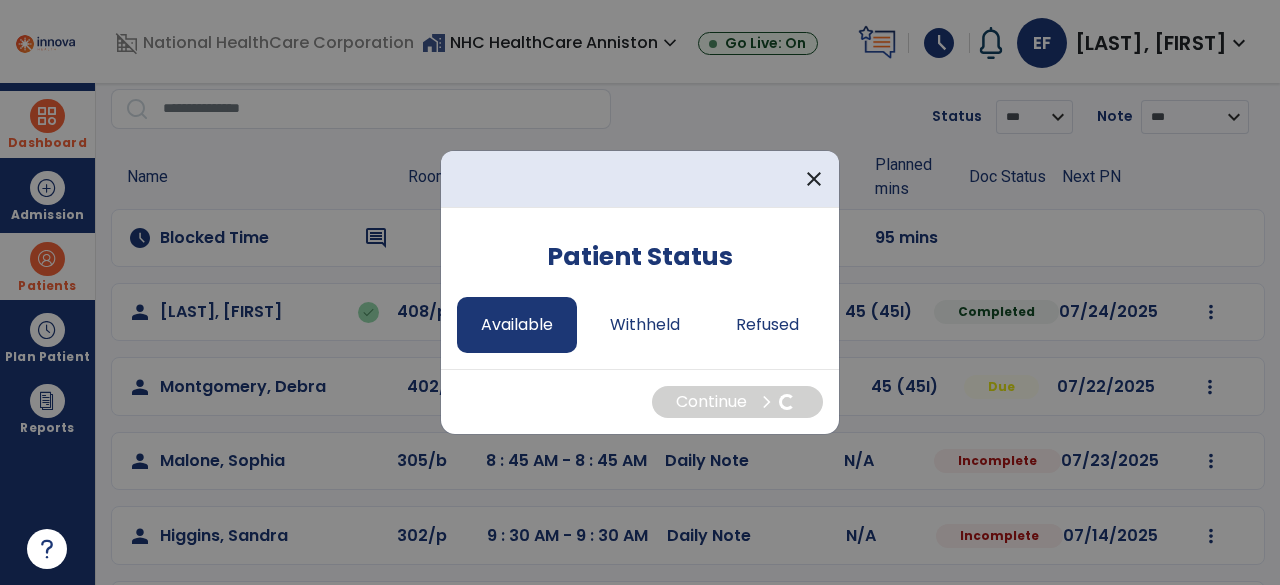select on "*" 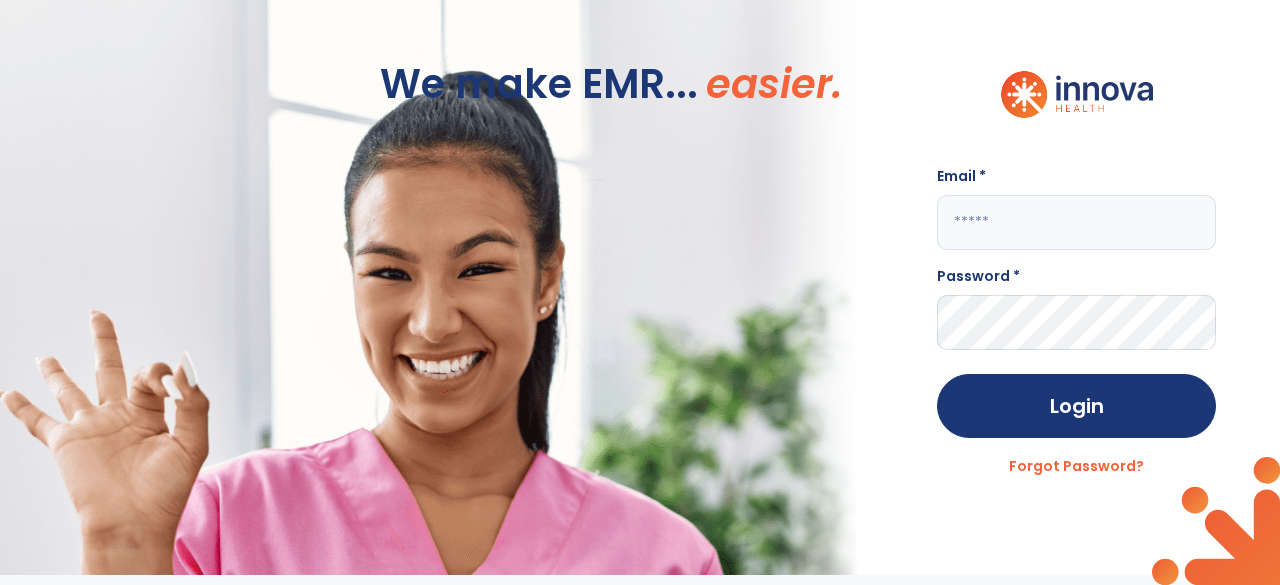 scroll, scrollTop: 0, scrollLeft: 0, axis: both 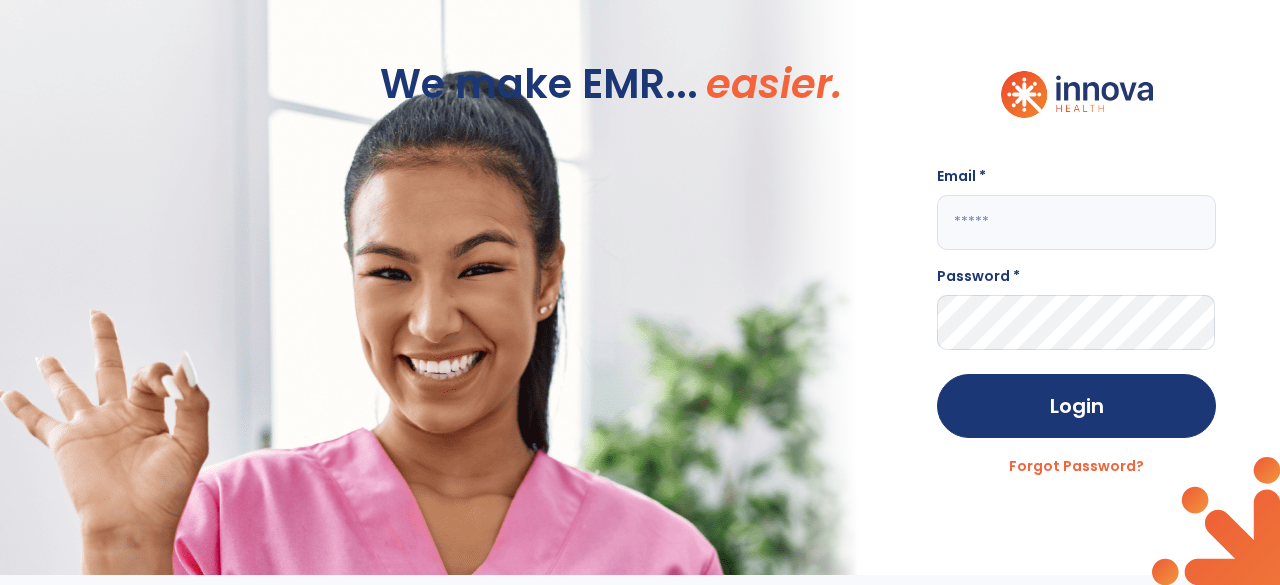 click 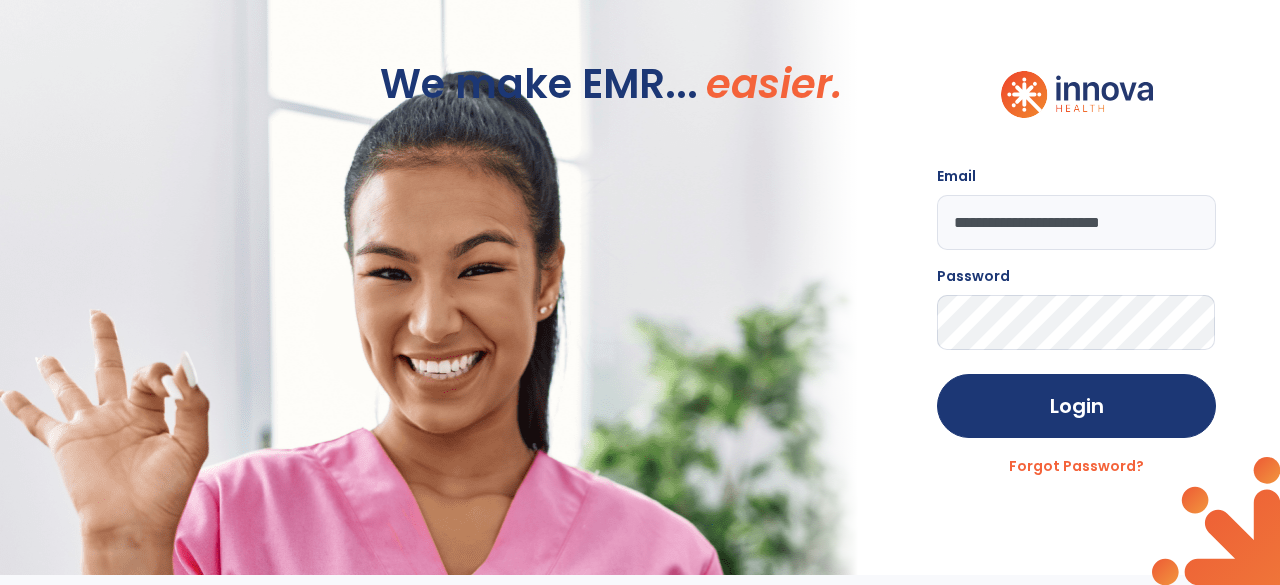 click on "Login" 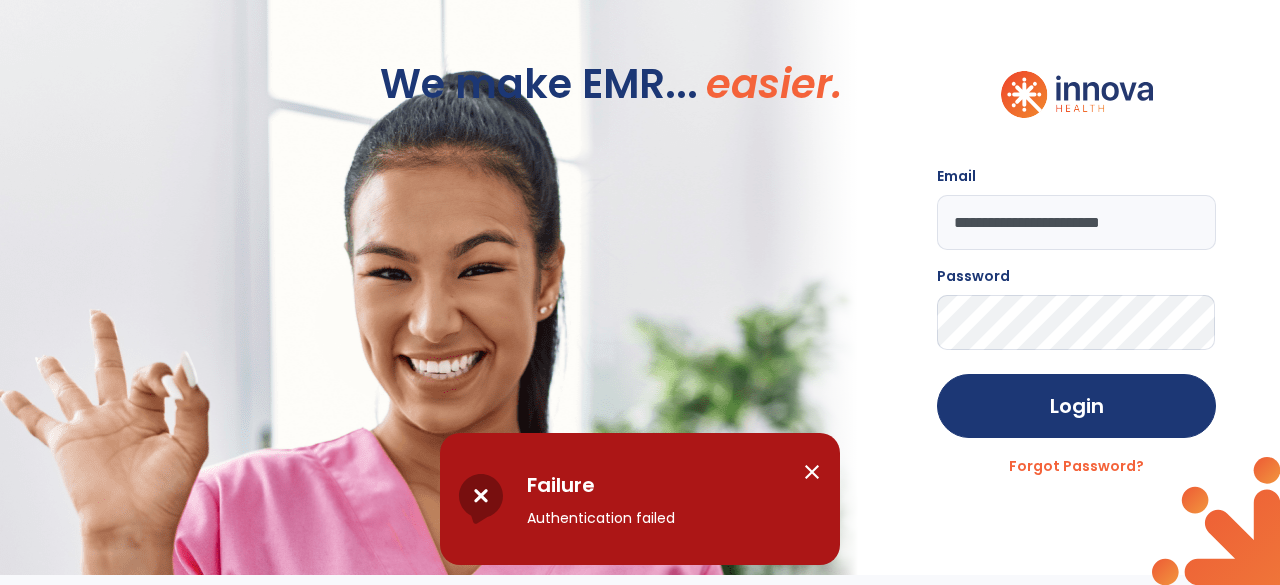click on "**********" 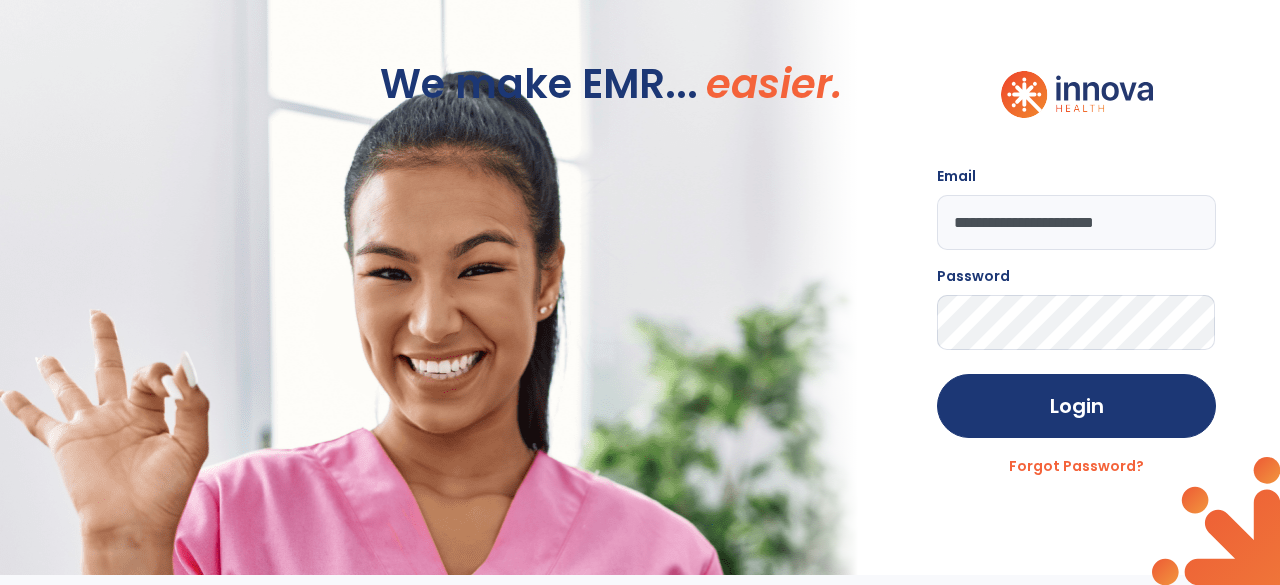 type on "**********" 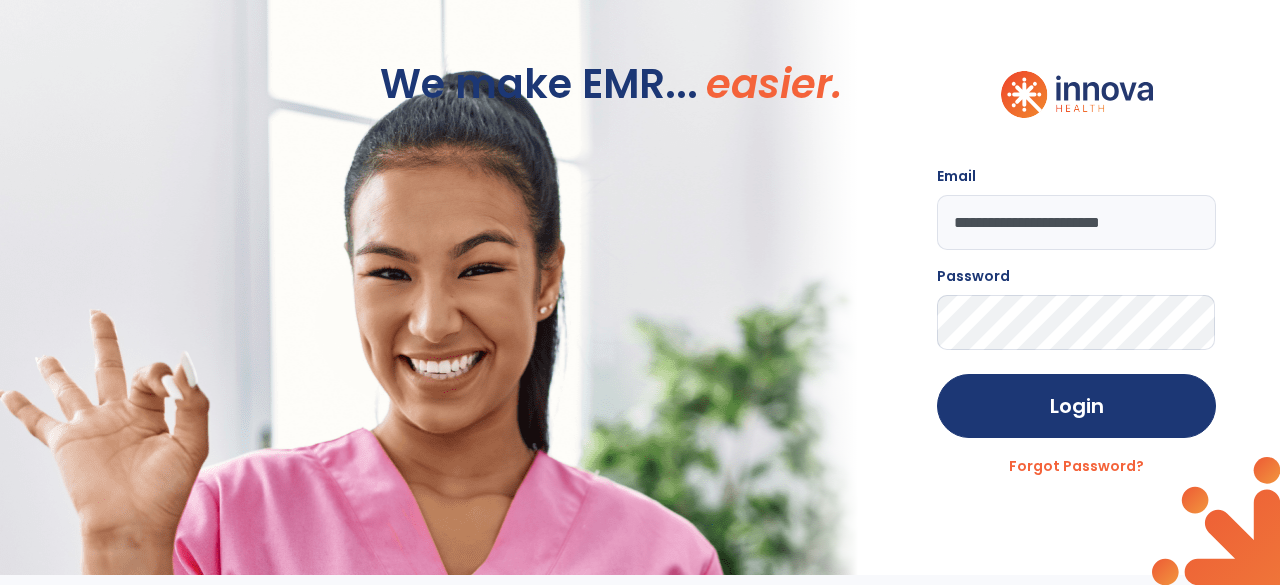 click on "Login" 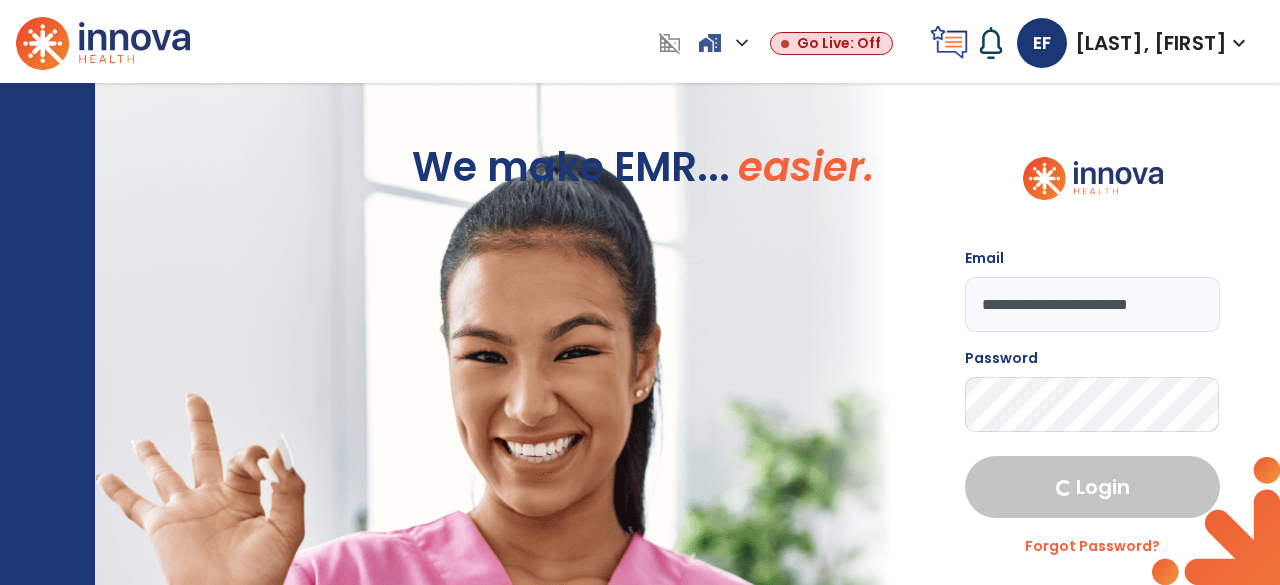 select on "****" 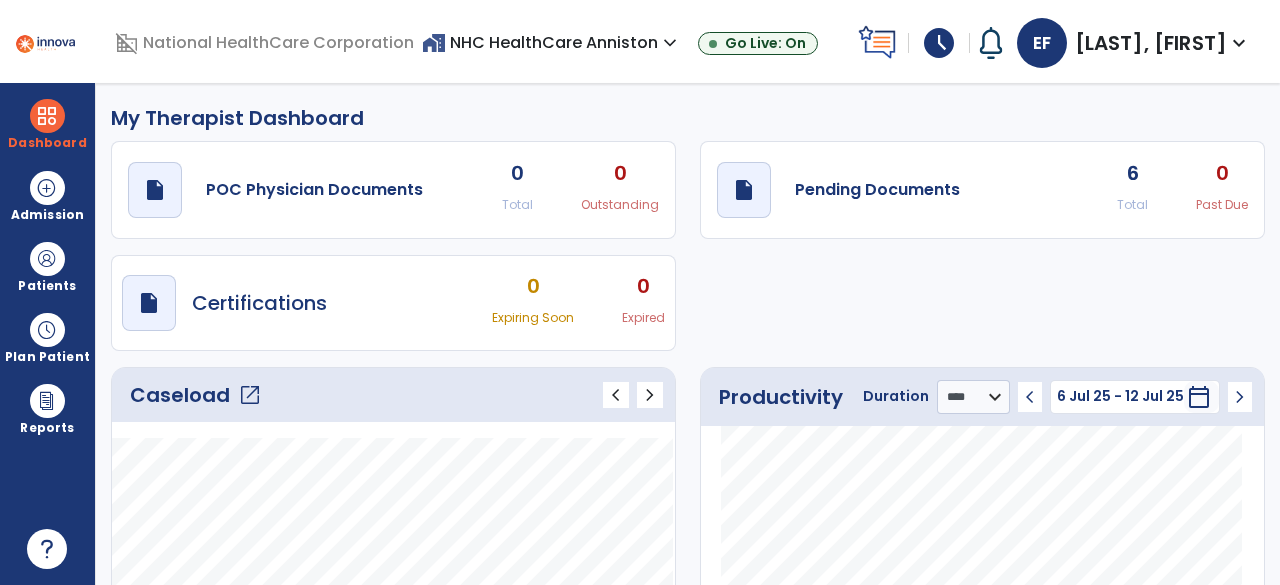 click on "open_in_new" 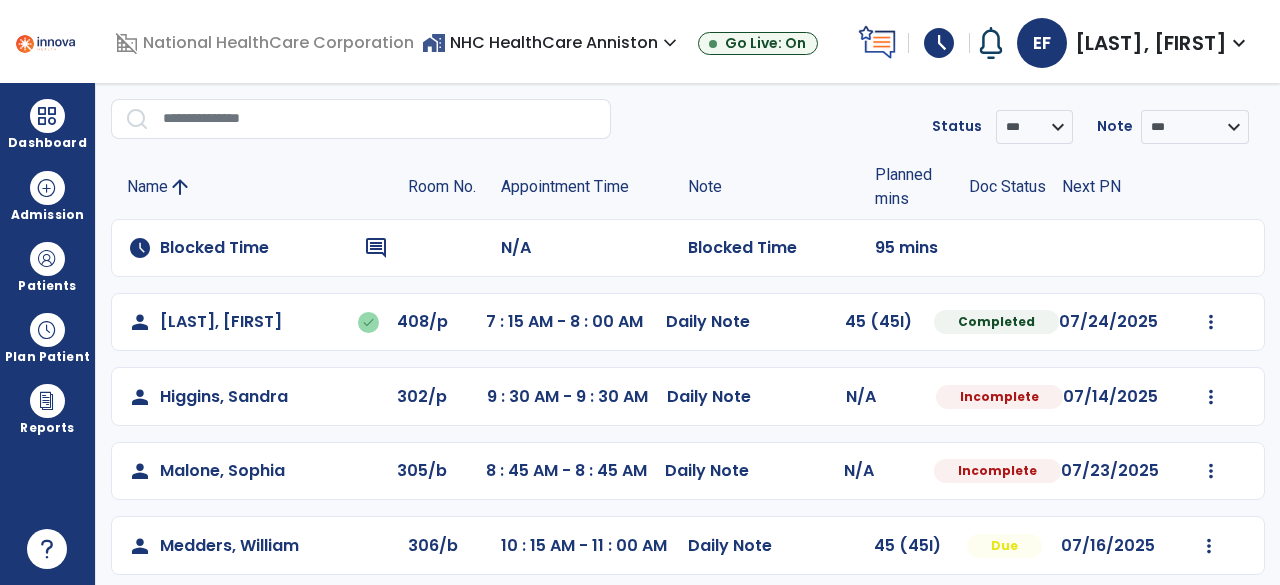 scroll, scrollTop: 80, scrollLeft: 0, axis: vertical 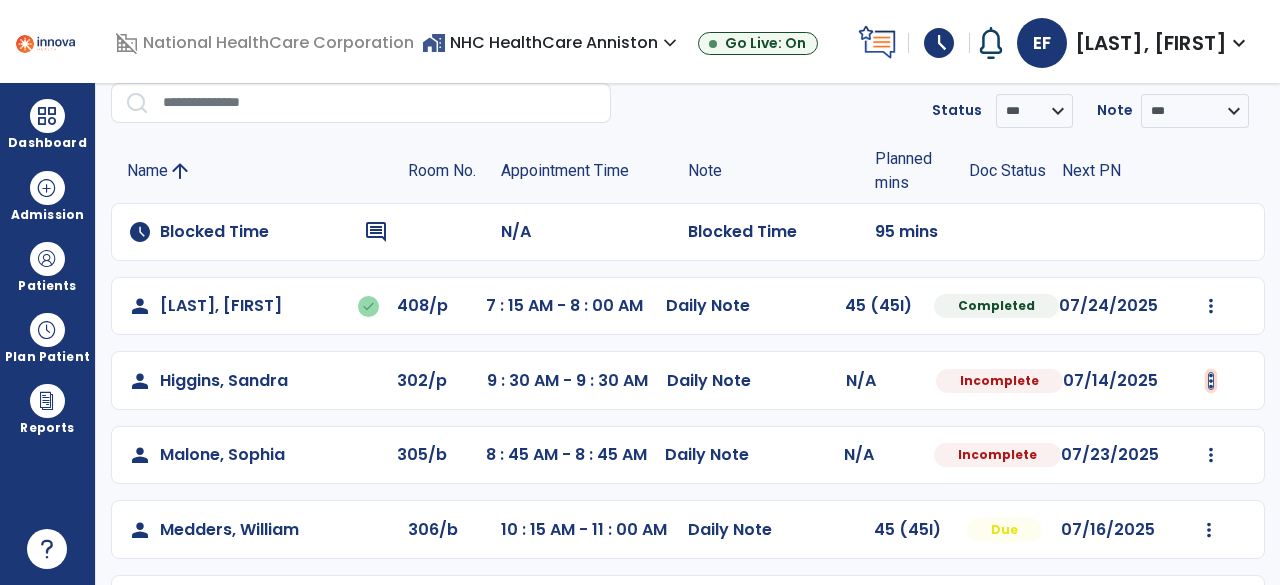 click at bounding box center [1211, 306] 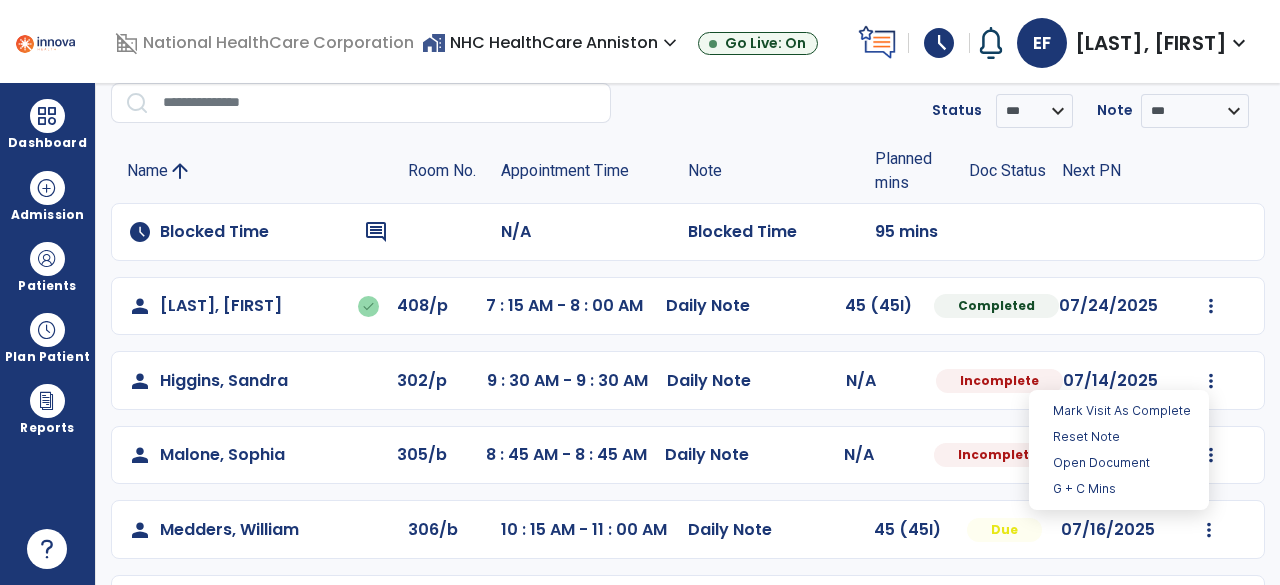 click on "Appointment Time" 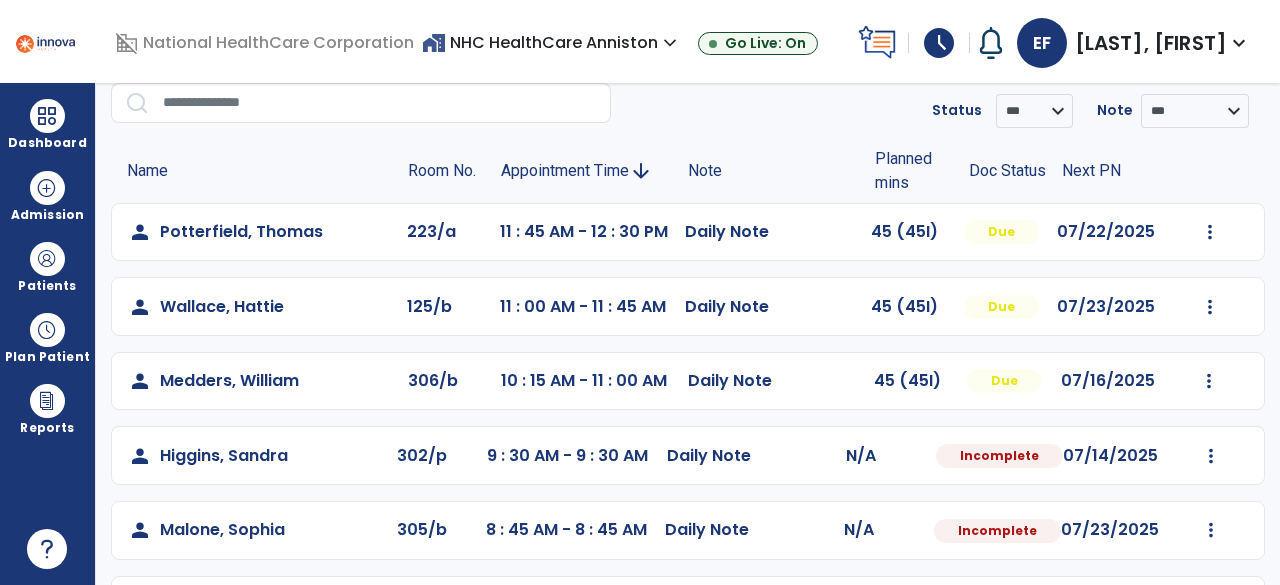 click on "Appointment Time" 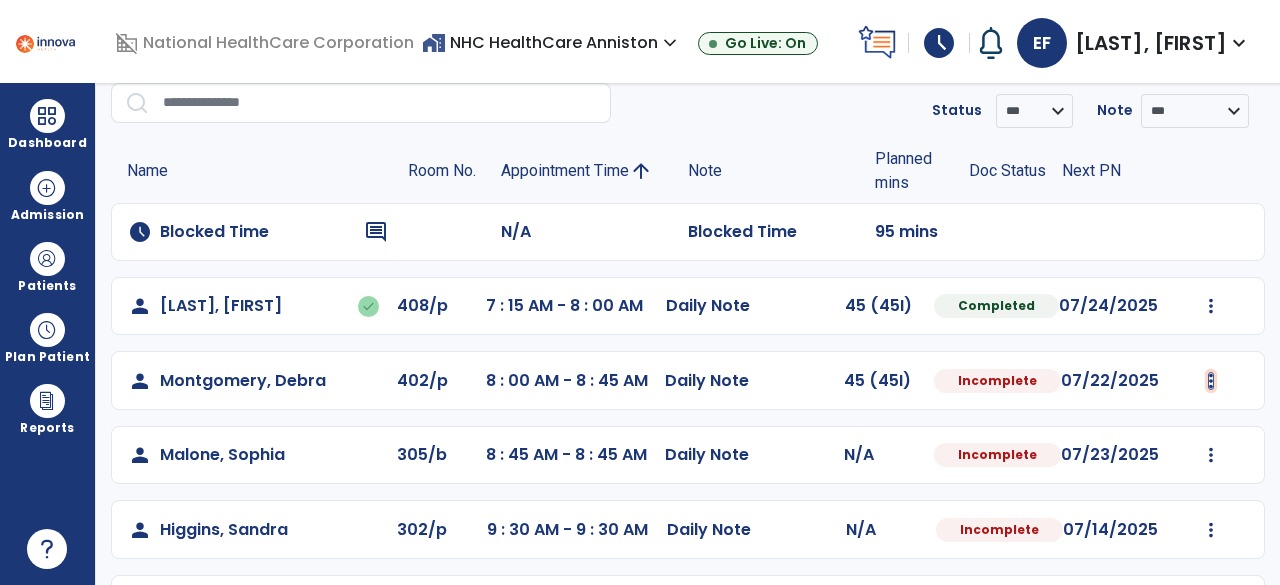 click at bounding box center [1211, 306] 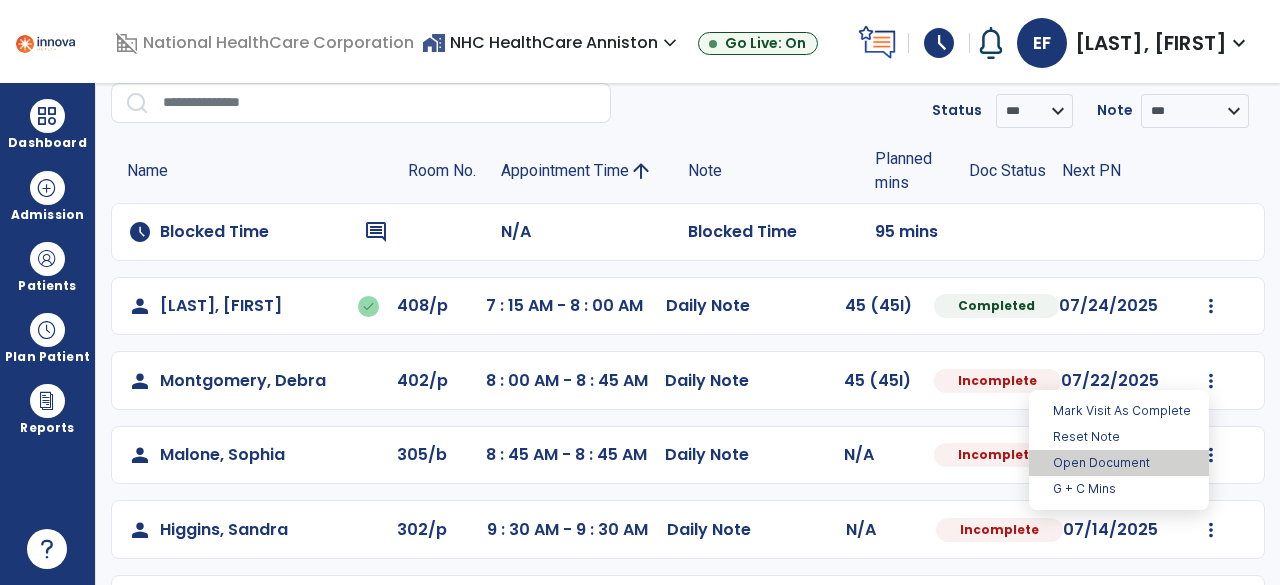 click on "Open Document" at bounding box center [1119, 463] 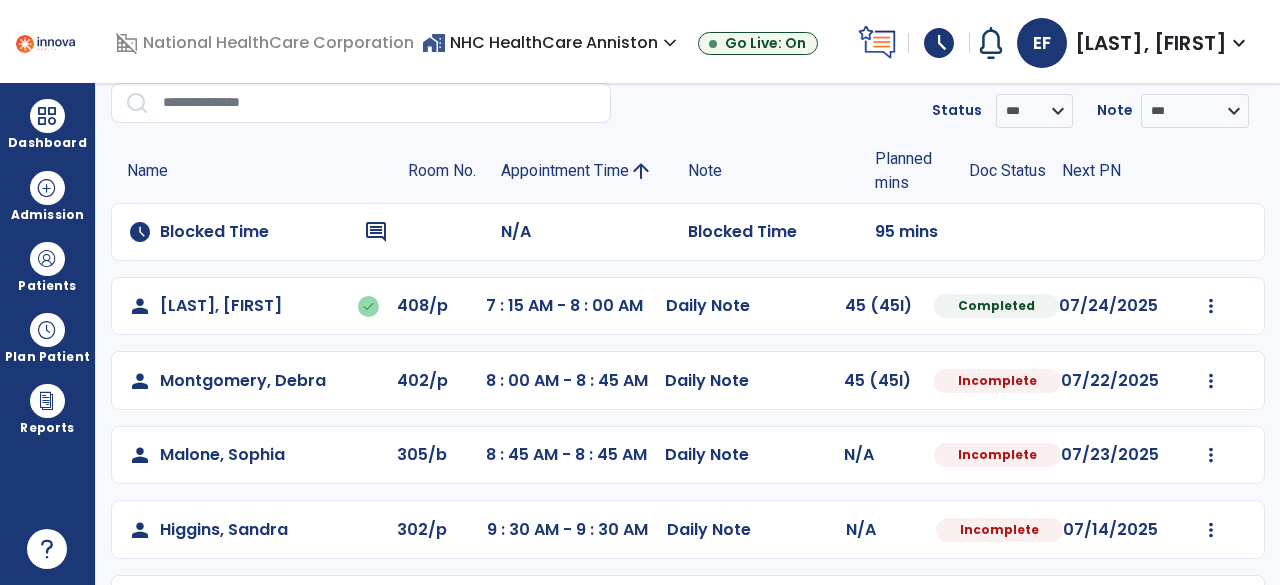 select on "*" 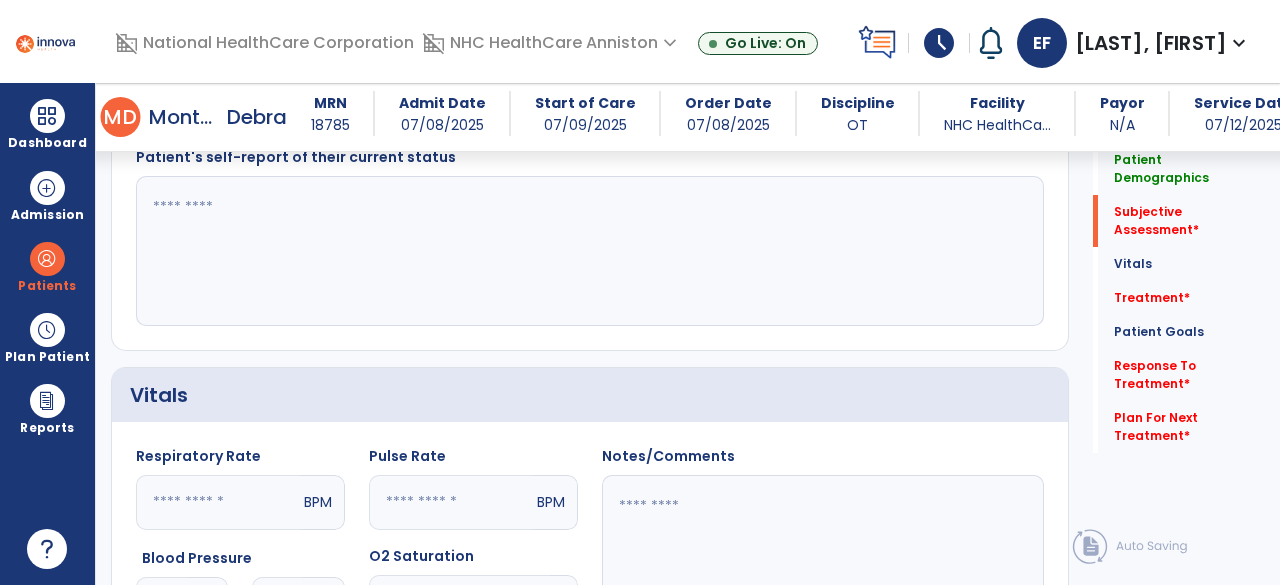 scroll, scrollTop: 1264, scrollLeft: 0, axis: vertical 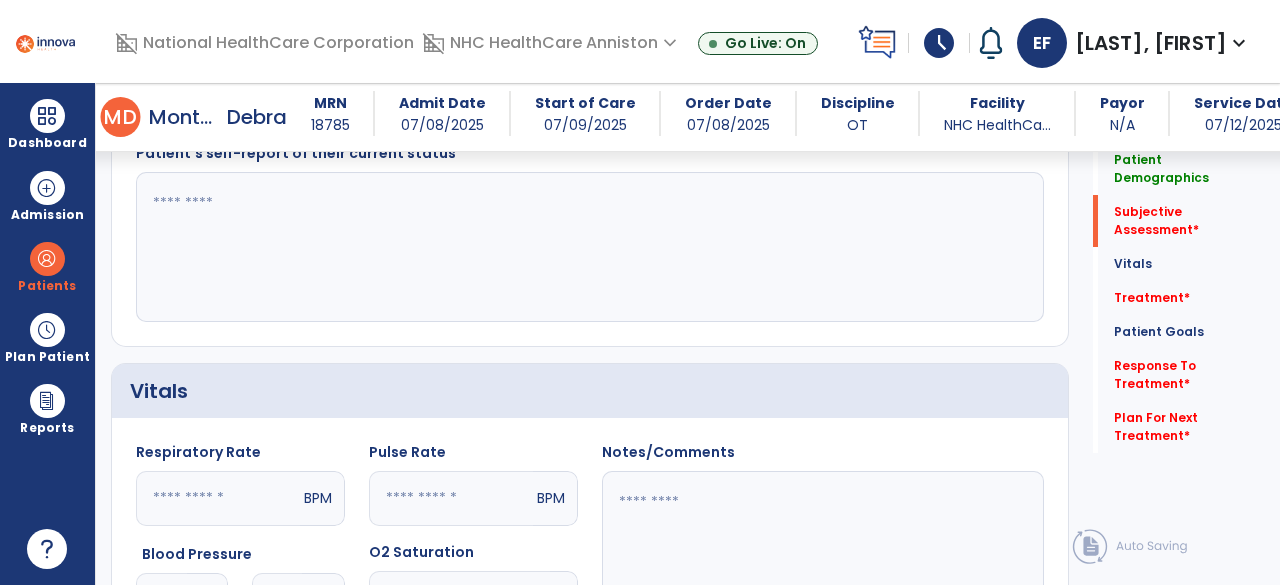 click 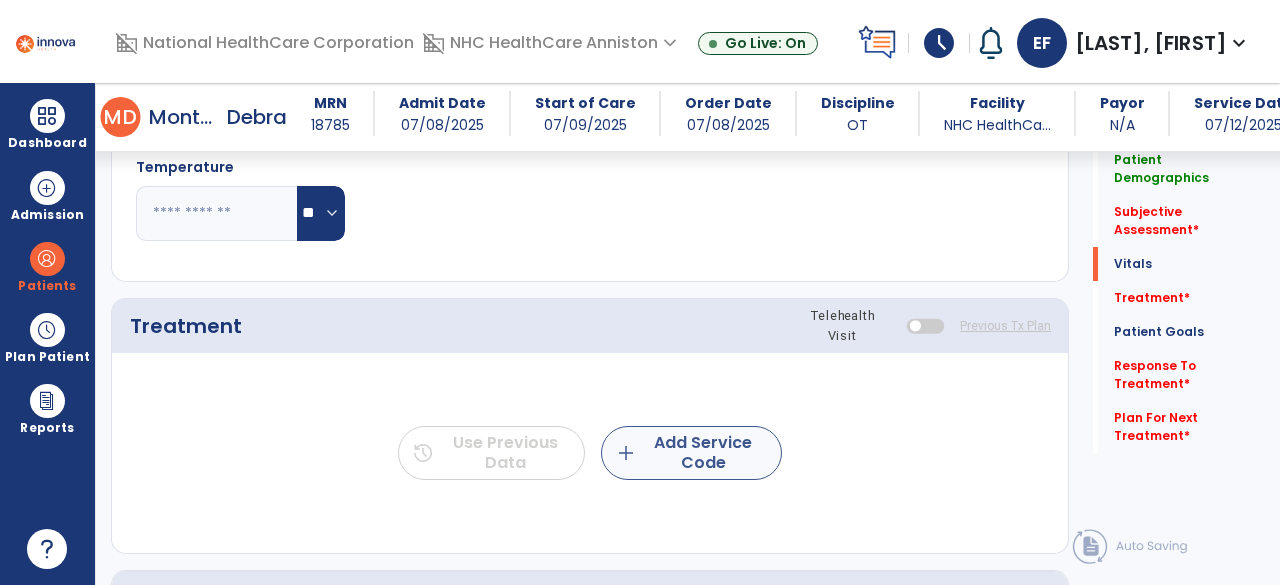 type on "**********" 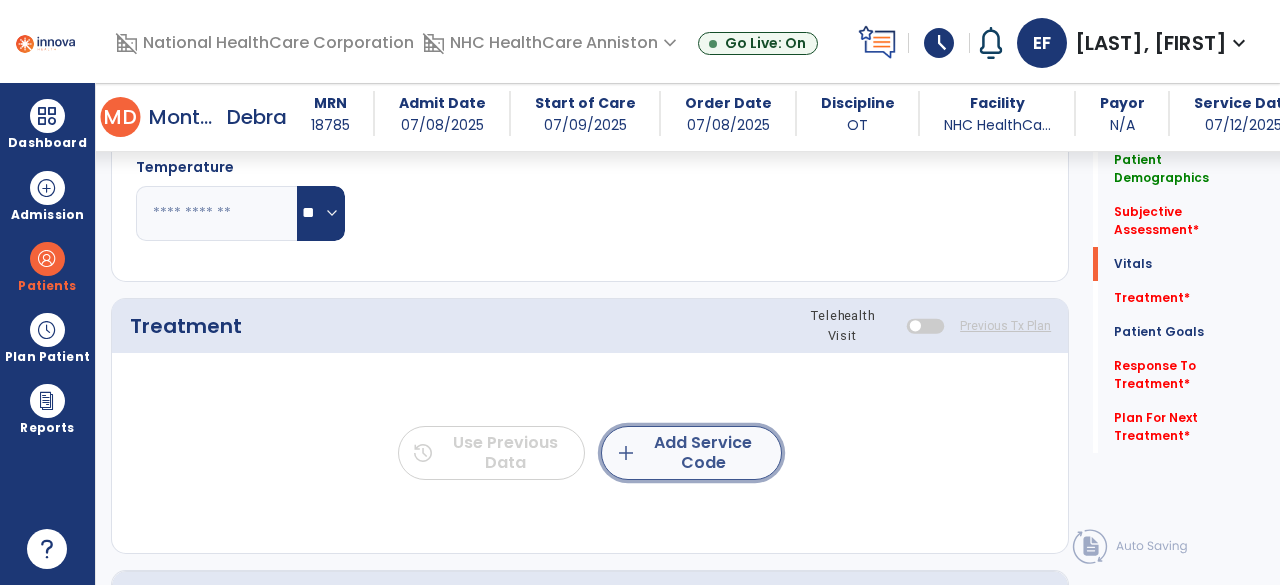click on "add  Add Service Code" 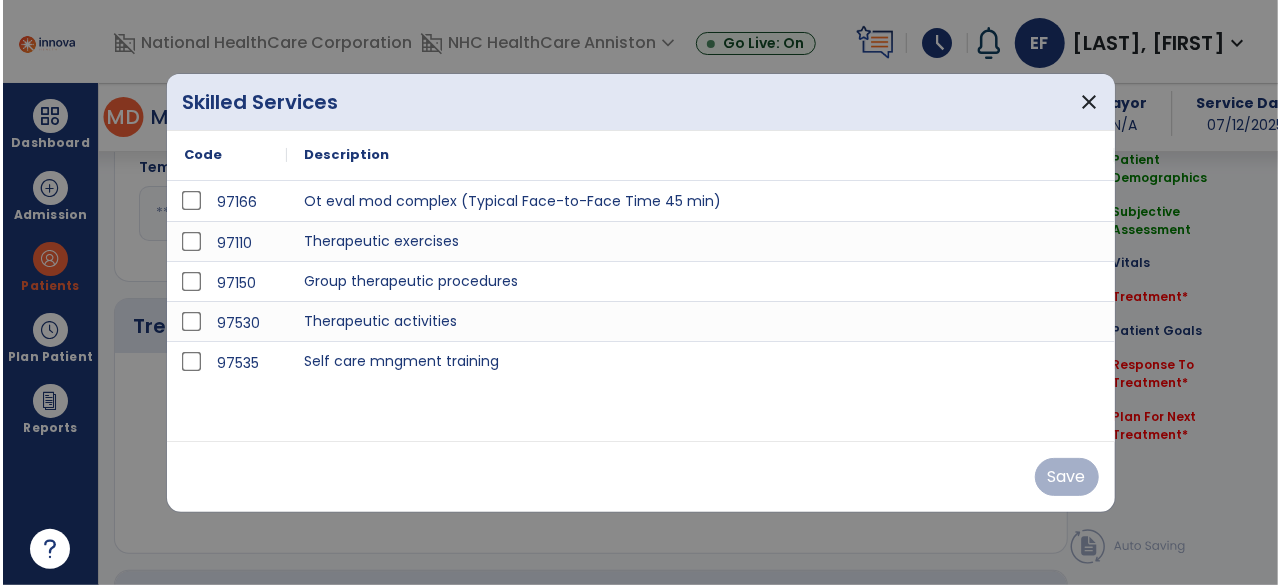 scroll, scrollTop: 1751, scrollLeft: 0, axis: vertical 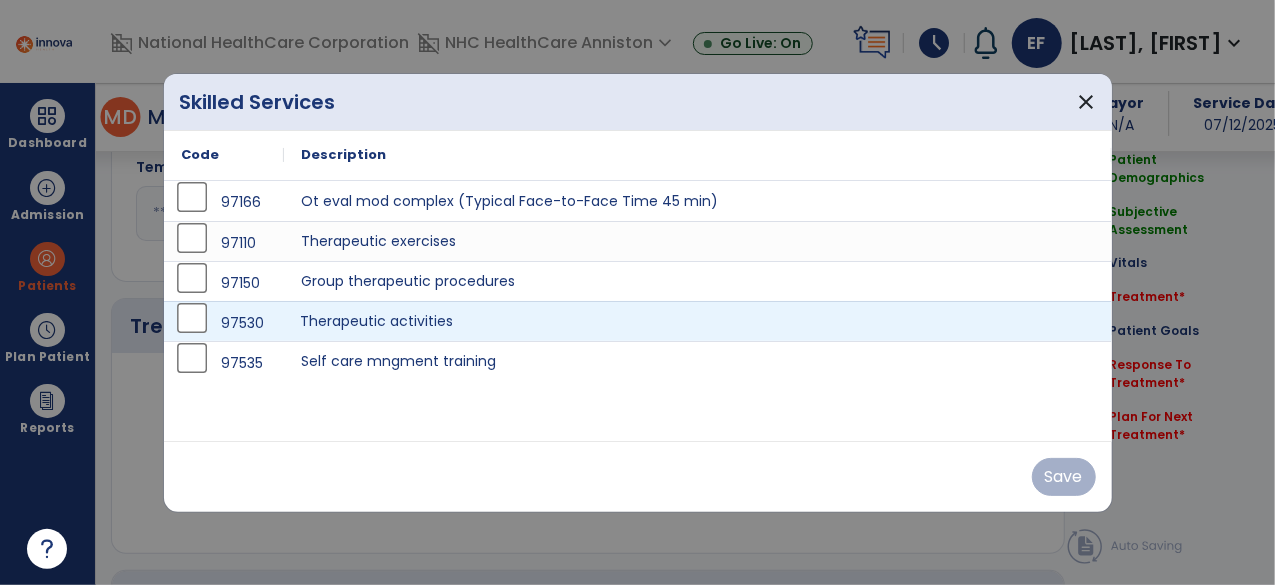click on "Therapeutic activities" at bounding box center (698, 321) 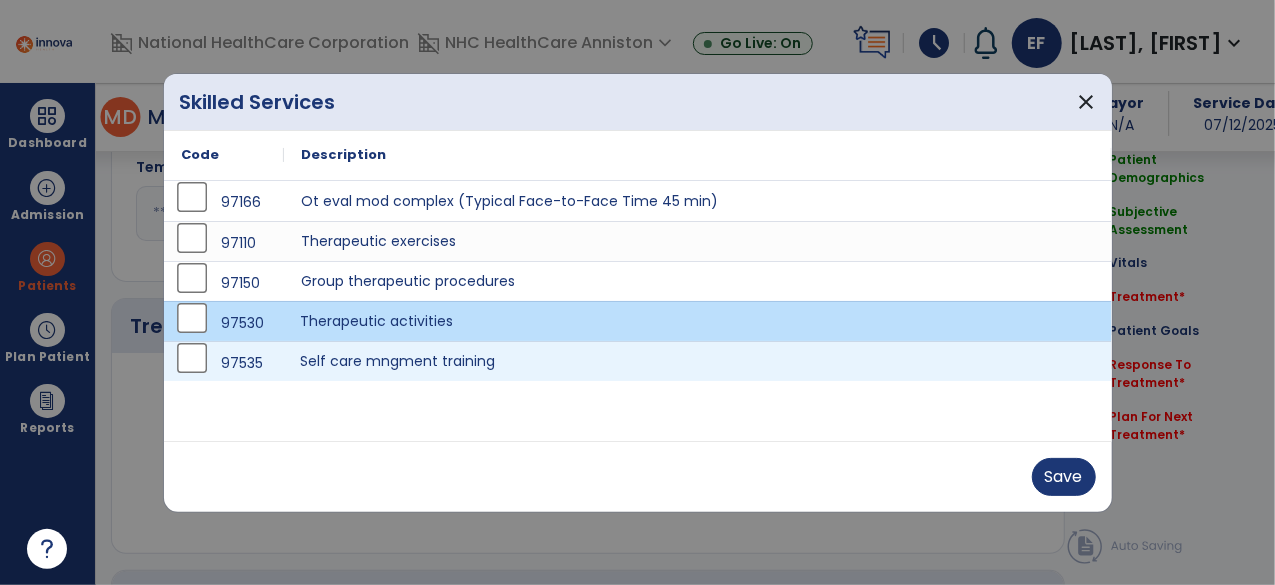 click on "Self care mngment training" at bounding box center [698, 361] 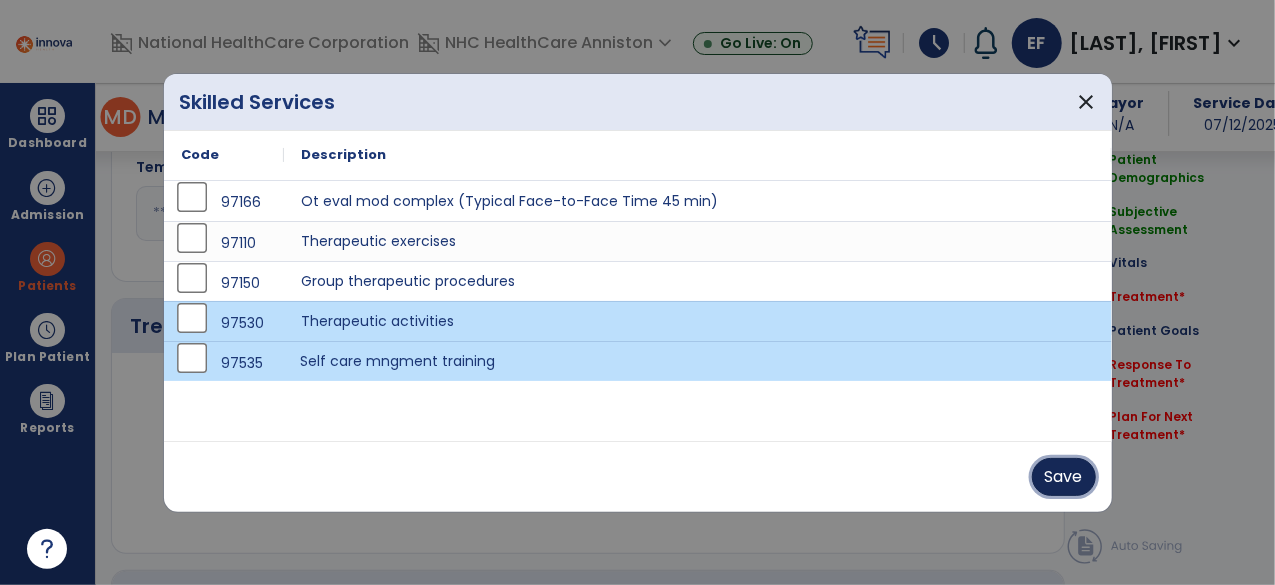 click on "Save" at bounding box center (1064, 477) 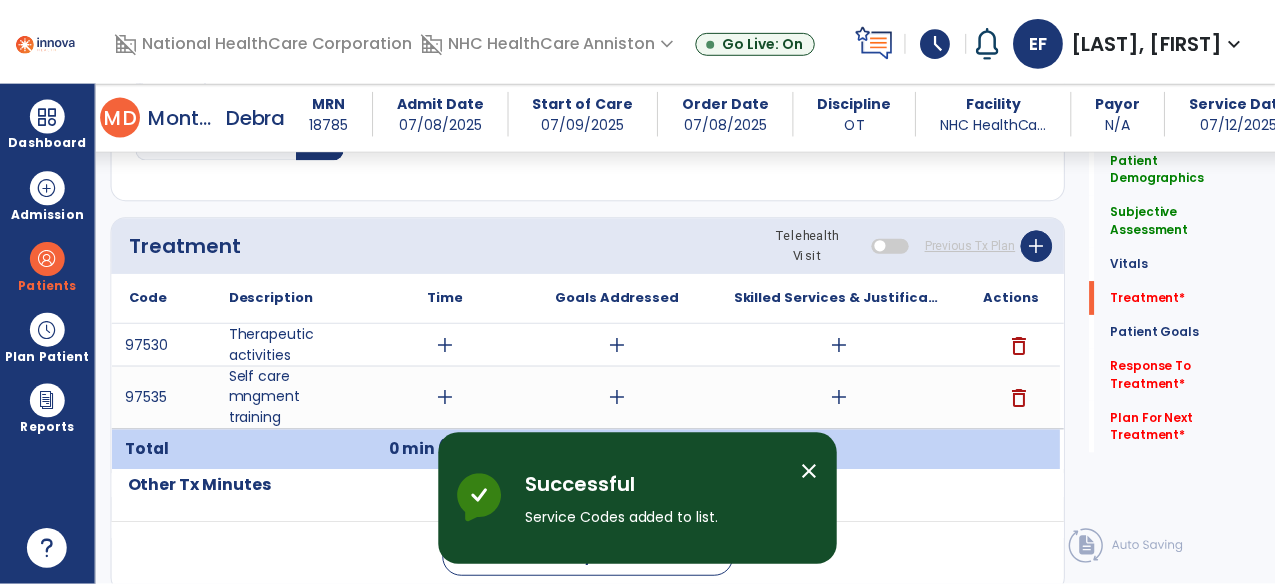 scroll, scrollTop: 1843, scrollLeft: 0, axis: vertical 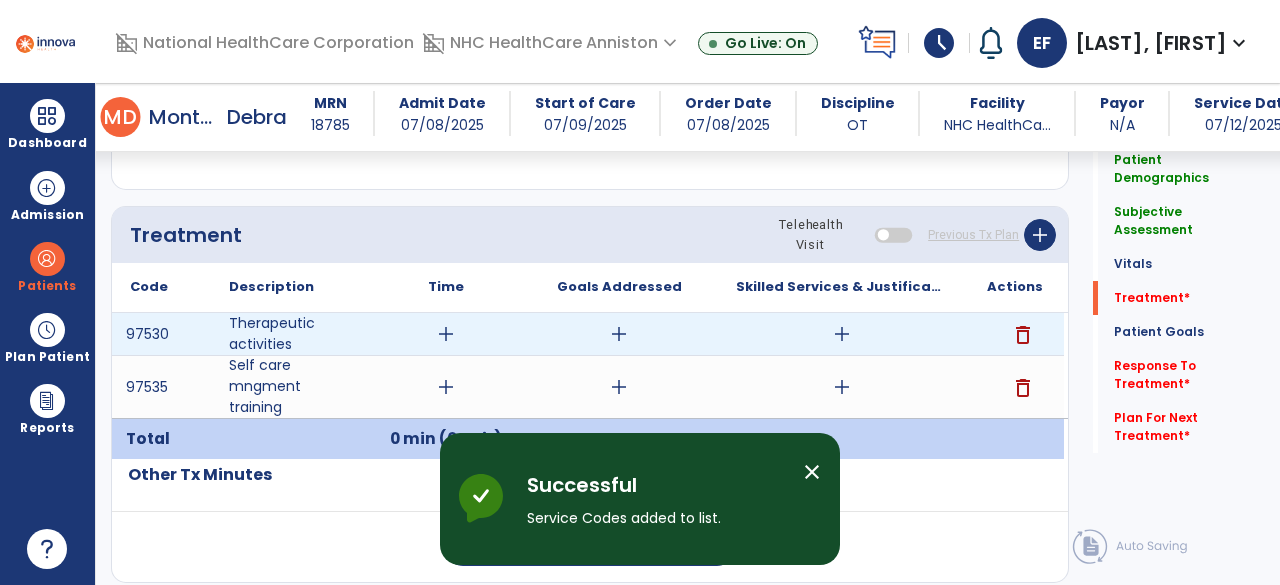click on "add" at bounding box center [446, 334] 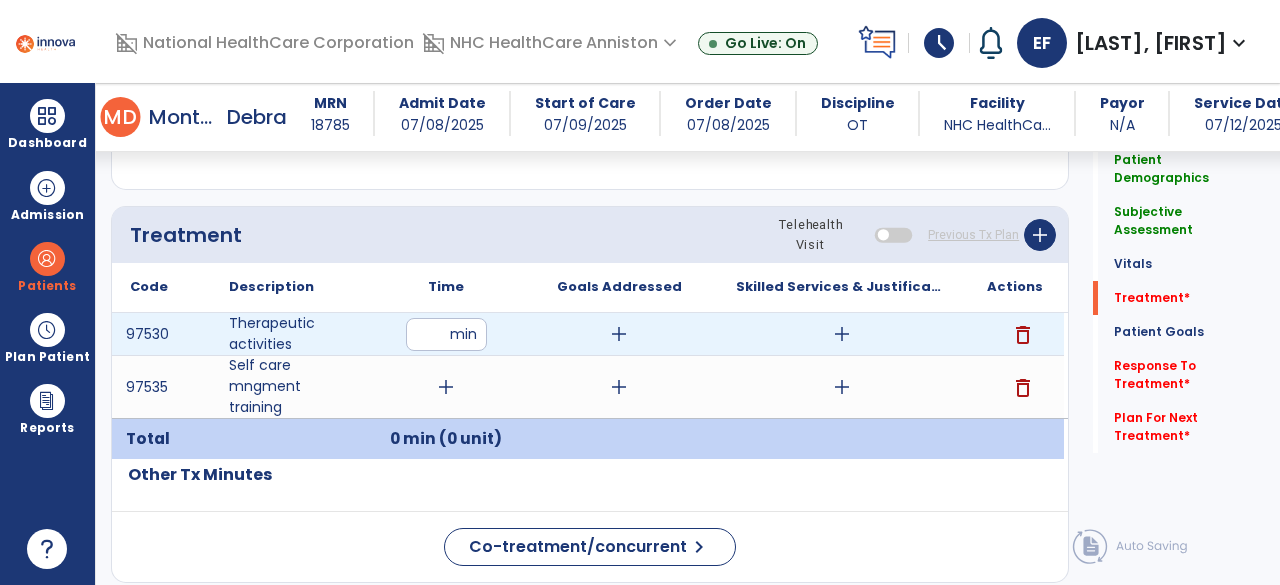 type on "**" 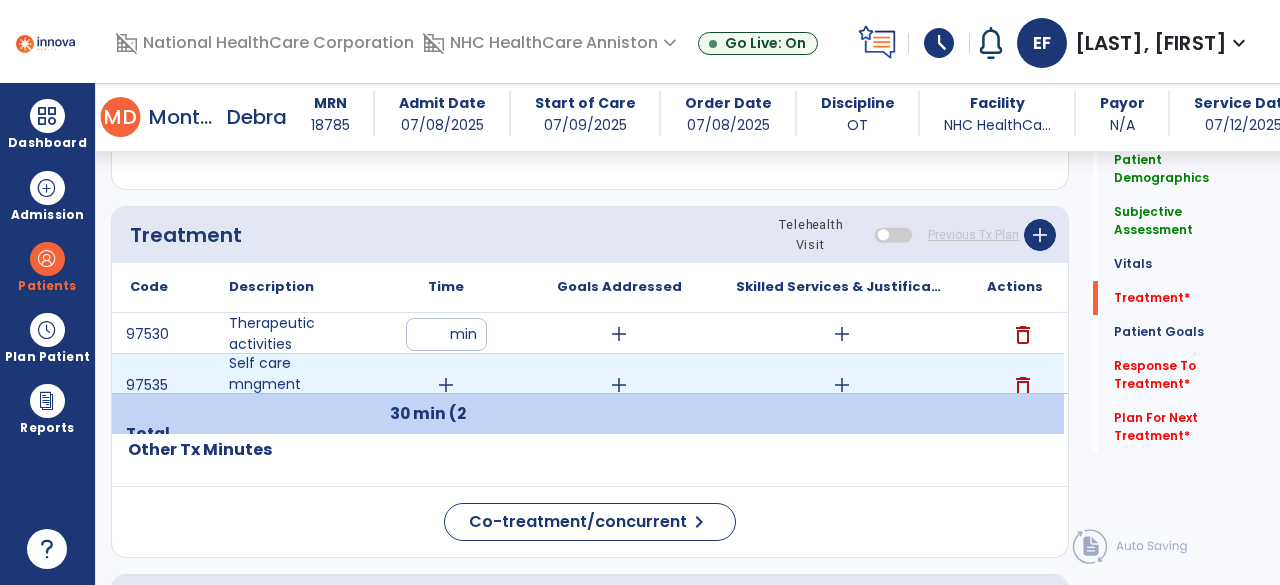 click on "add" at bounding box center [446, 385] 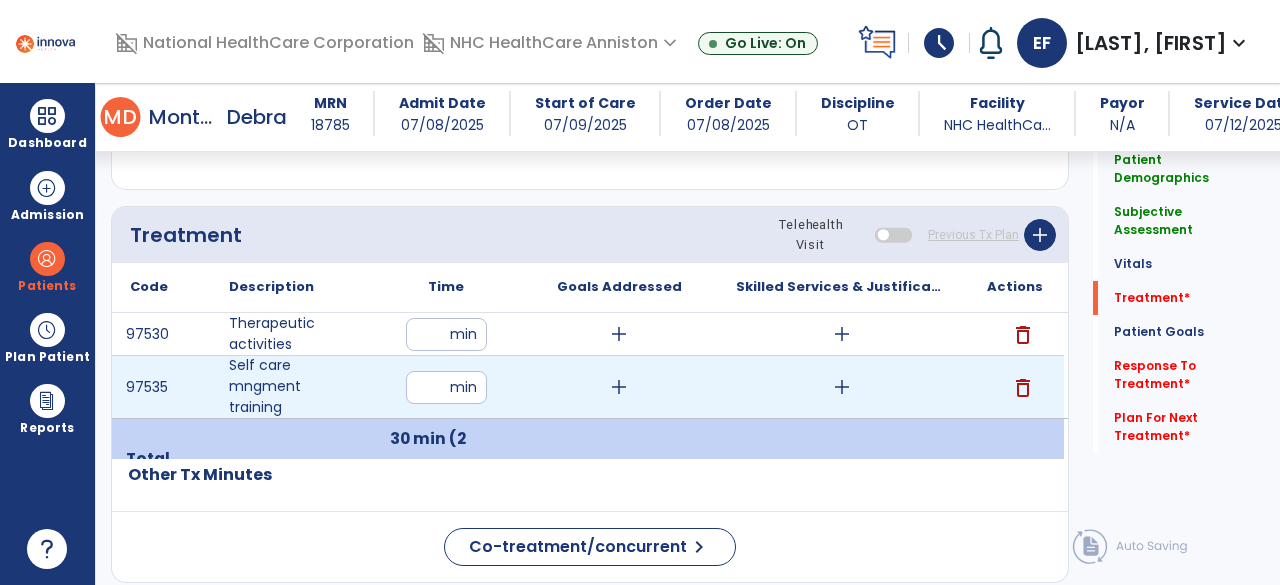 type on "**" 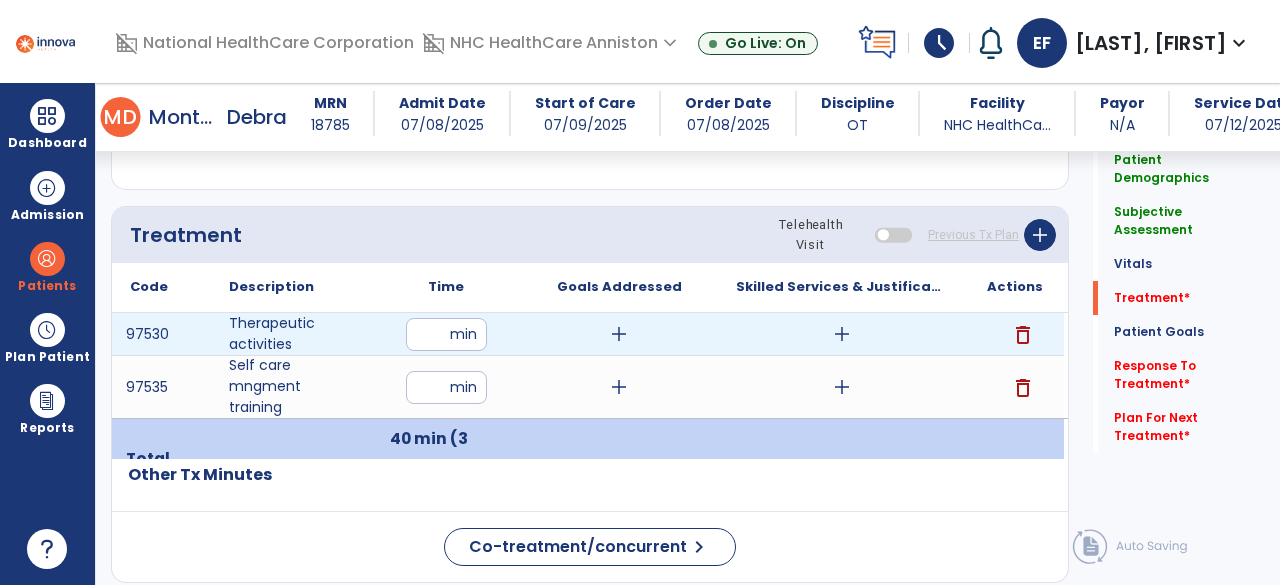 click on "add" at bounding box center [619, 334] 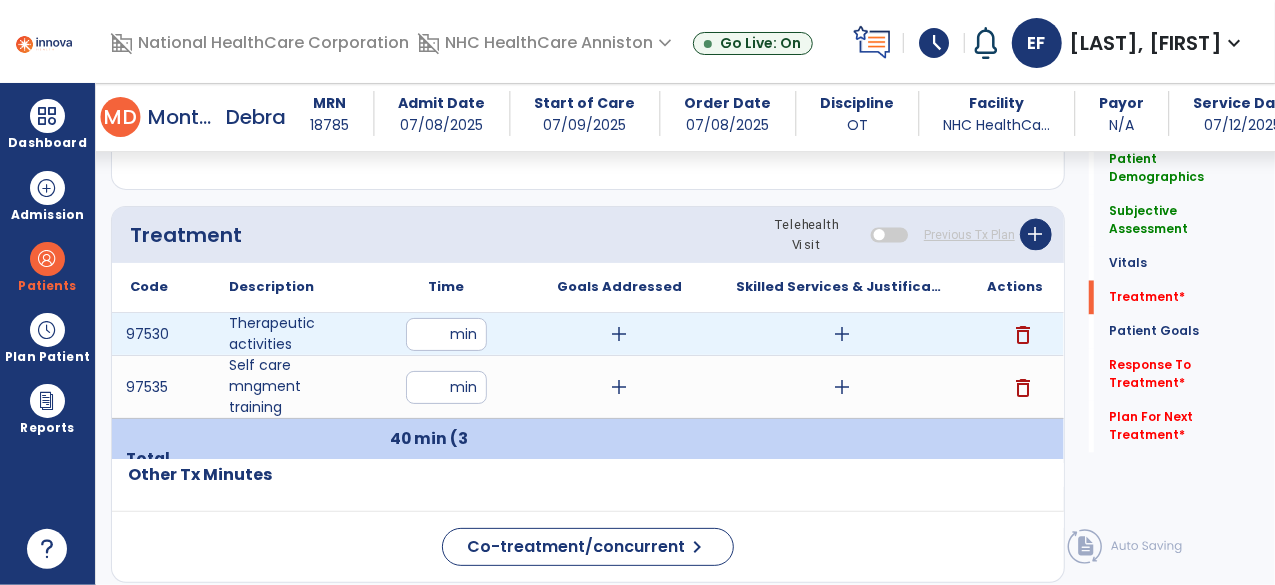 scroll, scrollTop: 1843, scrollLeft: 0, axis: vertical 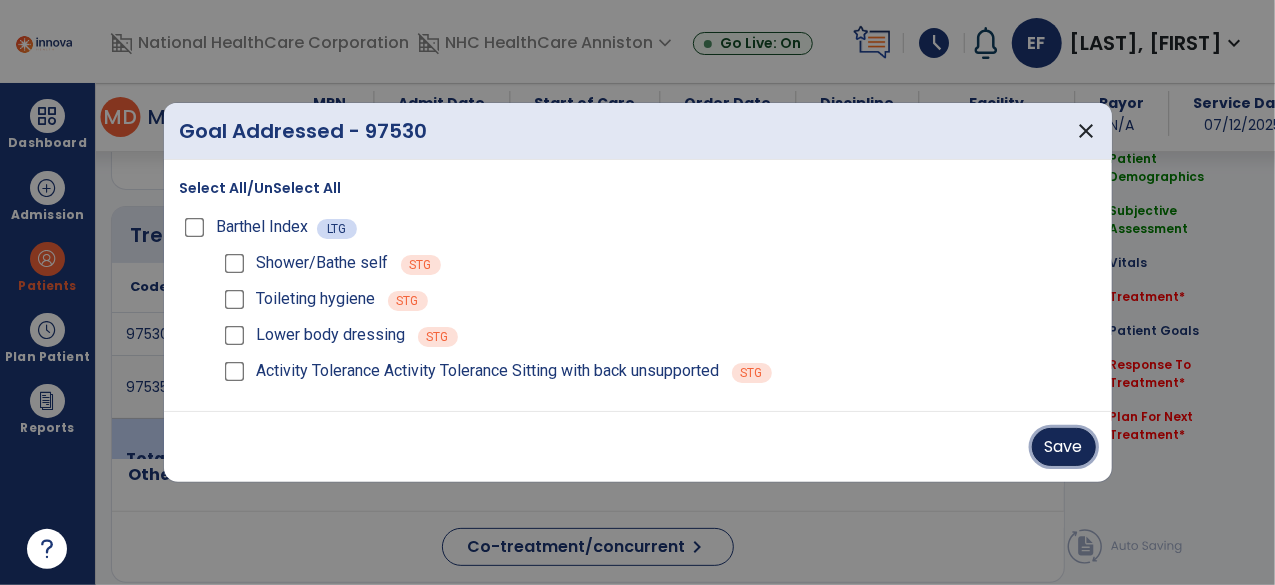click on "Save" at bounding box center [1064, 447] 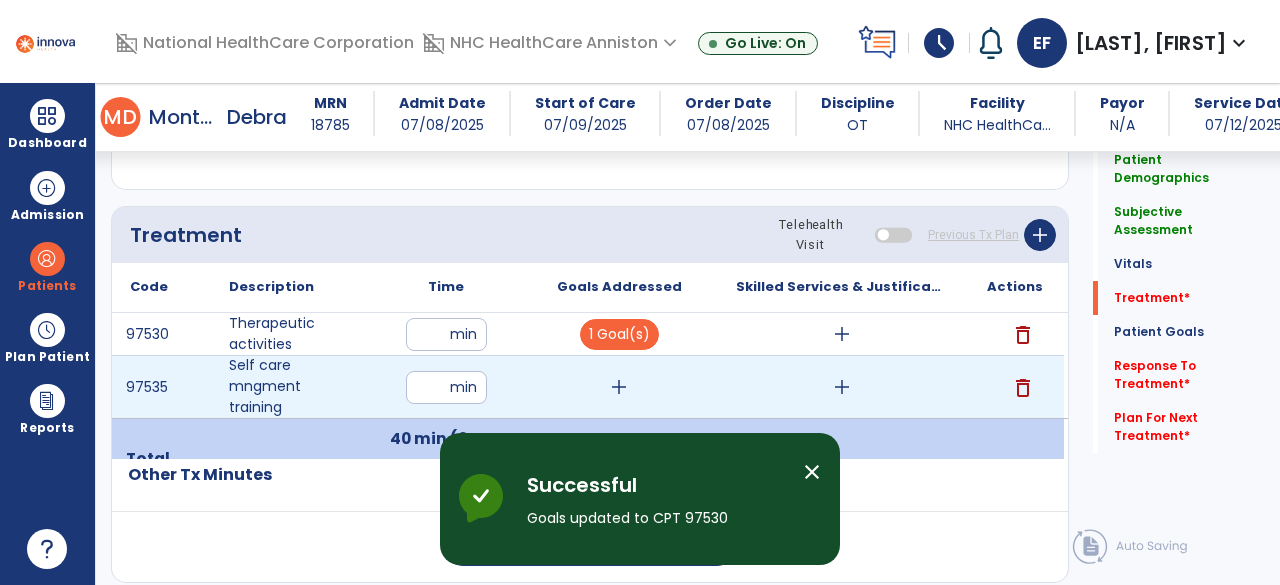 click on "add" at bounding box center [619, 387] 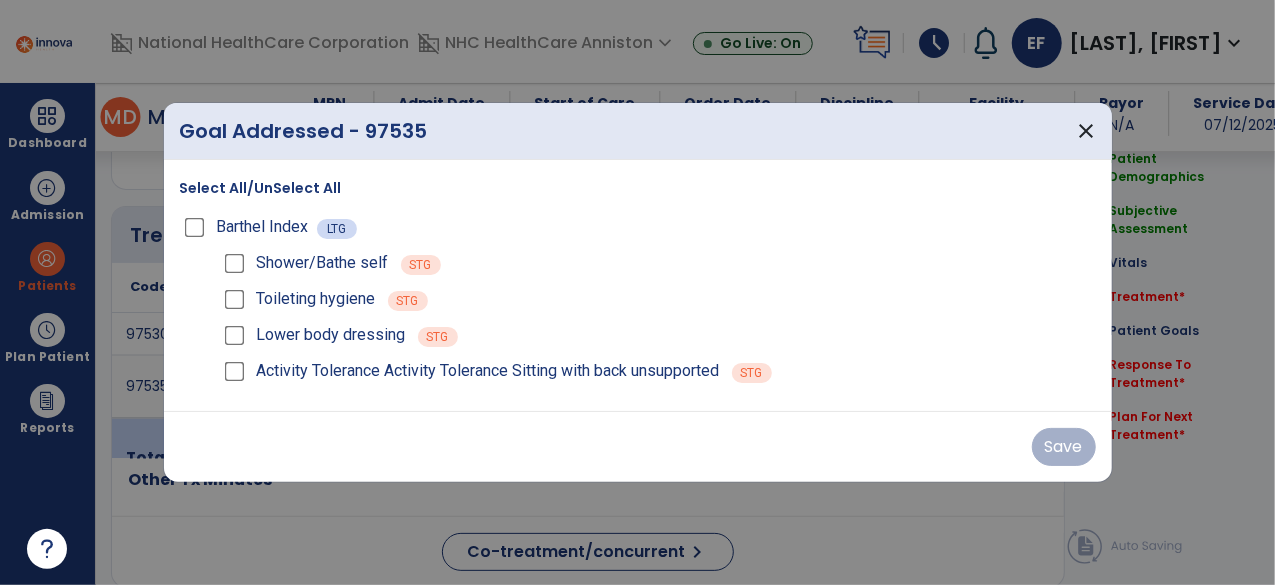 scroll, scrollTop: 1843, scrollLeft: 0, axis: vertical 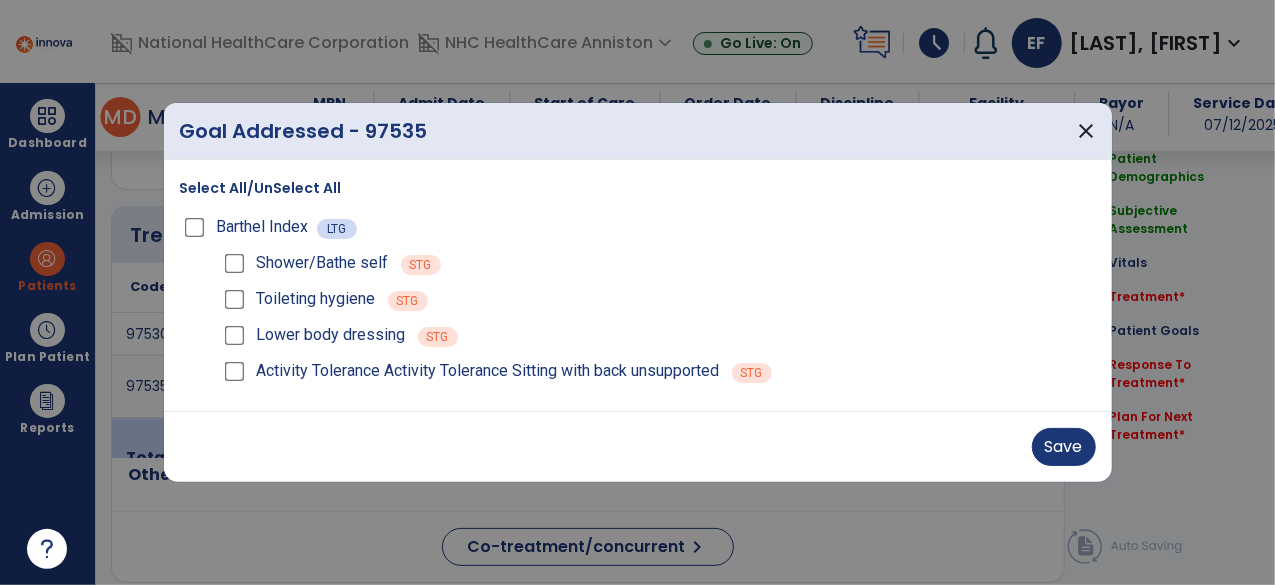 click on "Save" at bounding box center [638, 447] 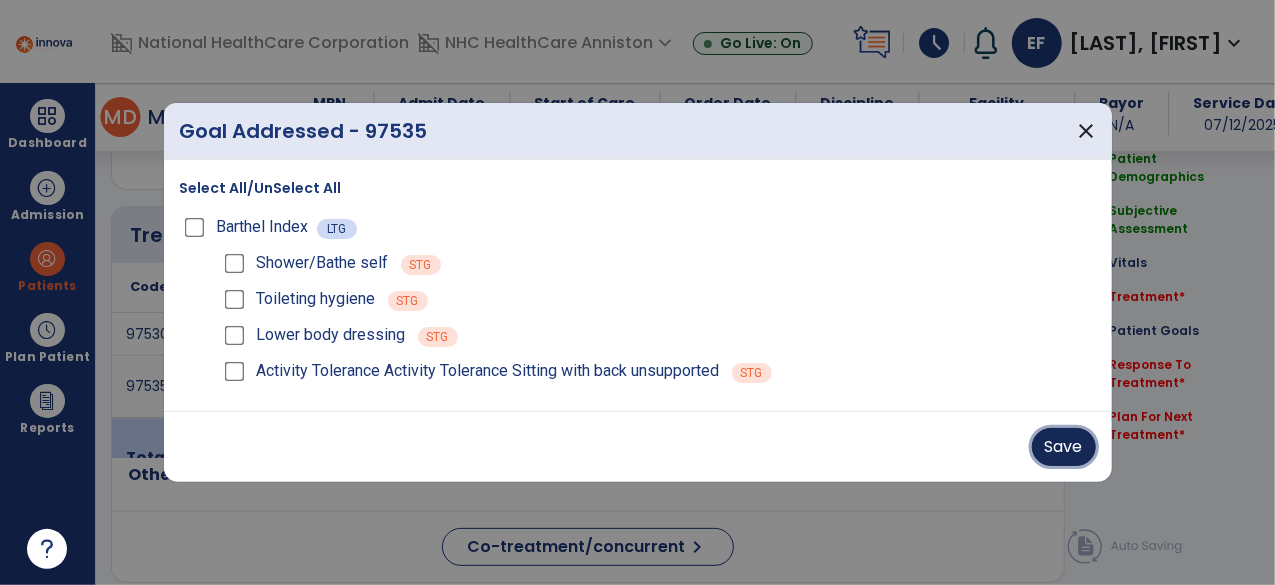 click on "Save" at bounding box center [1064, 447] 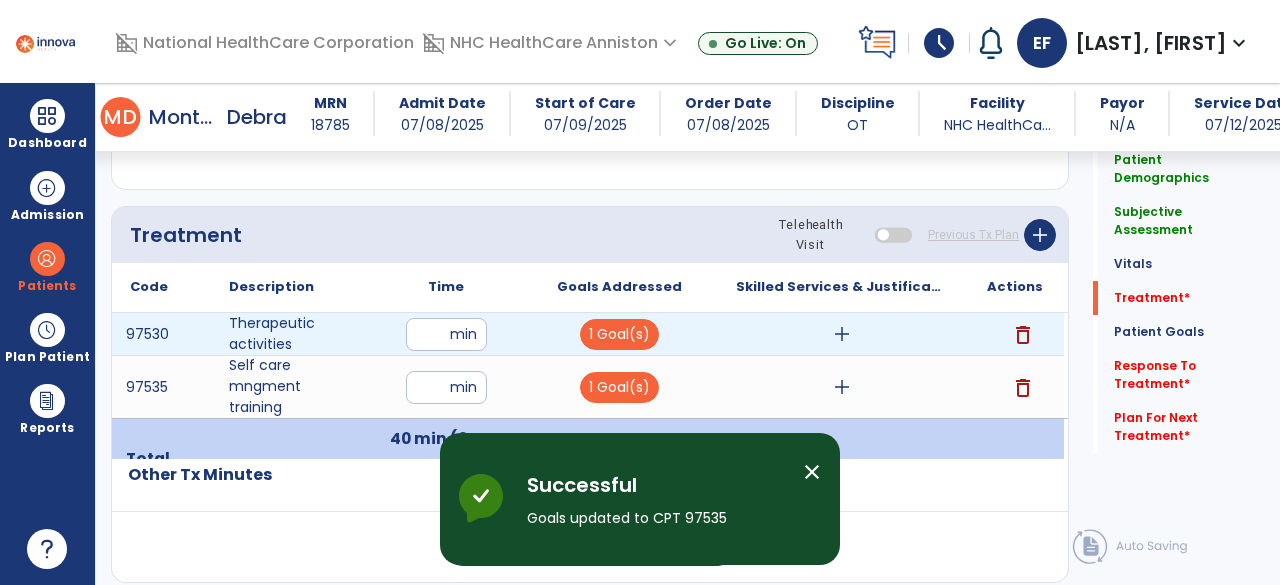 click on "add" at bounding box center [842, 334] 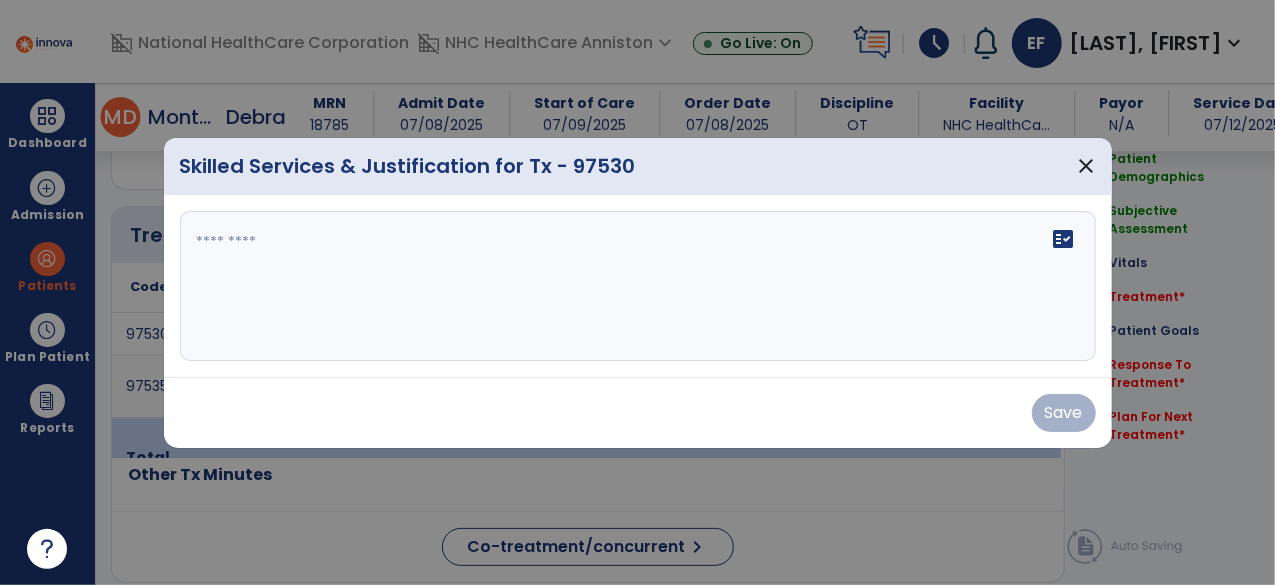 scroll, scrollTop: 1843, scrollLeft: 0, axis: vertical 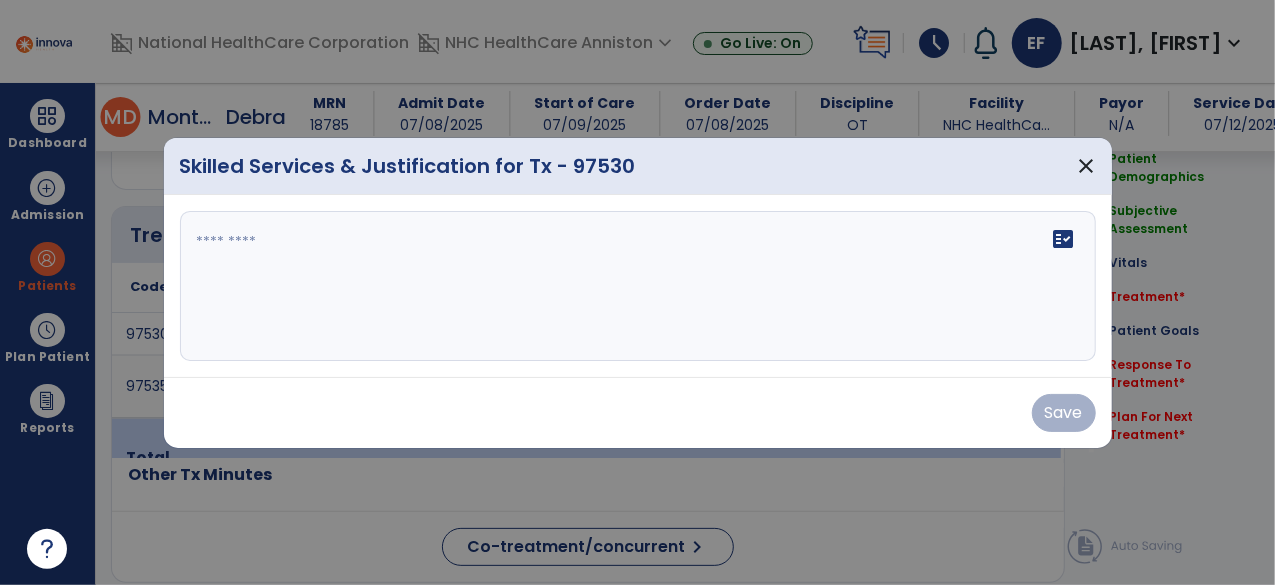 click on "fact_check" at bounding box center [638, 286] 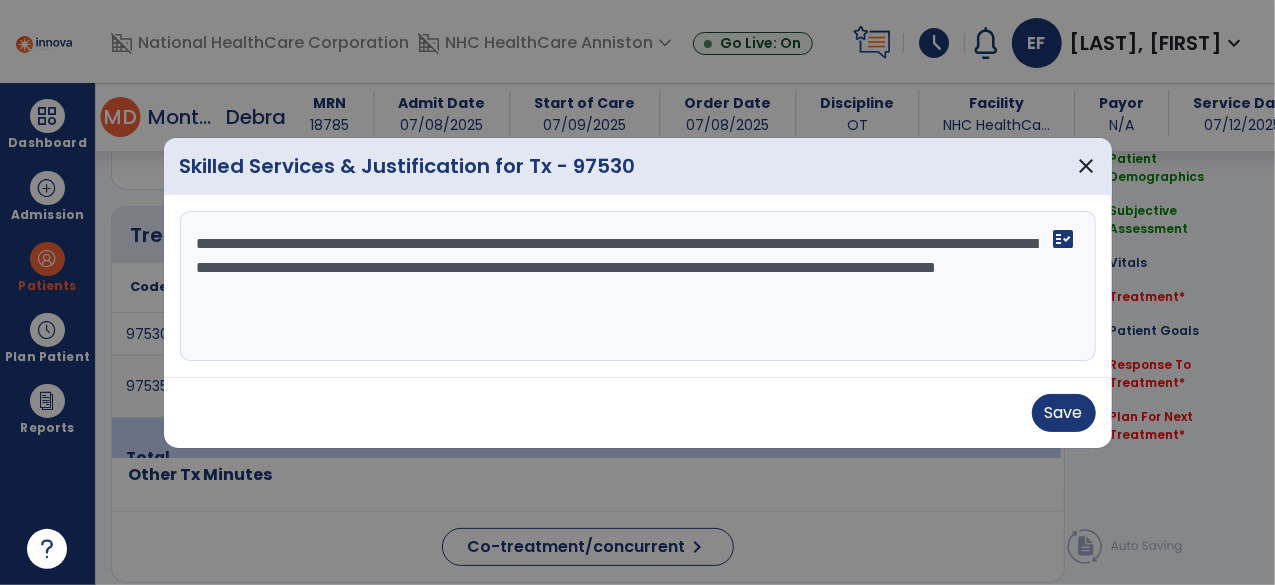 click on "**********" at bounding box center (638, 286) 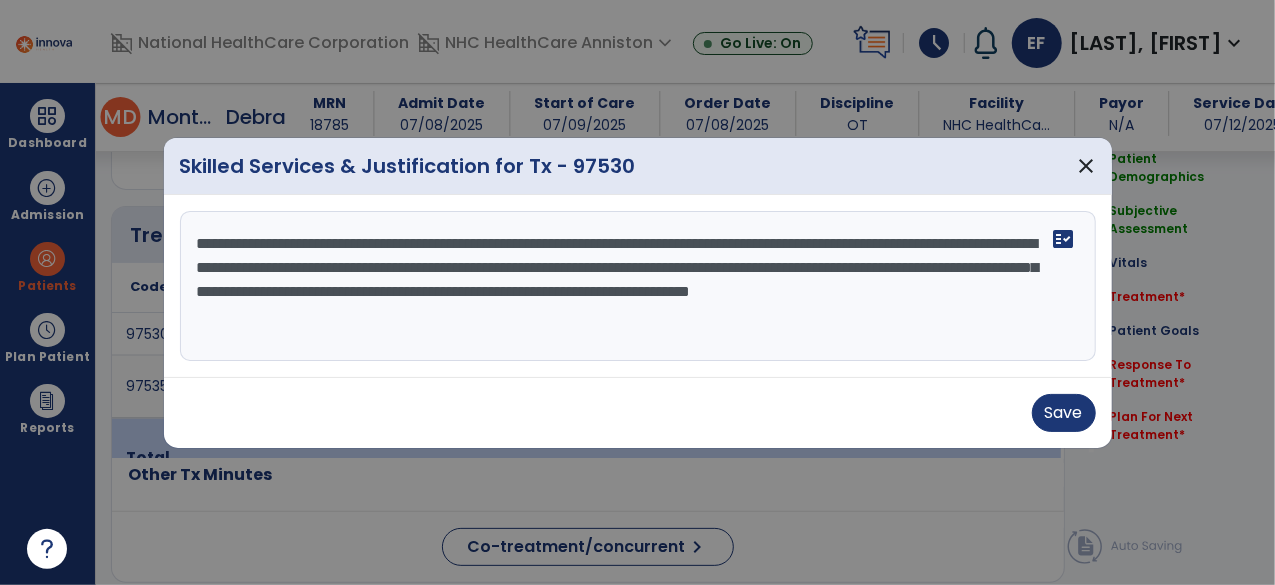 click on "**********" at bounding box center (638, 286) 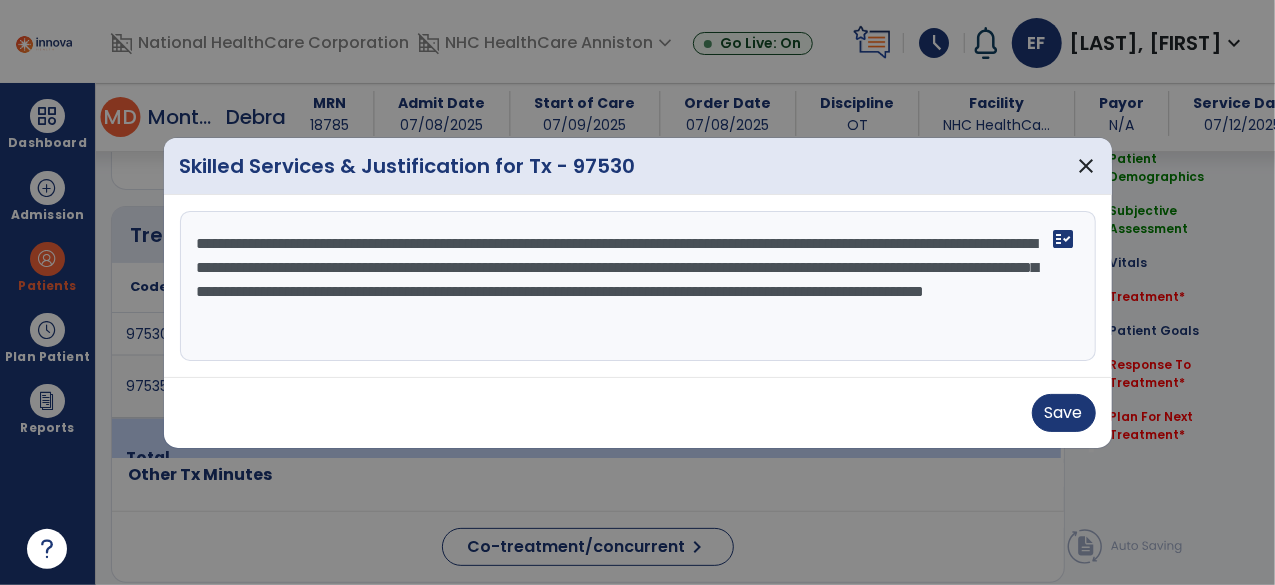 click on "**********" at bounding box center (638, 286) 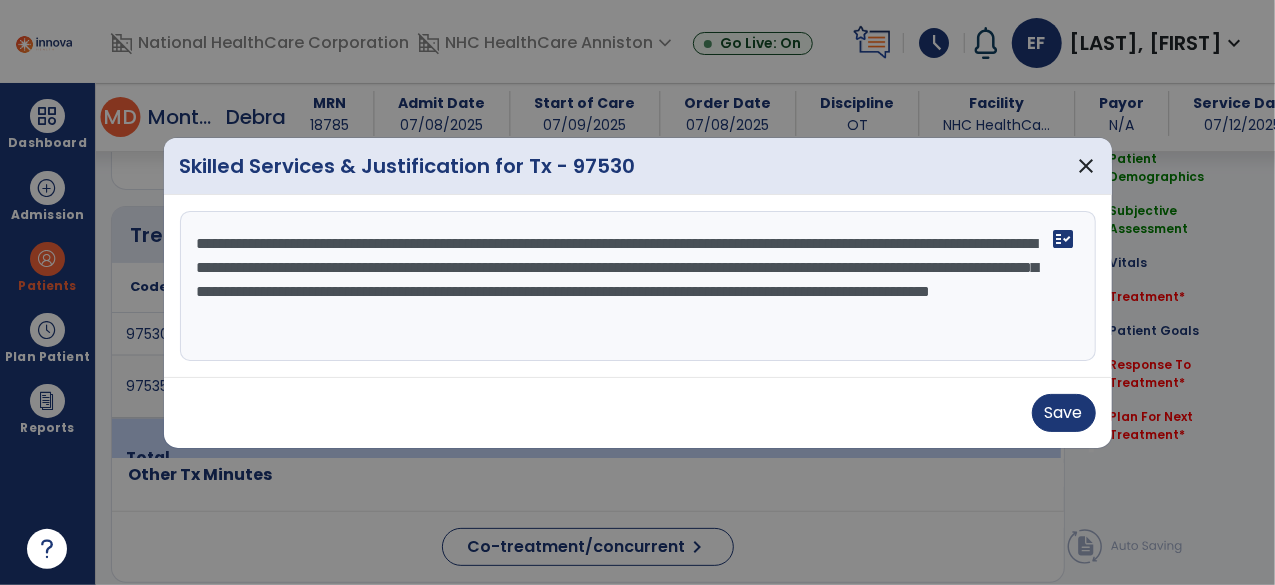 click on "**********" at bounding box center (638, 286) 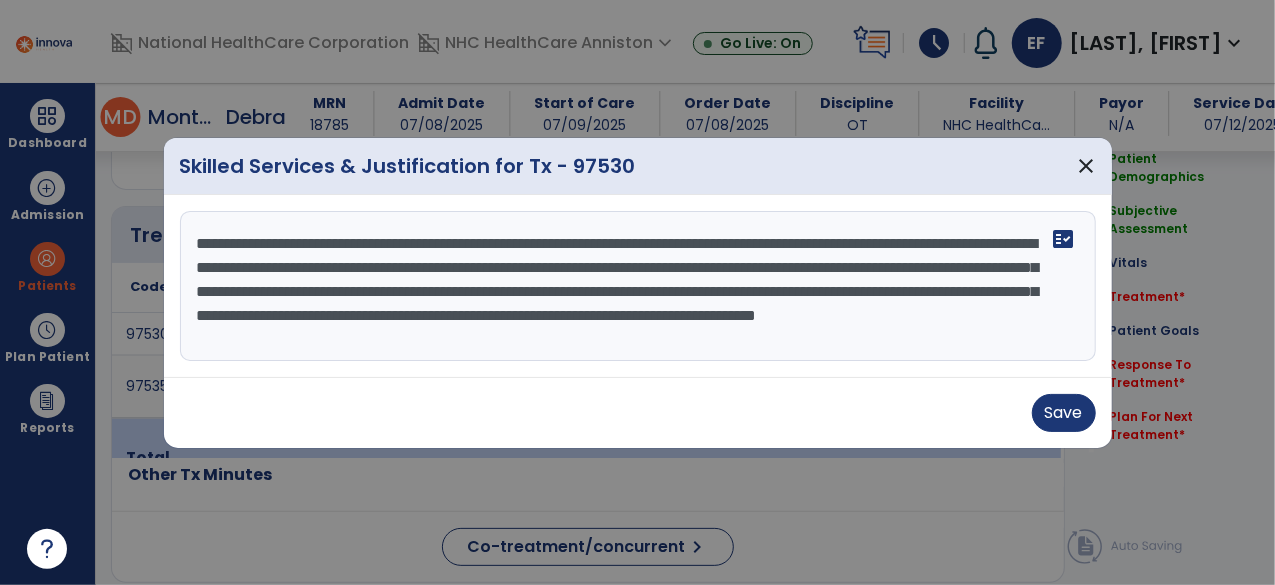 scroll, scrollTop: 15, scrollLeft: 0, axis: vertical 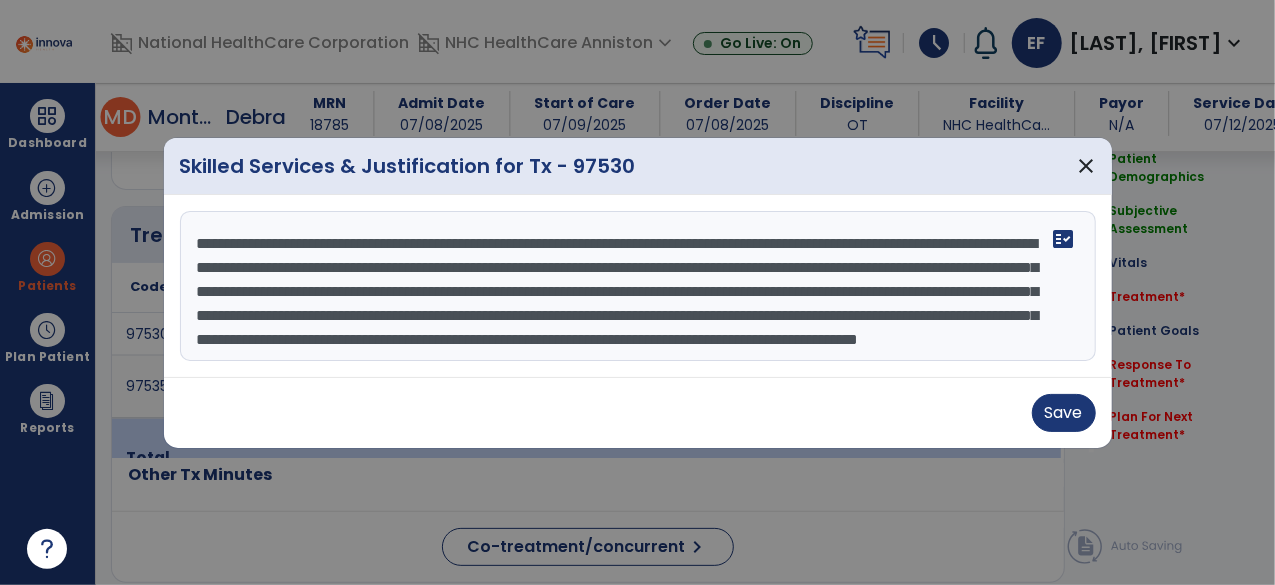drag, startPoint x: 740, startPoint y: 322, endPoint x: 850, endPoint y: 319, distance: 110.0409 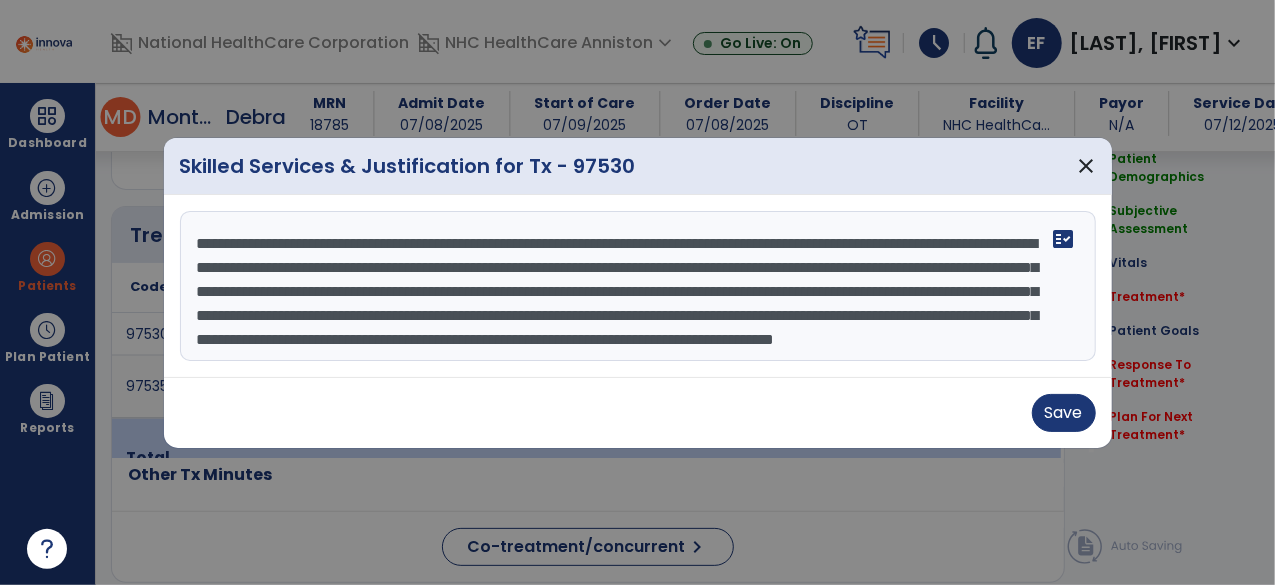 drag, startPoint x: 729, startPoint y: 327, endPoint x: 742, endPoint y: 327, distance: 13 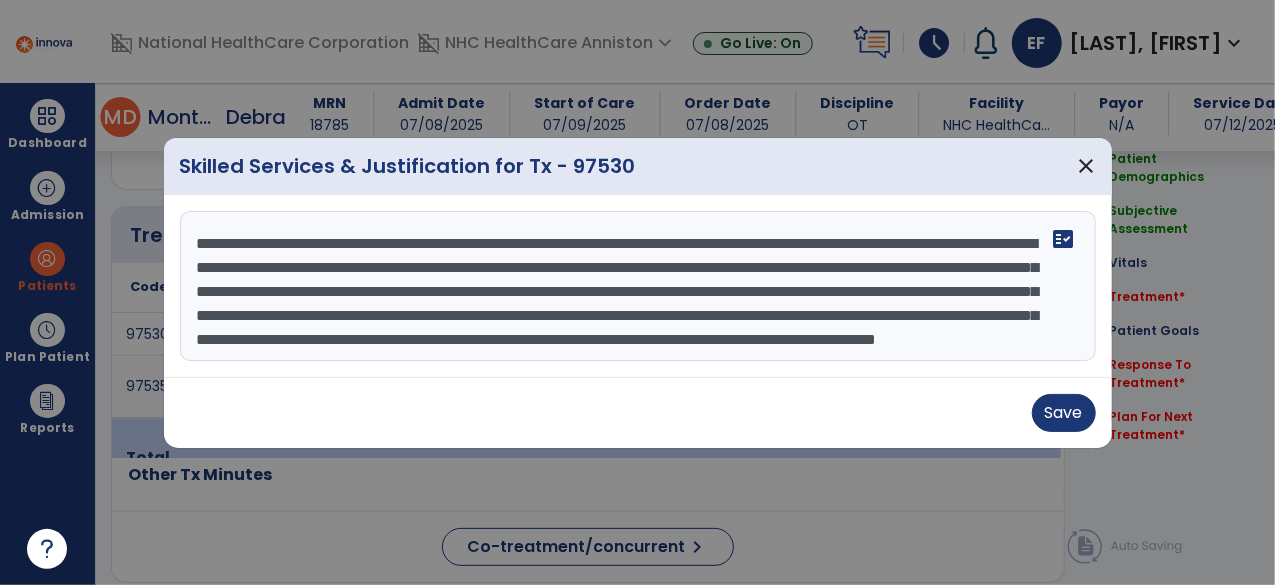 click on "**********" at bounding box center (638, 286) 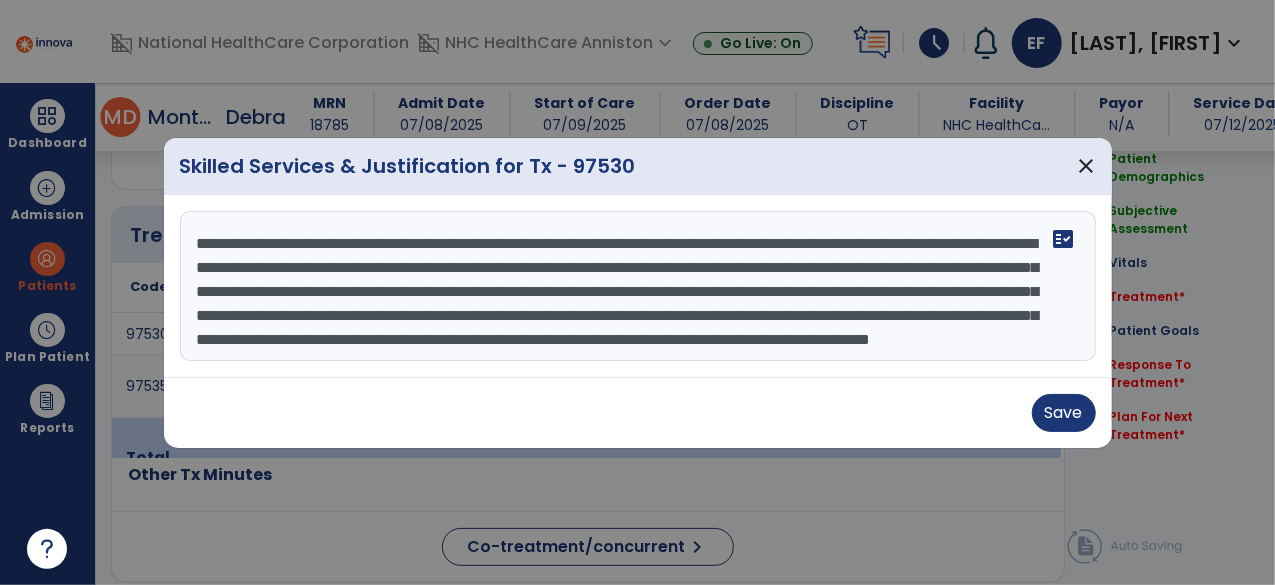 click on "Upon arrival of COTA, patient supine in bed. Instructed patient in proper body mechanics for supine>EOB, in order to prep for ALD t/fs. COTA provided MIN>MOD A with MIN VC VSC TC for completion. Facilitated proper hand/foot placement, scooting, and sequencing for ADL t/fs from EOB>BSC. Patient noted with difficulty comprehending proper technique for using SB. Modified transfer to SQPT/SPT this date. COTA provided MOD A with MAX VC VSC TC for proper and safe completion of transfer. Transfer training focused on attempted SBT from EOB<>w/c however, modified transfer to SPT with patient demo difficulty understanding instructions due to her heightened emotional state.   fact_check" at bounding box center (638, 286) 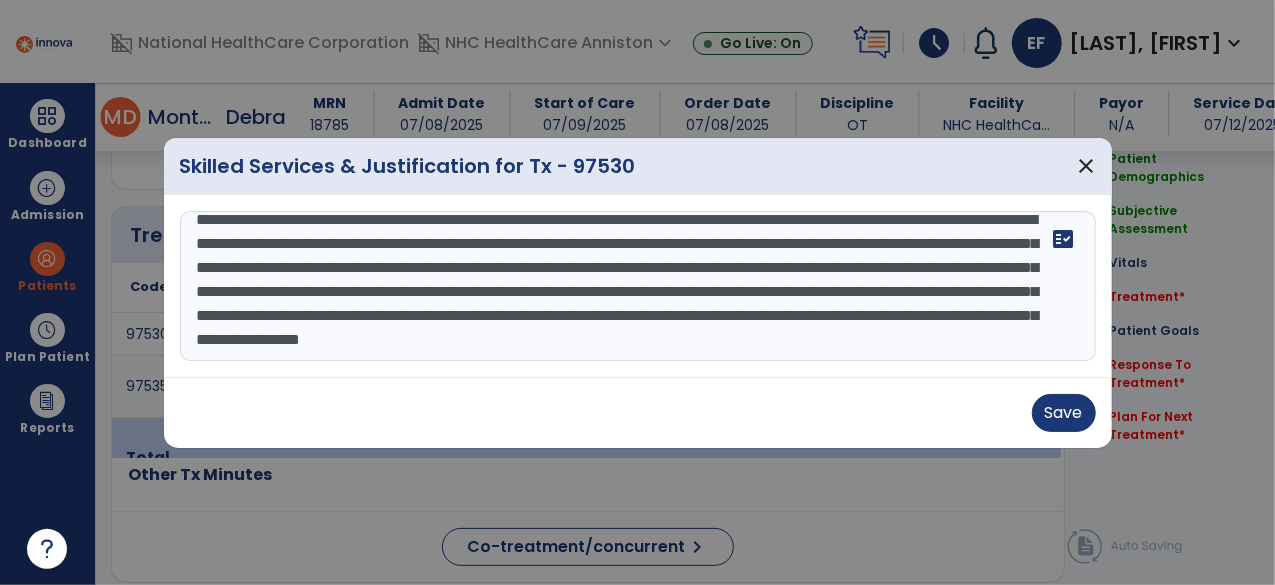 scroll, scrollTop: 63, scrollLeft: 0, axis: vertical 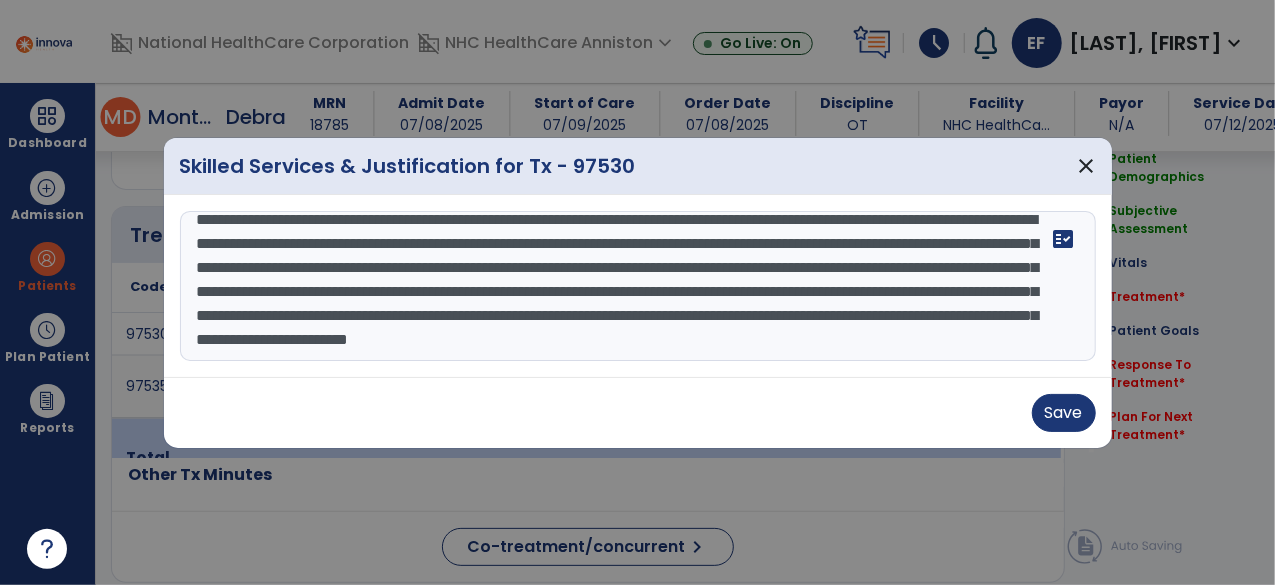 click on "**********" at bounding box center (638, 286) 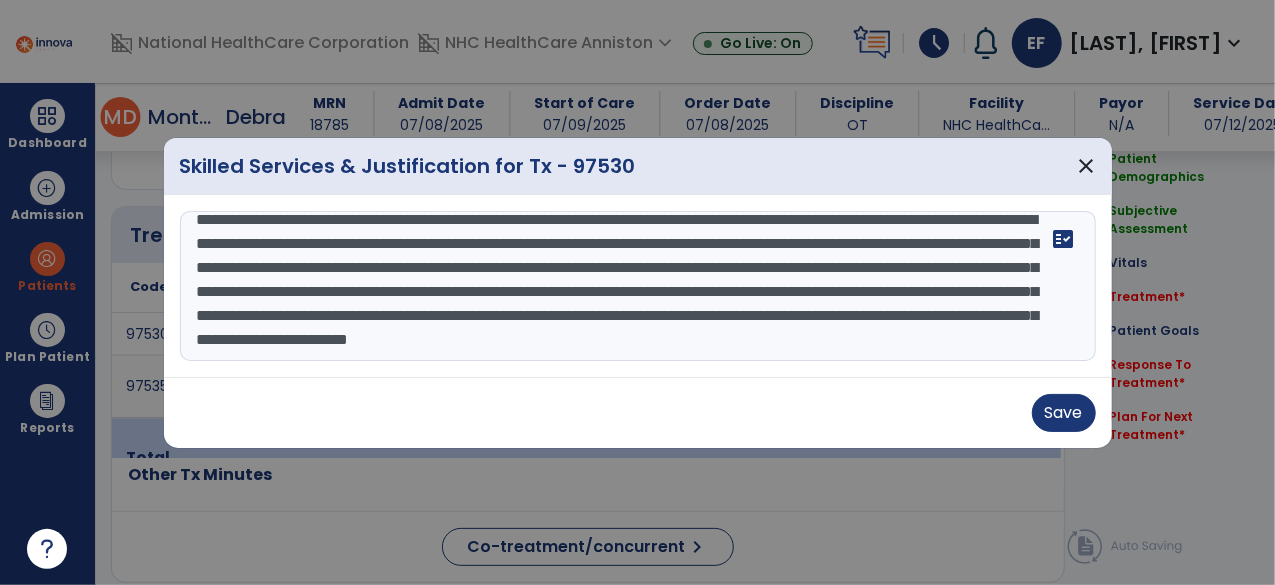 click on "**********" at bounding box center (638, 286) 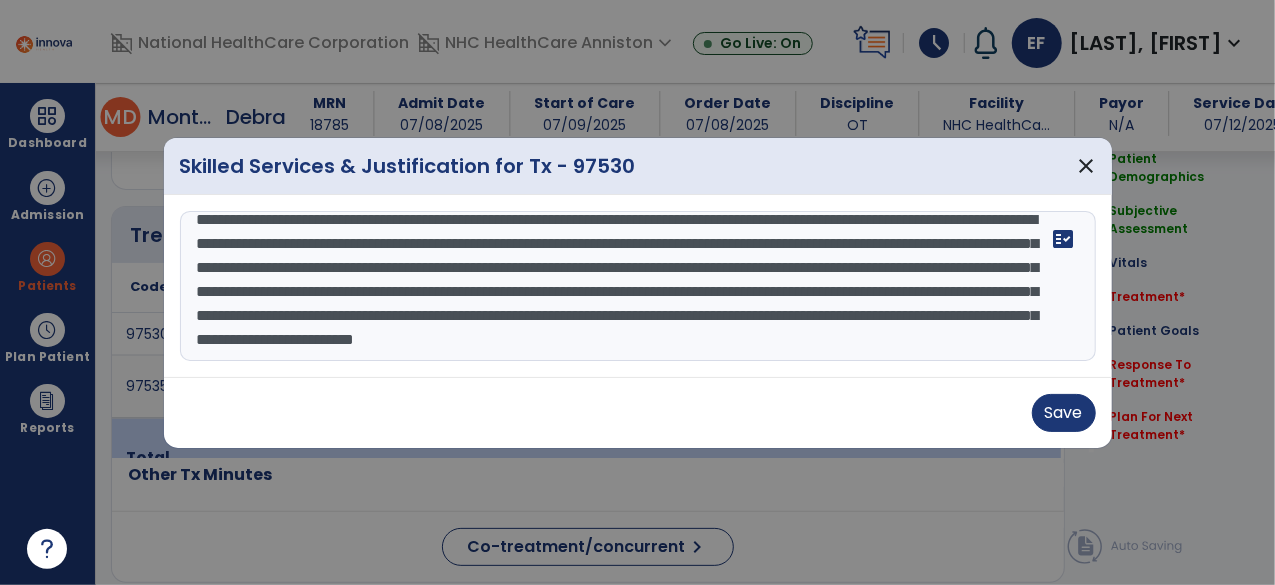 scroll, scrollTop: 45, scrollLeft: 0, axis: vertical 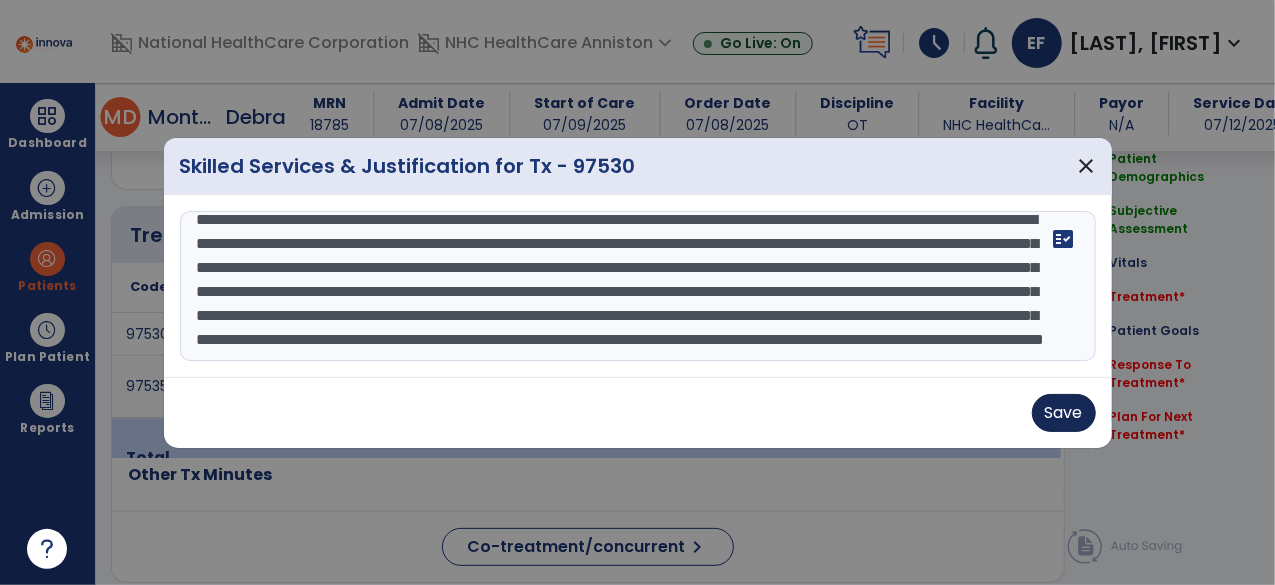 type on "**********" 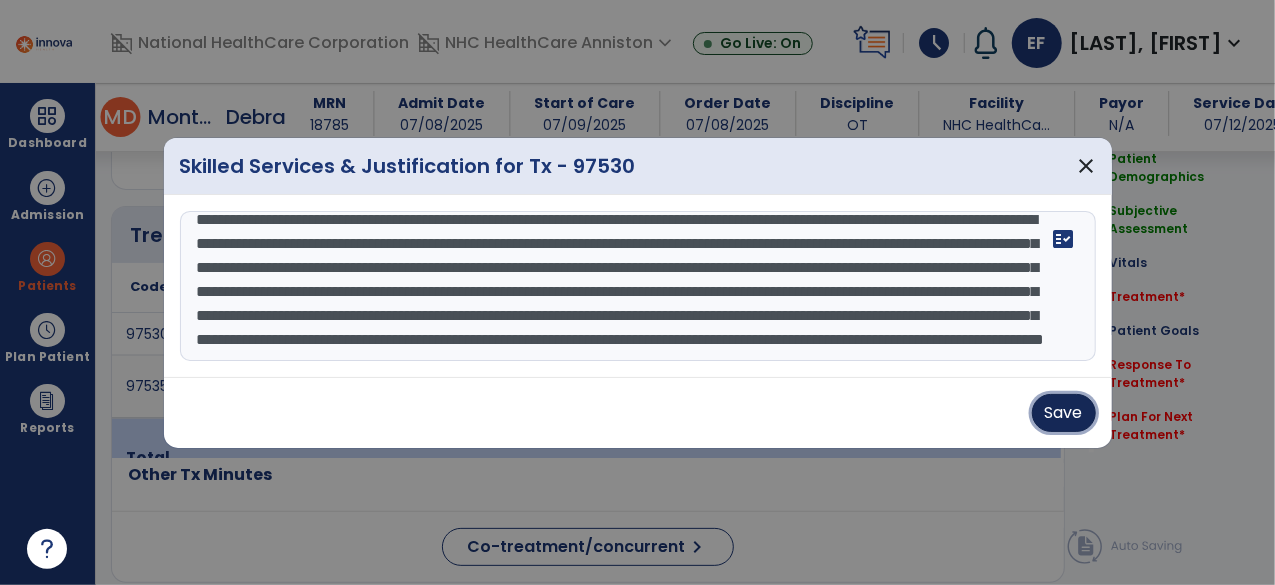 click on "Save" at bounding box center (1064, 413) 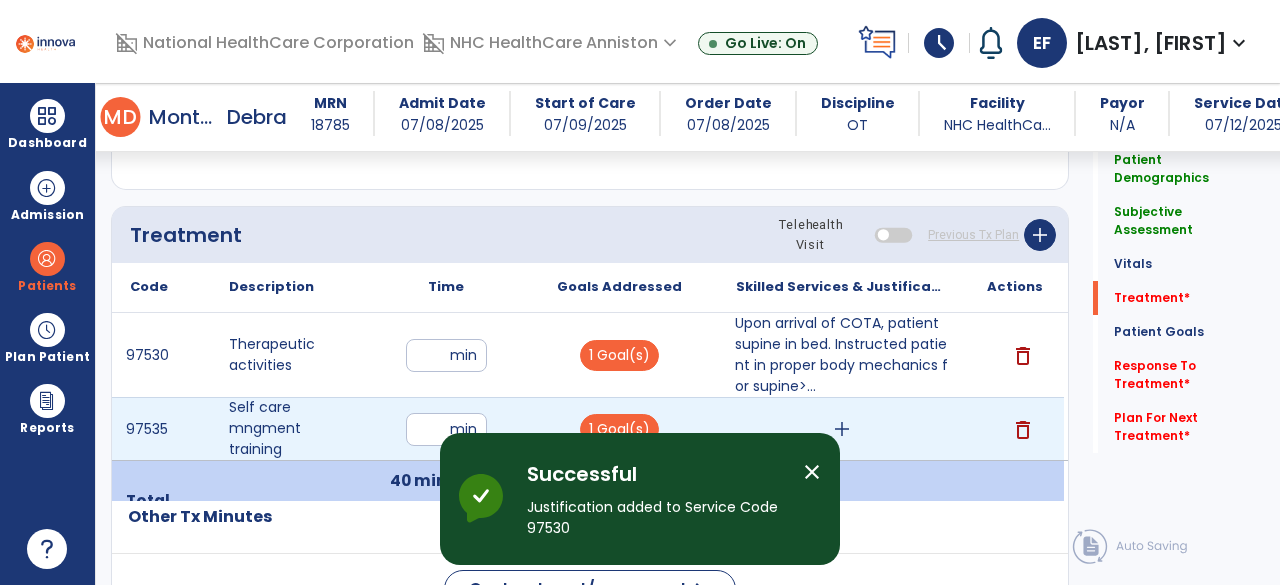 click on "add" at bounding box center (841, 429) 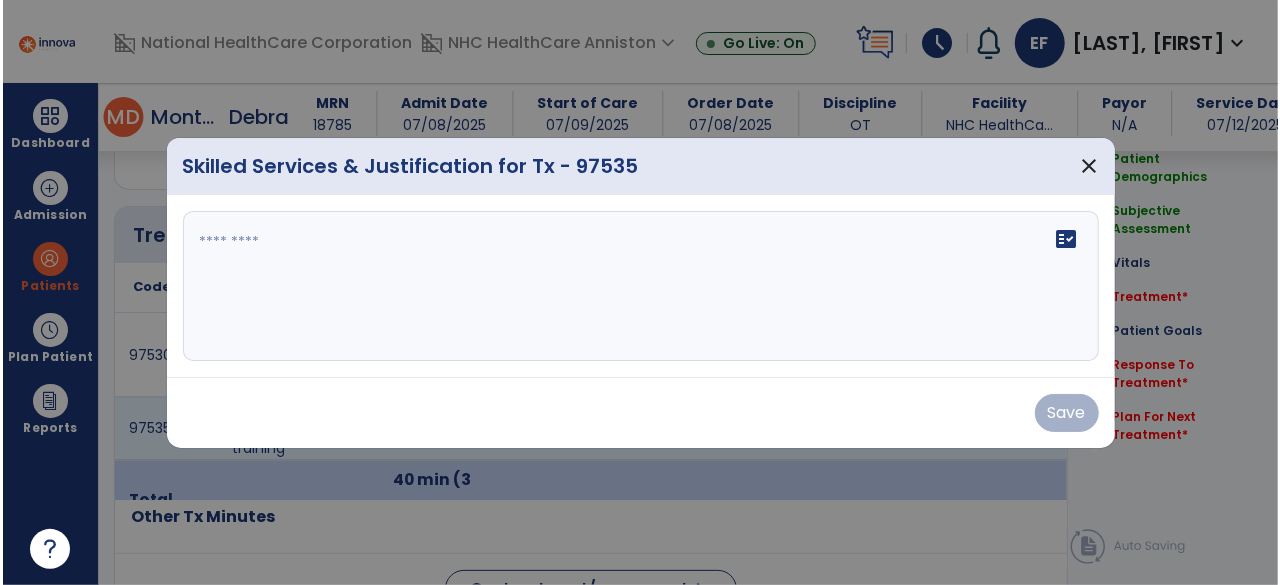 scroll, scrollTop: 1843, scrollLeft: 0, axis: vertical 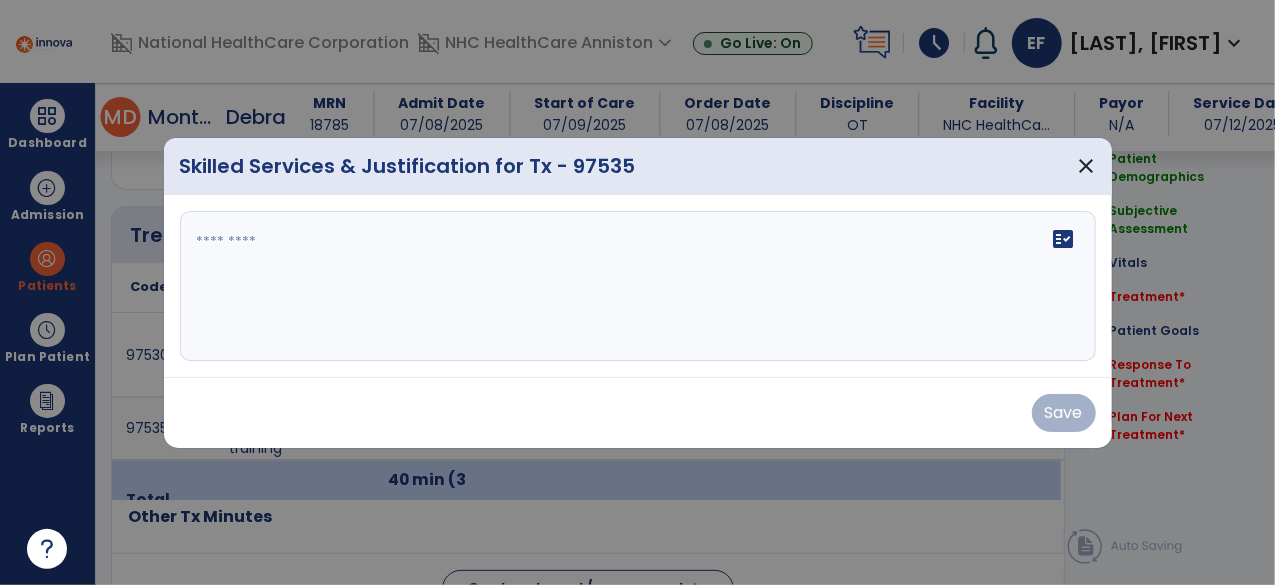 click on "fact_check" at bounding box center [638, 286] 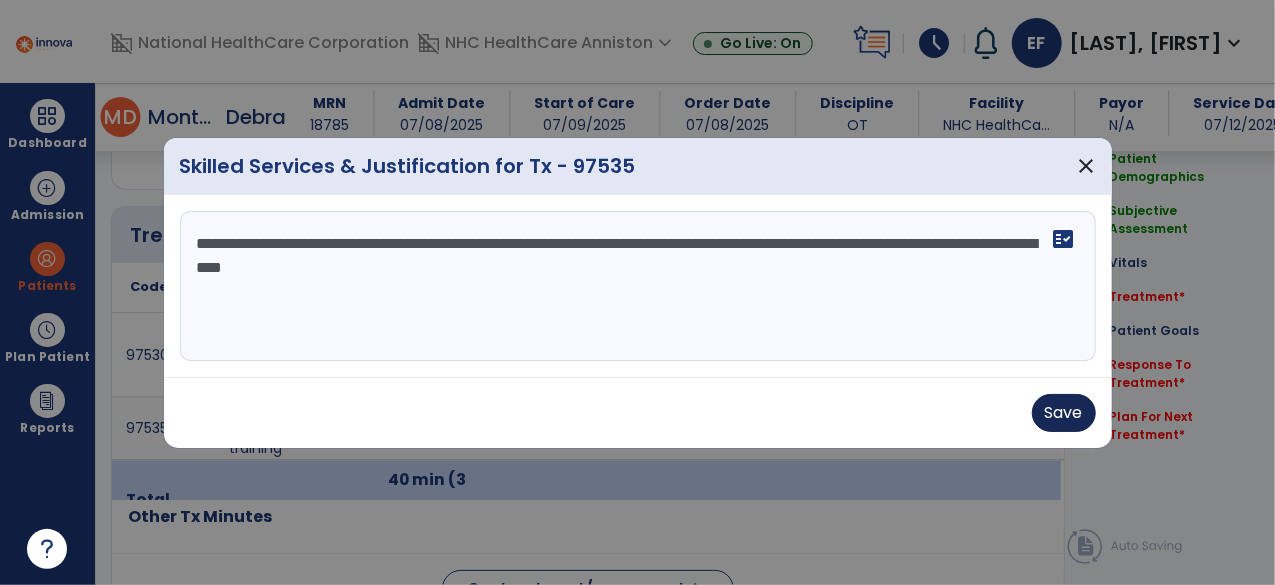 type on "**********" 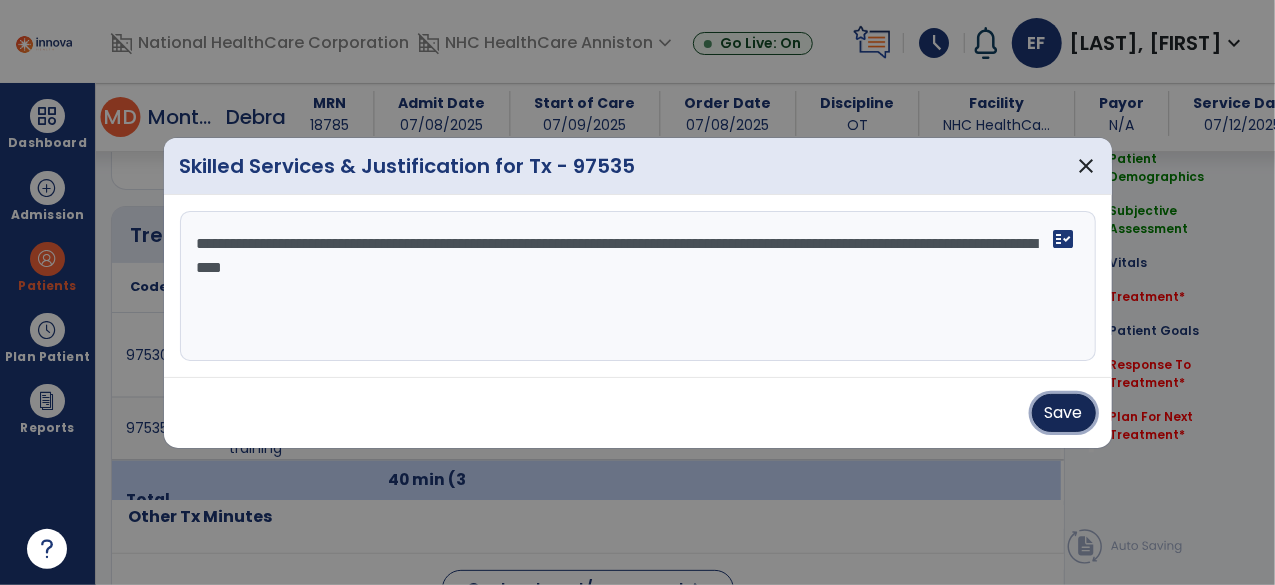 click on "Save" at bounding box center [1064, 413] 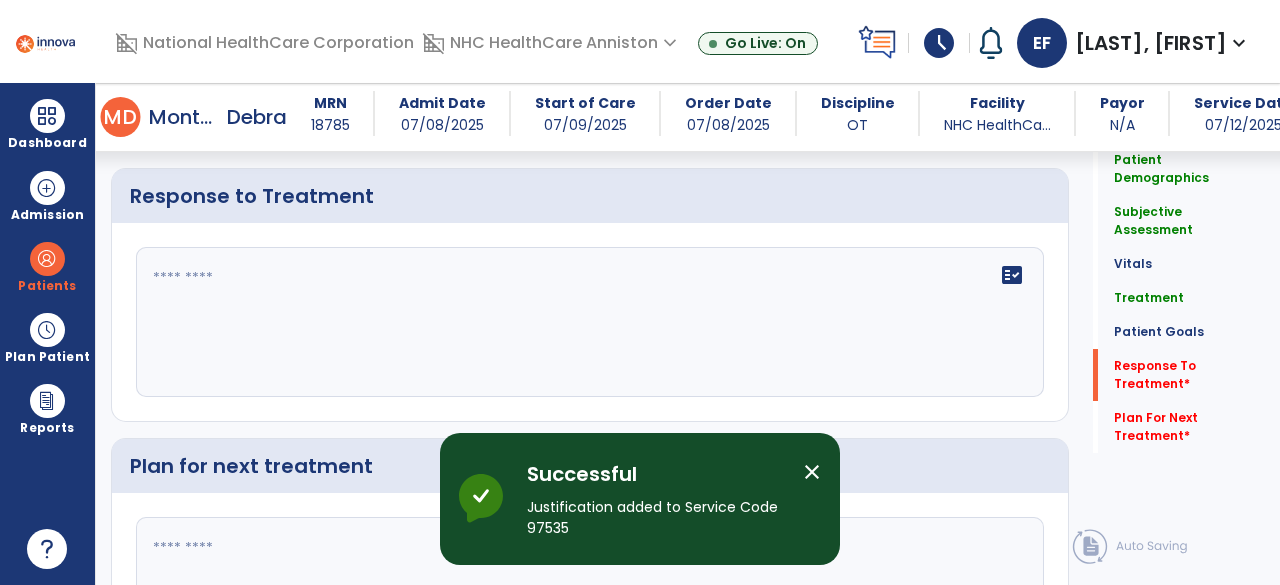 scroll, scrollTop: 3154, scrollLeft: 0, axis: vertical 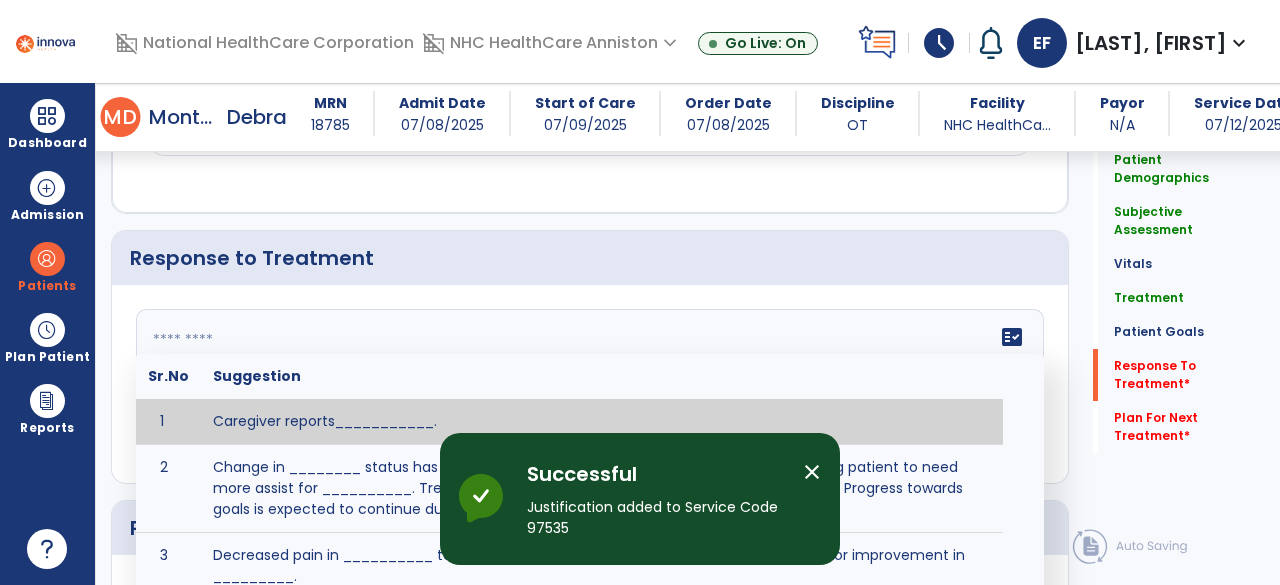 click on "fact_check  Sr.No Suggestion 1 Caregiver reports___________. 2 Change in ________ status has resulted in setback in_______due to ________, requiring patient to need more assist for __________.   Treatment plan adjustments to be made include________.  Progress towards goals is expected to continue due to_________. 3 Decreased pain in __________ to [LEVEL] in response to [MODALITY/TREATMENT] allows for improvement in _________. 4 Functional gains in _______ have impacted the patient's ability to perform_________ with a reduction in assist levels to_________. 5 Functional progress this week has been significant due to__________. 6 Gains in ________ have improved the patient's ability to perform ______with decreased levels of assist to___________. 7 Improvement in ________allows patient to tolerate higher levels of challenges in_________. 8 Pain in [AREA] has decreased to [LEVEL] in response to [TREATMENT/MODALITY], allowing fore ease in completing__________. 9 10 11 12 13 14 15 16 17 18 19 20 21" 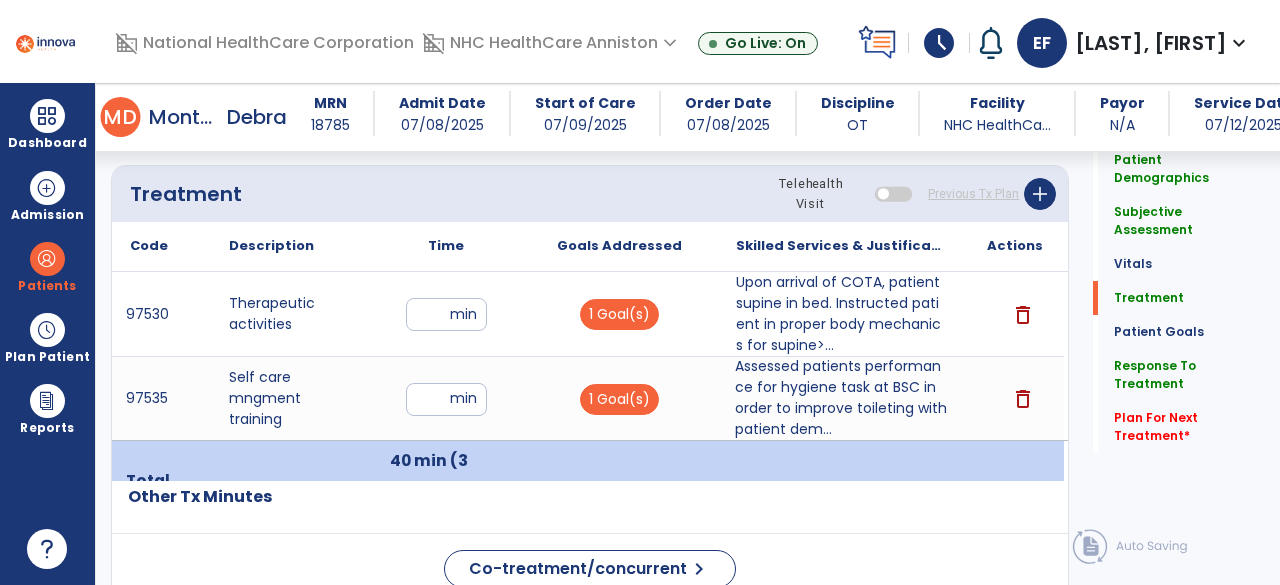 scroll, scrollTop: 1870, scrollLeft: 0, axis: vertical 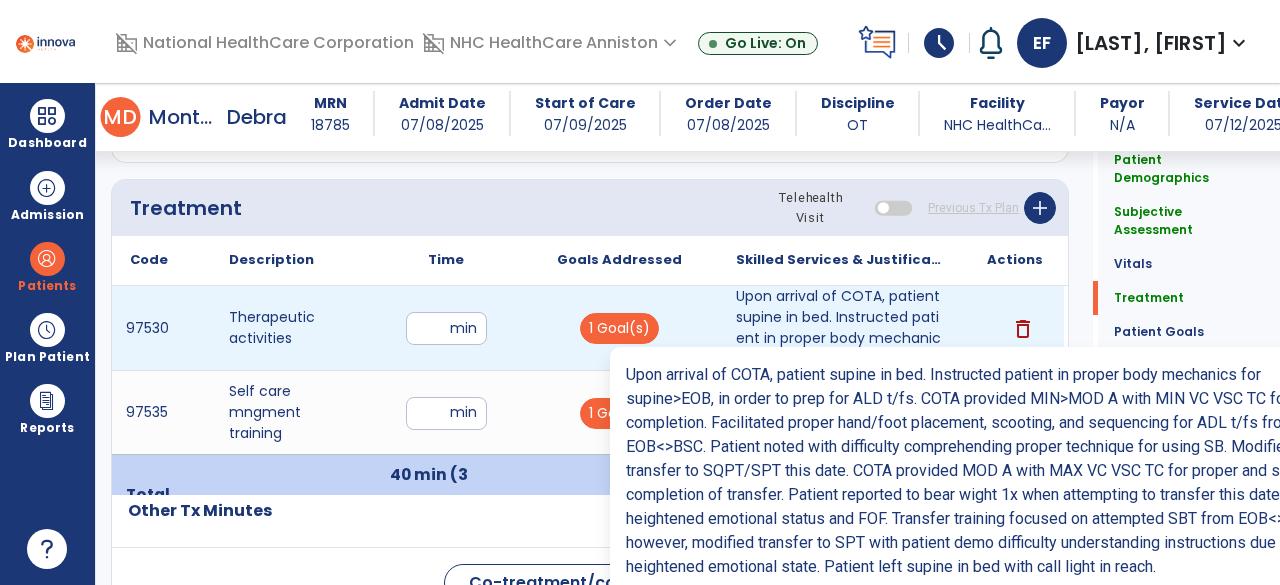 type on "**********" 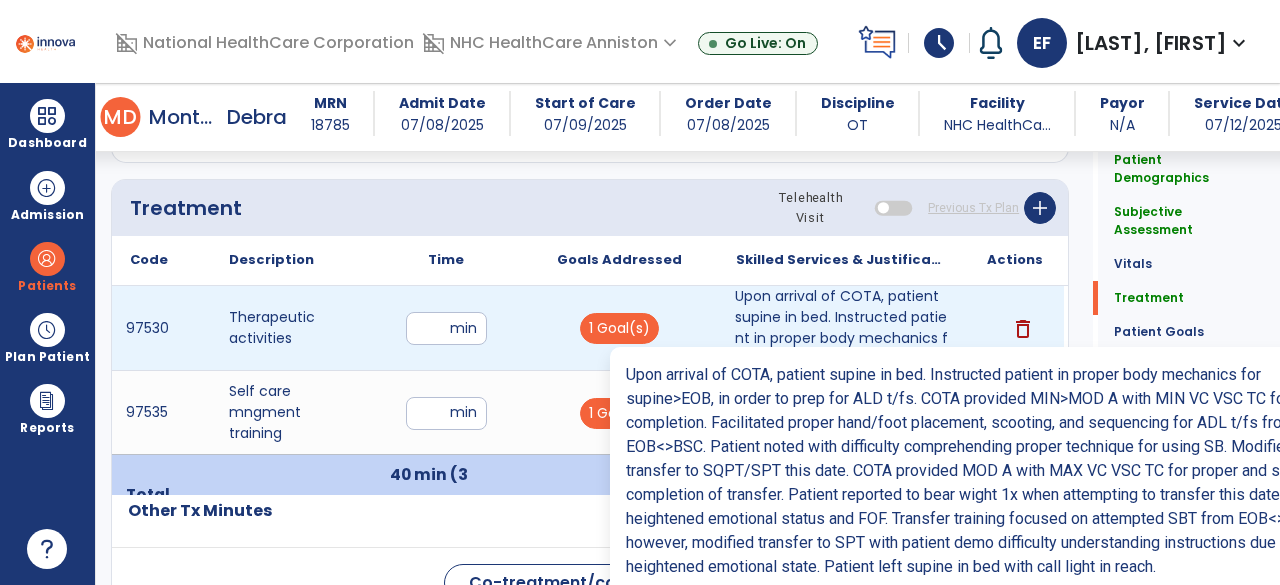 click on "Upon arrival of COTA, patient supine in bed. Instructed patient in proper body mechanics for supine>..." at bounding box center (841, 328) 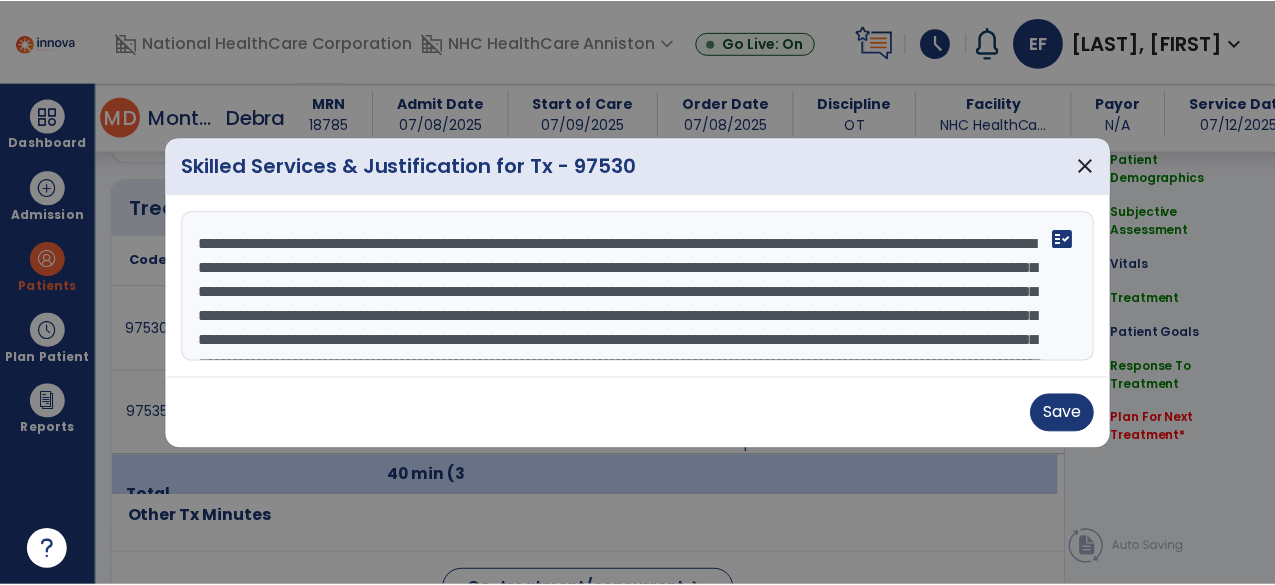 scroll, scrollTop: 1870, scrollLeft: 0, axis: vertical 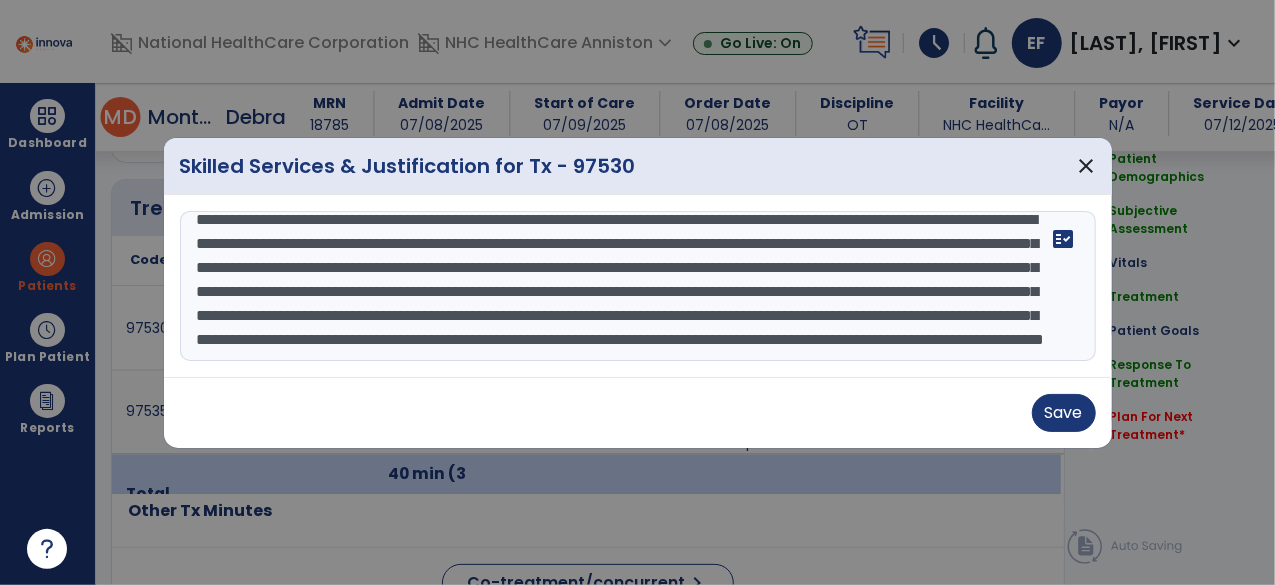 click on "**********" at bounding box center [638, 286] 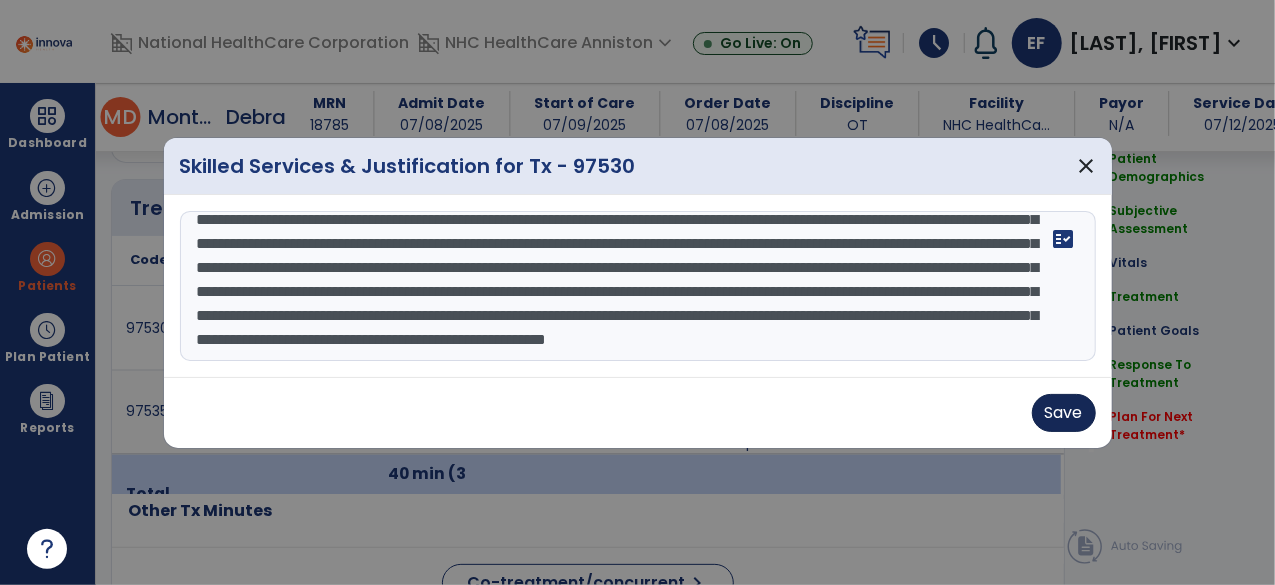type on "**********" 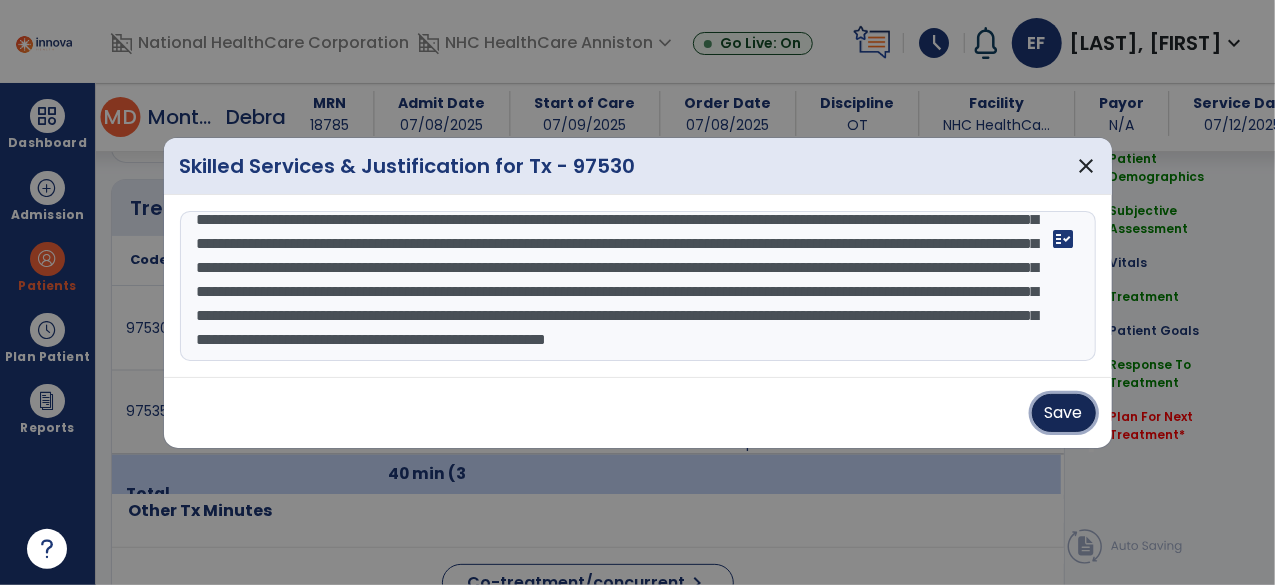 click on "Save" at bounding box center (1064, 413) 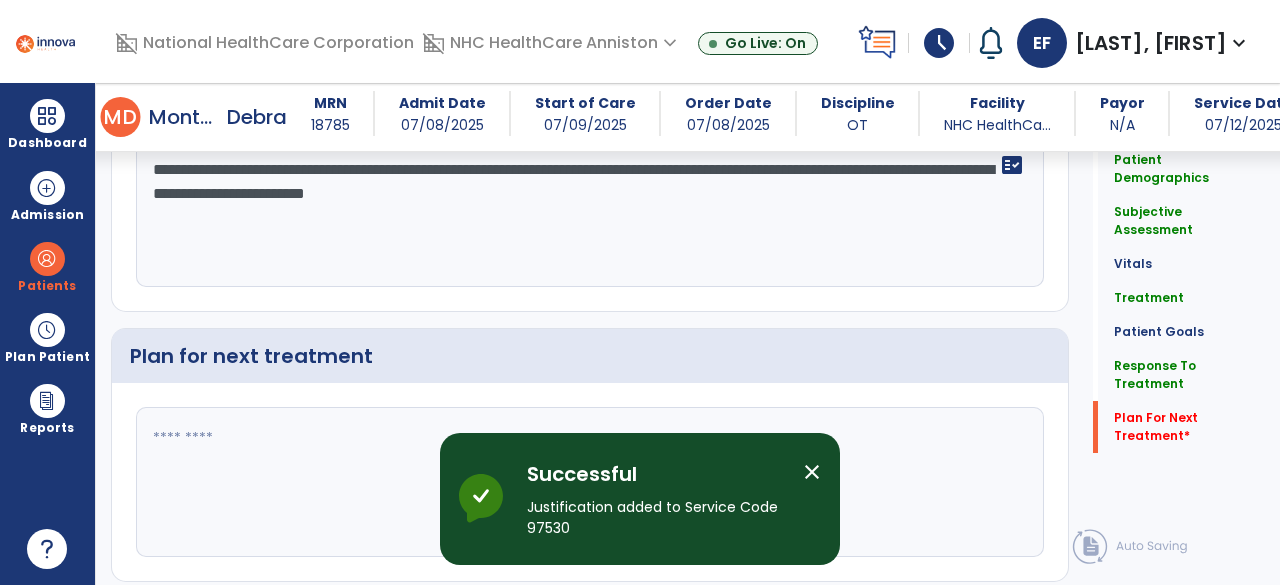 scroll, scrollTop: 3378, scrollLeft: 0, axis: vertical 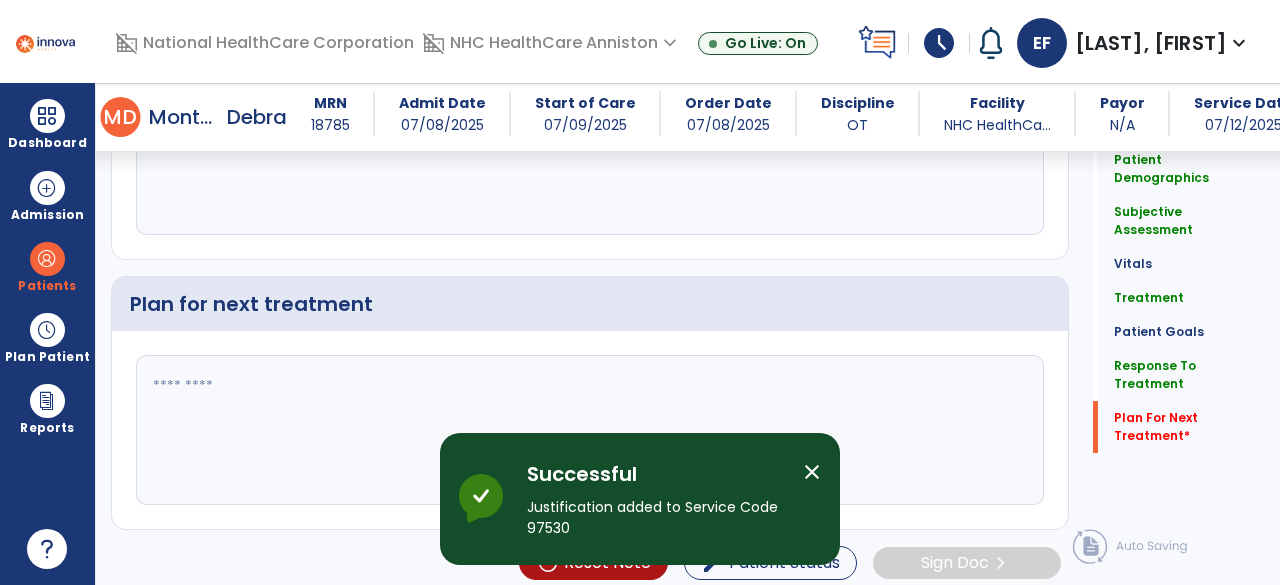 click 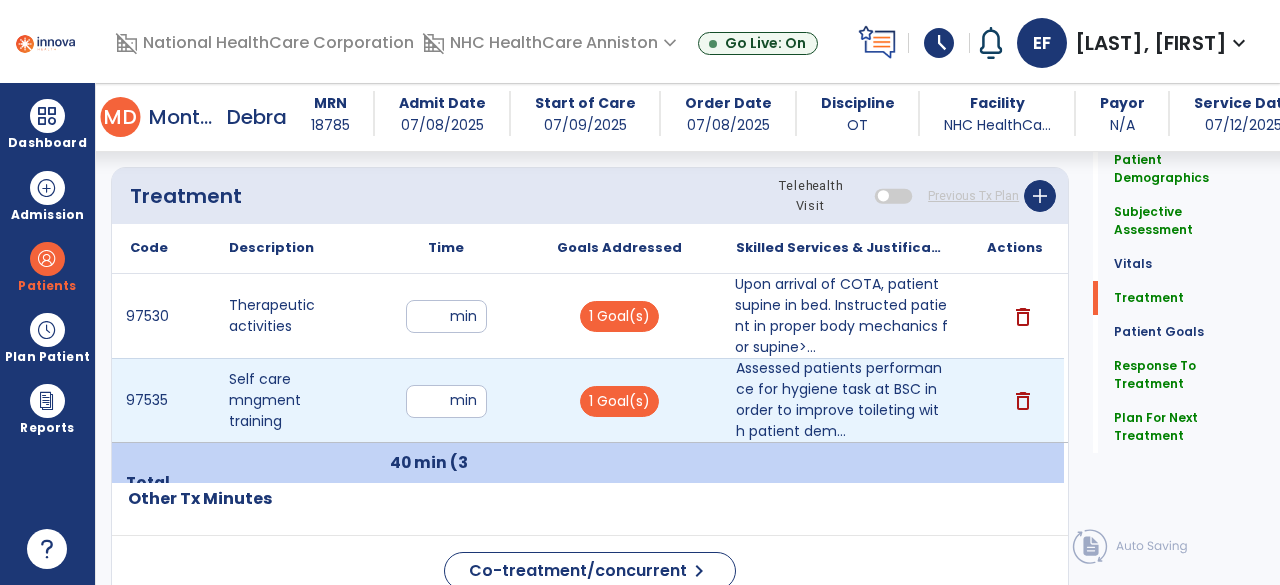 scroll, scrollTop: 1860, scrollLeft: 0, axis: vertical 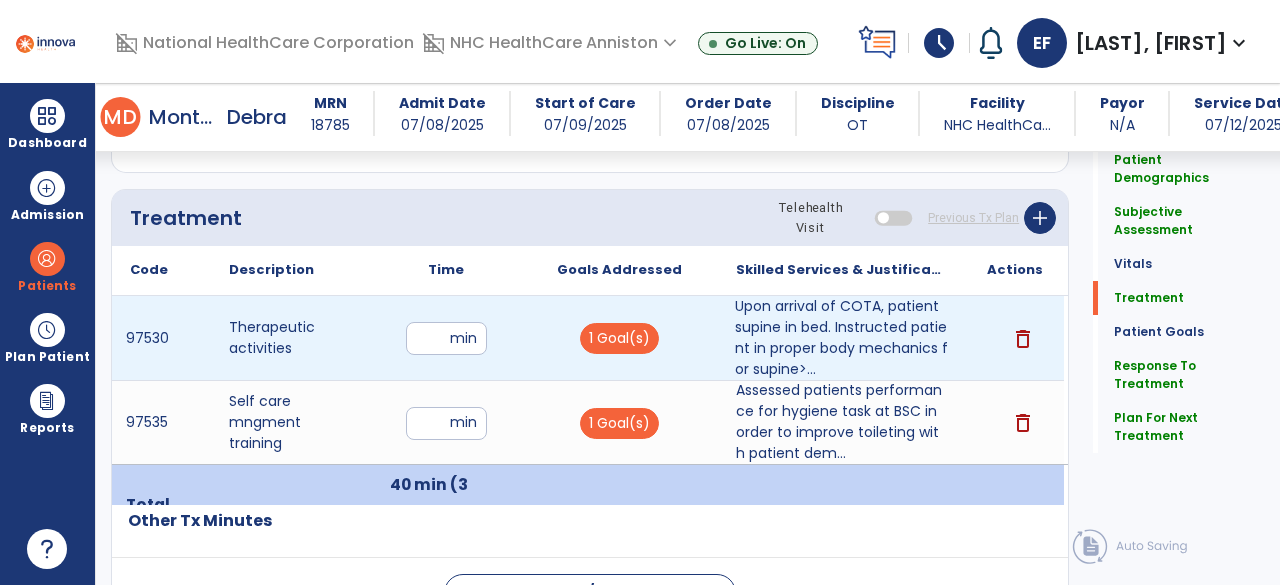 type on "**********" 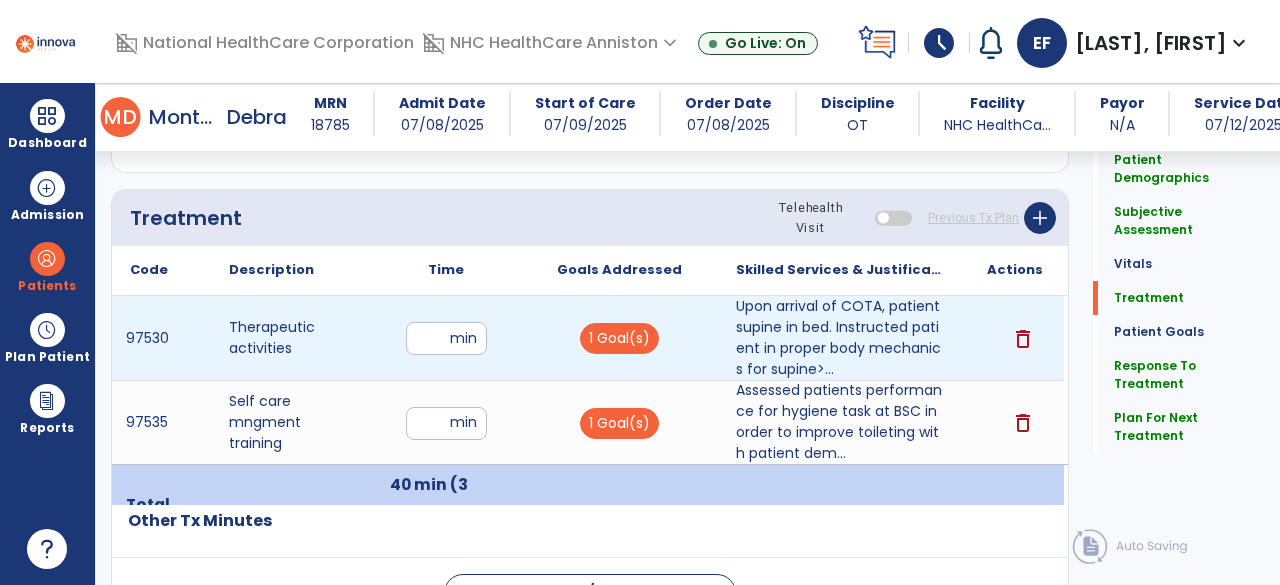 type on "**" 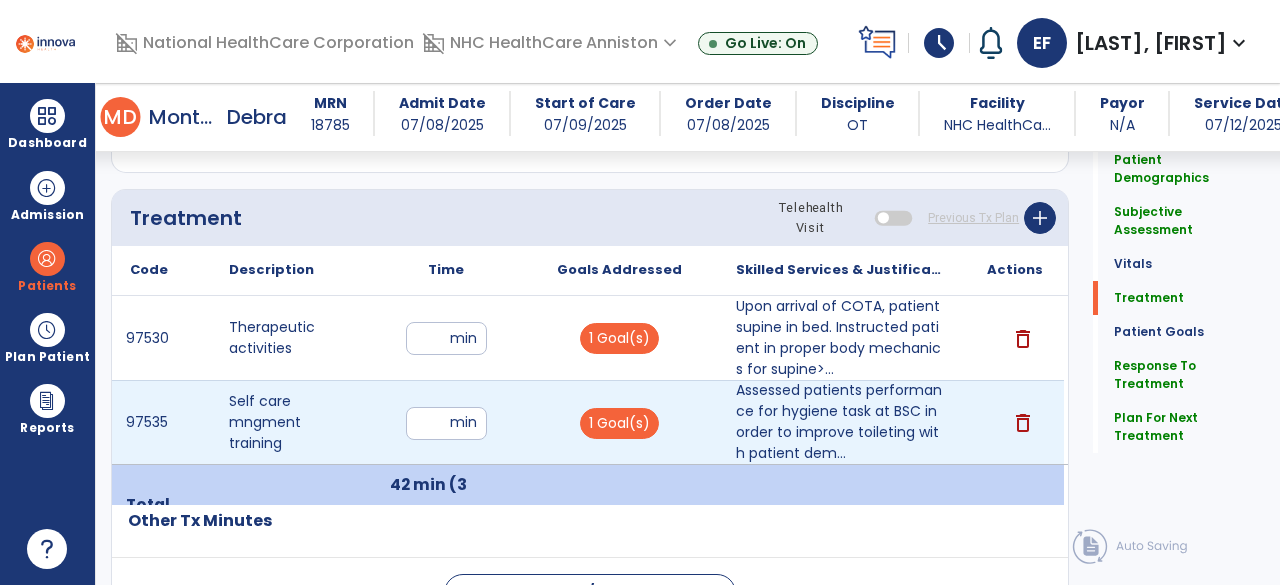 click on "**" at bounding box center (446, 423) 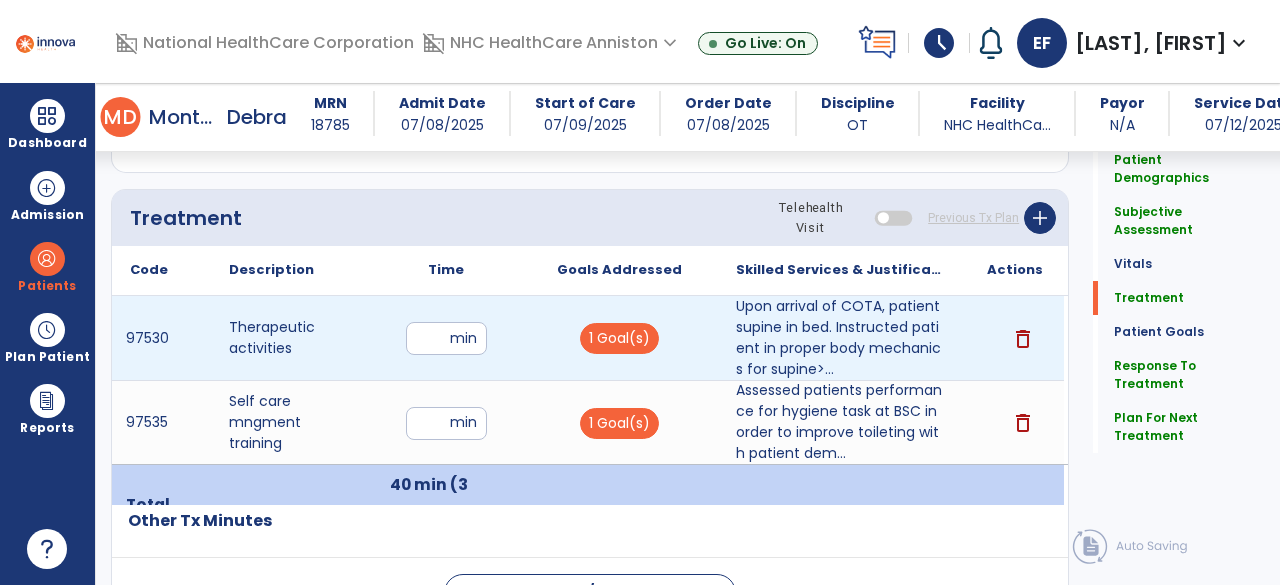 click on "**" at bounding box center [446, 338] 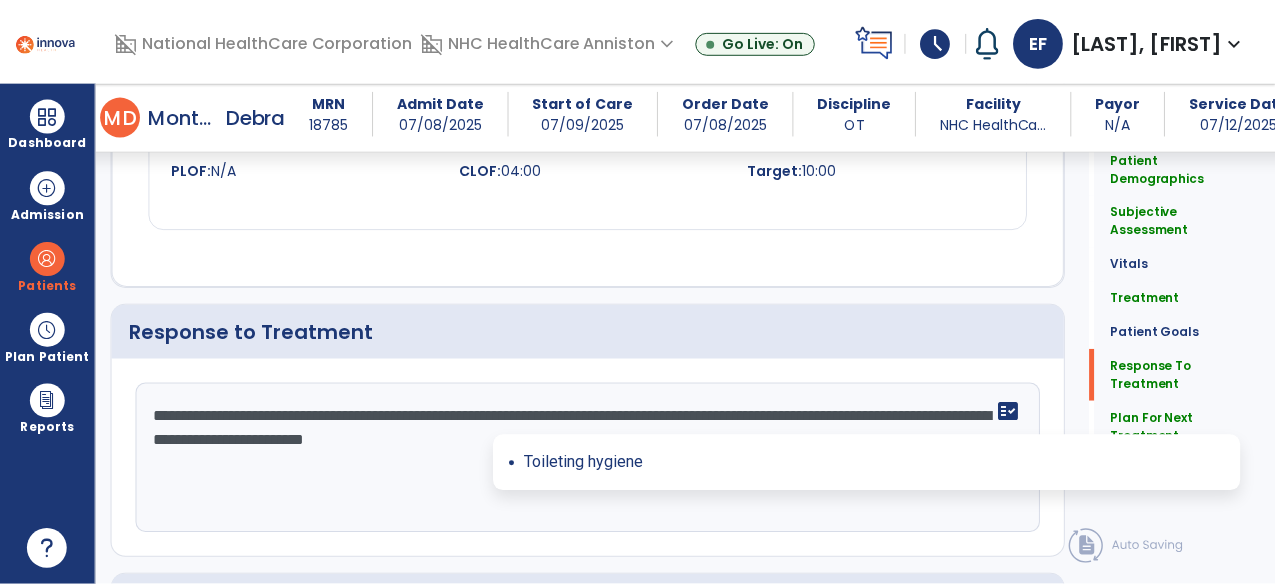 scroll, scrollTop: 3378, scrollLeft: 0, axis: vertical 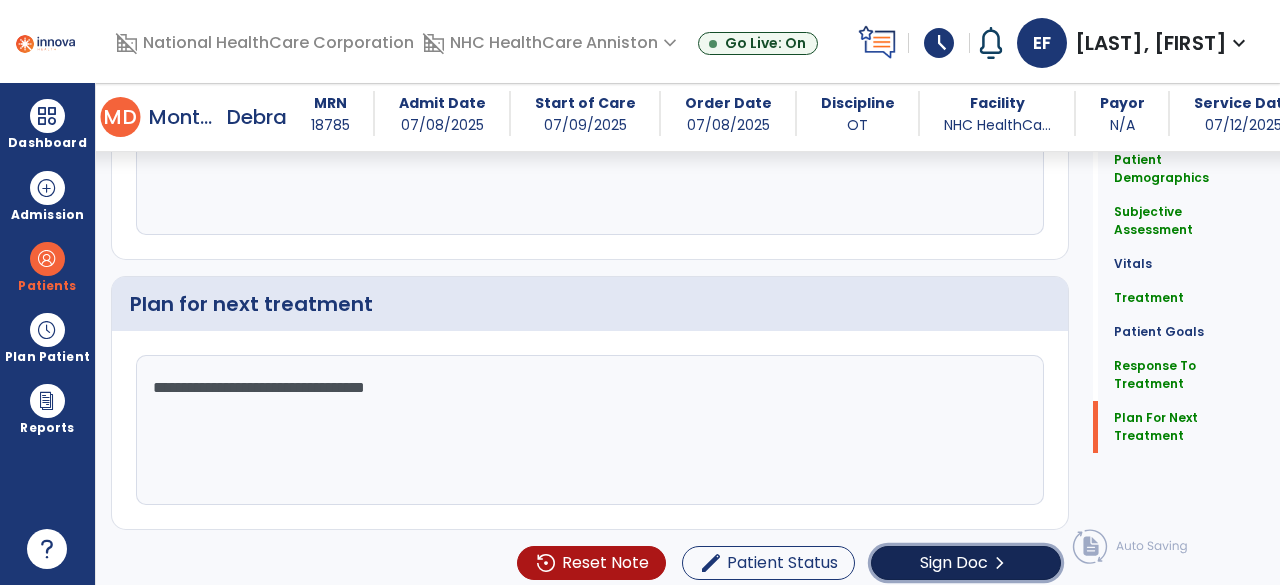 click on "Sign Doc" 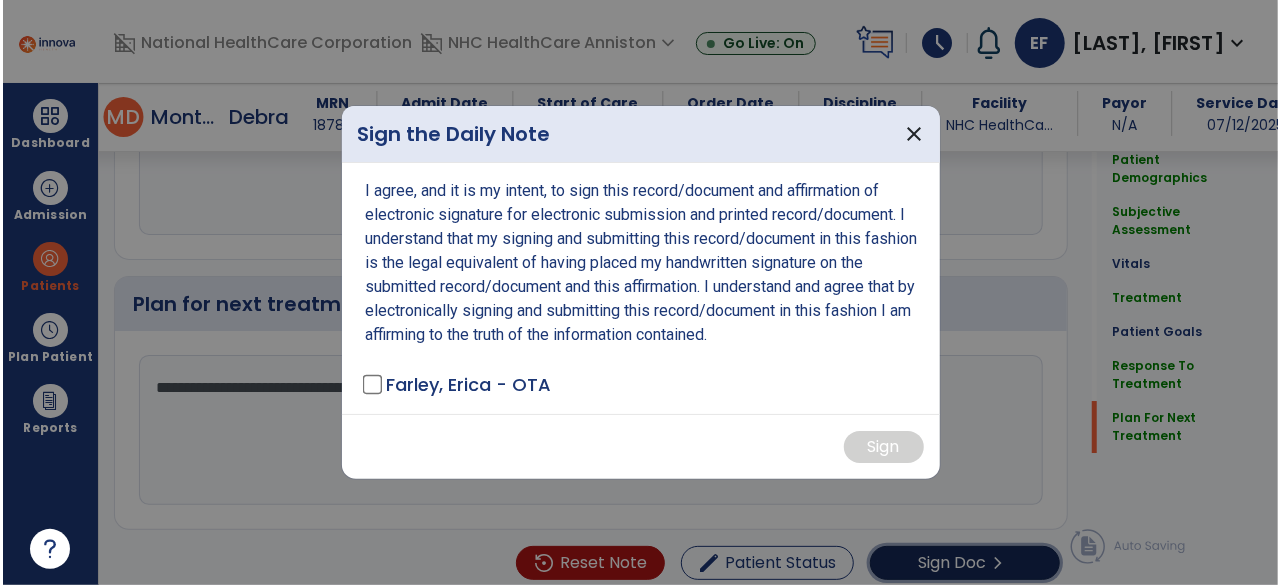 scroll, scrollTop: 3378, scrollLeft: 0, axis: vertical 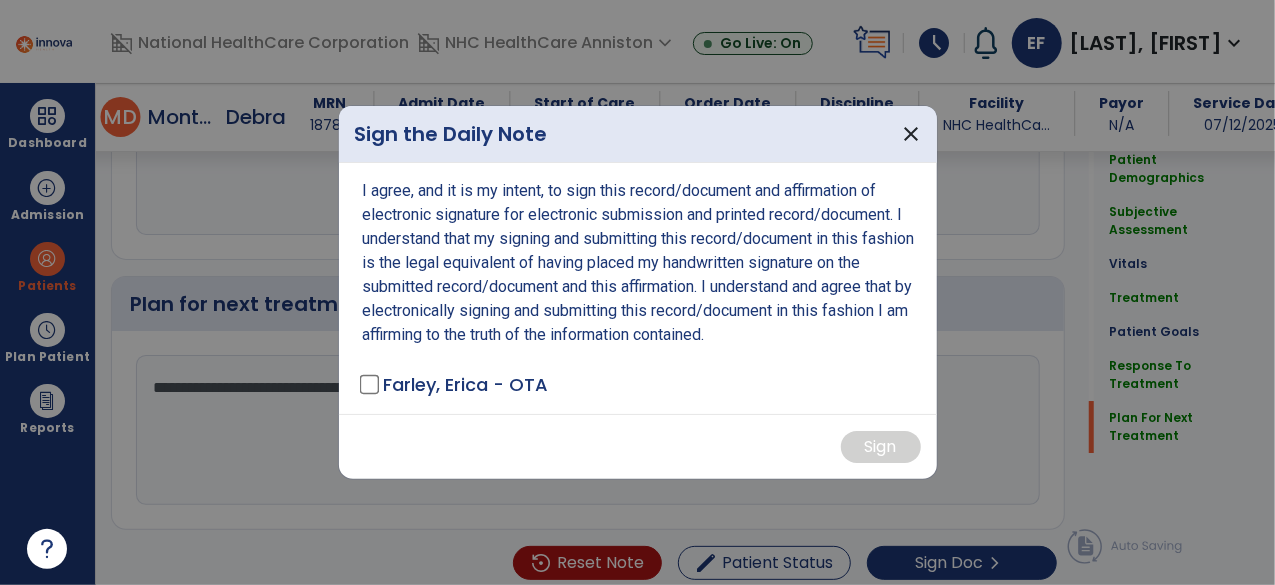 click on "Farley, Erica  - OTA" at bounding box center (466, 384) 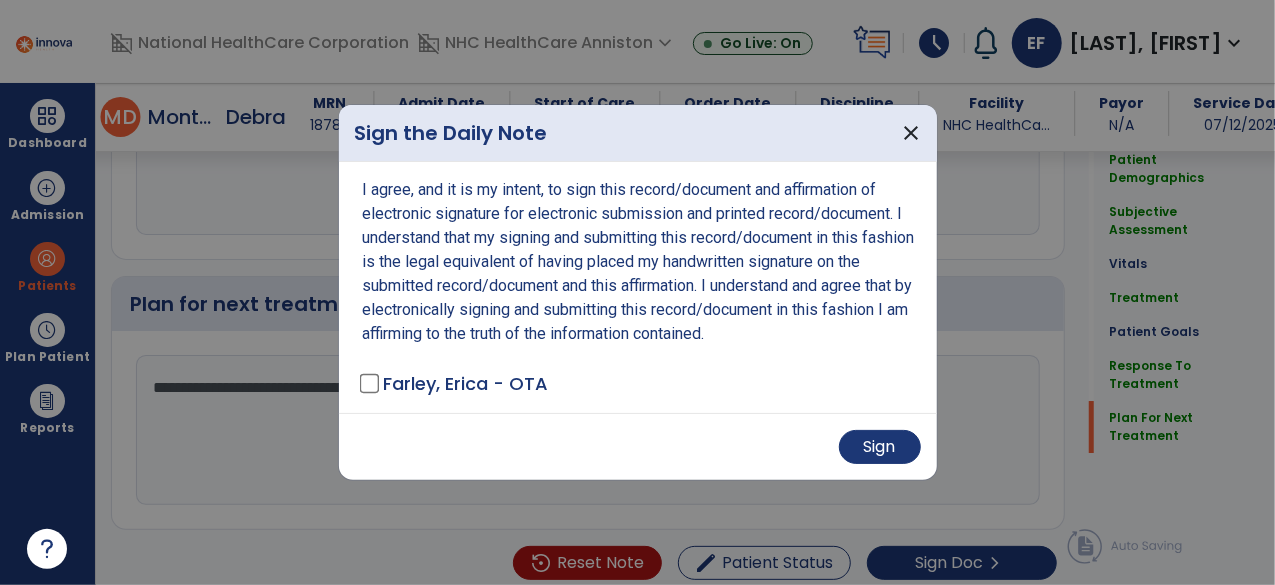 click on "Sign" at bounding box center [638, 446] 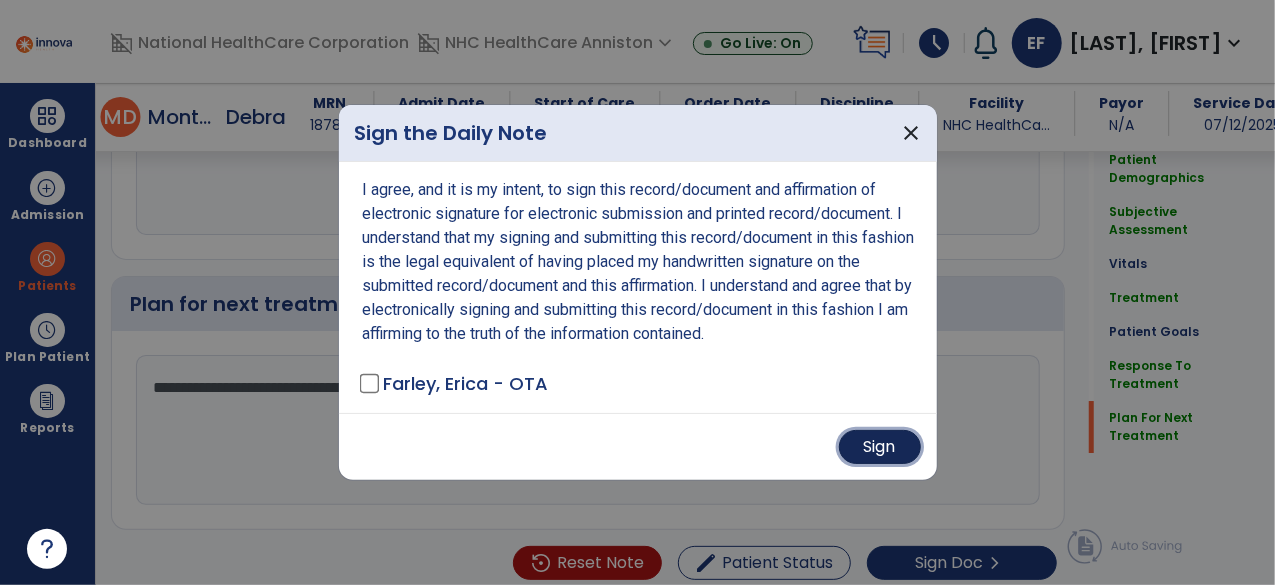 click on "Sign" at bounding box center (880, 447) 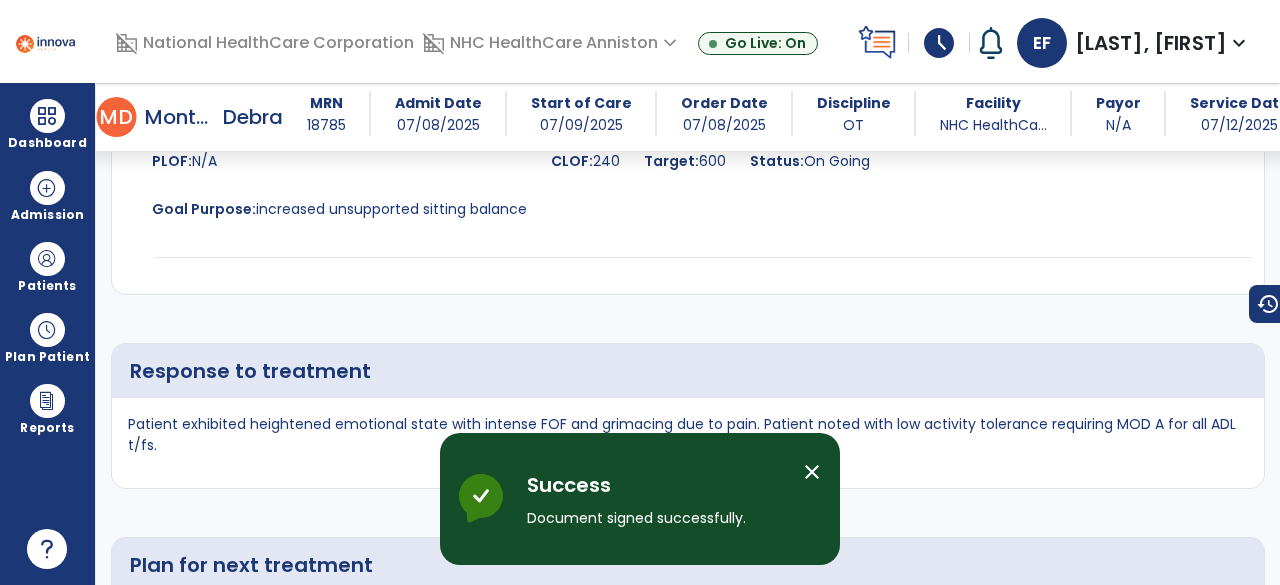 scroll, scrollTop: 5642, scrollLeft: 0, axis: vertical 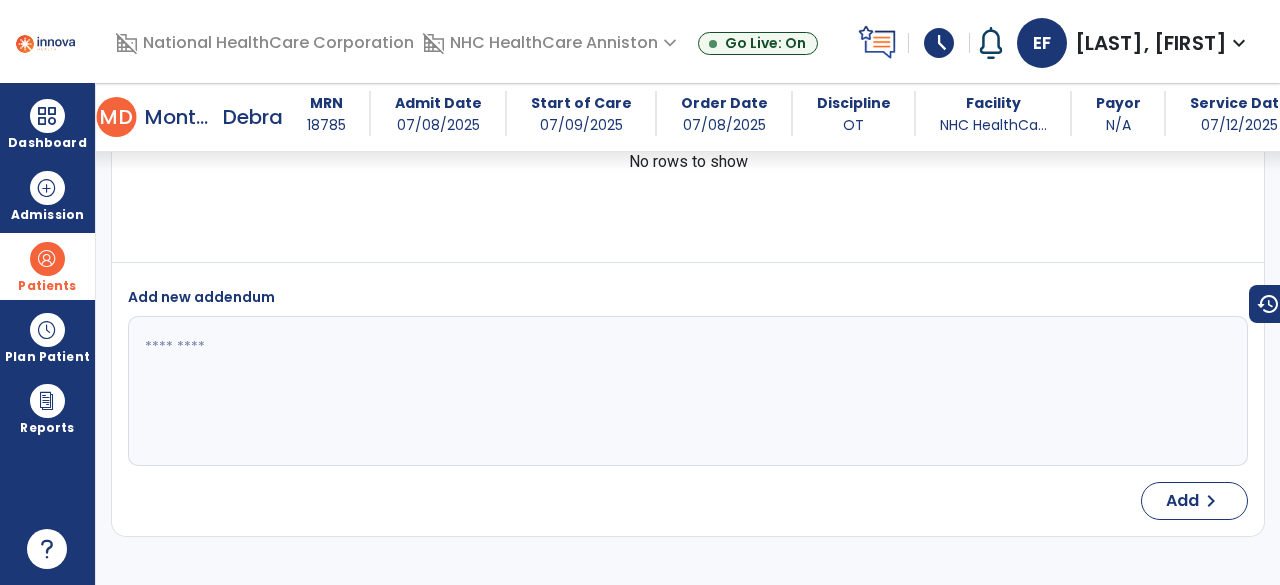 click on "Patients" at bounding box center [47, 266] 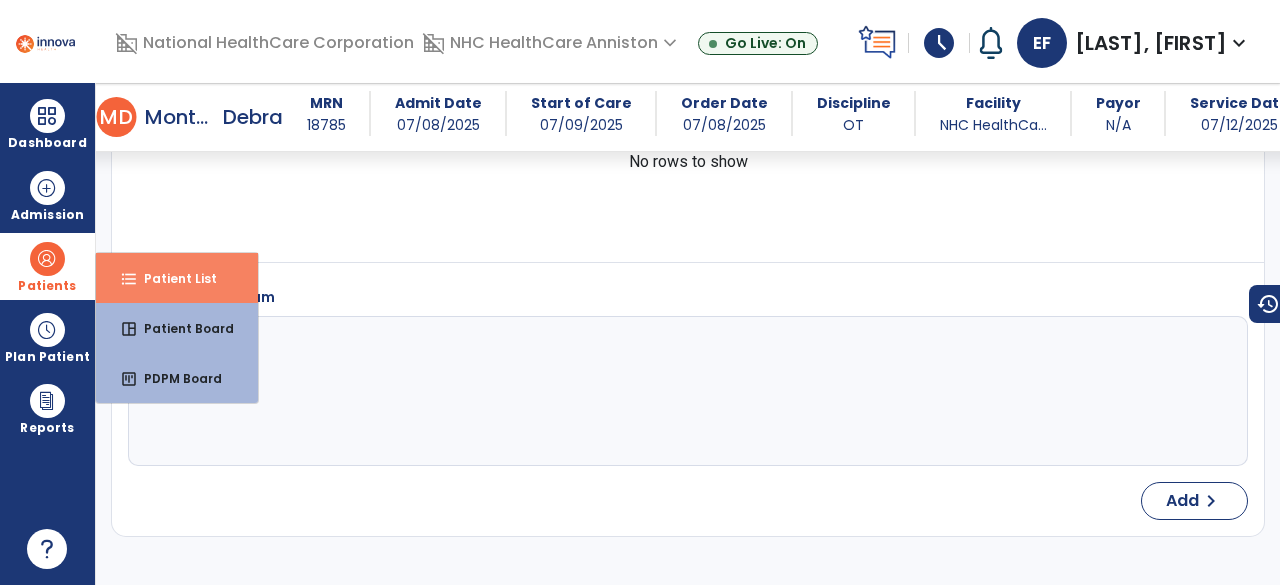 click on "Patient List" at bounding box center [172, 278] 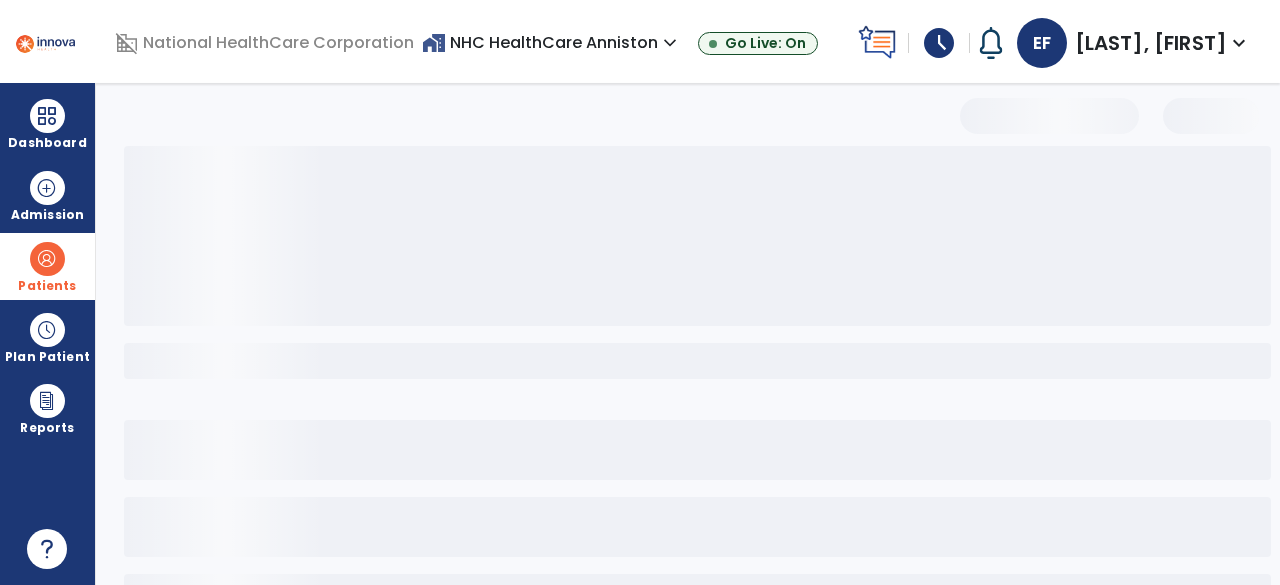 select on "***" 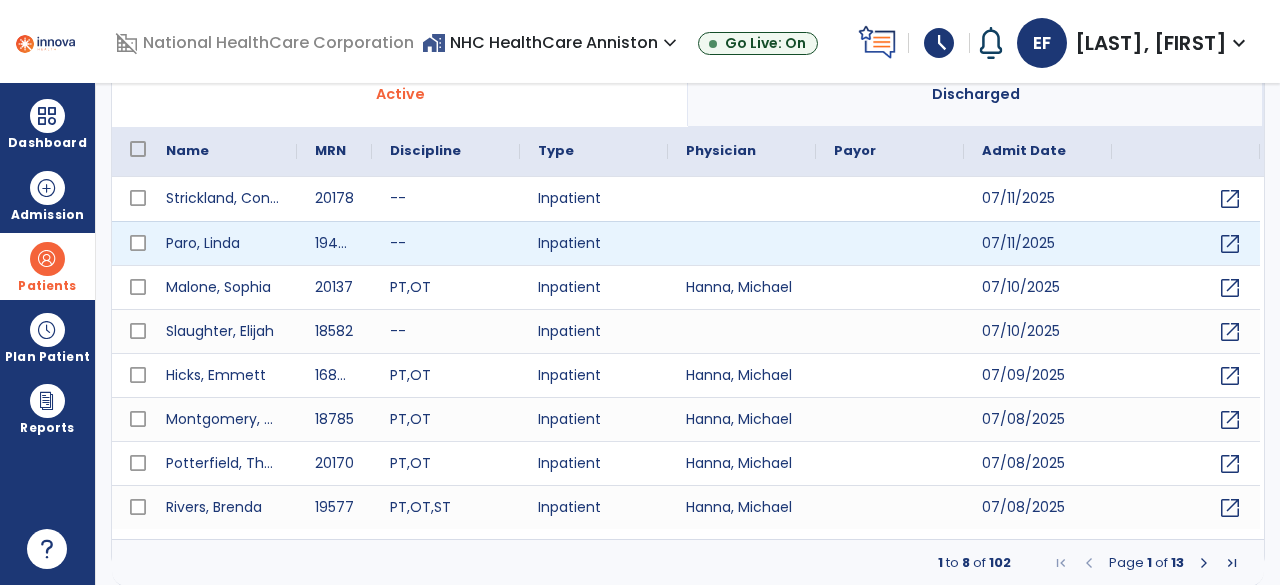 scroll, scrollTop: 0, scrollLeft: 0, axis: both 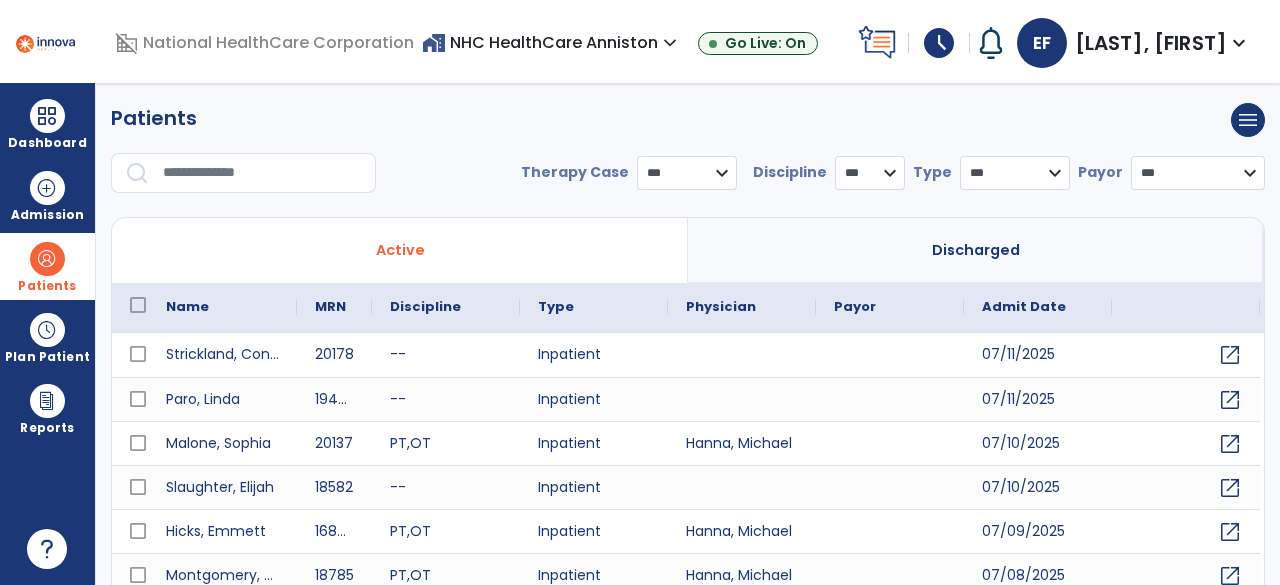 click on "**********" at bounding box center [688, 156] 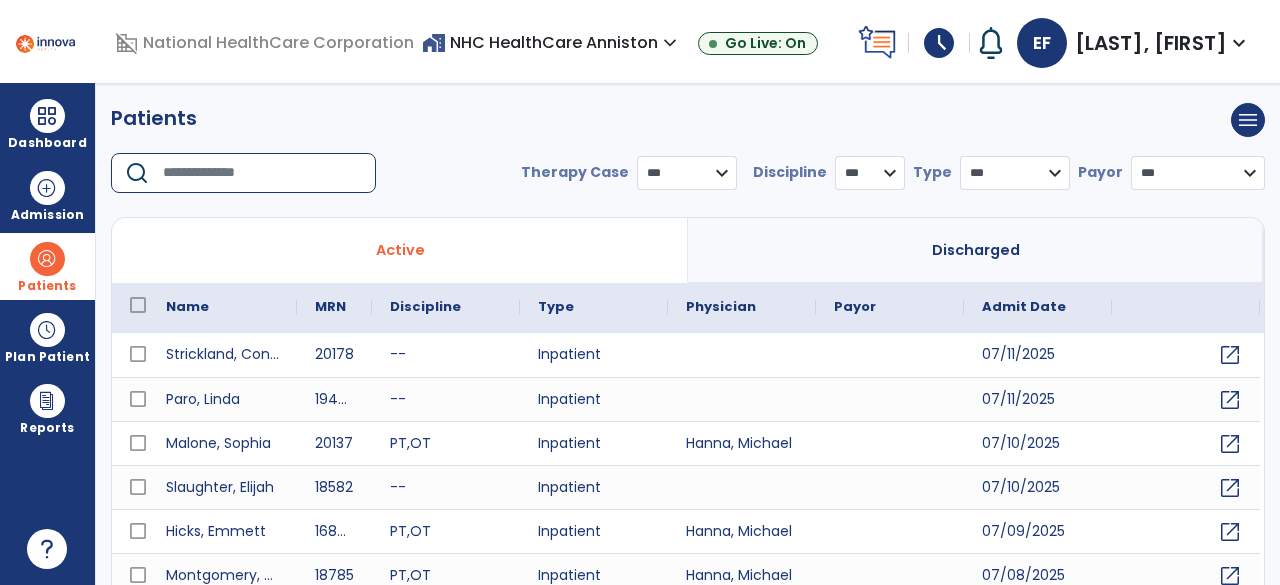 click at bounding box center [262, 173] 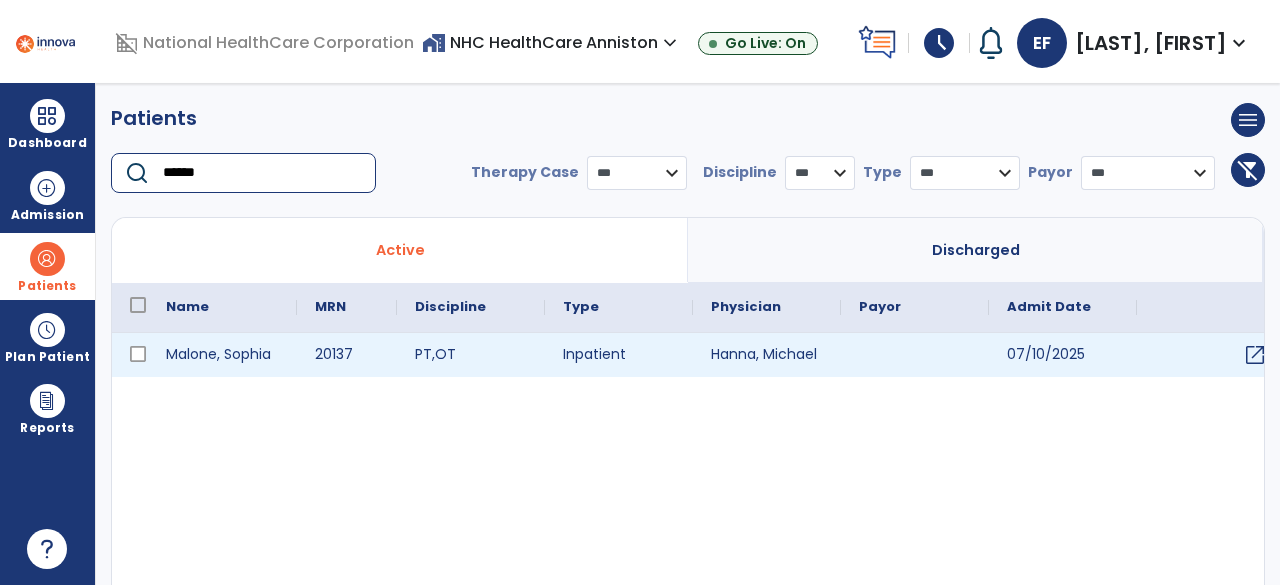 type on "******" 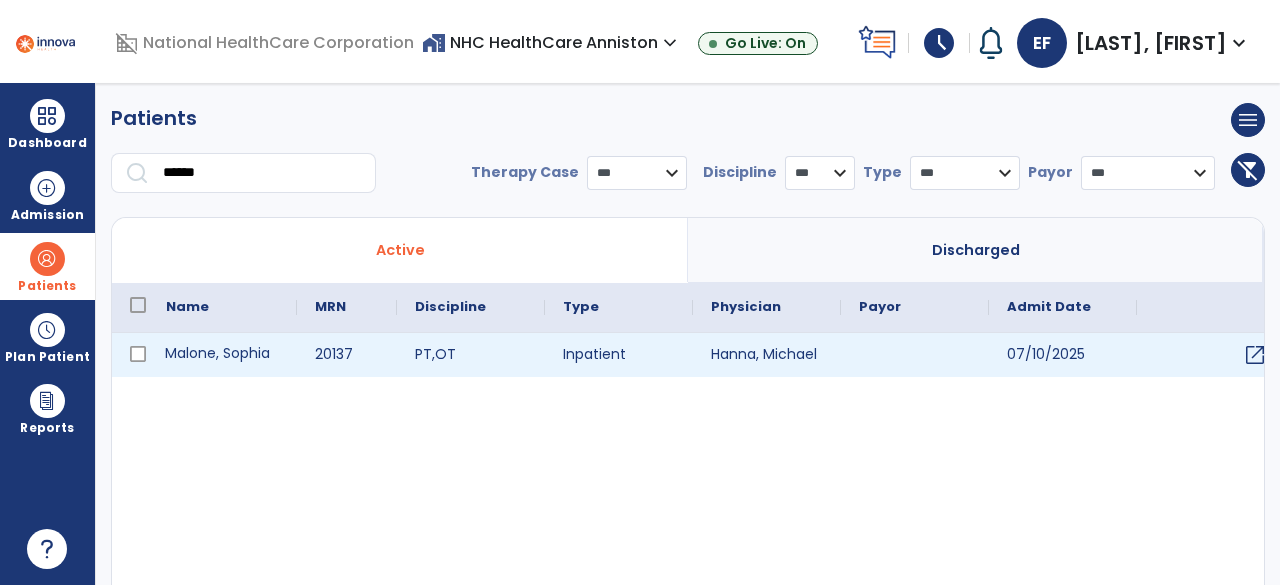 click on "Malone, Sophia" at bounding box center (222, 355) 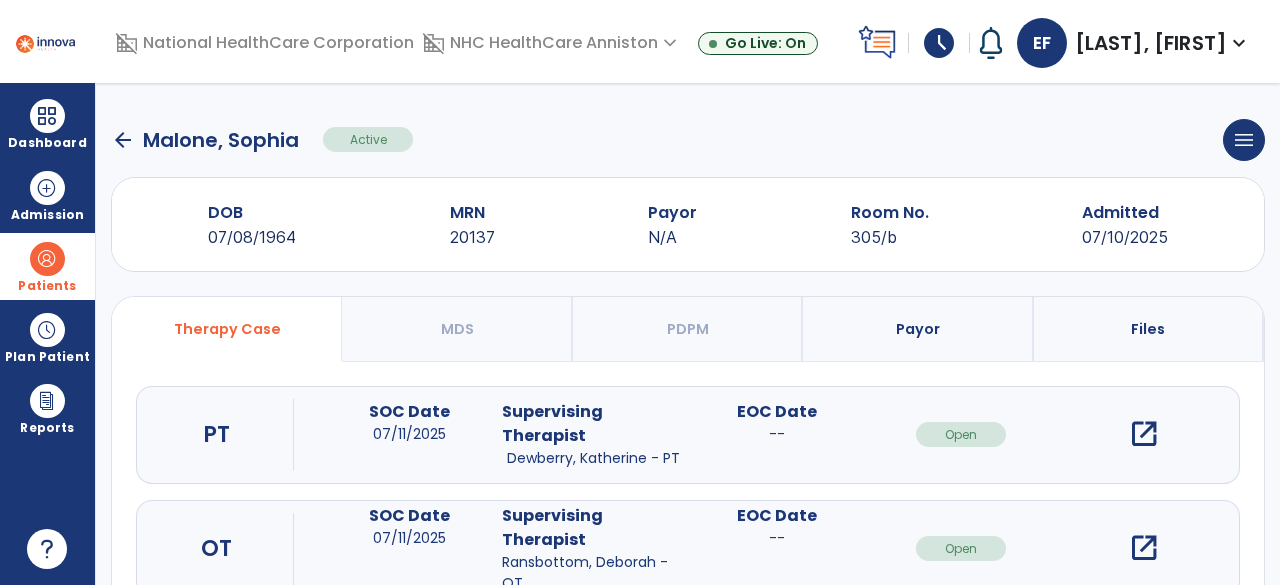 click on "open_in_new" at bounding box center (1144, 548) 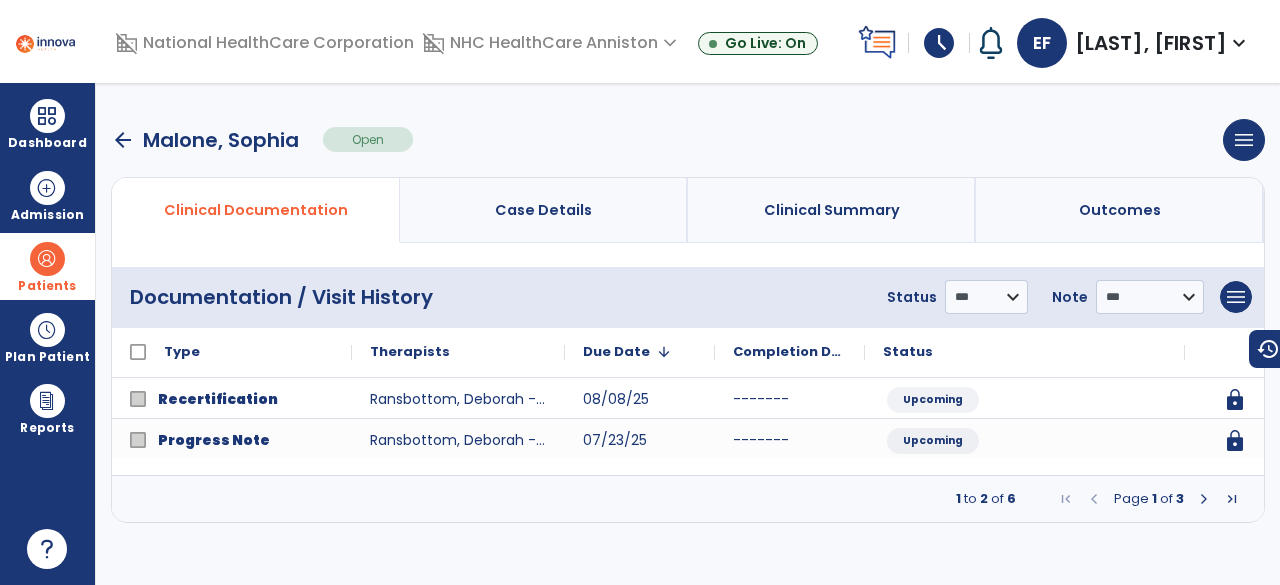 click at bounding box center [1204, 499] 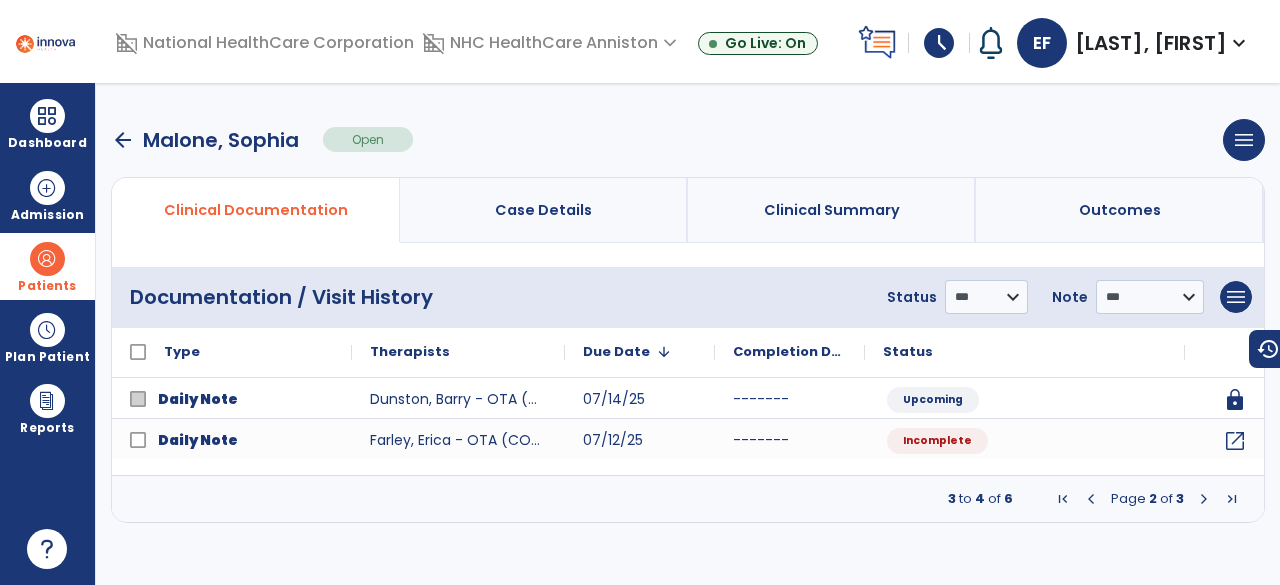 click at bounding box center (1204, 499) 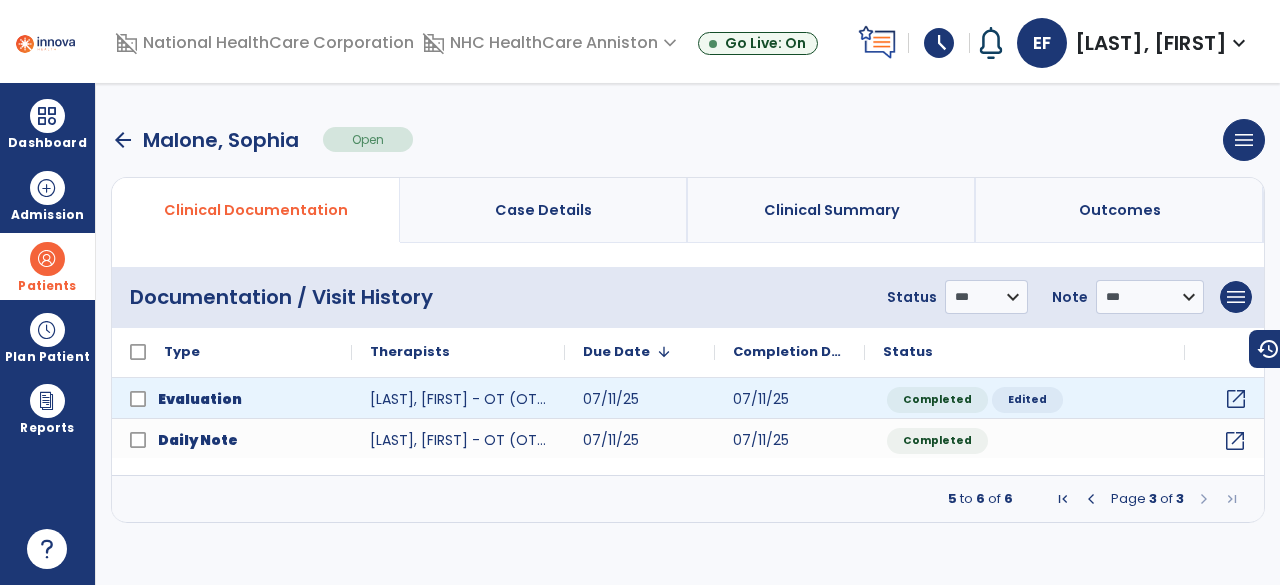click on "open_in_new" 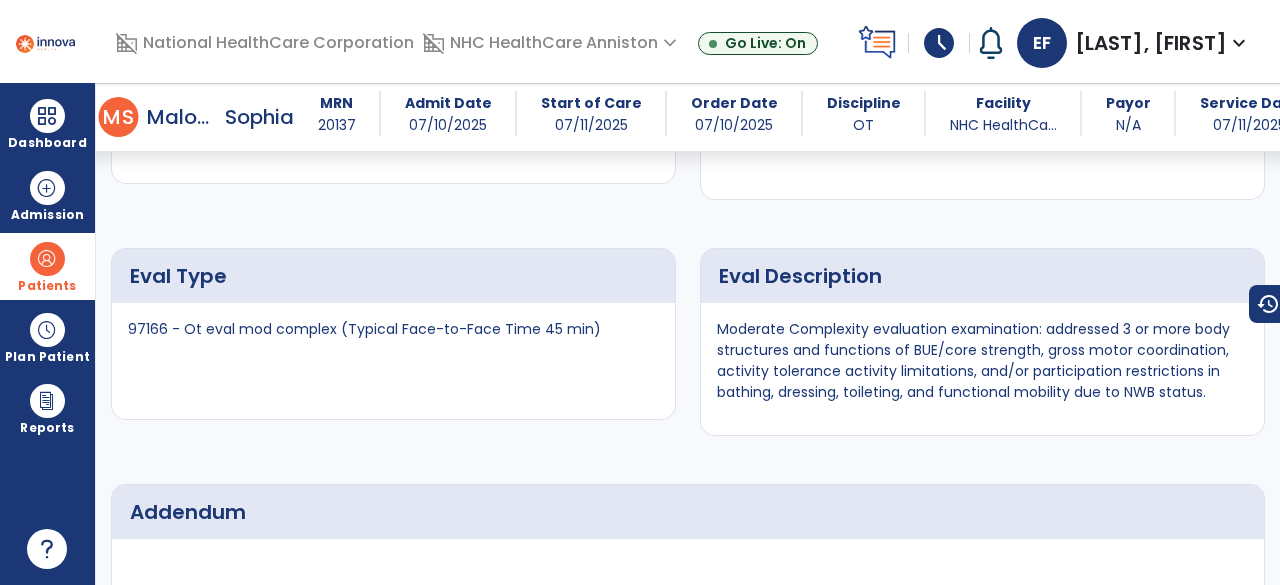scroll, scrollTop: 8484, scrollLeft: 0, axis: vertical 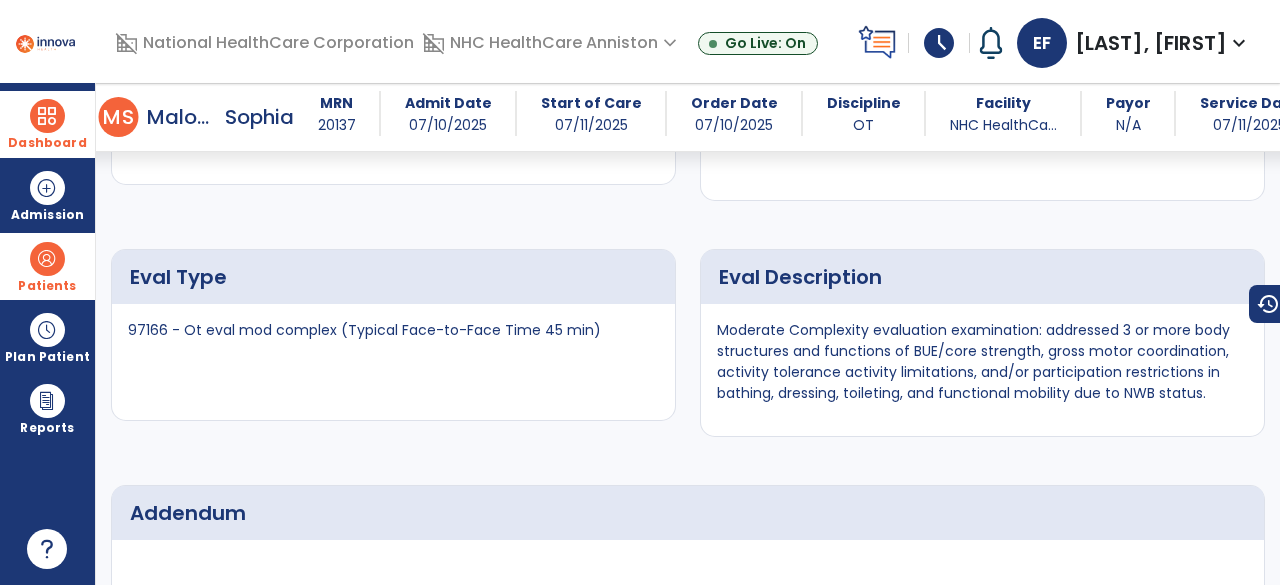 click on "Dashboard" at bounding box center [47, 124] 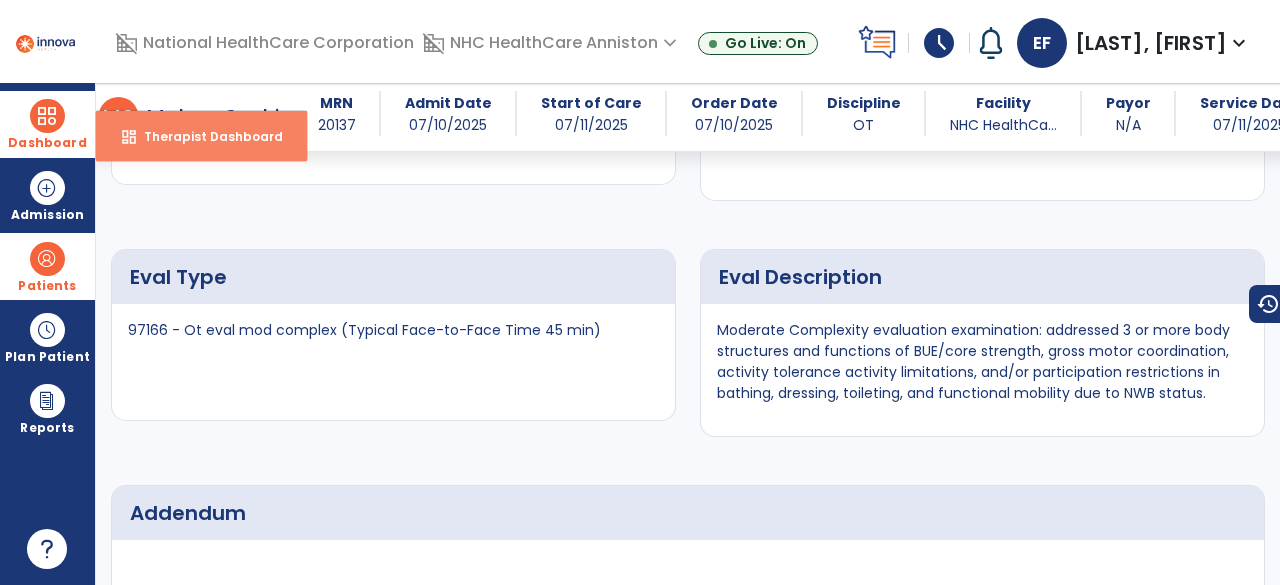click on "Therapist Dashboard" at bounding box center (205, 136) 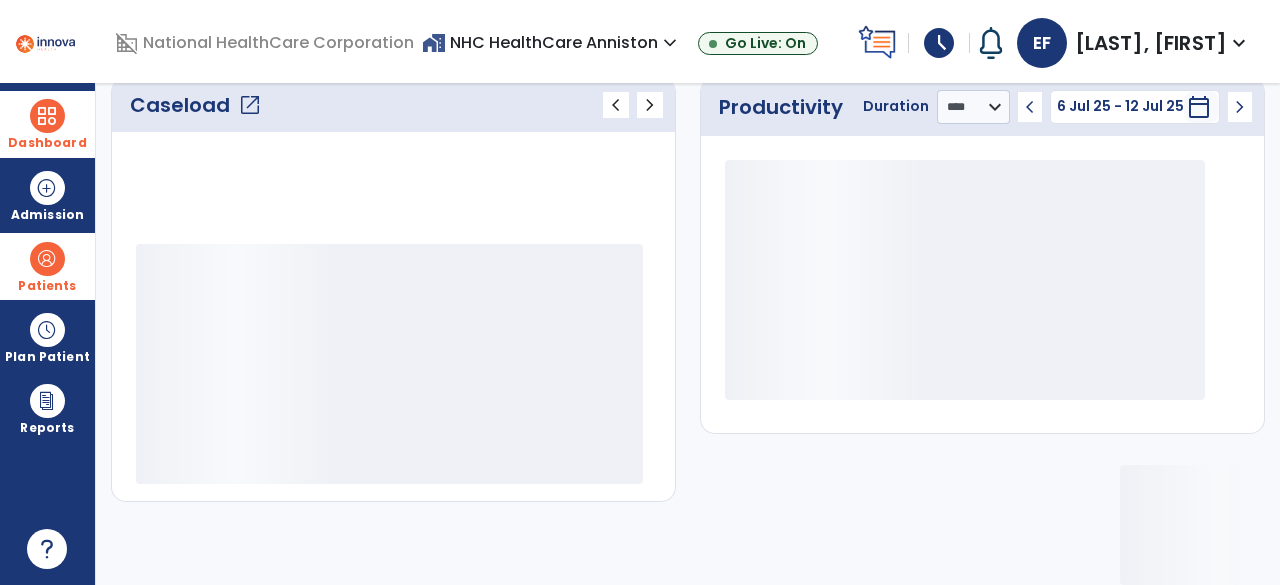scroll, scrollTop: 286, scrollLeft: 0, axis: vertical 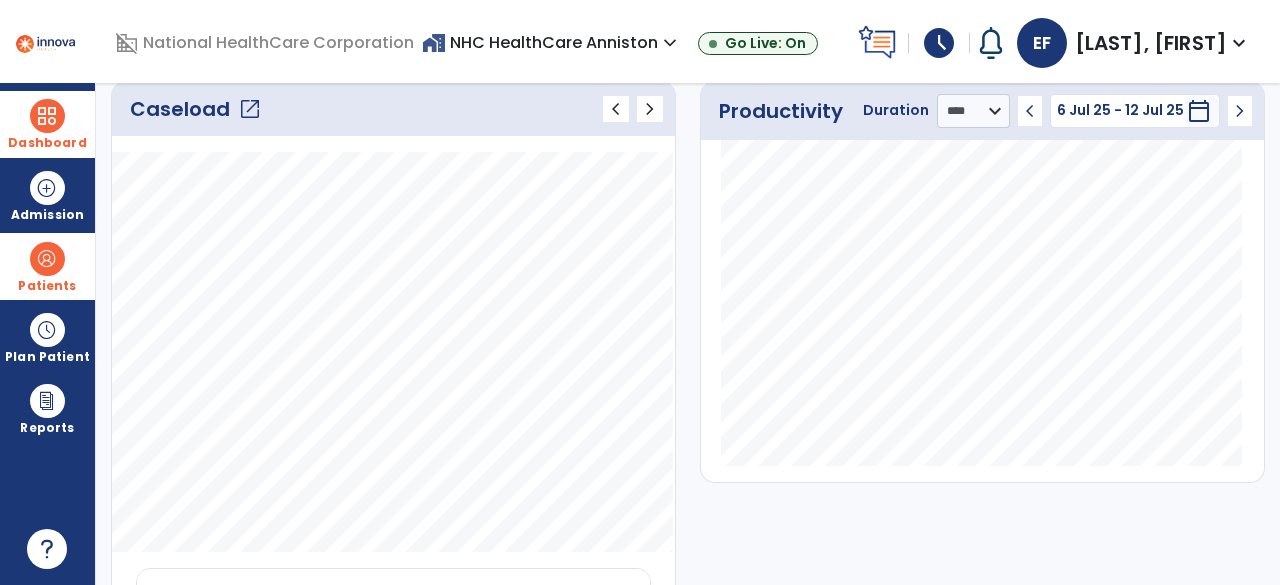 click on "open_in_new" 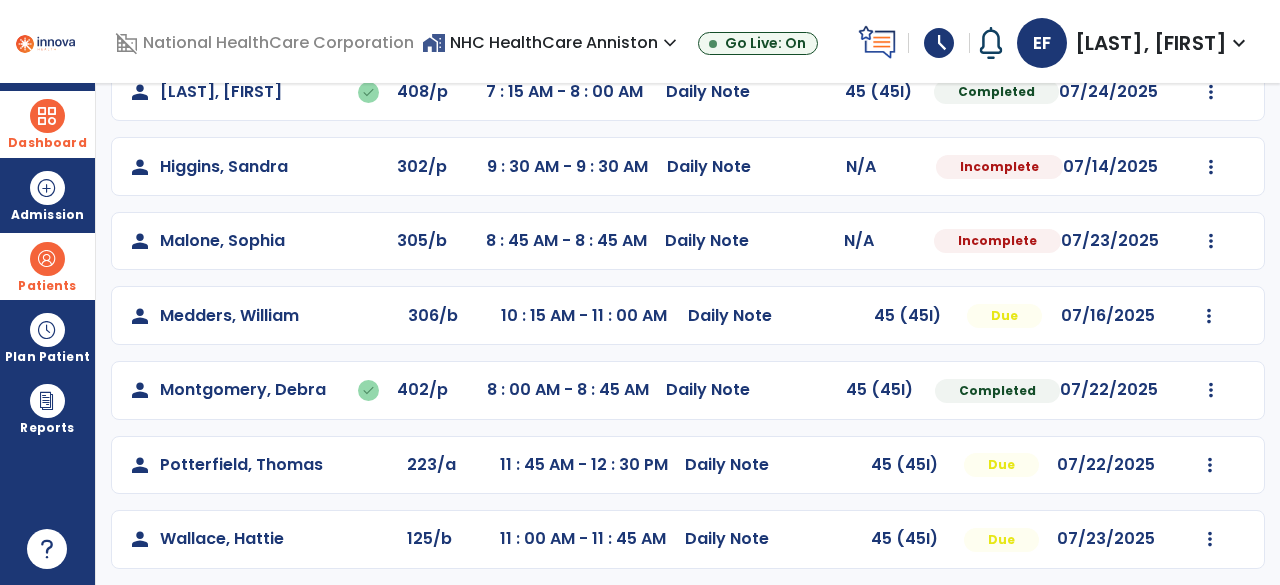 scroll, scrollTop: 0, scrollLeft: 0, axis: both 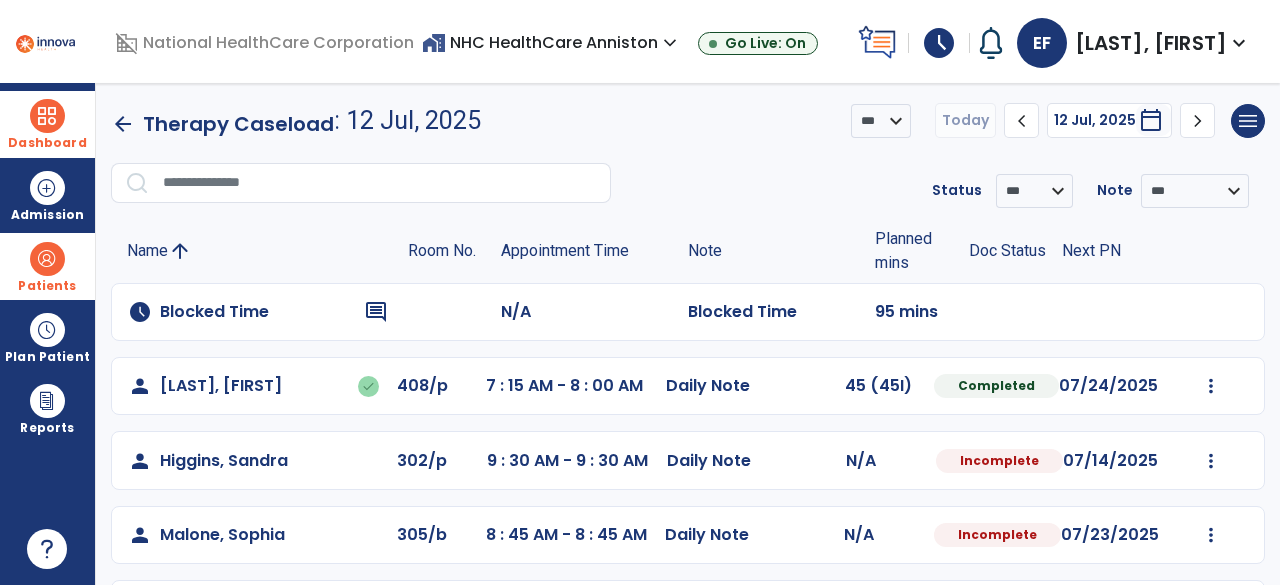 click on "Appointment Time" 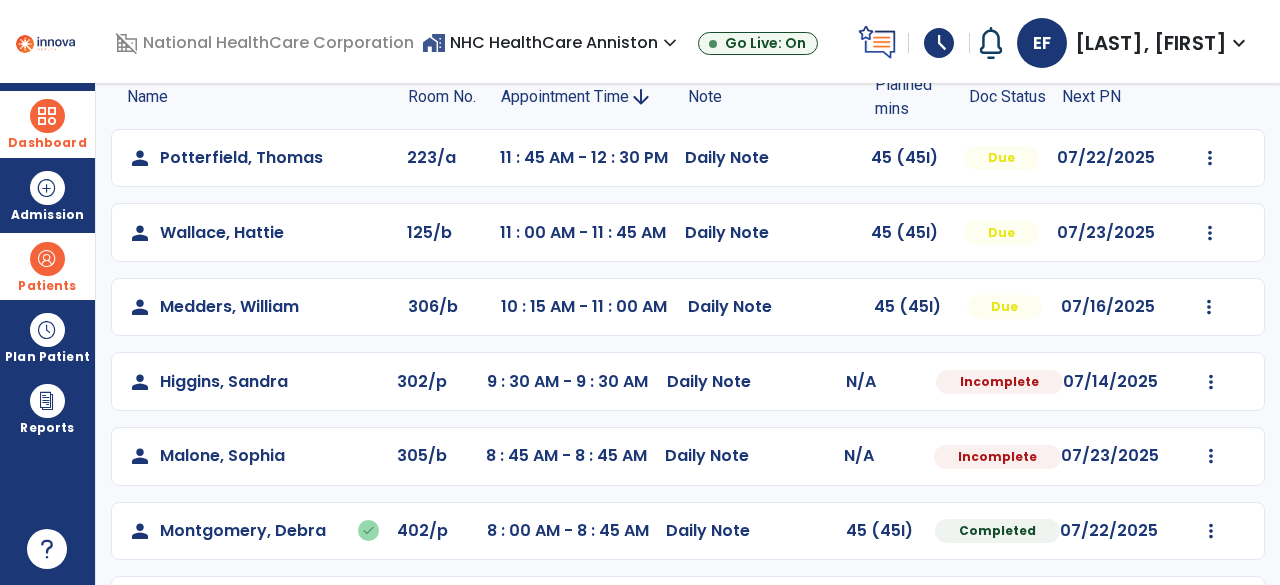 scroll, scrollTop: 0, scrollLeft: 0, axis: both 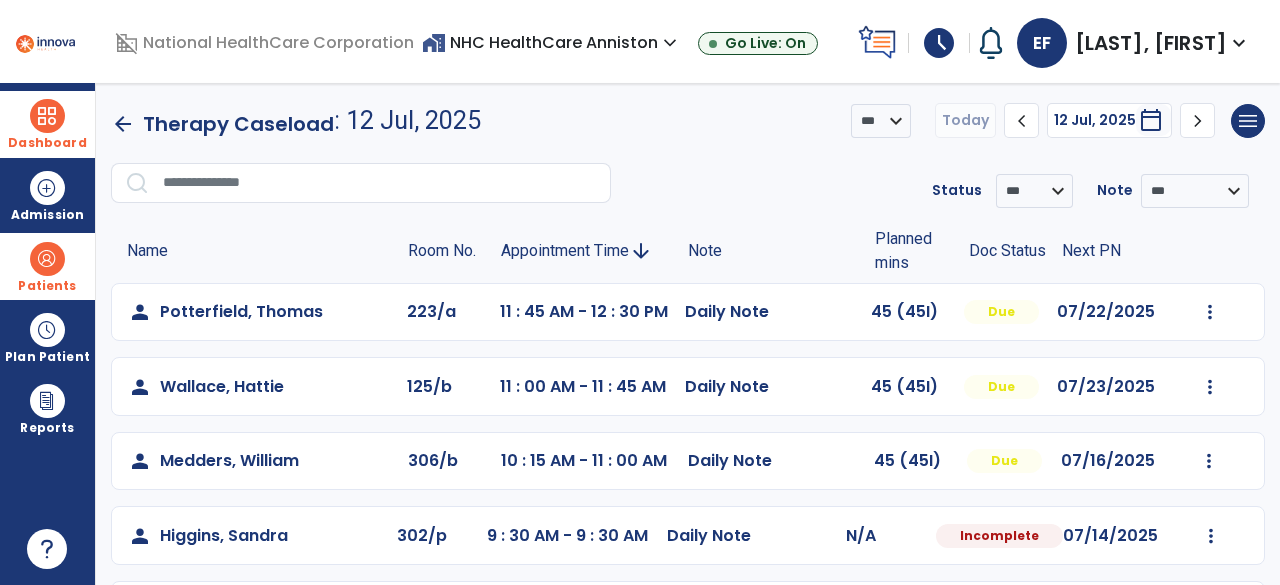 click on "Appointment Time" 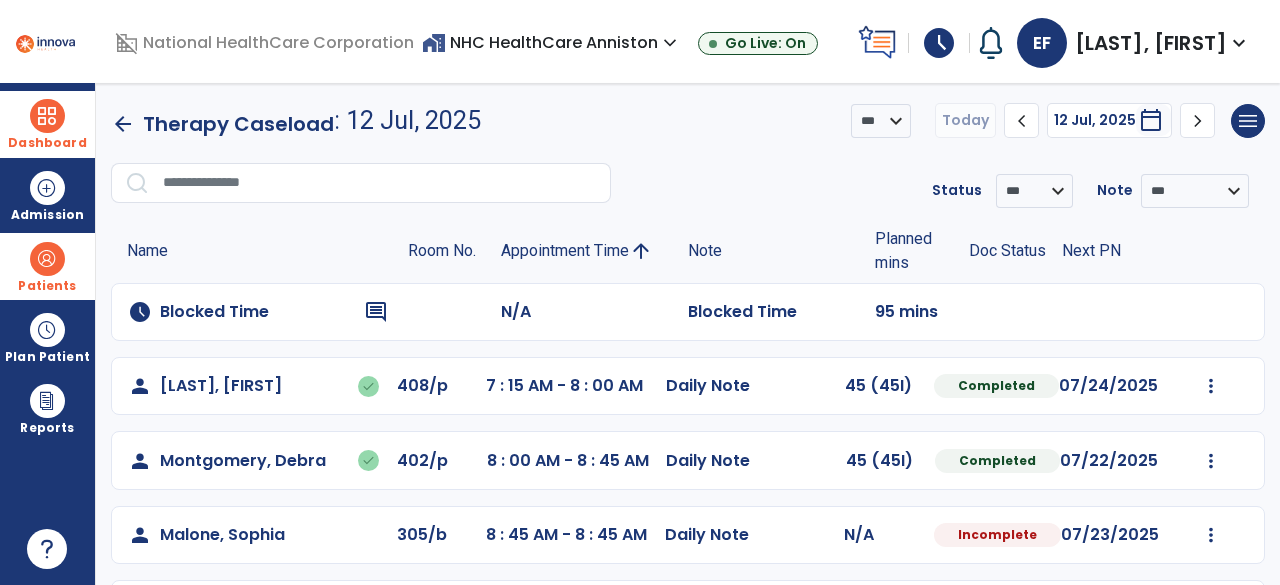 click on "Appointment Time" 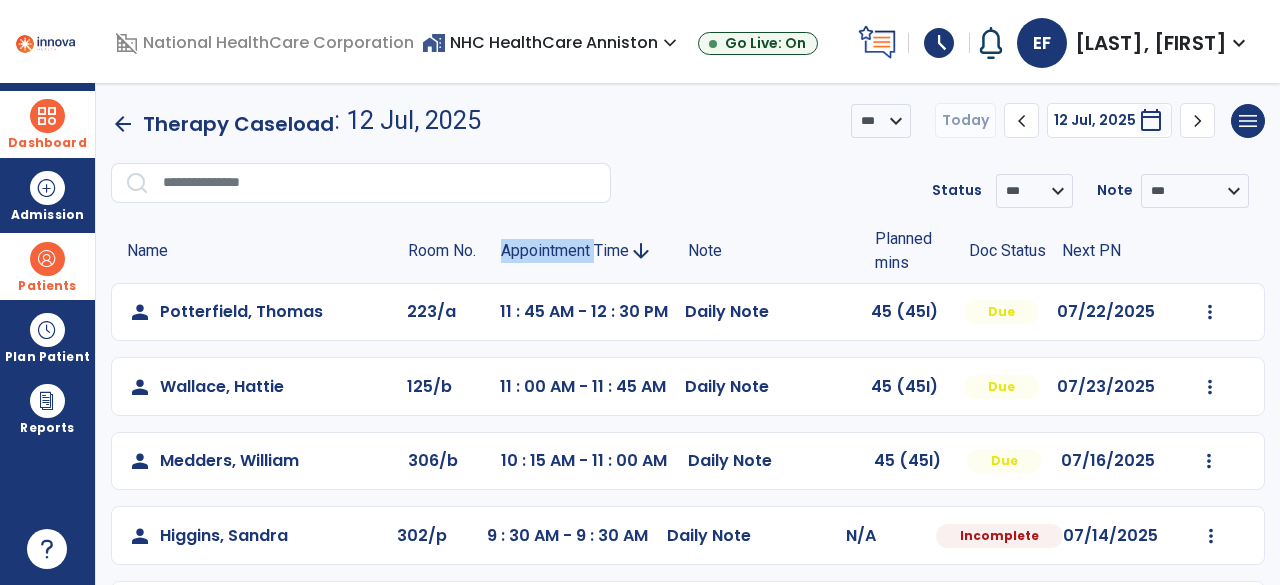click on "Appointment Time" 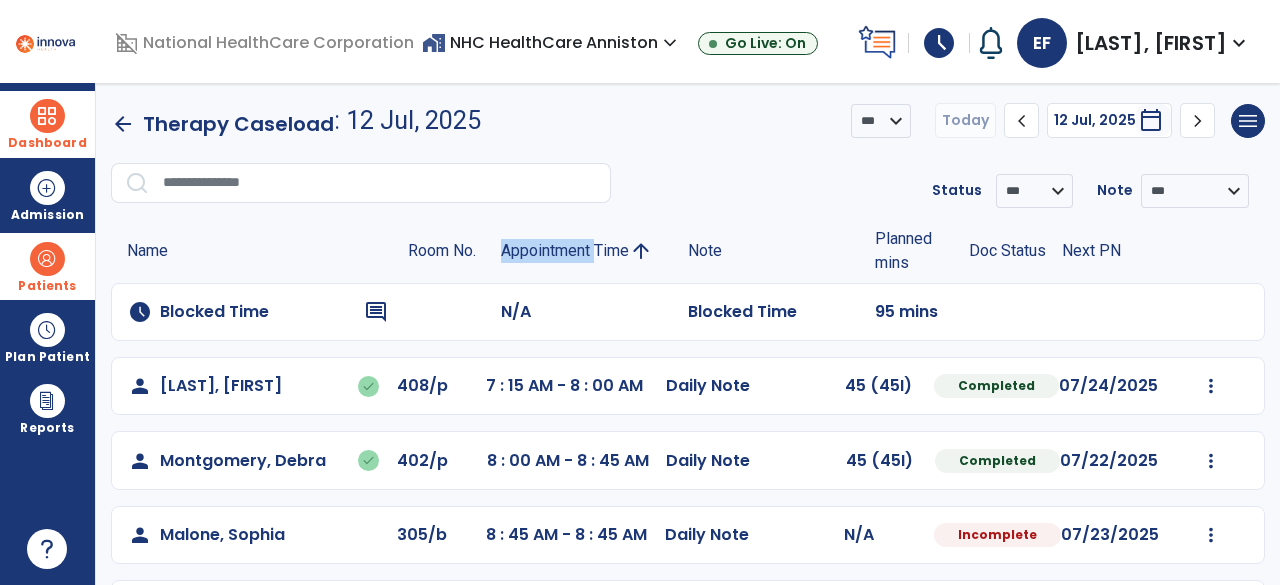 click on "Appointment Time" 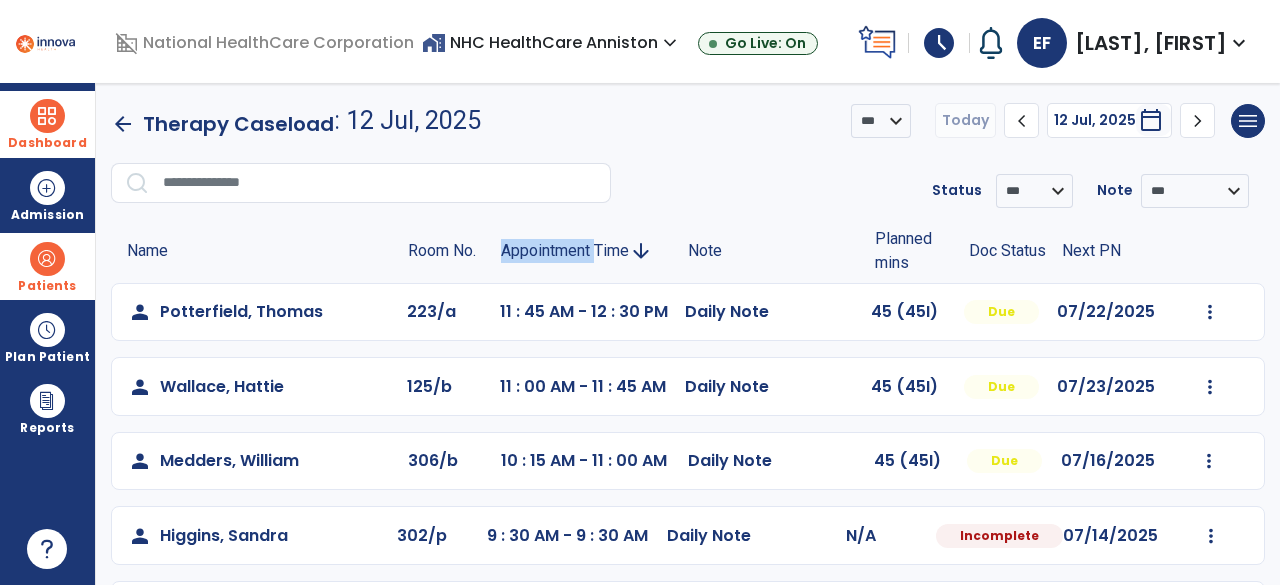 click on "Appointment Time" 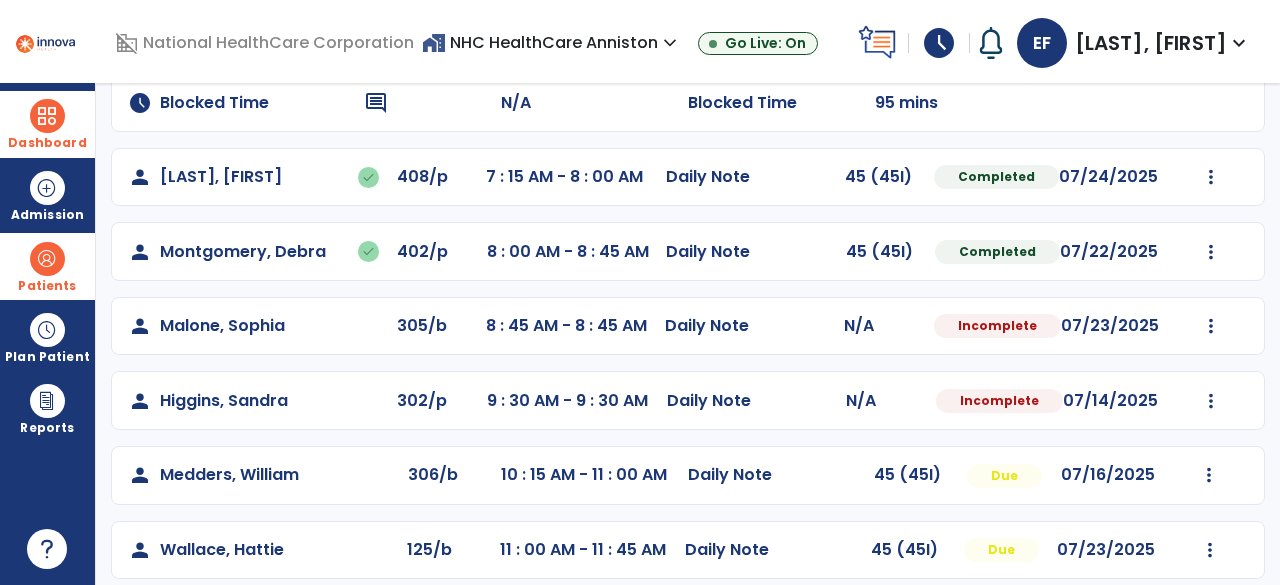 scroll, scrollTop: 210, scrollLeft: 0, axis: vertical 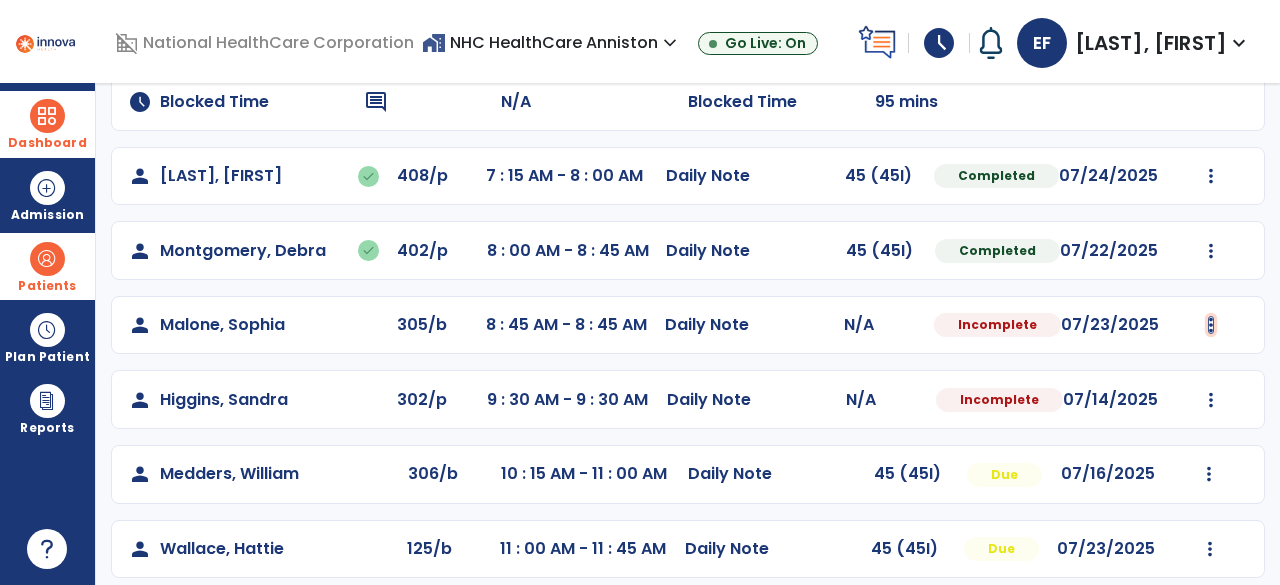 click at bounding box center [1211, 176] 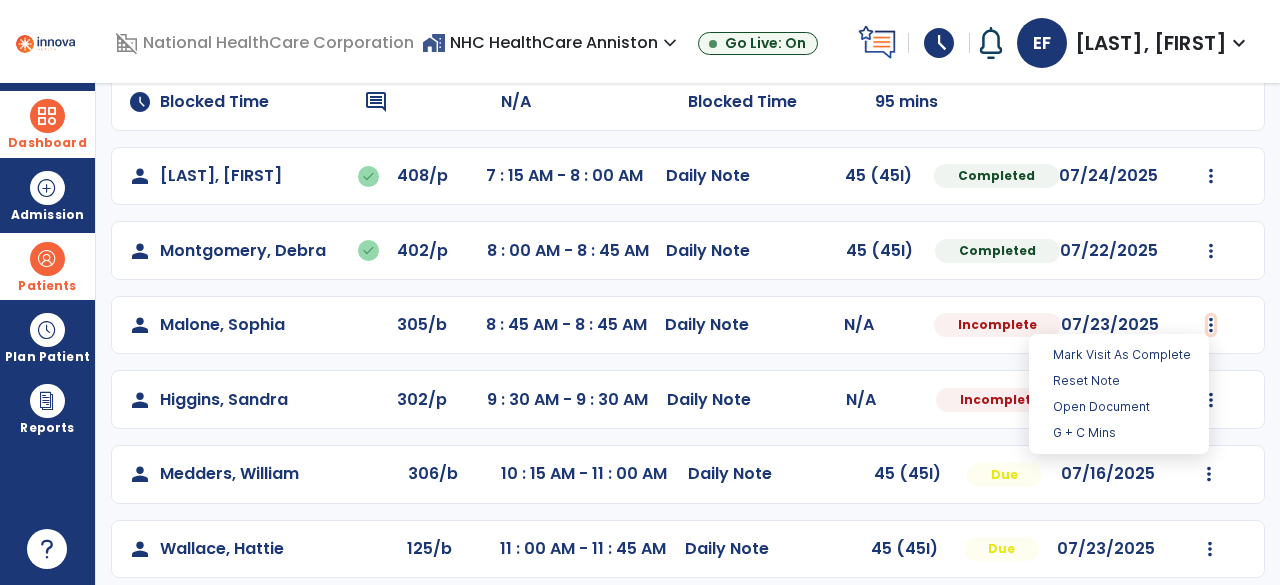 scroll, scrollTop: 298, scrollLeft: 0, axis: vertical 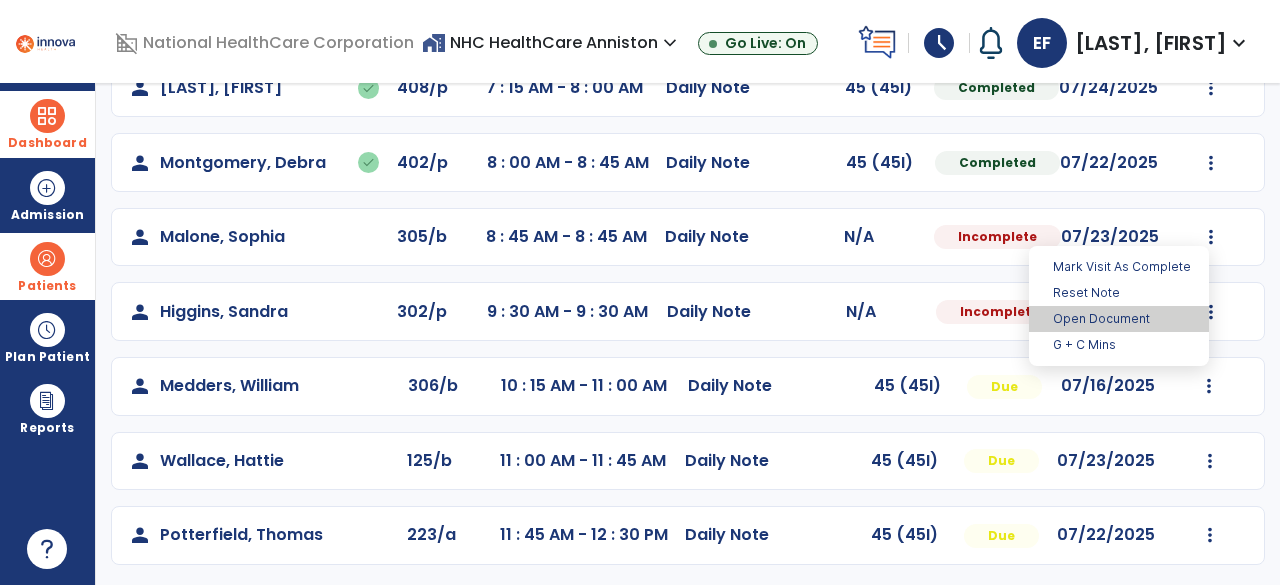 click on "Open Document" at bounding box center [1119, 319] 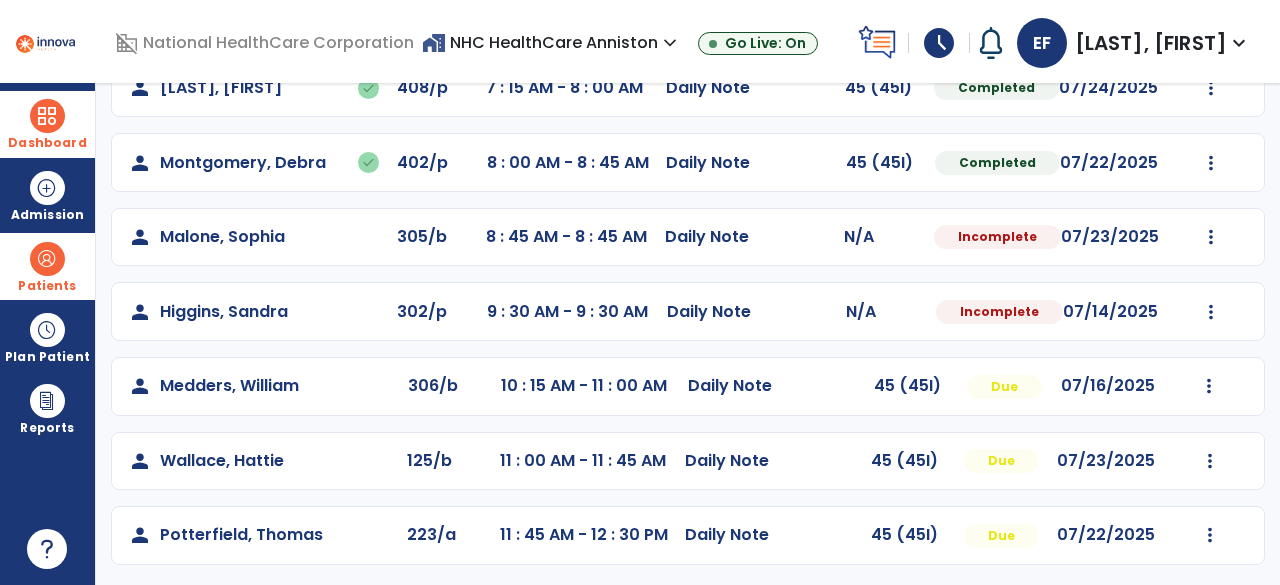 scroll, scrollTop: 0, scrollLeft: 0, axis: both 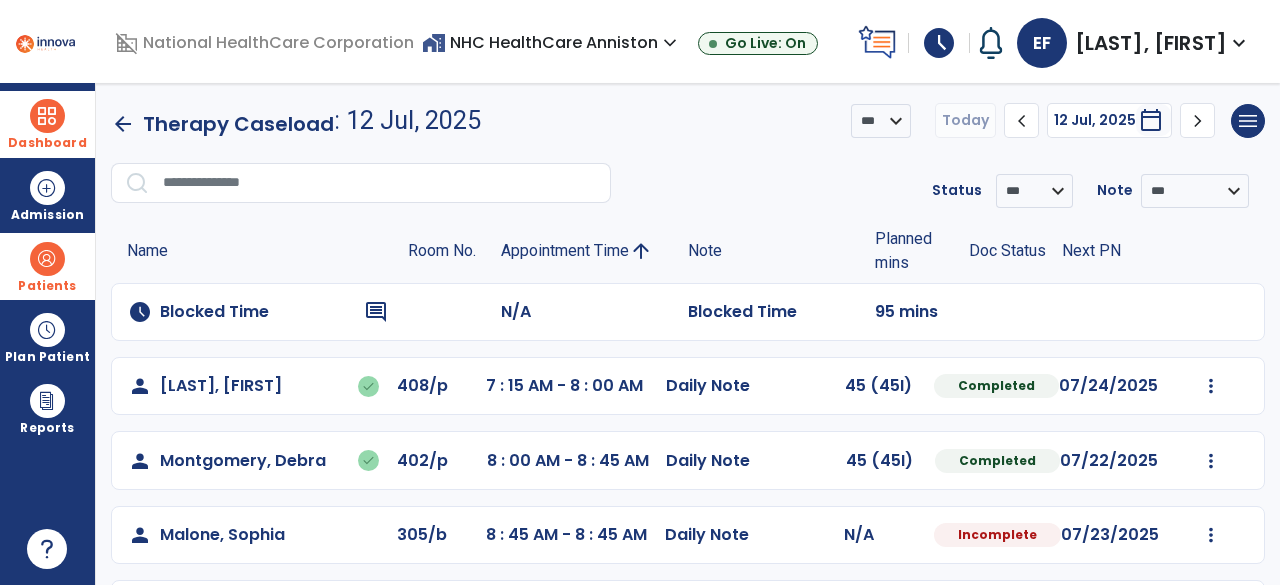 select on "*" 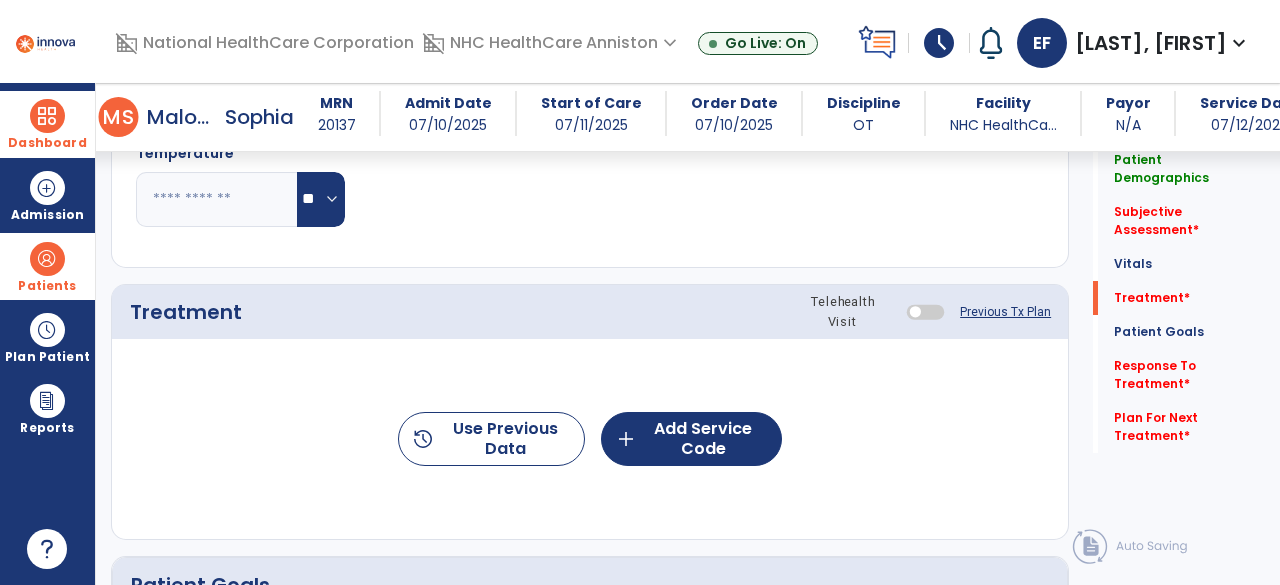click on "Previous Tx Plan" 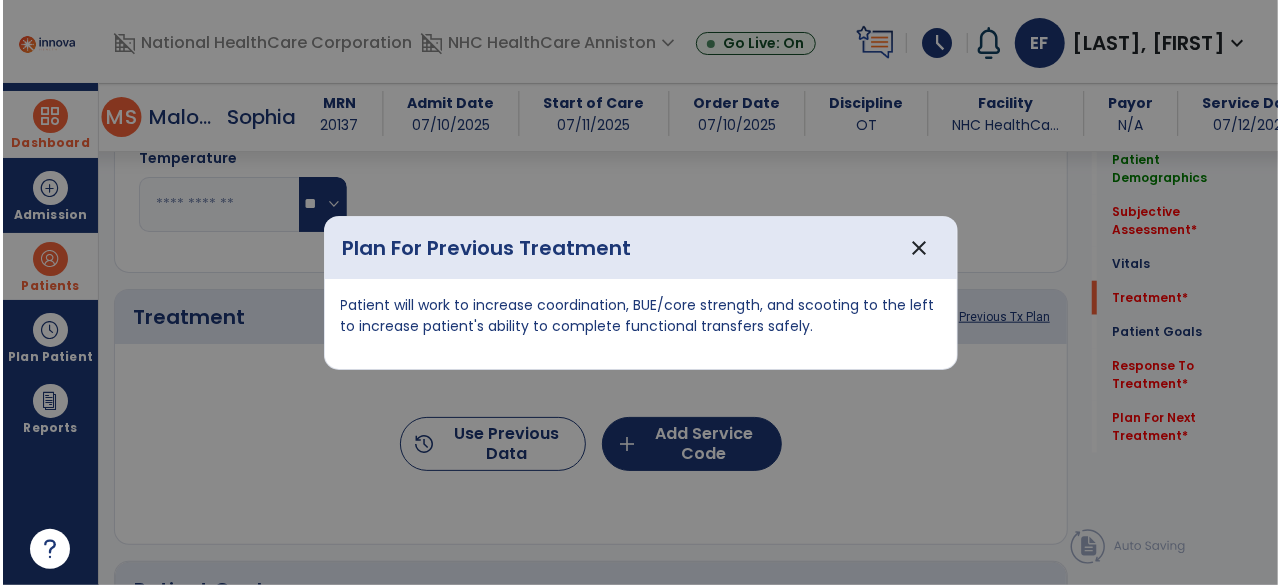 scroll, scrollTop: 965, scrollLeft: 0, axis: vertical 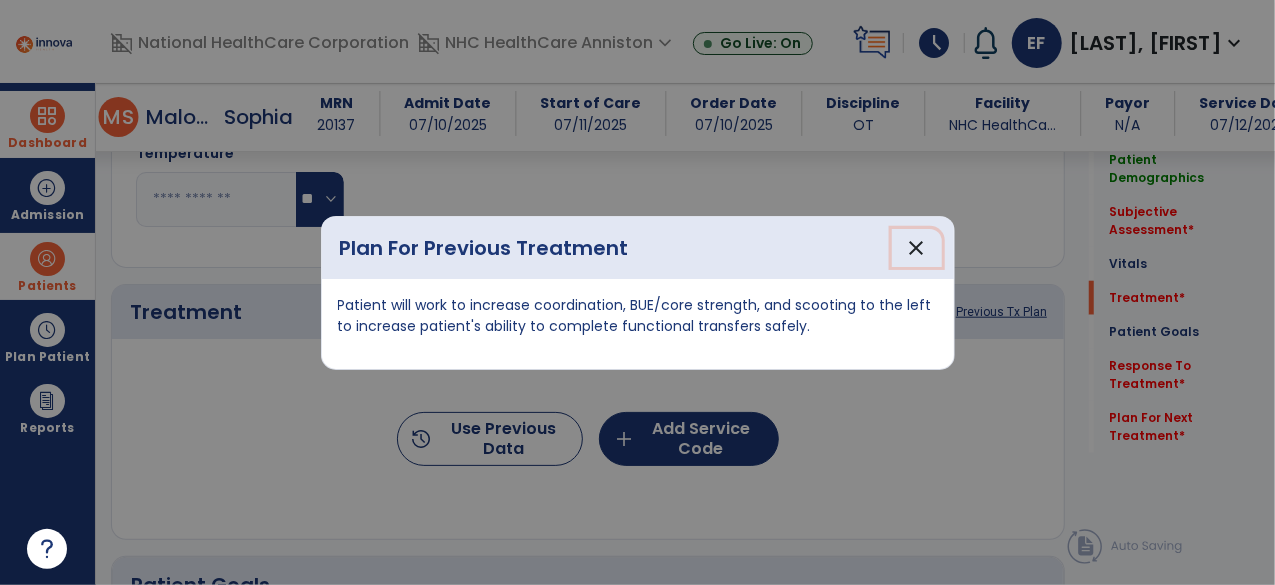 click on "close" at bounding box center [917, 248] 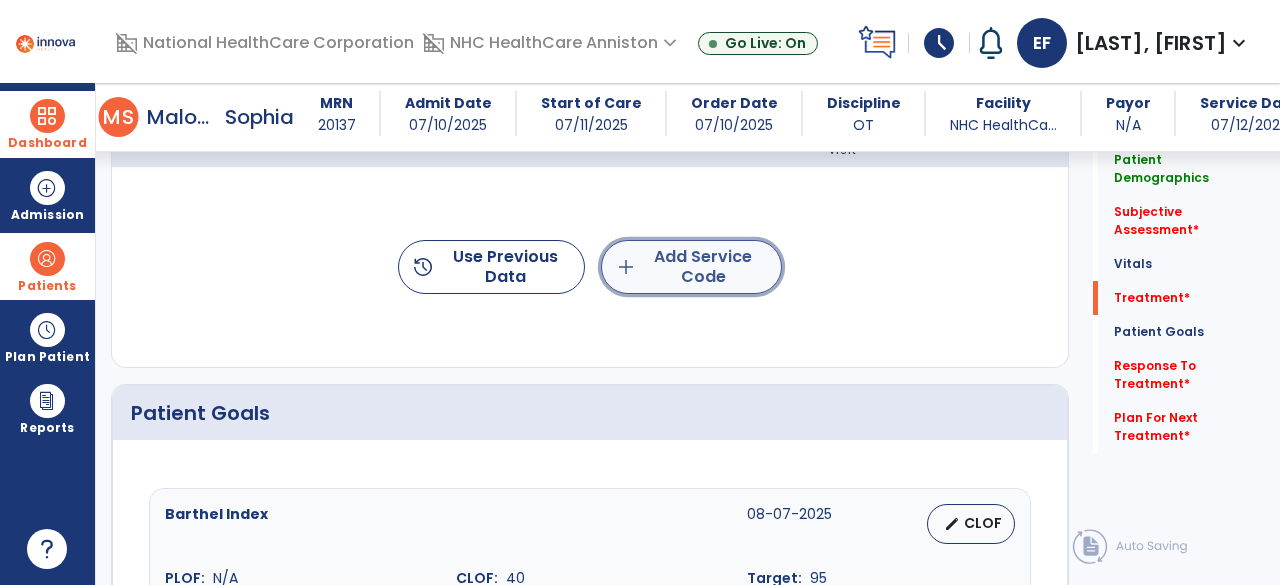 click on "add  Add Service Code" 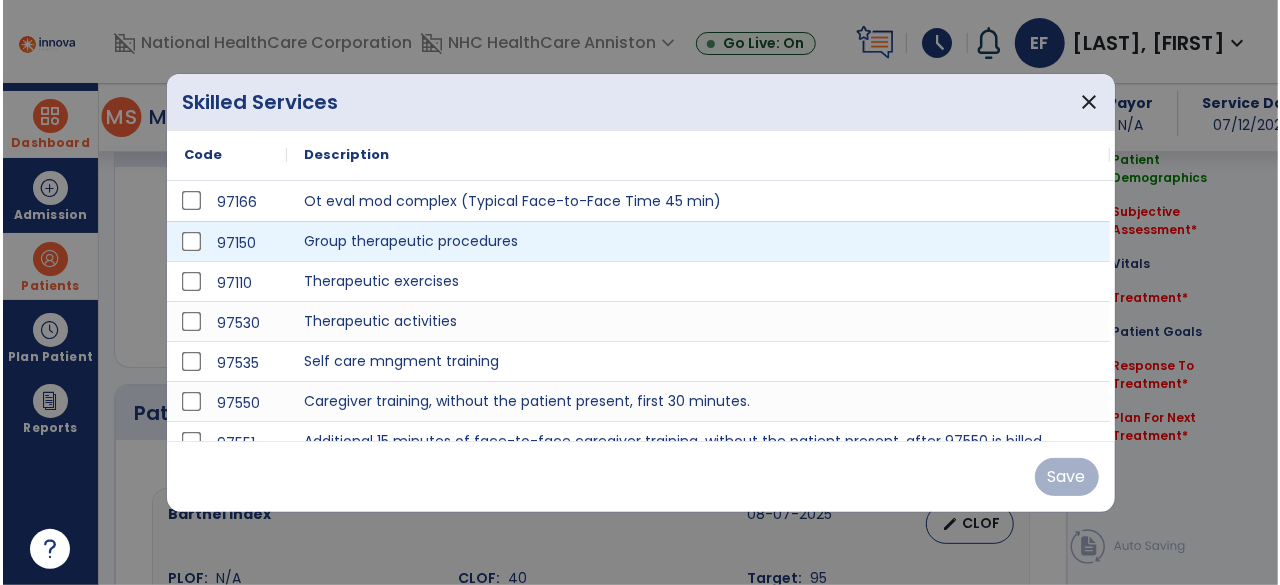 scroll, scrollTop: 1137, scrollLeft: 0, axis: vertical 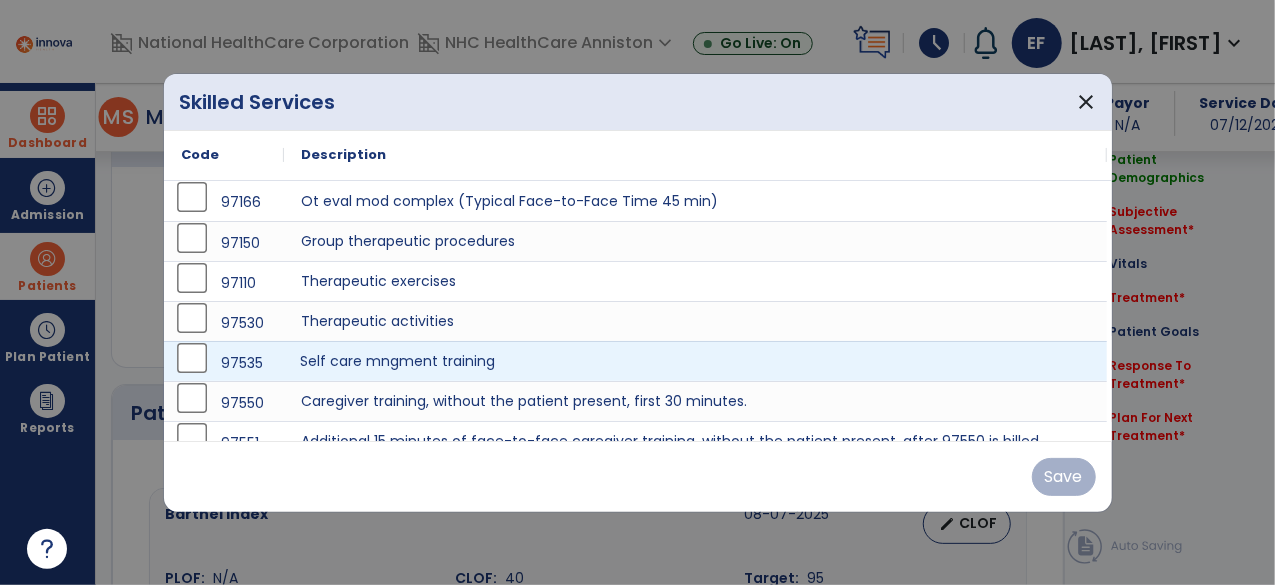 click on "Self care mngment training" at bounding box center [696, 361] 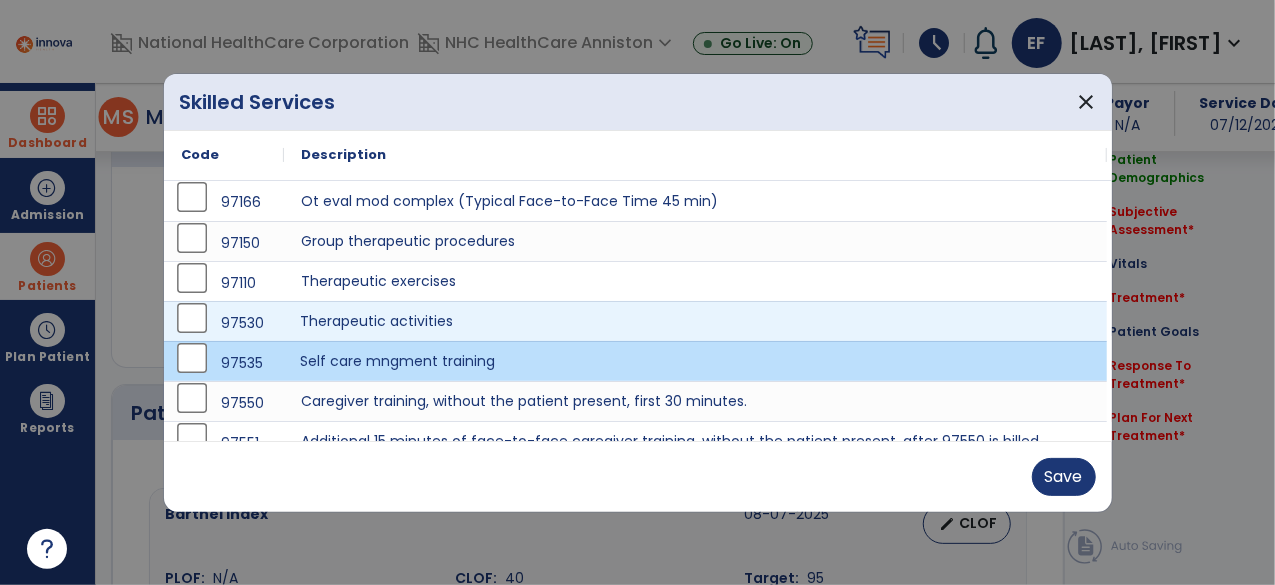 click on "Therapeutic activities" at bounding box center [696, 321] 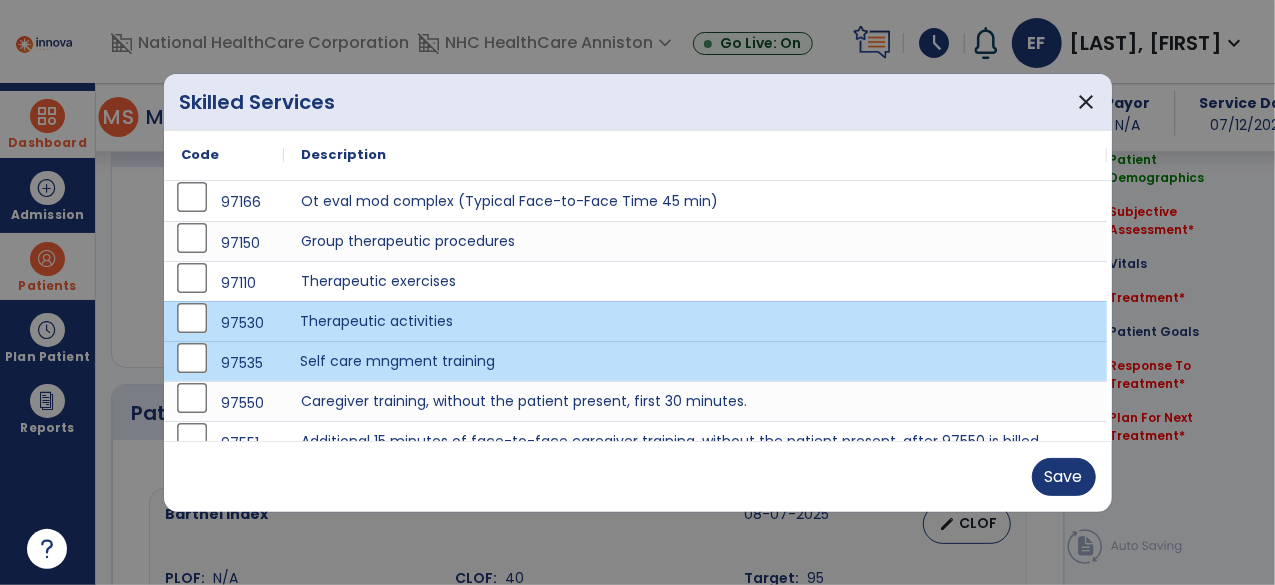 click on "Self care mngment training" at bounding box center [696, 361] 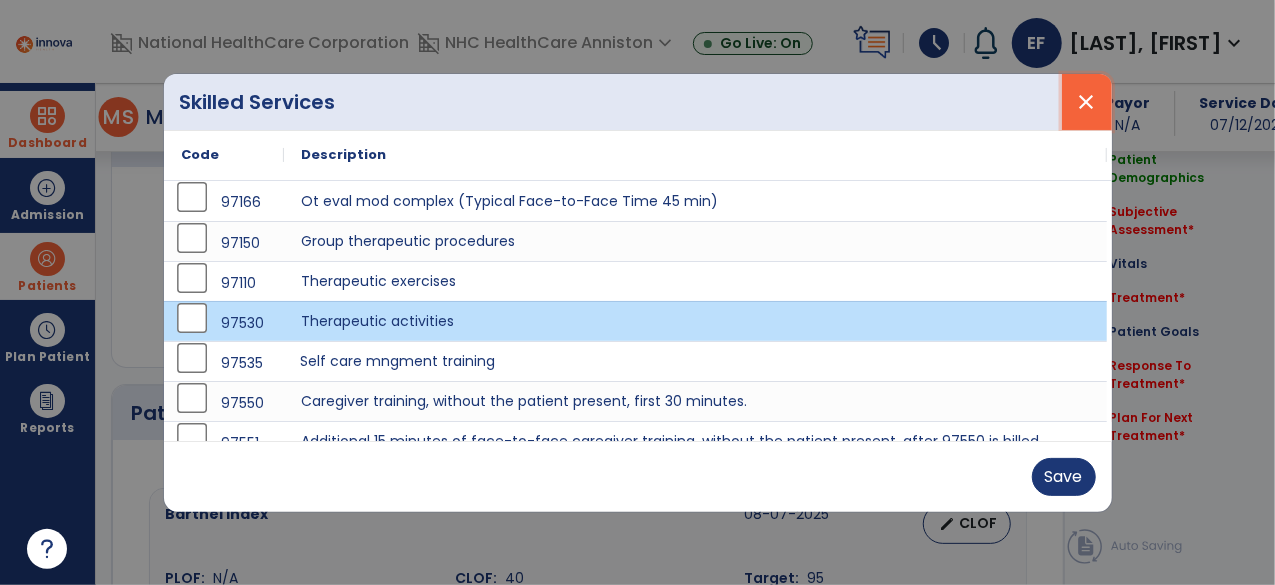 click on "close" at bounding box center [1087, 102] 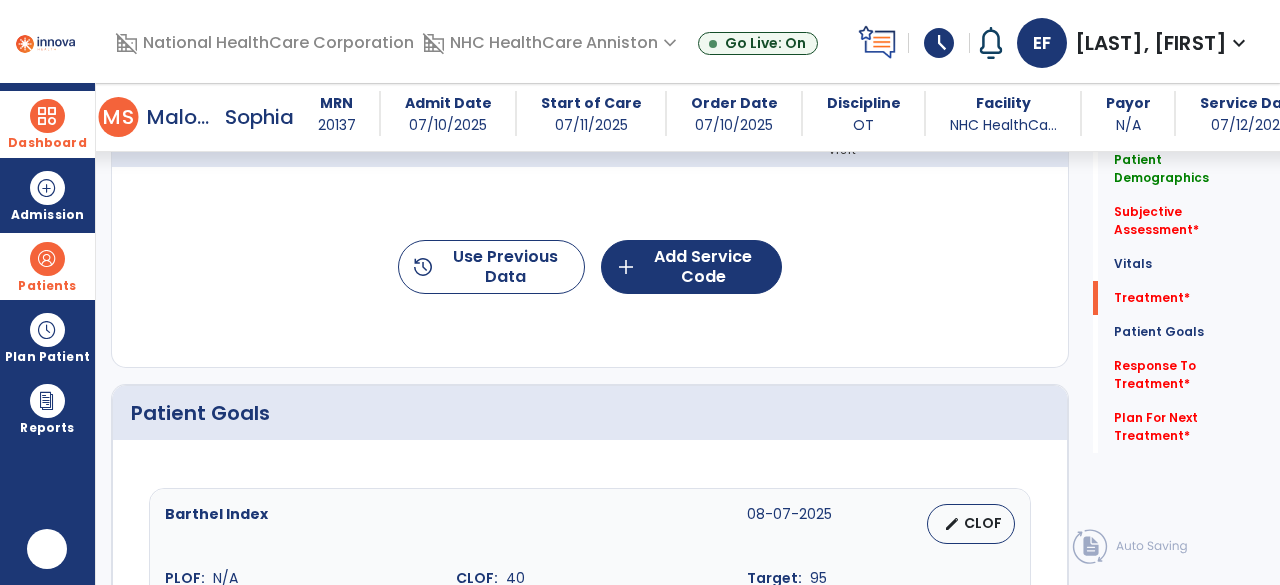 scroll, scrollTop: 0, scrollLeft: 0, axis: both 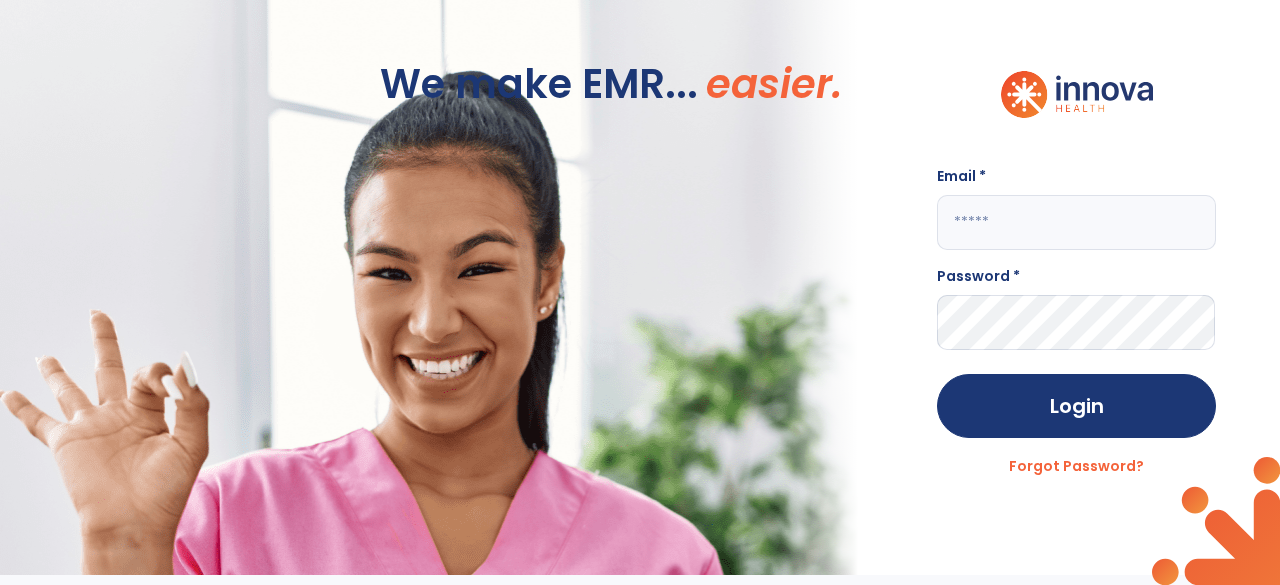 click 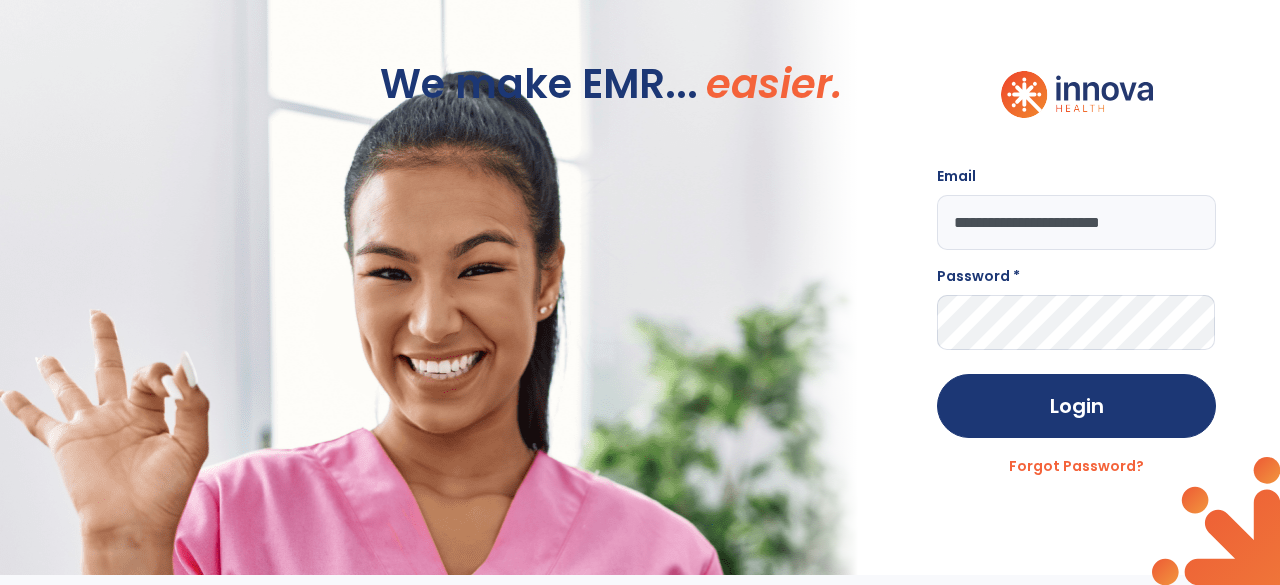 type on "**********" 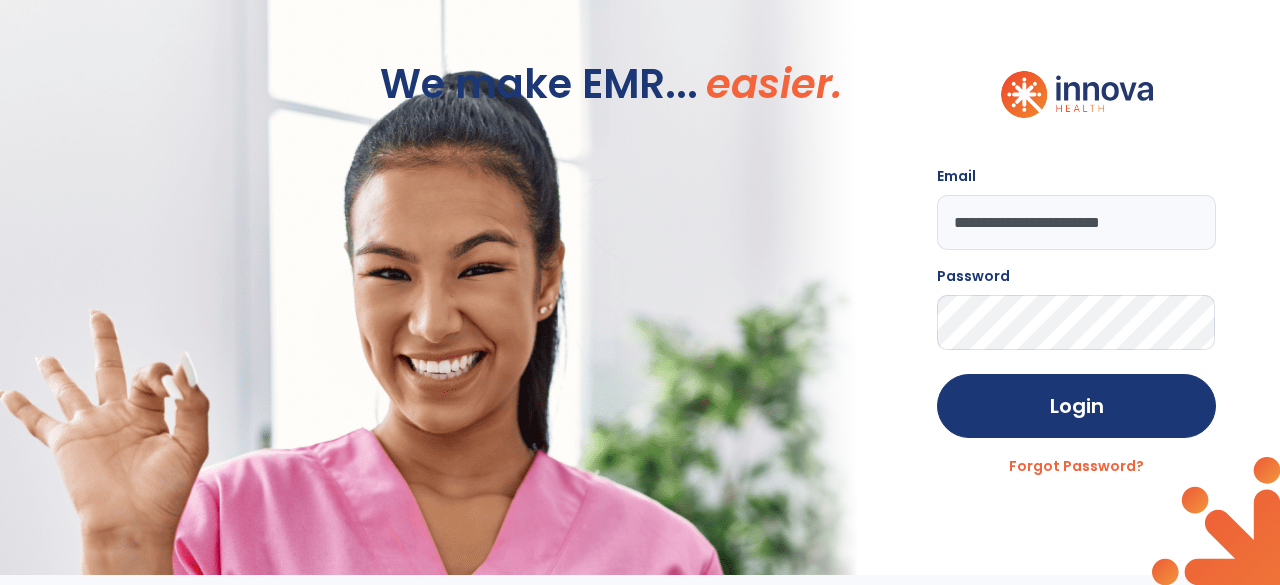 click on "Login" 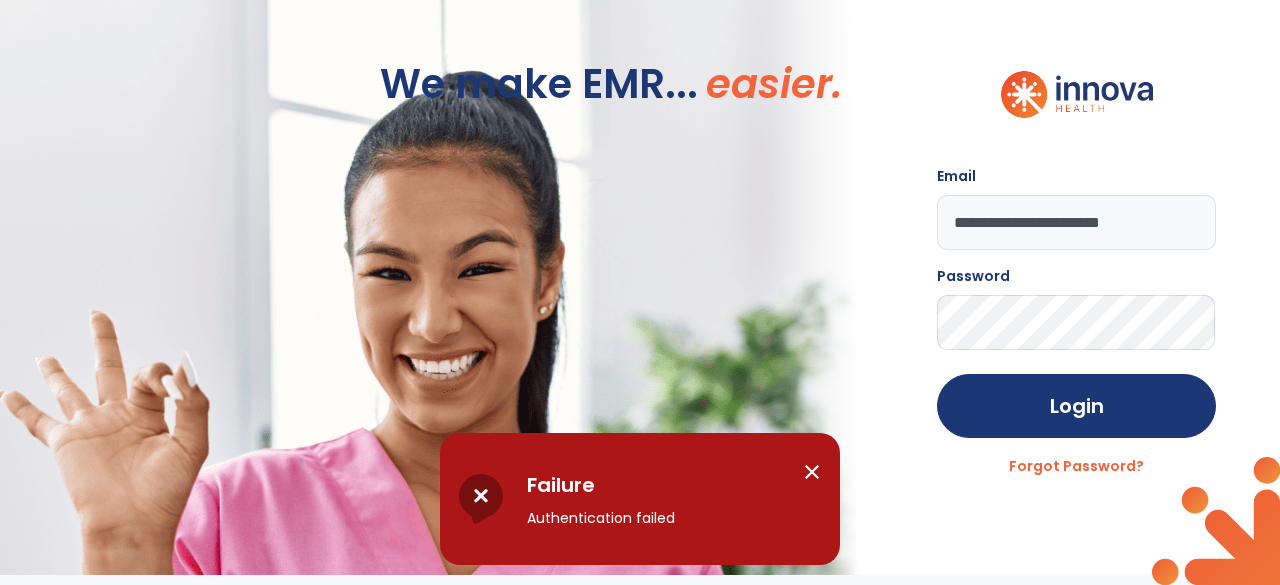 click on "Login" 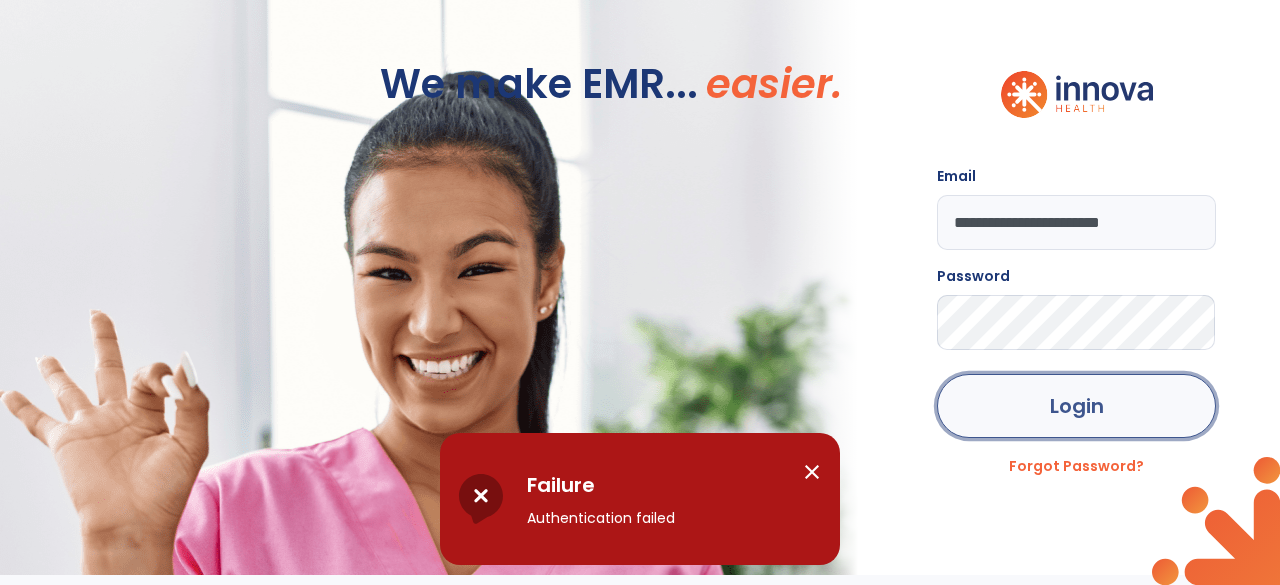 click on "Login" 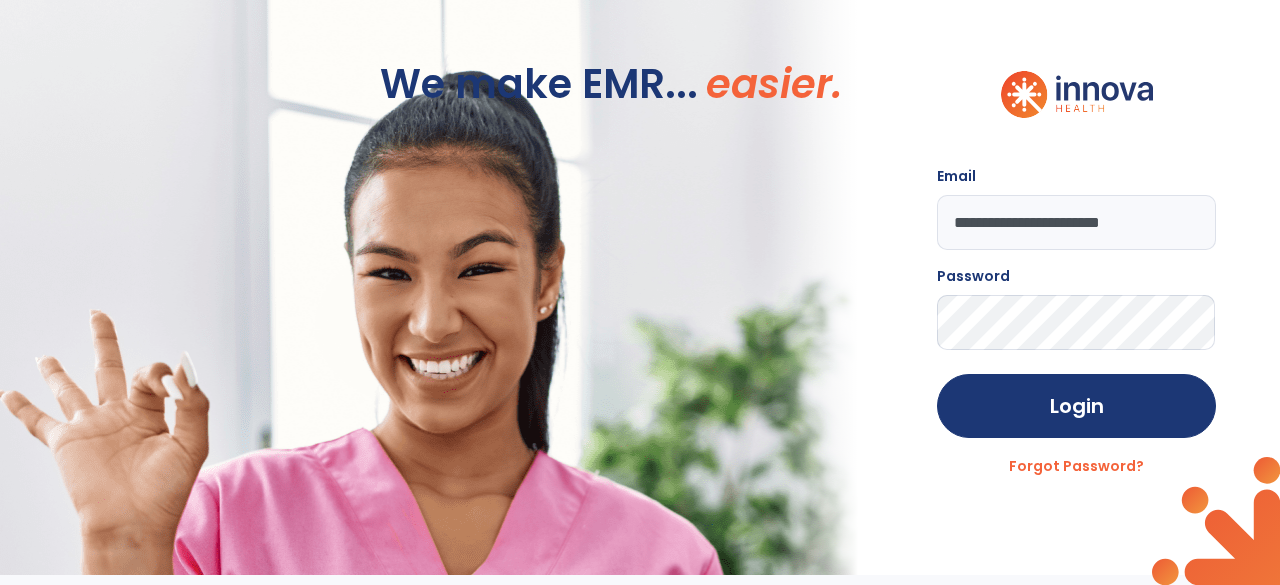 click on "Login" 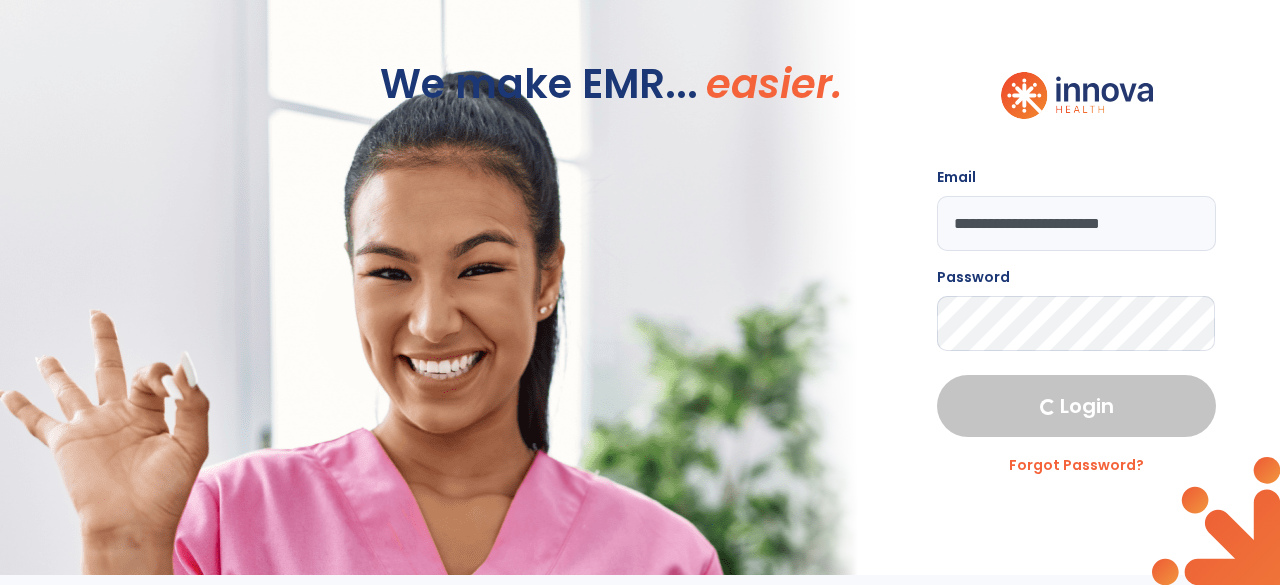 select on "****" 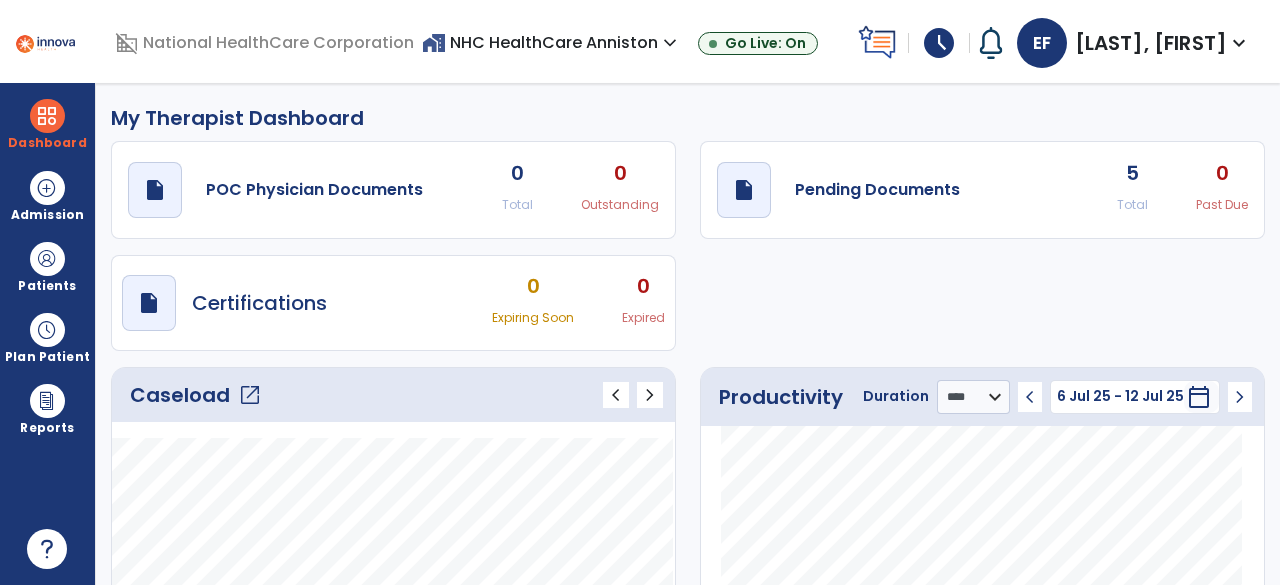 click on "open_in_new" 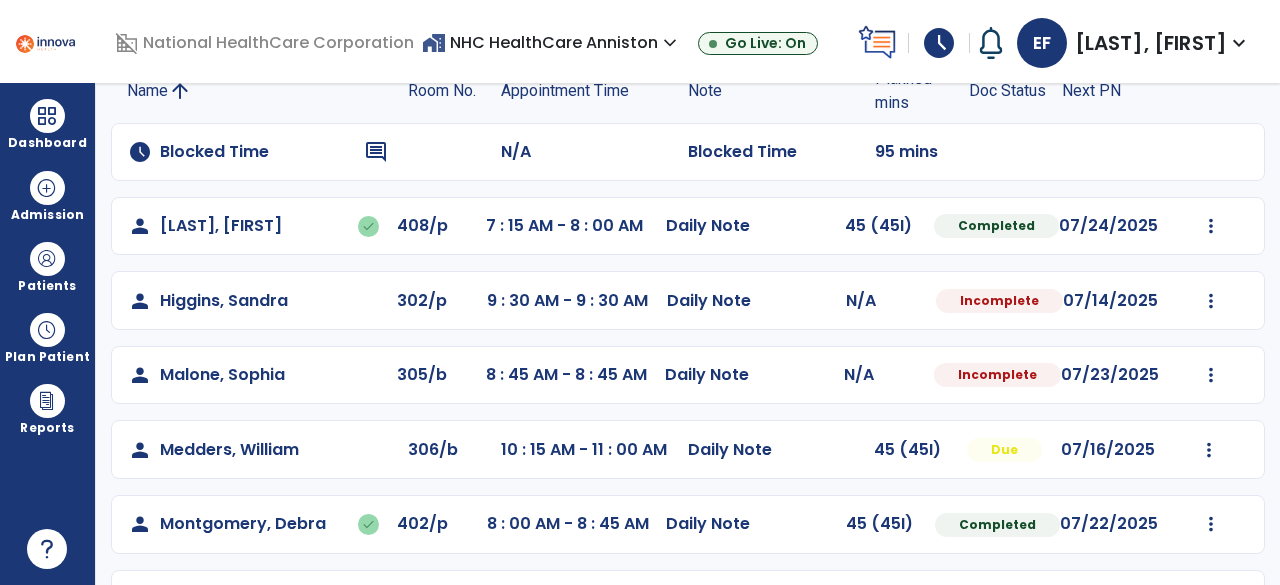 scroll, scrollTop: 164, scrollLeft: 0, axis: vertical 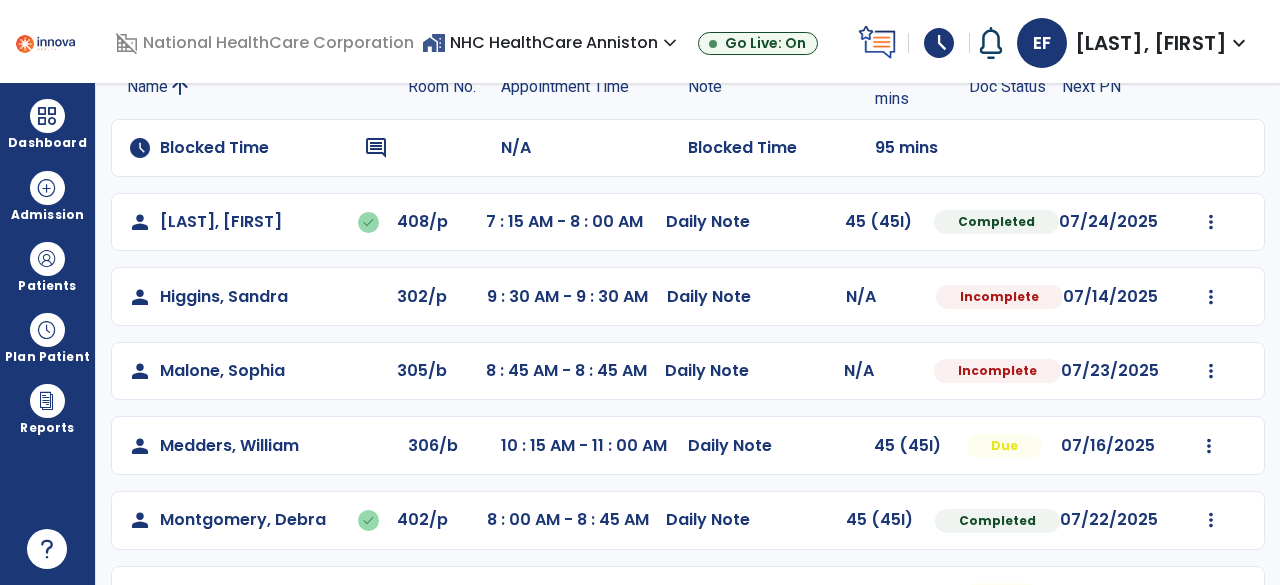 click on "Name arrow_upward Room No. Appointment Time Note Planned mins Doc Status Next PN" 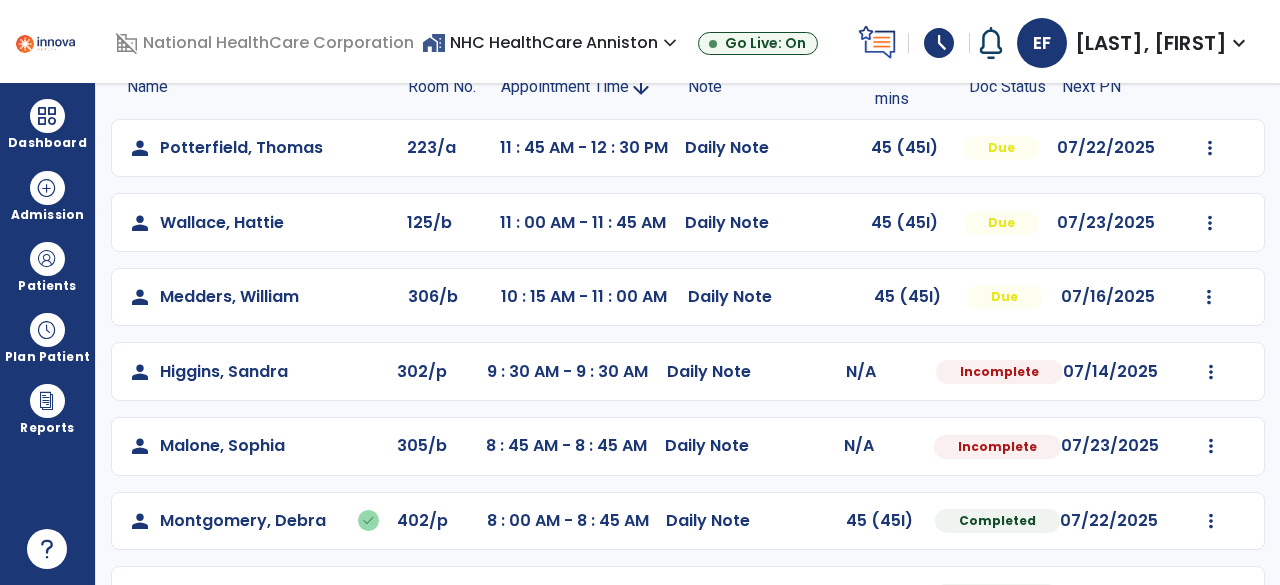 click on "Appointment Time" 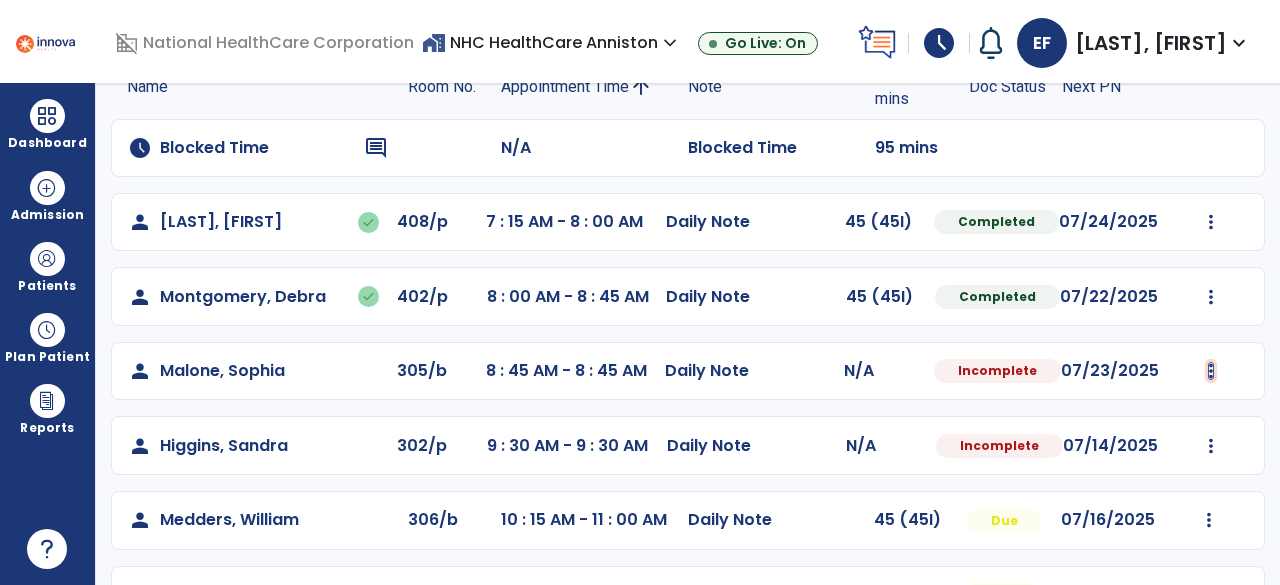 click at bounding box center (1211, 222) 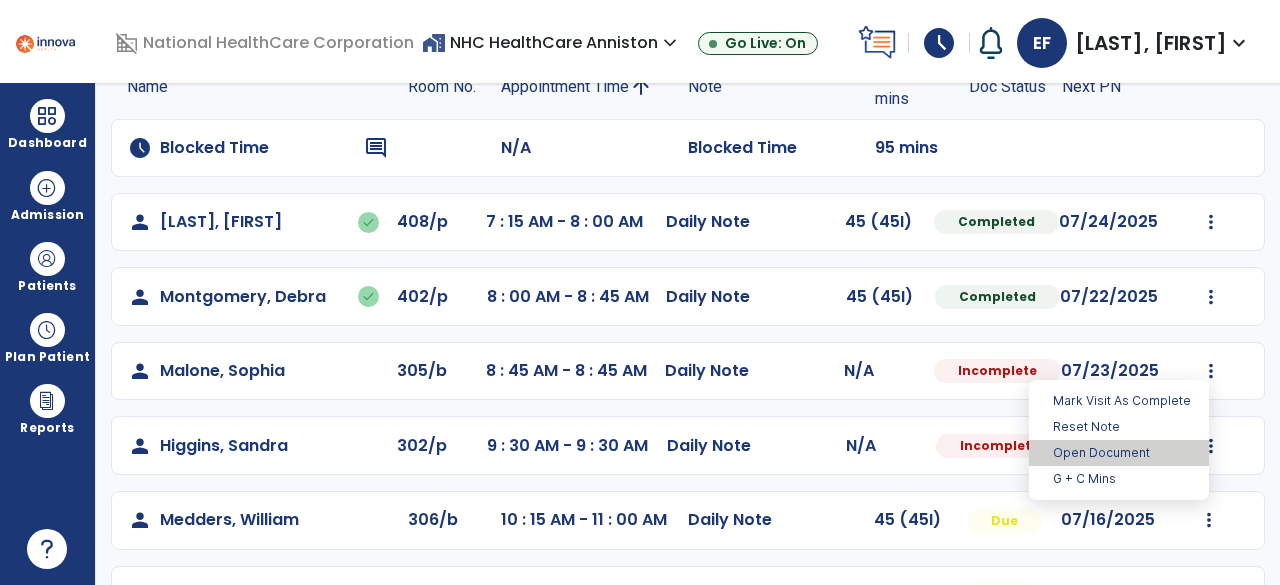 click on "Open Document" at bounding box center (1119, 453) 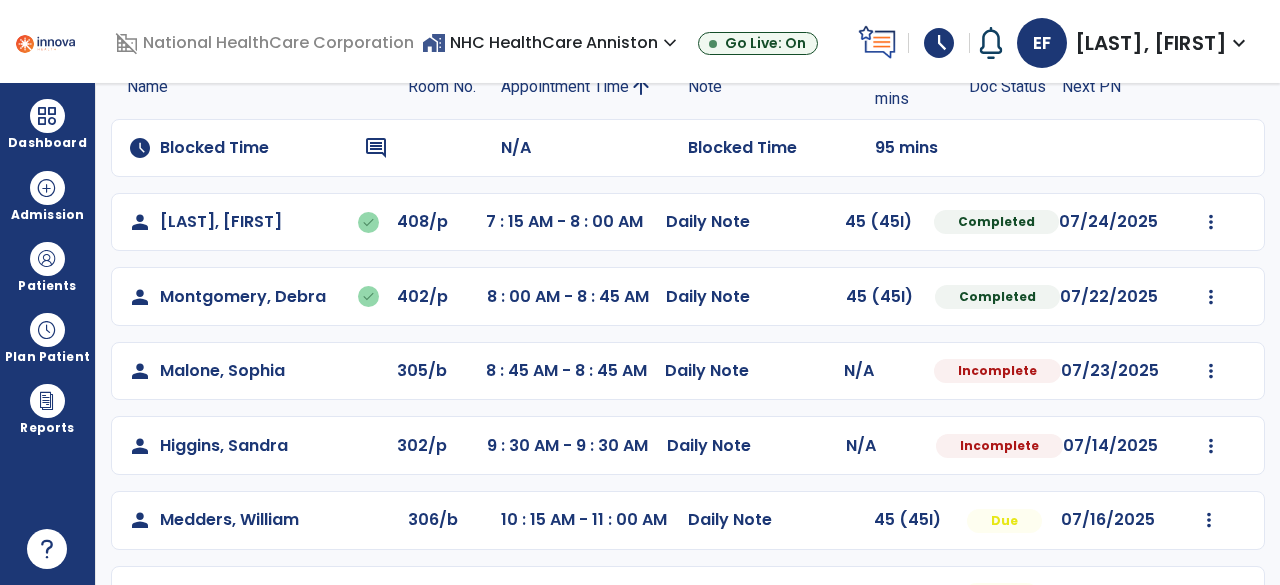 select on "*" 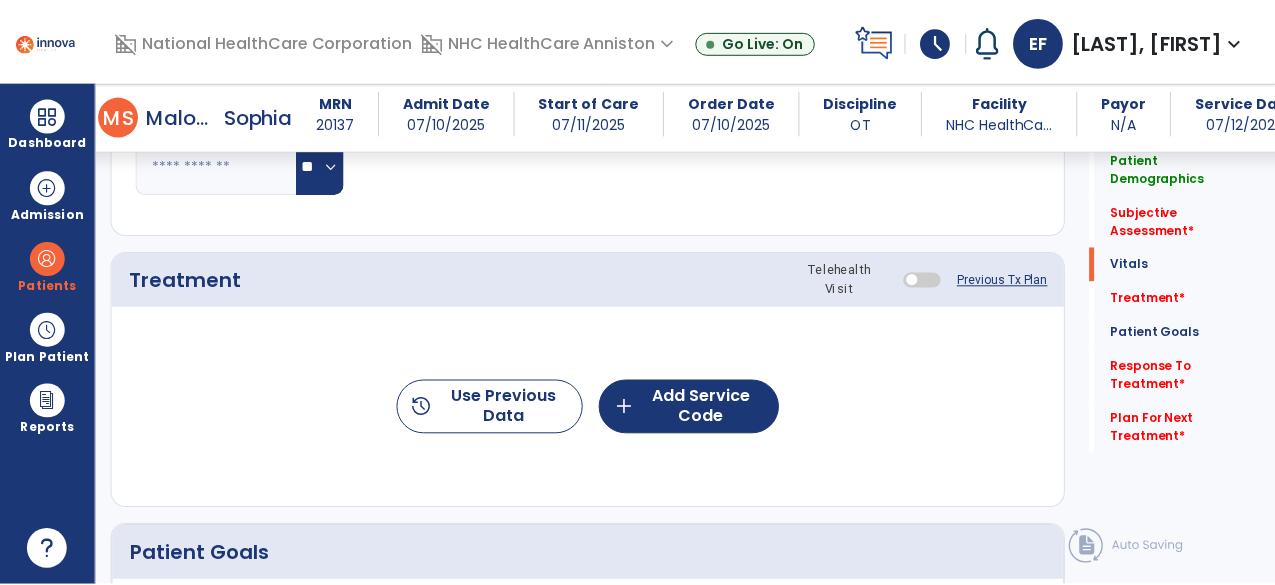 scroll, scrollTop: 1006, scrollLeft: 0, axis: vertical 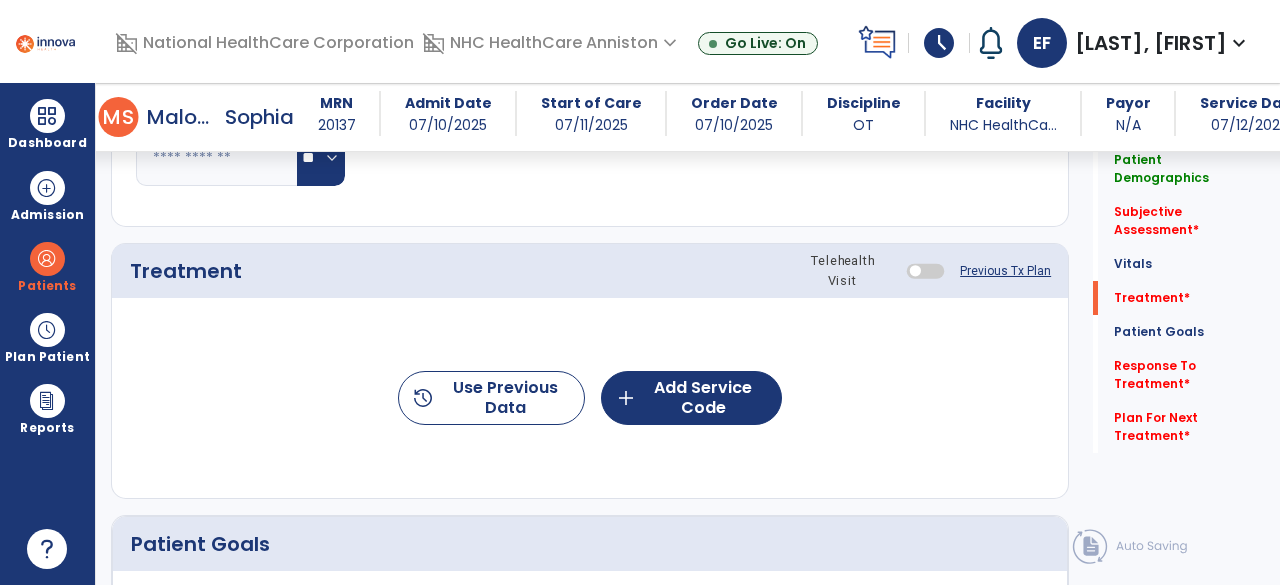 click on "Previous Tx Plan" 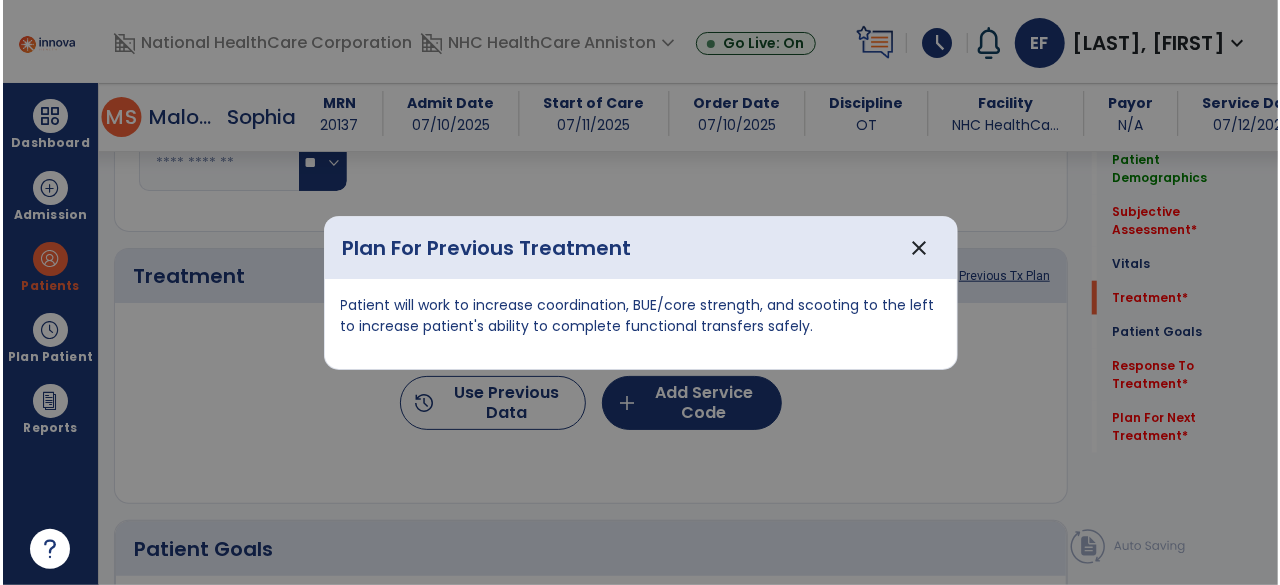 scroll, scrollTop: 1006, scrollLeft: 0, axis: vertical 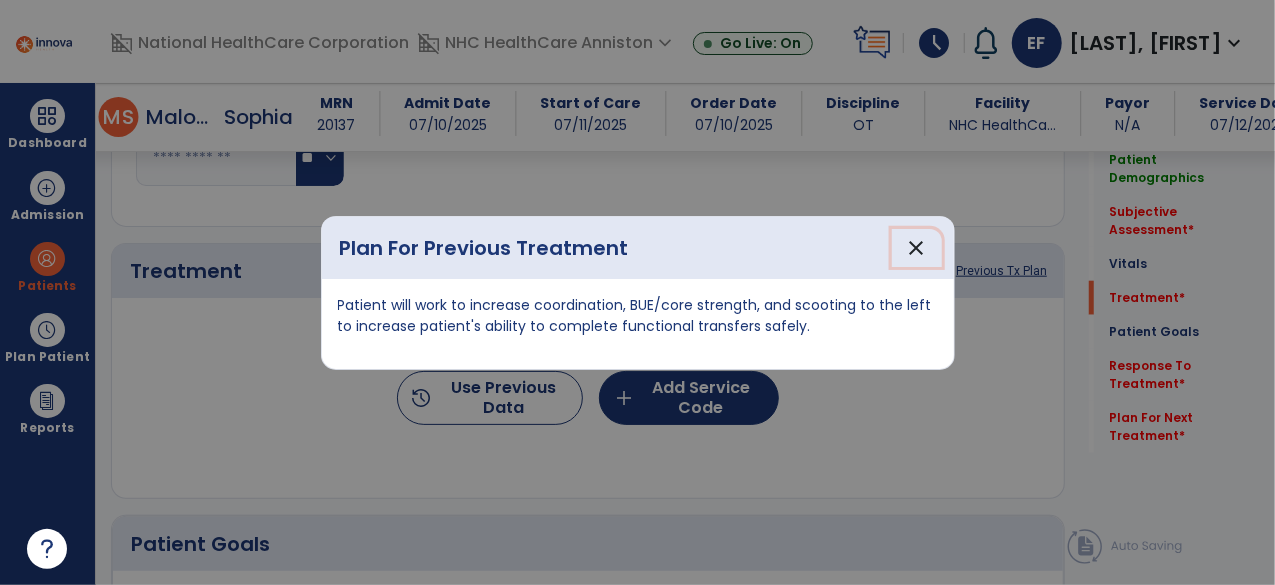 click on "close" at bounding box center (917, 248) 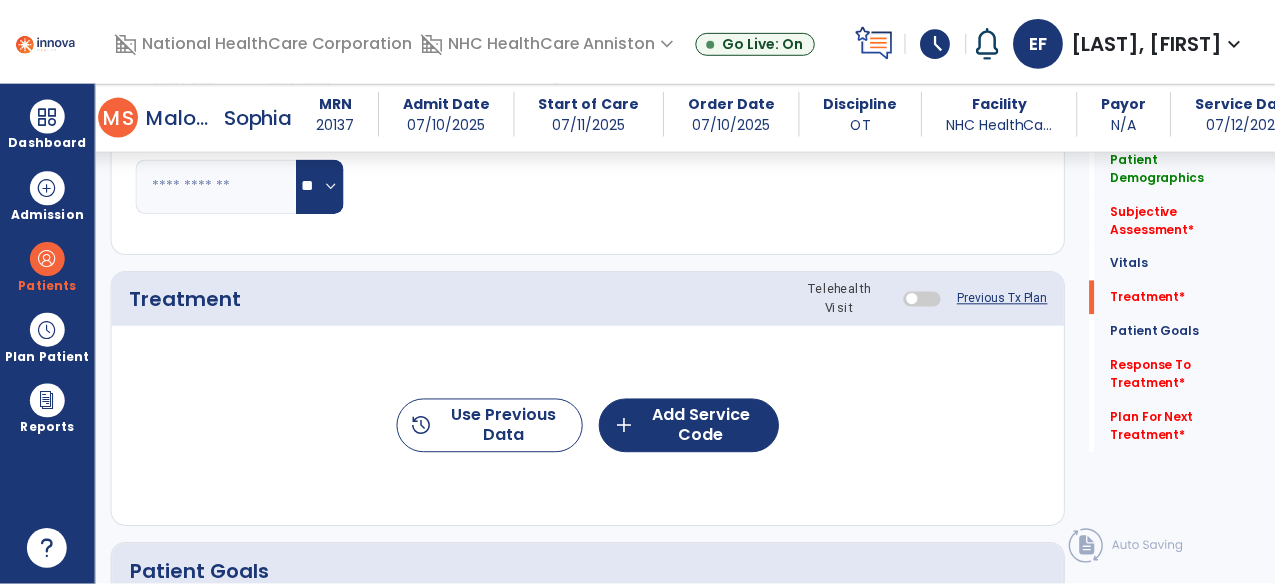 scroll, scrollTop: 981, scrollLeft: 0, axis: vertical 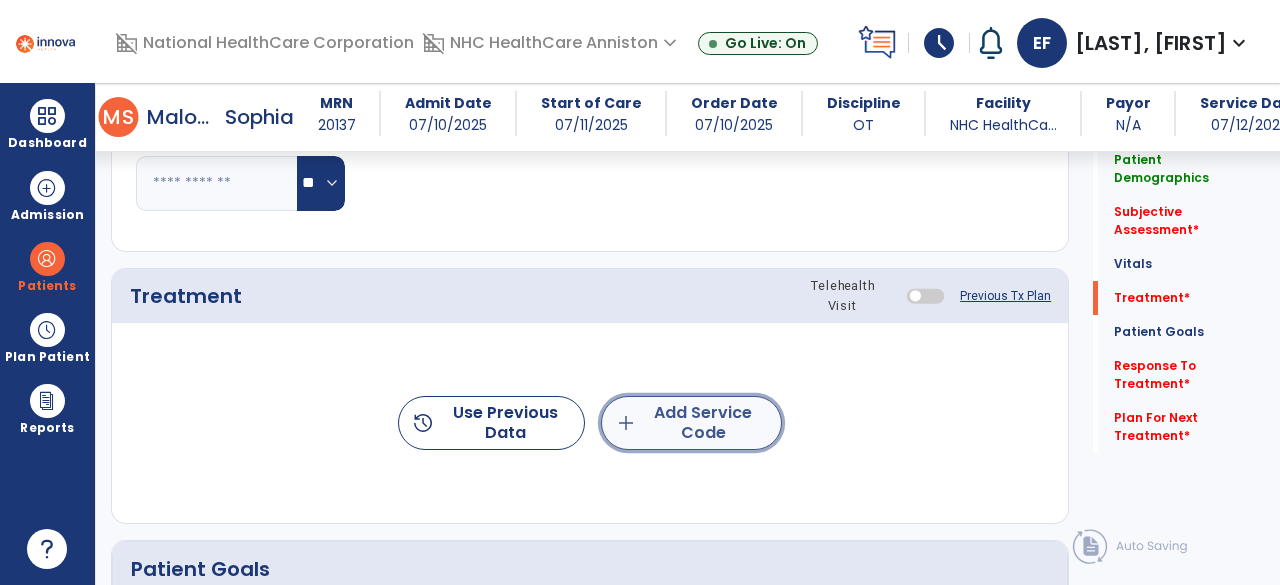click on "add  Add Service Code" 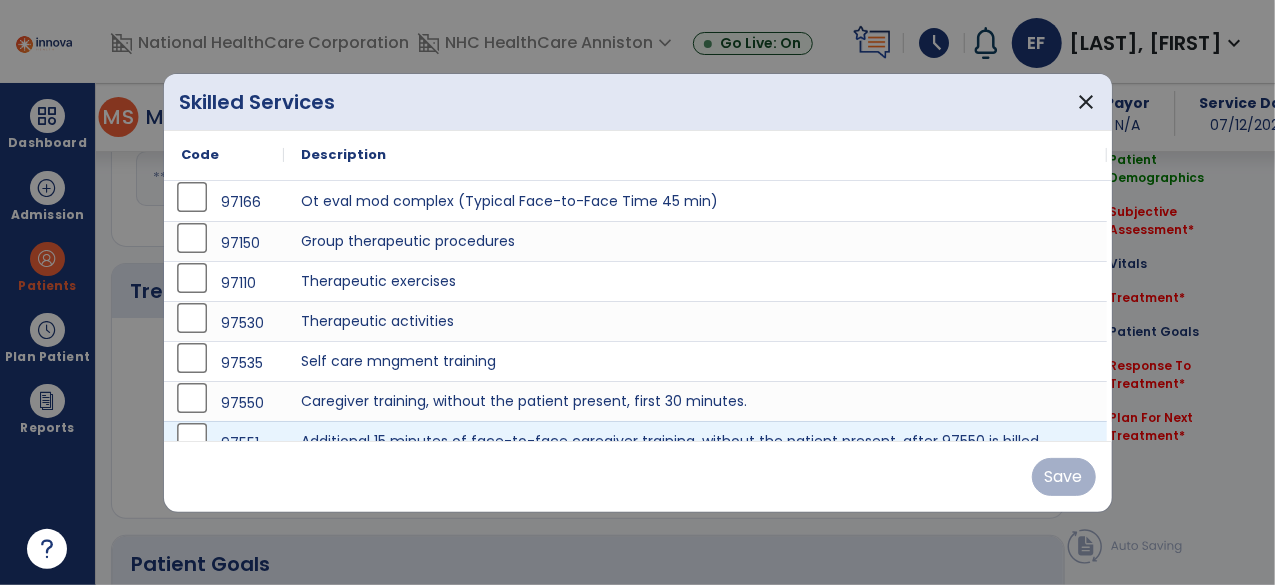 scroll, scrollTop: 981, scrollLeft: 0, axis: vertical 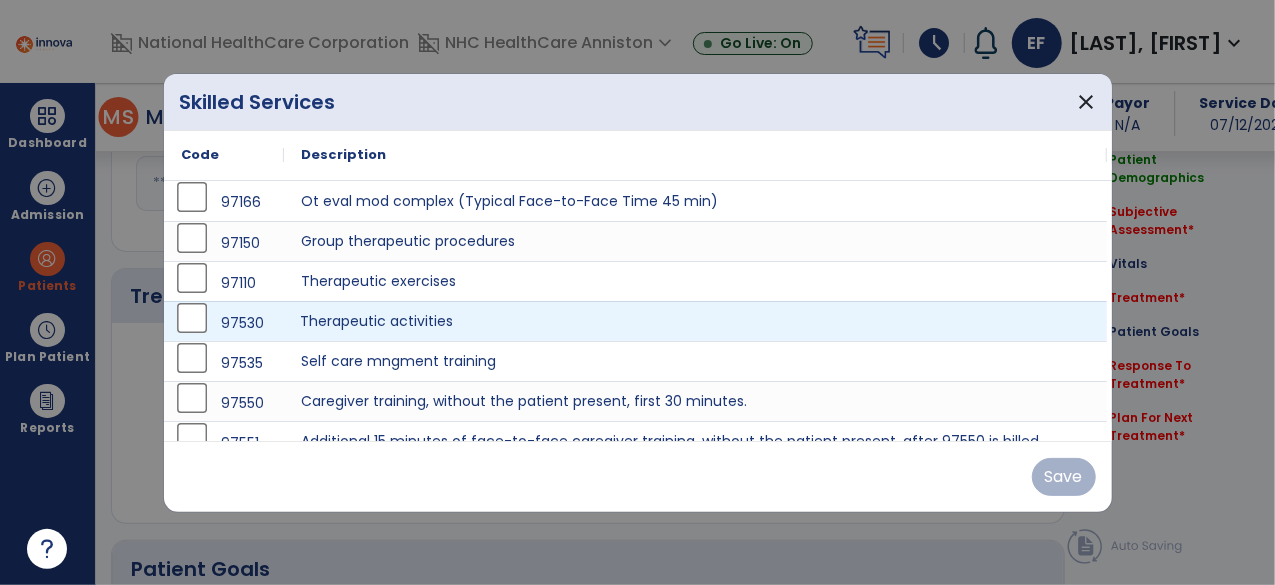click on "Therapeutic activities" at bounding box center [696, 321] 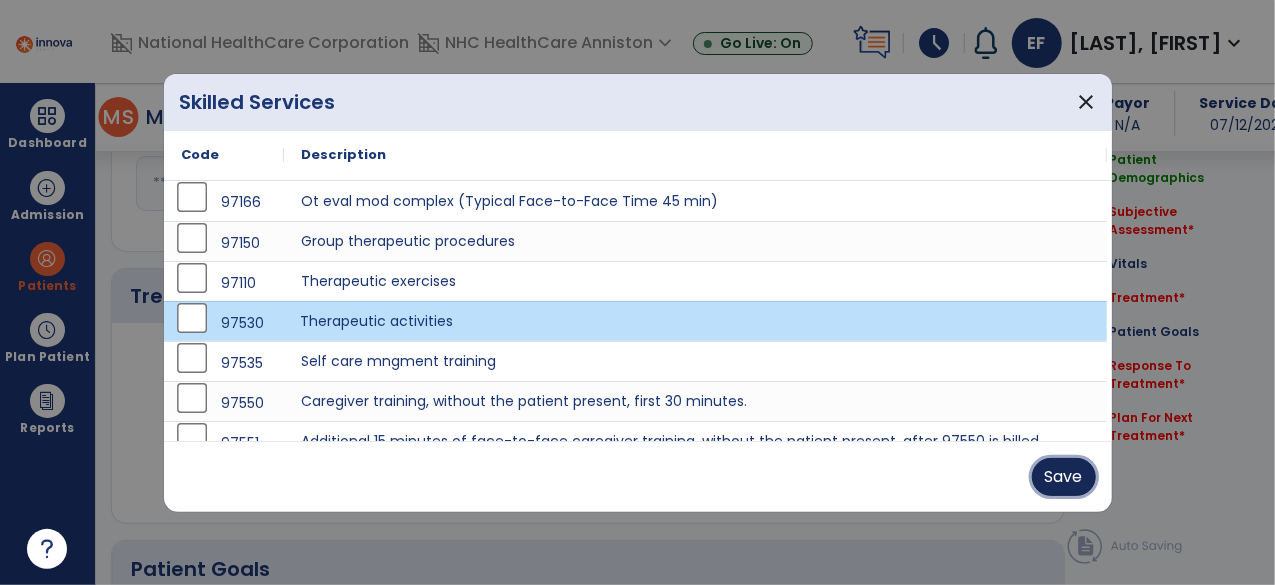 click on "Save" at bounding box center [1064, 477] 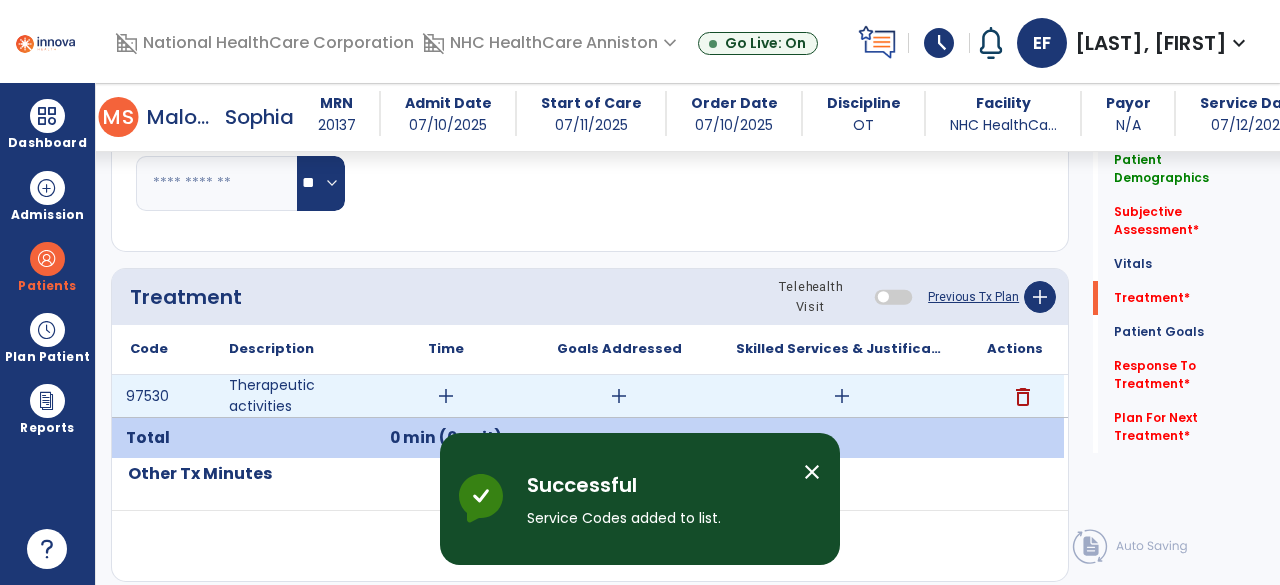 click on "add" at bounding box center (446, 396) 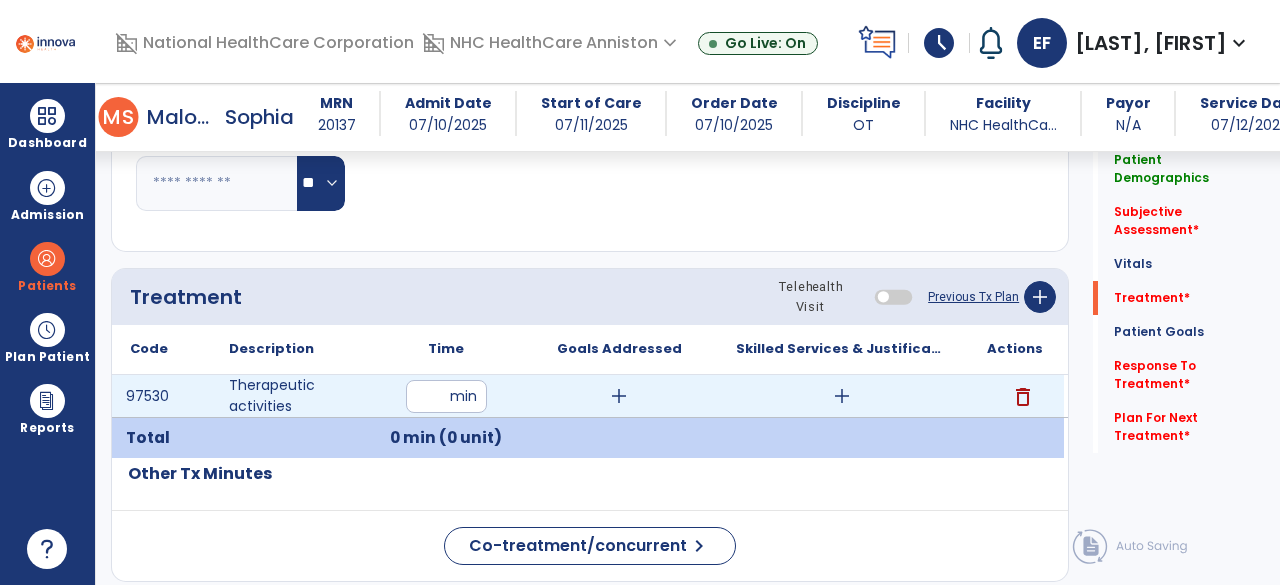 type on "**" 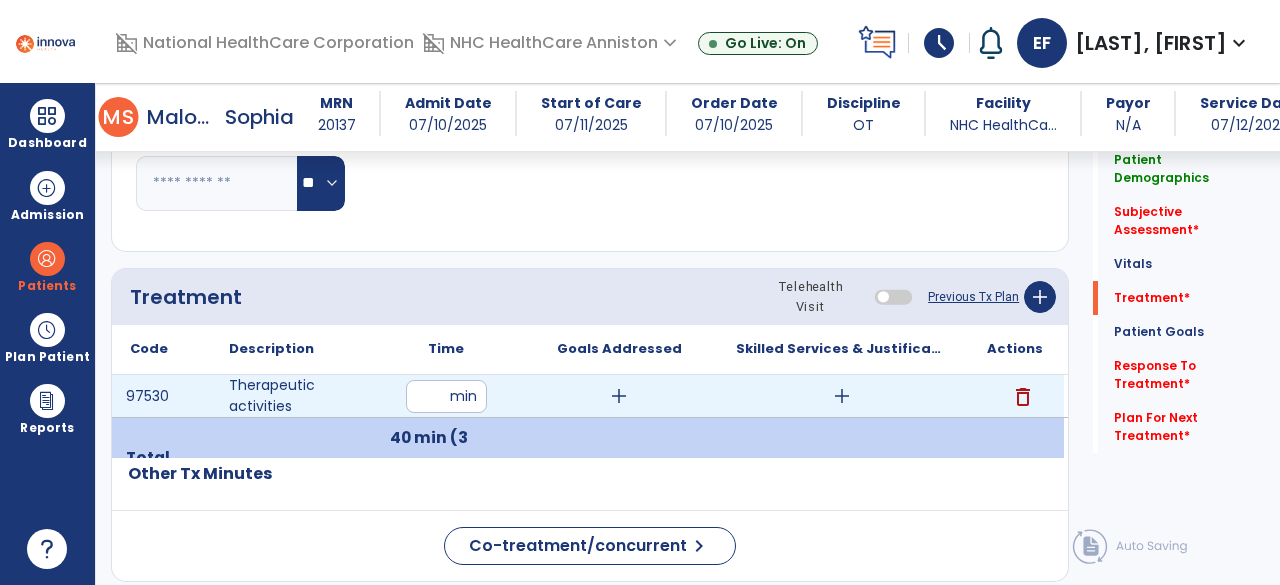click on "add" at bounding box center (619, 396) 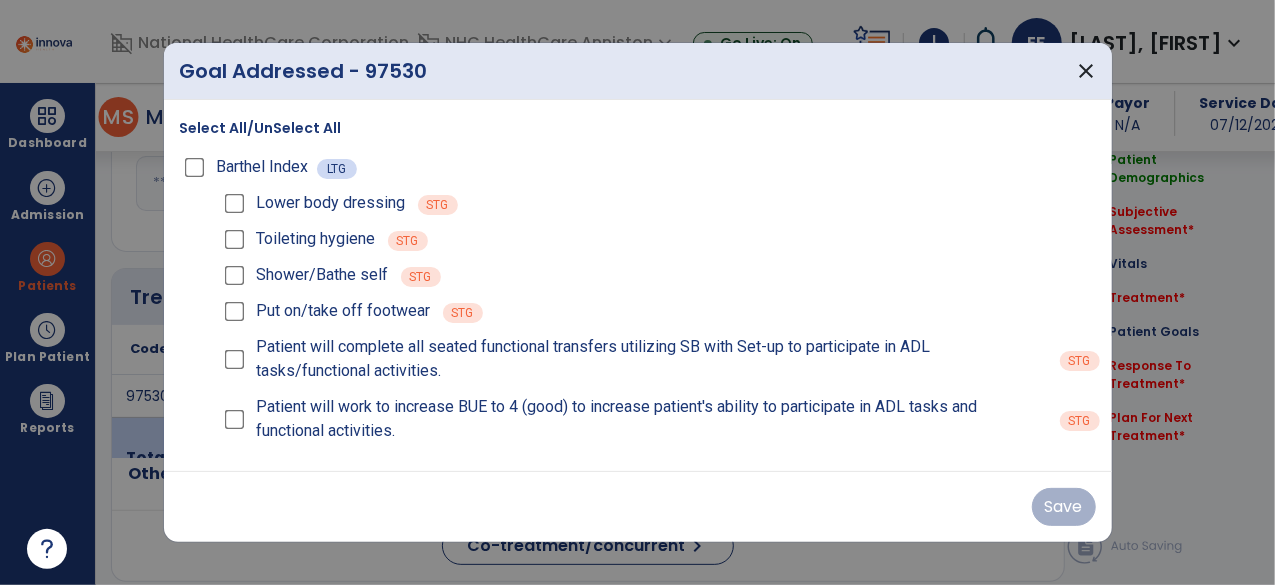 scroll, scrollTop: 981, scrollLeft: 0, axis: vertical 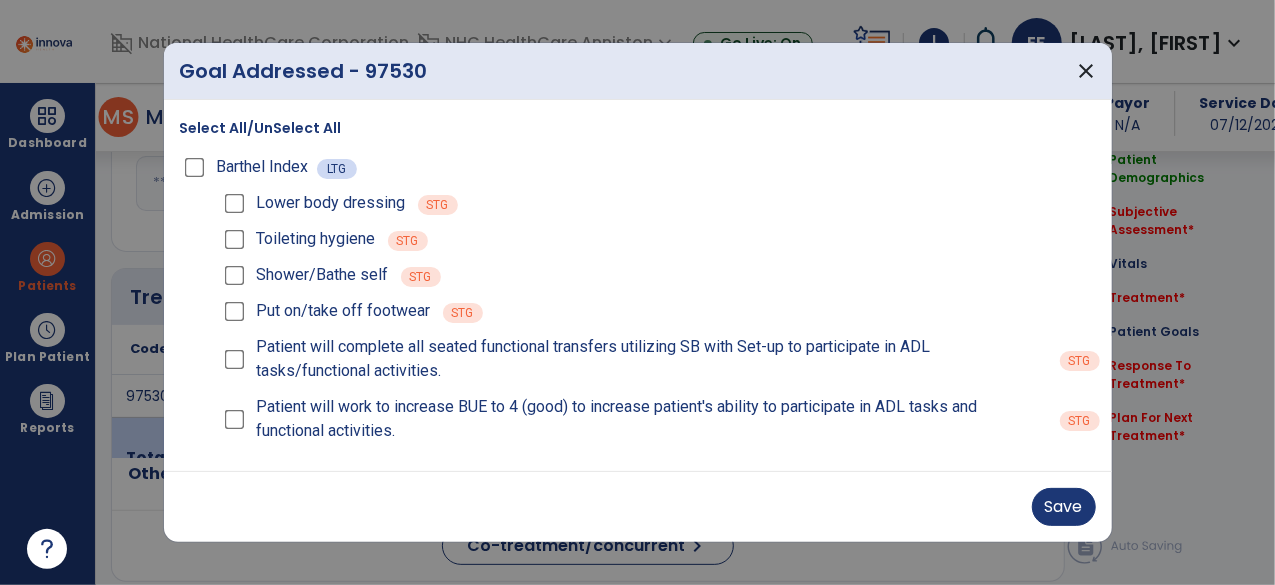 click on "Save" at bounding box center (638, 506) 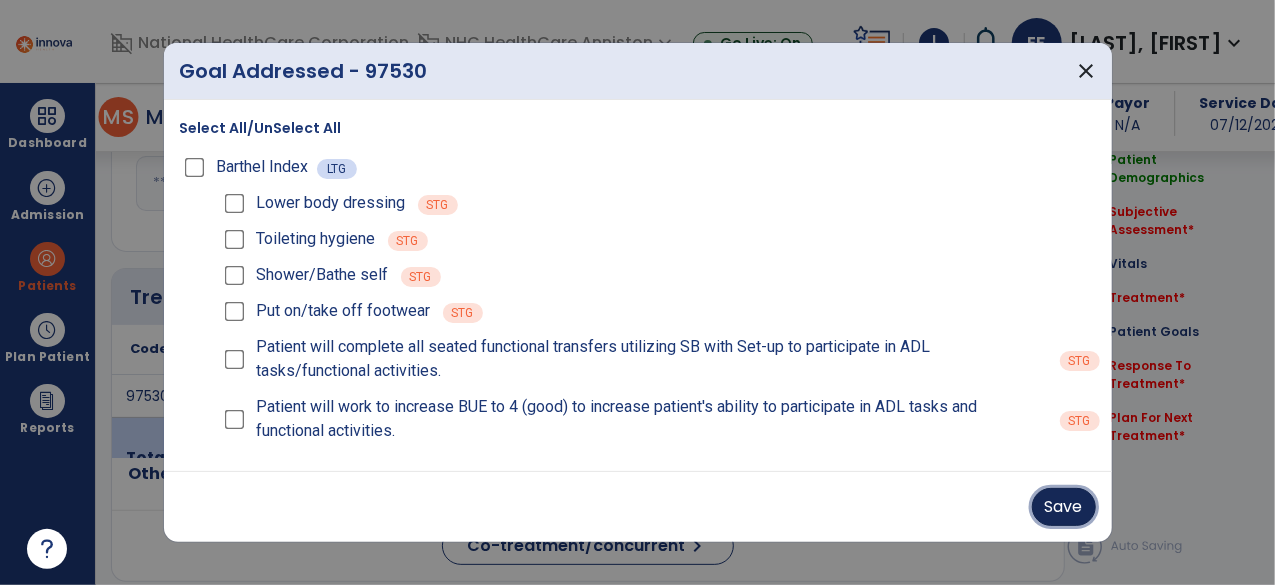 click on "Save" at bounding box center [1064, 507] 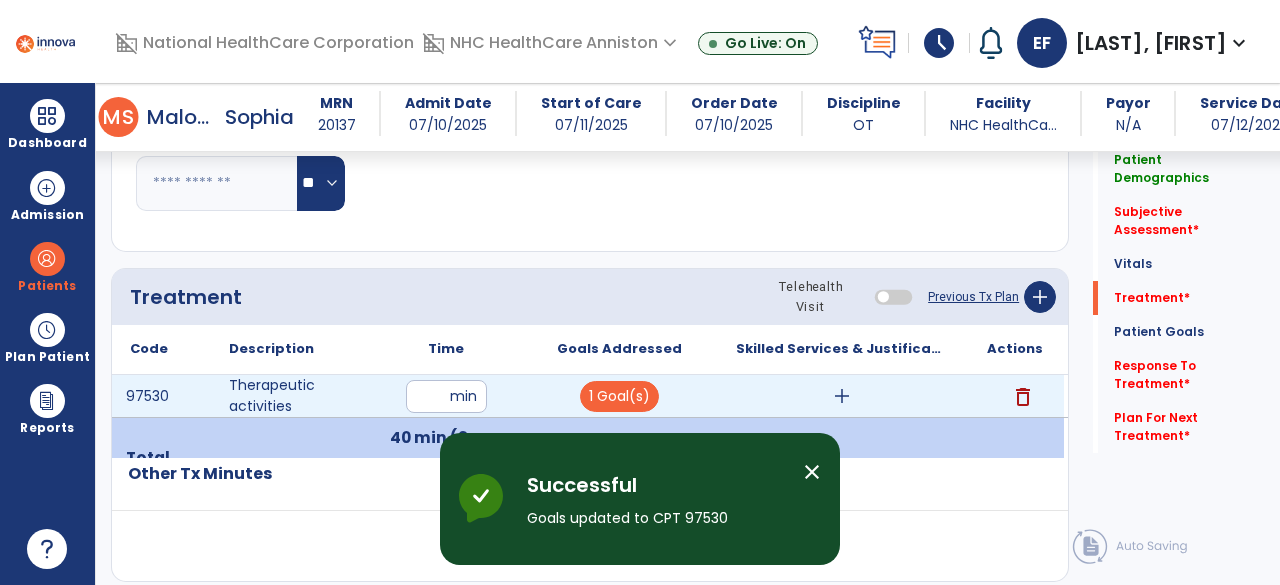 click on "add" at bounding box center [842, 396] 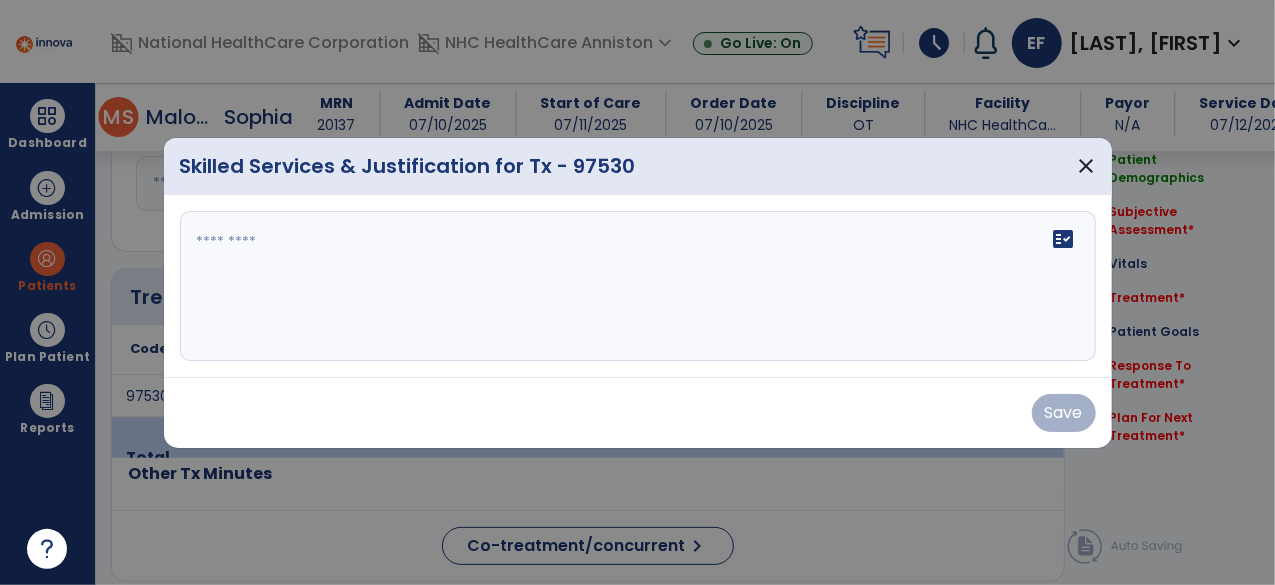 scroll, scrollTop: 981, scrollLeft: 0, axis: vertical 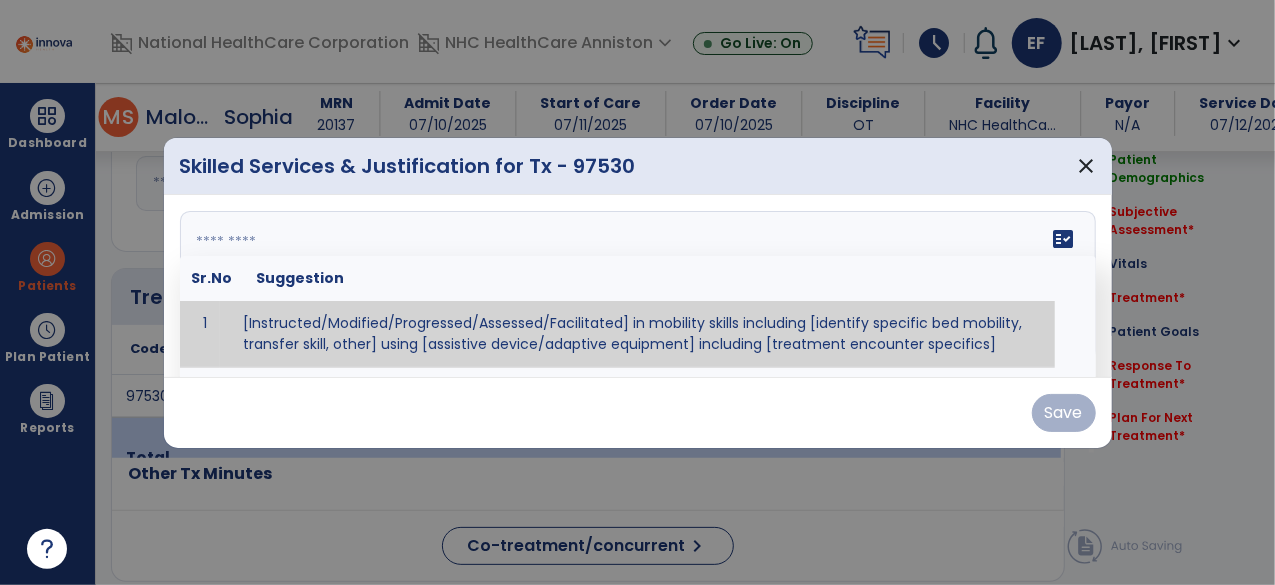 click on "fact_check  Sr.No Suggestion 1 [Instructed/Modified/Progressed/Assessed/Facilitated] in mobility skills including [identify specific bed mobility, transfer skill, other] using [assistive device/adaptive equipment] including [treatment encounter specifics]" at bounding box center [638, 286] 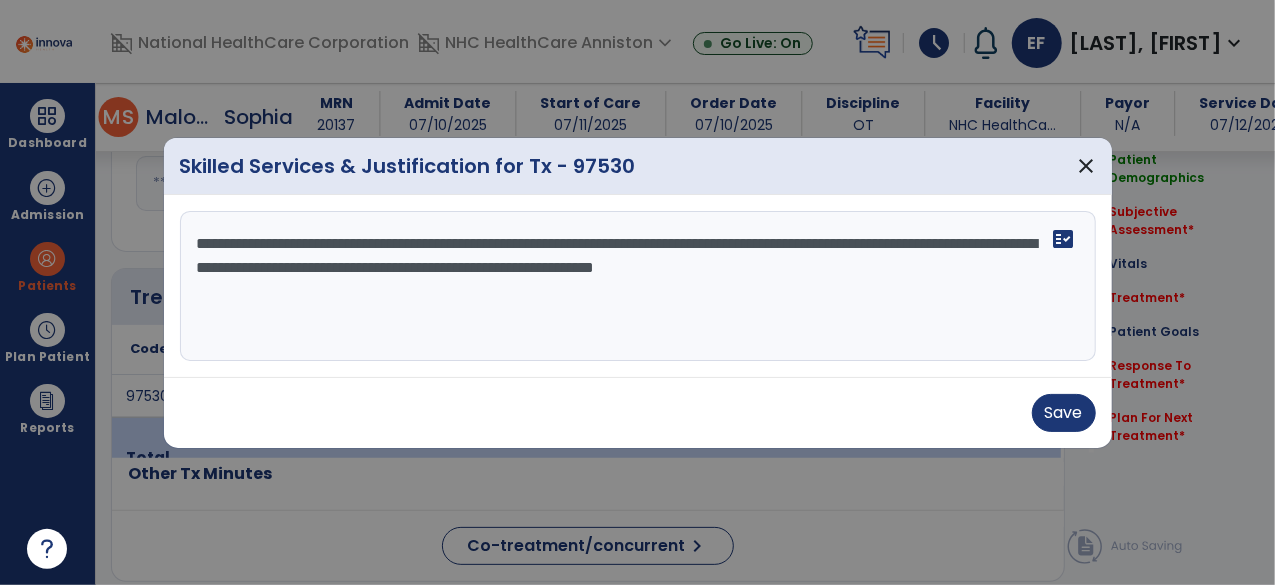 click on "**********" at bounding box center (638, 286) 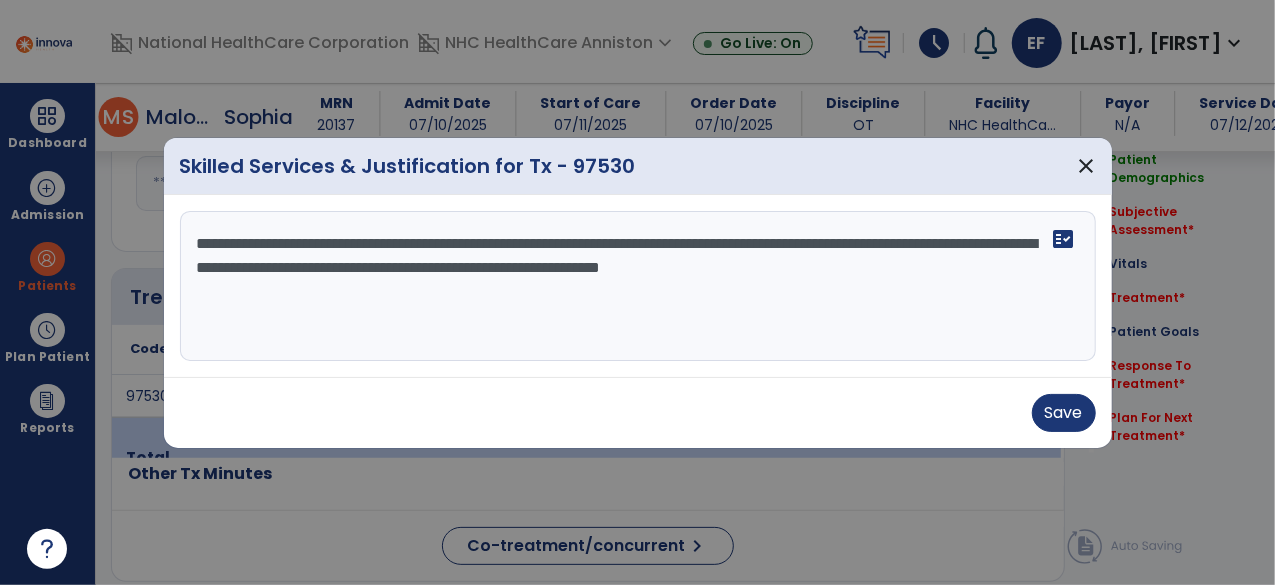 click on "**********" at bounding box center (638, 286) 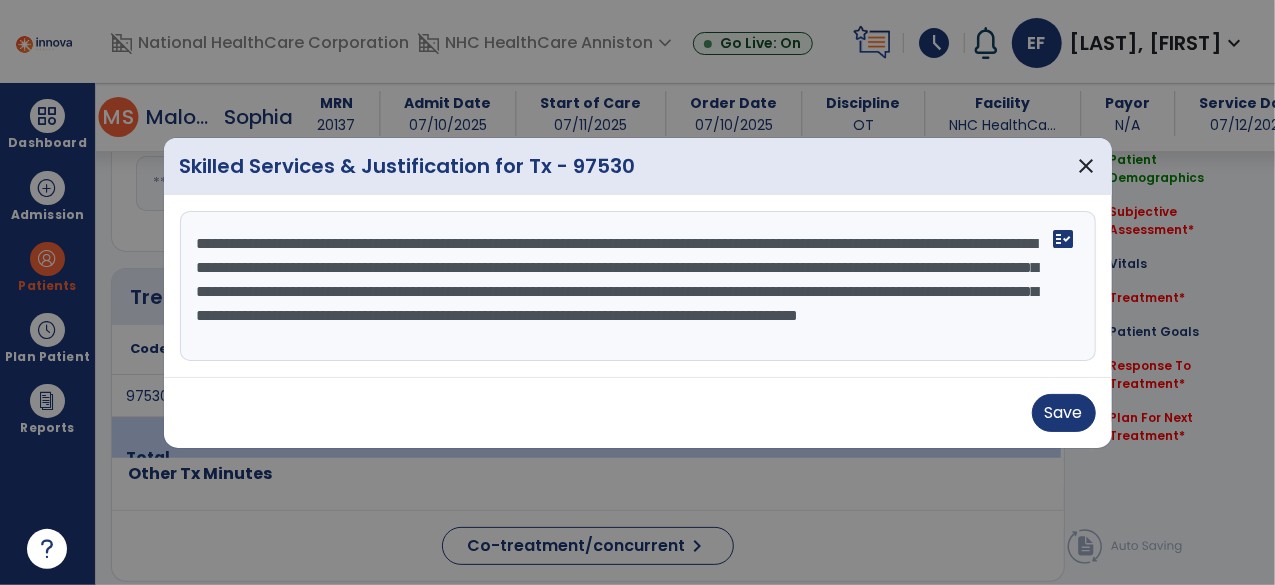 click on "**********" at bounding box center (638, 286) 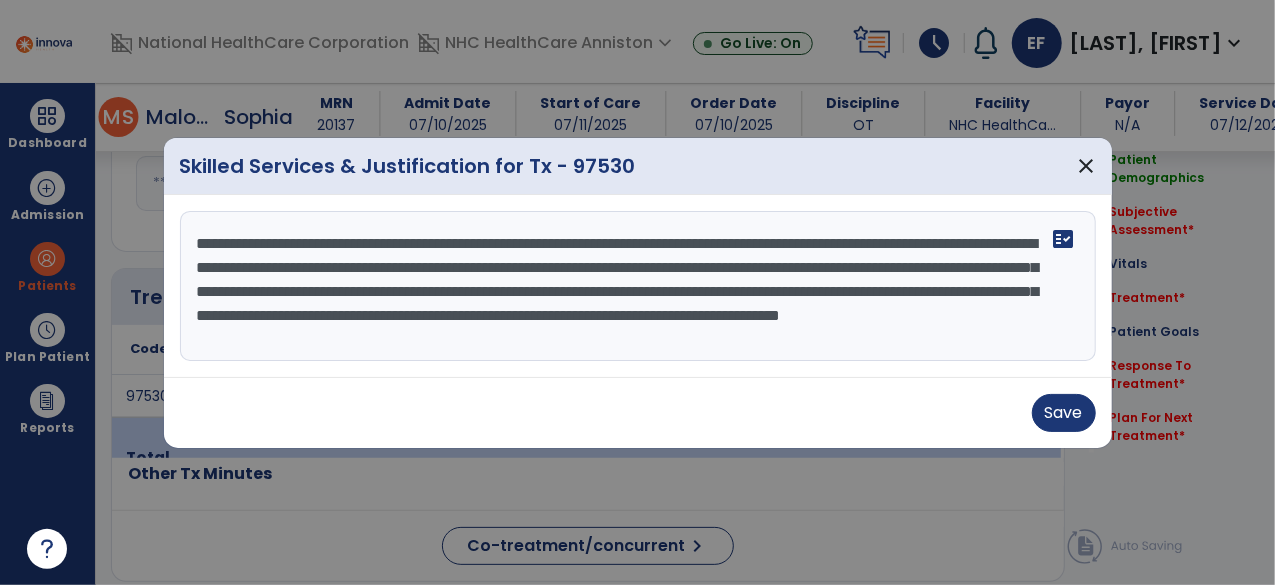 click on "**********" at bounding box center [638, 286] 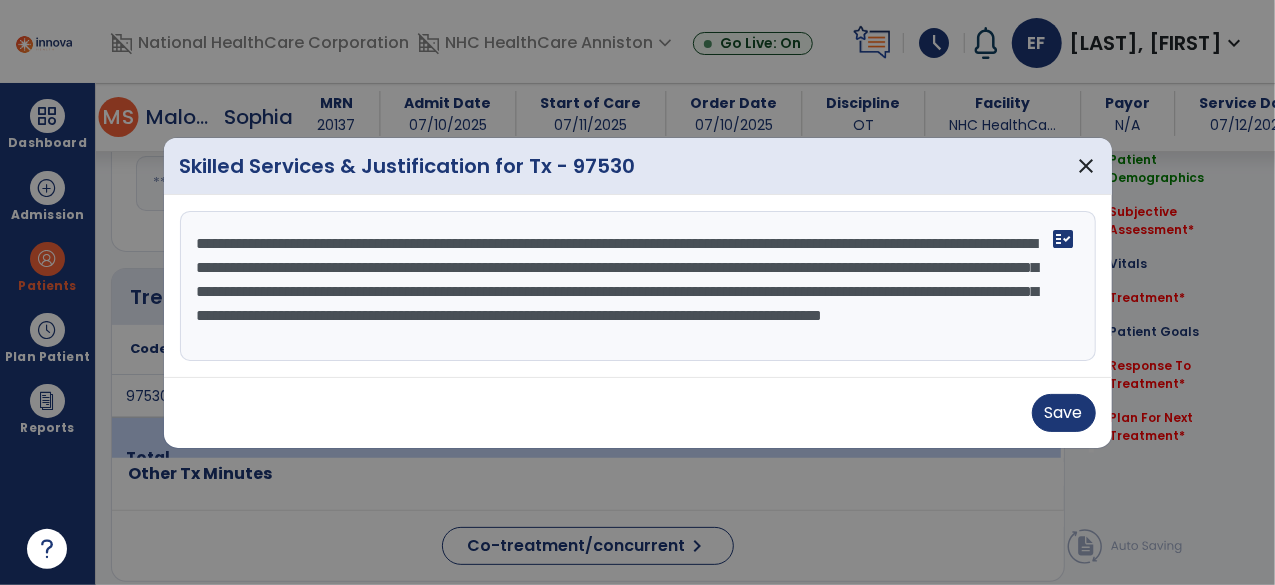 scroll, scrollTop: 15, scrollLeft: 0, axis: vertical 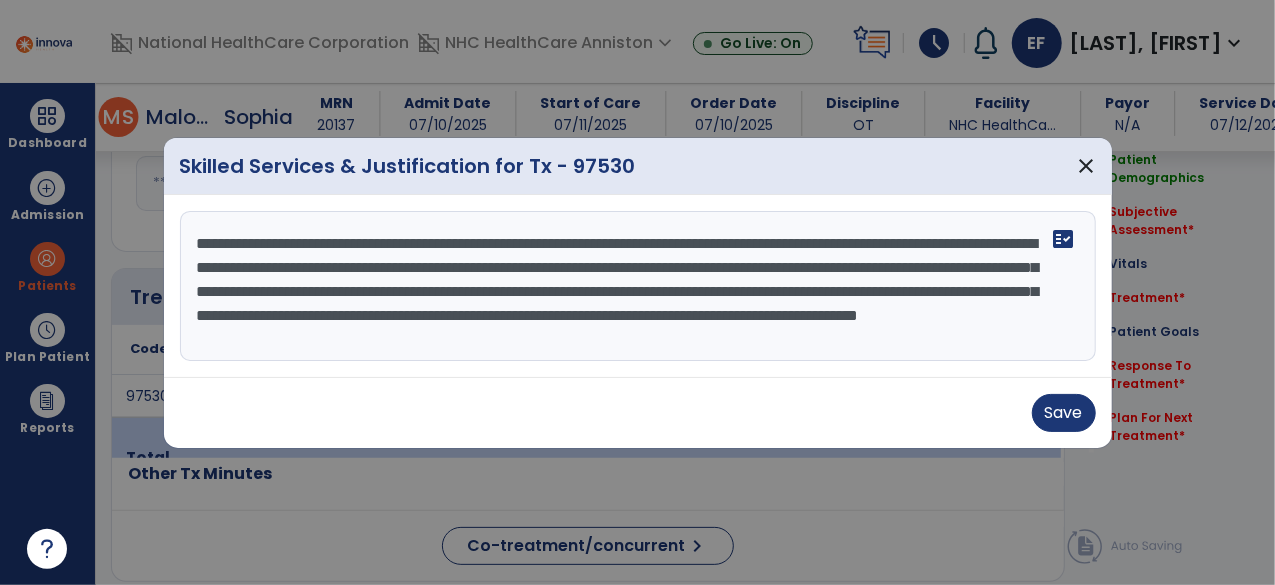 click on "**********" at bounding box center (638, 286) 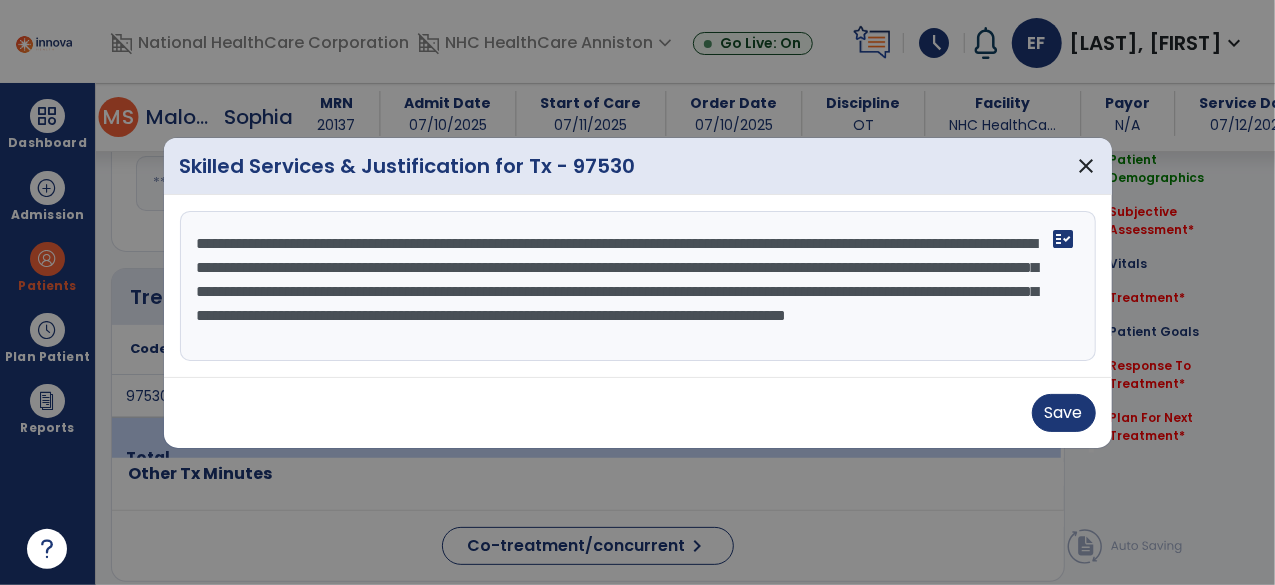 scroll, scrollTop: 0, scrollLeft: 0, axis: both 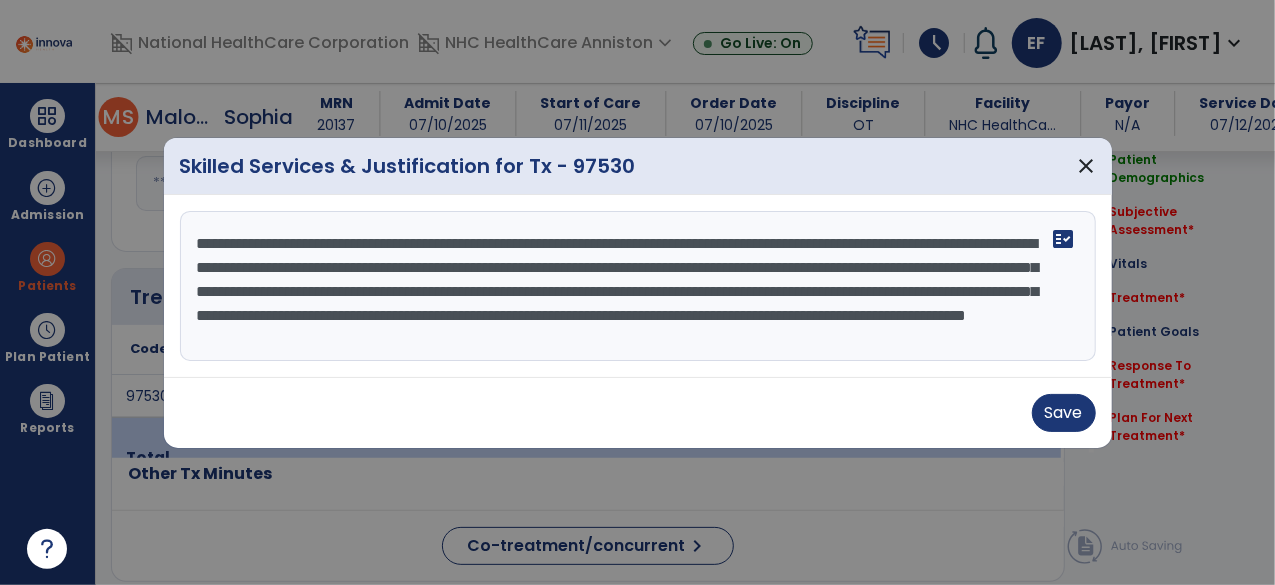 click on "**********" at bounding box center [638, 286] 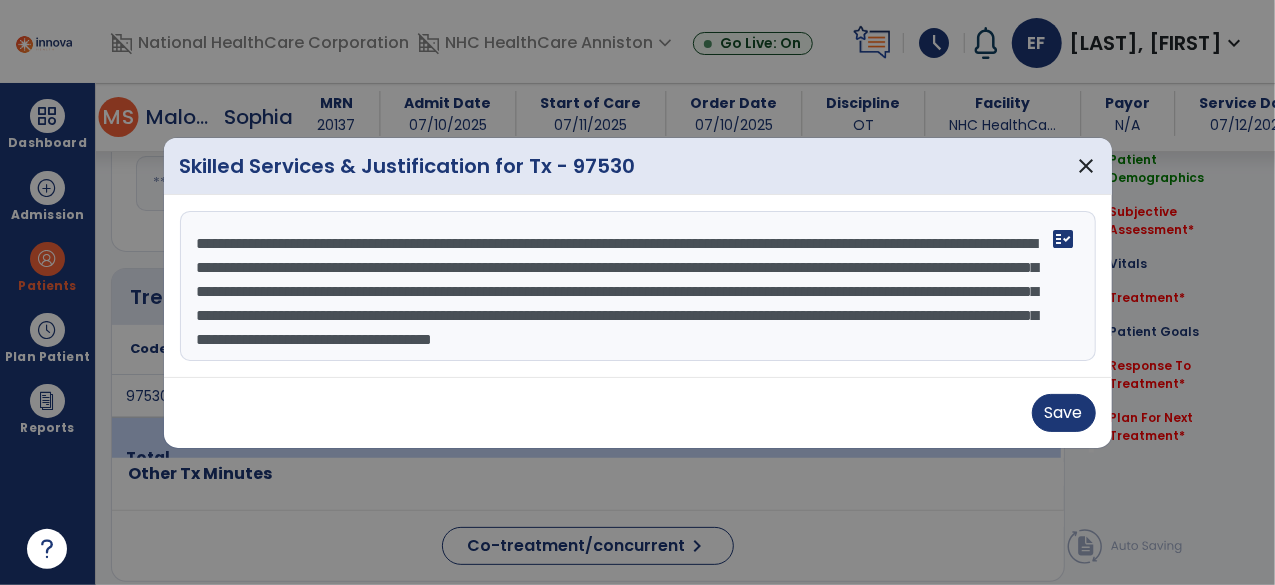 click on "**********" at bounding box center [638, 286] 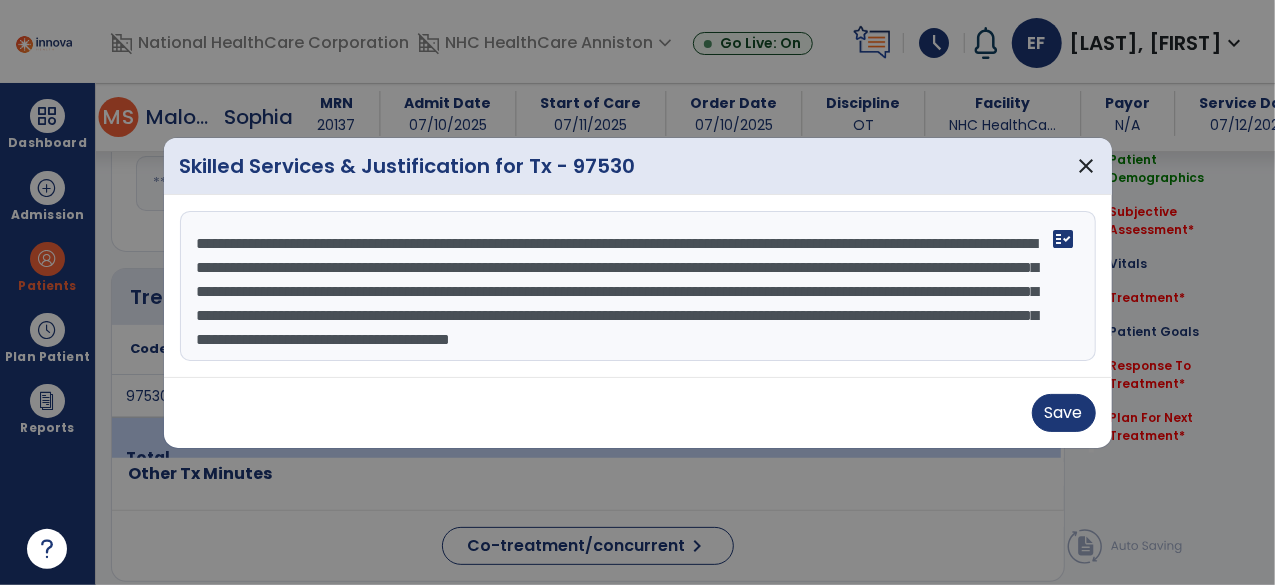 click on "**********" at bounding box center (638, 286) 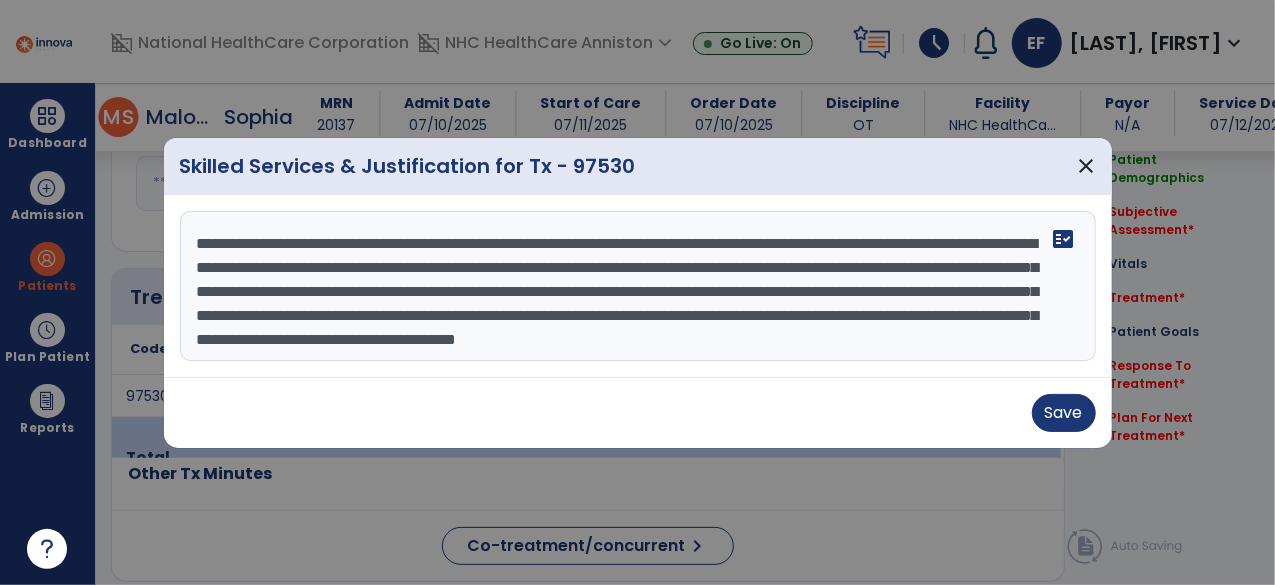click on "**********" at bounding box center [638, 286] 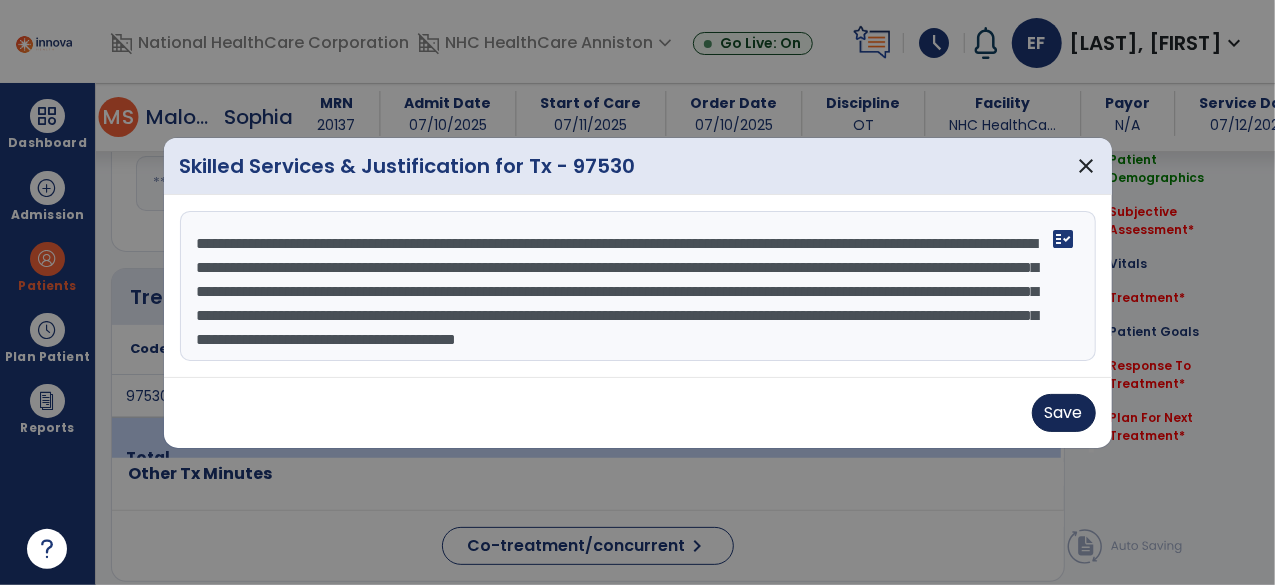 type on "**********" 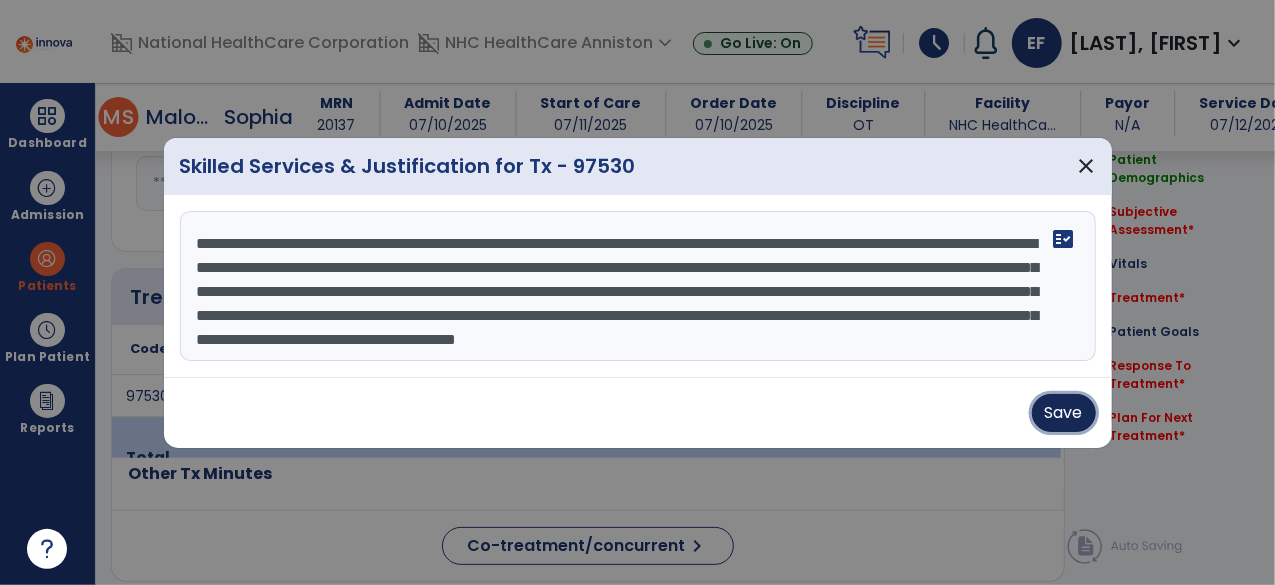 click on "Save" at bounding box center (1064, 413) 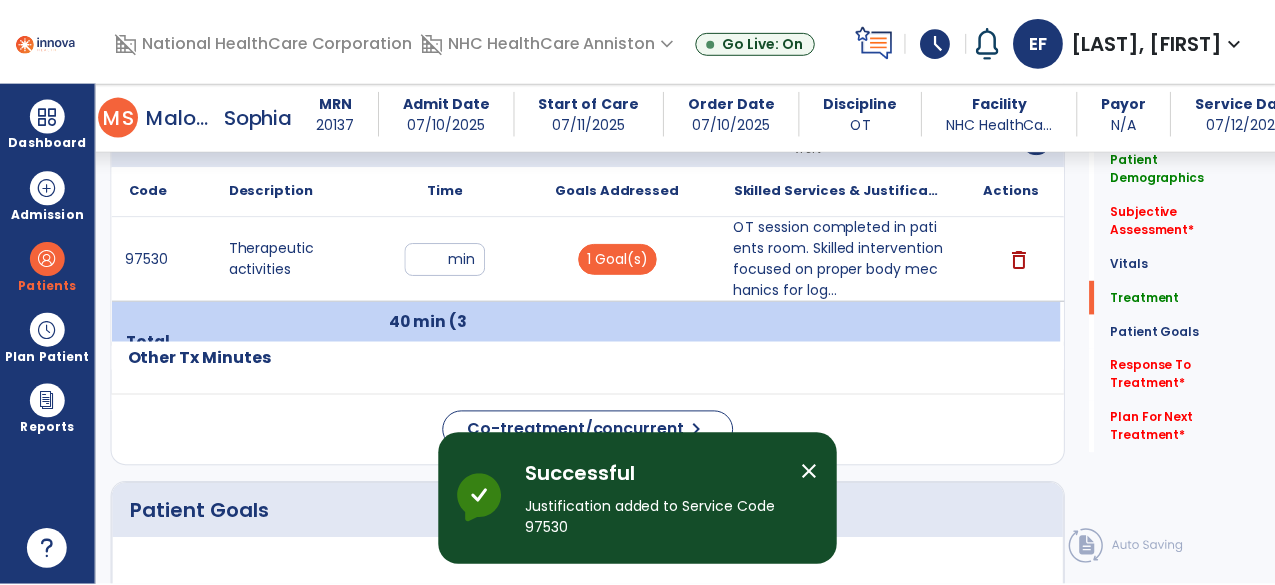 scroll, scrollTop: 1138, scrollLeft: 0, axis: vertical 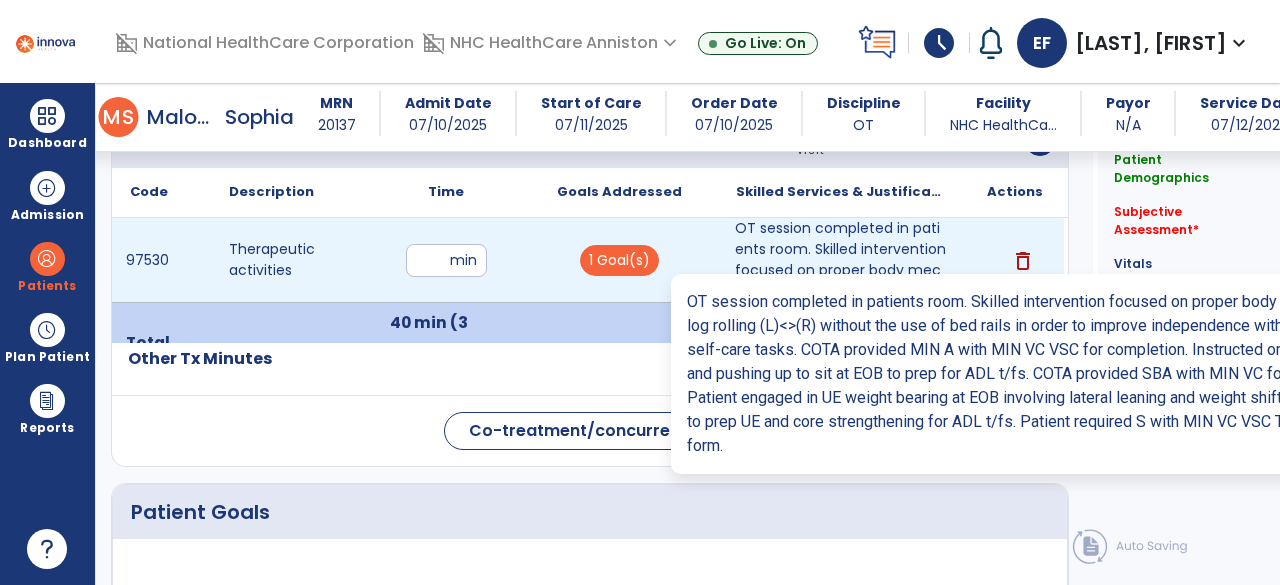 click on "OT session completed in patients room. Skilled intervention focused on proper body mechanics for log..." at bounding box center [841, 260] 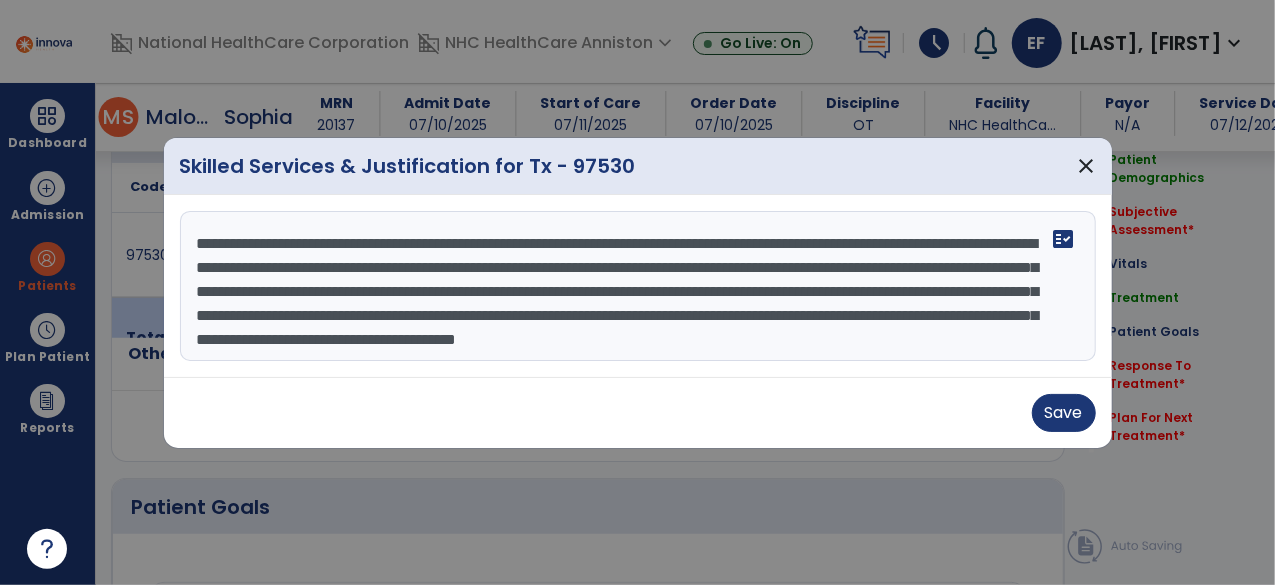scroll, scrollTop: 1138, scrollLeft: 0, axis: vertical 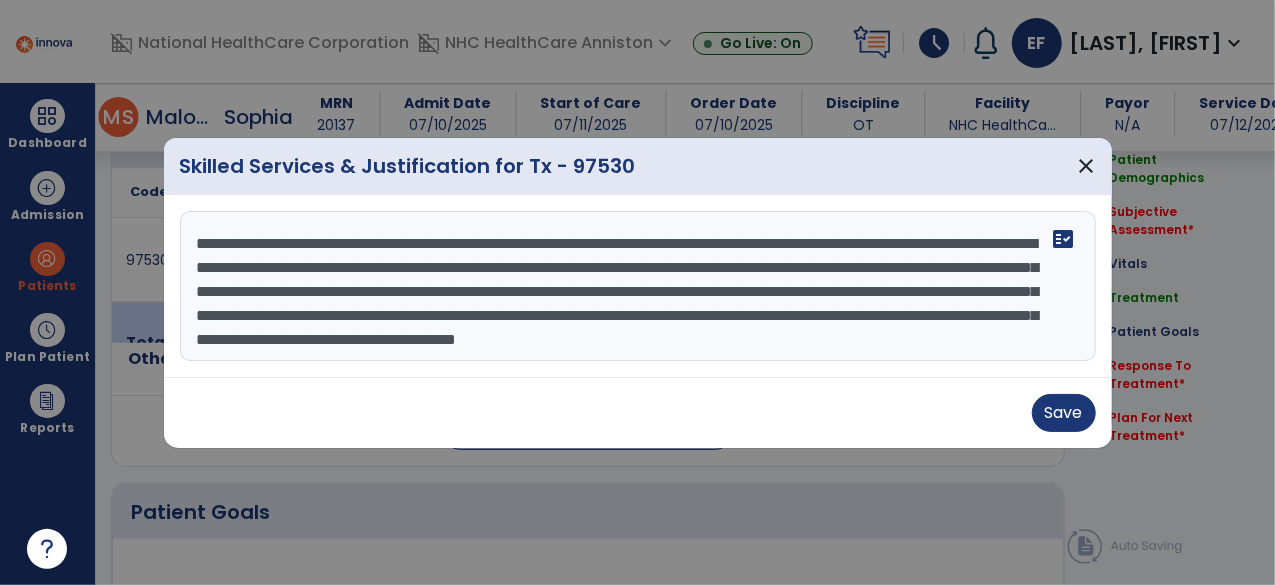 click on "**********" at bounding box center [638, 286] 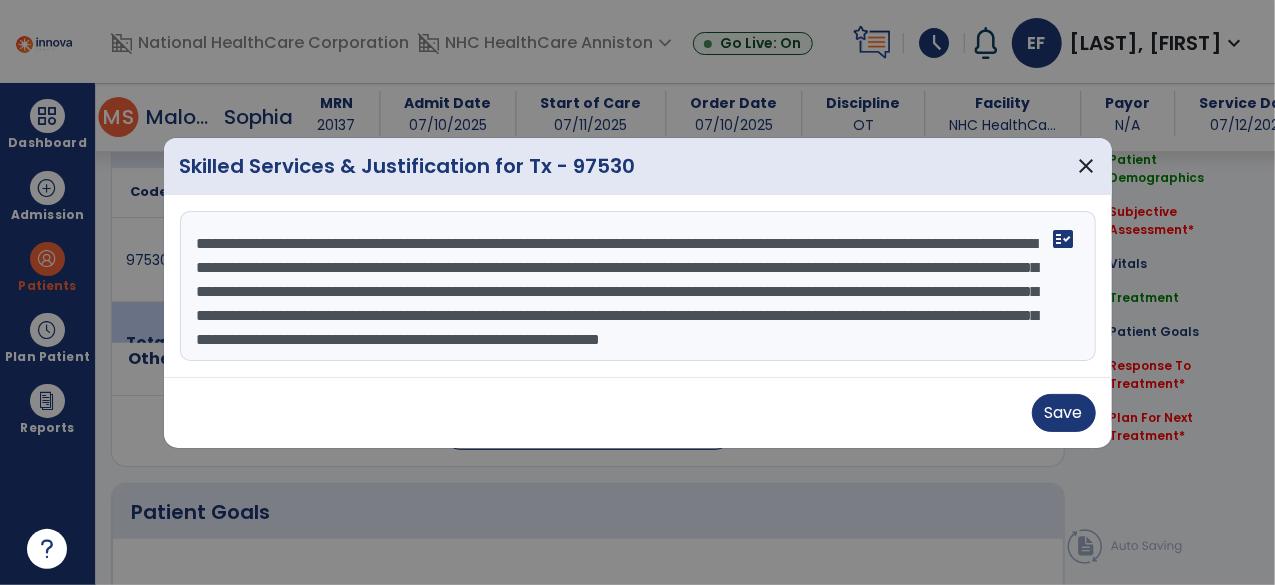 scroll, scrollTop: 39, scrollLeft: 0, axis: vertical 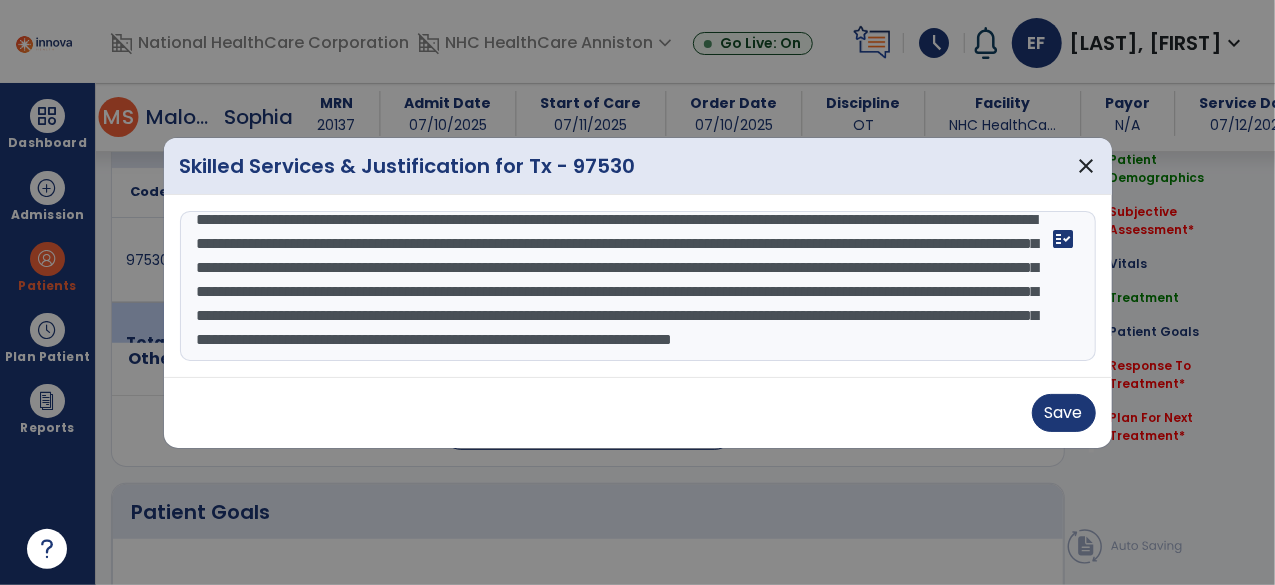 click on "**********" at bounding box center [638, 286] 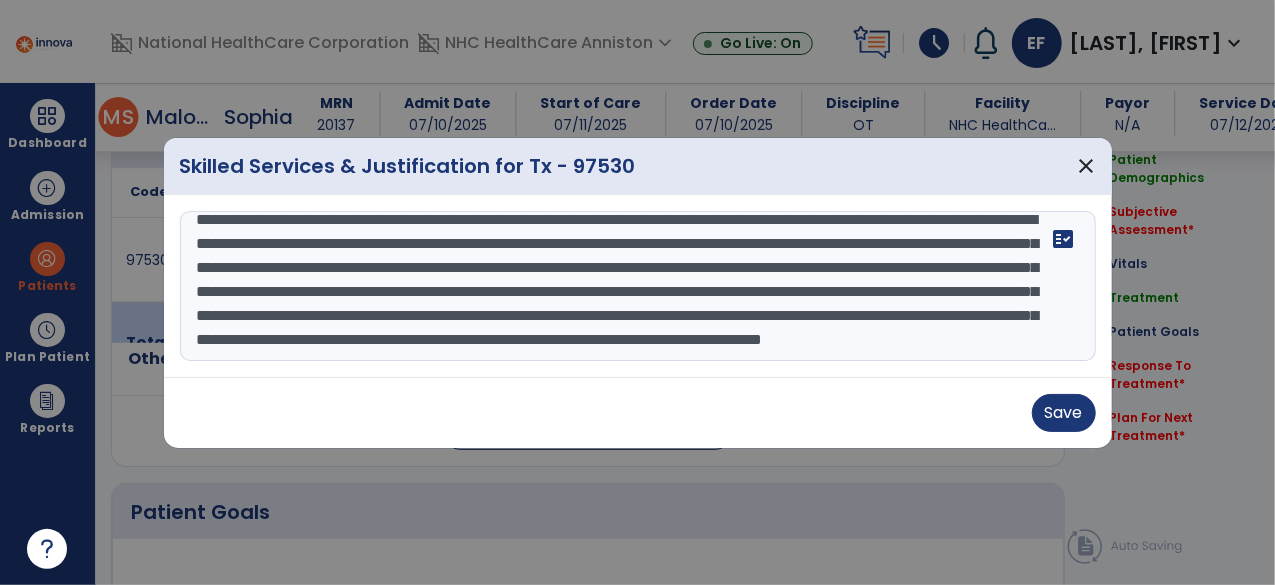 click on "**********" at bounding box center [638, 286] 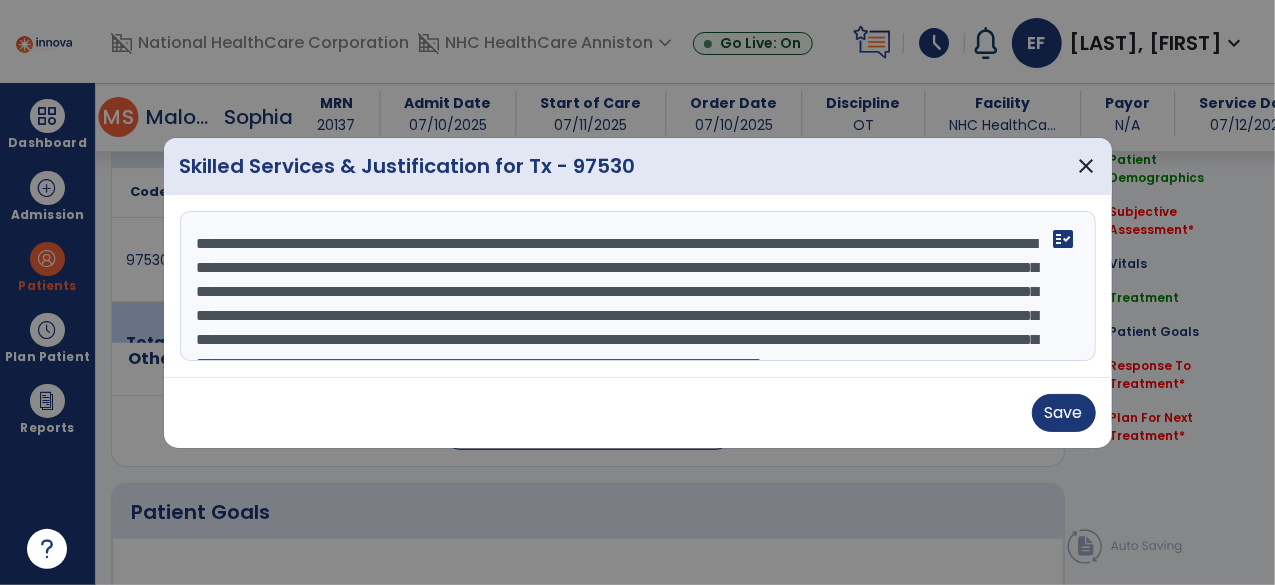 scroll, scrollTop: 72, scrollLeft: 0, axis: vertical 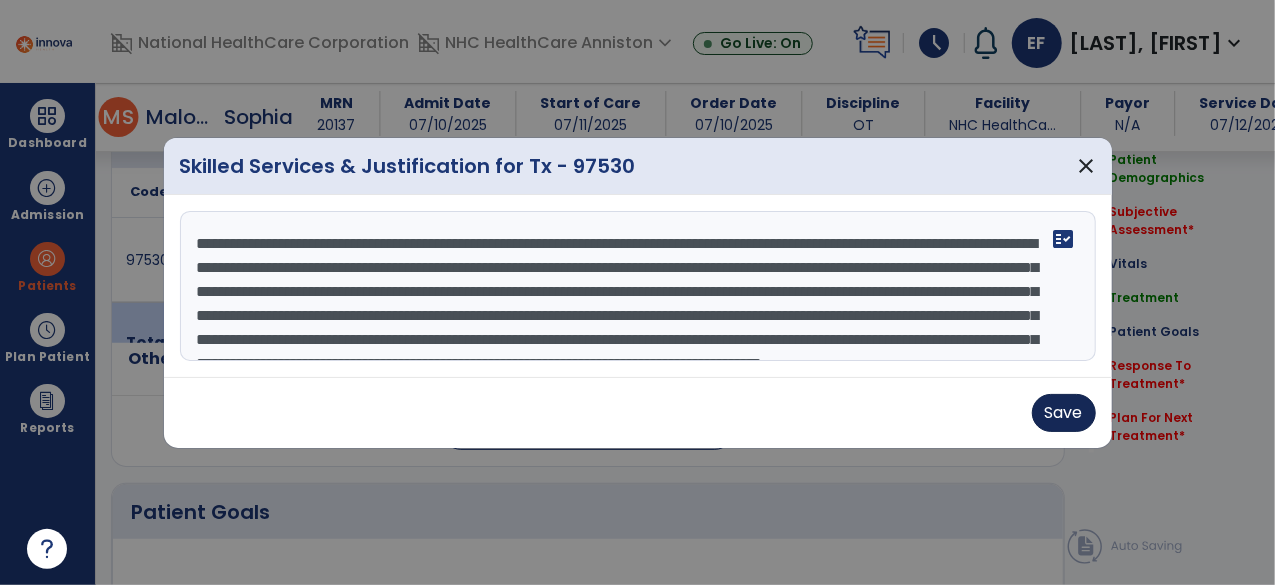 type on "**********" 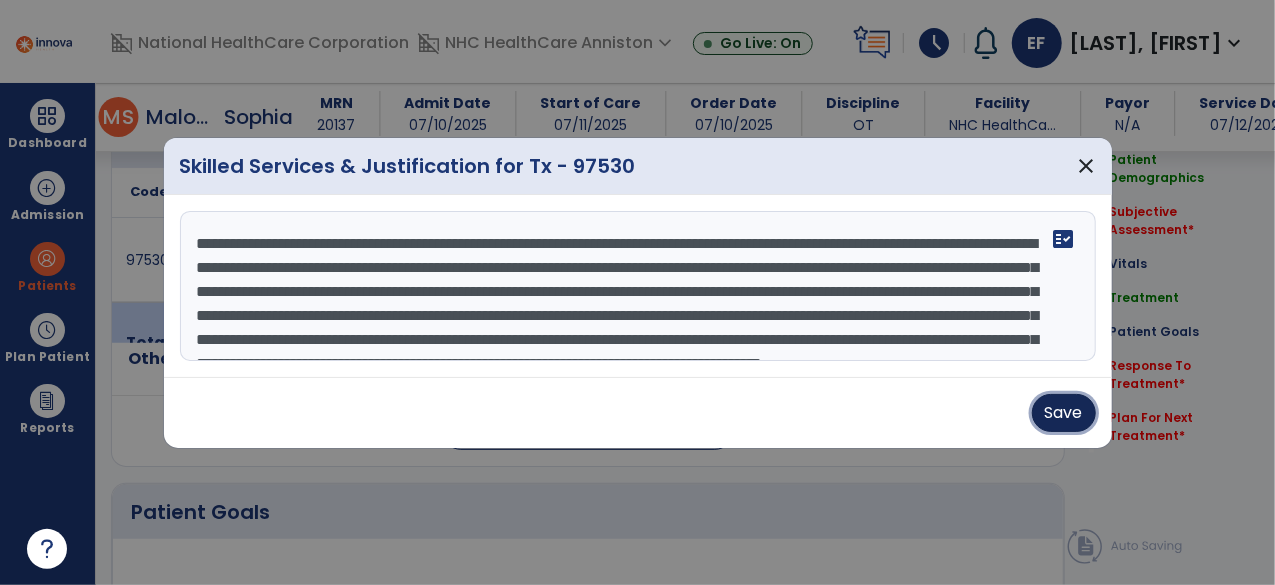 click on "Save" at bounding box center (1064, 413) 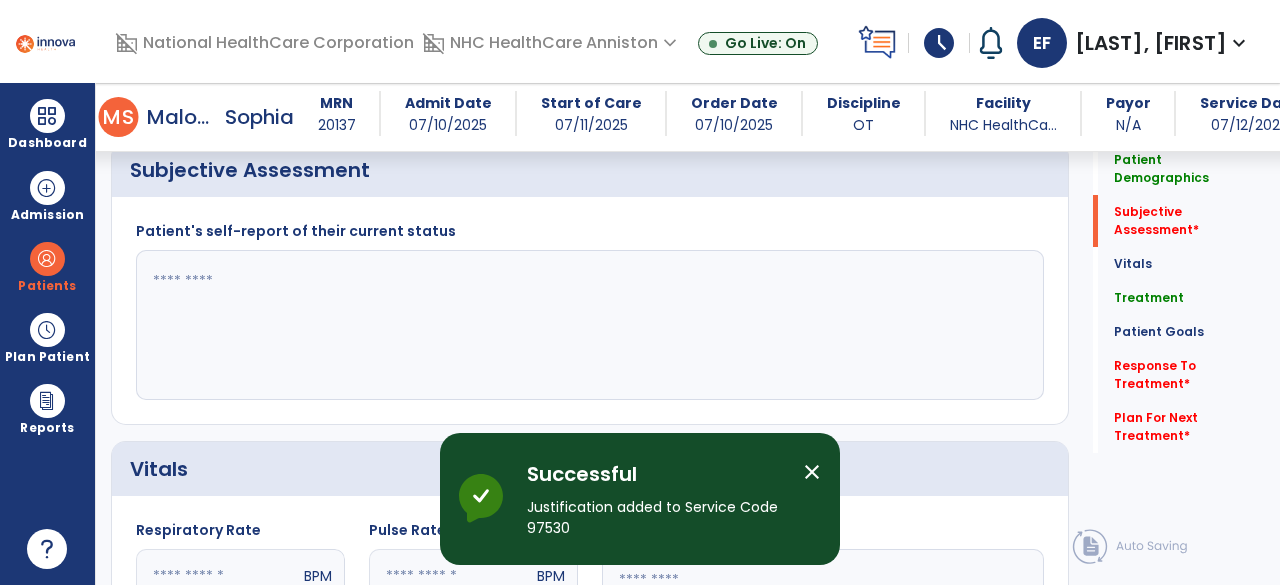 scroll, scrollTop: 385, scrollLeft: 0, axis: vertical 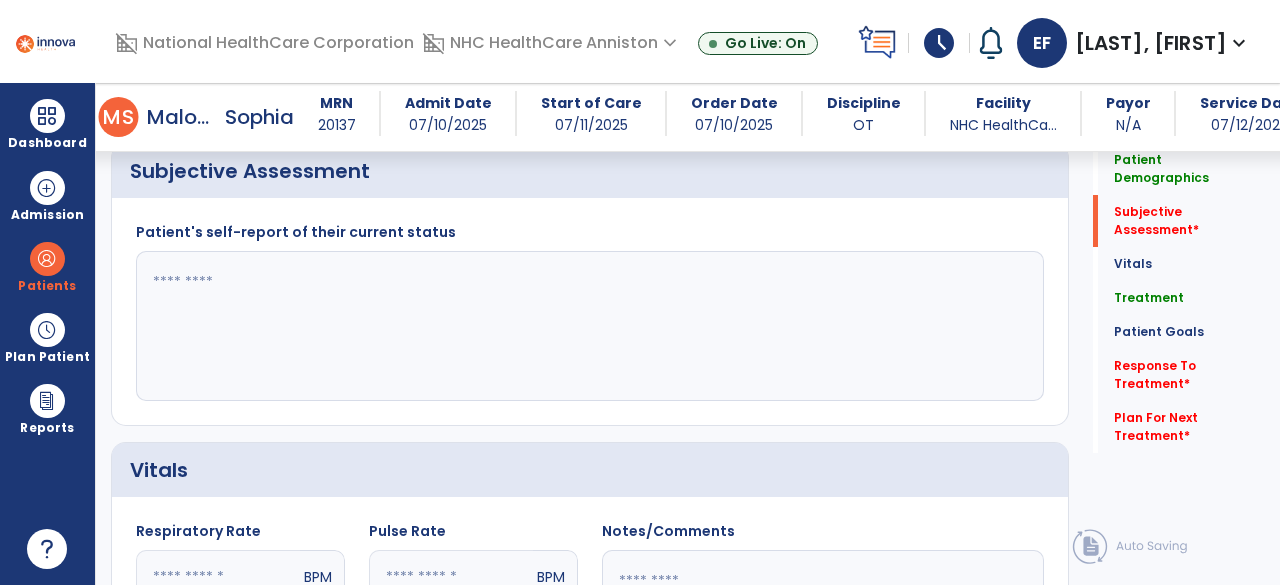 click 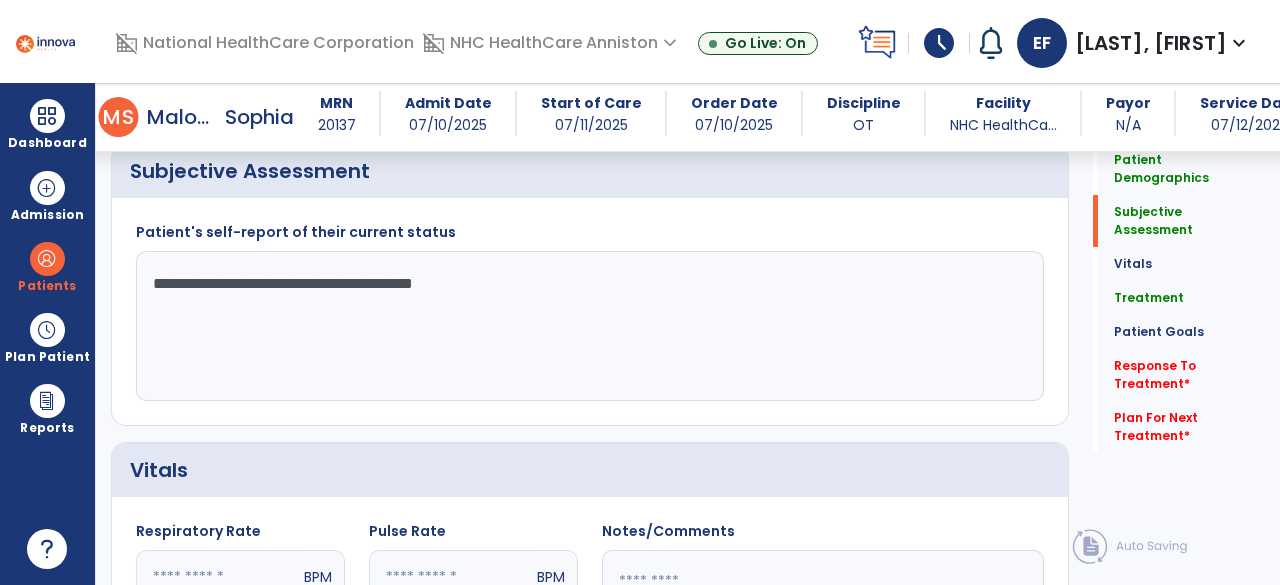 click on "**********" 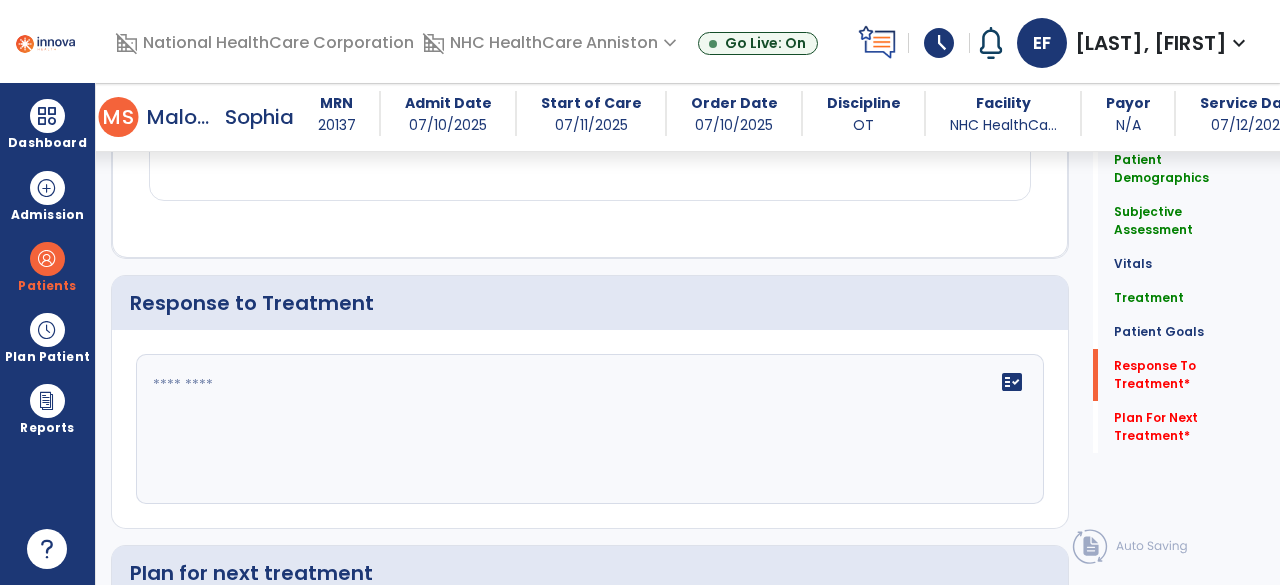 scroll, scrollTop: 2734, scrollLeft: 0, axis: vertical 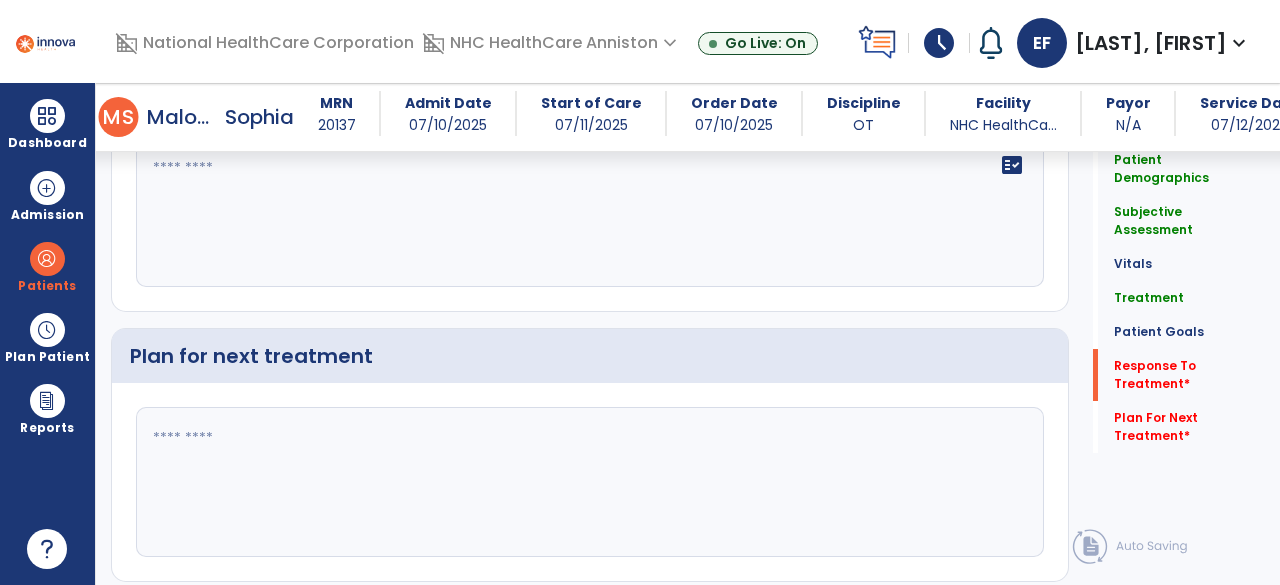 type on "**********" 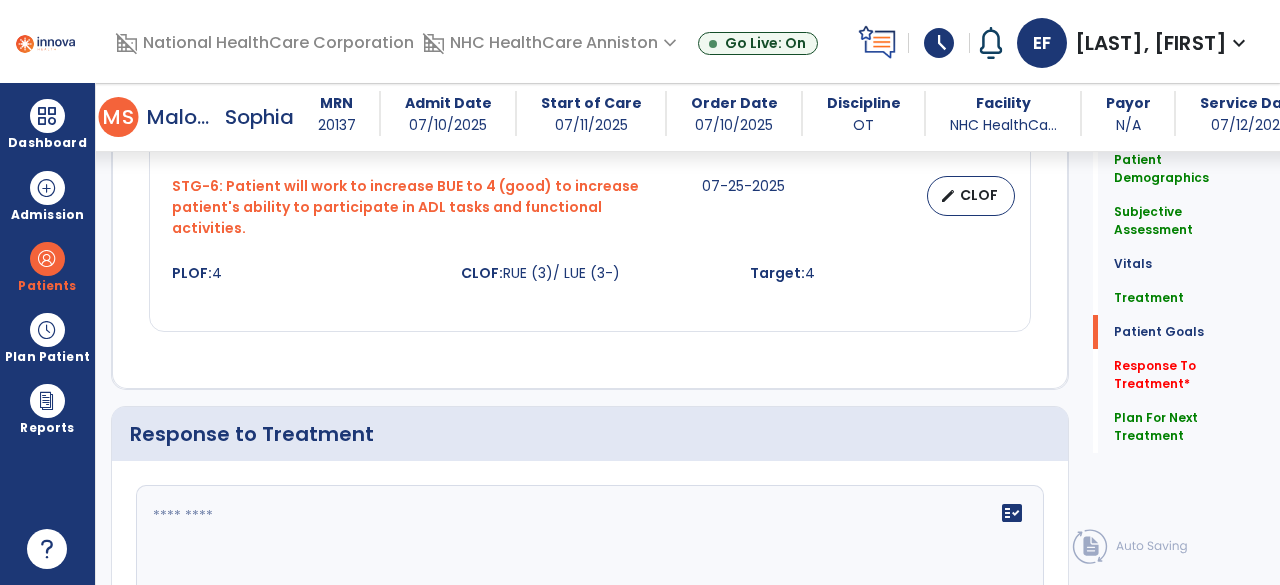 scroll, scrollTop: 2430, scrollLeft: 0, axis: vertical 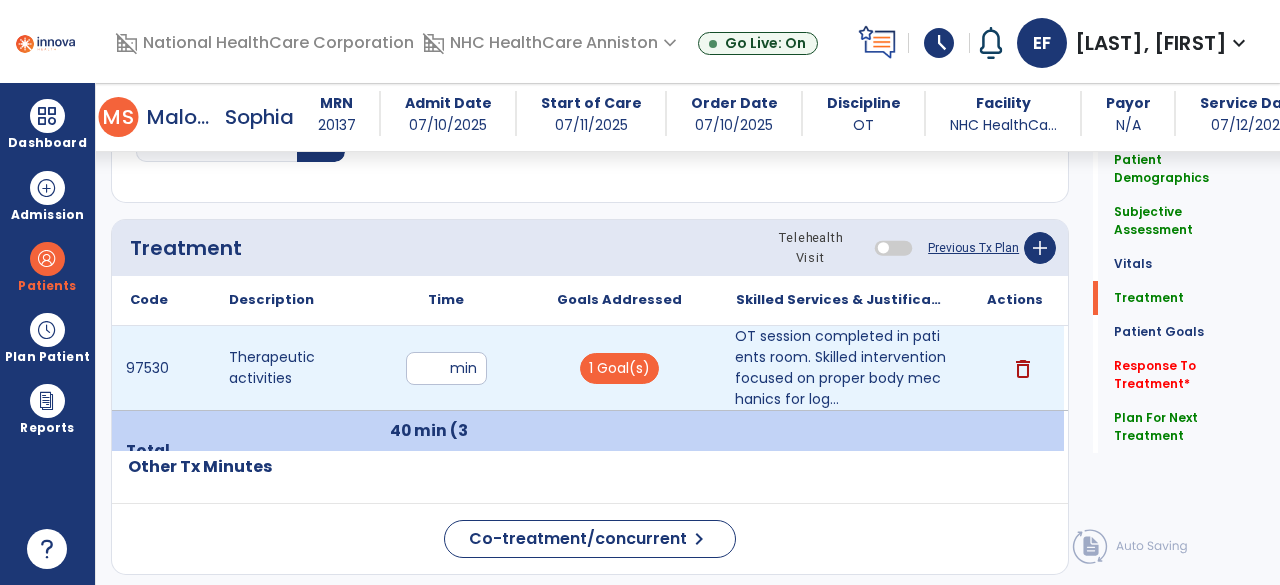 type on "**********" 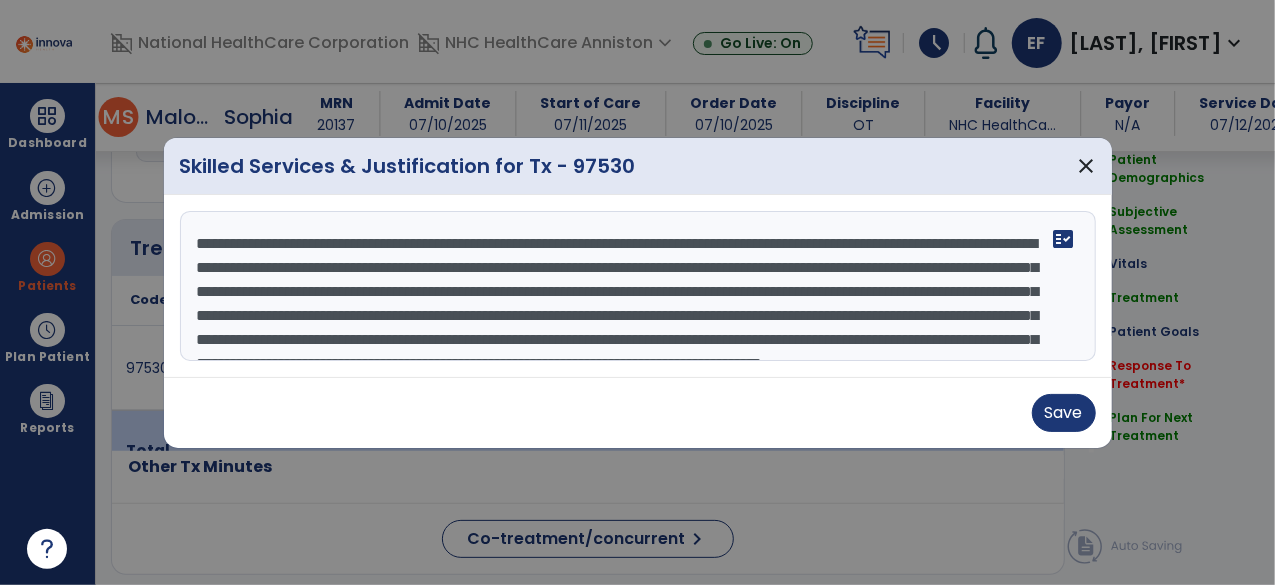 scroll, scrollTop: 1030, scrollLeft: 0, axis: vertical 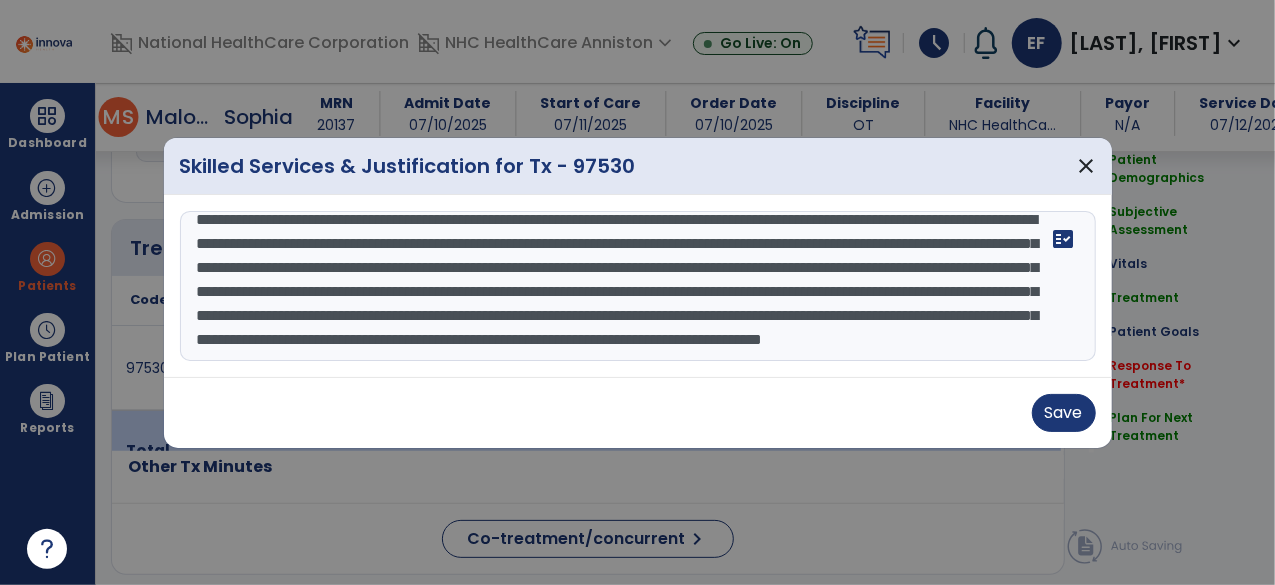 click on "**********" at bounding box center (638, 286) 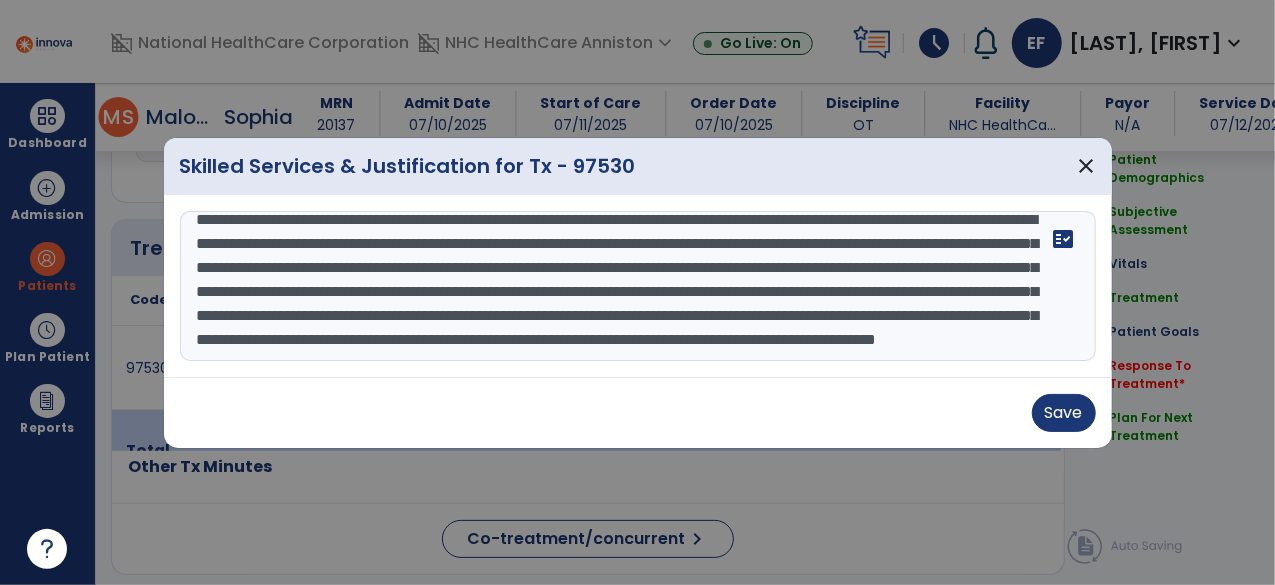 type on "**********" 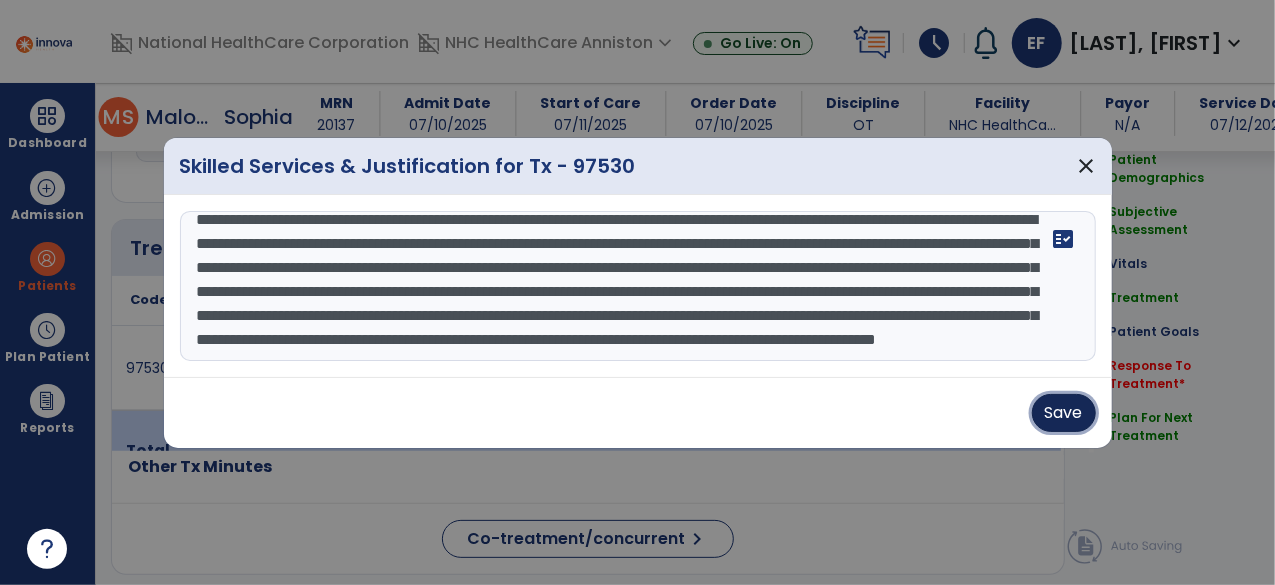 click on "Save" at bounding box center [1064, 413] 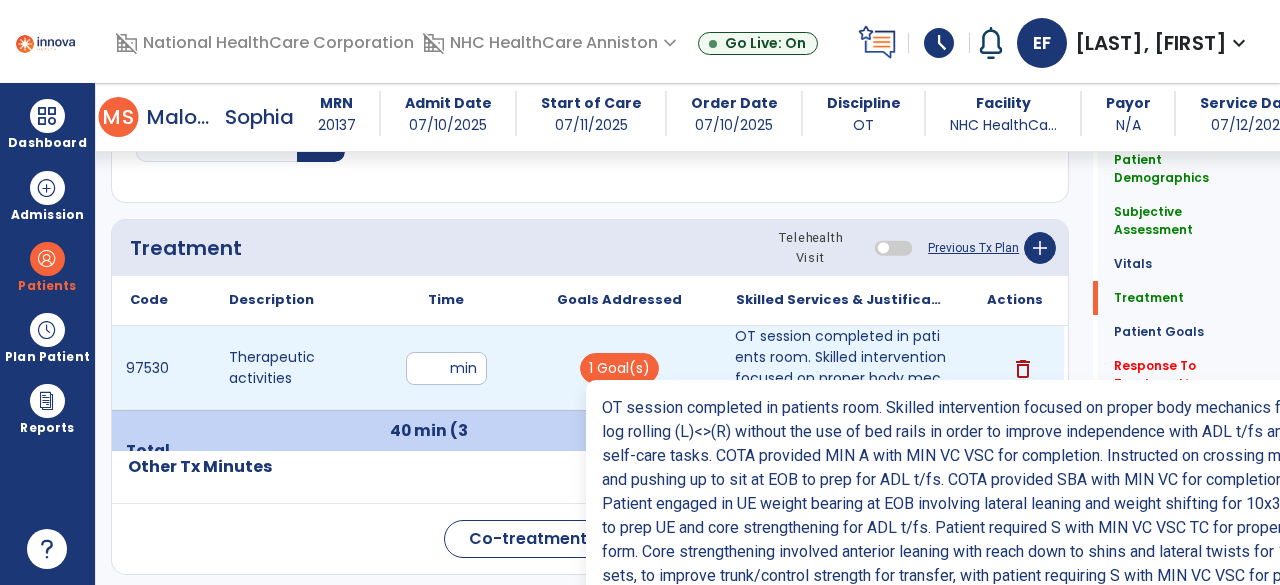 click on "OT session completed in patients room. Skilled intervention focused on proper body mechanics for log..." at bounding box center [841, 368] 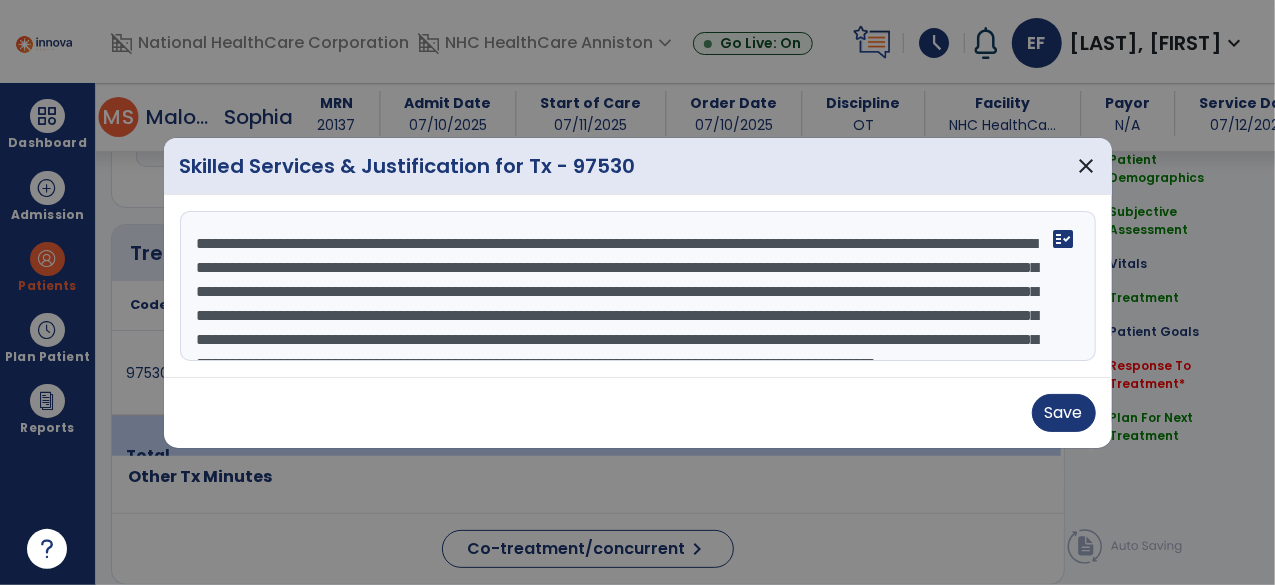scroll, scrollTop: 1030, scrollLeft: 0, axis: vertical 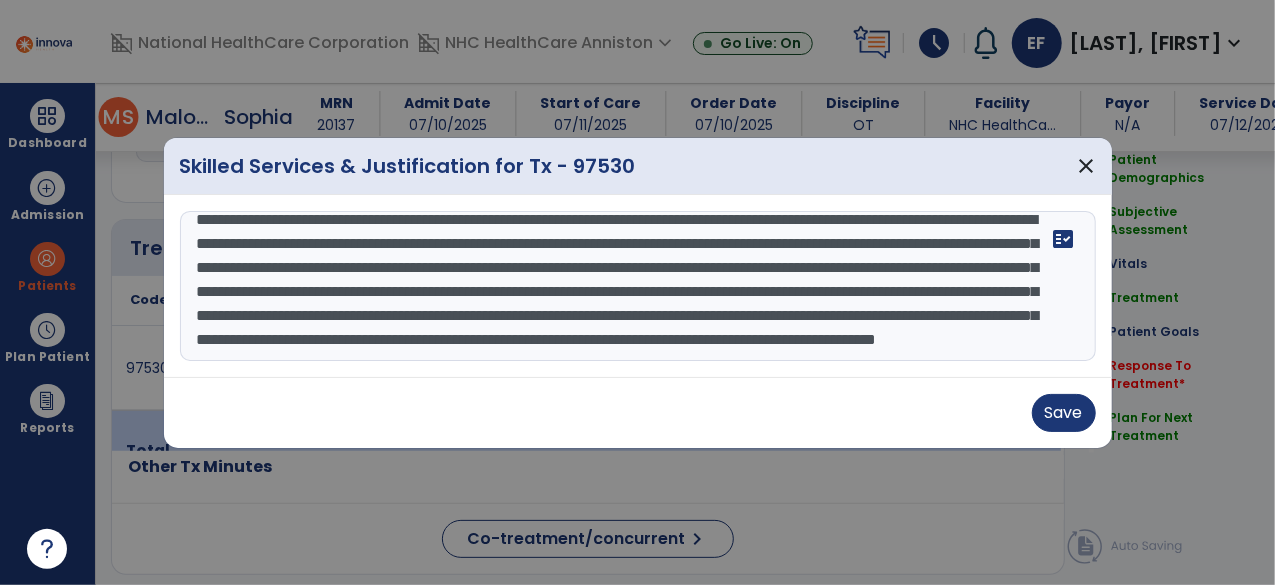 click on "**********" at bounding box center [638, 286] 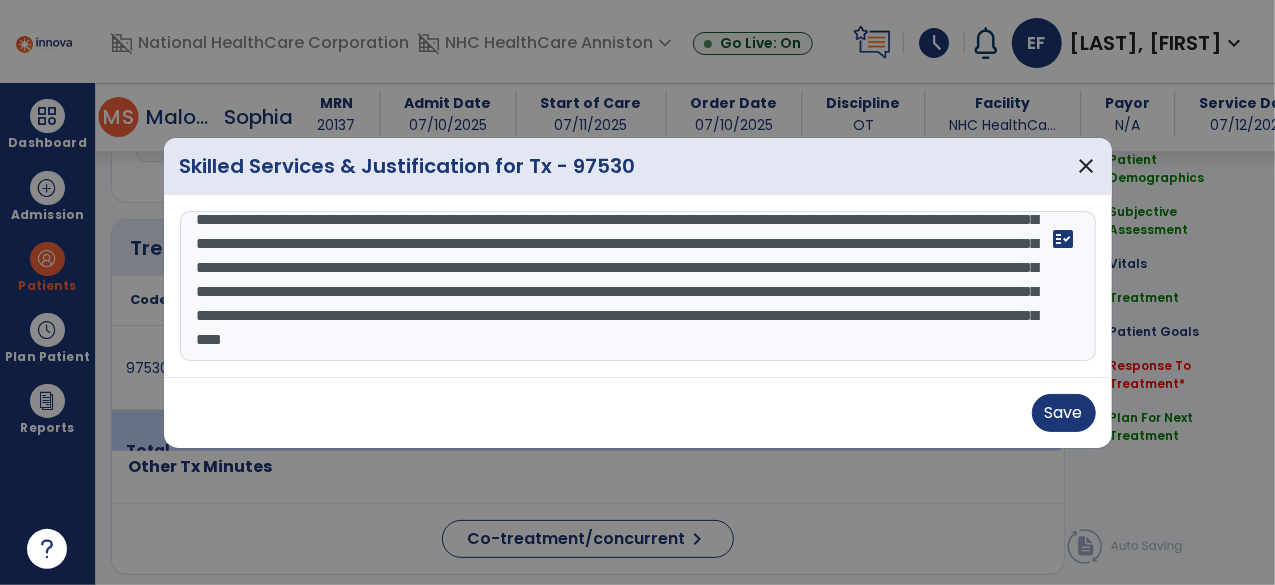 scroll, scrollTop: 87, scrollLeft: 0, axis: vertical 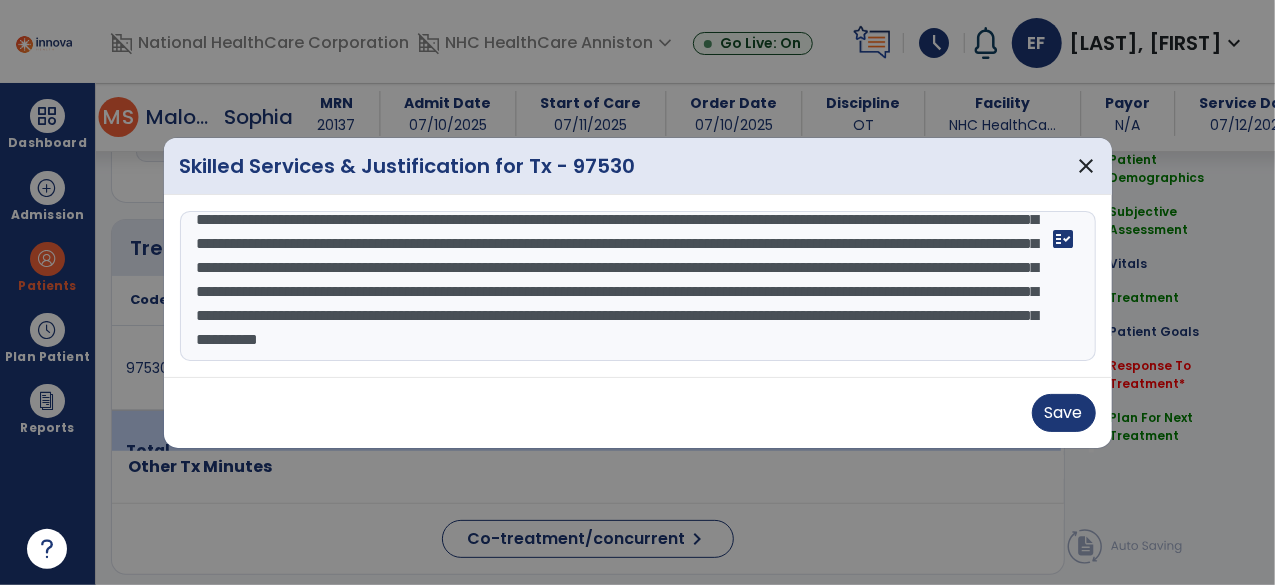 click on "**********" at bounding box center (638, 286) 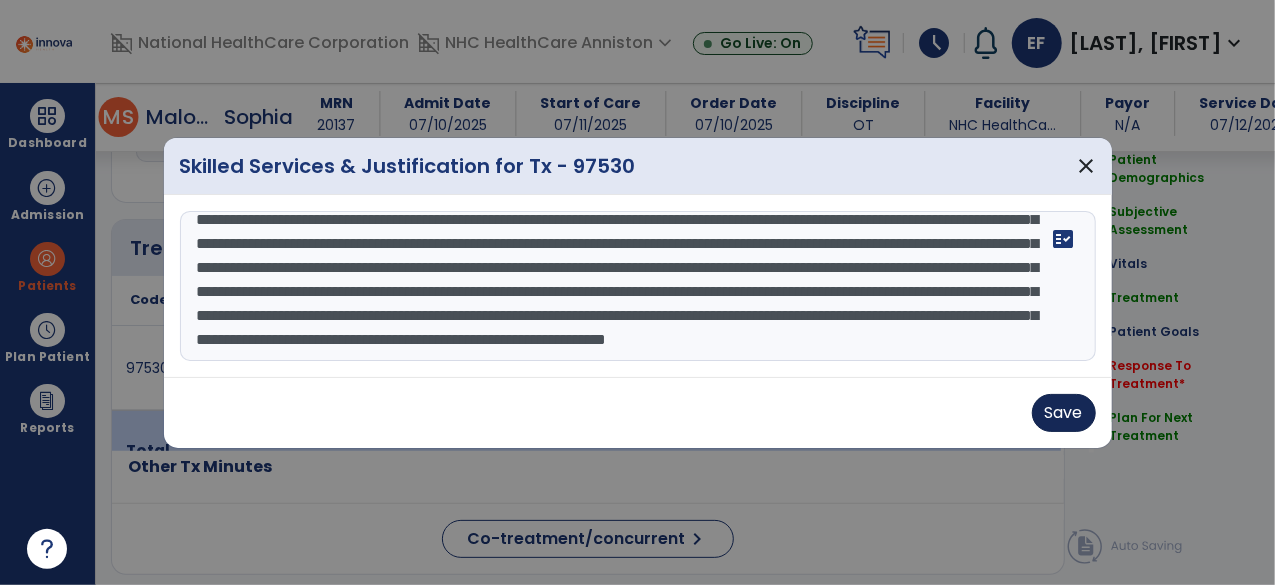 type on "**********" 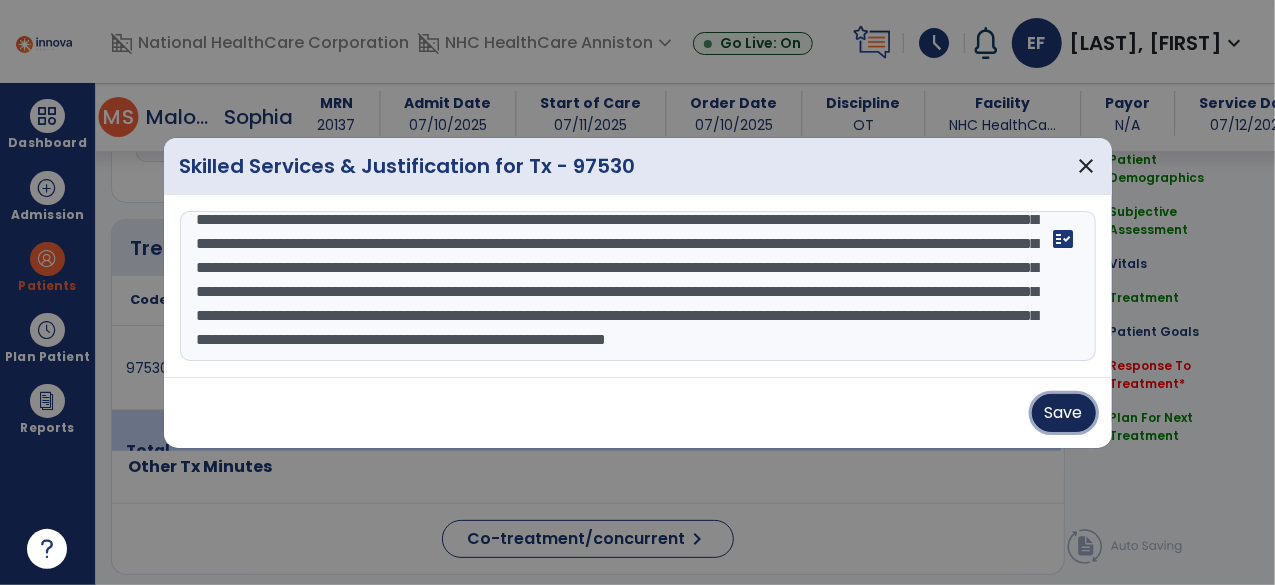 click on "Save" at bounding box center (1064, 413) 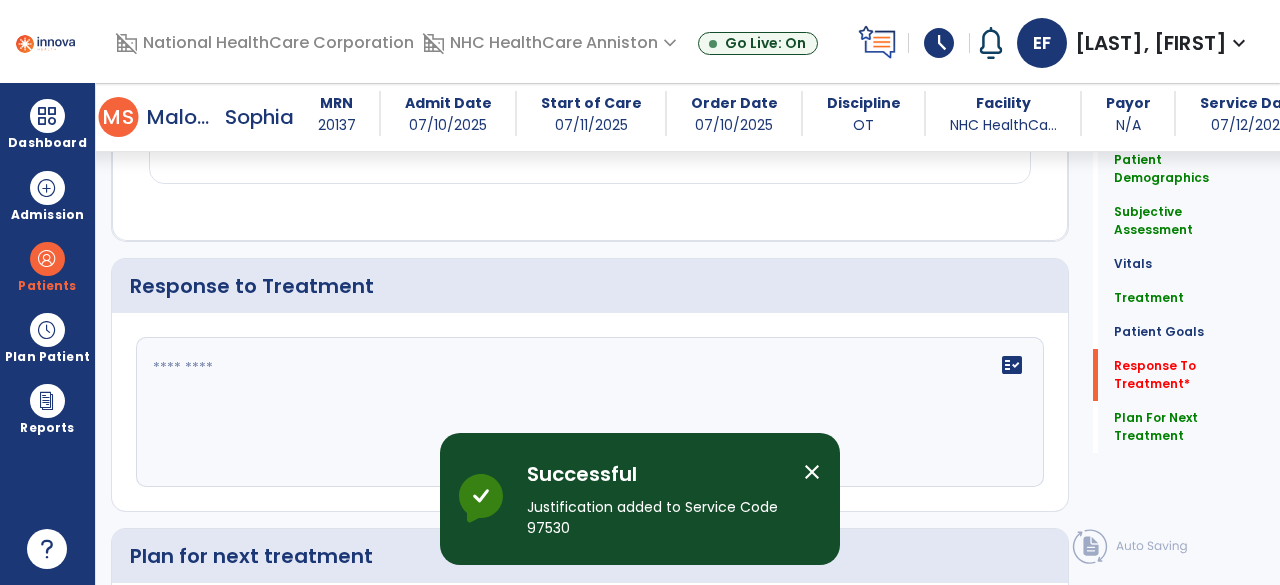 scroll, scrollTop: 2526, scrollLeft: 0, axis: vertical 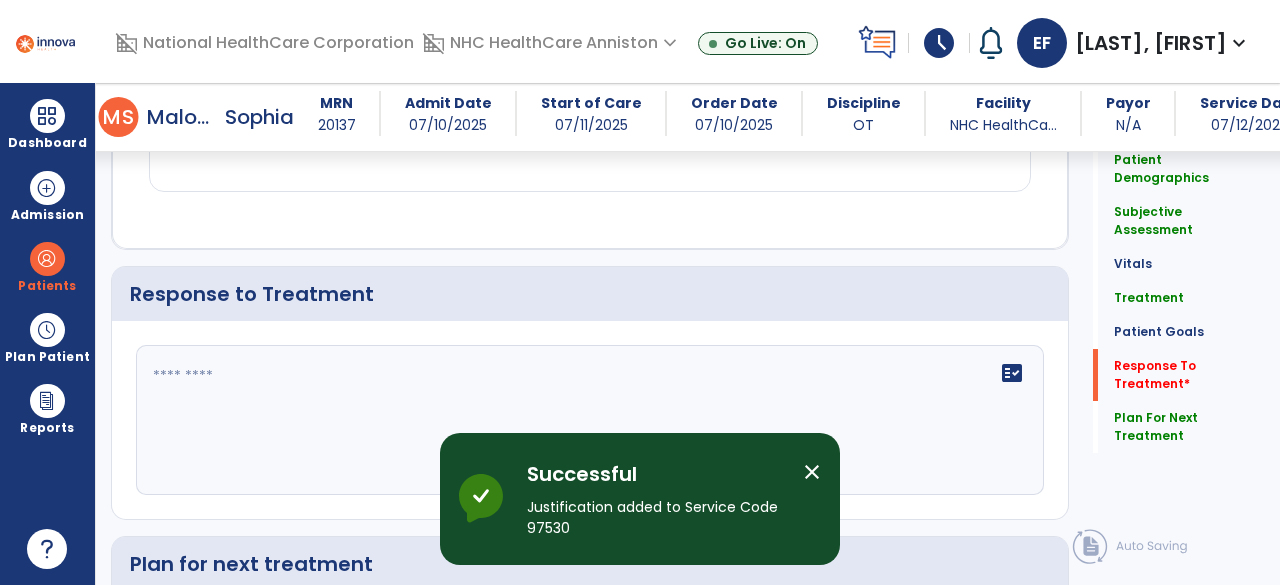 click on "fact_check" 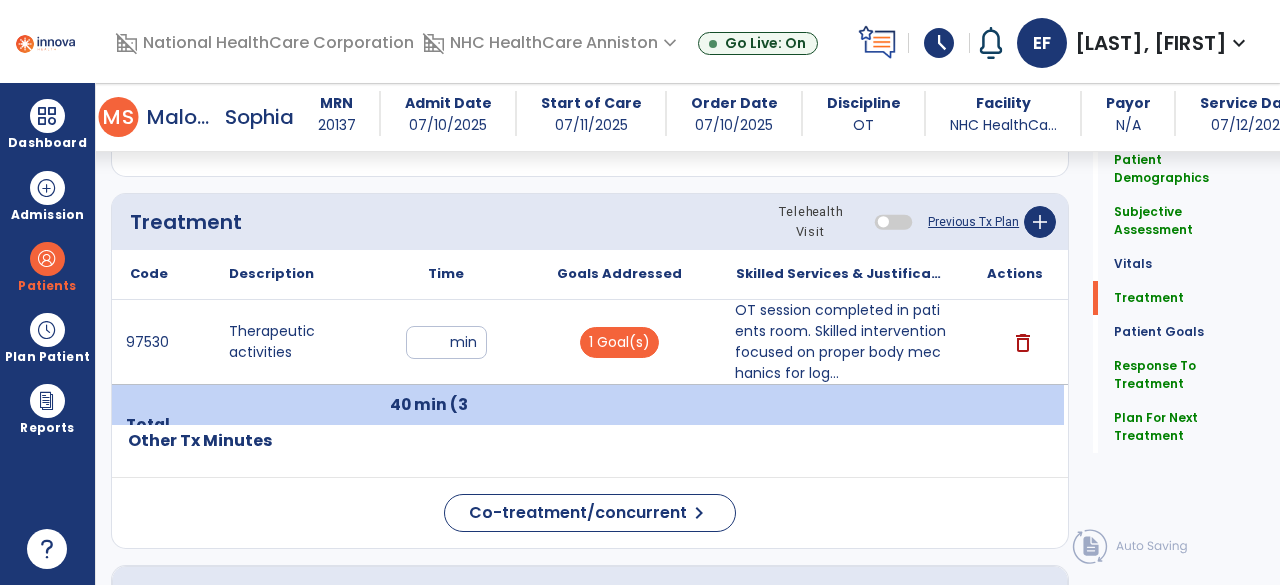 scroll, scrollTop: 1056, scrollLeft: 0, axis: vertical 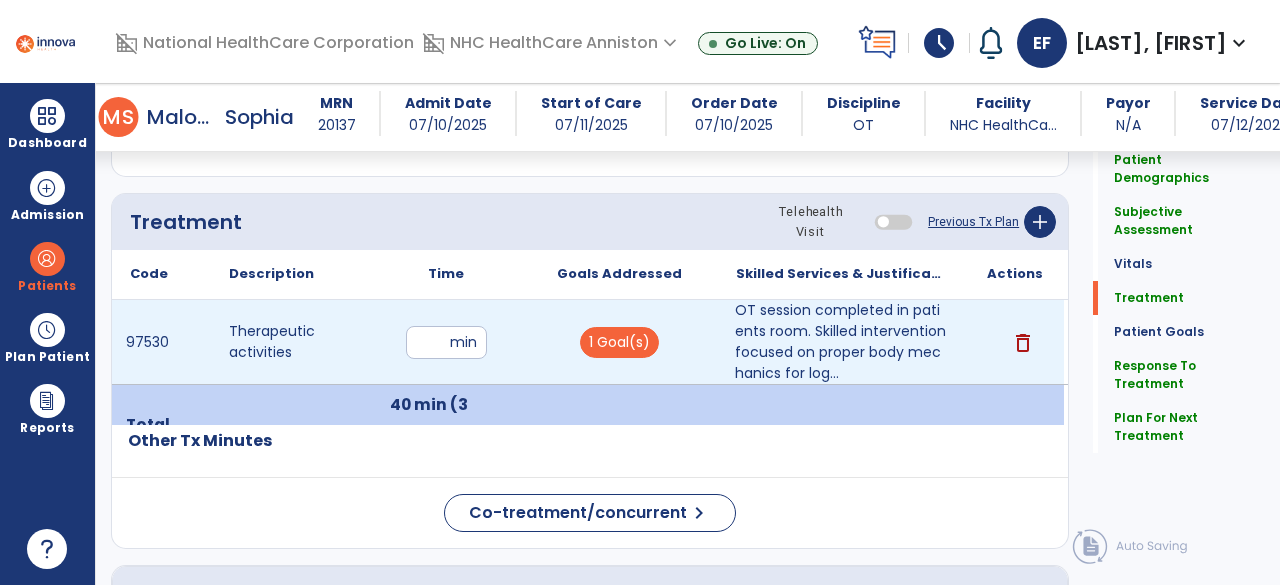 type on "**********" 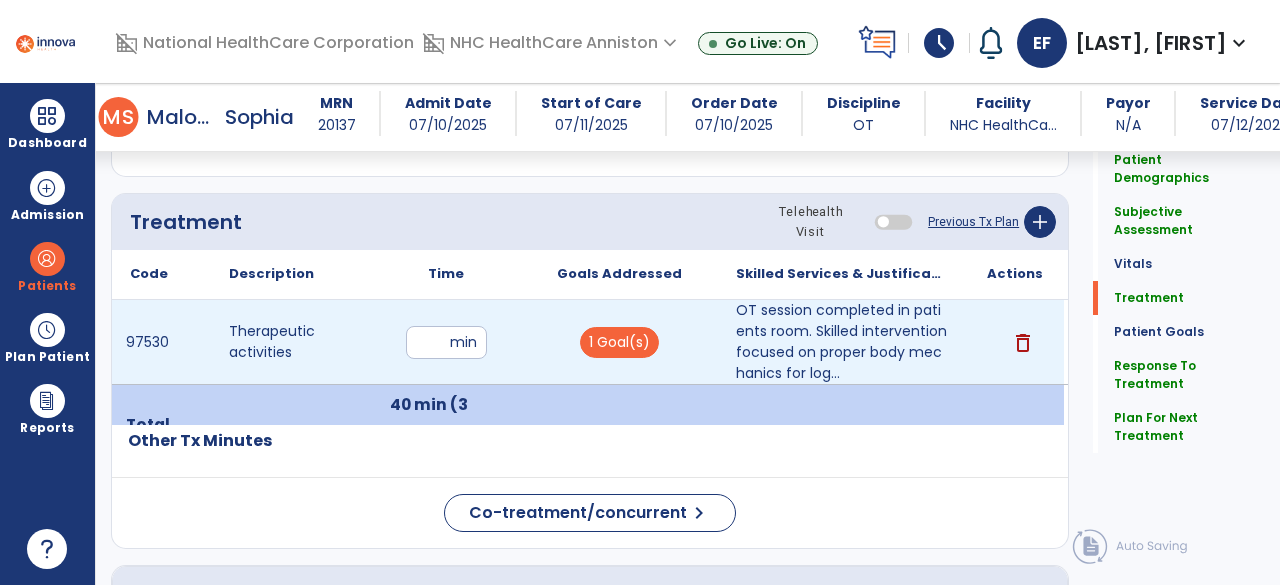 click on "**" at bounding box center [446, 342] 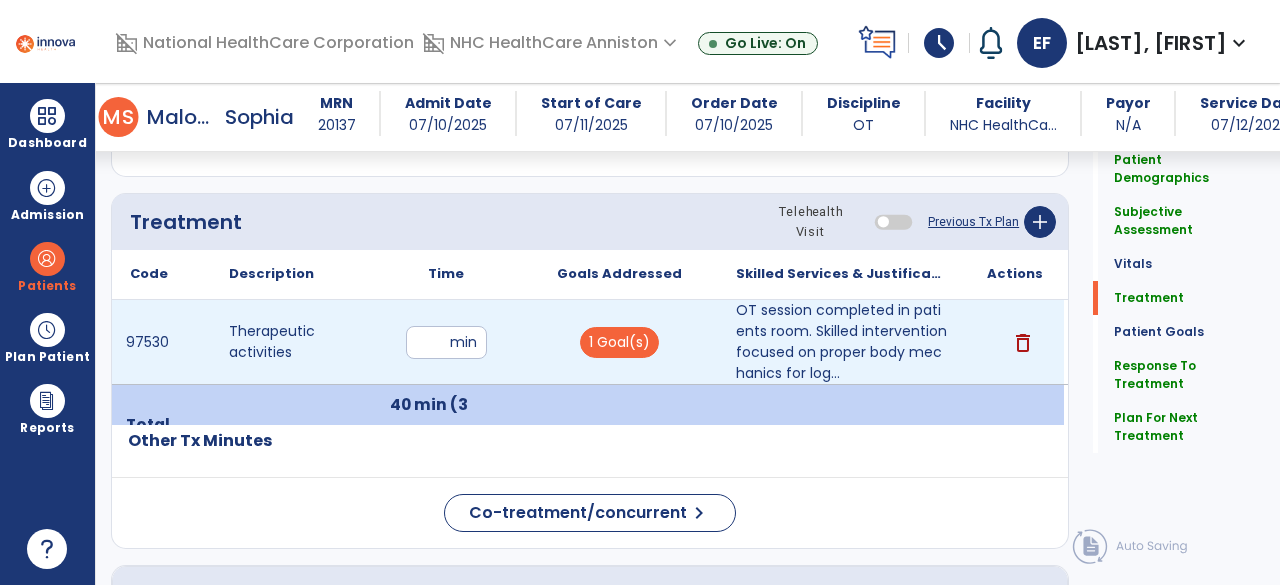 type on "**" 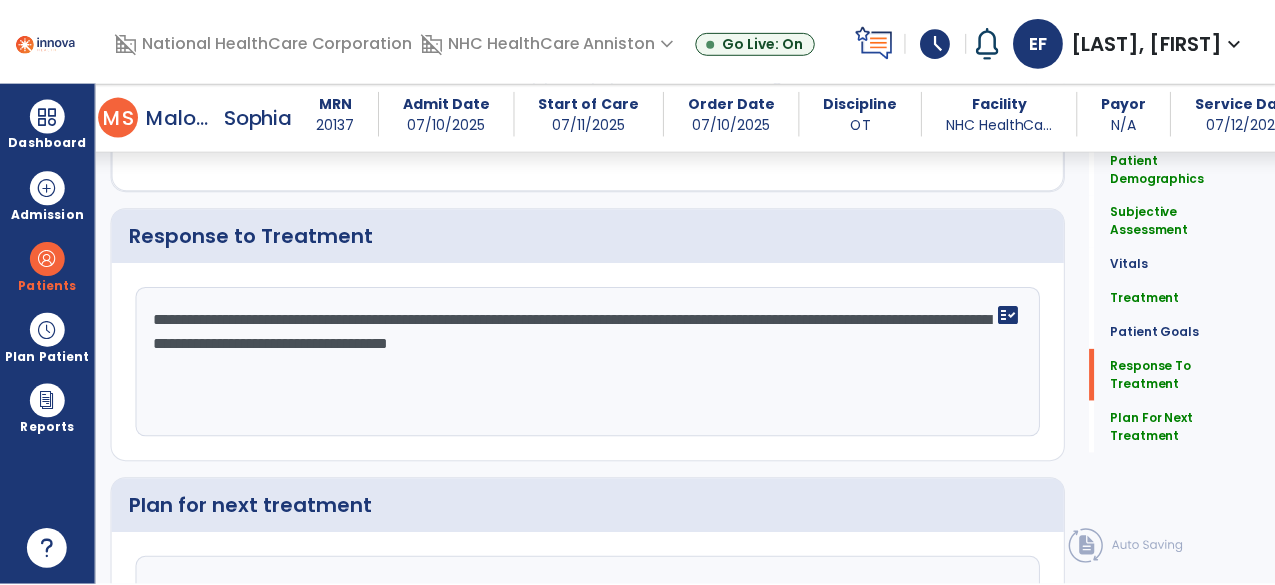 scroll, scrollTop: 2764, scrollLeft: 0, axis: vertical 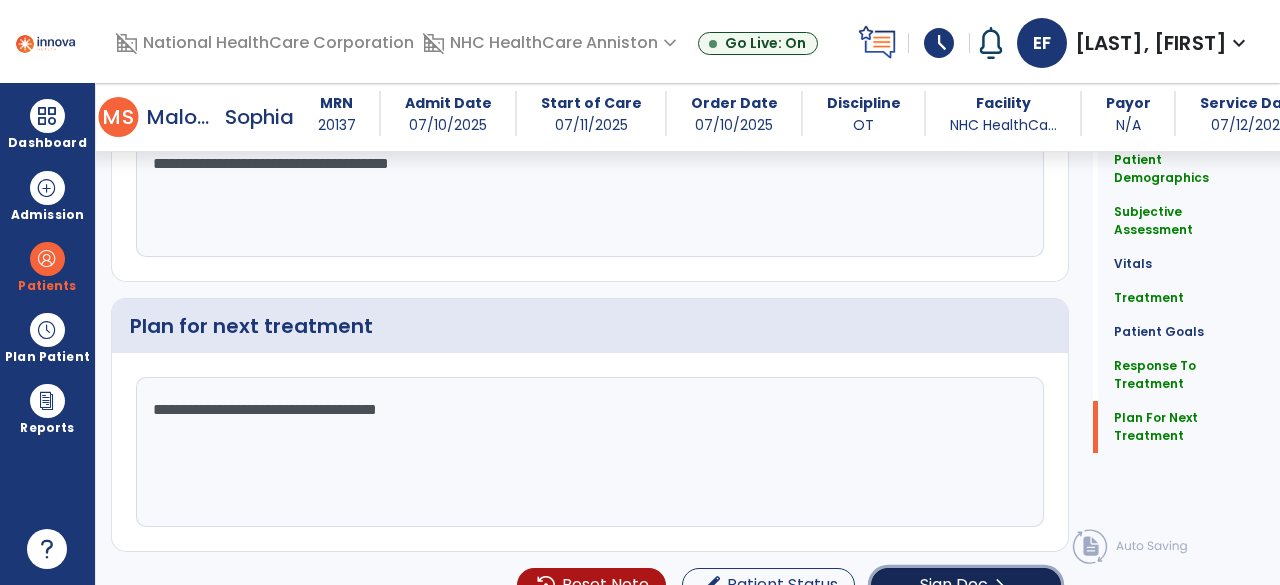 click on "Sign Doc  chevron_right" 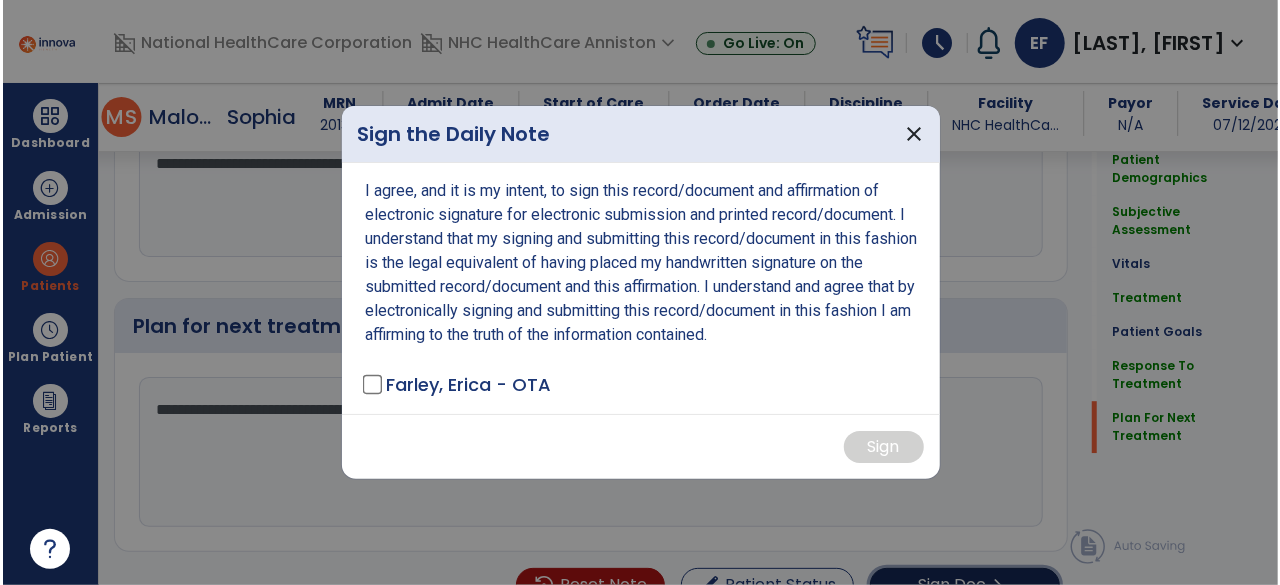 scroll, scrollTop: 2764, scrollLeft: 0, axis: vertical 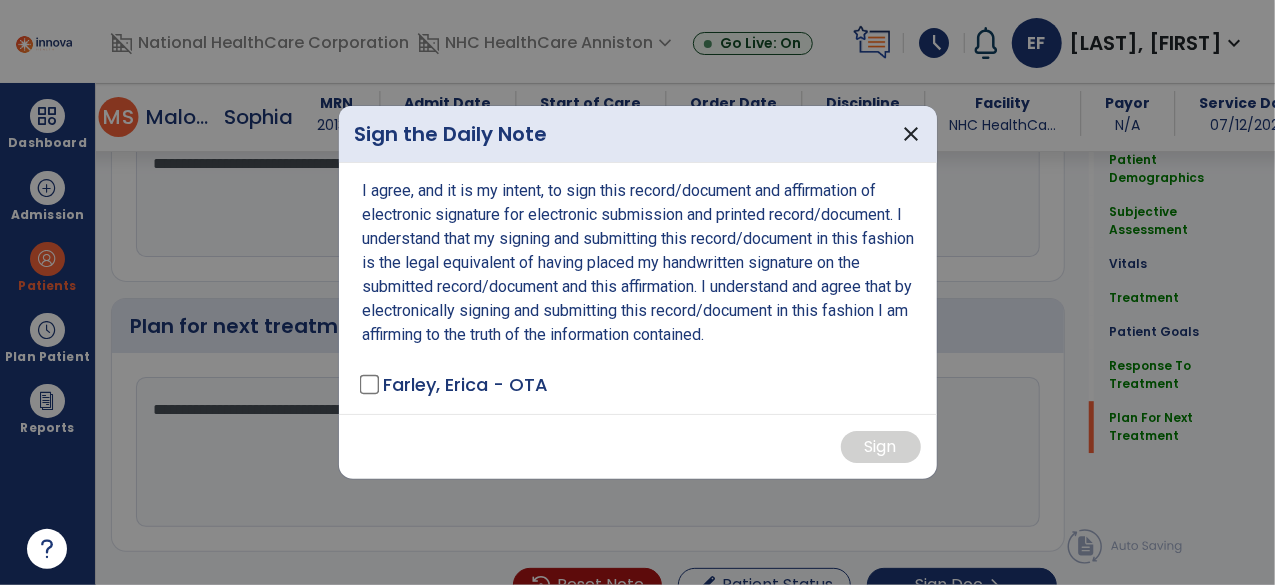 click on "I agree, and it is my intent, to sign this record/document and affirmation of electronic signature for electronic submission and printed record/document. I understand that my signing and submitting this record/document in this fashion is the legal equivalent of having placed my handwritten signature on the submitted record/document and this affirmation. I understand and agree that by electronically signing and submitting this record/document in this fashion I am affirming to the truth of the information contained.  Farley, Erica  - OTA" at bounding box center (638, 288) 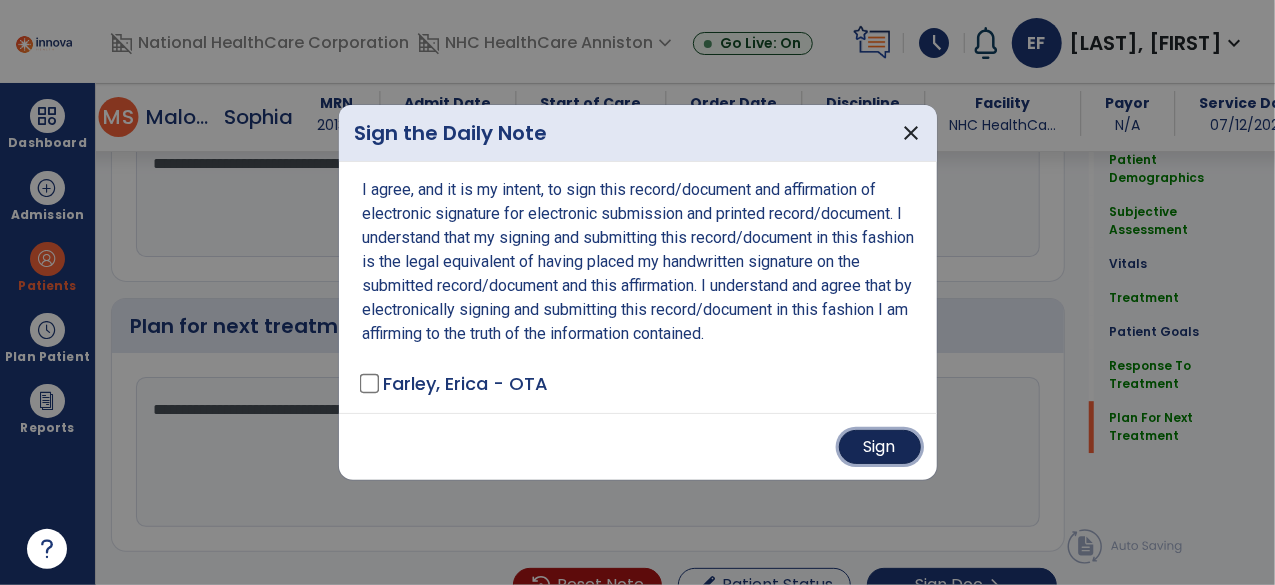 click on "Sign" at bounding box center [880, 447] 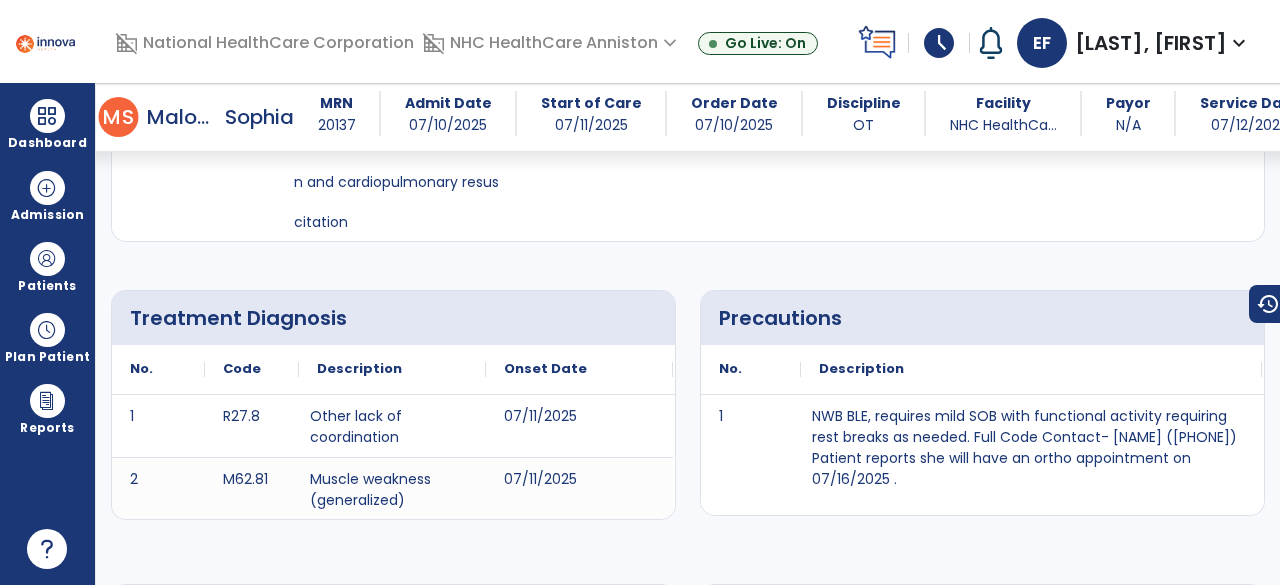 scroll, scrollTop: 0, scrollLeft: 0, axis: both 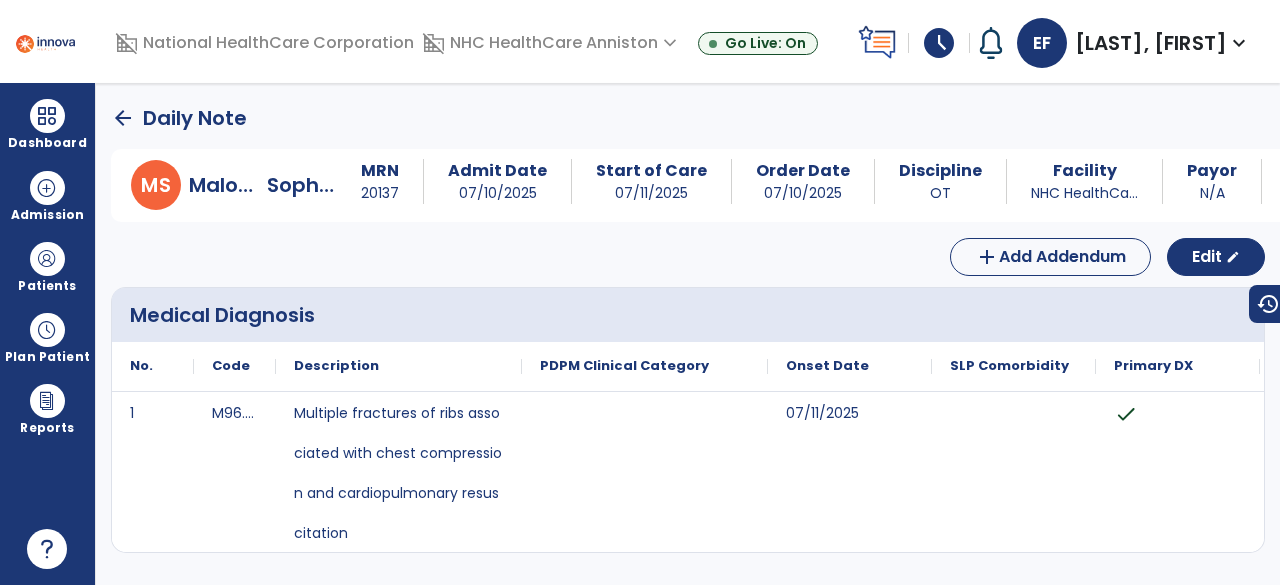 click on "arrow_back" 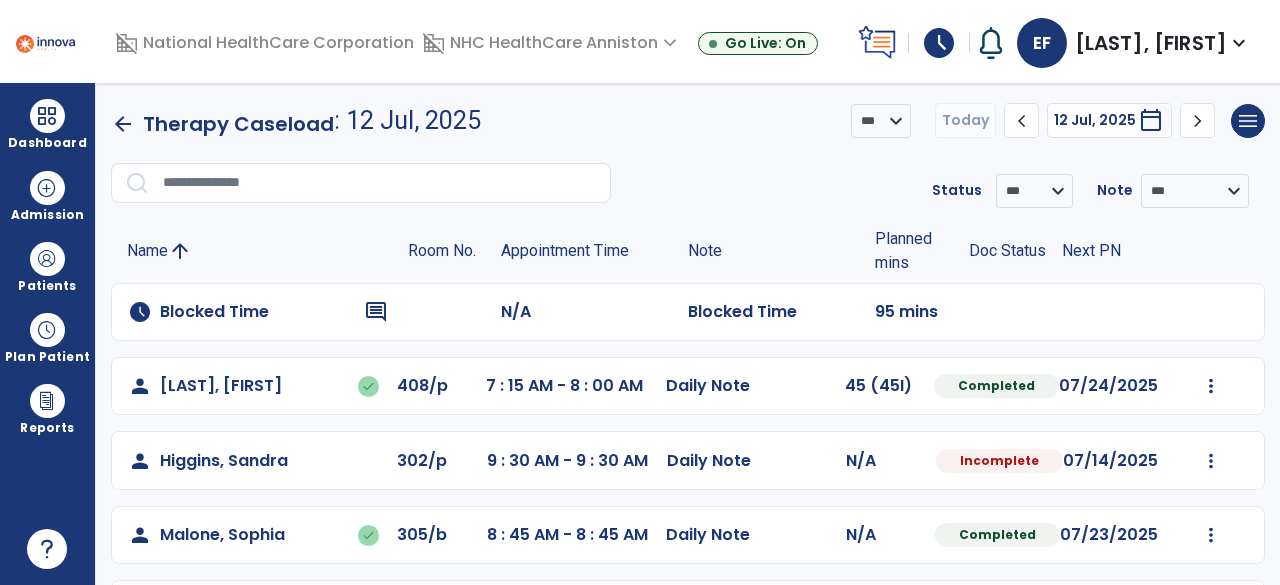 click on "Appointment Time" 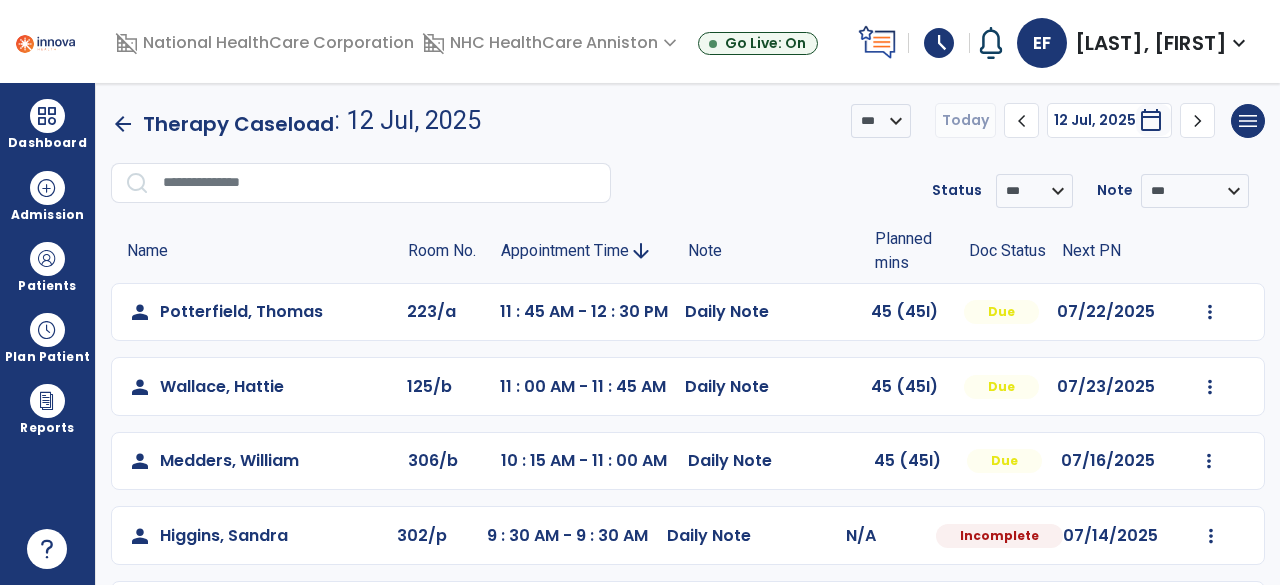 click on "Appointment Time" 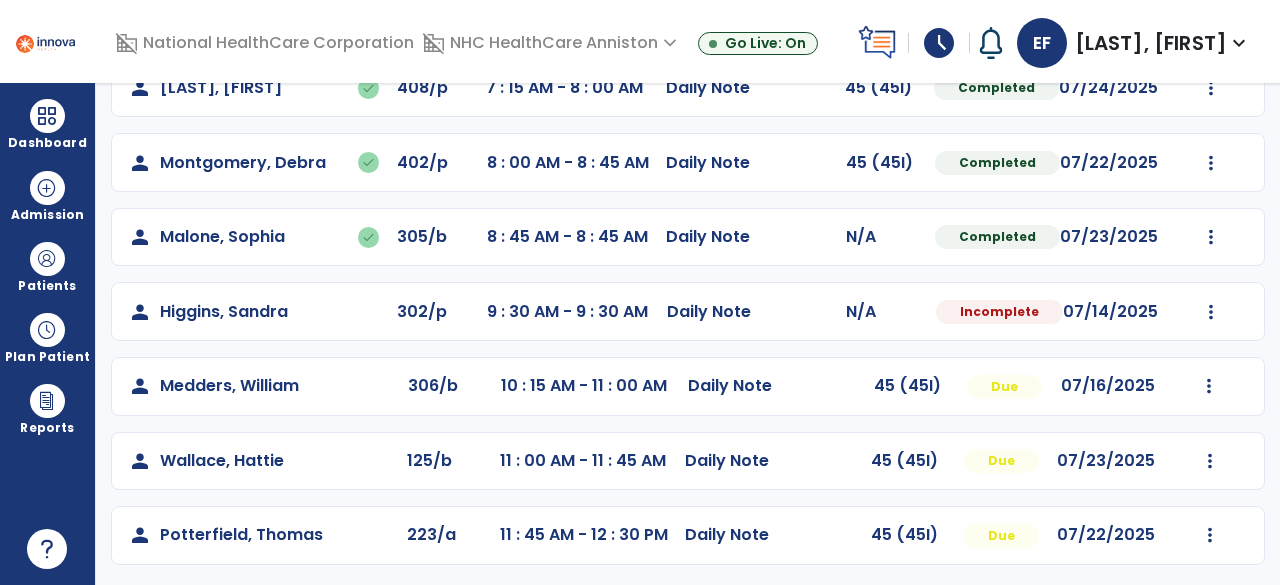 scroll, scrollTop: 298, scrollLeft: 0, axis: vertical 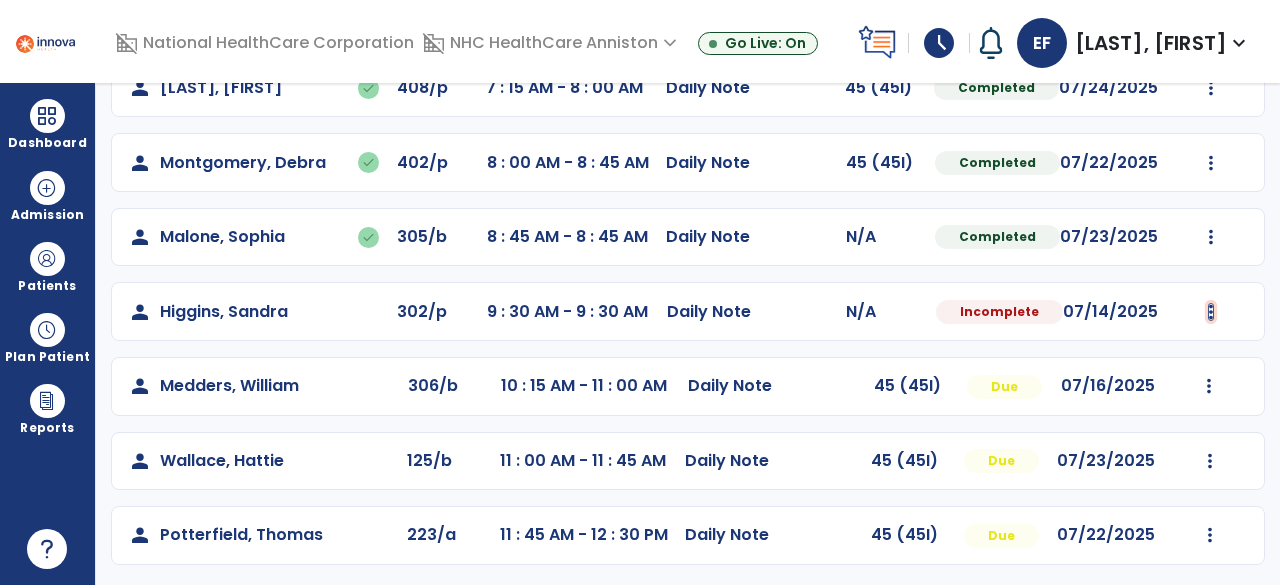 click at bounding box center [1211, 88] 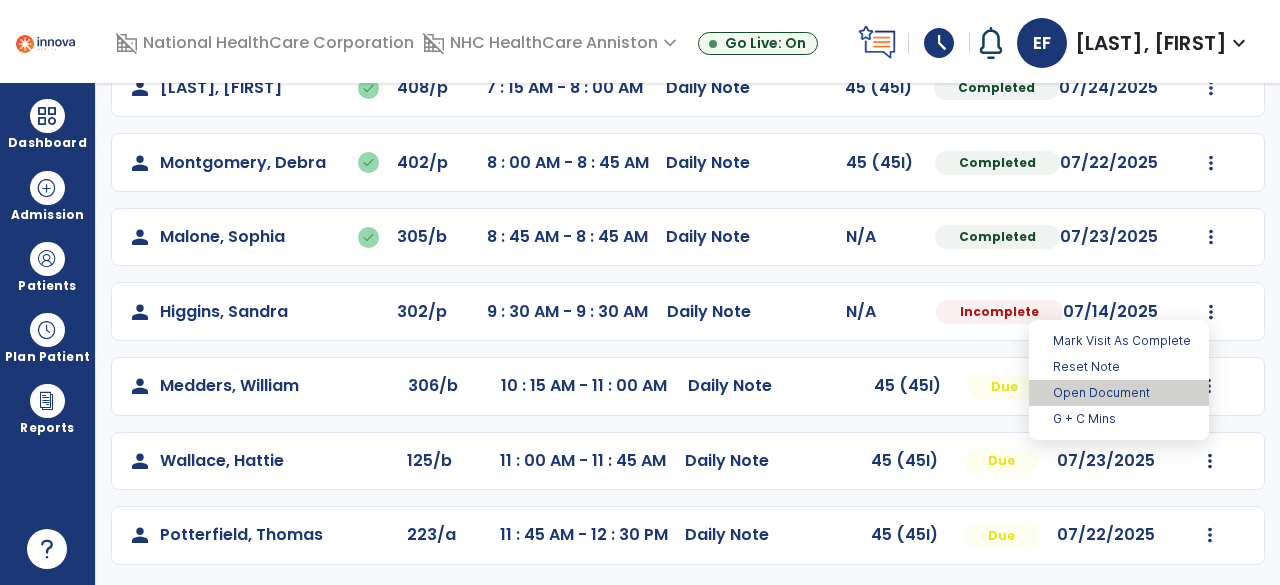 click on "Open Document" at bounding box center (1119, 393) 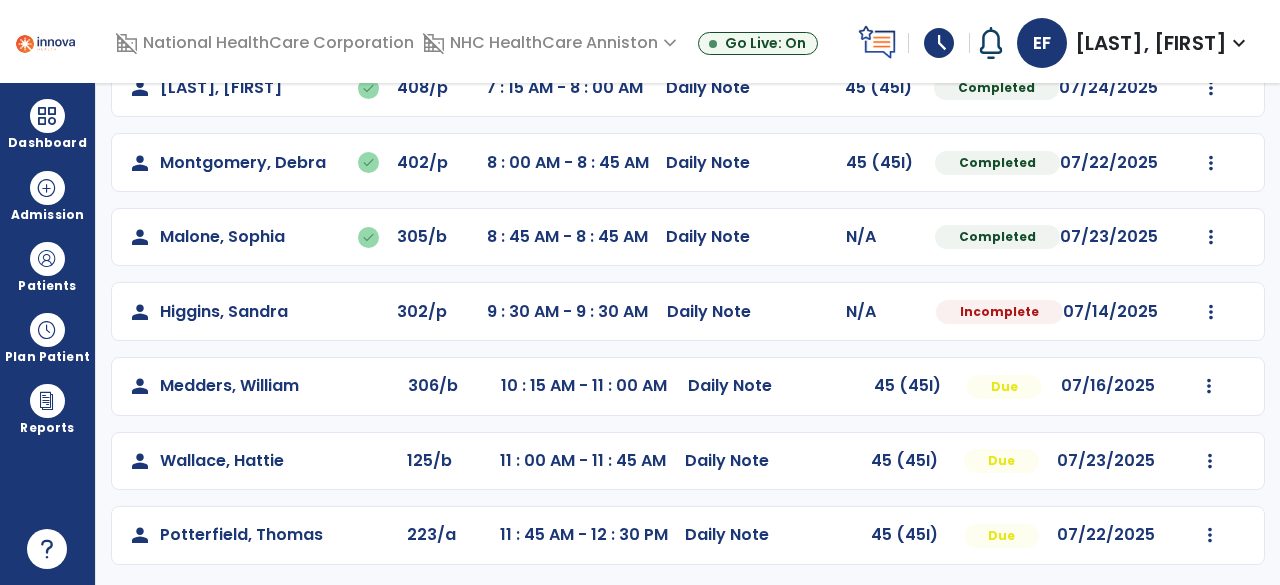 select on "*" 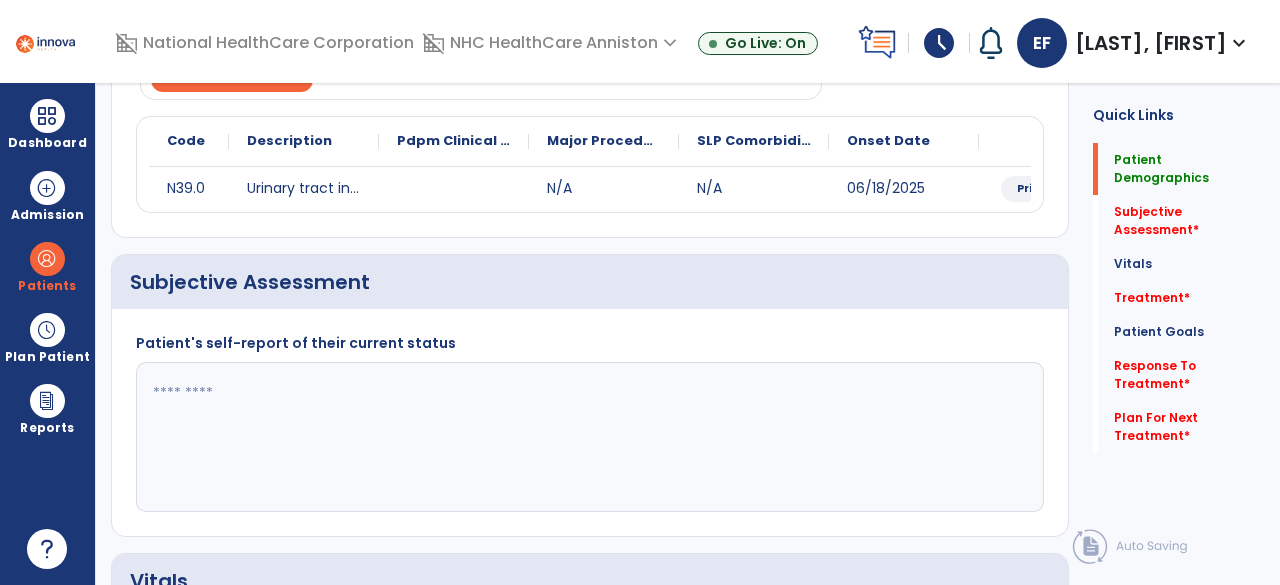 scroll, scrollTop: 0, scrollLeft: 0, axis: both 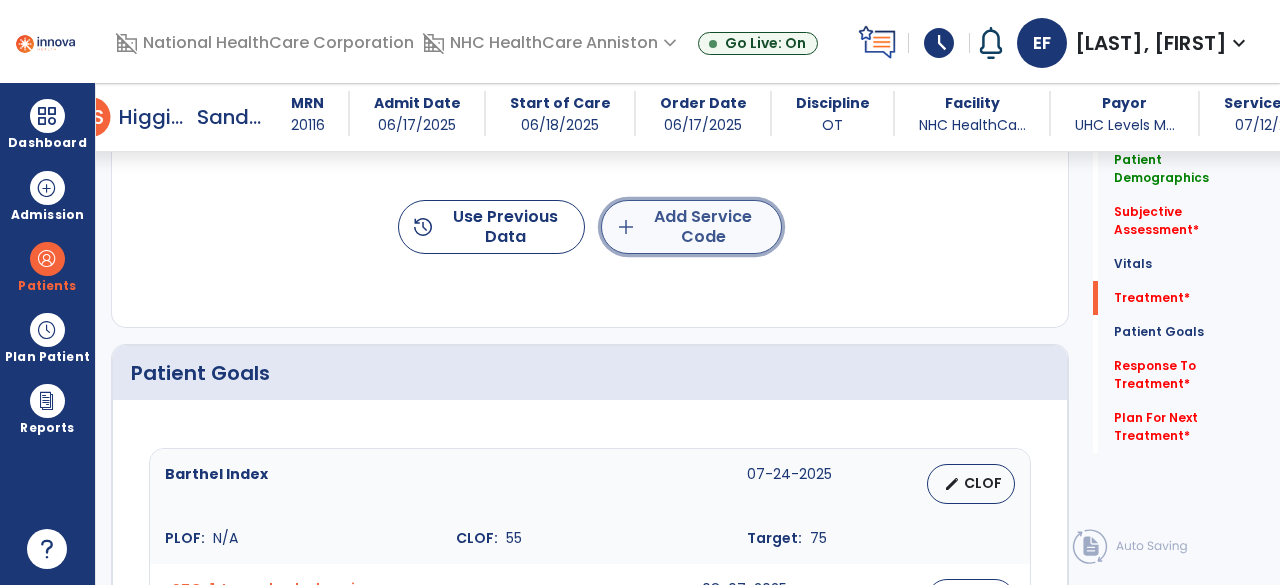 click on "add" 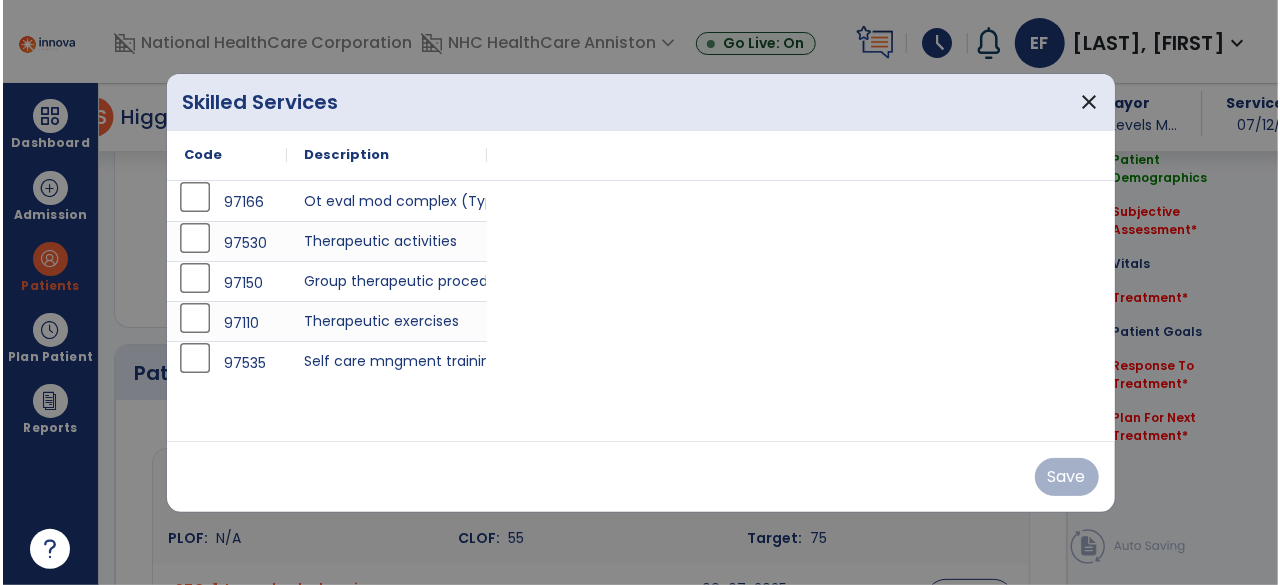 scroll, scrollTop: 1177, scrollLeft: 0, axis: vertical 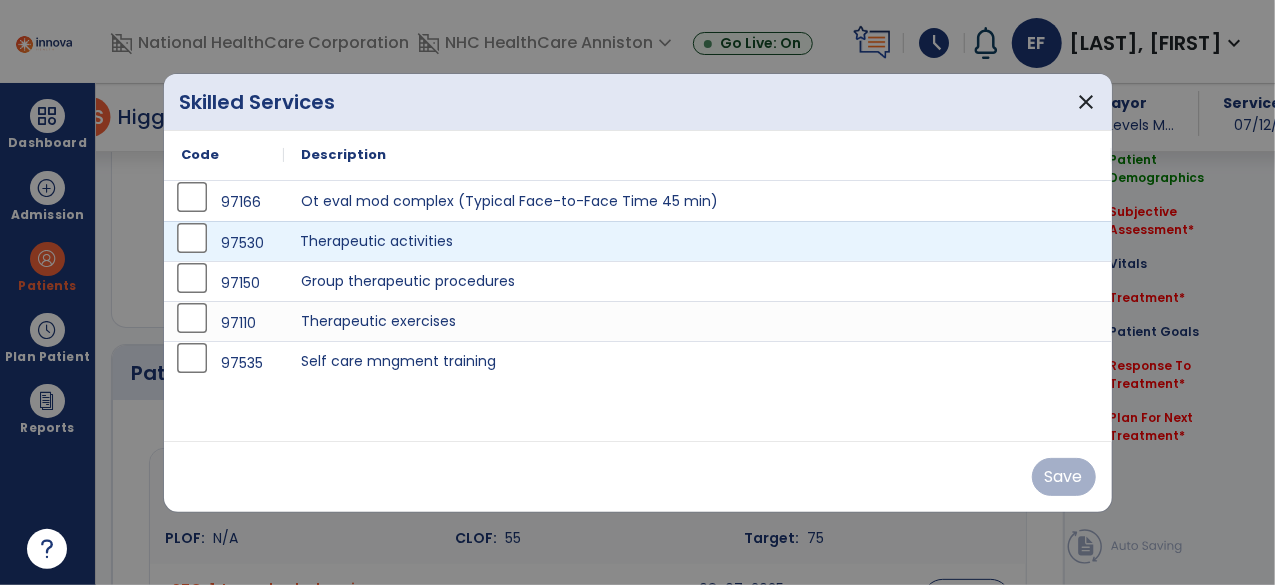 click on "Therapeutic activities" at bounding box center [698, 241] 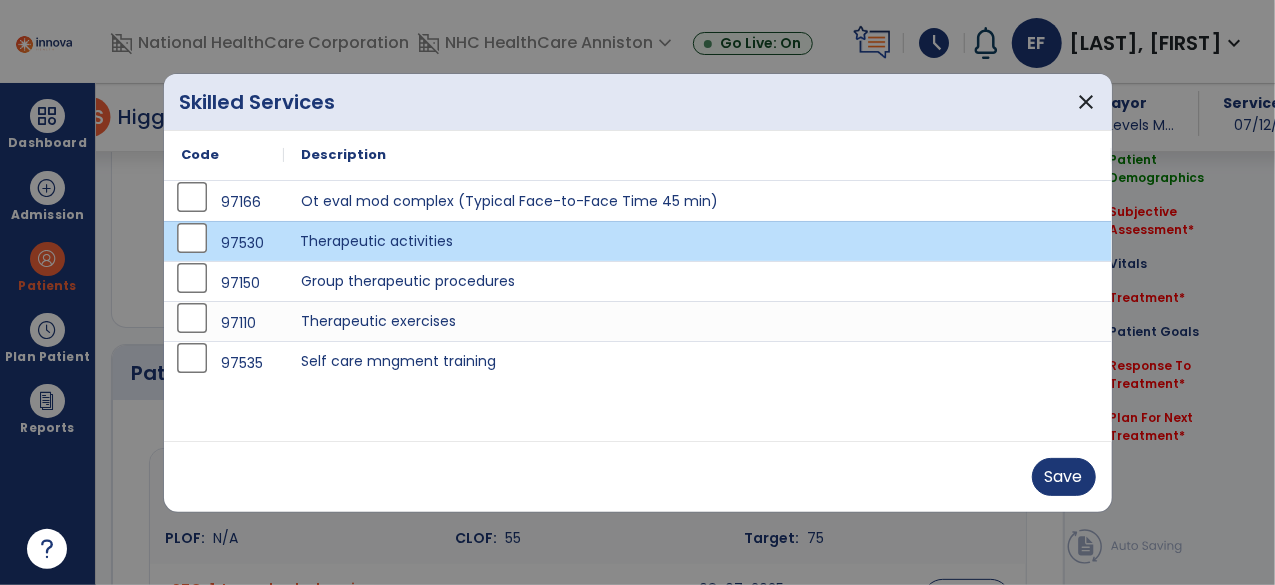 click on "Save" at bounding box center (638, 476) 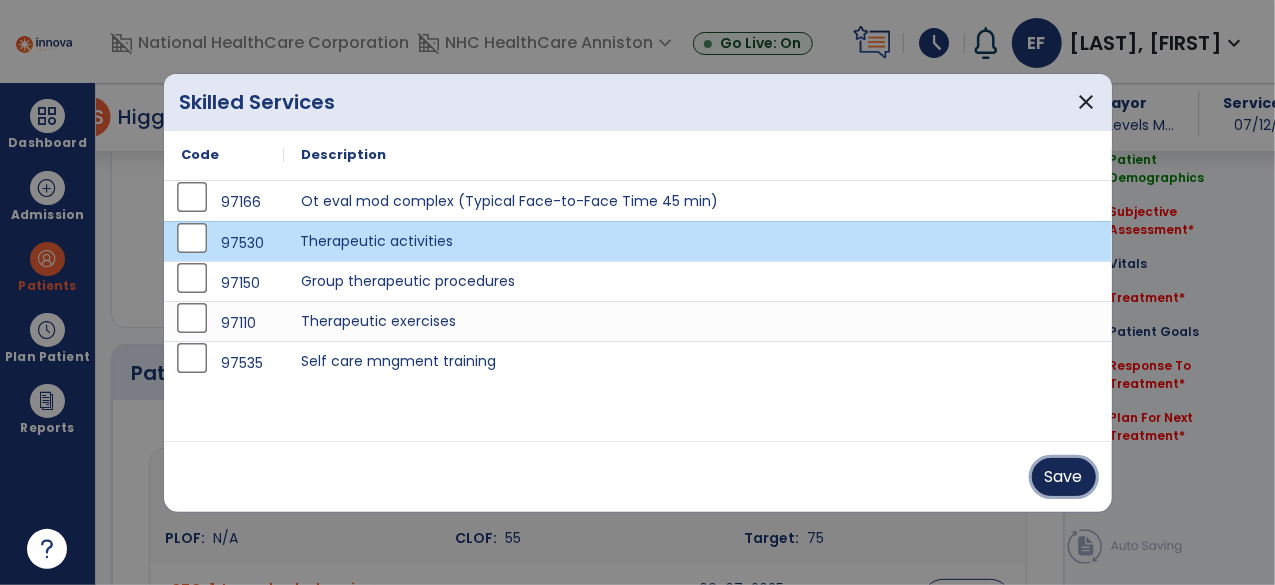 click on "Save" at bounding box center [1064, 477] 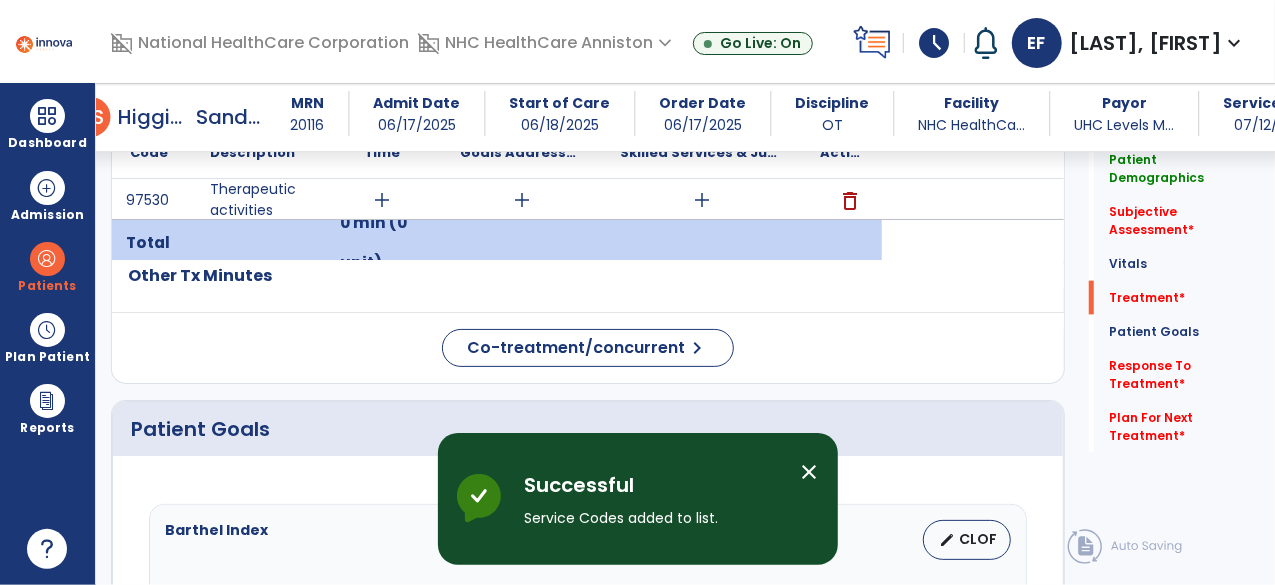 scroll, scrollTop: 1178, scrollLeft: 0, axis: vertical 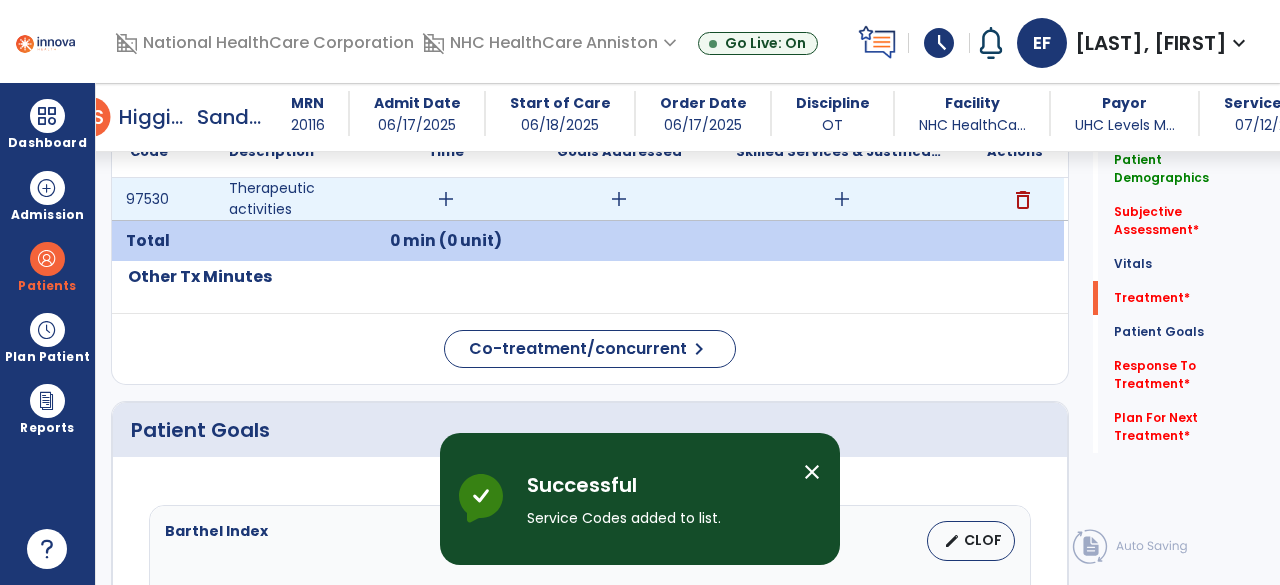 click on "add" at bounding box center (446, 199) 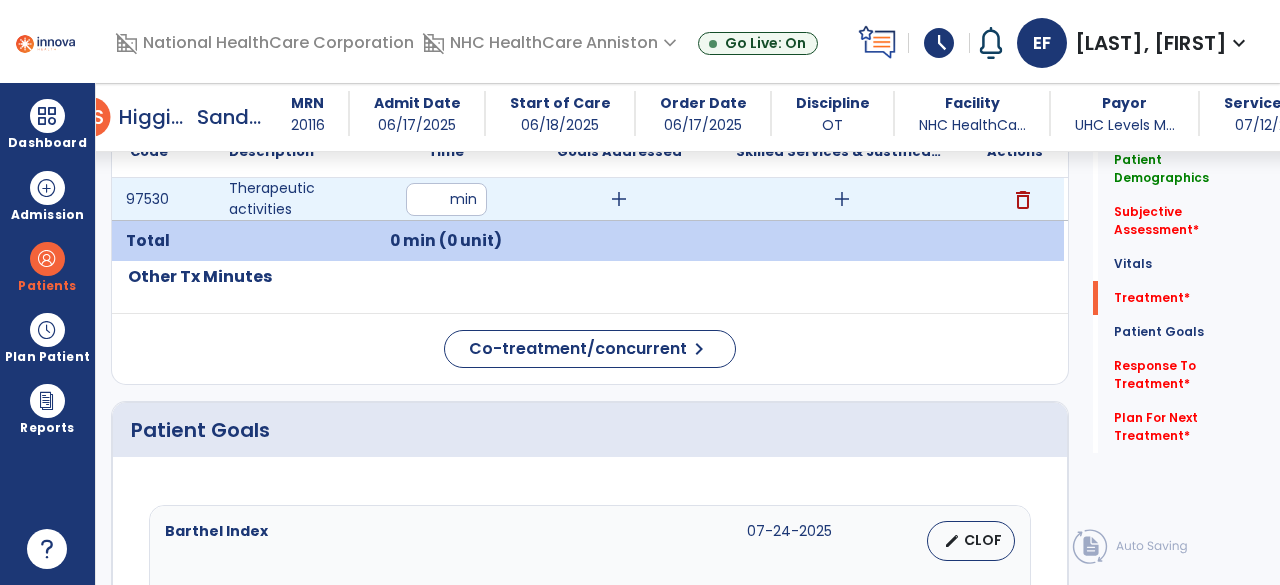 type on "**" 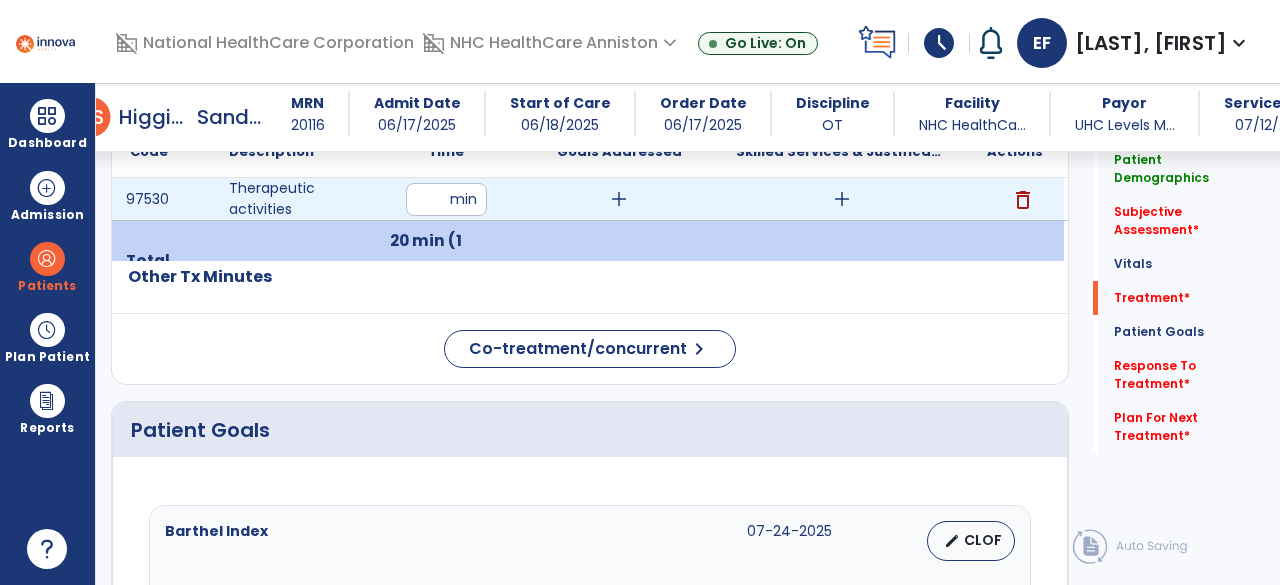 click on "add" at bounding box center (619, 199) 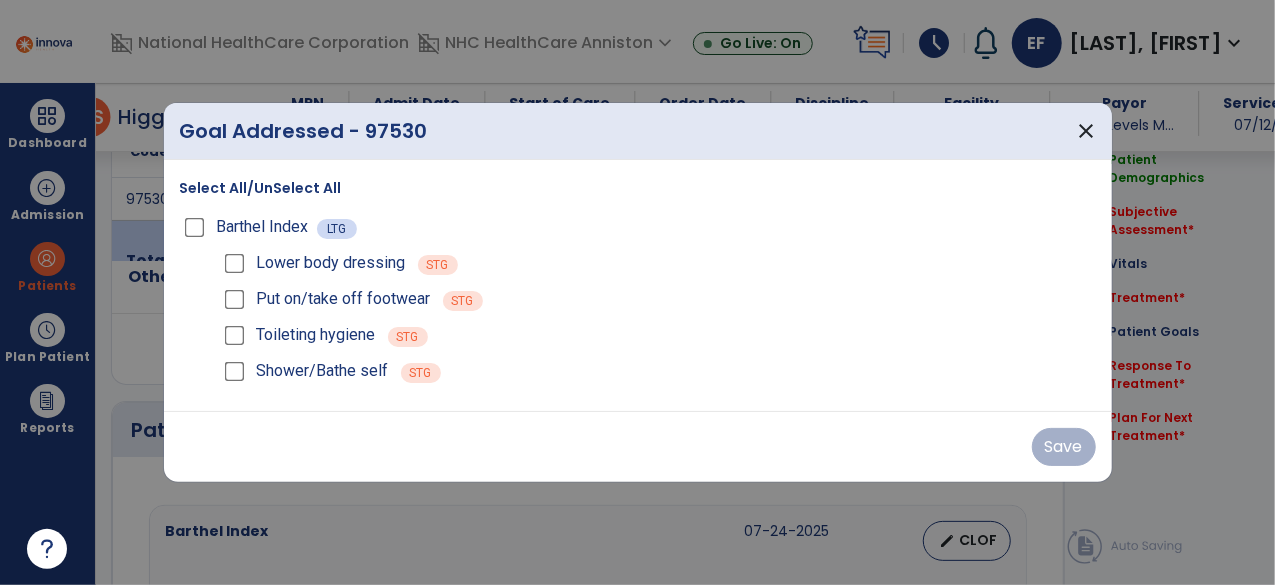 scroll, scrollTop: 1178, scrollLeft: 0, axis: vertical 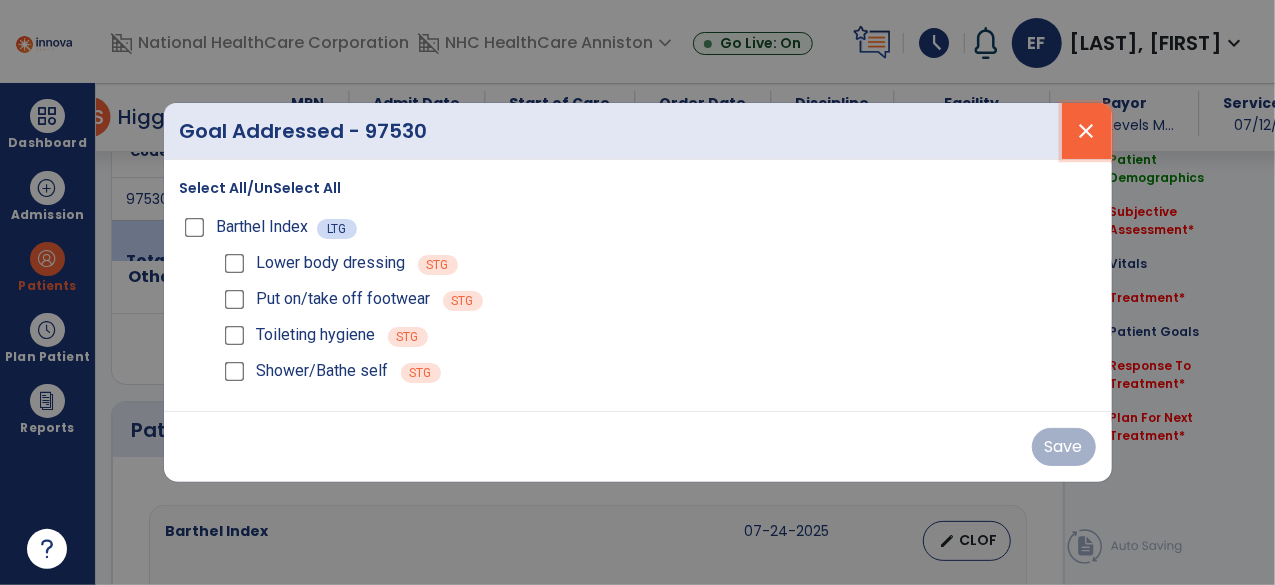 click on "close" at bounding box center [1087, 131] 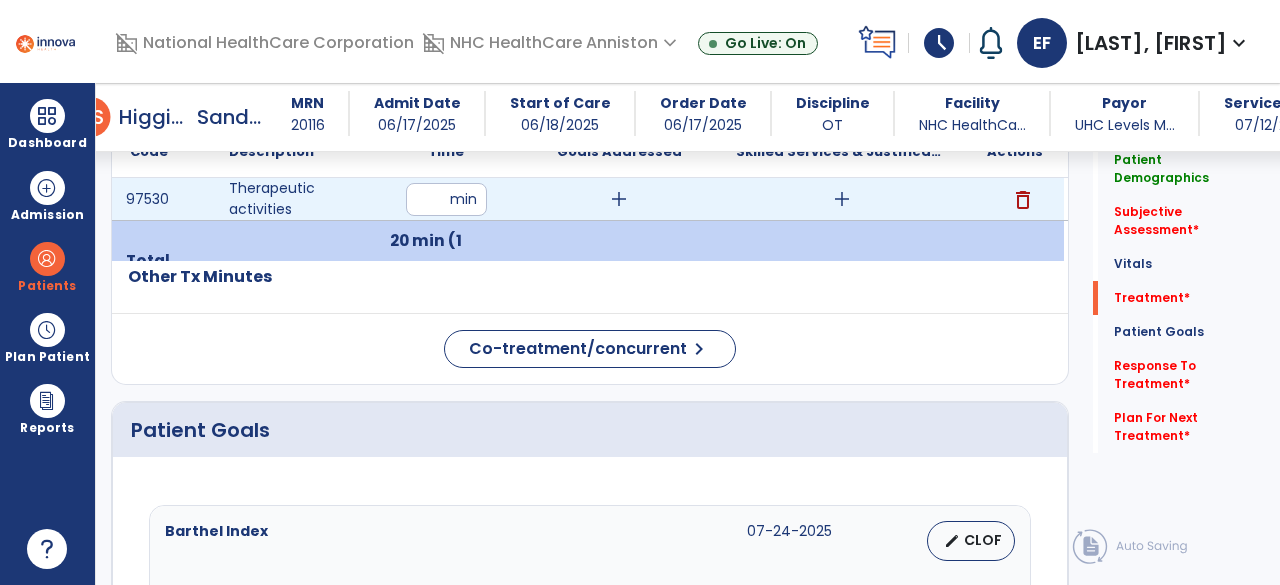 click on "**" at bounding box center (446, 199) 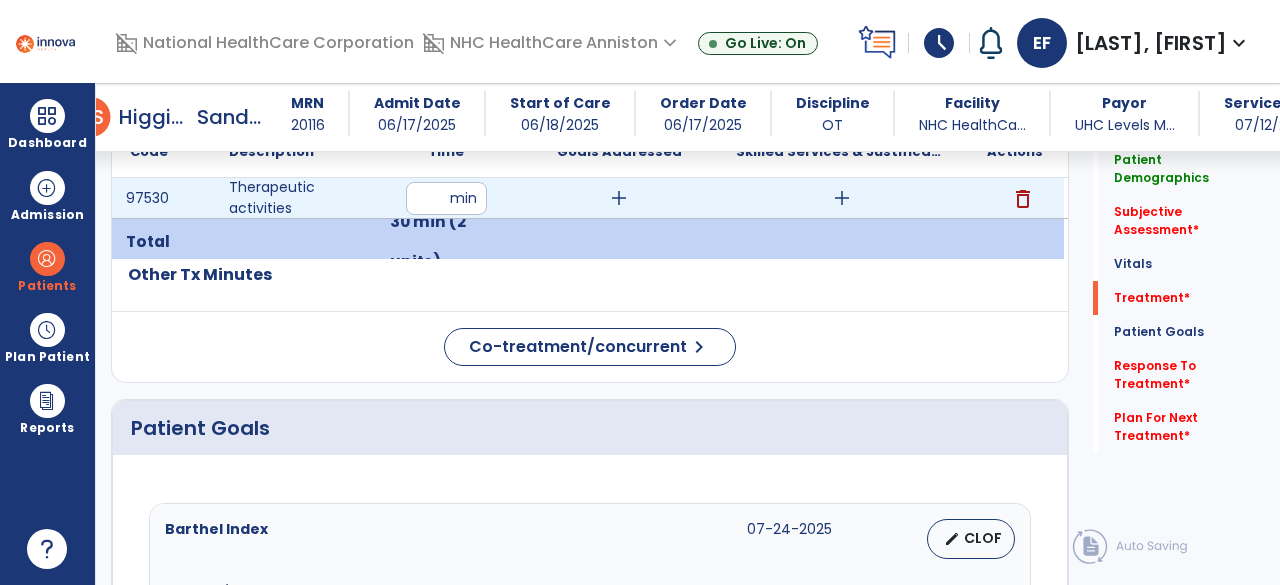 click on "add" at bounding box center [619, 198] 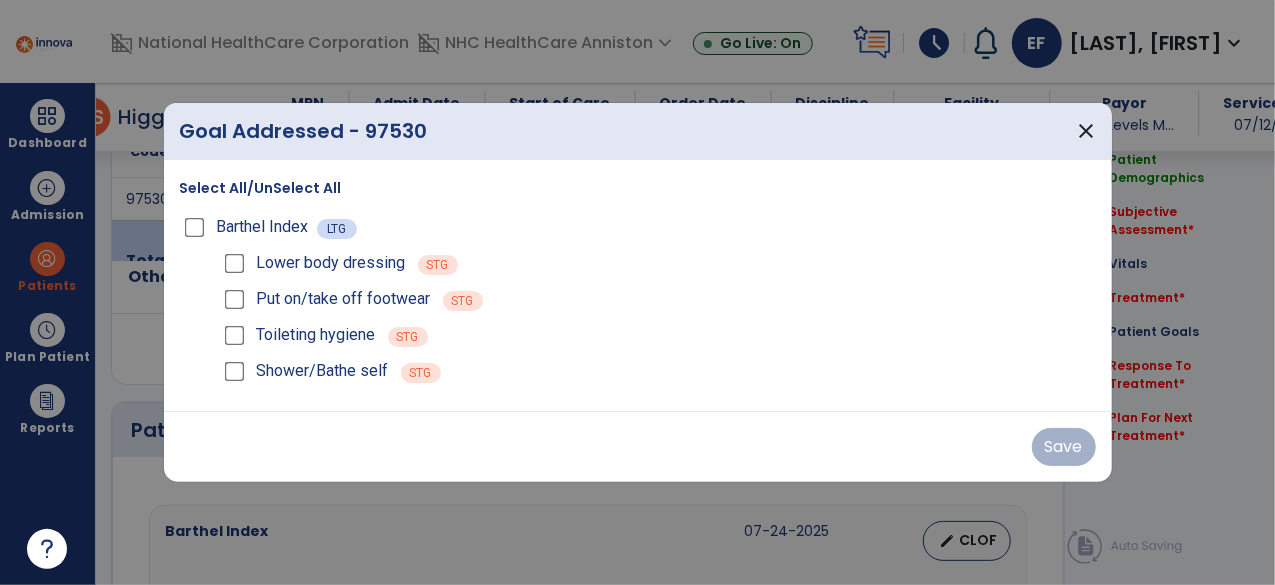 scroll, scrollTop: 1178, scrollLeft: 0, axis: vertical 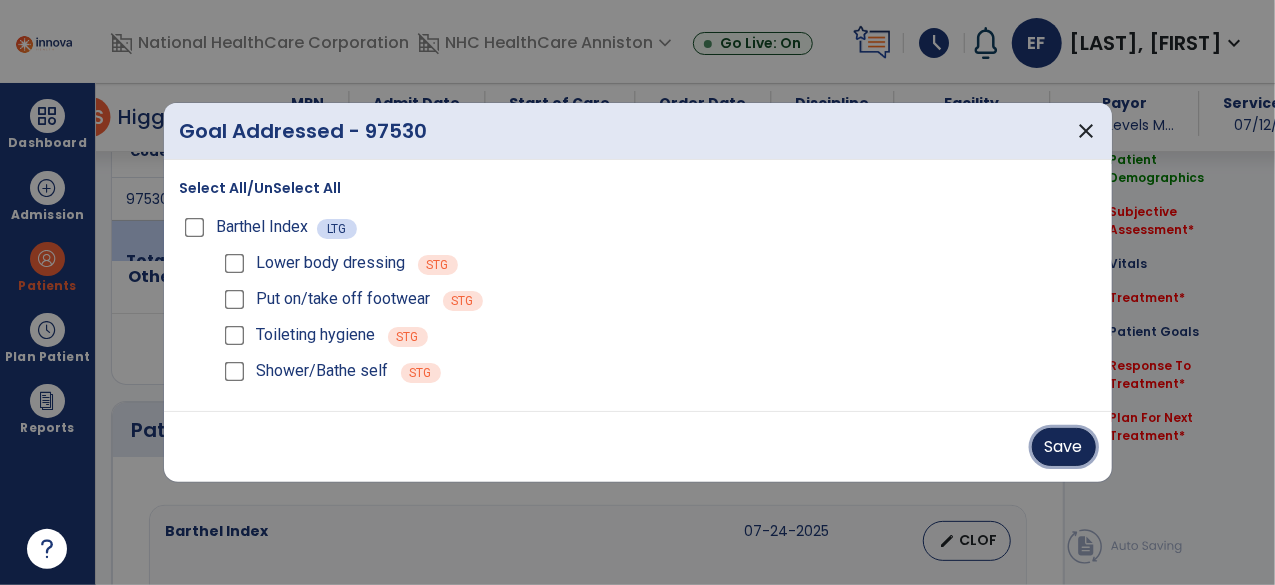 click on "Save" at bounding box center (1064, 447) 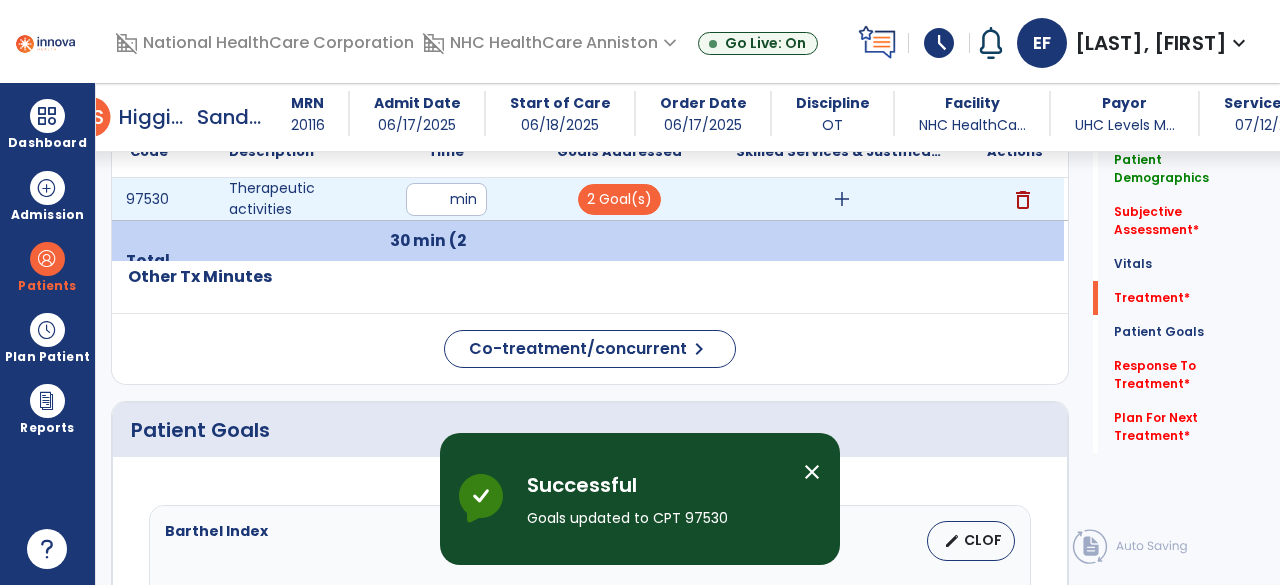click on "add" at bounding box center [841, 199] 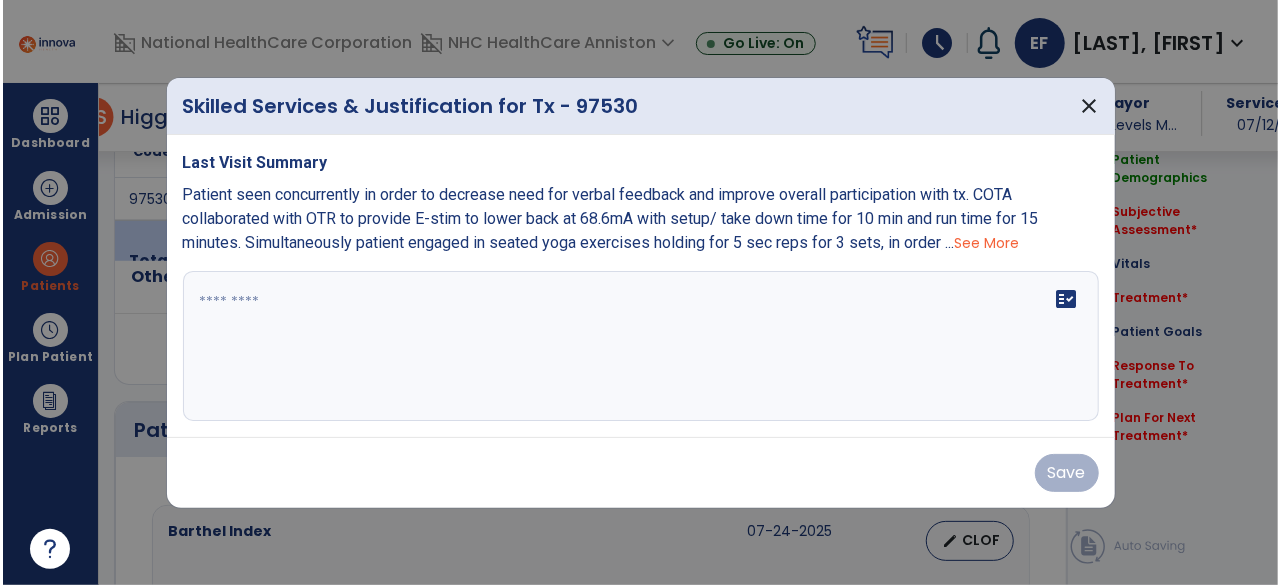 scroll, scrollTop: 1178, scrollLeft: 0, axis: vertical 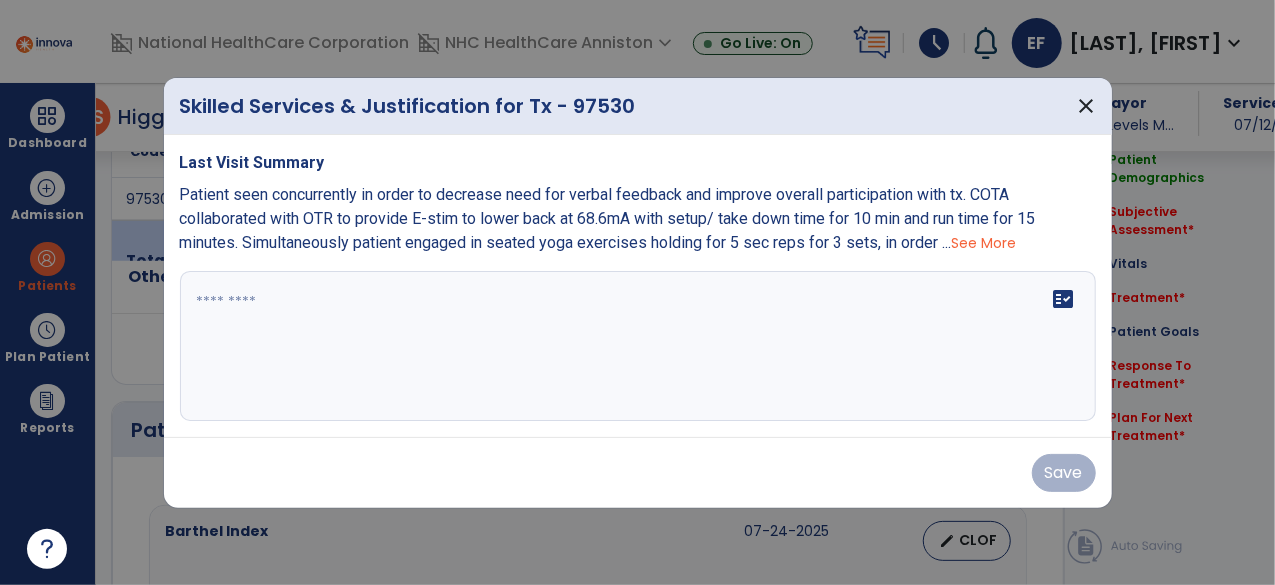 click on "See More" at bounding box center (984, 243) 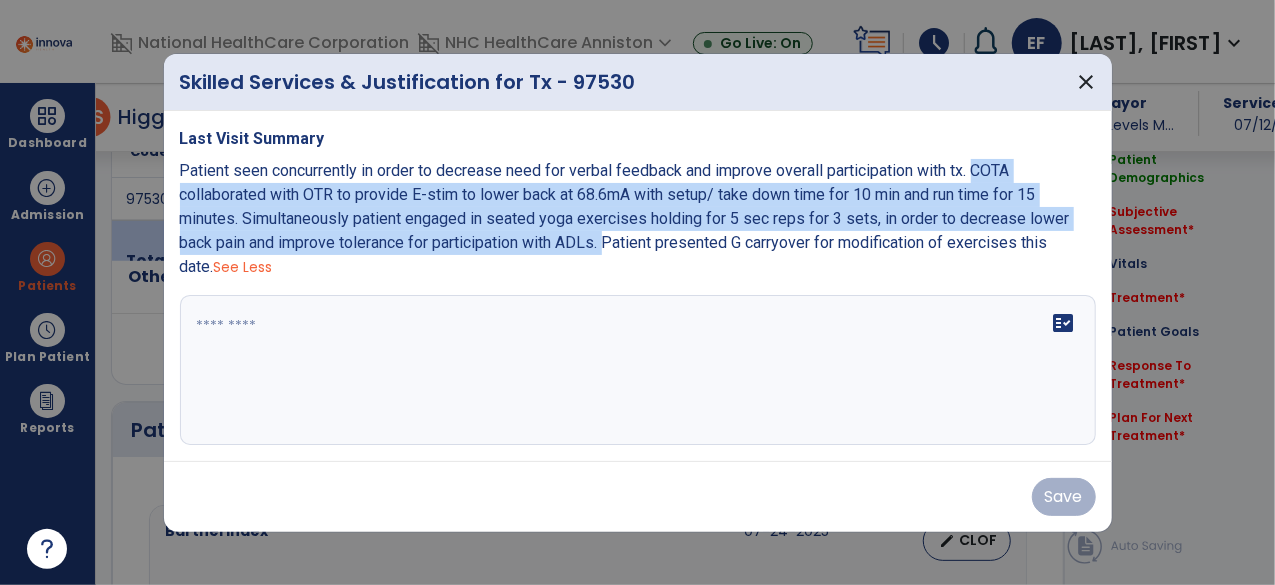 drag, startPoint x: 984, startPoint y: 165, endPoint x: 608, endPoint y: 237, distance: 382.83154 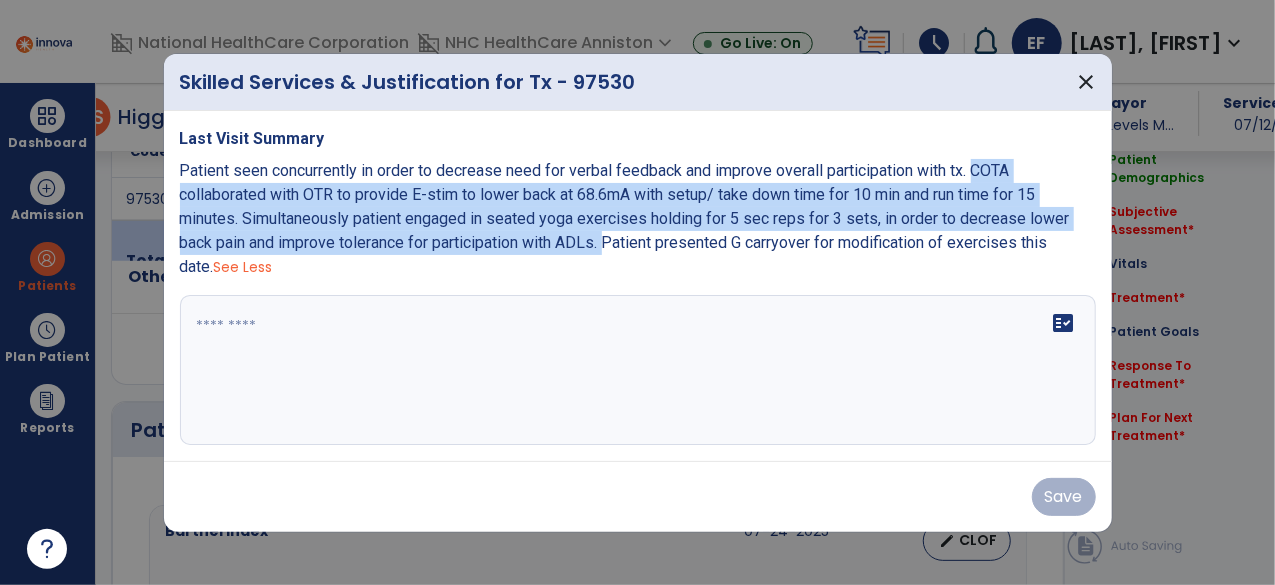 click on "Patient seen concurrently in order to decrease need for verbal feedback and improve overall participation with tx. COTA collaborated with OTR to provide E-stim to lower back at 68.6mA with setup/ take down time for 10 min and run time for 15 minutes. Simultaneously patient engaged in seated yoga exercises holding for 5 sec reps for 3 sets, in order to decrease lower back pain and improve tolerance for participation with ADLs. Patient presented G carryover for modification of exercises this date." at bounding box center (625, 218) 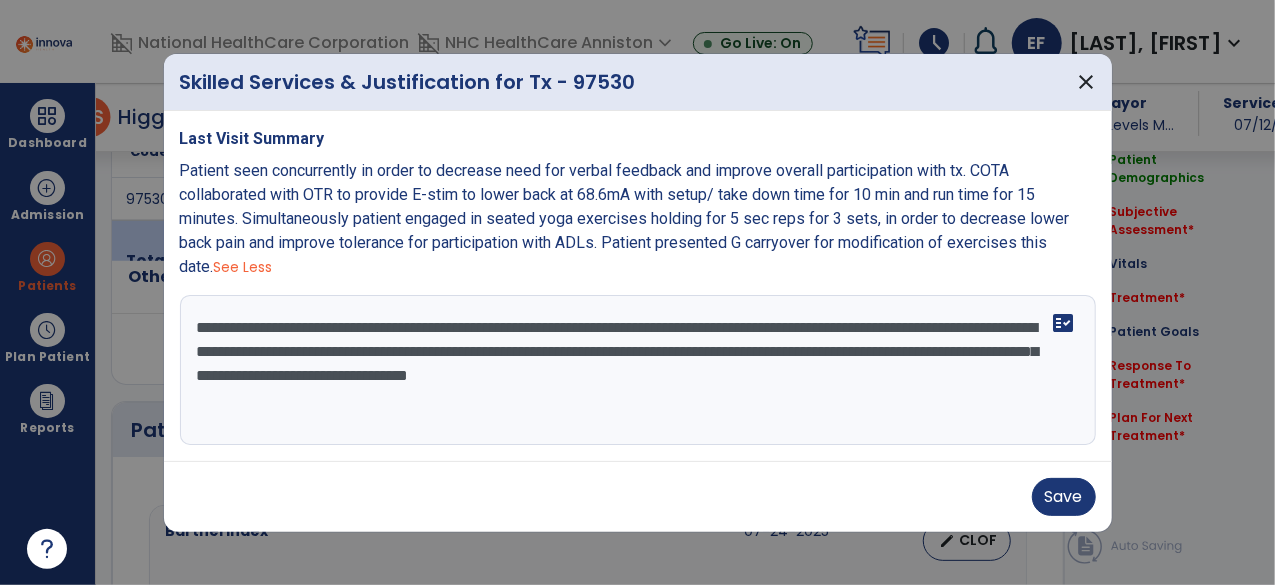 click on "Patient seen concurrently in order to decrease need for verbal feedback and improve overall participation with tx. COTA collaborated with OTR to provide E-stim to lower back at 68.6mA with setup/ take down time for 10 min and run time for 15 minutes. Simultaneously patient engaged in seated yoga exercises holding for 5 sec reps for 3 sets, in order to decrease lower back pain and improve tolerance for participation with ADLs. Patient presented G carryover for modification of exercises this date.   See Less" at bounding box center (638, 219) 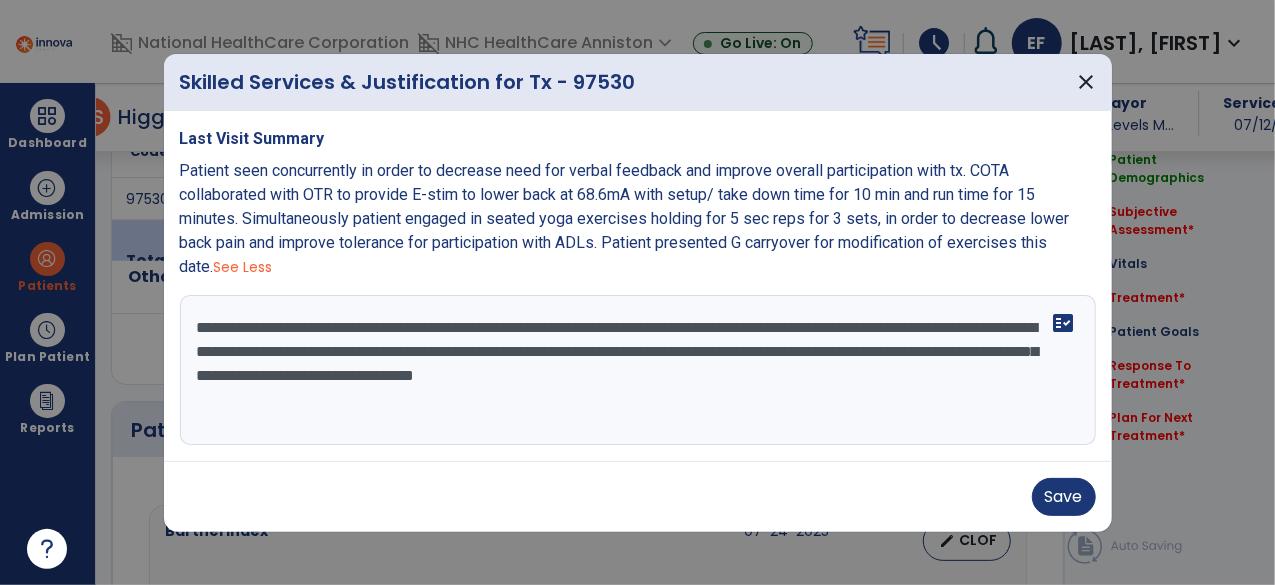drag, startPoint x: 742, startPoint y: 344, endPoint x: 840, endPoint y: 351, distance: 98.24968 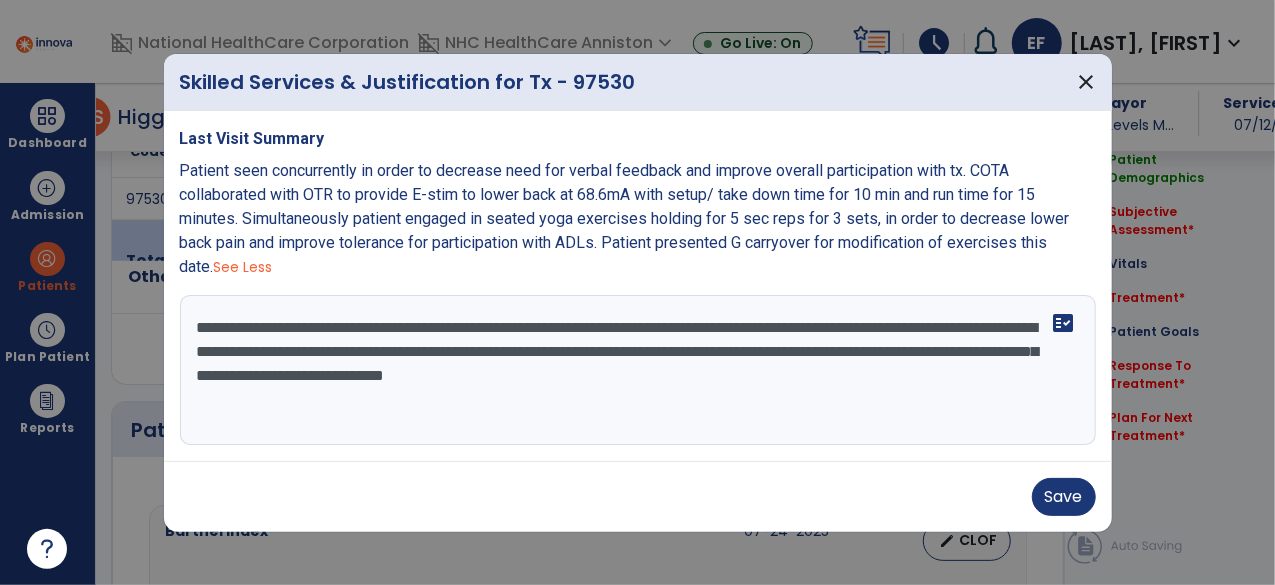 drag, startPoint x: 871, startPoint y: 346, endPoint x: 1043, endPoint y: 347, distance: 172.00291 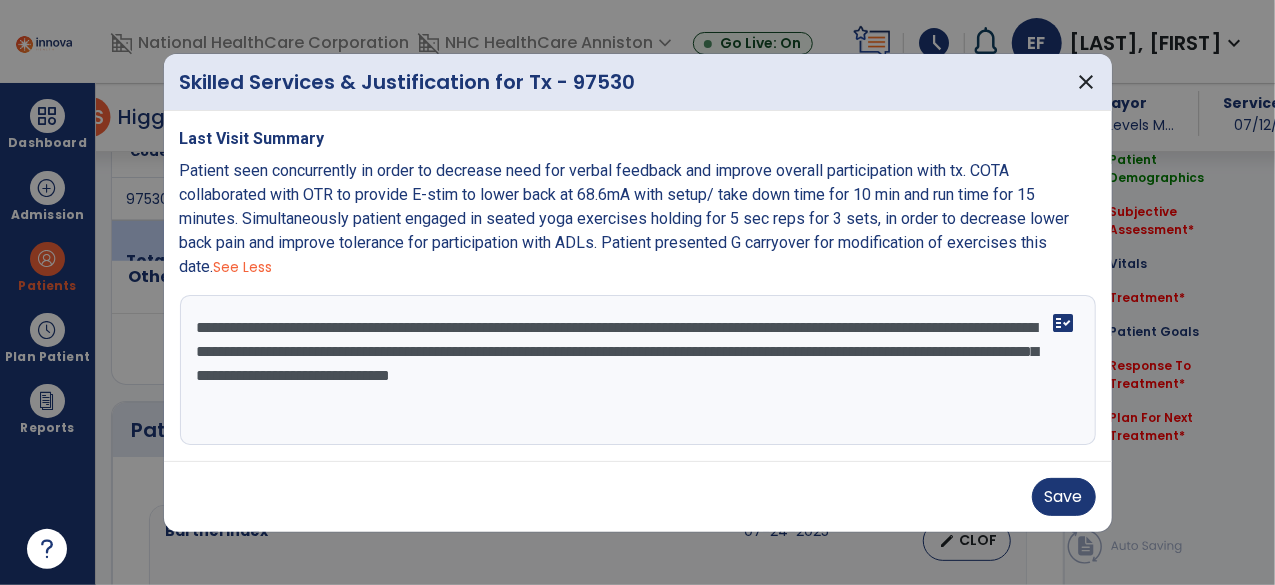 click on "**********" at bounding box center [638, 370] 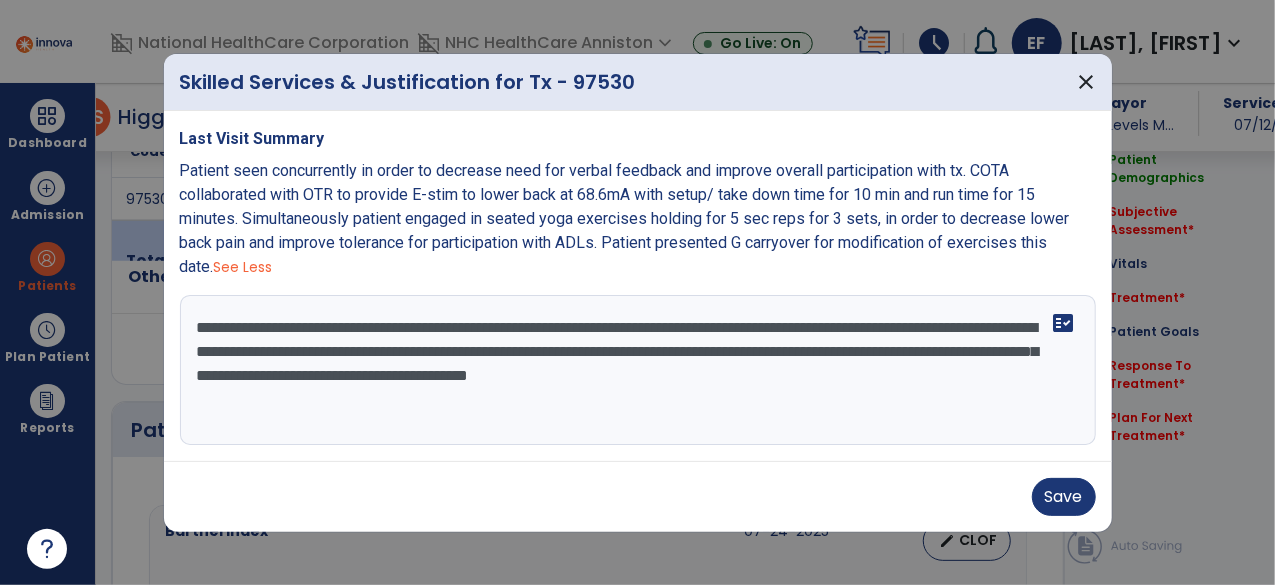 click on "**********" at bounding box center [638, 370] 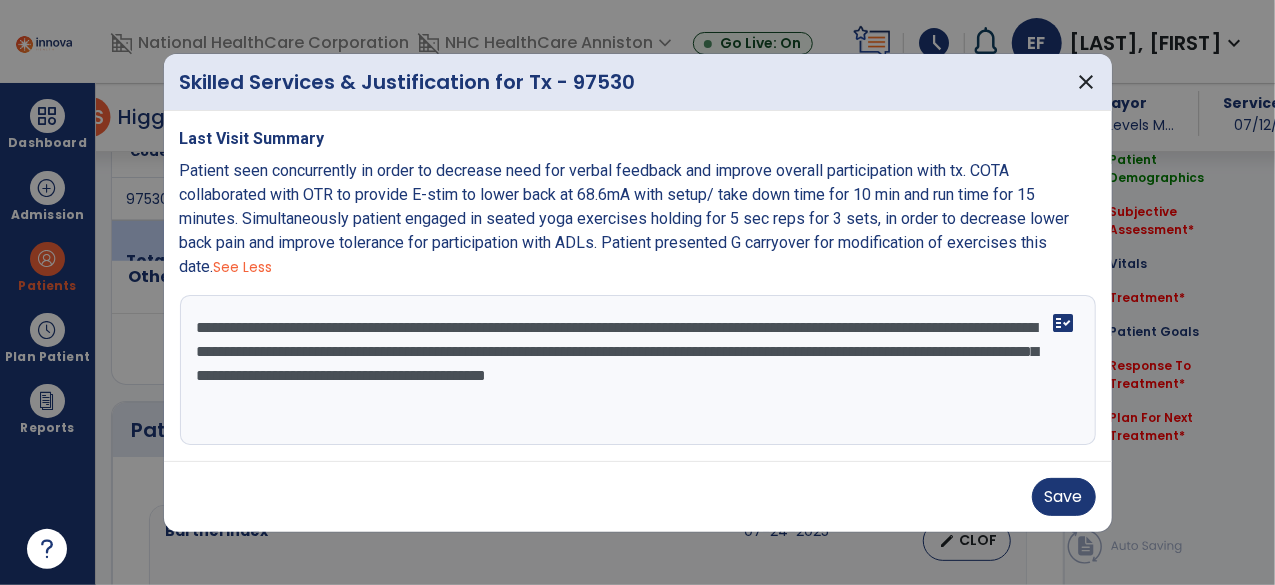 click on "**********" at bounding box center [638, 370] 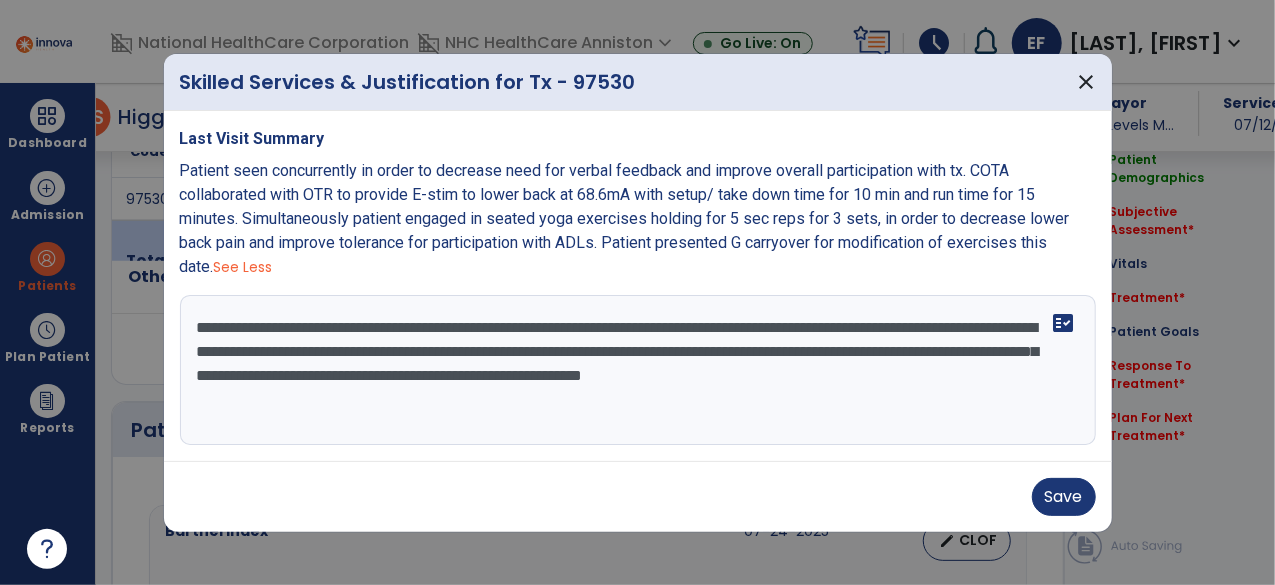 click on "**********" at bounding box center (638, 370) 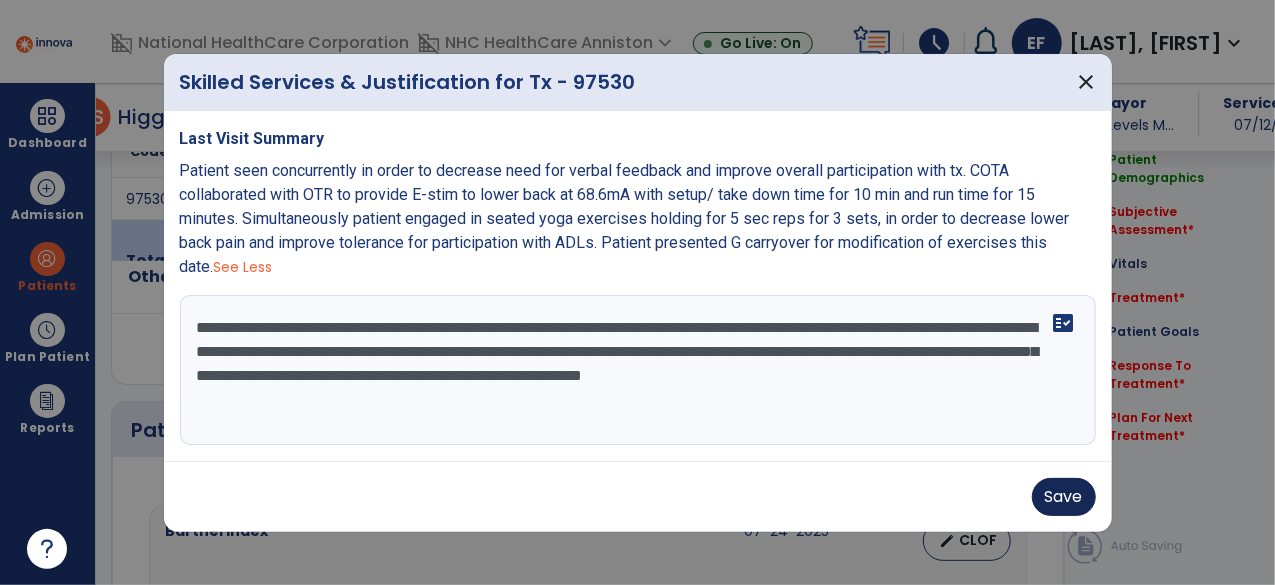 type on "**********" 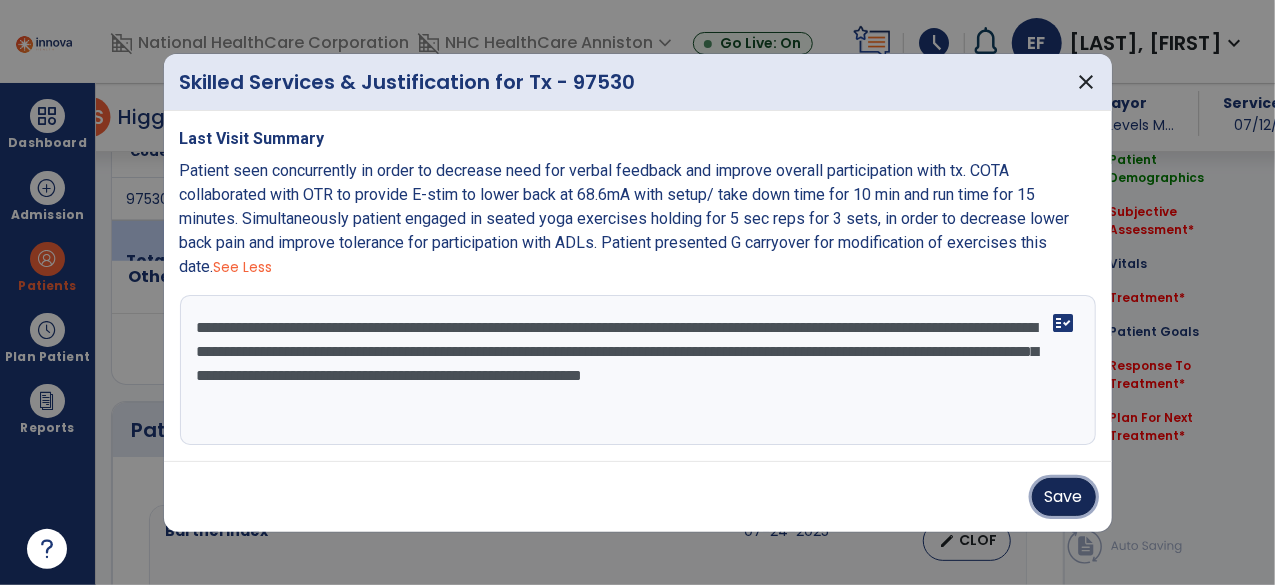 click on "Save" at bounding box center (1064, 497) 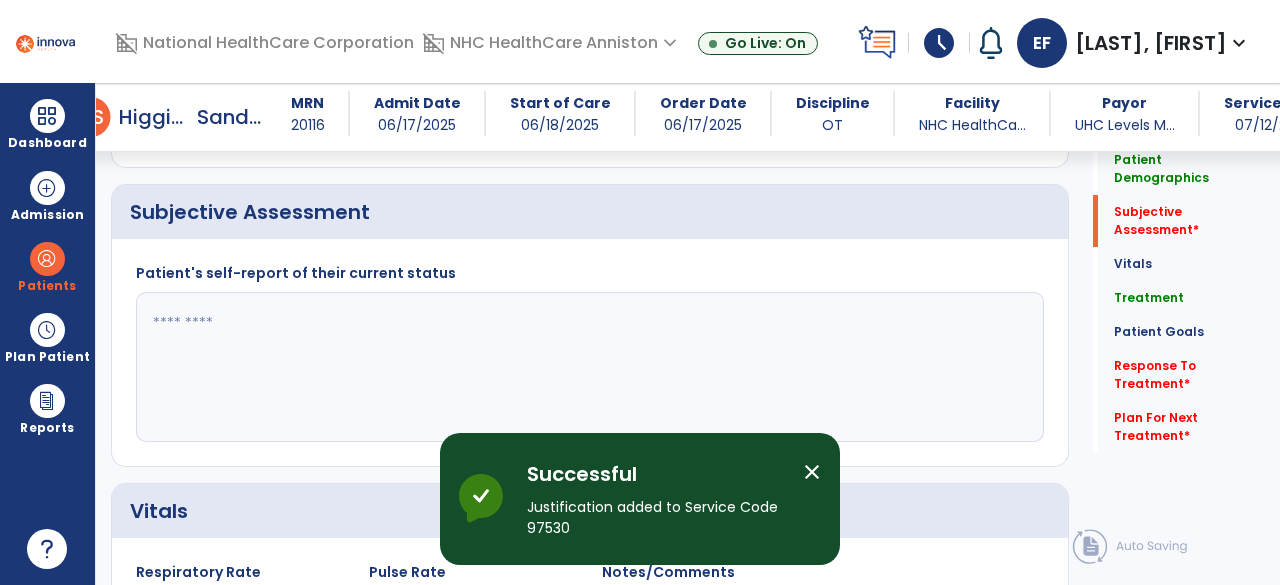 scroll, scrollTop: 340, scrollLeft: 0, axis: vertical 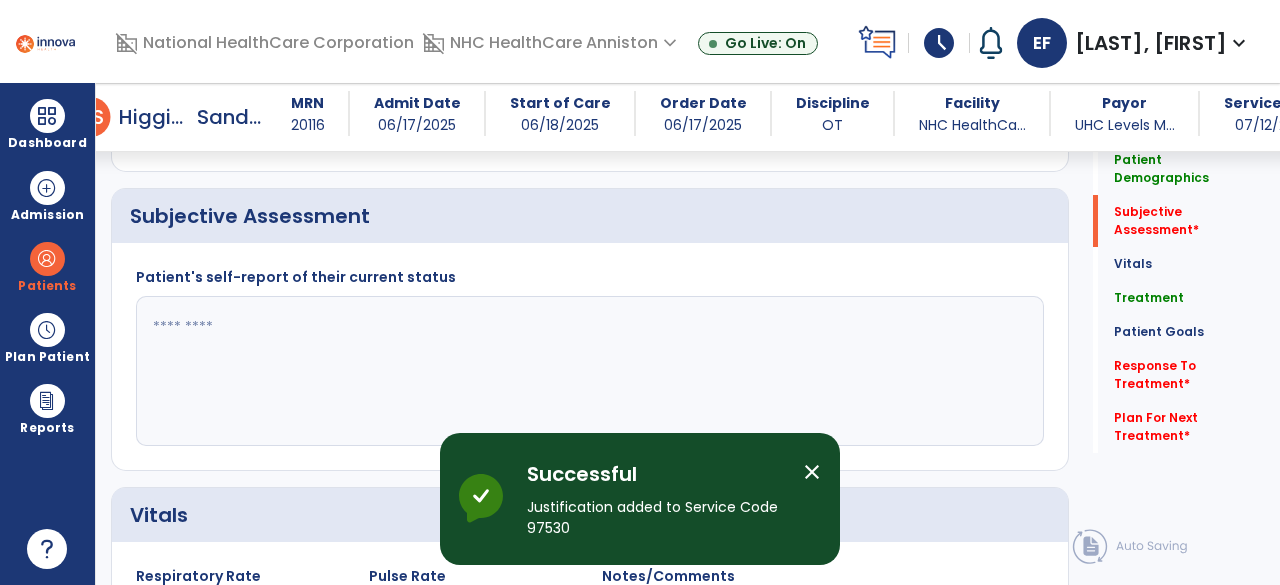 click 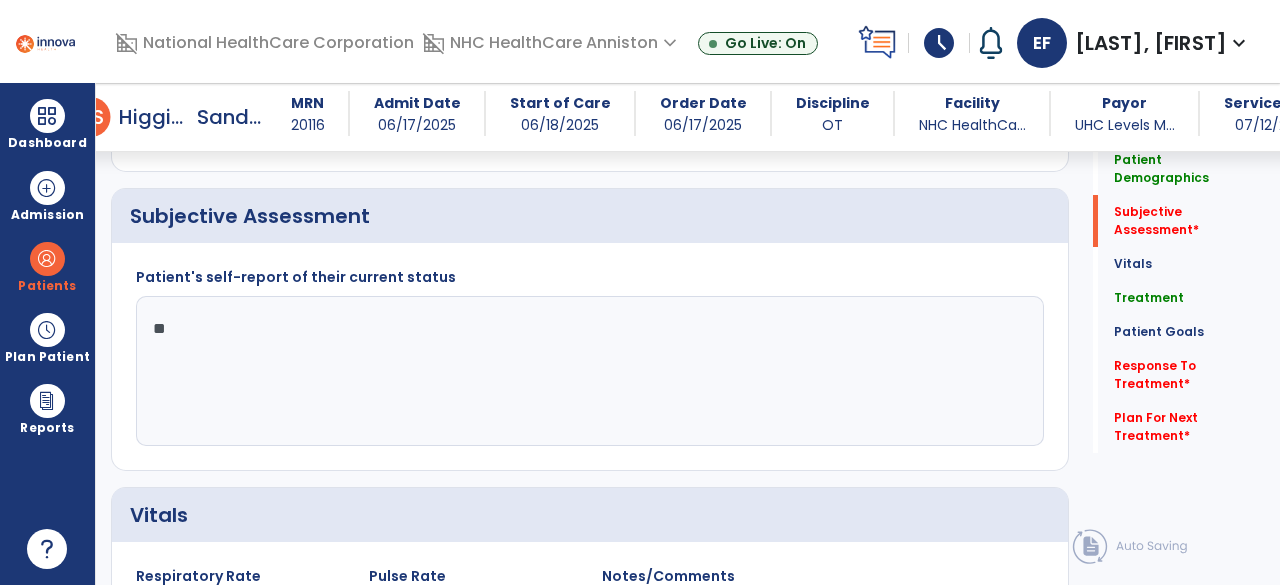 type on "*" 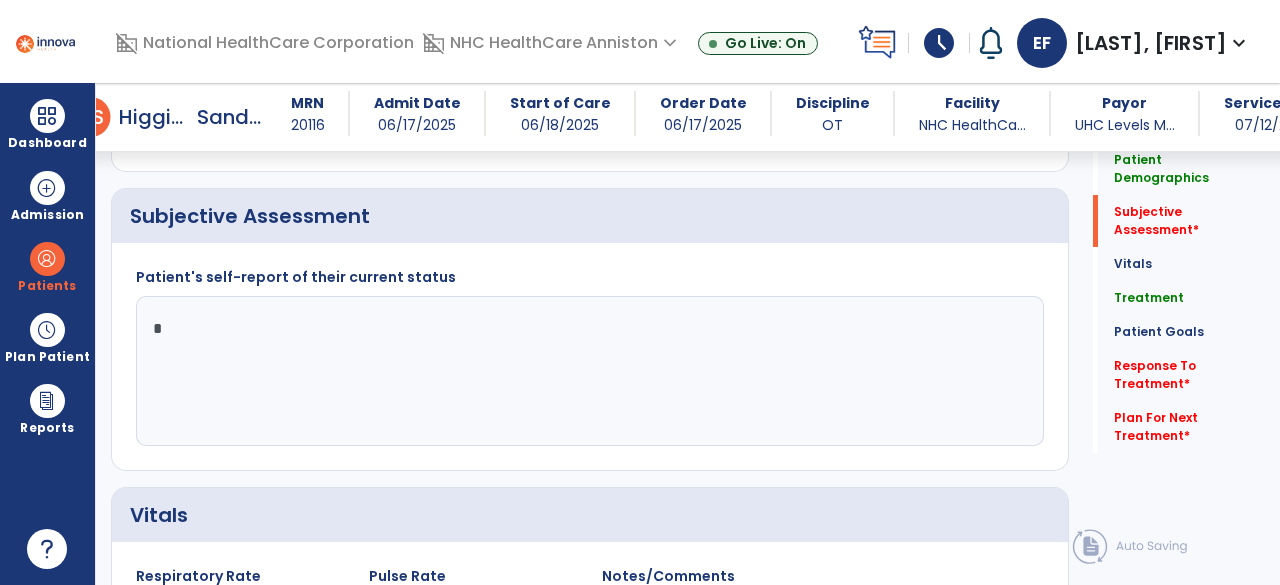 type 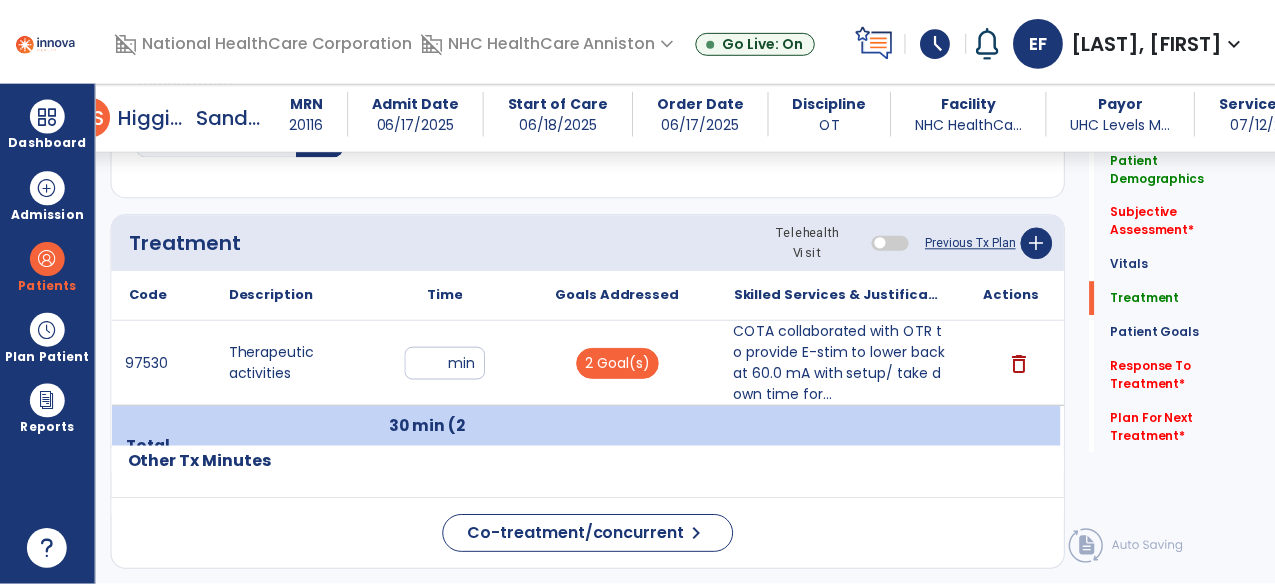 scroll, scrollTop: 1033, scrollLeft: 0, axis: vertical 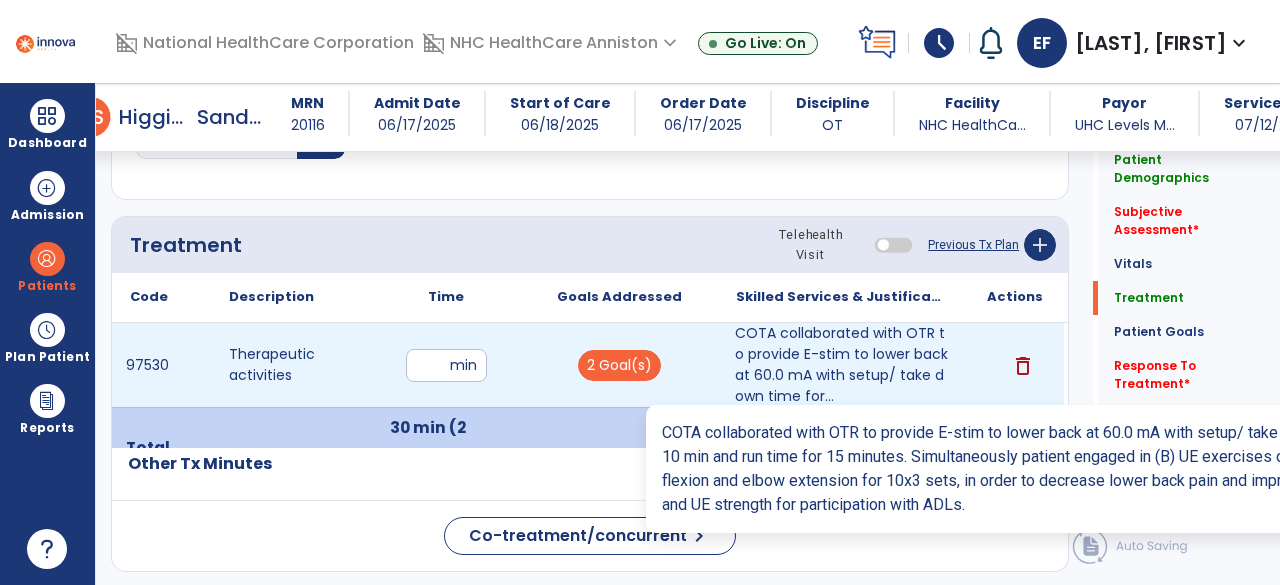 click on "COTA collaborated with OTR to provide E-stim to lower back at 60.0 mA with setup/ take down time for..." at bounding box center (841, 365) 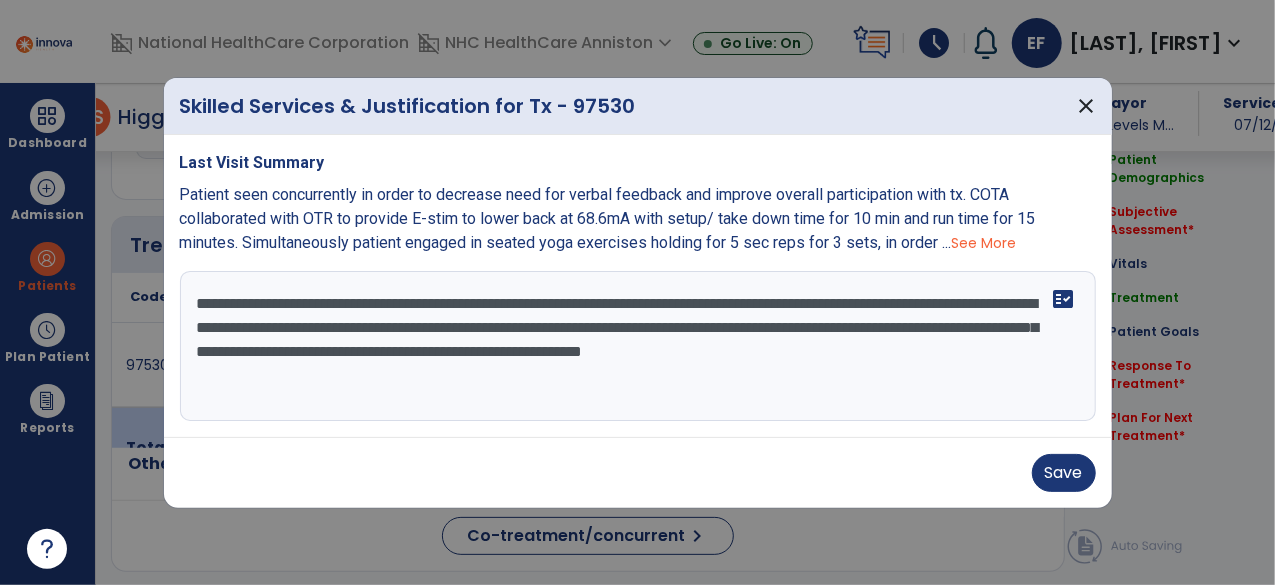 scroll, scrollTop: 1033, scrollLeft: 0, axis: vertical 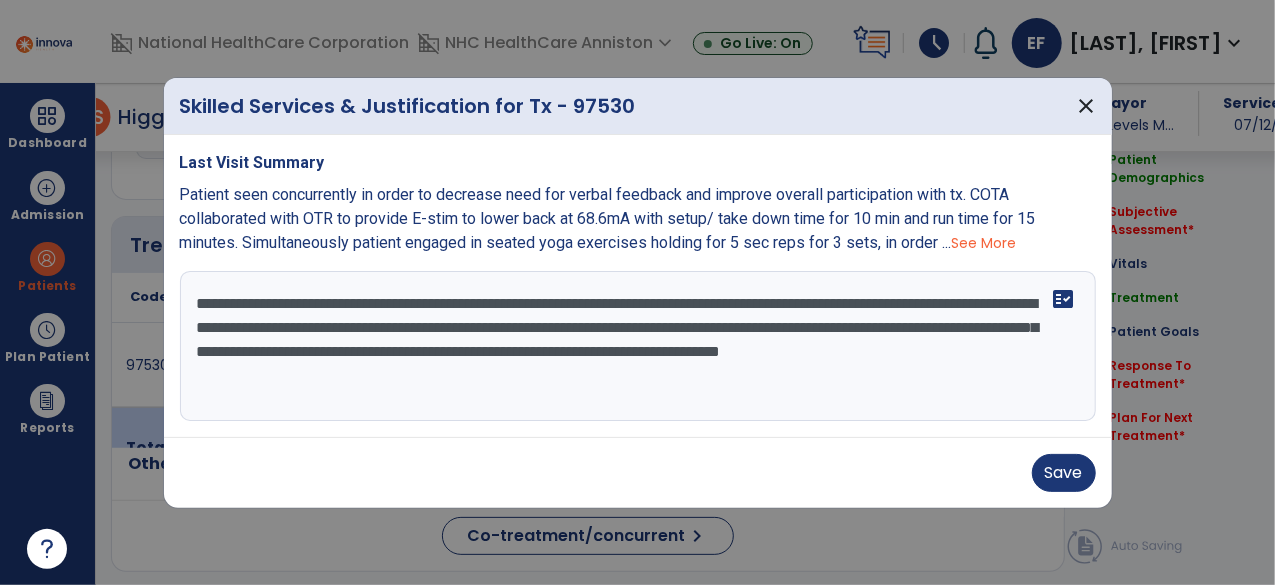 click on "**********" at bounding box center (638, 346) 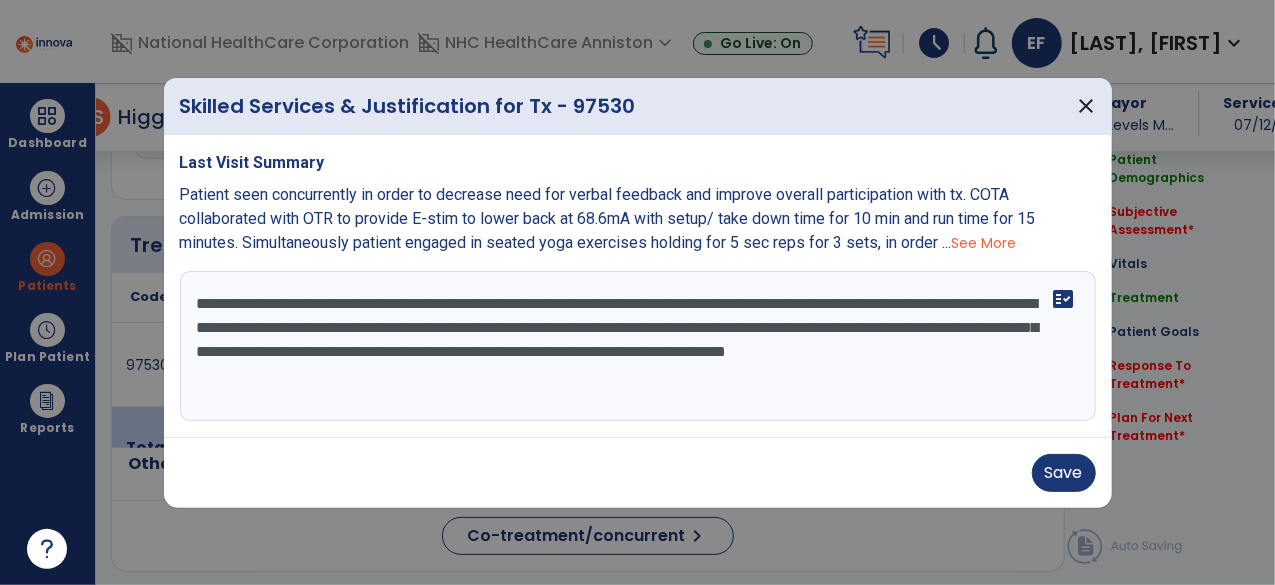 click on "**********" at bounding box center [638, 346] 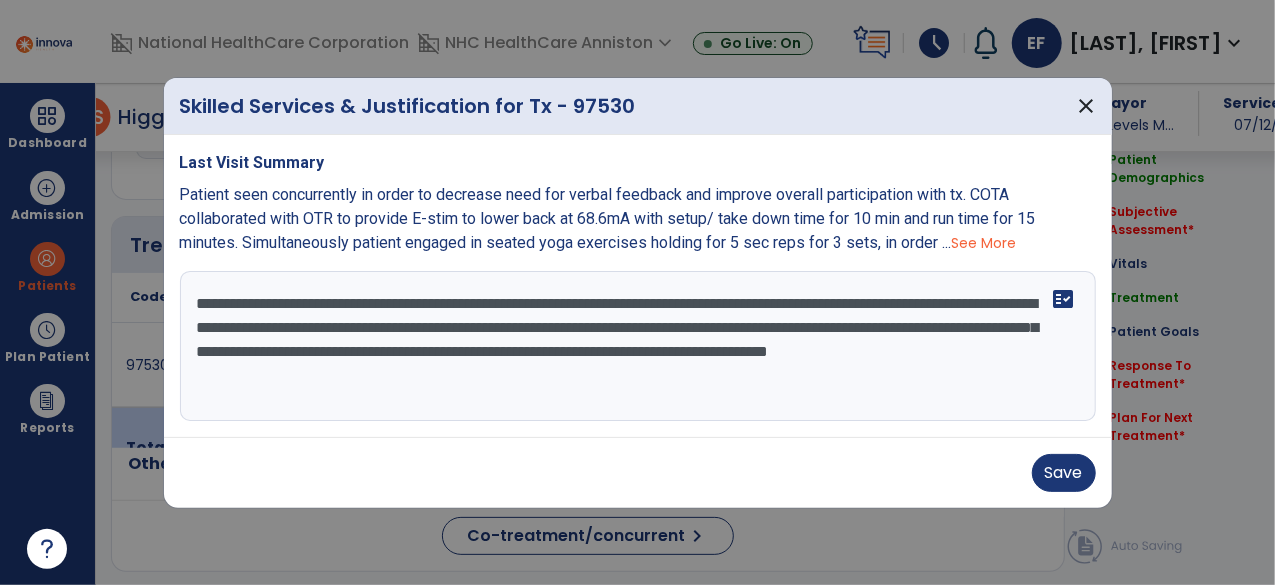 click on "**********" at bounding box center (638, 346) 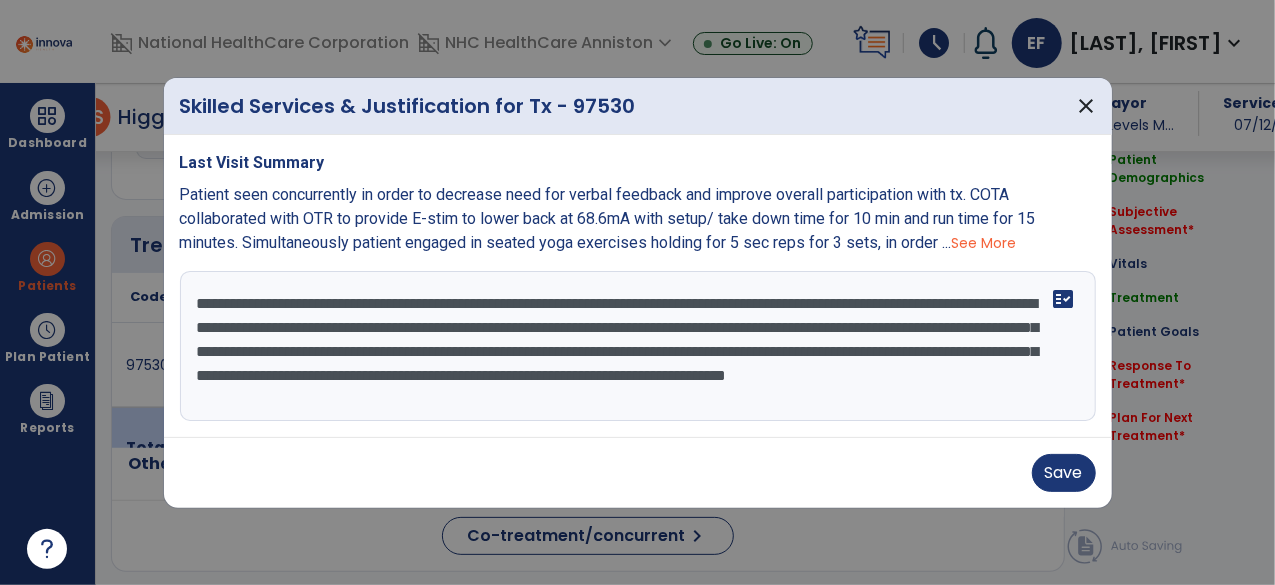click on "**********" at bounding box center (638, 346) 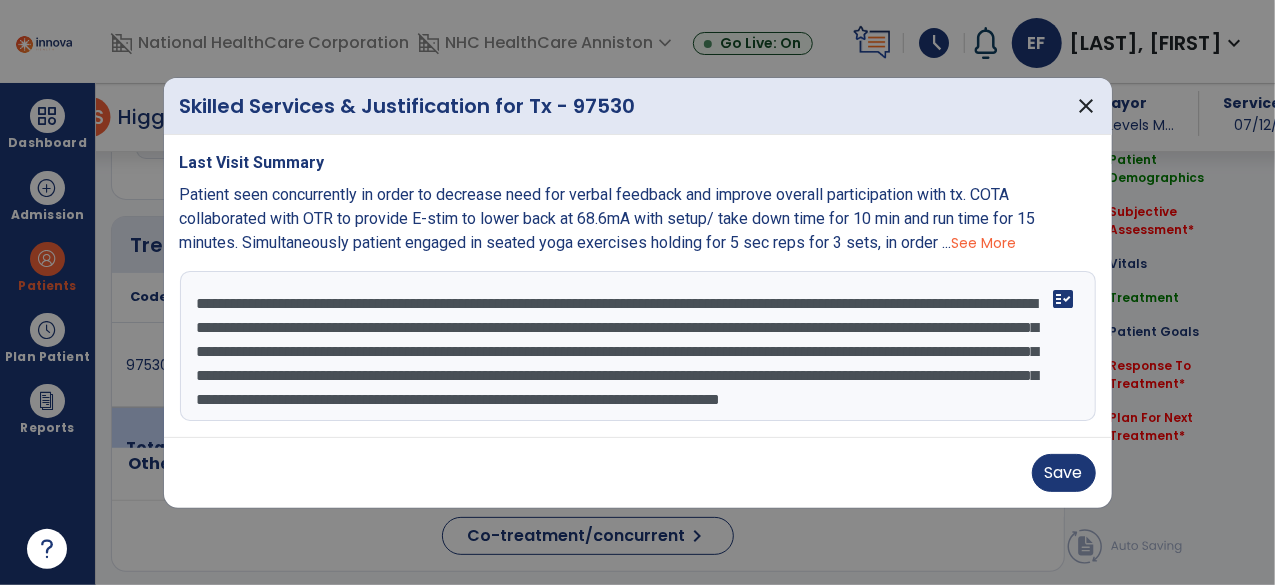 scroll, scrollTop: 18, scrollLeft: 0, axis: vertical 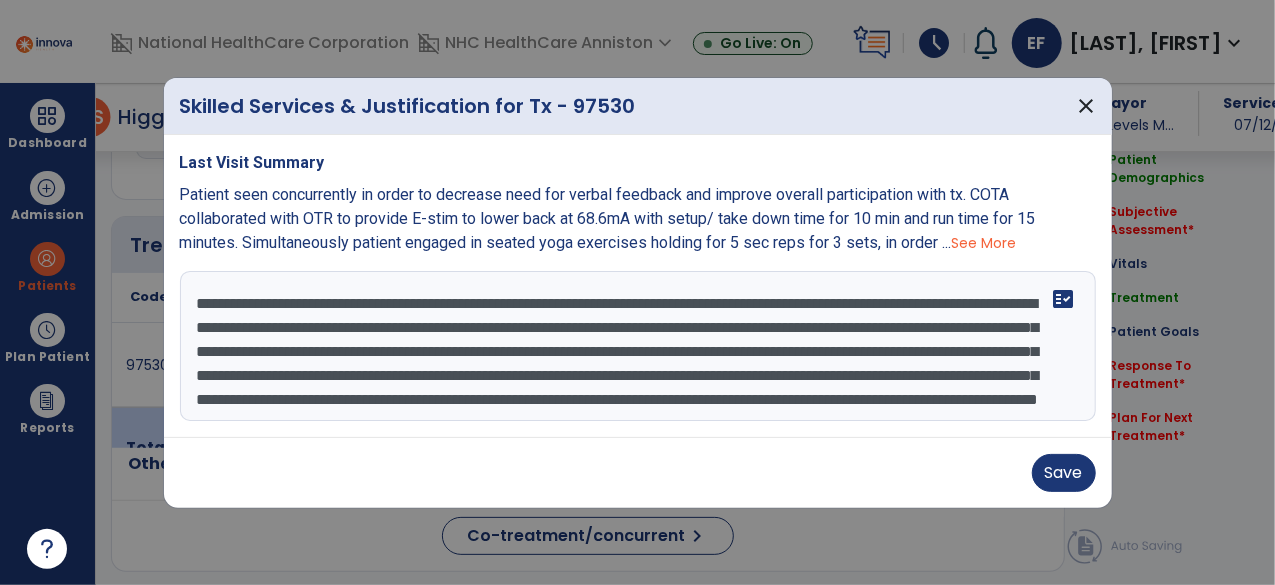 drag, startPoint x: 434, startPoint y: 363, endPoint x: 412, endPoint y: 351, distance: 25.059929 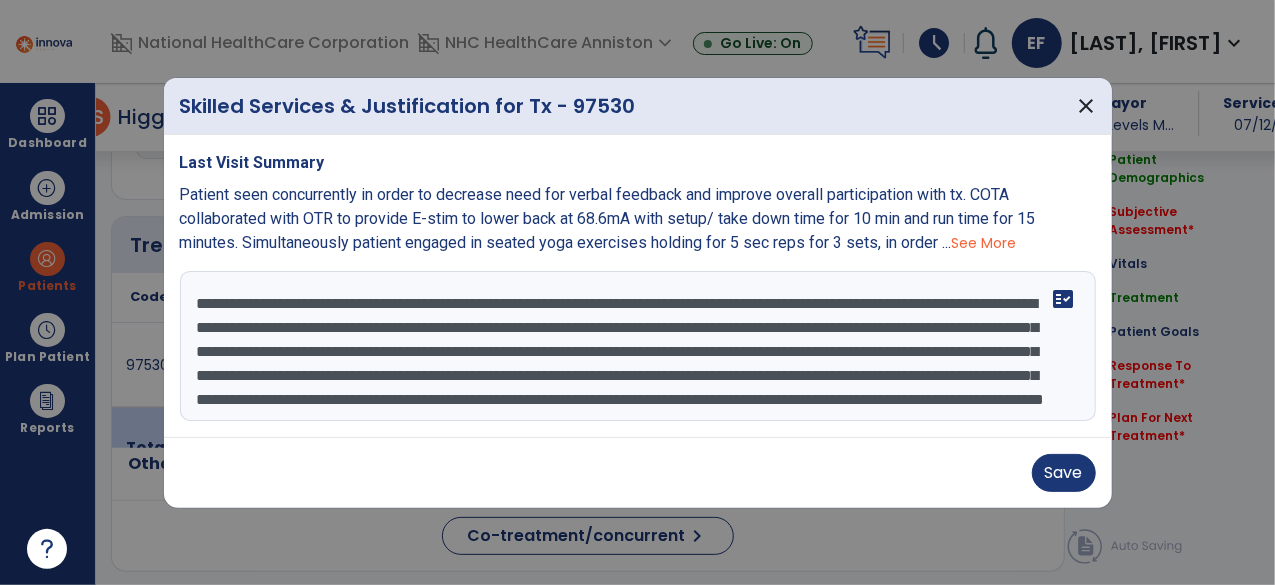 click on "**********" at bounding box center [638, 346] 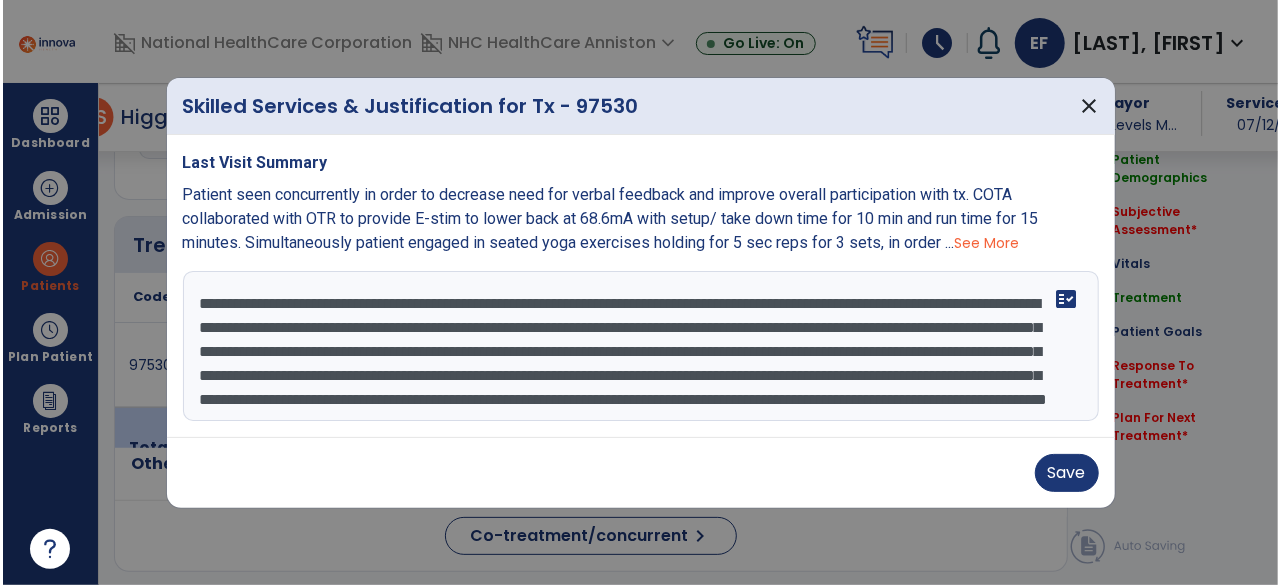 scroll, scrollTop: 48, scrollLeft: 0, axis: vertical 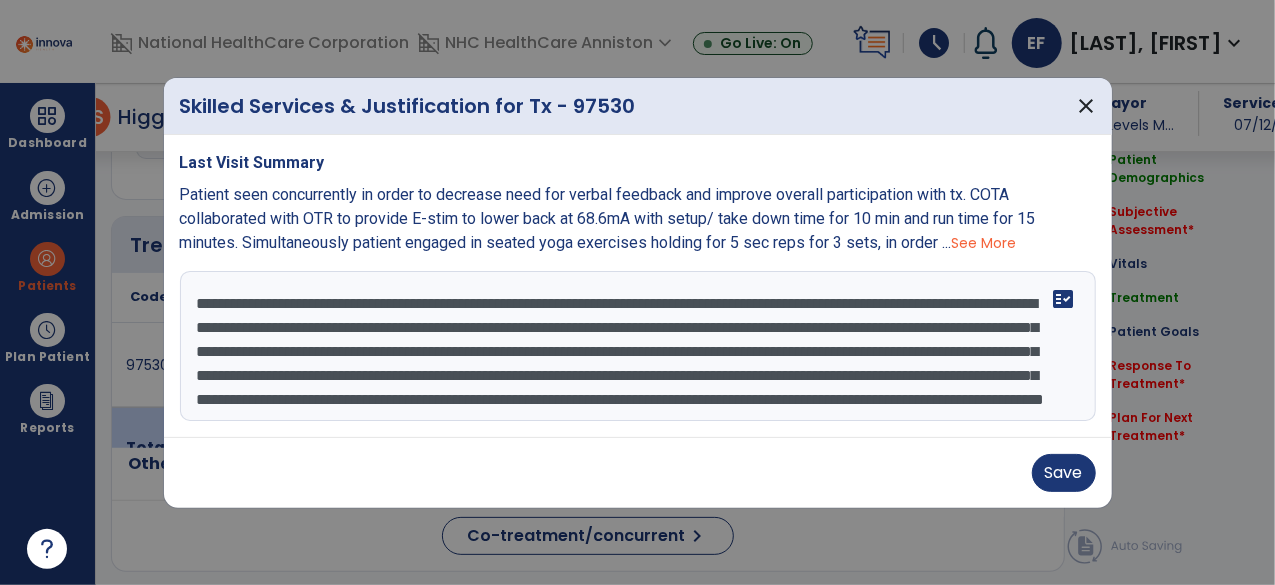 click on "Last Visit Summary Patient seen concurrently in order to decrease need for verbal feedback and improve overall participation with tx. COTA collaborated with OTR to provide E-stim to lower back at 68.6mA with setup/ take down time for 10 min and run time for 15 minutes. Simultaneously patient engaged in seated yoga exercises holding for 5 sec reps for 3 sets, in order ...  See More   fact_check" at bounding box center (638, 286) 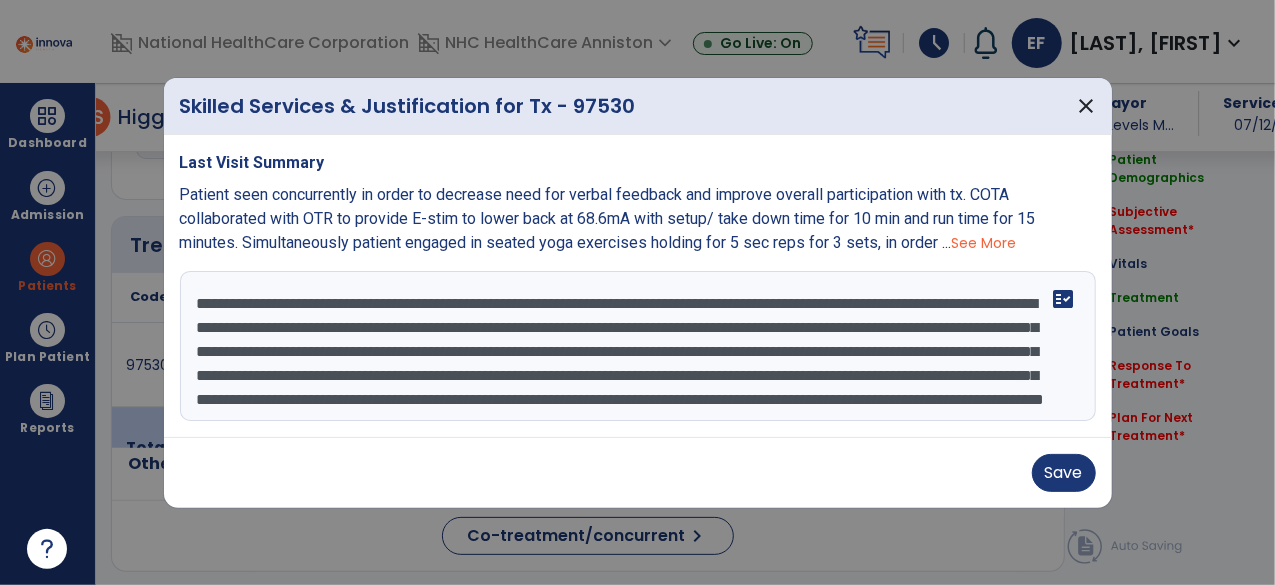 click on "**********" at bounding box center (638, 346) 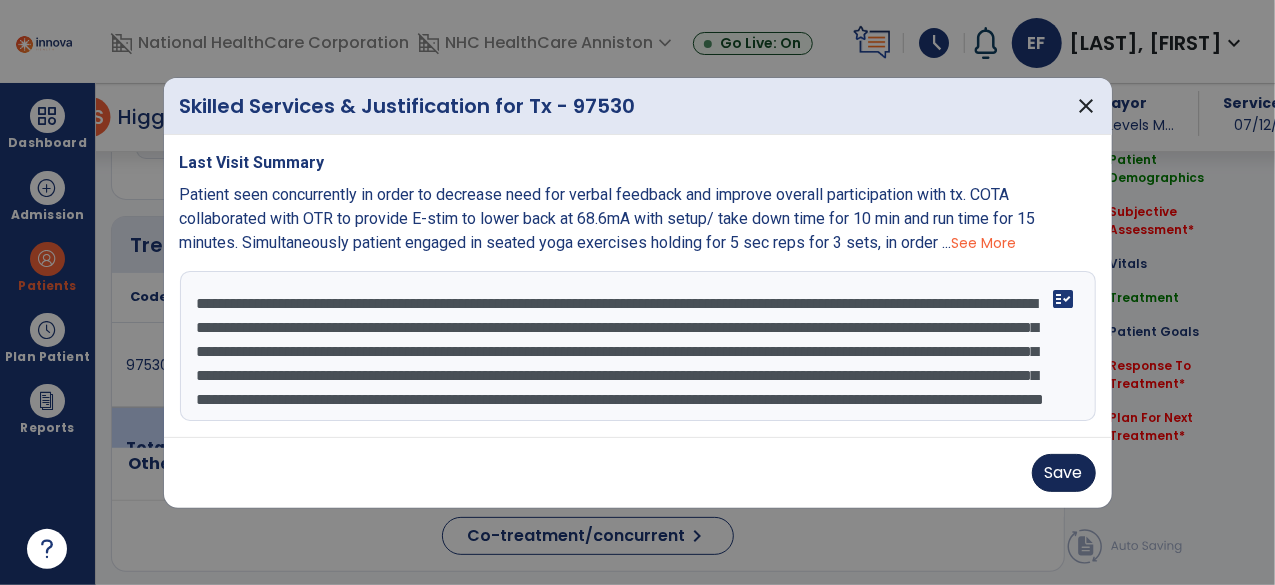 type on "**********" 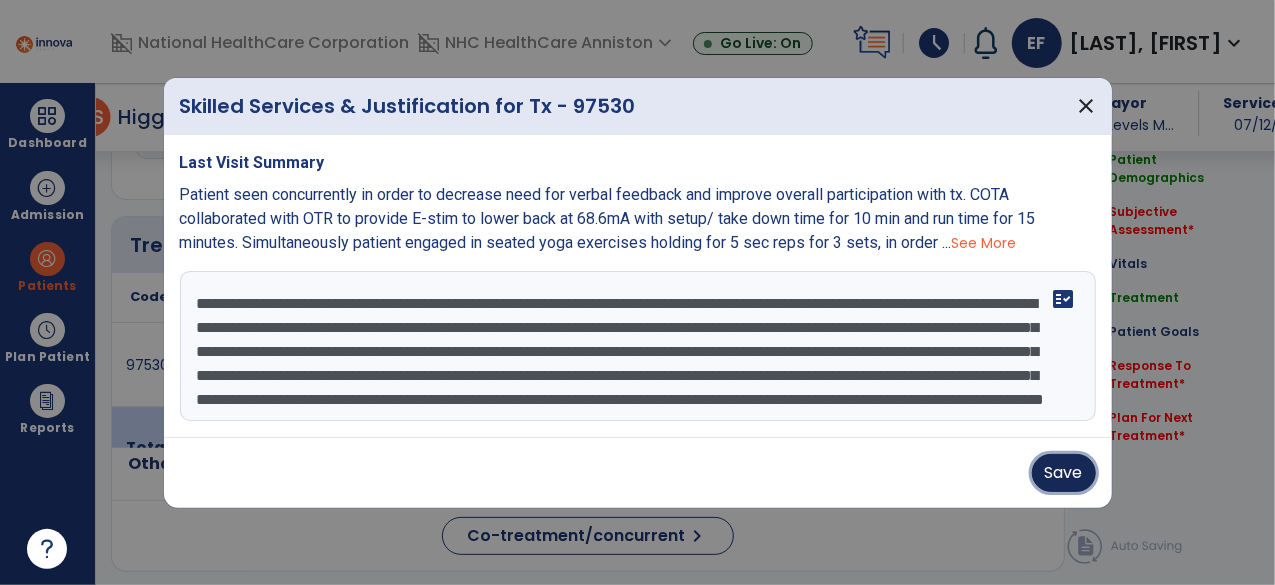 click on "Save" at bounding box center (1064, 473) 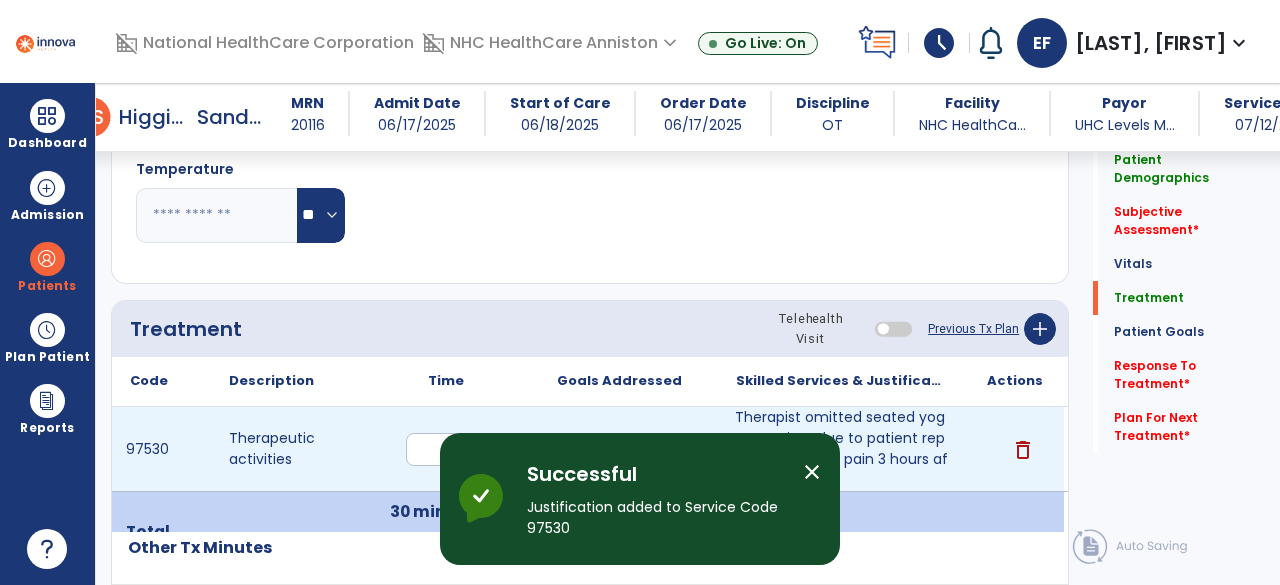 scroll, scrollTop: 942, scrollLeft: 0, axis: vertical 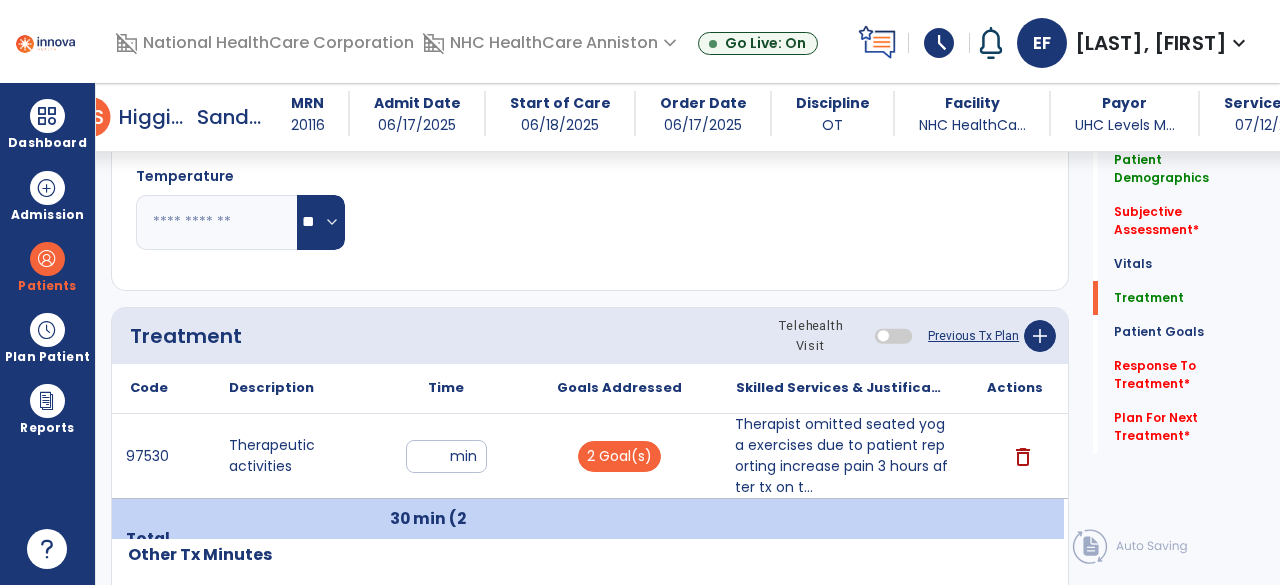 click on "Treatment Telehealth Visit  Previous Tx Plan   add" 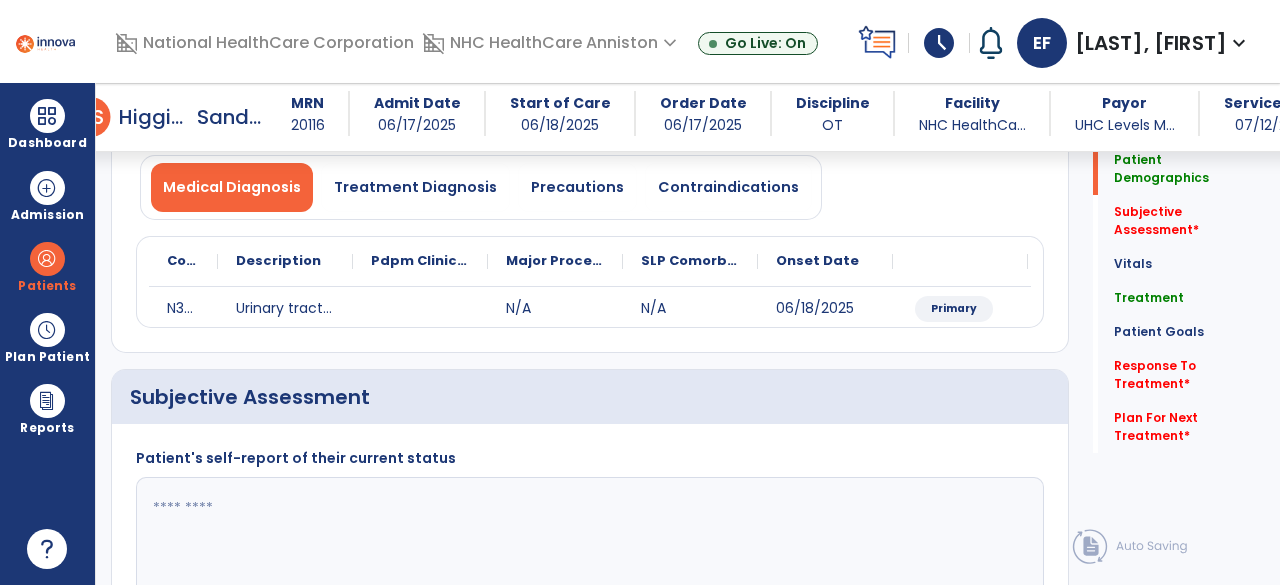 scroll, scrollTop: 0, scrollLeft: 0, axis: both 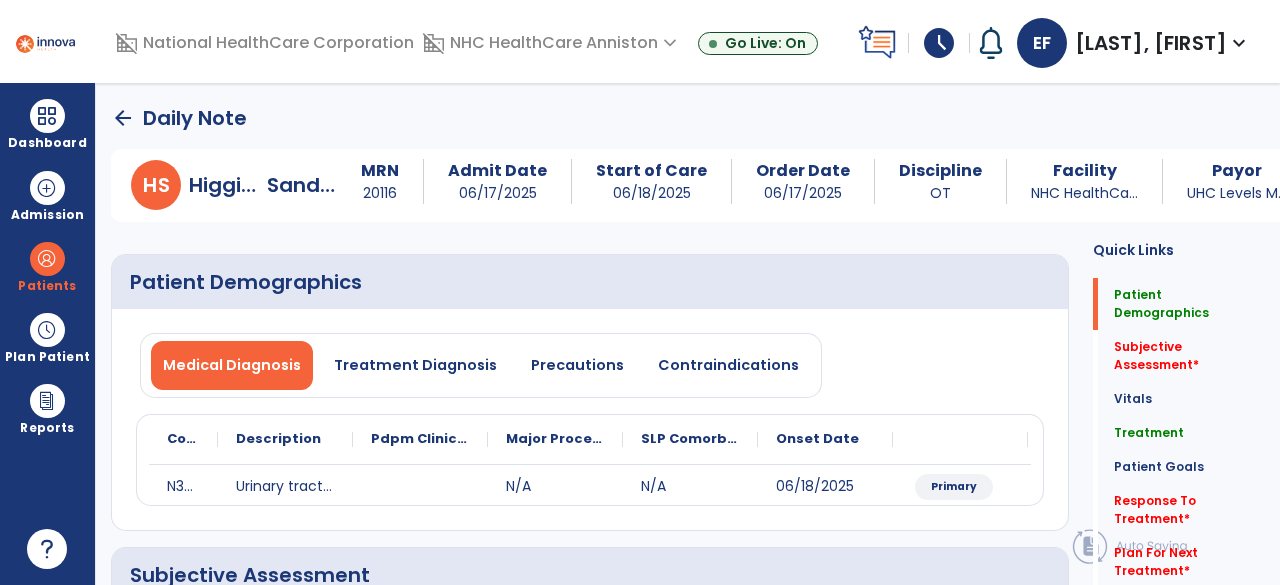 click on "arrow_back" 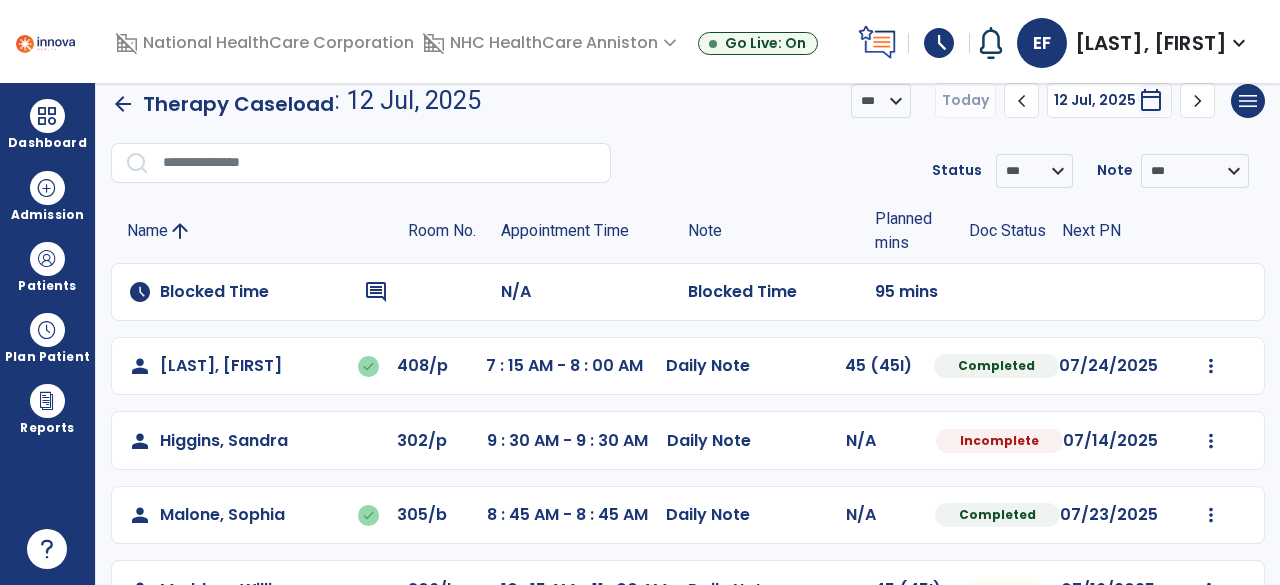 scroll, scrollTop: 0, scrollLeft: 0, axis: both 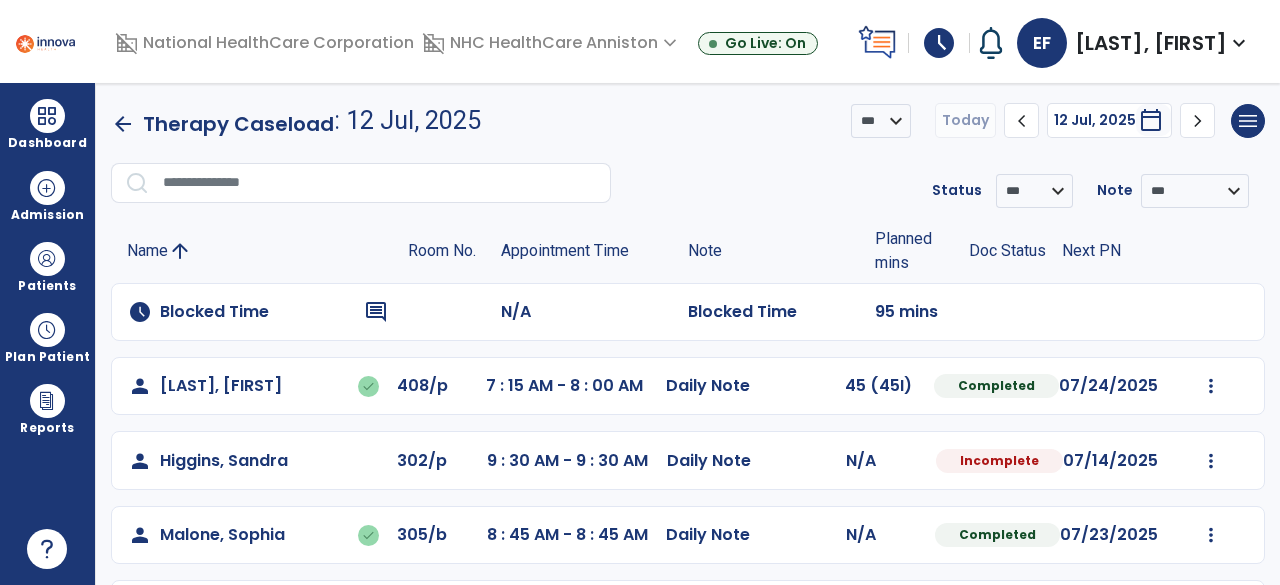 click on "Name arrow_upward Room No. Appointment Time Note Planned mins Doc Status Next PN" 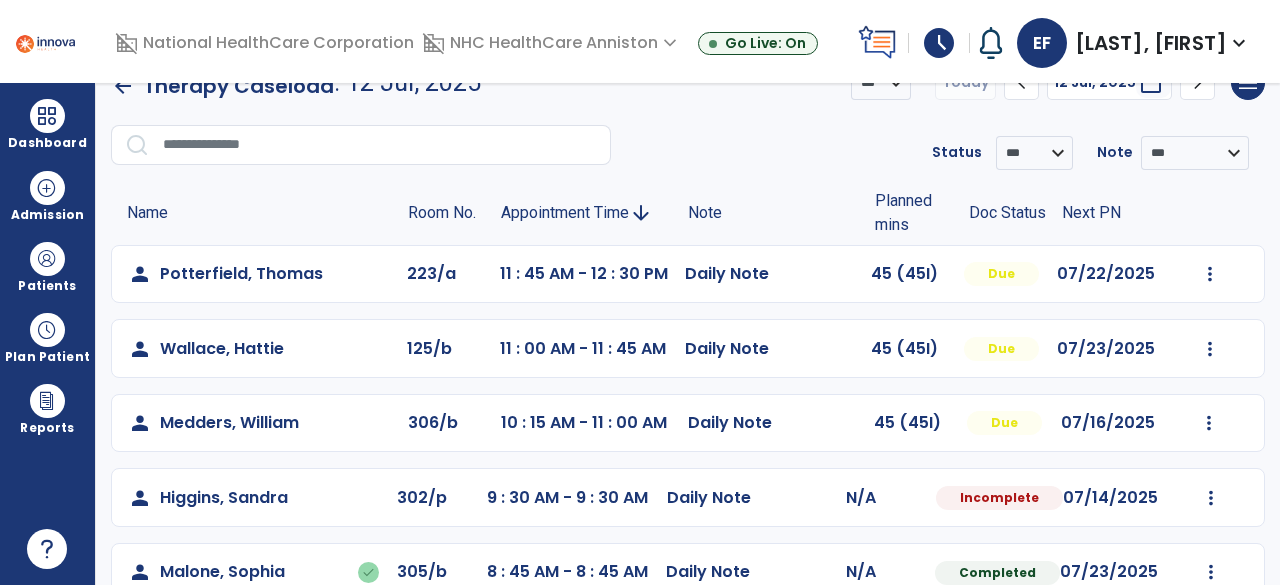 scroll, scrollTop: 37, scrollLeft: 0, axis: vertical 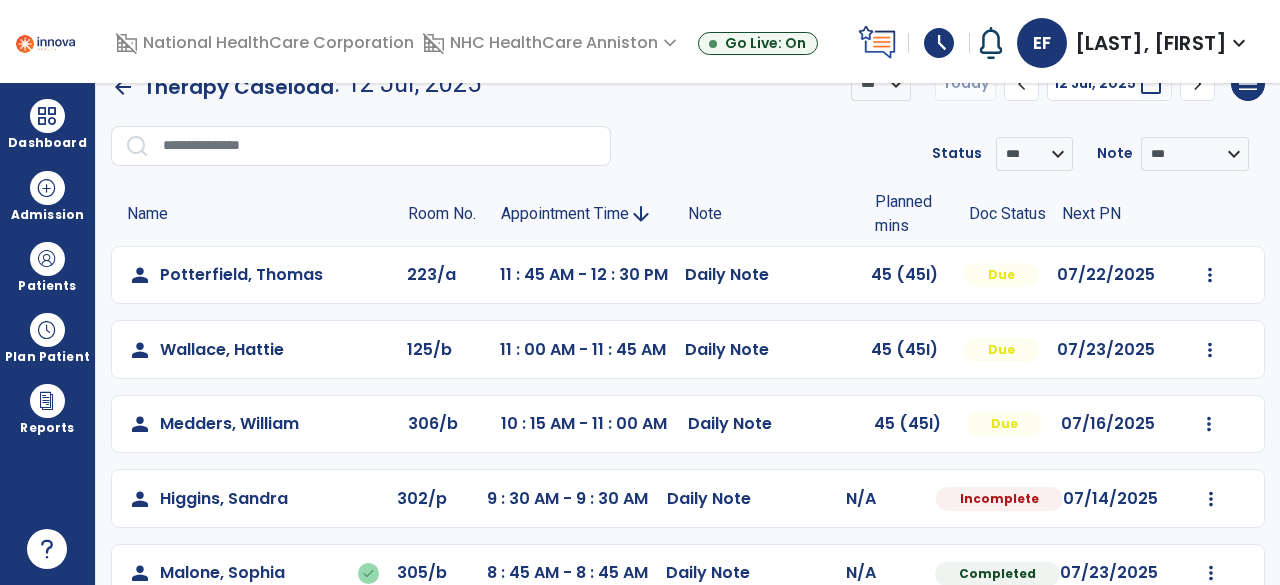 click on "Appointment Time" 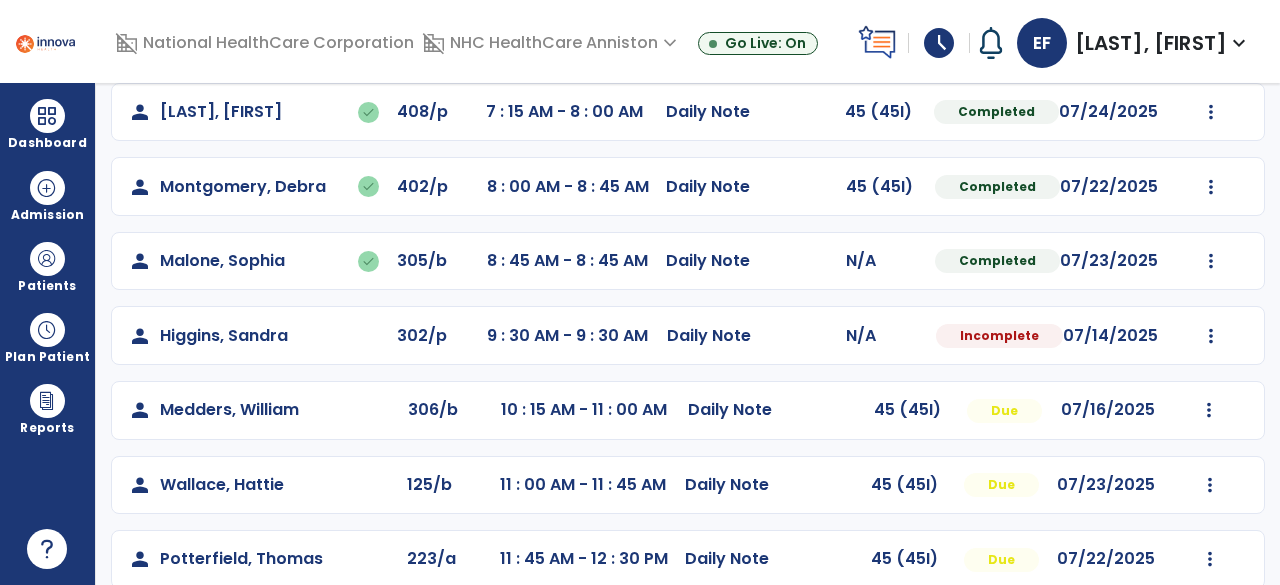 scroll, scrollTop: 298, scrollLeft: 0, axis: vertical 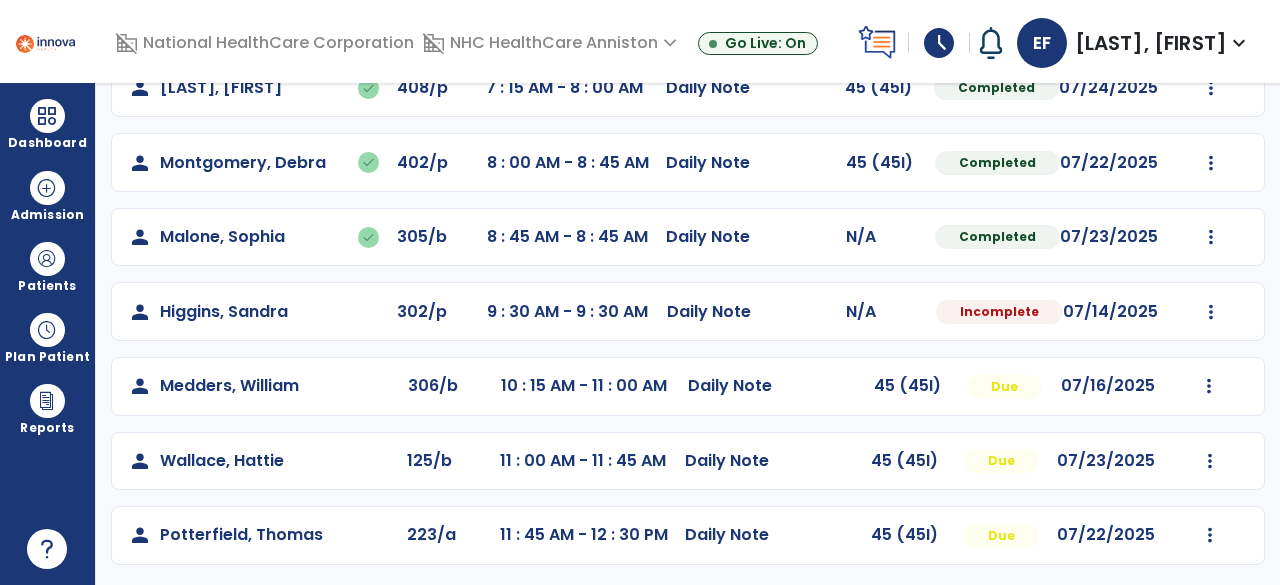 click on "person   [LAST], [FIRST]  306/b 10 : 15 AM - 11 : 00 AM  Daily Note   45 (45I)  Due 07/16/2025  Mark Visit As Complete   Reset Note   Open Document   G + C Mins" 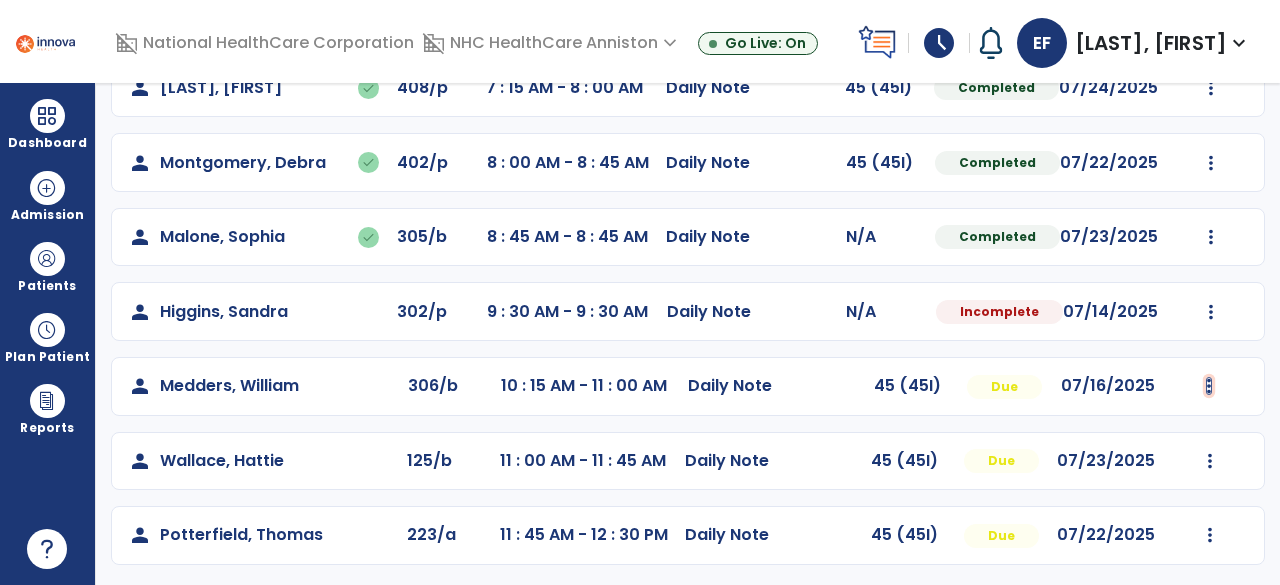 click at bounding box center [1211, 88] 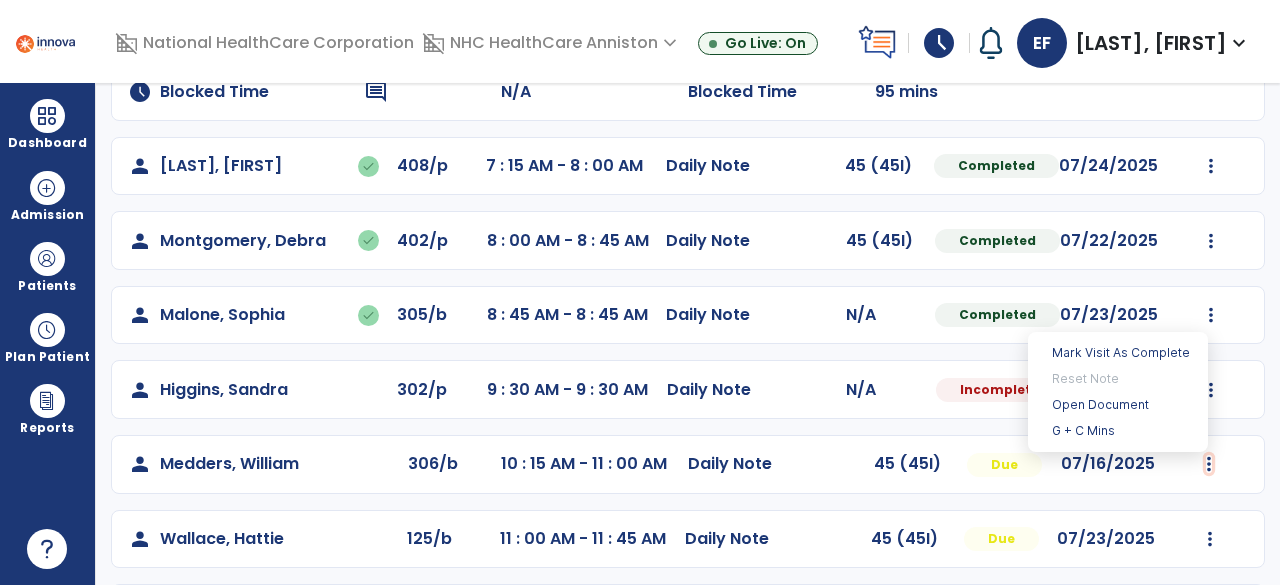 scroll, scrollTop: 218, scrollLeft: 0, axis: vertical 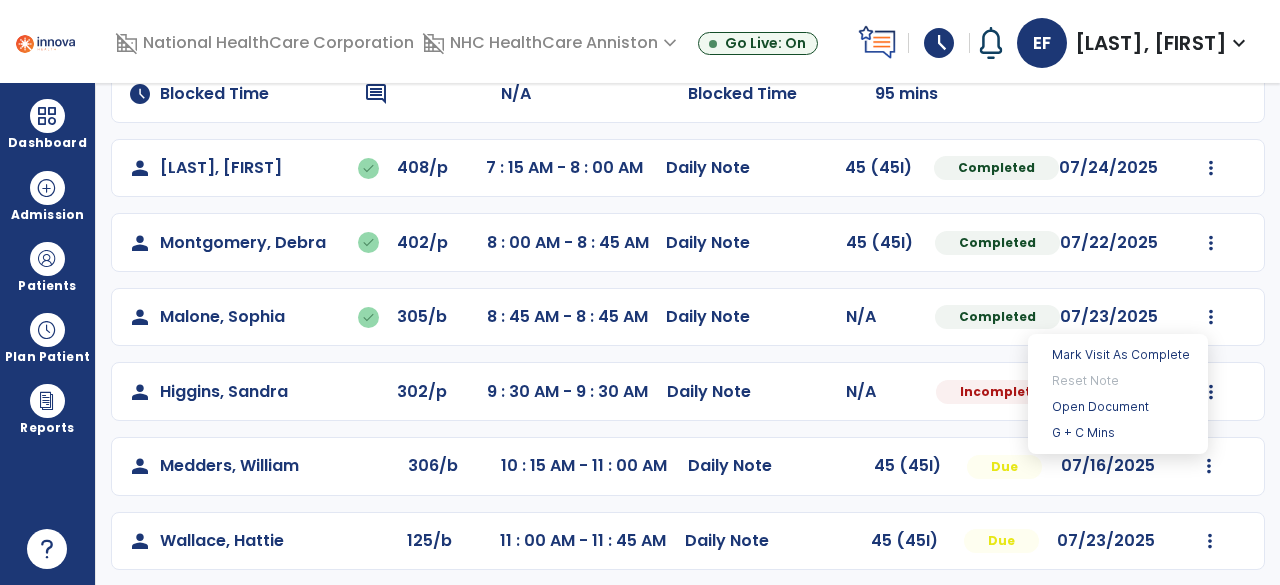 click on "Daily Note" 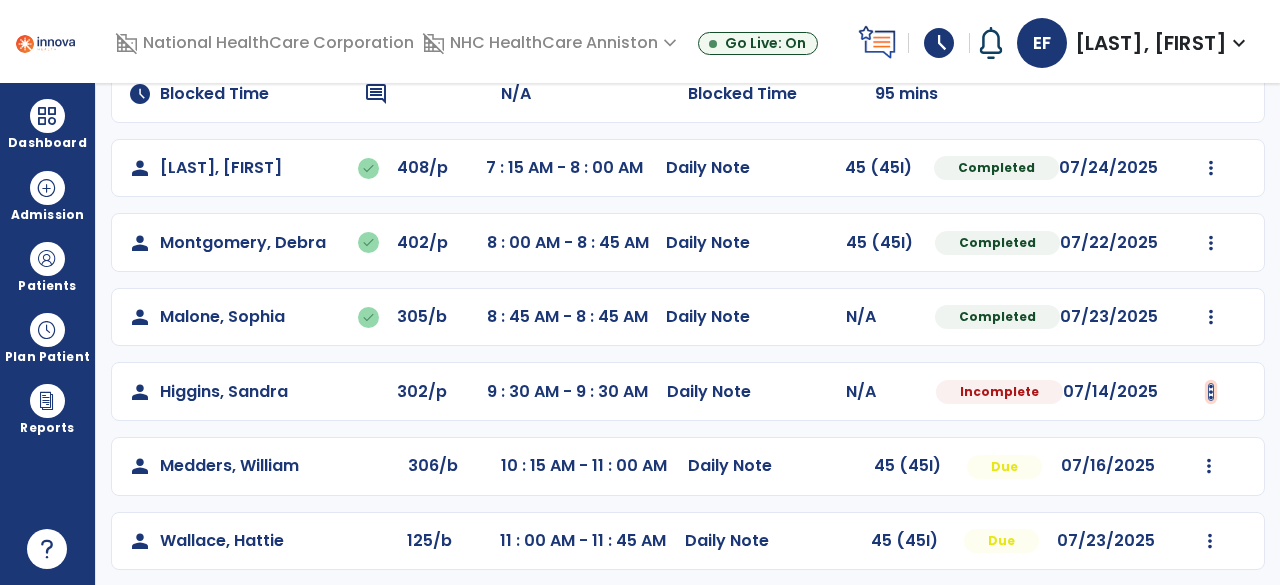 click at bounding box center [1211, 168] 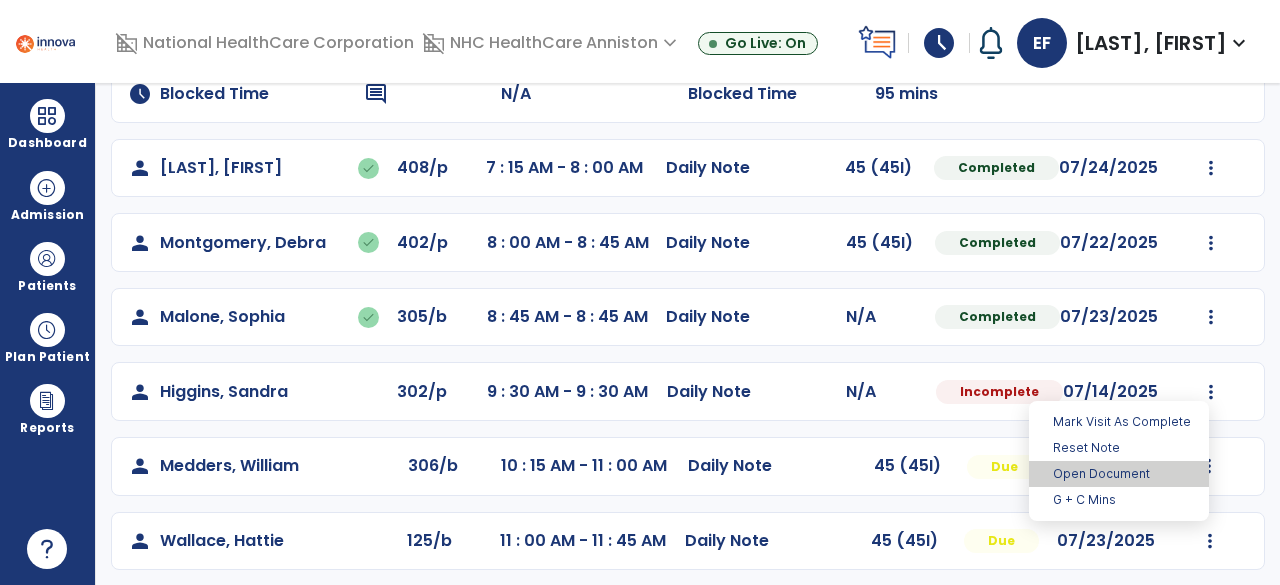 click on "Open Document" at bounding box center [1119, 474] 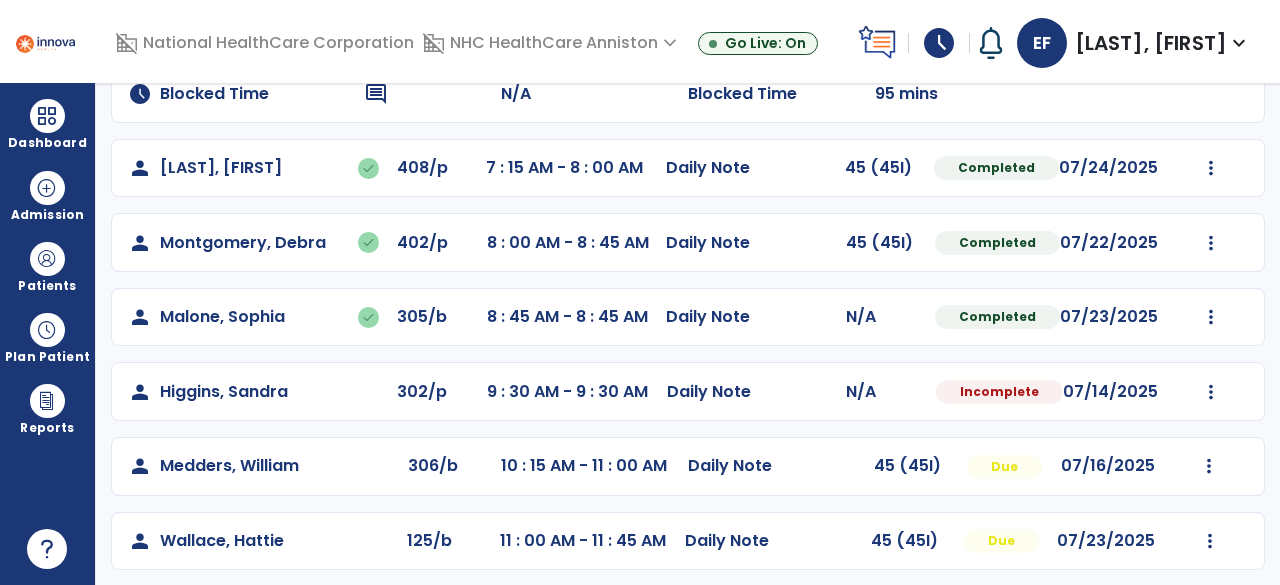 select on "*" 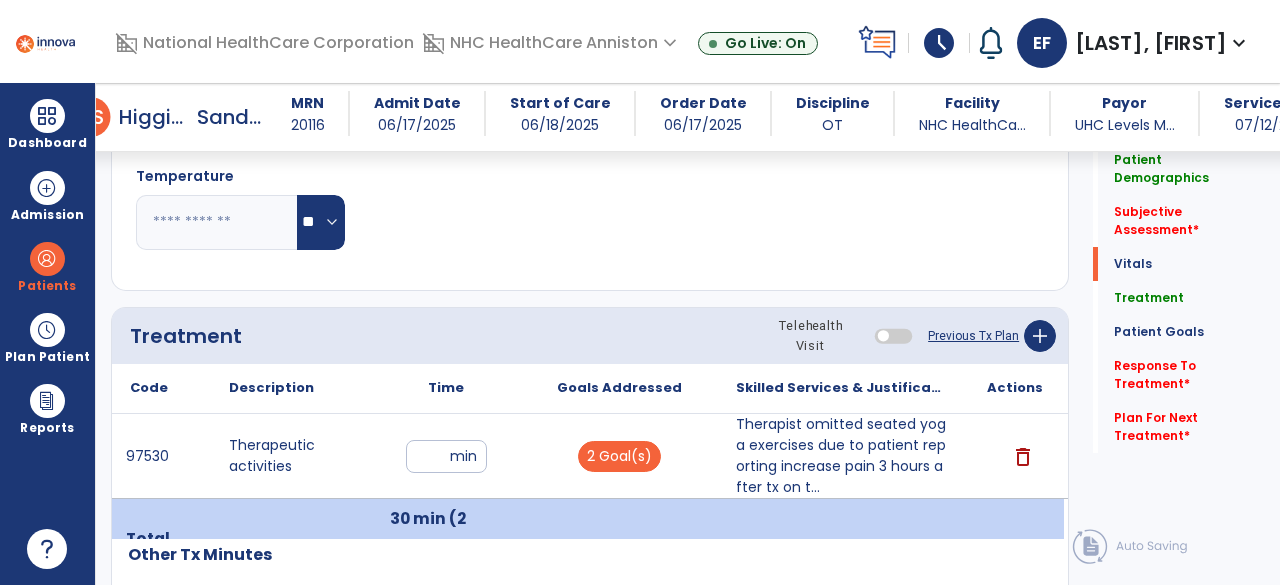 scroll, scrollTop: 966, scrollLeft: 0, axis: vertical 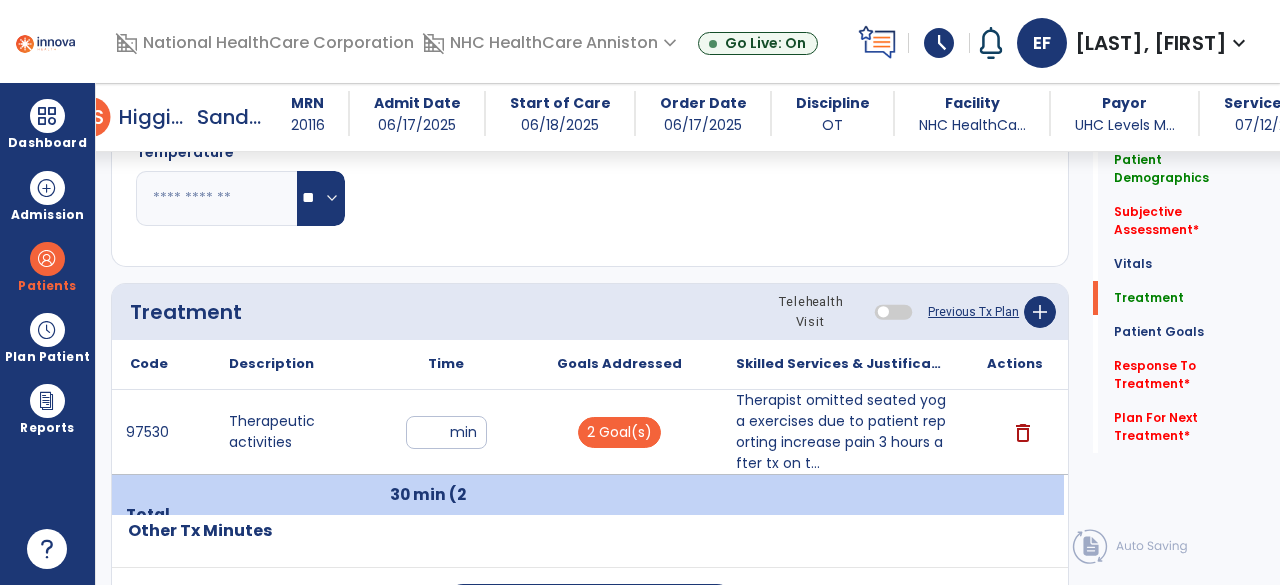 click on "Previous Tx Plan" 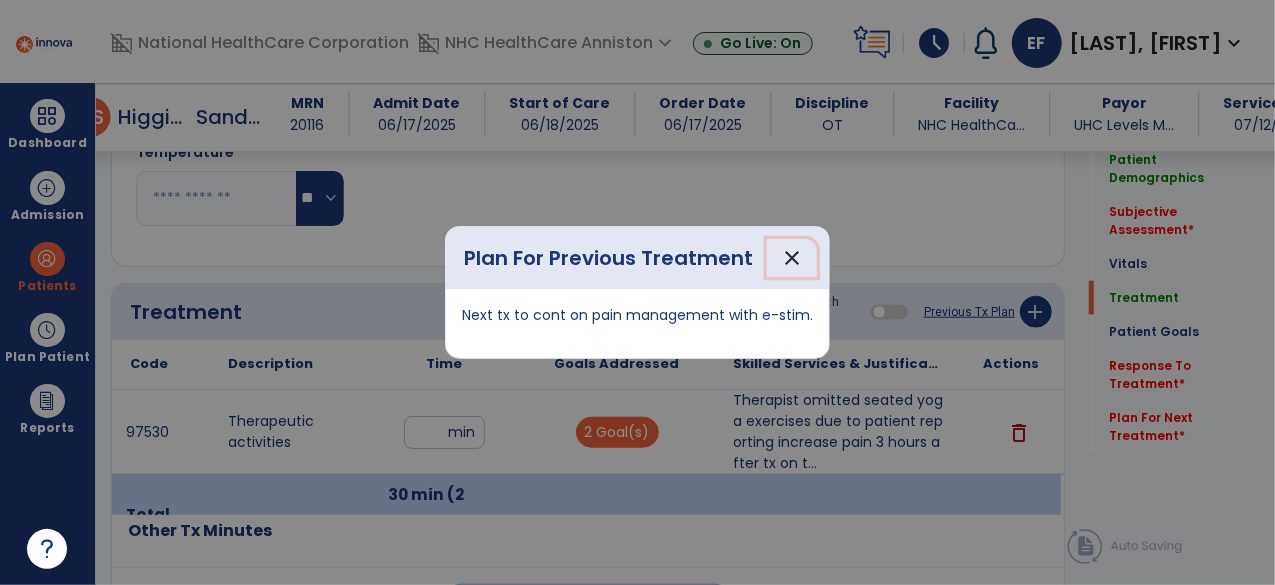 click on "close" at bounding box center (792, 258) 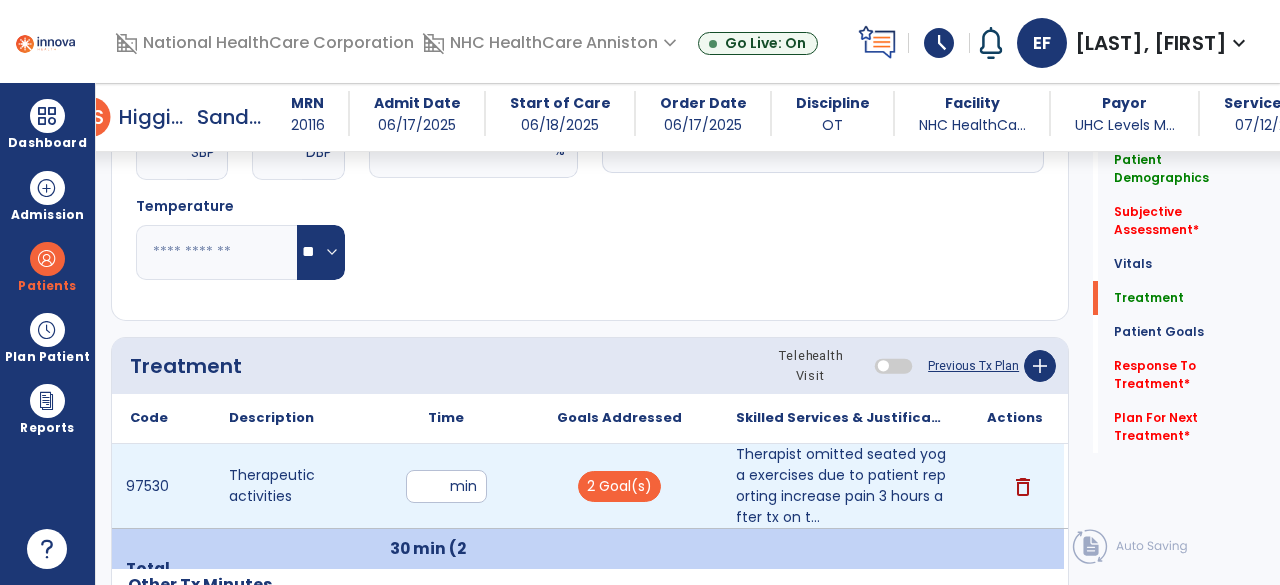 scroll, scrollTop: 908, scrollLeft: 0, axis: vertical 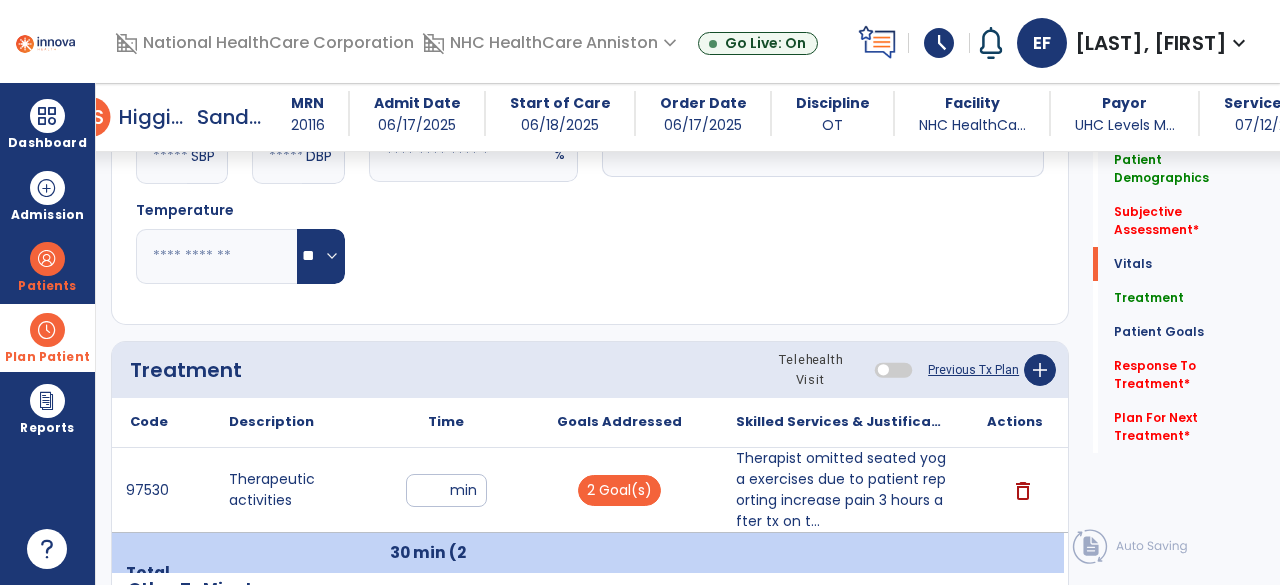click on "Plan Patient" at bounding box center [47, 266] 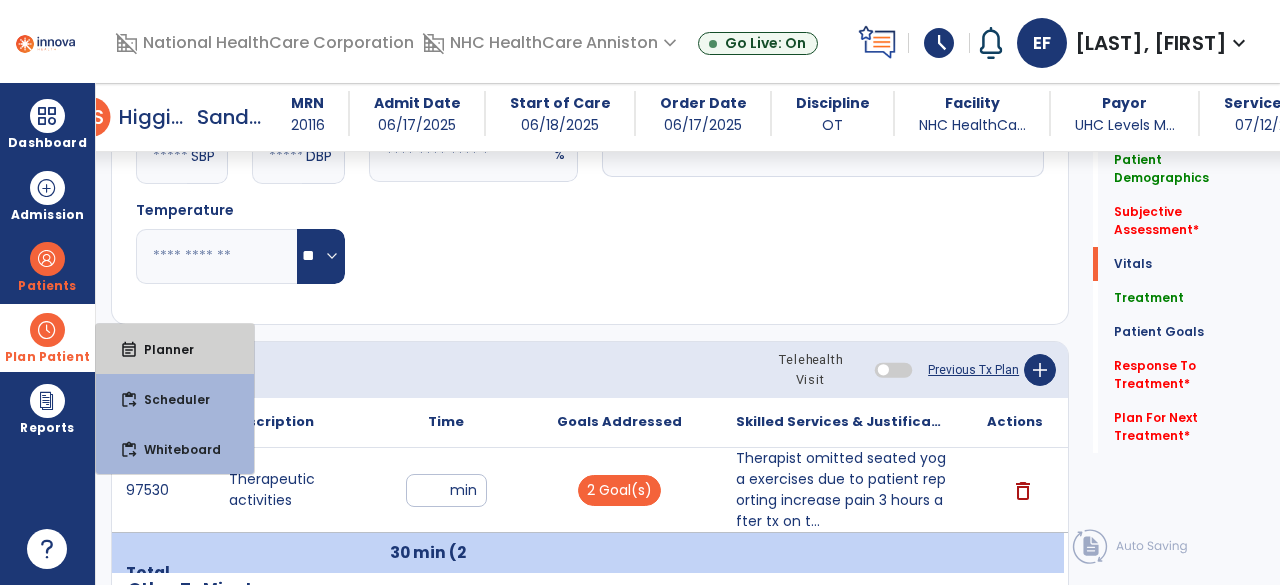 drag, startPoint x: 163, startPoint y: 341, endPoint x: 0, endPoint y: 351, distance: 163.30646 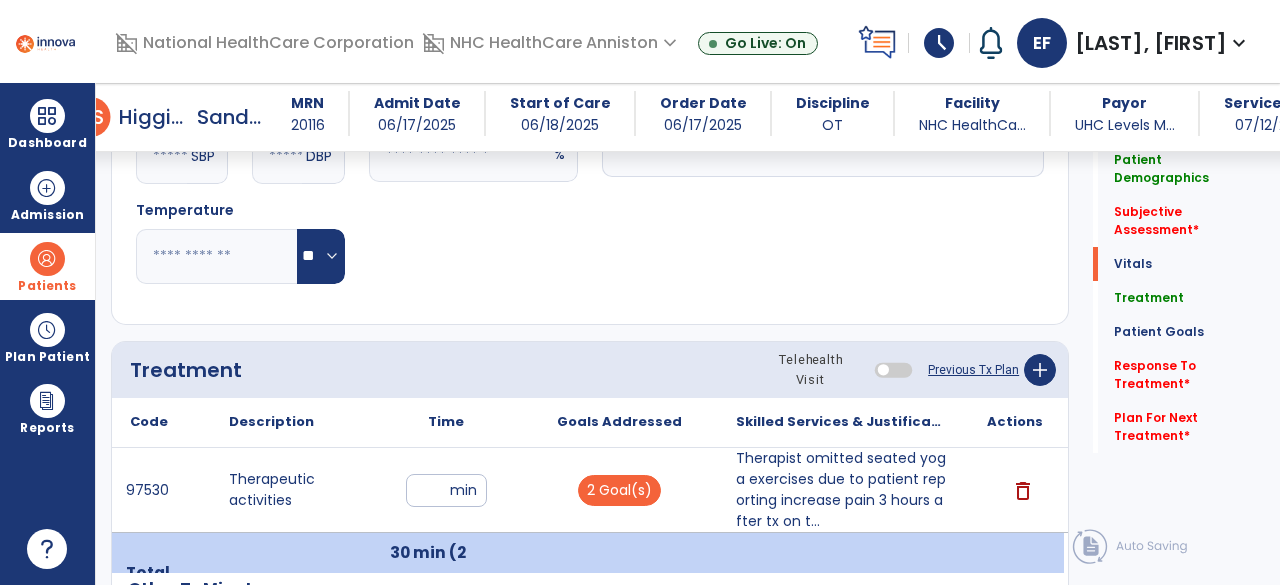 click on "Patients" at bounding box center (47, 266) 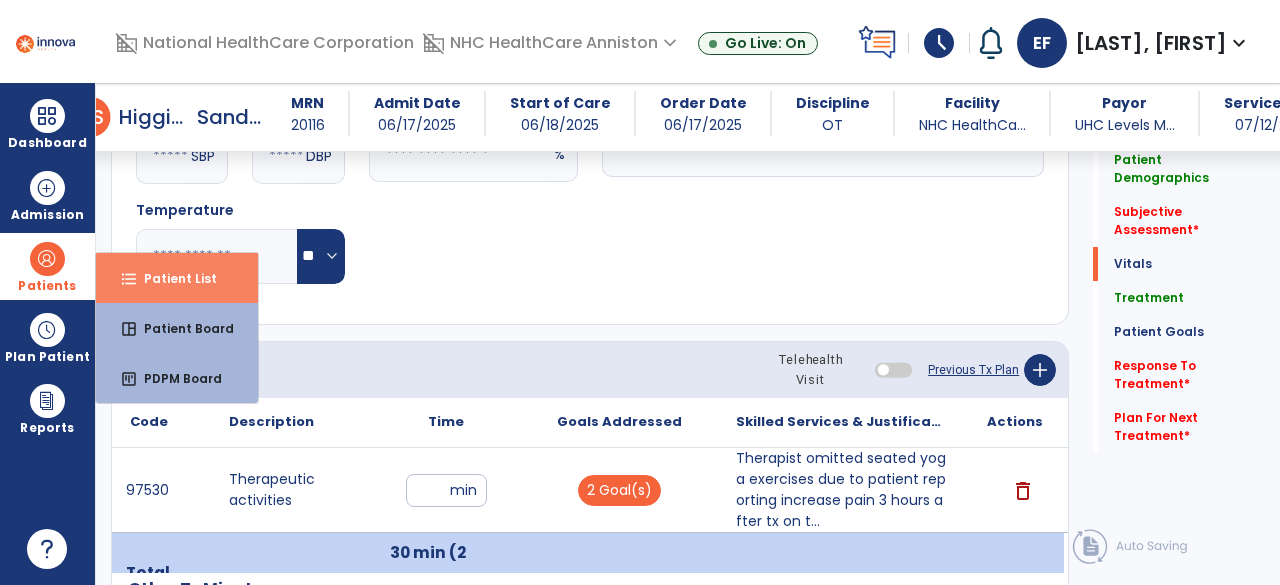 click on "format_list_bulleted" at bounding box center (129, 279) 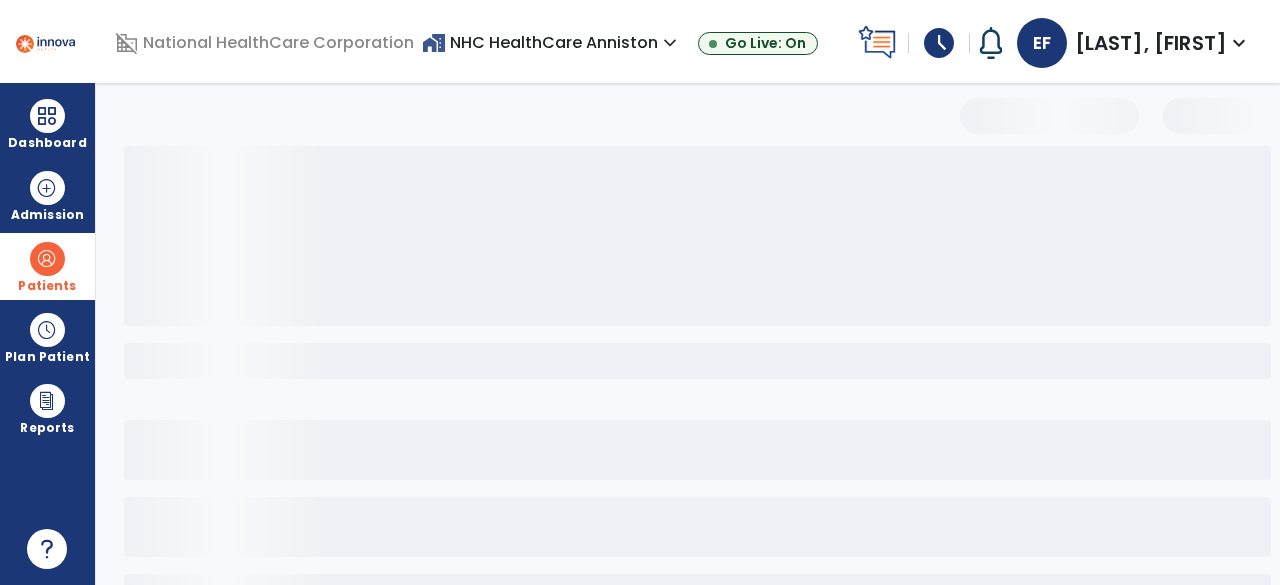 select on "***" 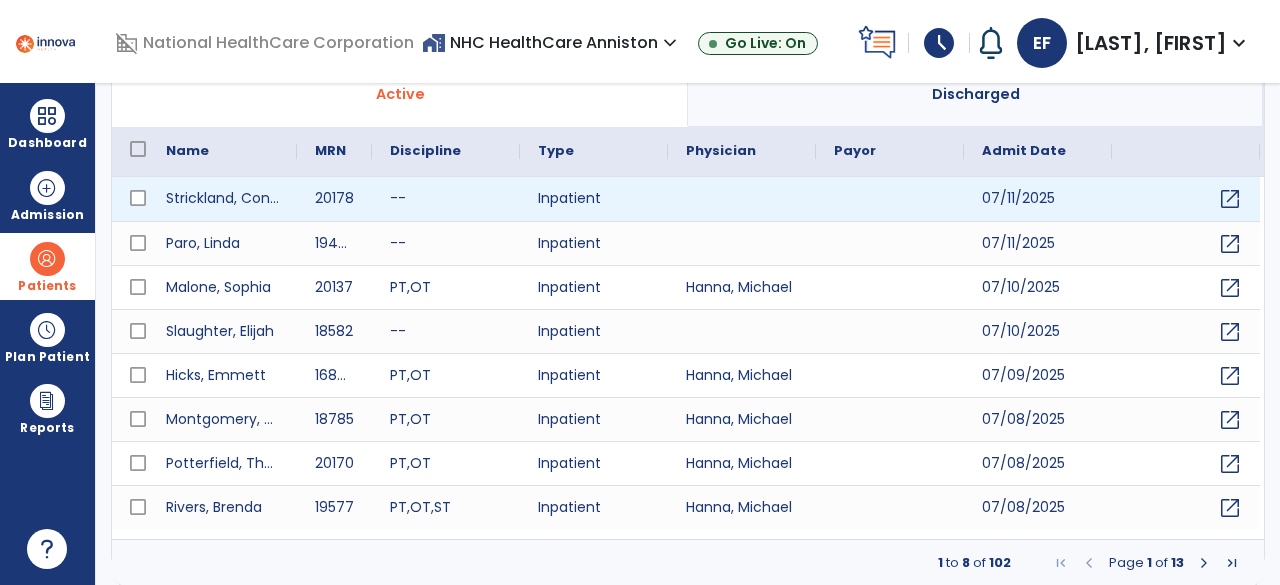 scroll, scrollTop: 0, scrollLeft: 0, axis: both 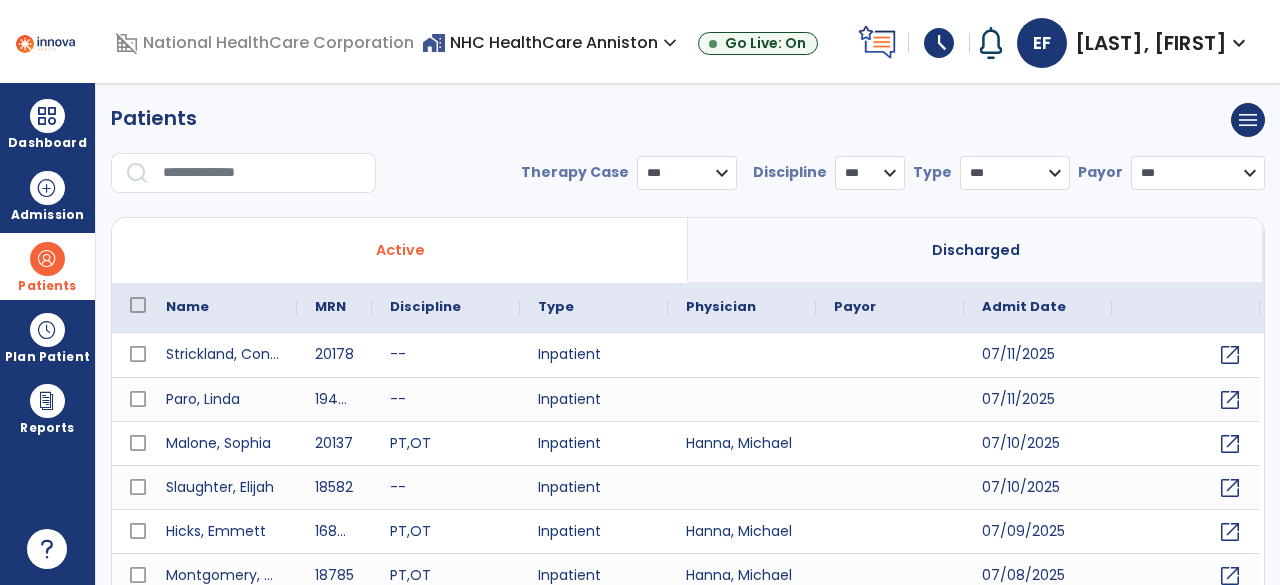 click at bounding box center (262, 173) 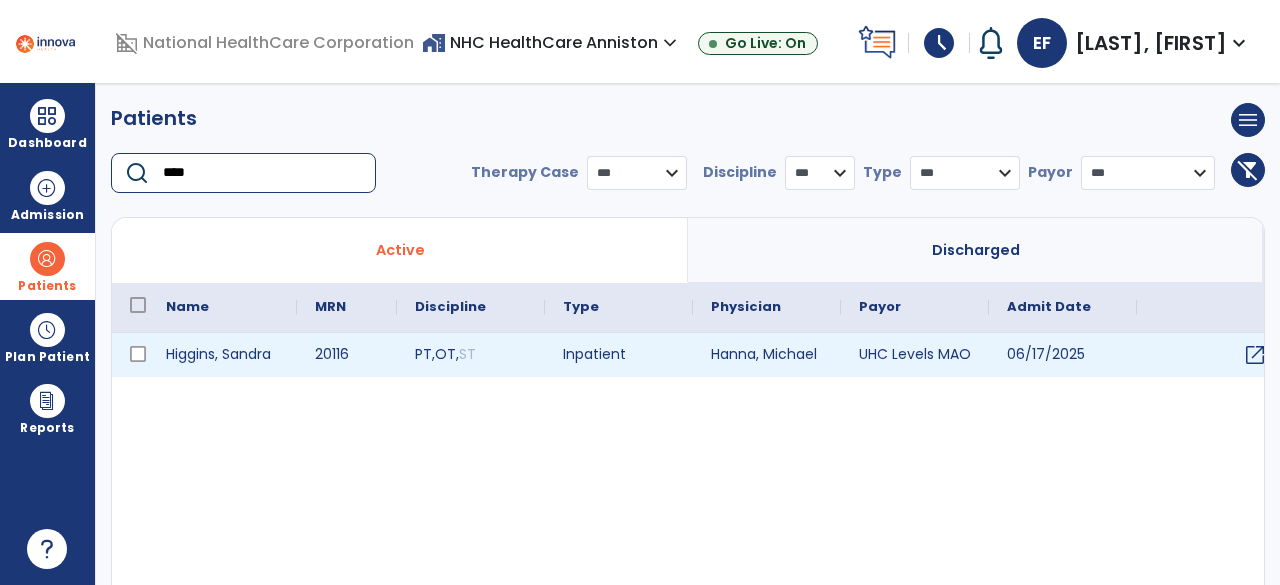 type on "****" 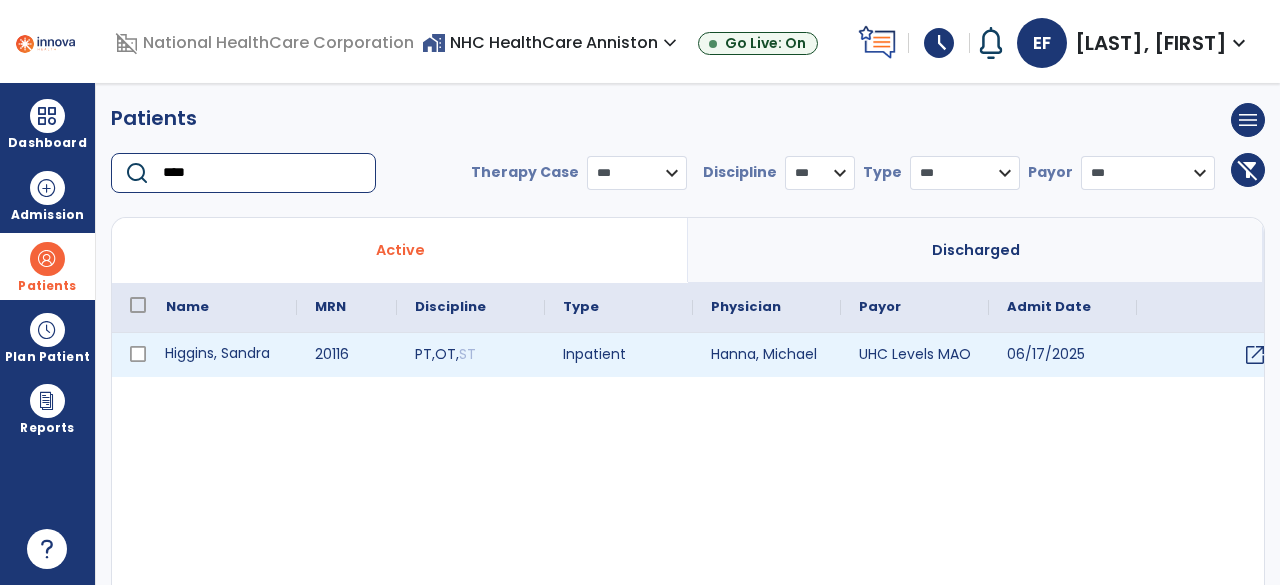 click on "Higgins, Sandra" at bounding box center [222, 355] 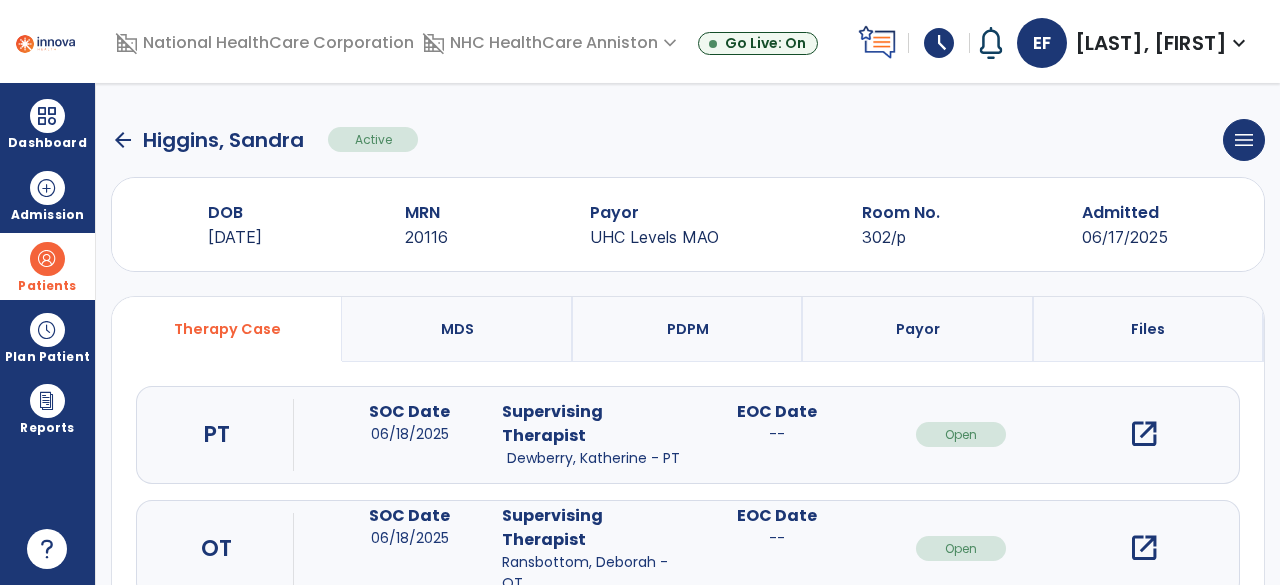 click on "open_in_new" at bounding box center (1144, 548) 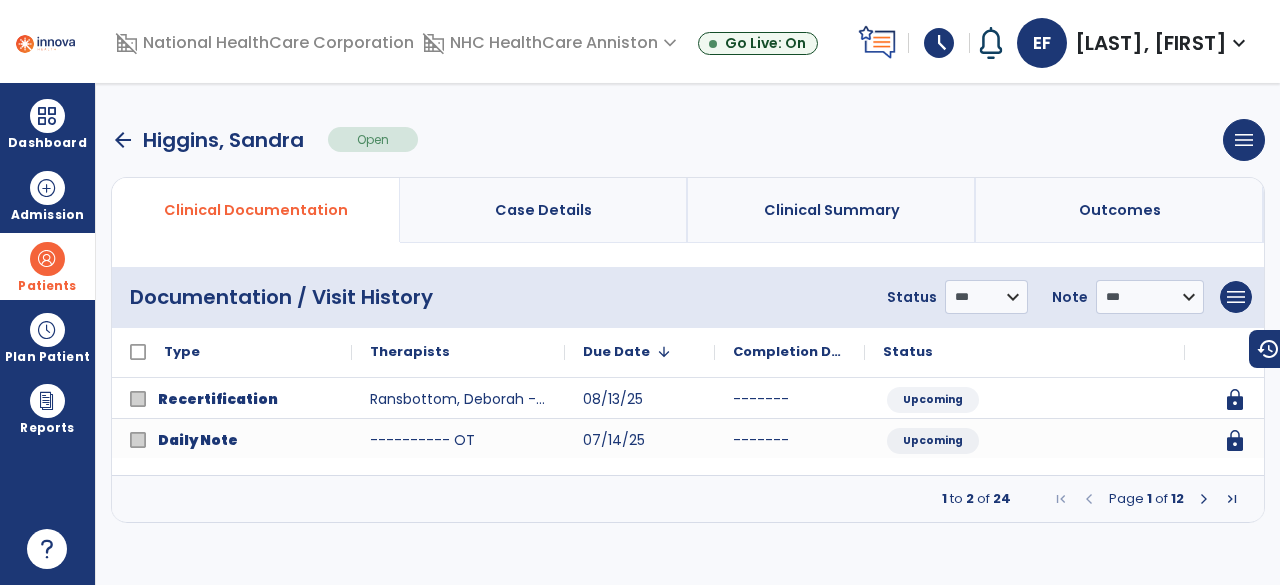 click at bounding box center [1232, 499] 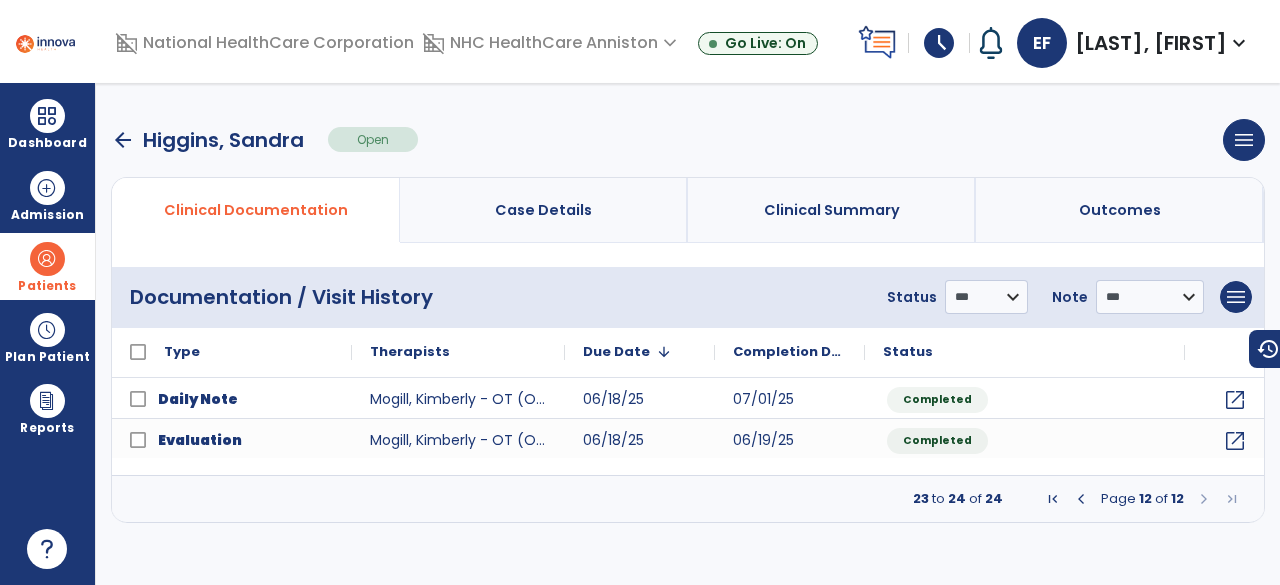 click on "Clinical Summary" at bounding box center (832, 210) 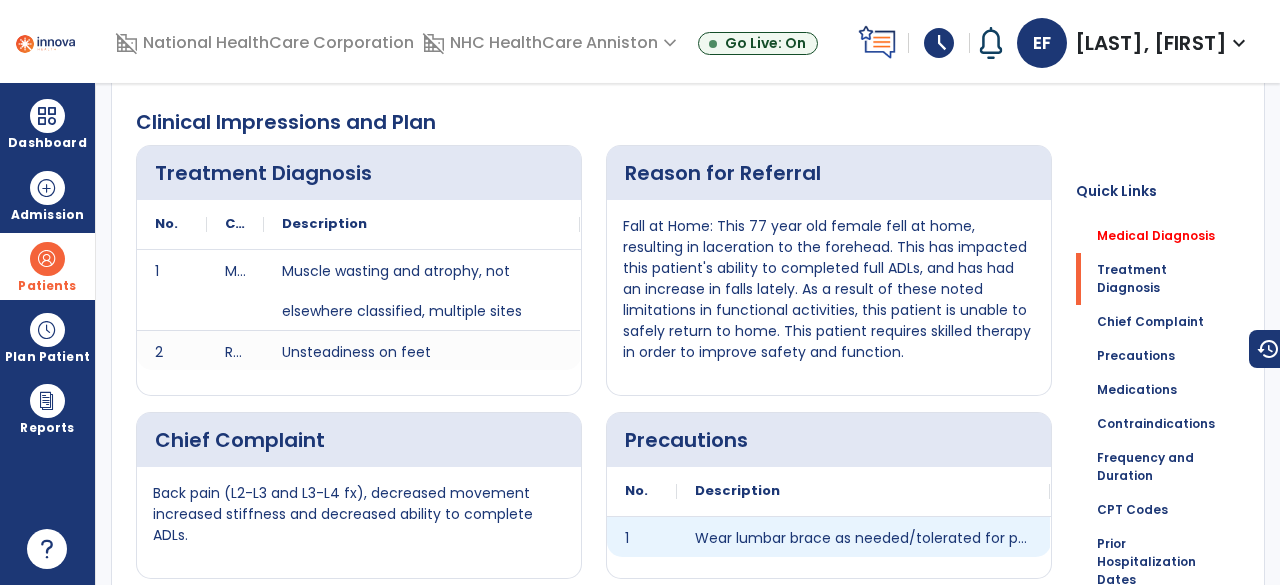 scroll, scrollTop: 414, scrollLeft: 0, axis: vertical 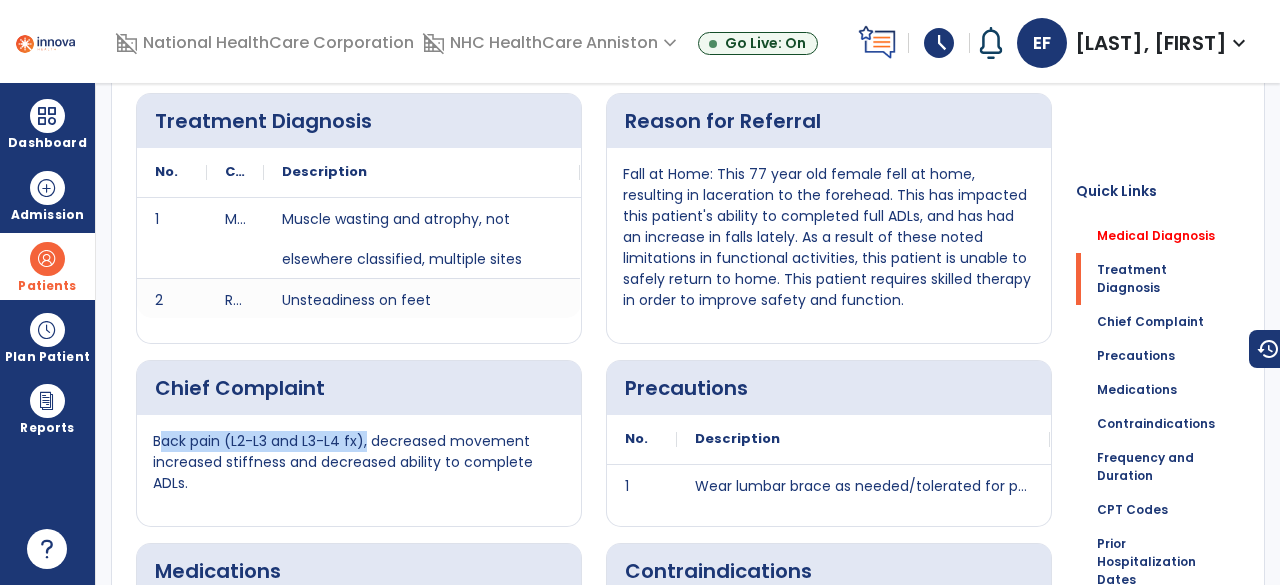 drag, startPoint x: 154, startPoint y: 440, endPoint x: 359, endPoint y: 433, distance: 205.11948 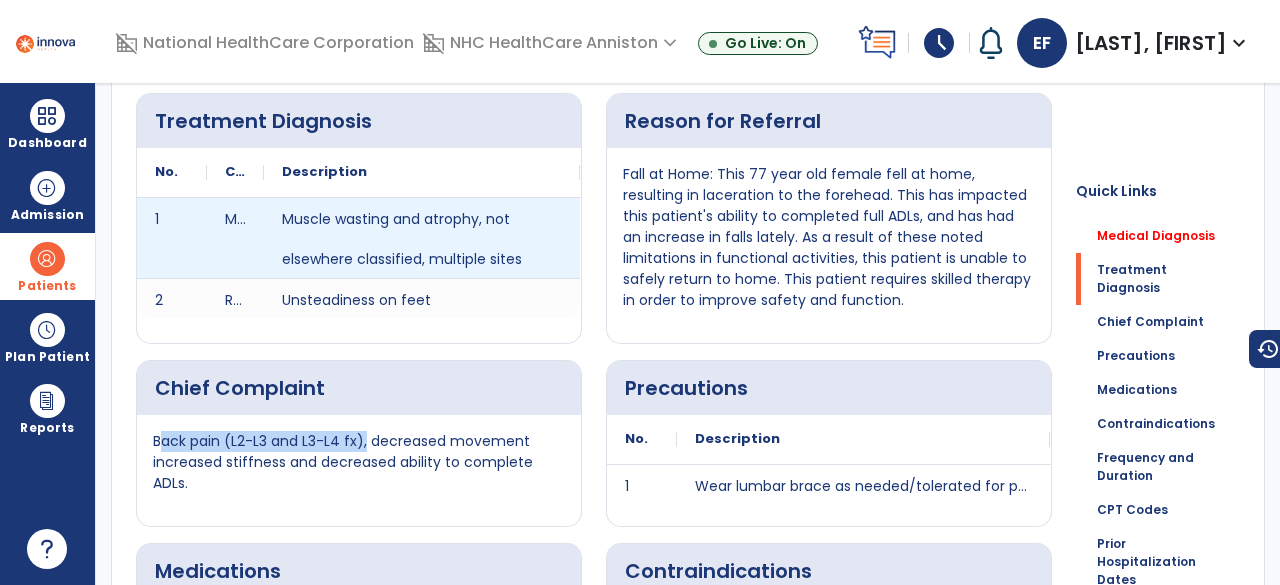 scroll, scrollTop: 0, scrollLeft: 0, axis: both 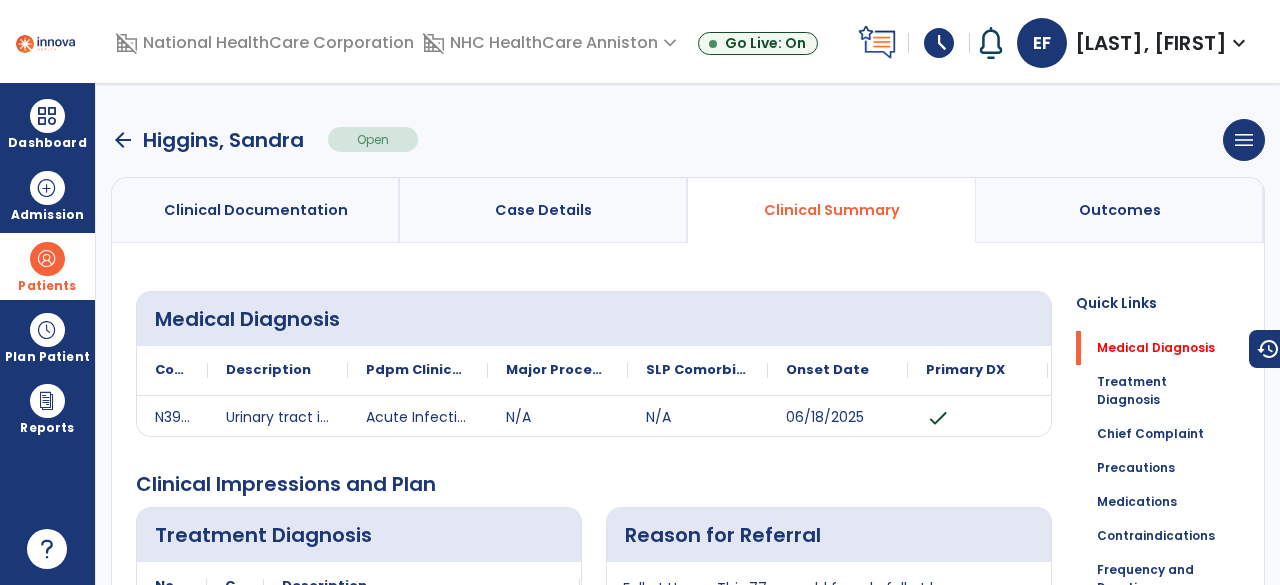 click on "arrow_back" at bounding box center [123, 140] 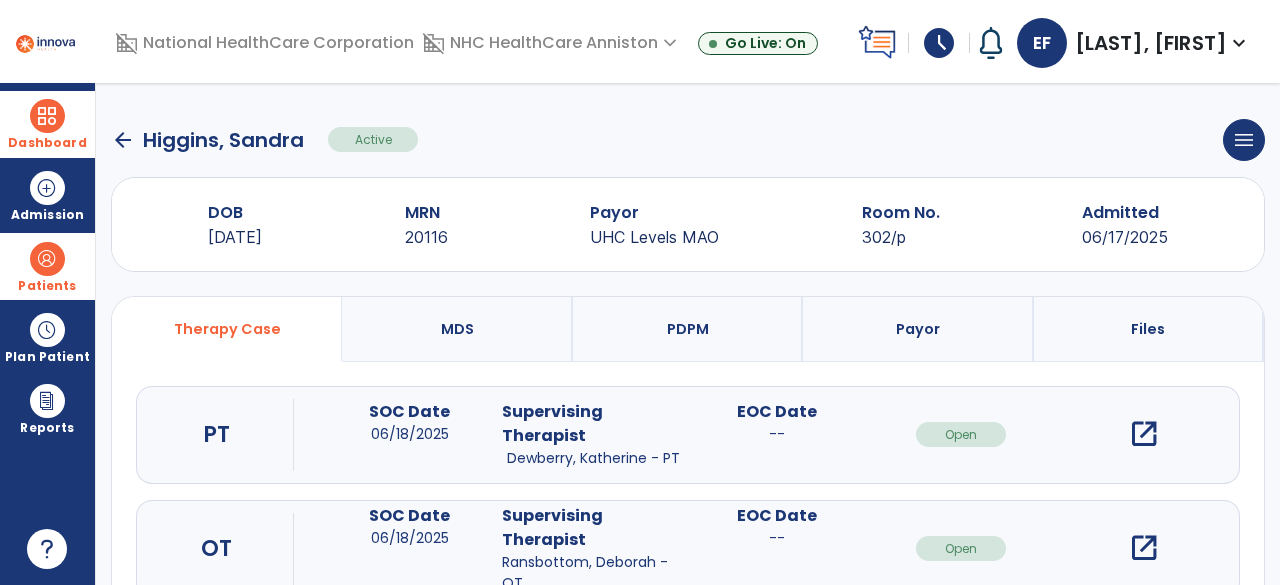 click on "Dashboard" at bounding box center [47, 124] 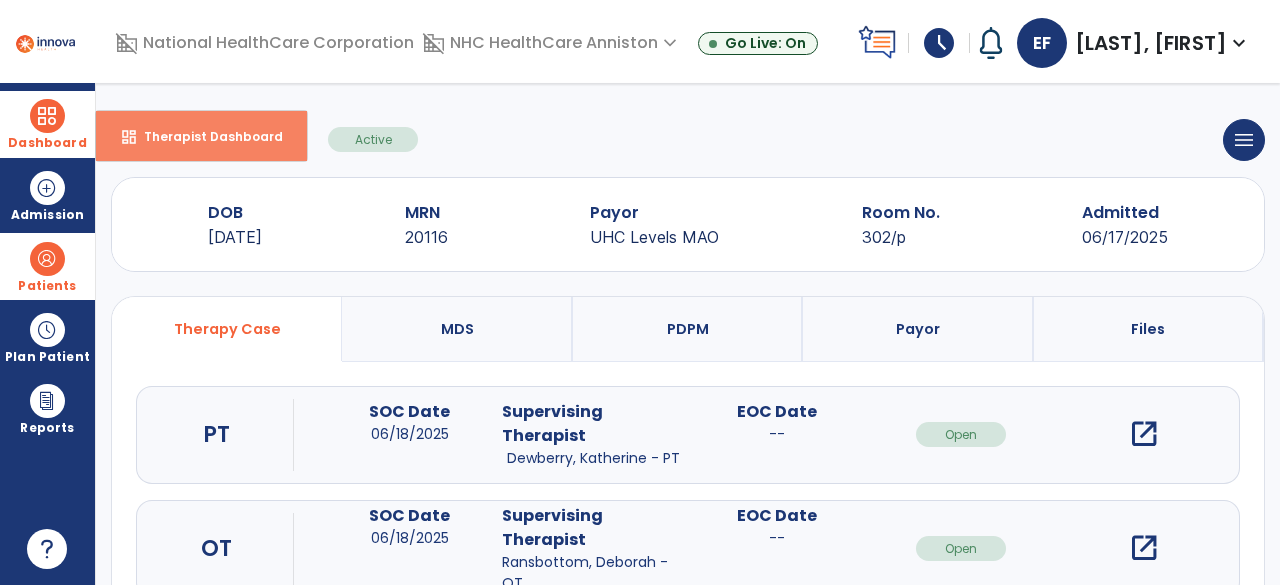 click on "Therapist Dashboard" at bounding box center (205, 136) 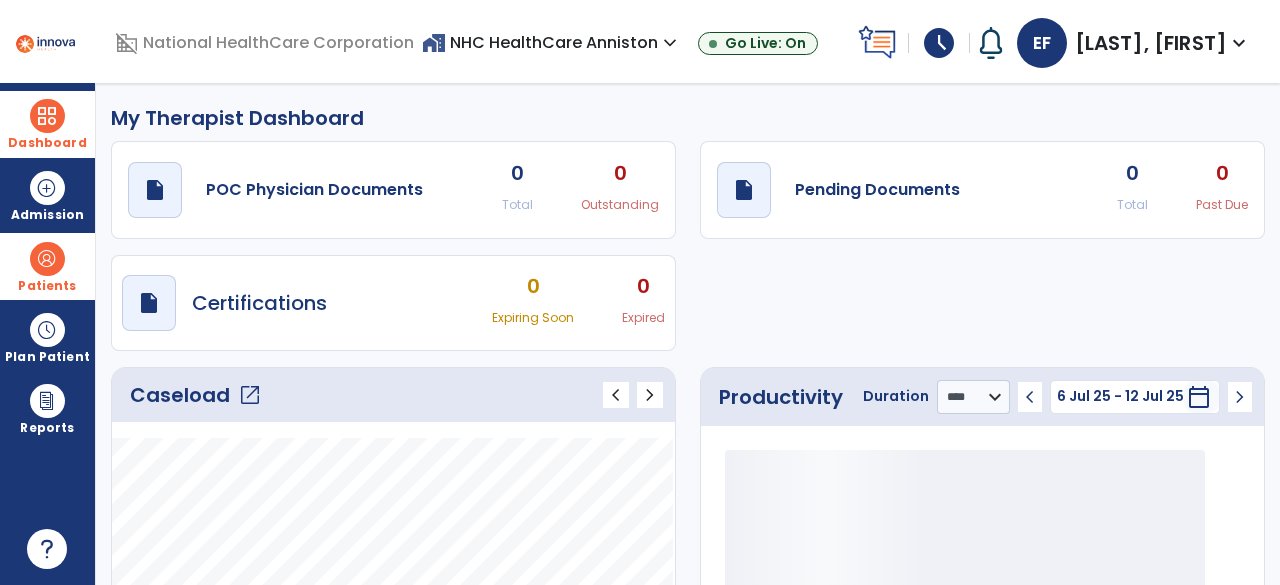 click on "Caseload   open_in_new   chevron_left   chevron_right" 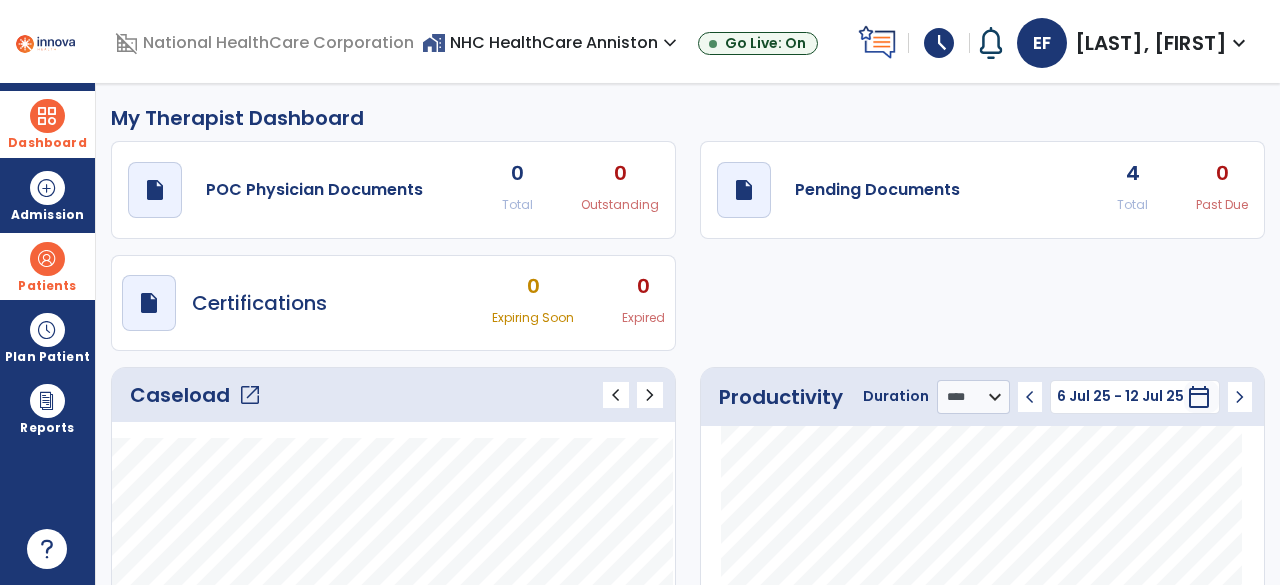 click on "open_in_new" 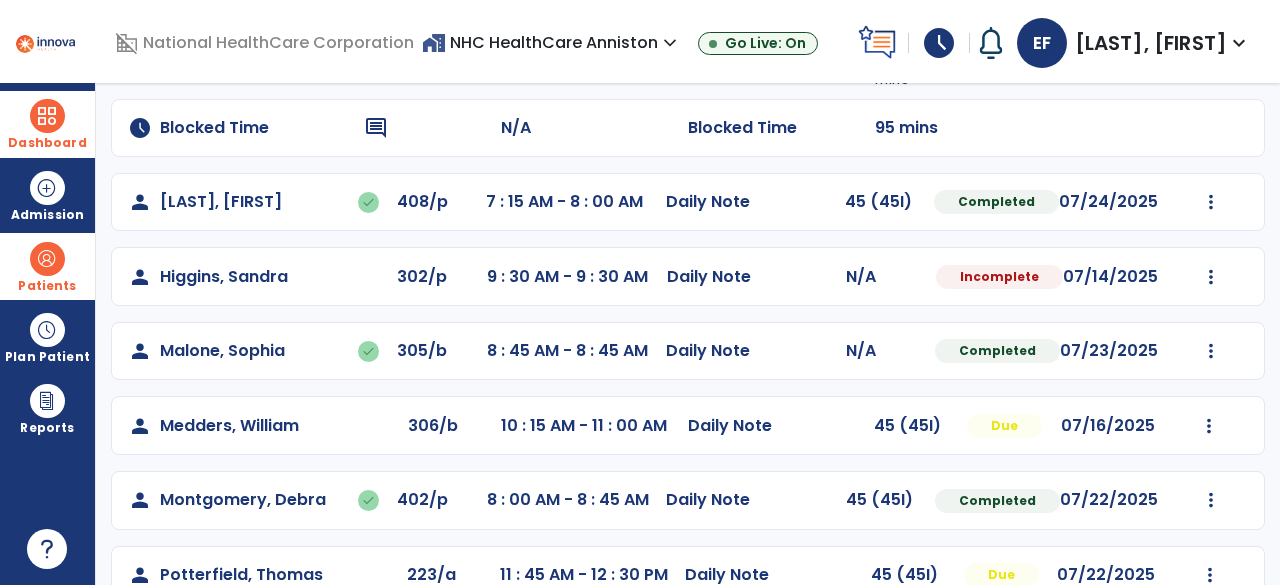 scroll, scrollTop: 66, scrollLeft: 0, axis: vertical 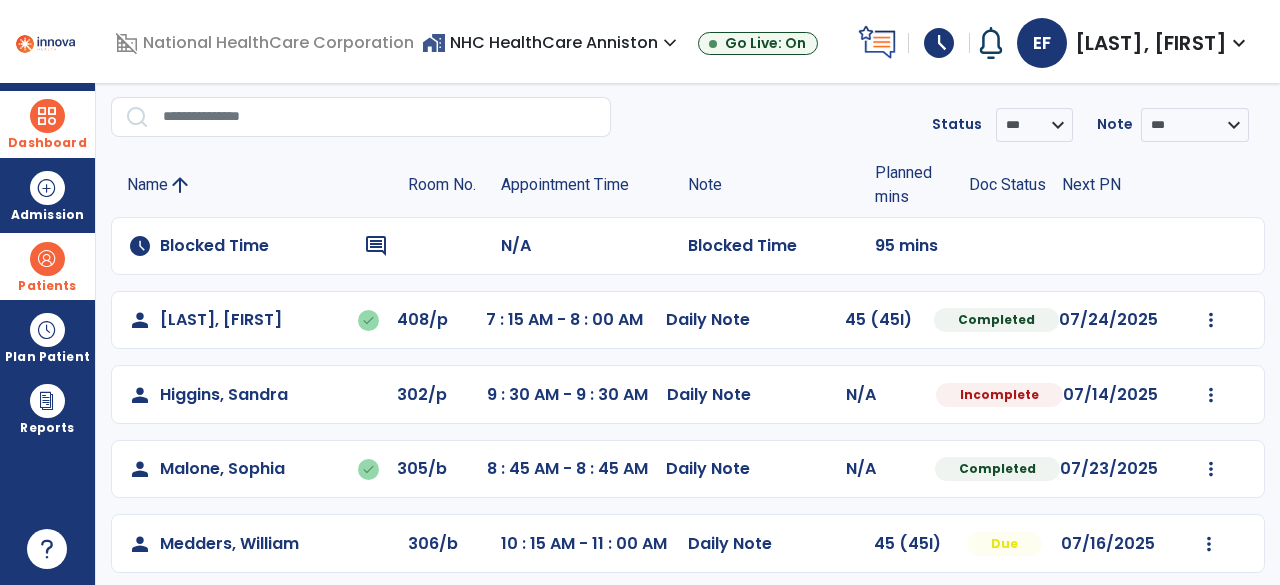 click on "Appointment Time" 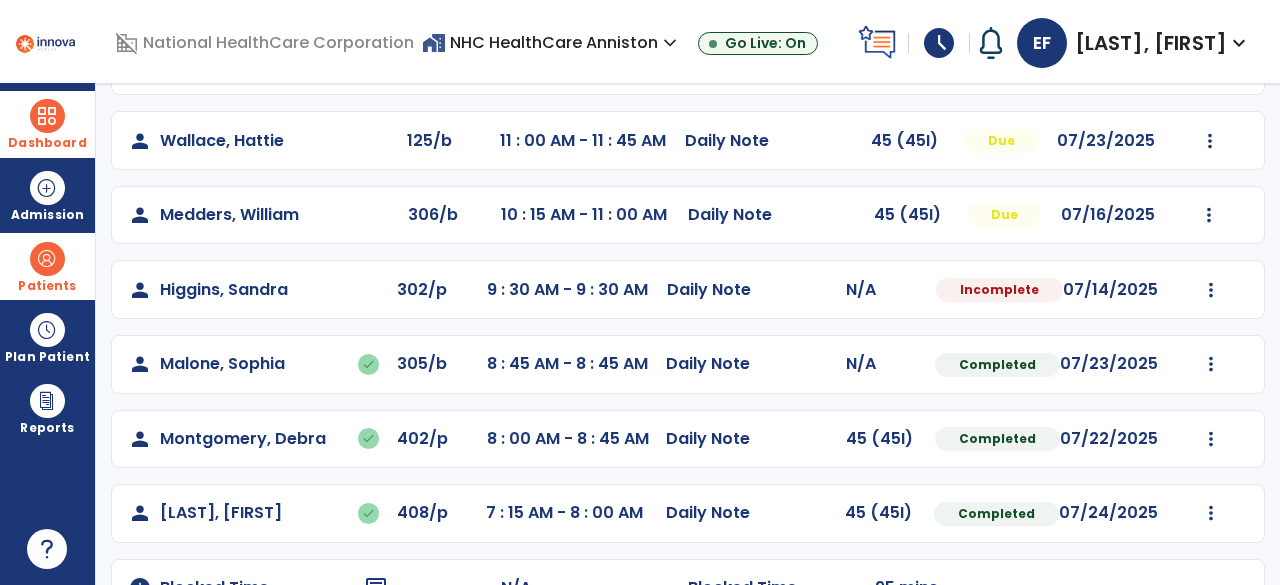 scroll, scrollTop: 0, scrollLeft: 0, axis: both 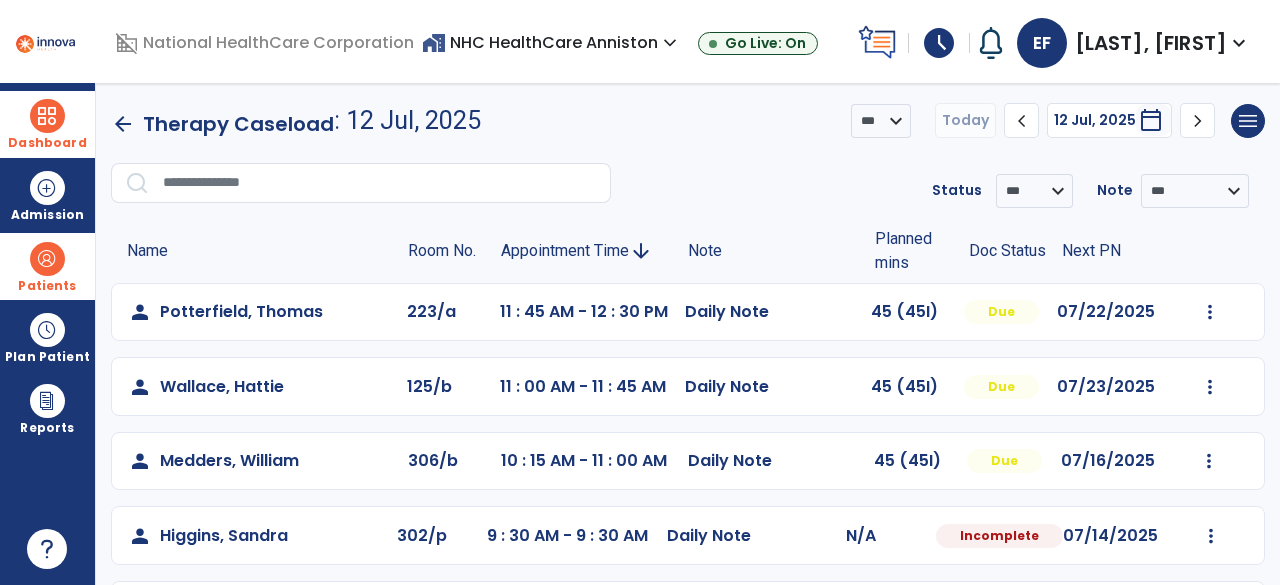 click on "Appointment Time" 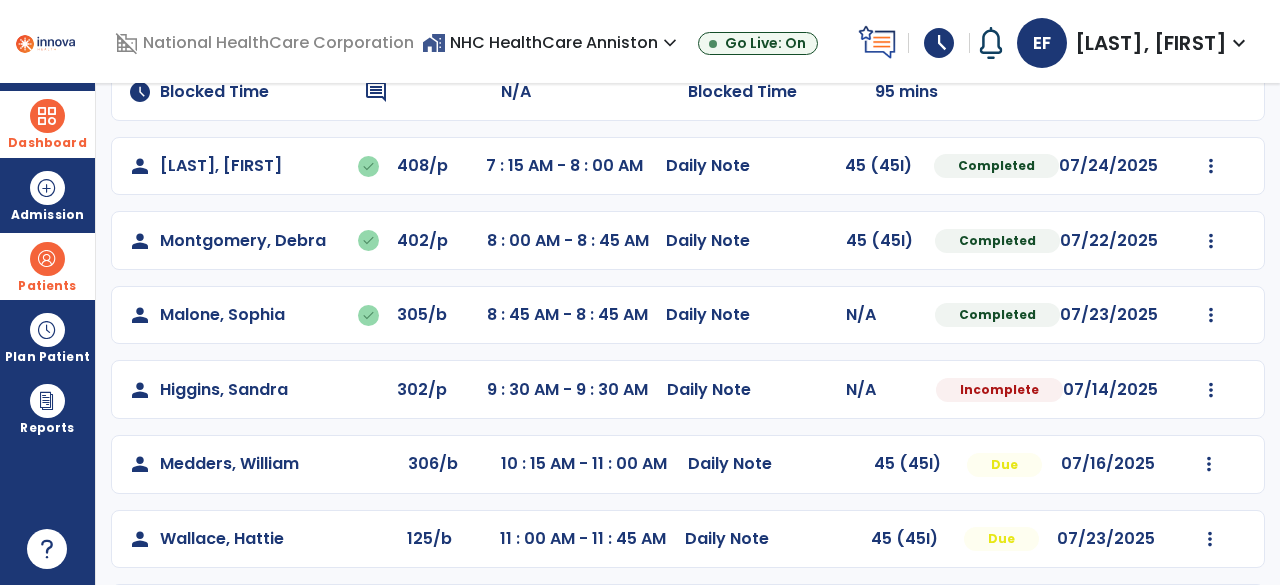 scroll, scrollTop: 298, scrollLeft: 0, axis: vertical 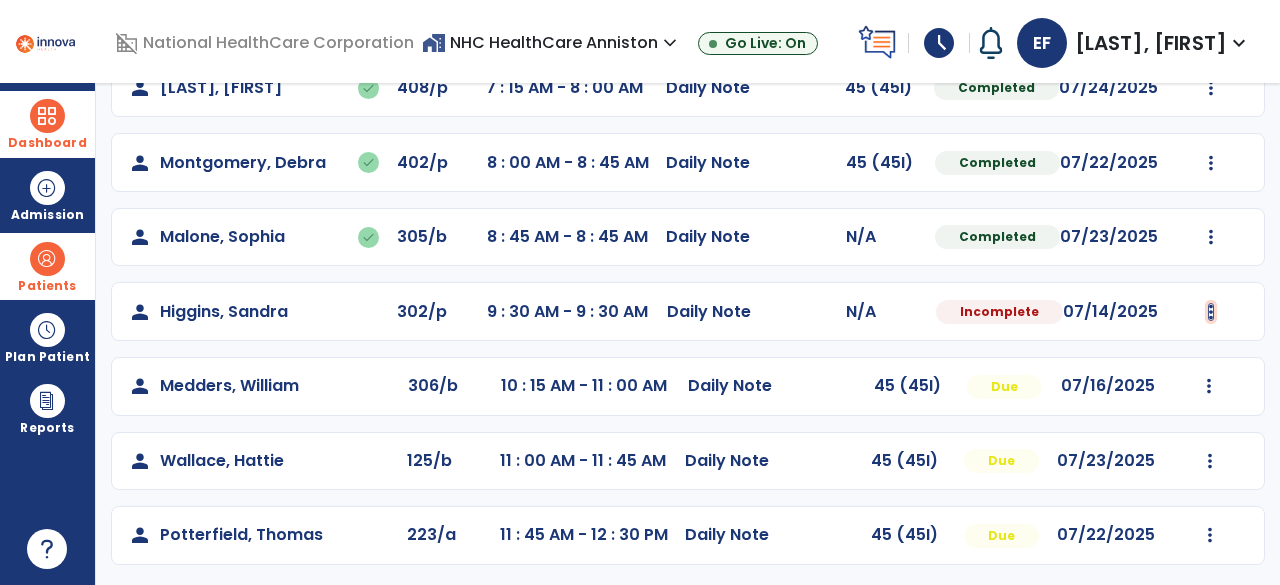 click at bounding box center [1211, 88] 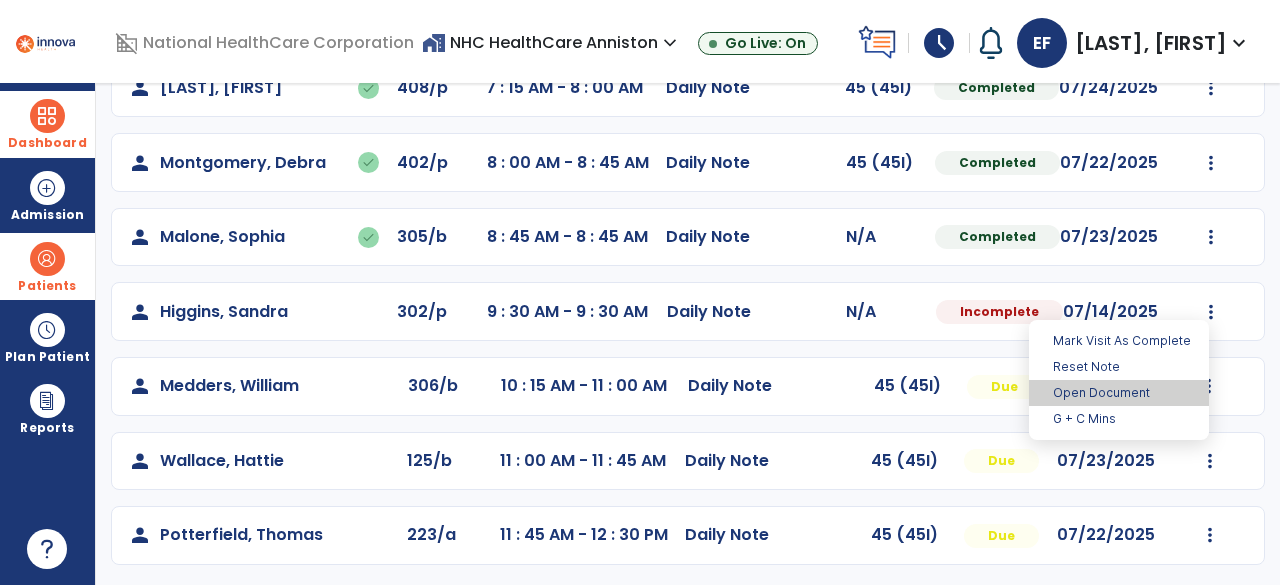 click on "Open Document" at bounding box center (1119, 393) 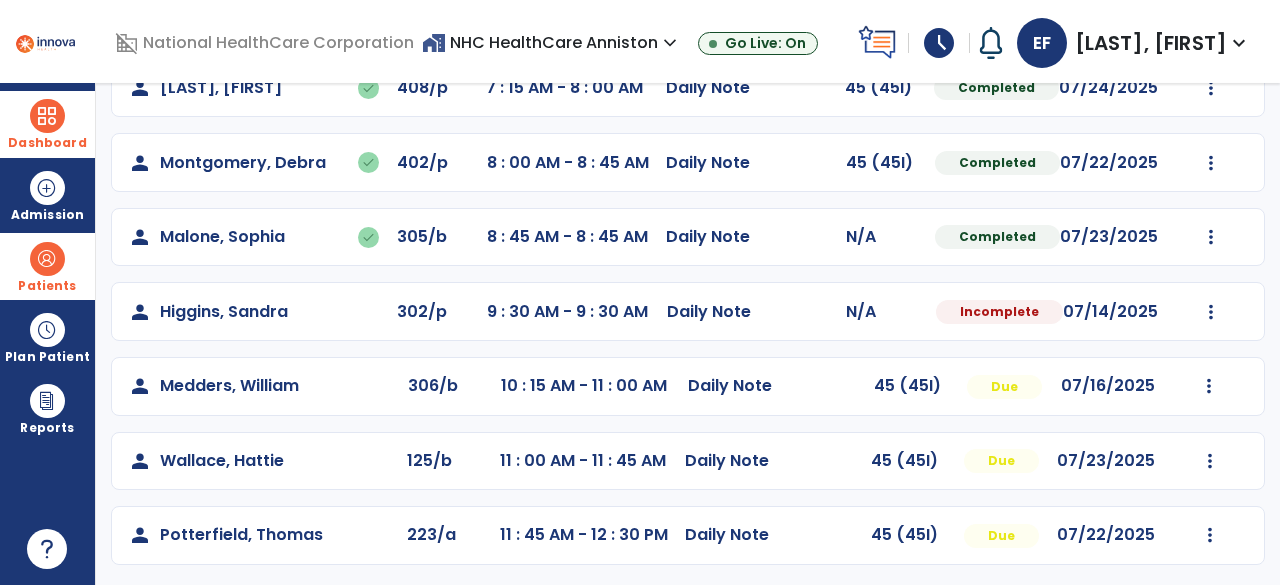 select on "*" 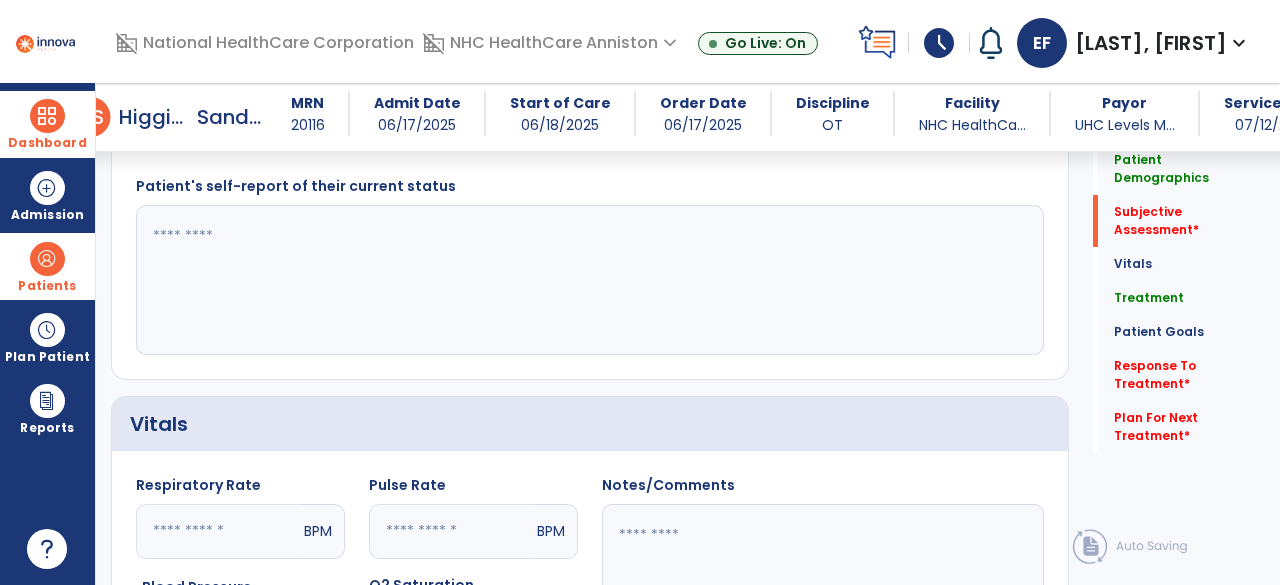 scroll, scrollTop: 427, scrollLeft: 0, axis: vertical 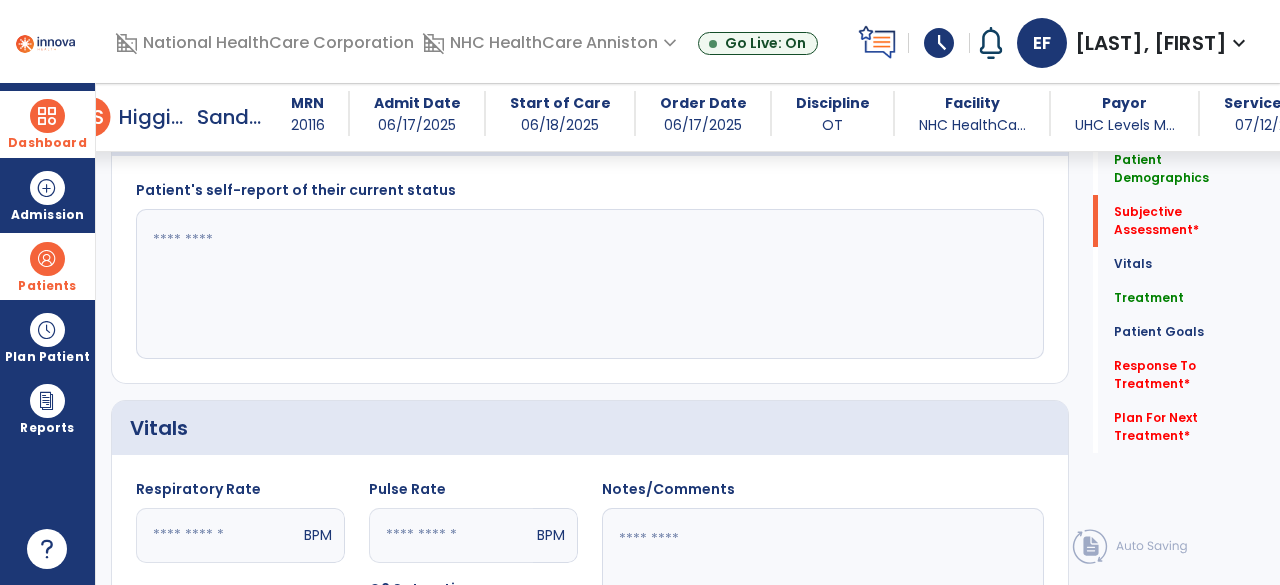 click 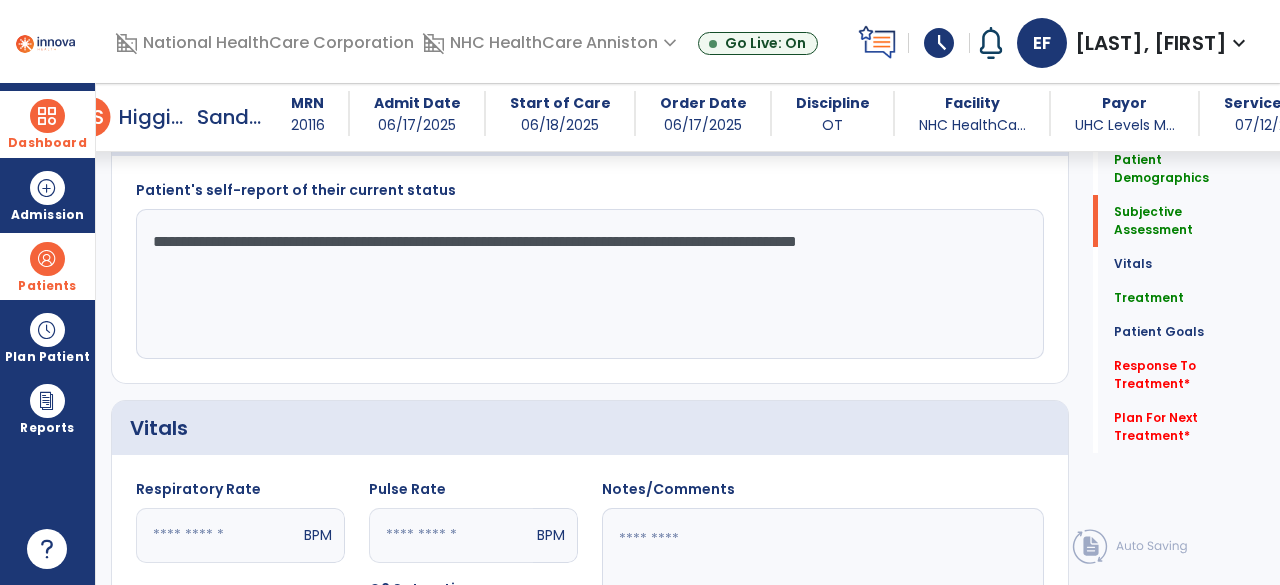 click on "**********" 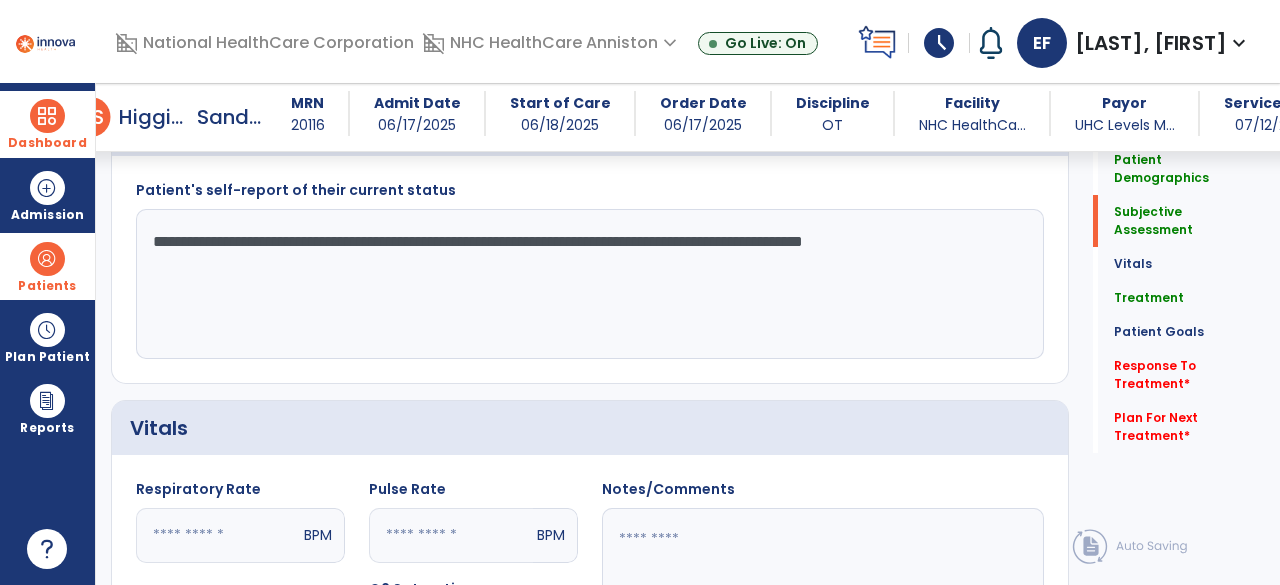 click on "**********" 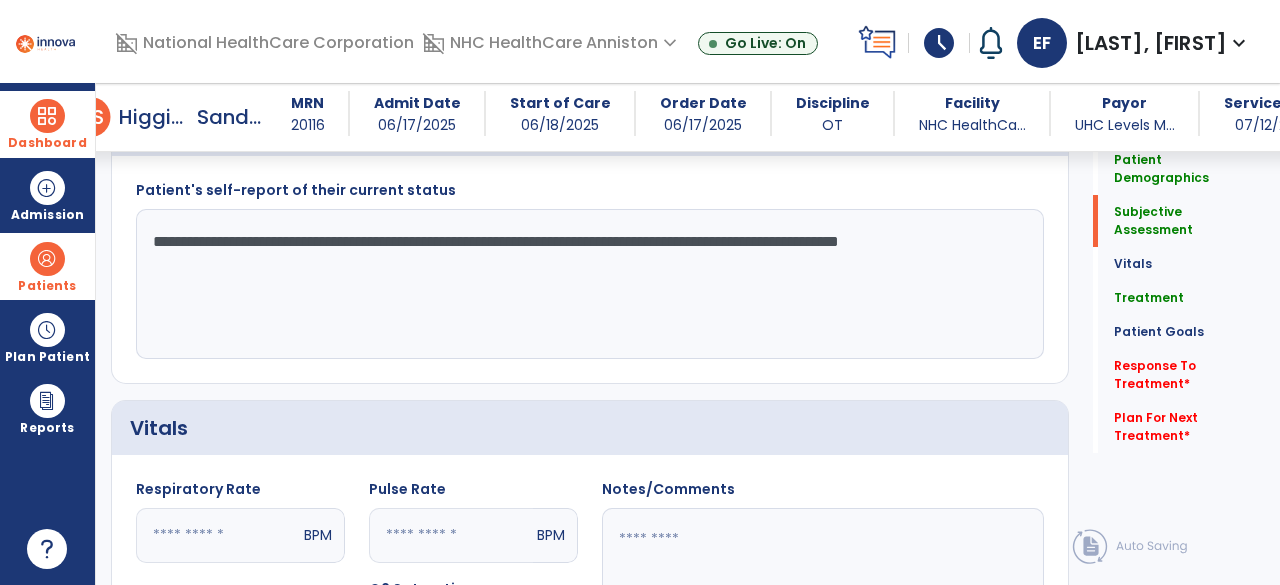 click on "**********" 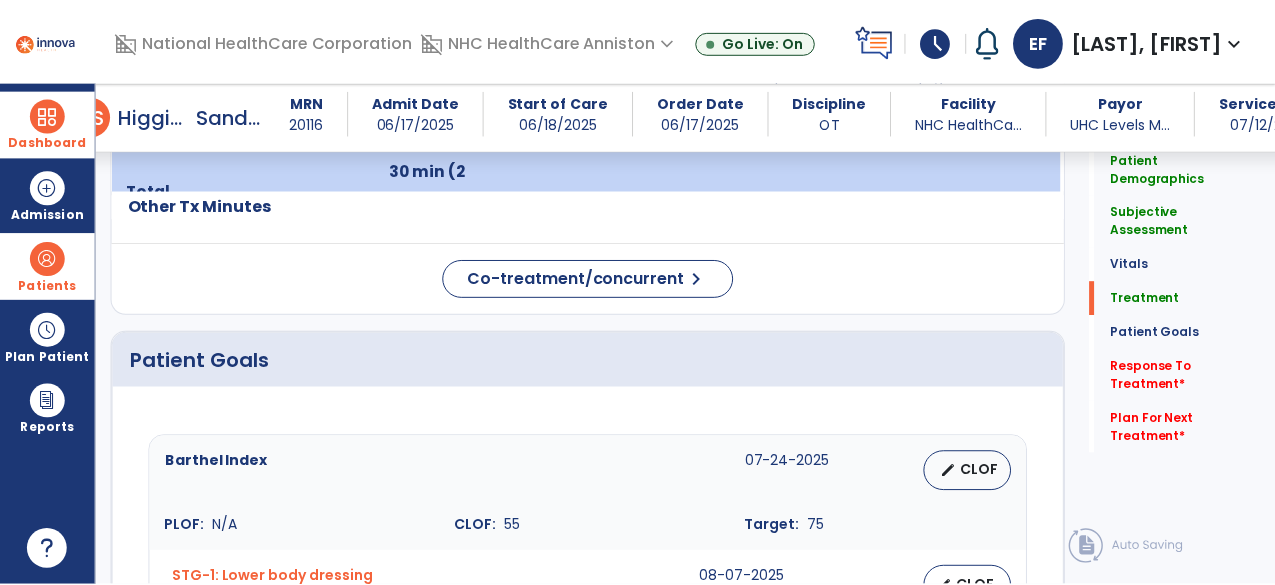 scroll, scrollTop: 1168, scrollLeft: 0, axis: vertical 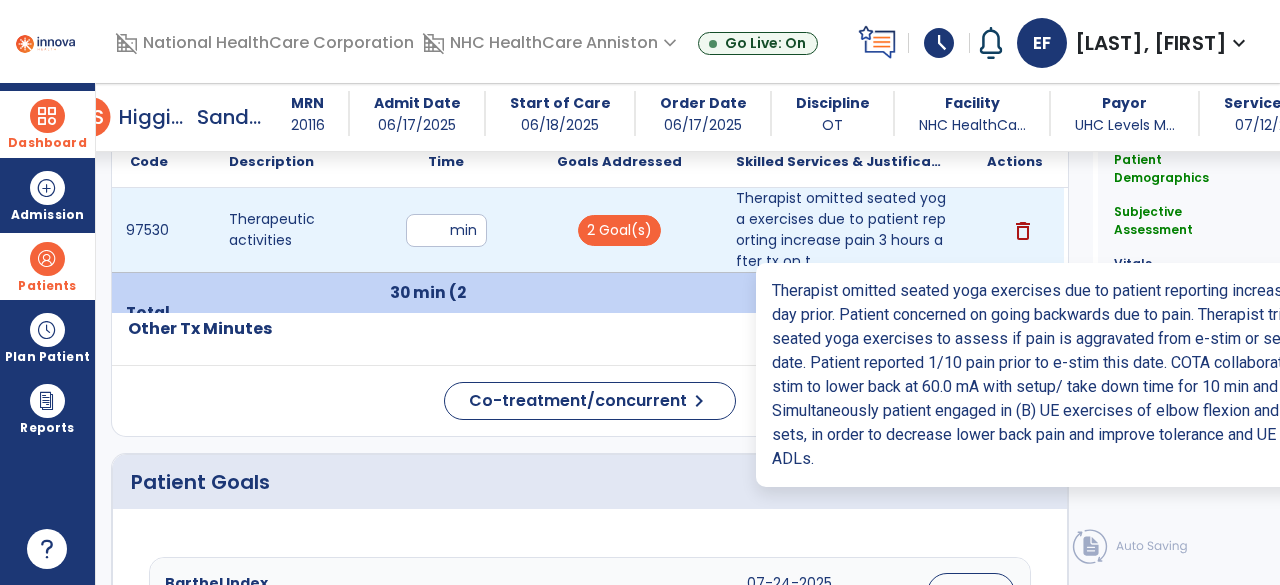 type on "**********" 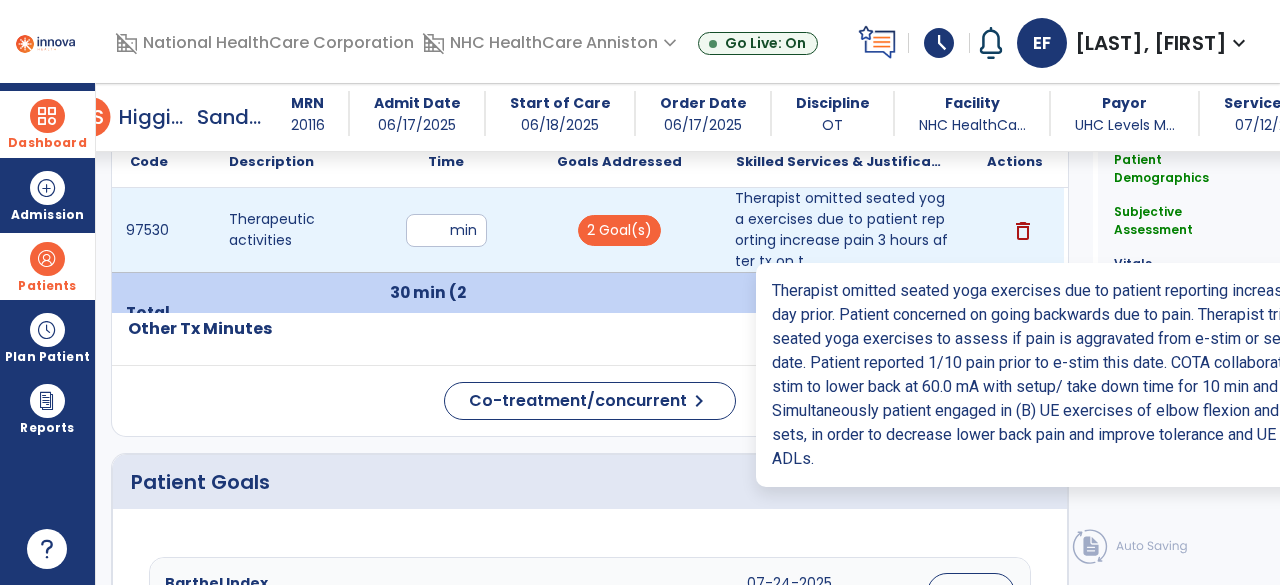 click on "Therapist omitted seated yoga exercises due to patient reporting increase pain 3 hours after tx on t..." at bounding box center [841, 230] 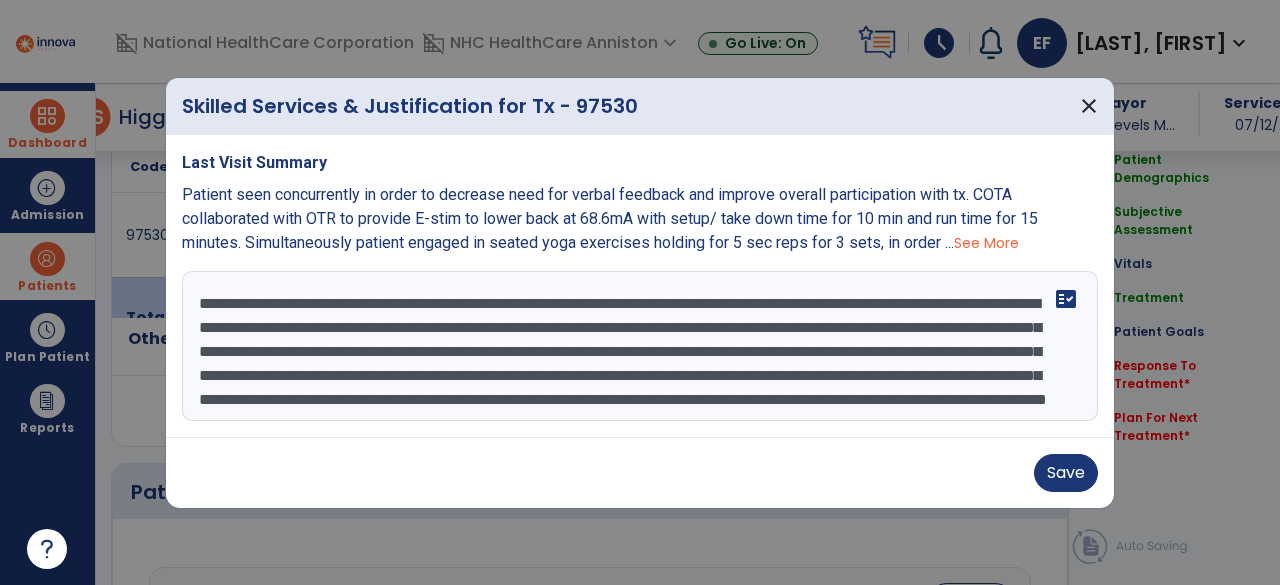 scroll, scrollTop: 1168, scrollLeft: 0, axis: vertical 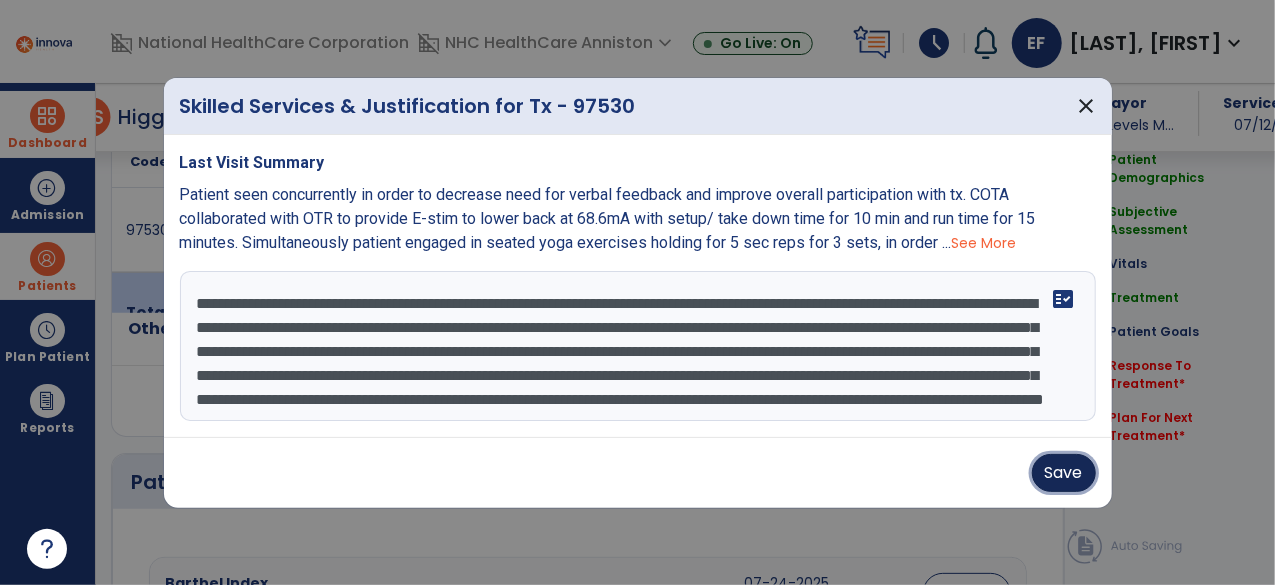 click on "Save" at bounding box center (1064, 473) 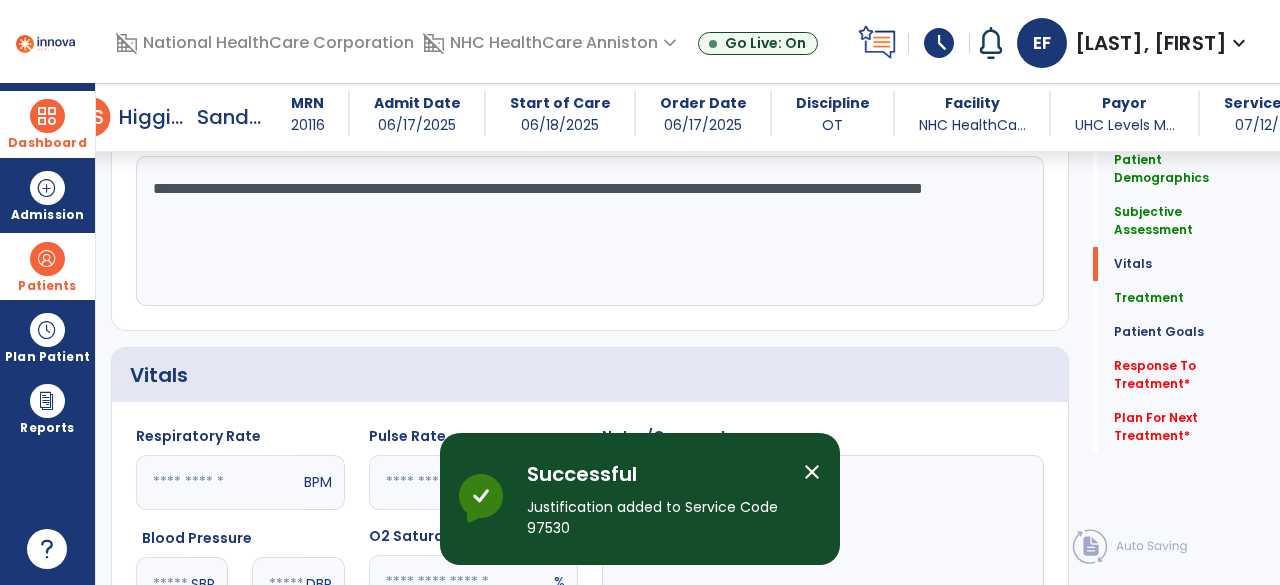 scroll, scrollTop: 428, scrollLeft: 0, axis: vertical 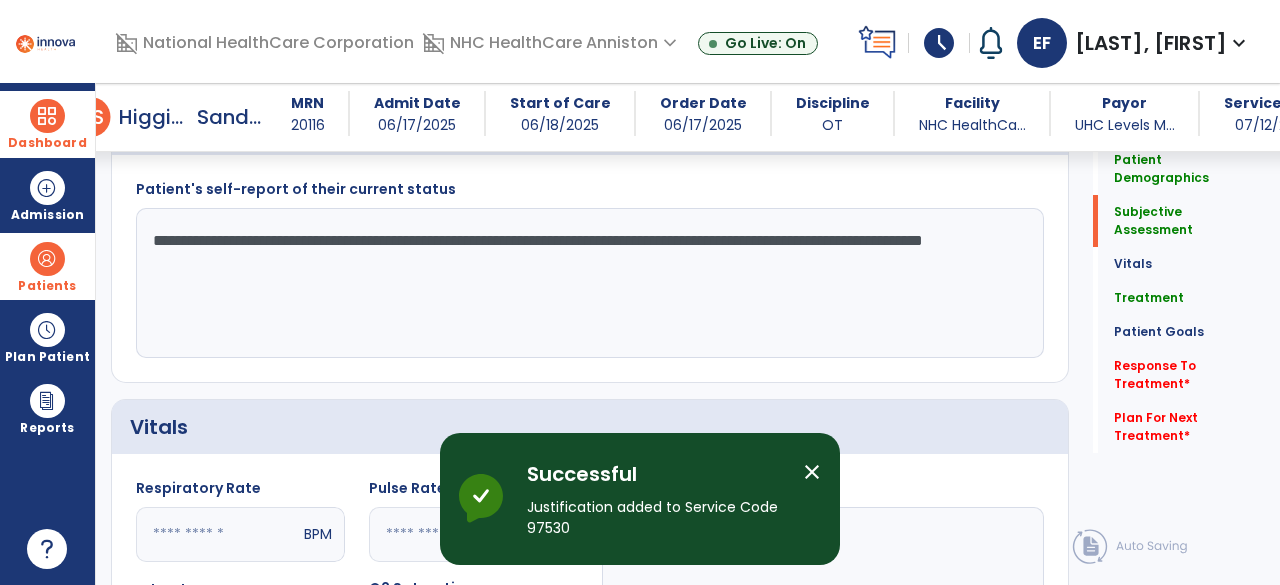 drag, startPoint x: 674, startPoint y: 309, endPoint x: 649, endPoint y: 285, distance: 34.655445 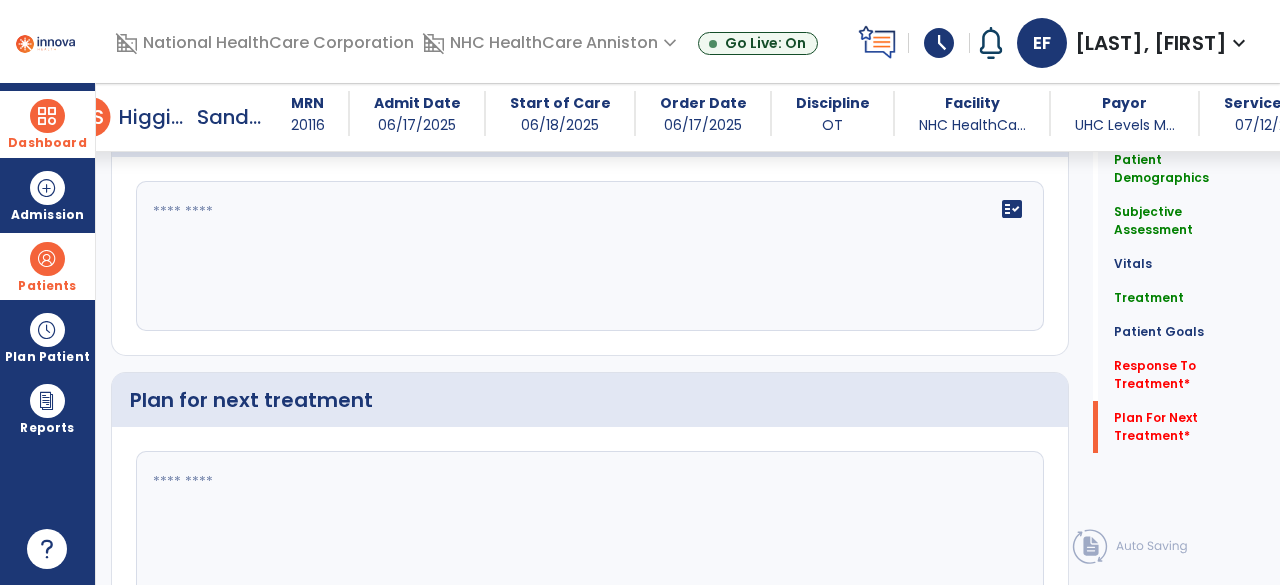 scroll, scrollTop: 2637, scrollLeft: 0, axis: vertical 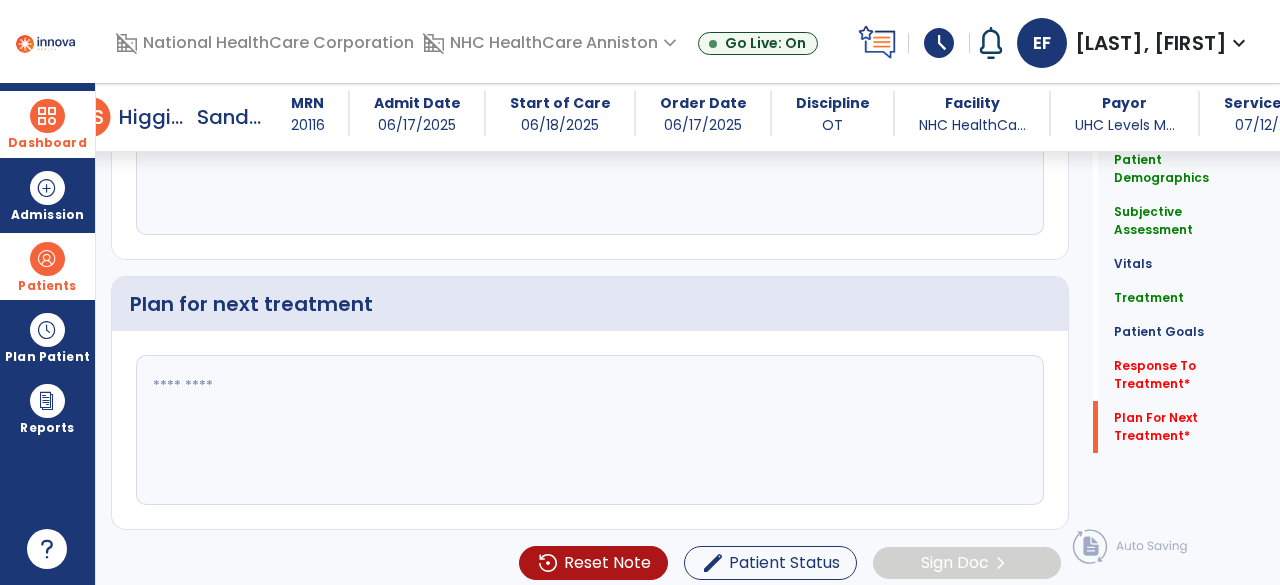 click 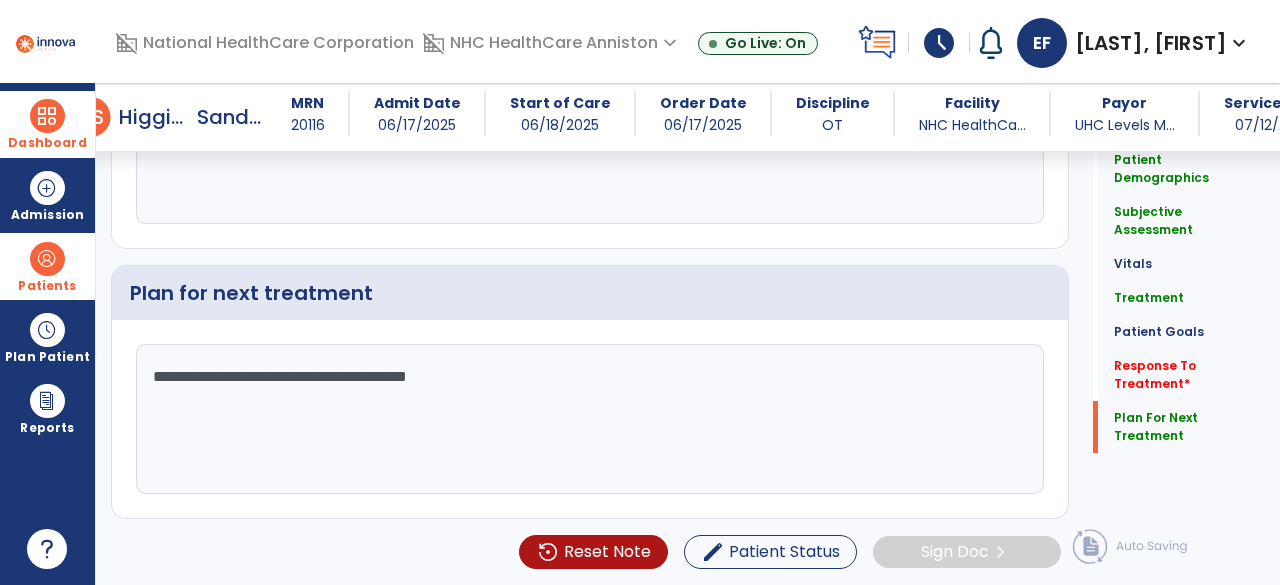 scroll, scrollTop: 2637, scrollLeft: 0, axis: vertical 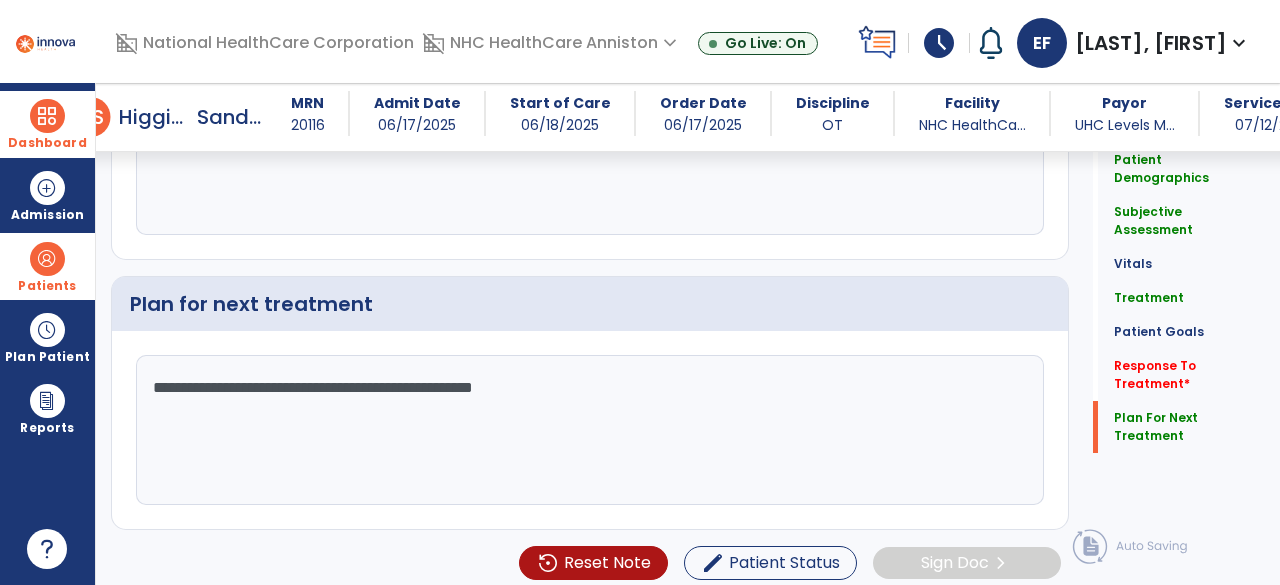 click on "**********" 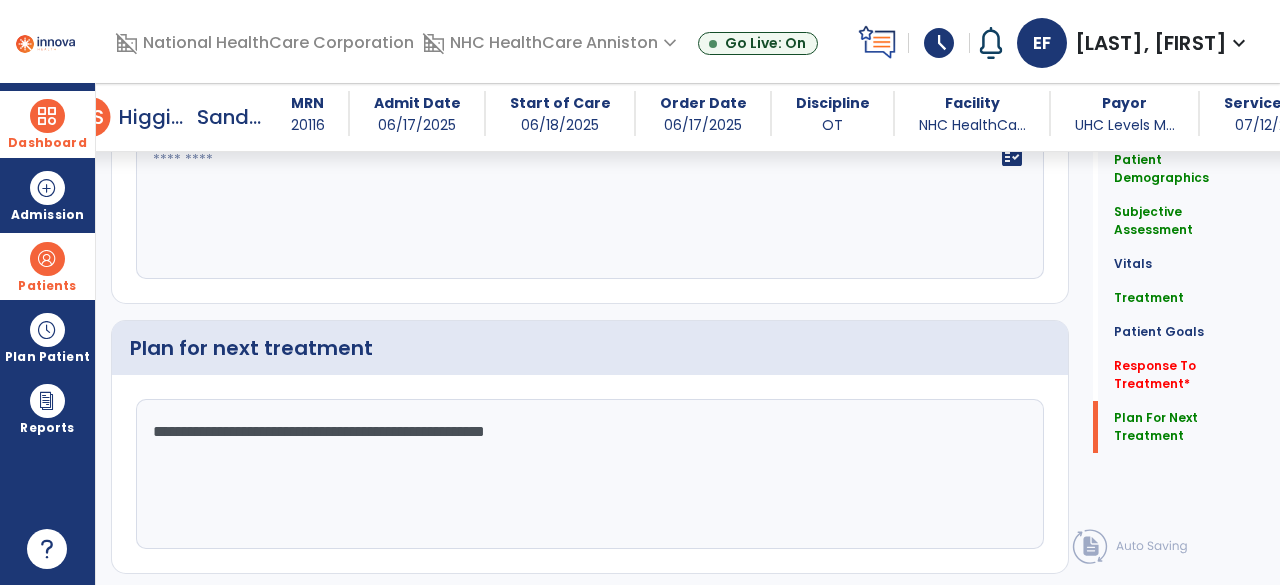 scroll, scrollTop: 2637, scrollLeft: 0, axis: vertical 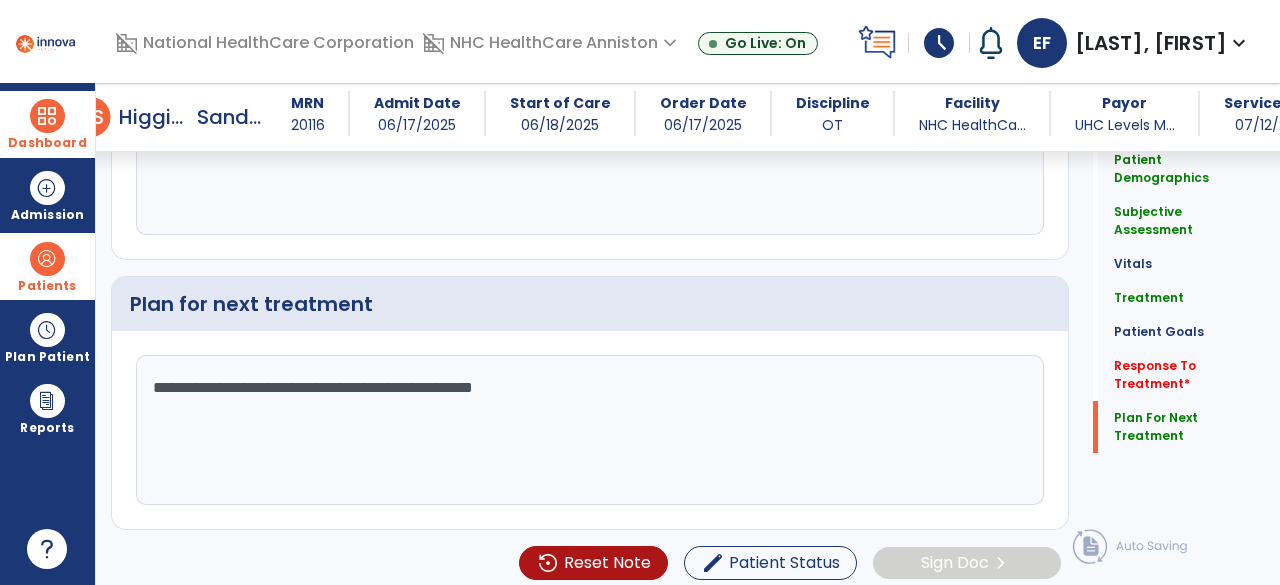 drag, startPoint x: 478, startPoint y: 379, endPoint x: 642, endPoint y: 391, distance: 164.43843 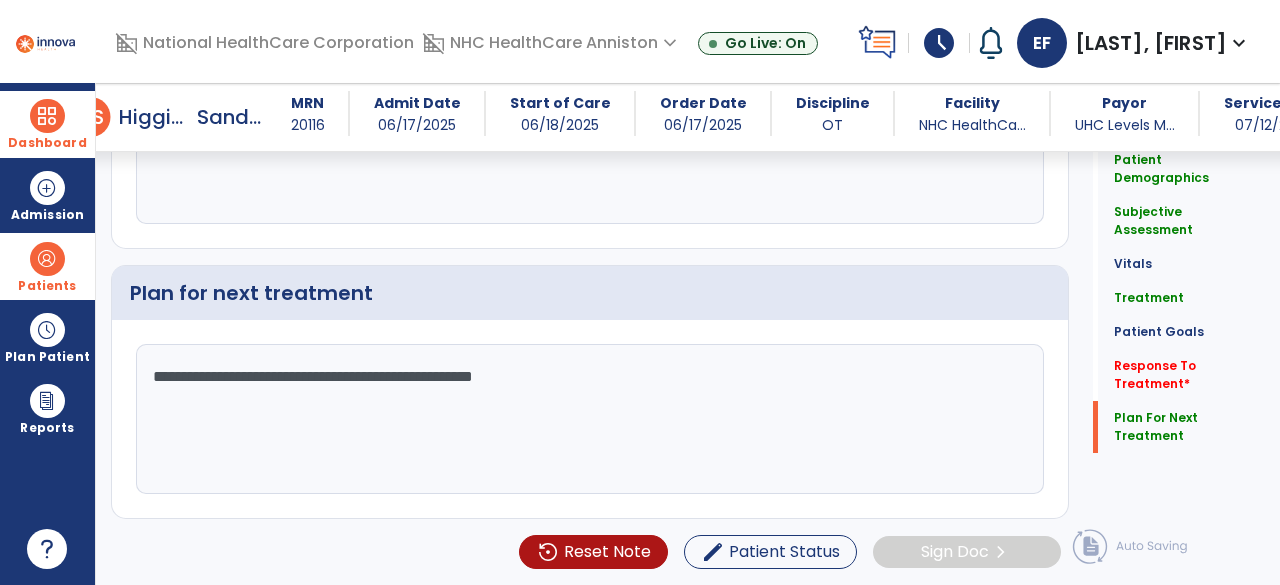 scroll, scrollTop: 2637, scrollLeft: 0, axis: vertical 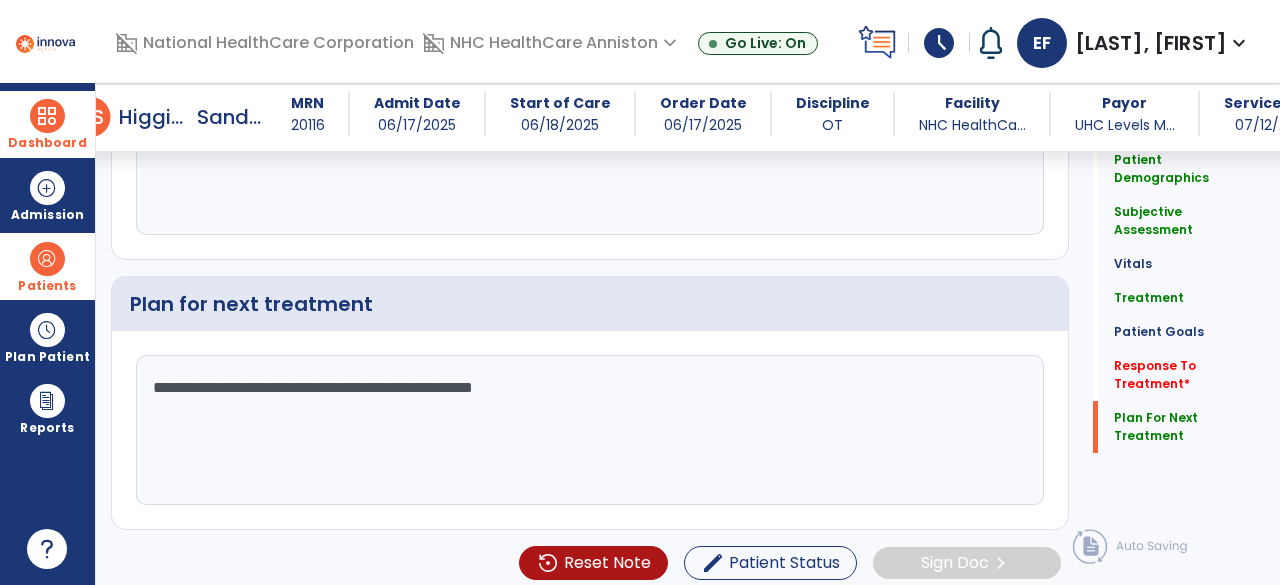 click on "**********" 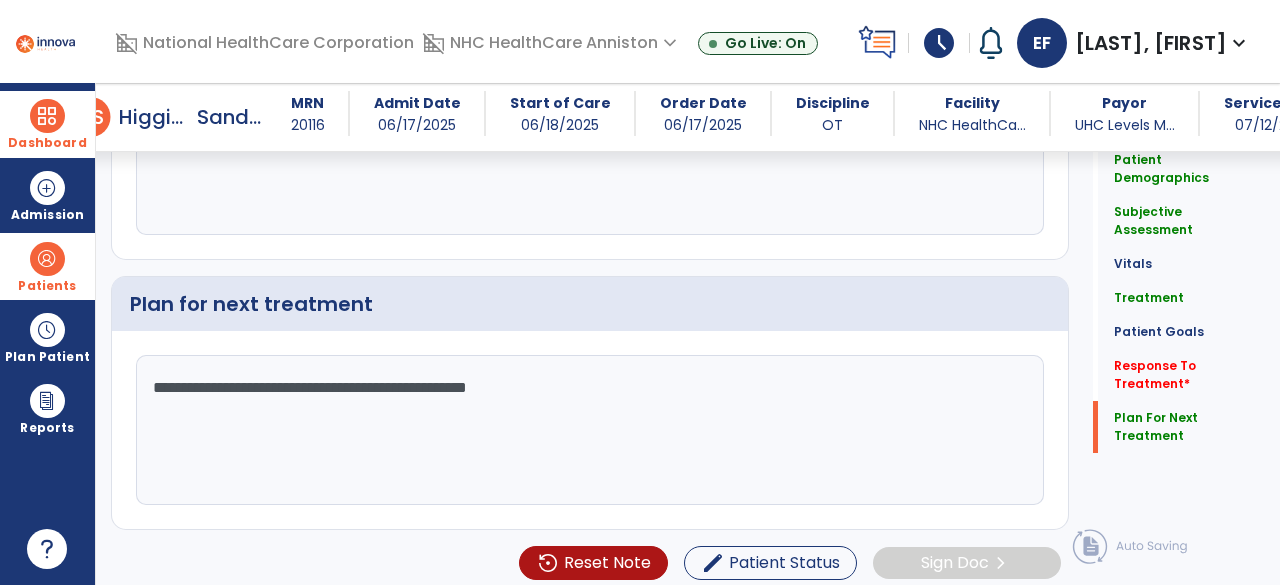 drag, startPoint x: 466, startPoint y: 379, endPoint x: 626, endPoint y: 373, distance: 160.11246 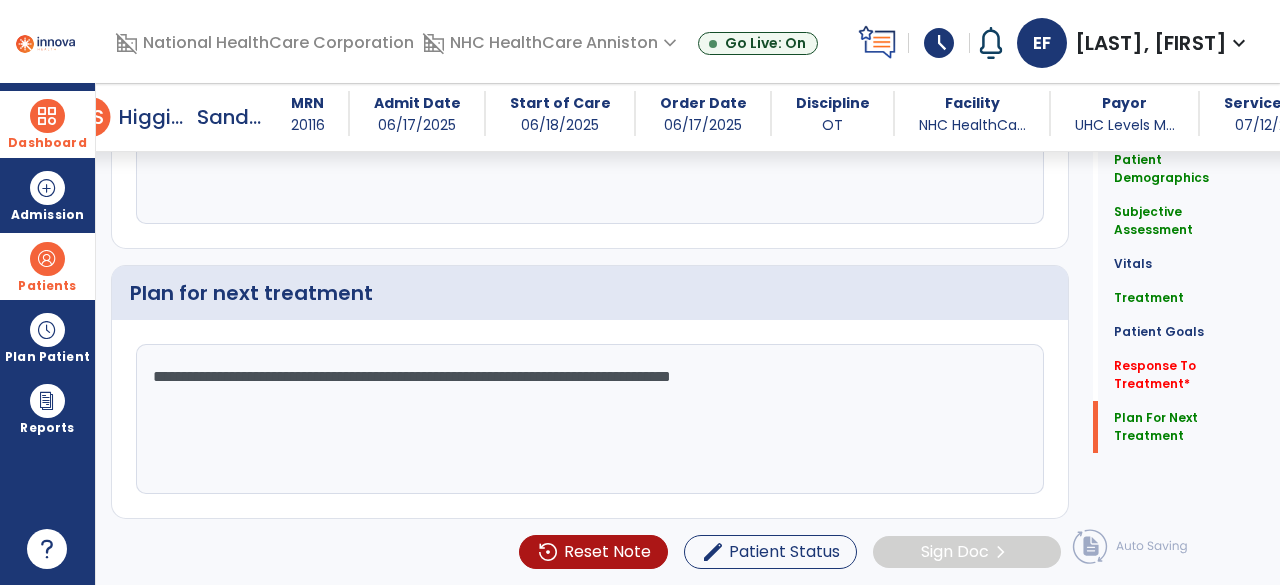 scroll, scrollTop: 2637, scrollLeft: 0, axis: vertical 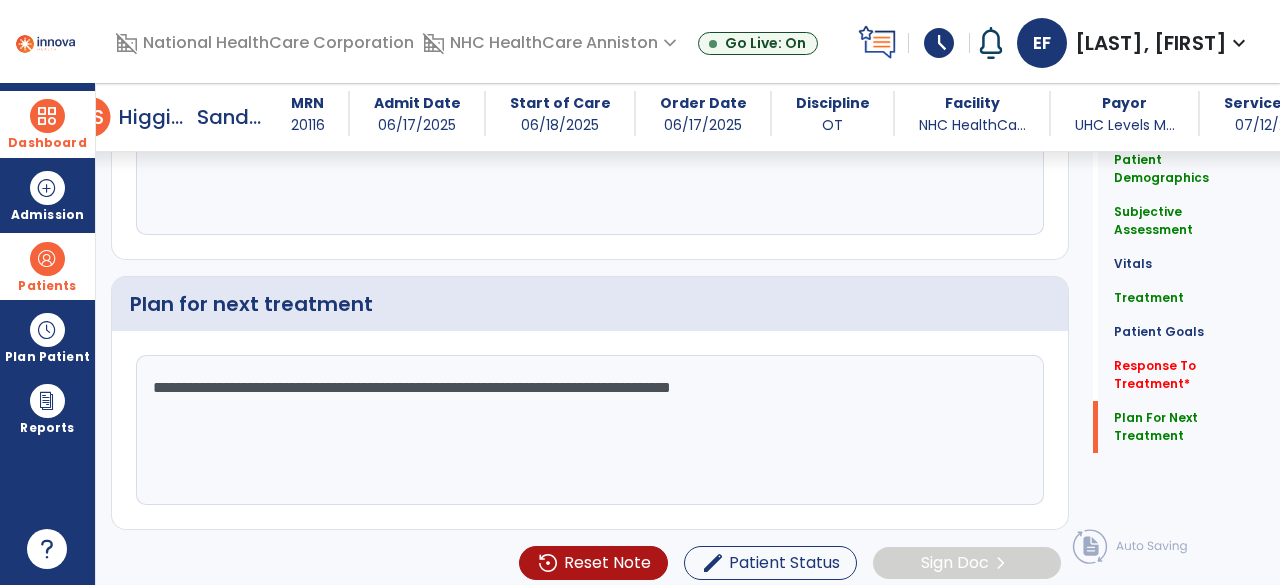 click on "**********" 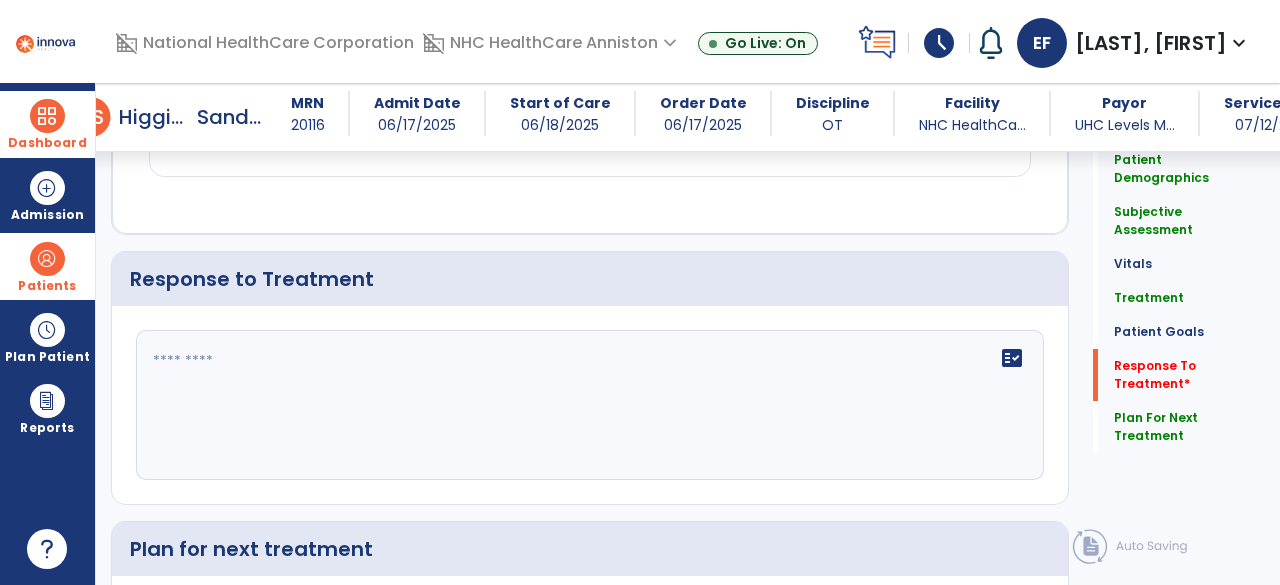 scroll, scrollTop: 2348, scrollLeft: 0, axis: vertical 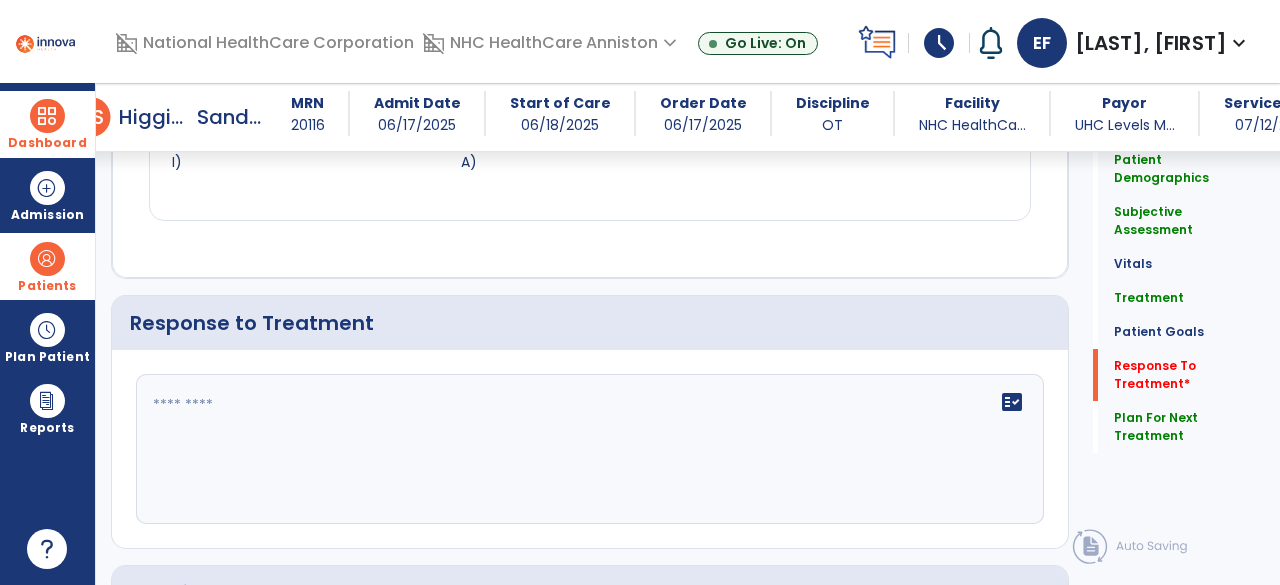 type on "**********" 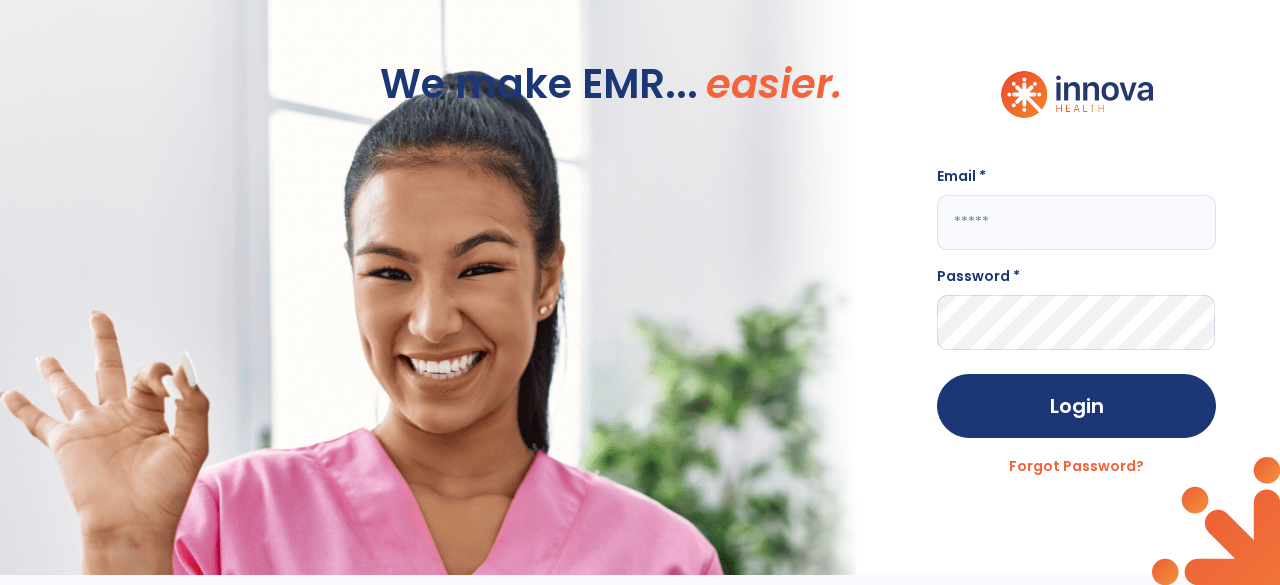 scroll, scrollTop: 0, scrollLeft: 0, axis: both 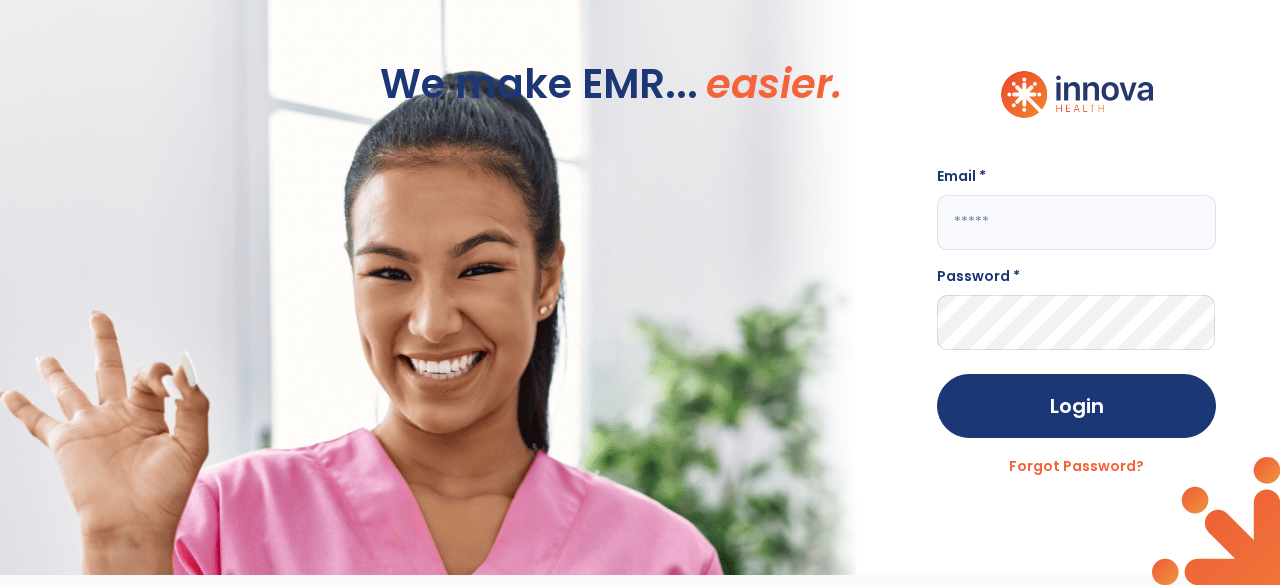 click 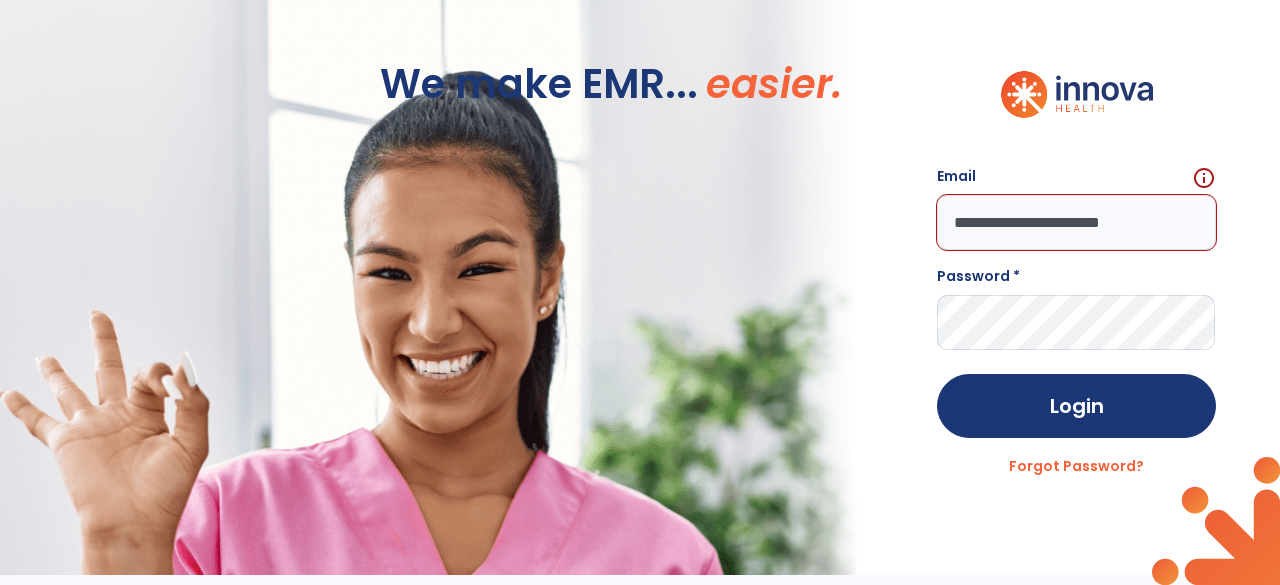 type on "**********" 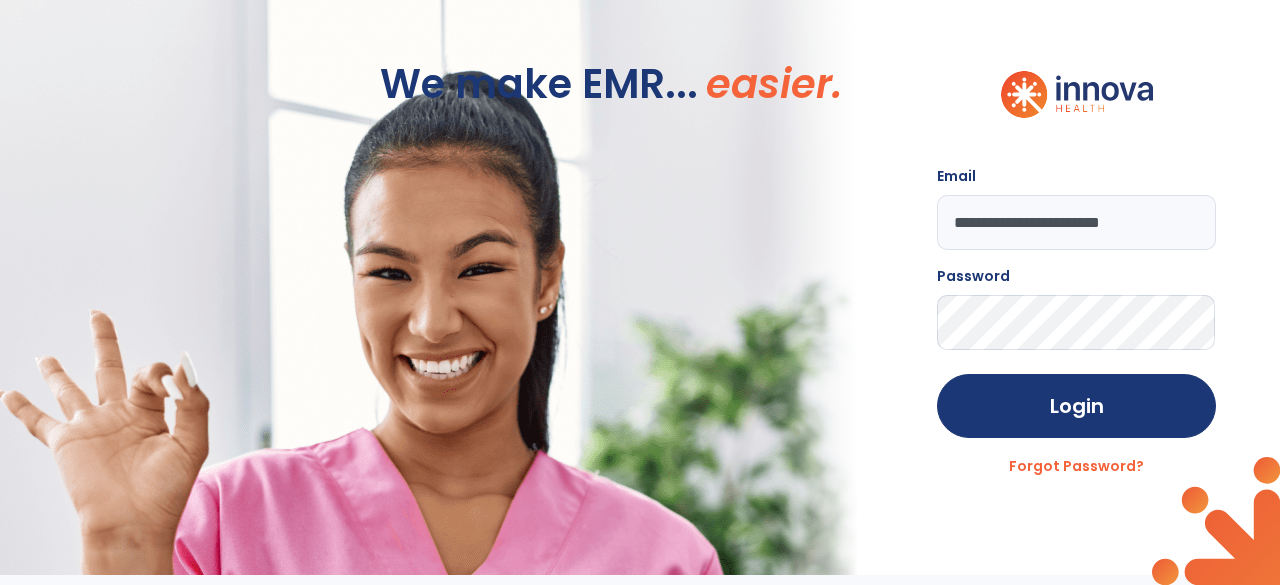 click on "Login" 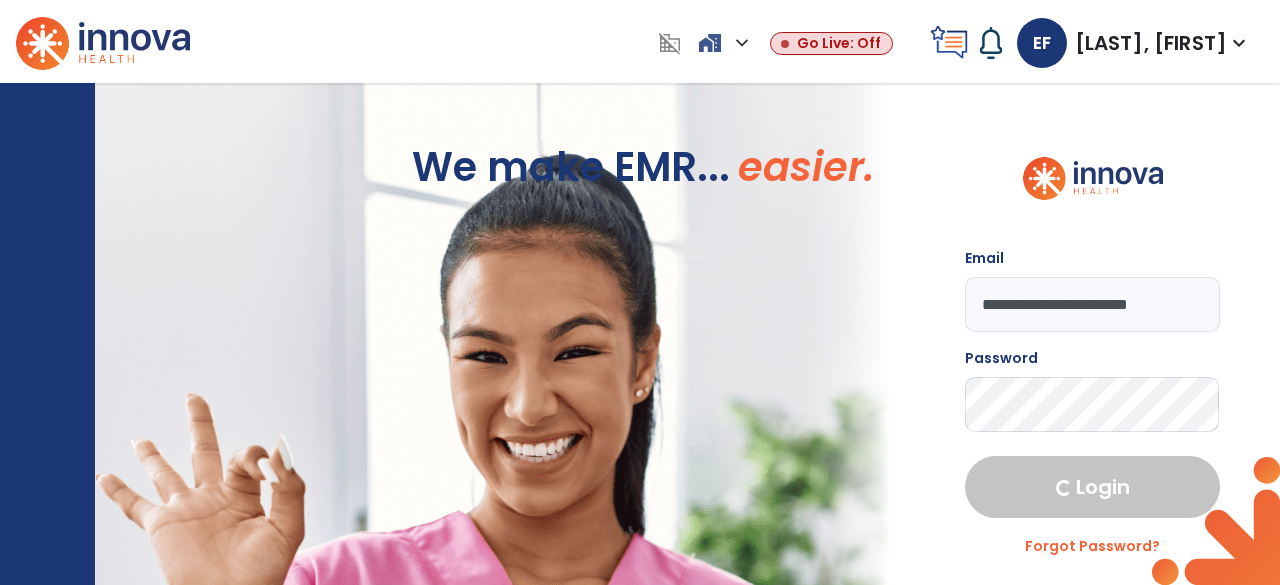 select on "****" 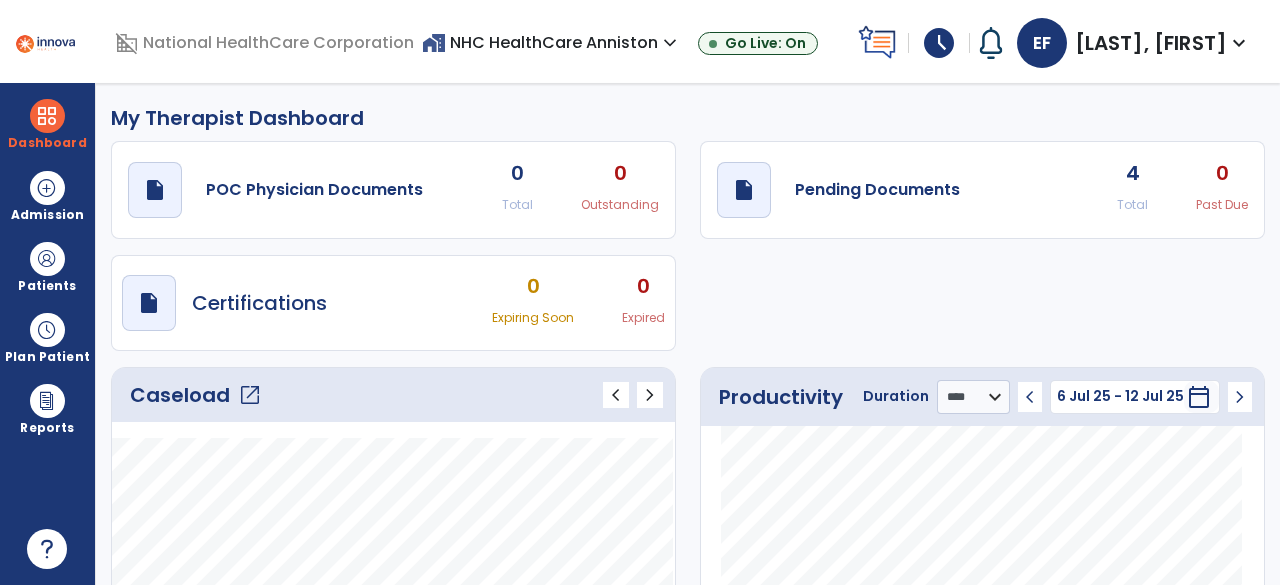 click on "open_in_new" 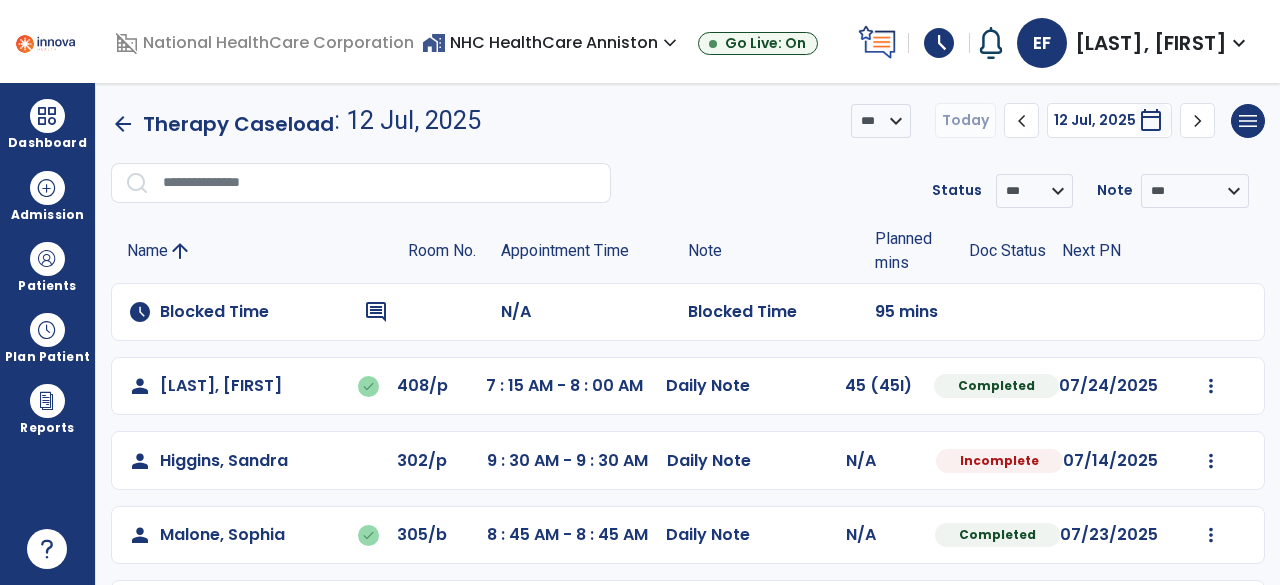 scroll, scrollTop: 69, scrollLeft: 0, axis: vertical 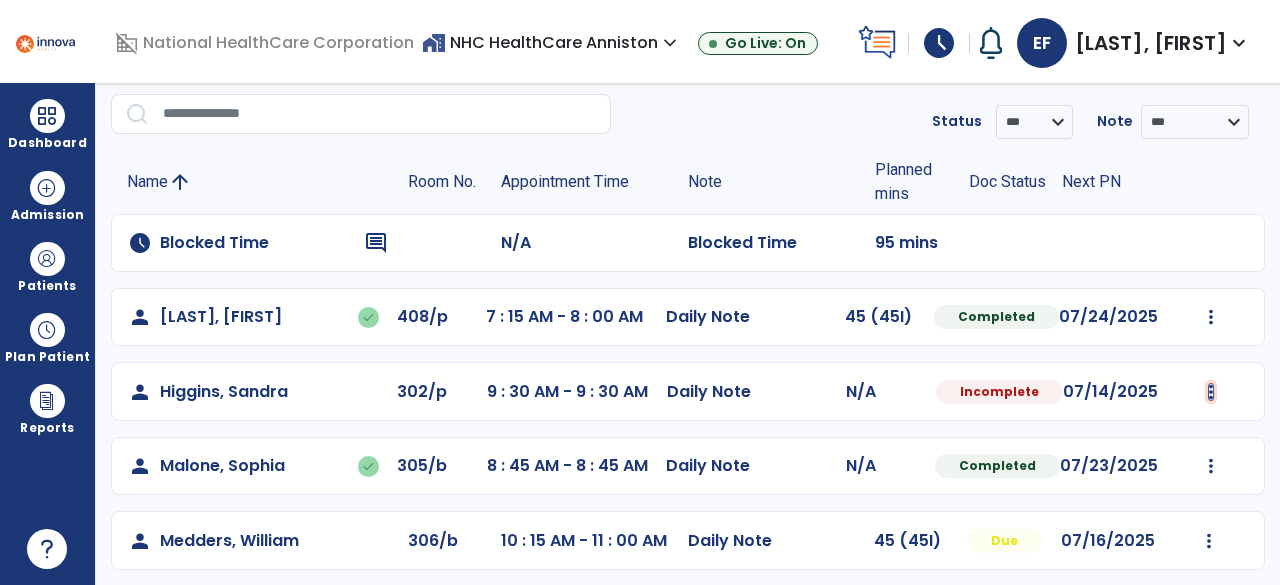 click at bounding box center [1211, 317] 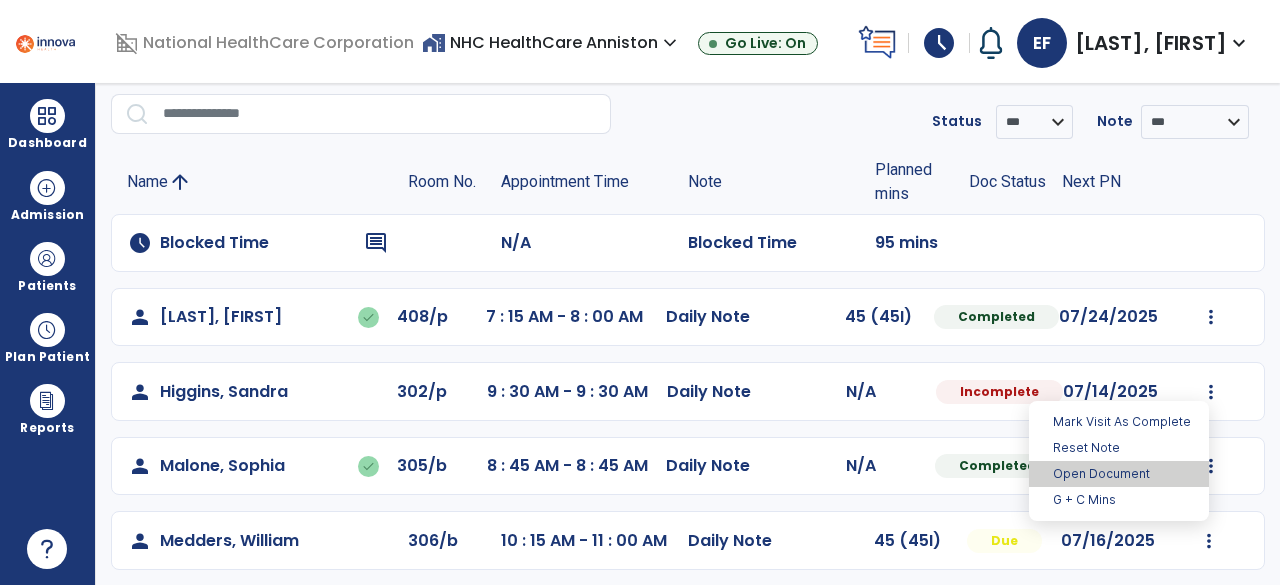 click on "Open Document" at bounding box center [1119, 474] 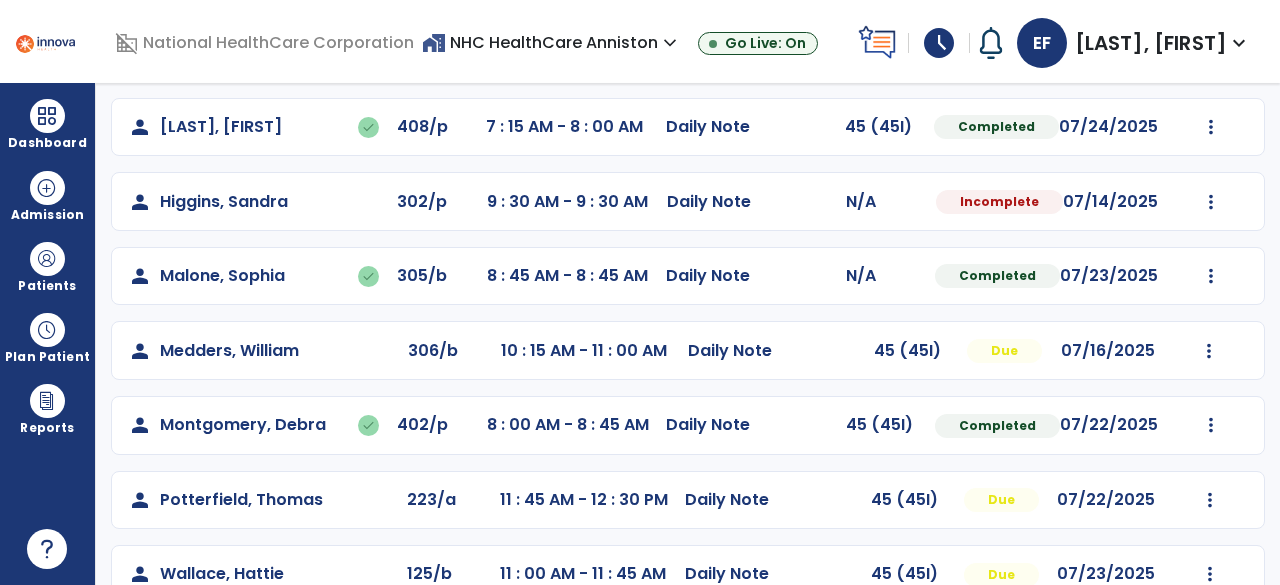 select on "*" 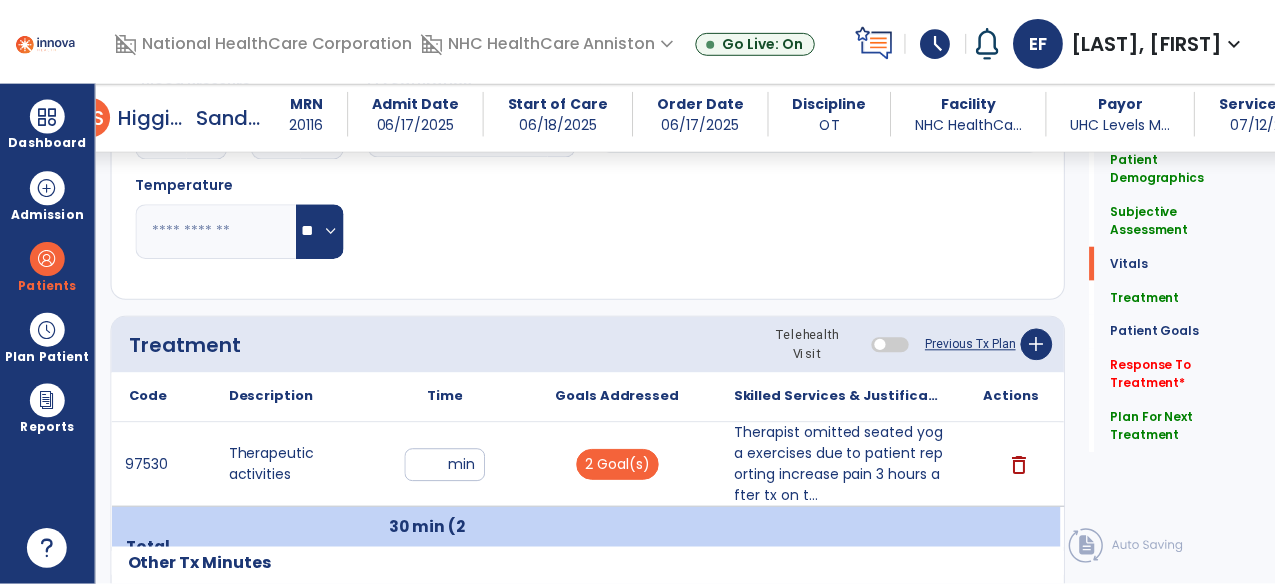scroll, scrollTop: 1022, scrollLeft: 0, axis: vertical 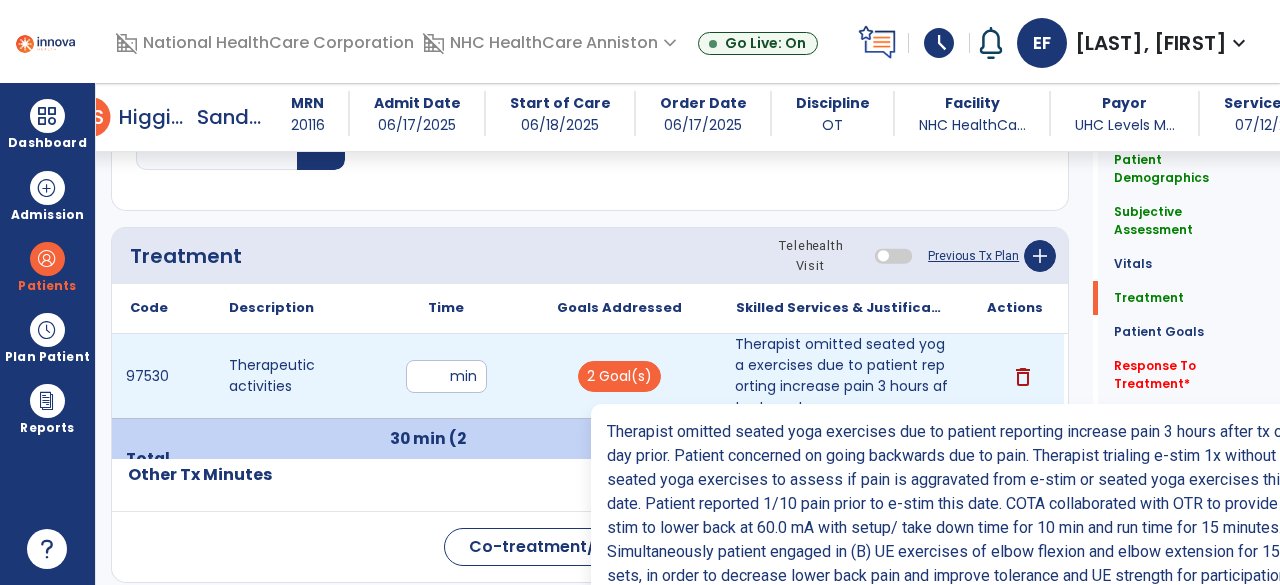 click on "Therapist omitted seated yoga exercises due to patient reporting increase pain 3 hours after tx on t..." at bounding box center (841, 376) 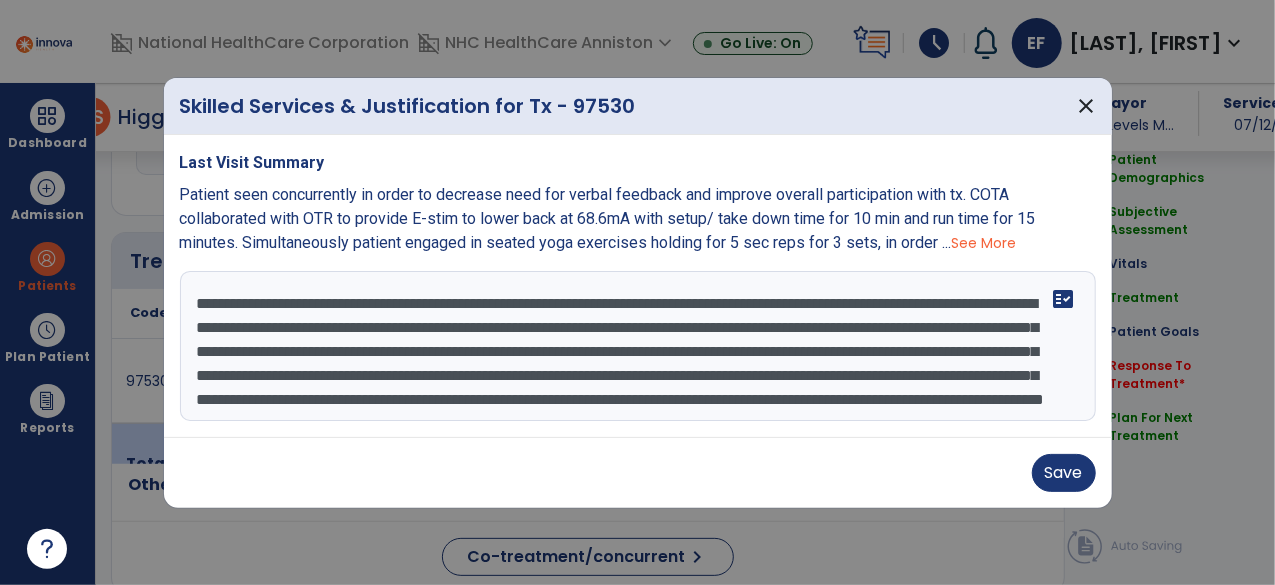 scroll, scrollTop: 1022, scrollLeft: 0, axis: vertical 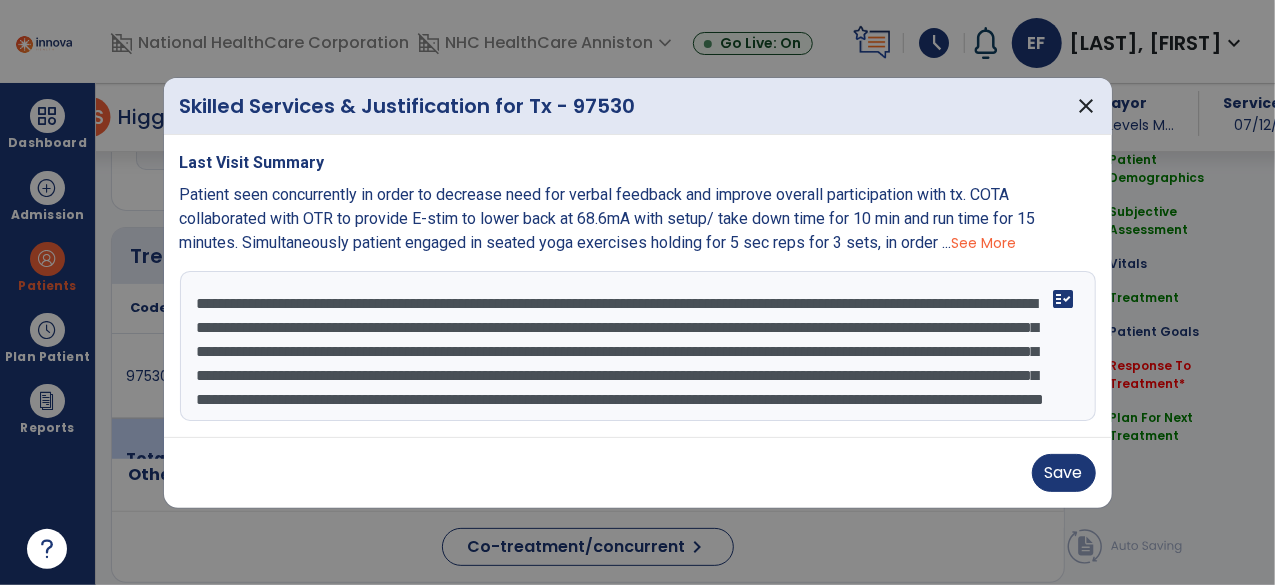 click on "**********" at bounding box center [638, 346] 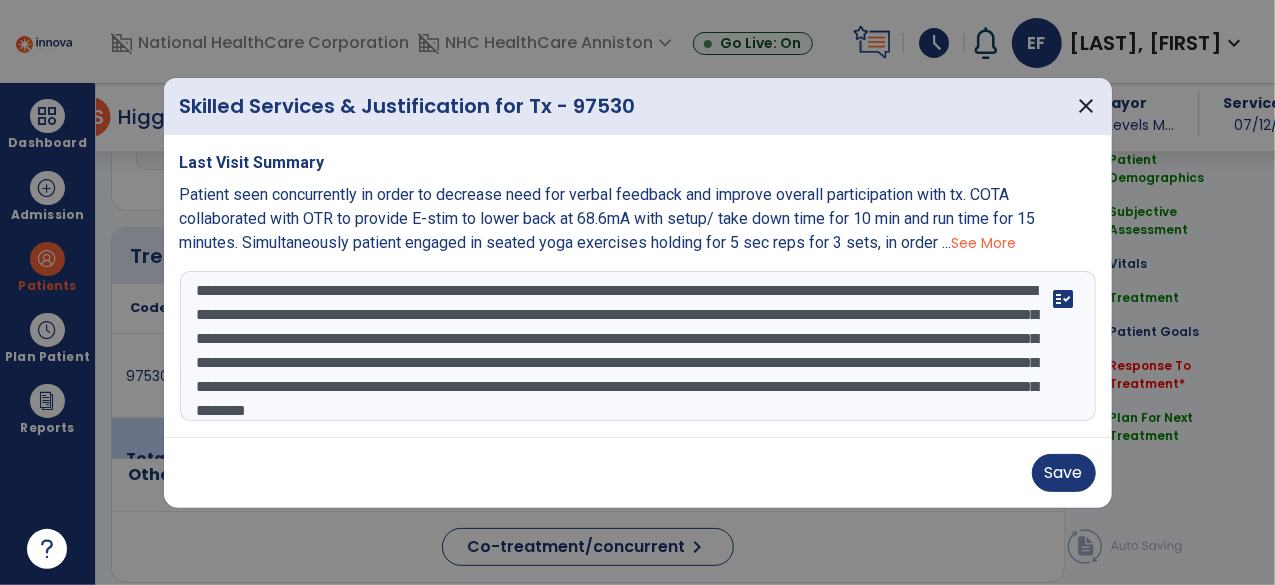 scroll, scrollTop: 48, scrollLeft: 0, axis: vertical 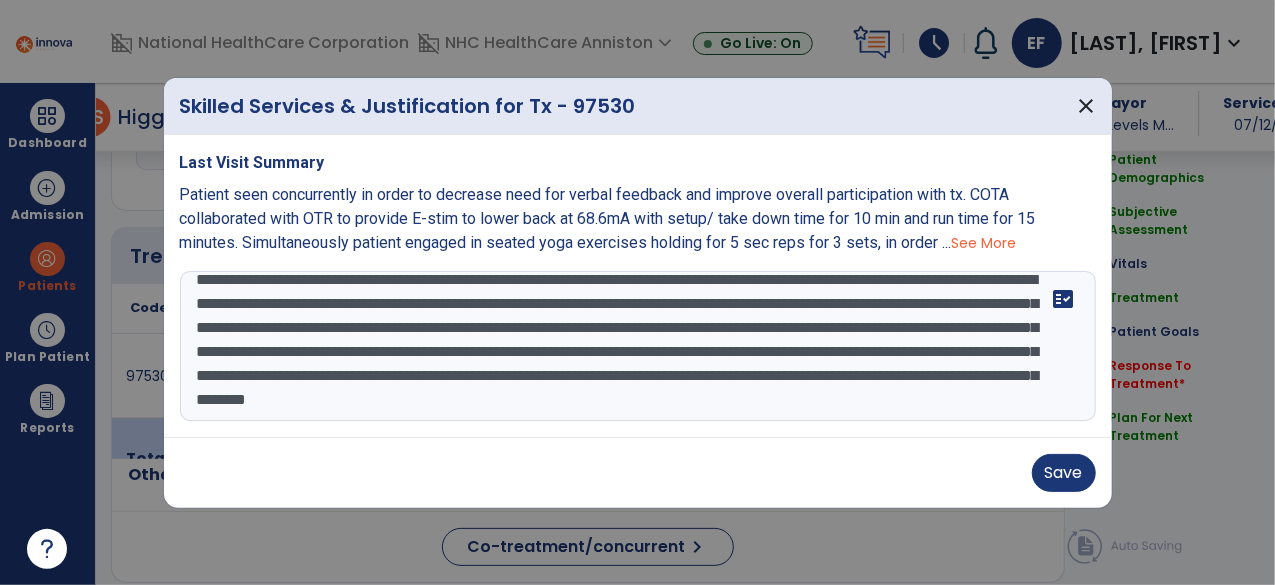 click on "**********" at bounding box center [638, 346] 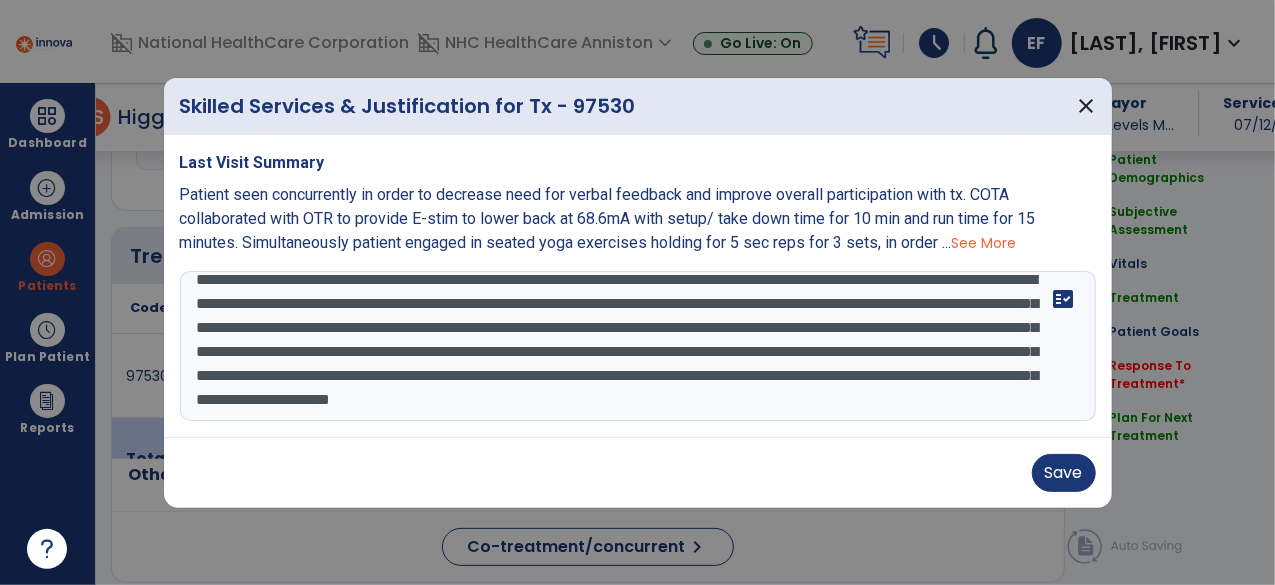 scroll, scrollTop: 63, scrollLeft: 0, axis: vertical 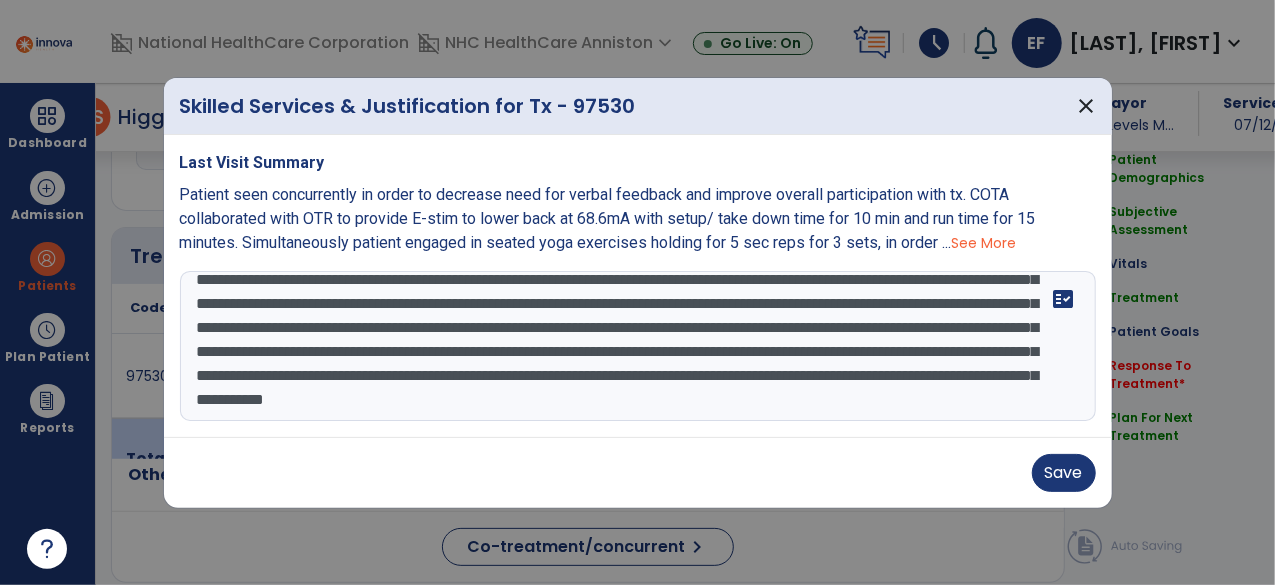 click on "**********" at bounding box center [638, 346] 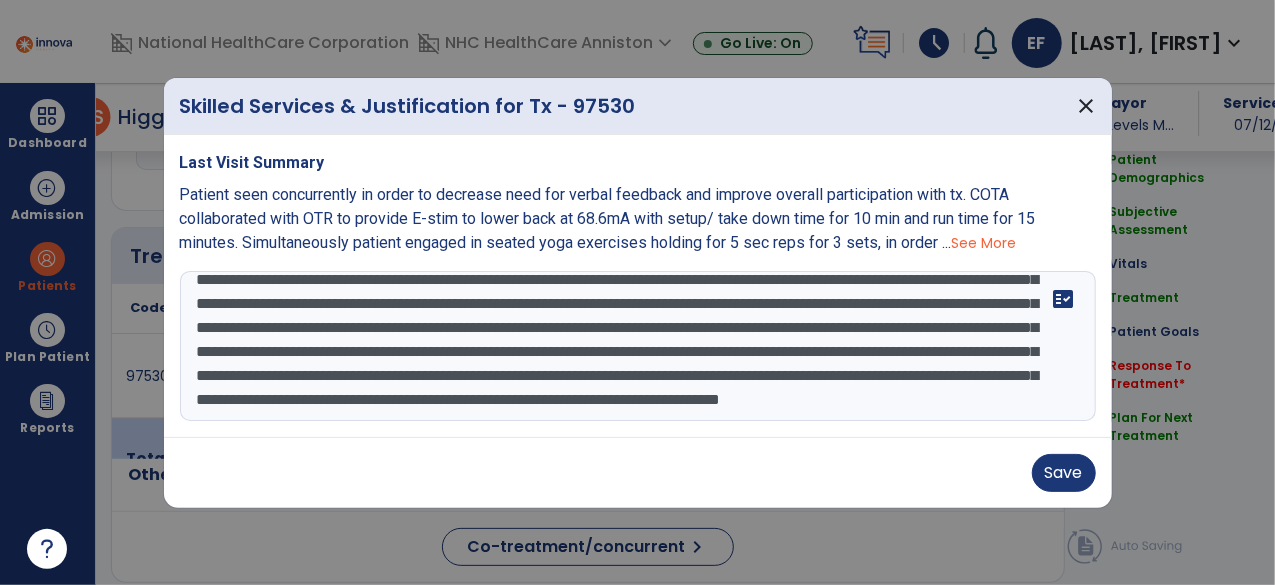 scroll, scrollTop: 111, scrollLeft: 0, axis: vertical 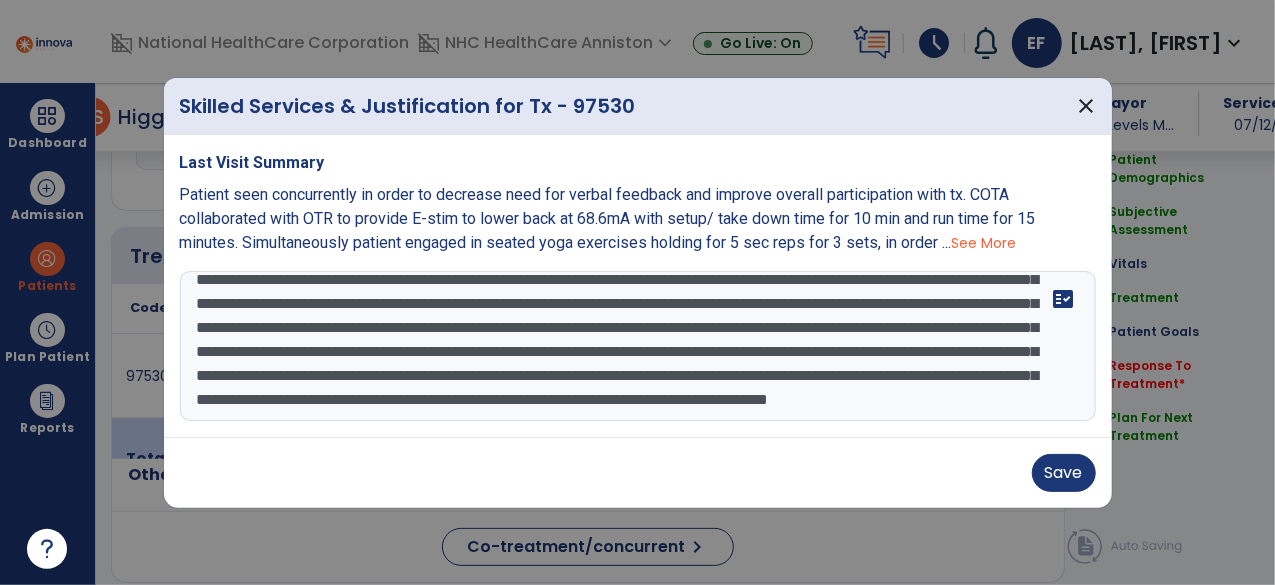 click on "**********" at bounding box center [638, 346] 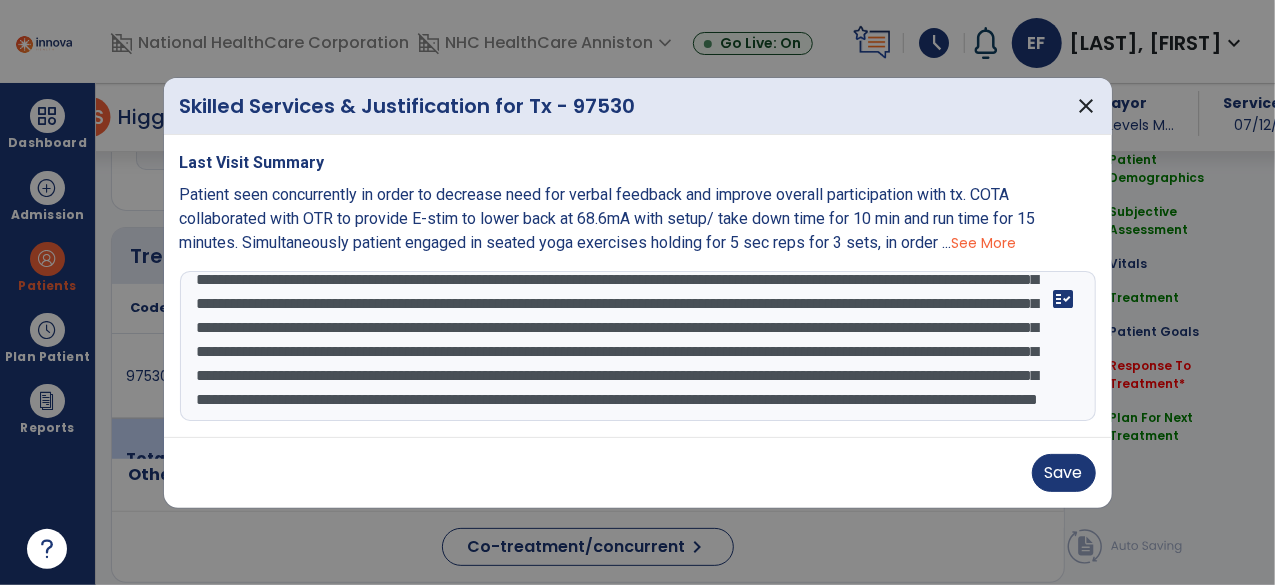 drag, startPoint x: 750, startPoint y: 406, endPoint x: 690, endPoint y: 393, distance: 61.39218 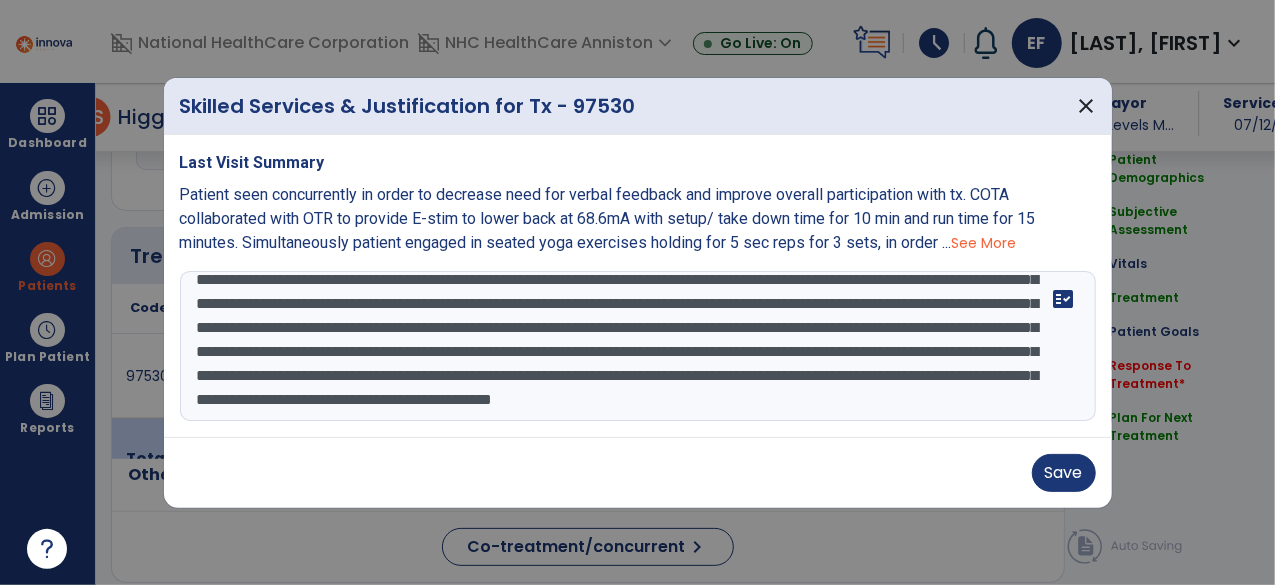 scroll, scrollTop: 135, scrollLeft: 0, axis: vertical 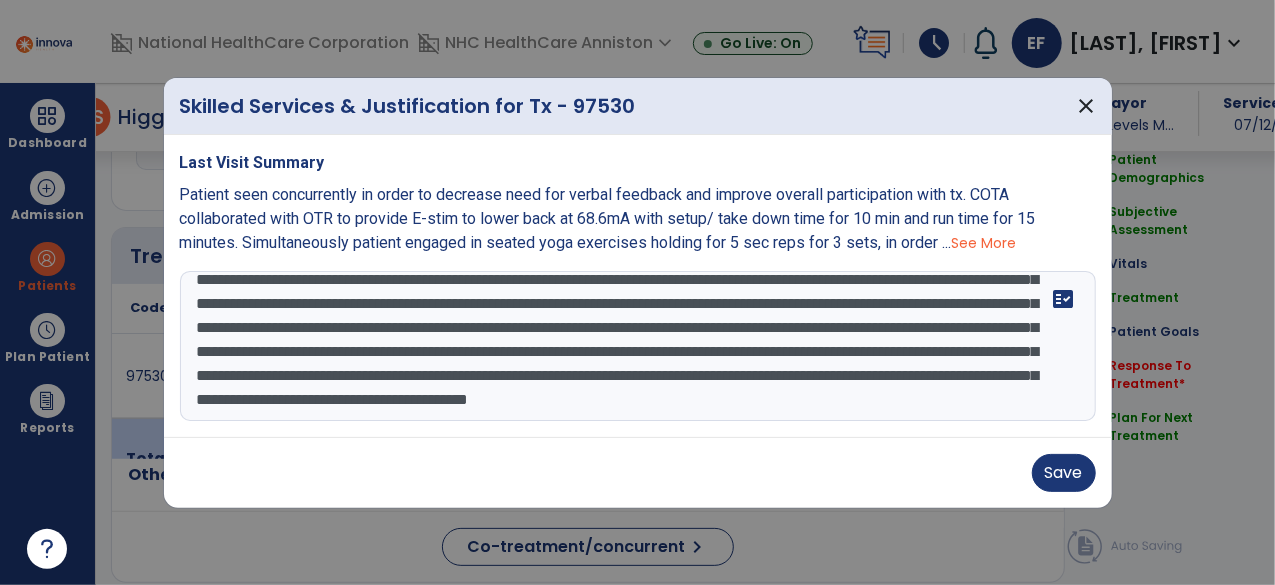 click at bounding box center [638, 346] 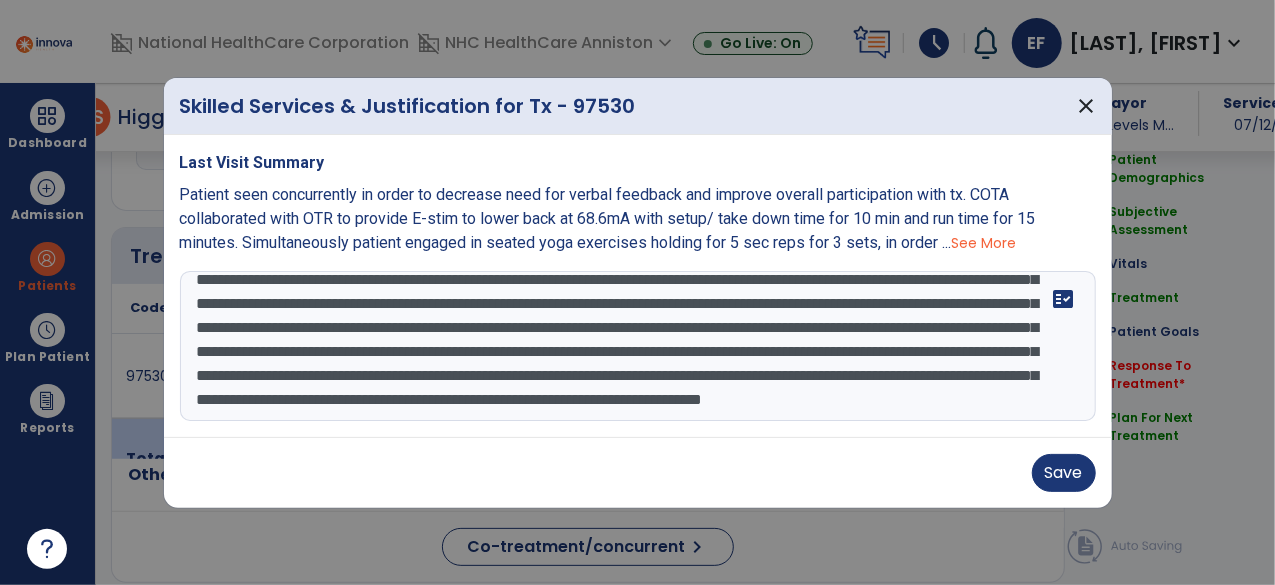 scroll, scrollTop: 207, scrollLeft: 0, axis: vertical 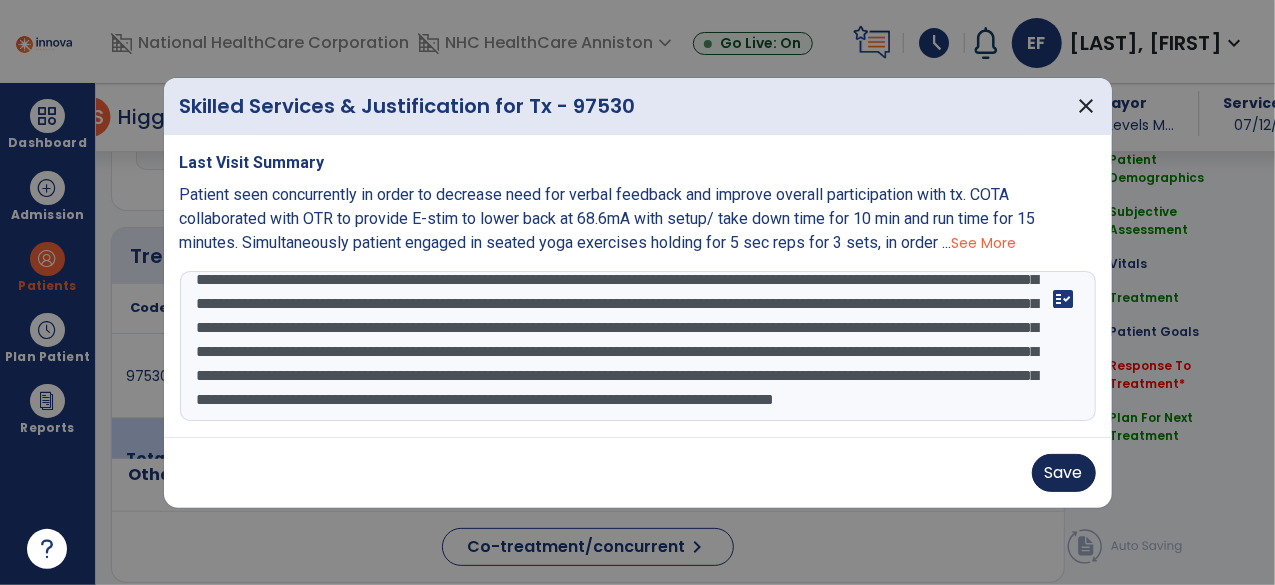 type on "**********" 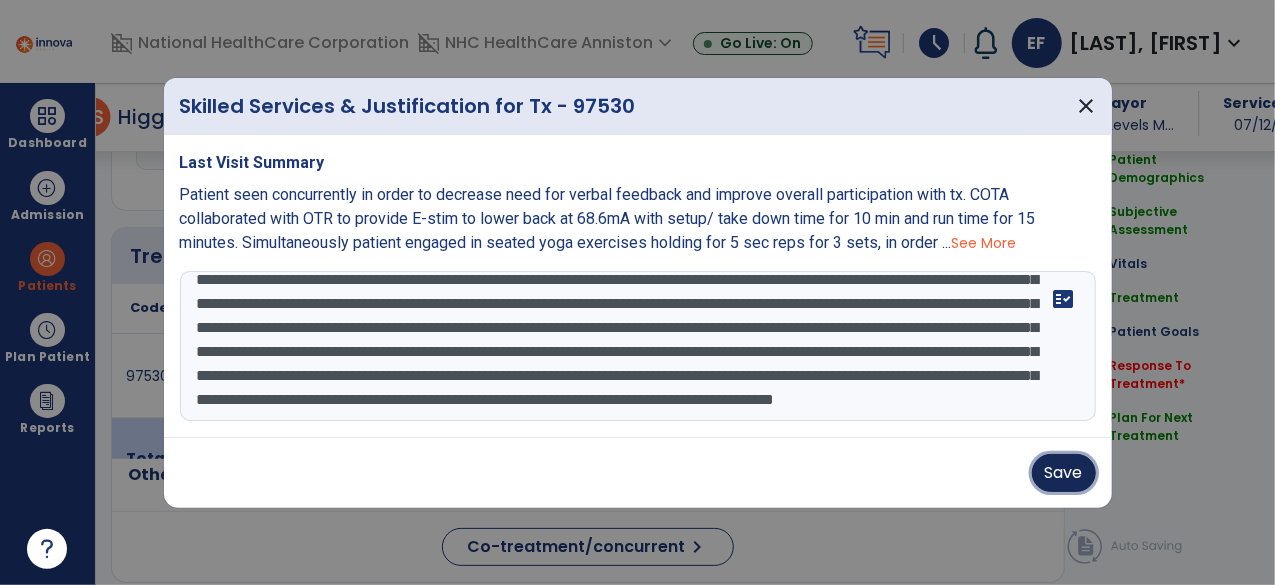 click on "Save" at bounding box center (1064, 473) 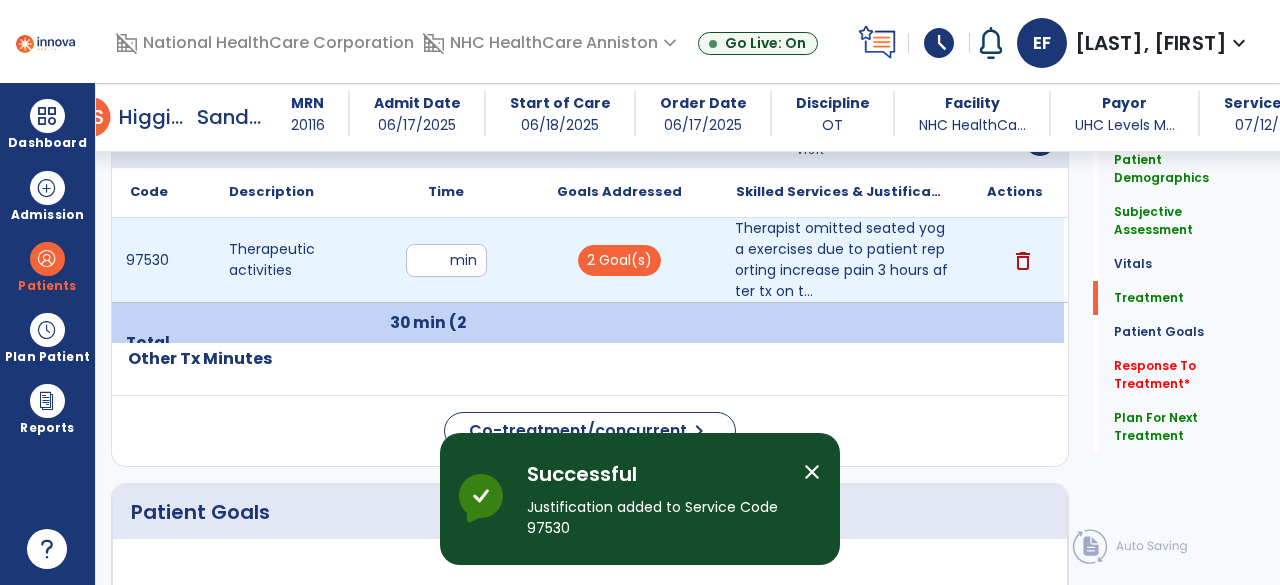 scroll, scrollTop: 1120, scrollLeft: 0, axis: vertical 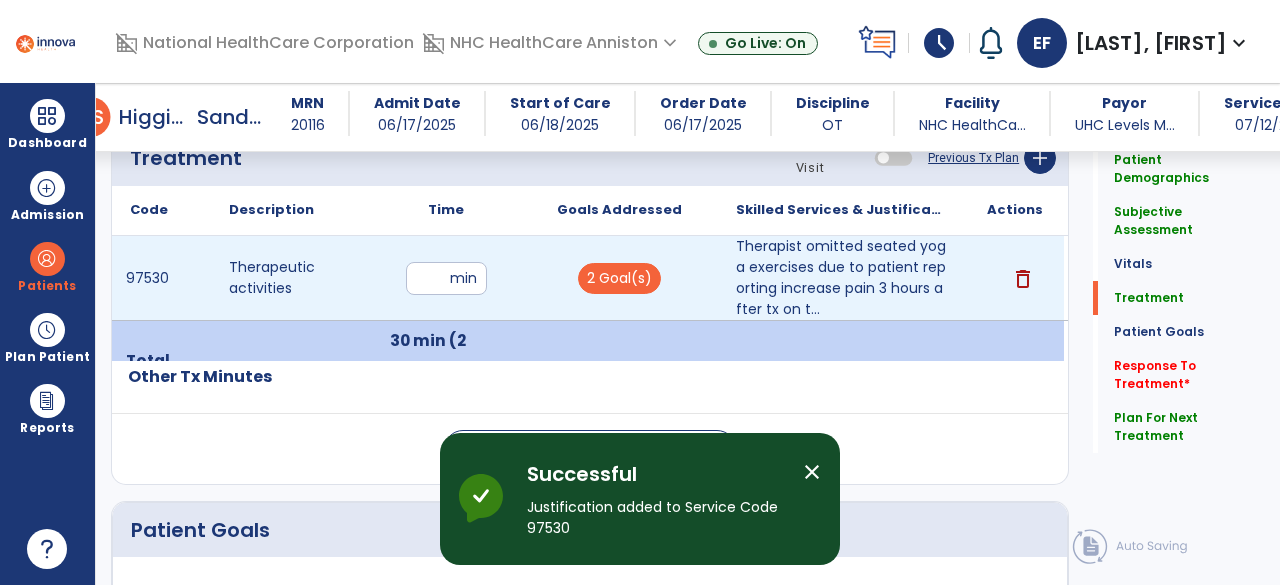 click on "**" at bounding box center [446, 278] 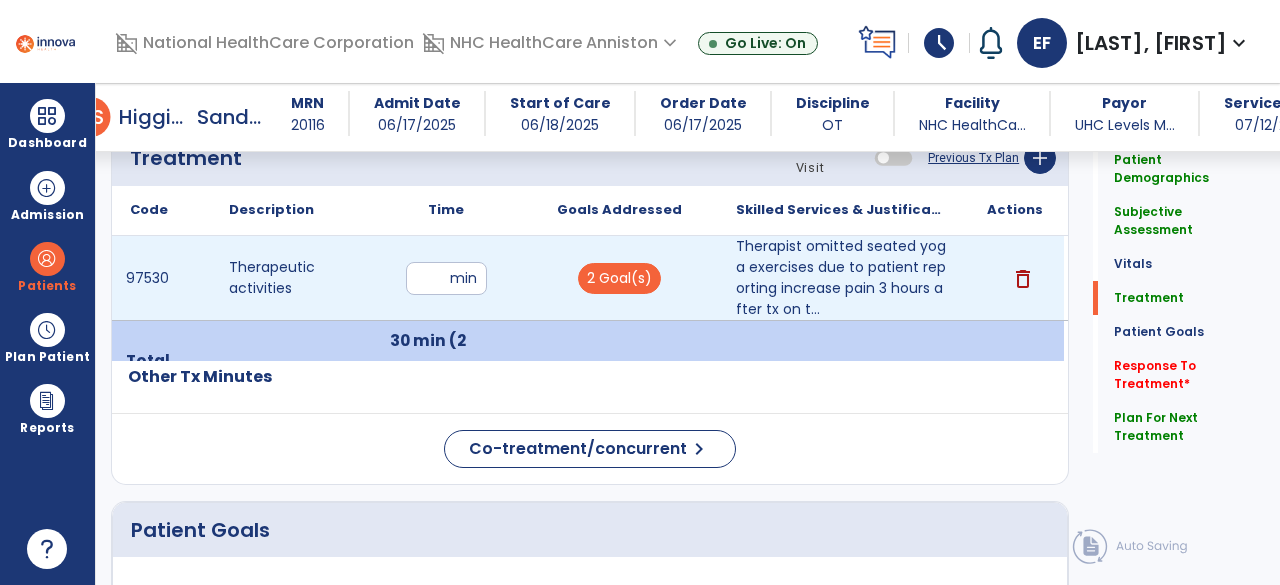 type on "**" 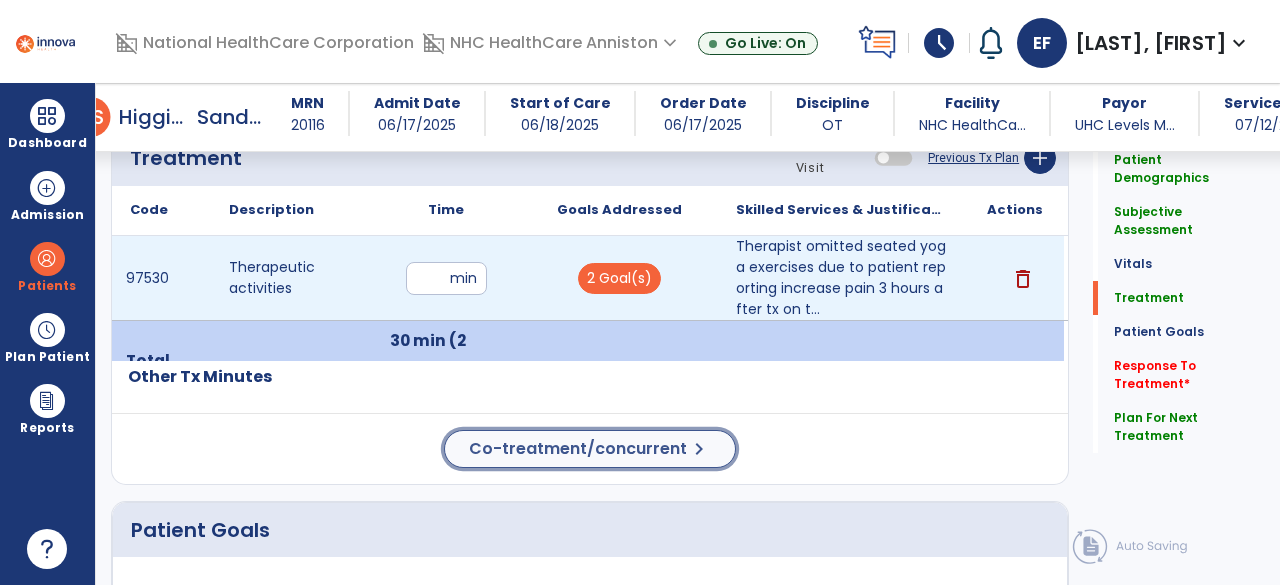 click on "Treatment Telehealth Visit  Previous Tx Plan   add
Code
Description
Time" 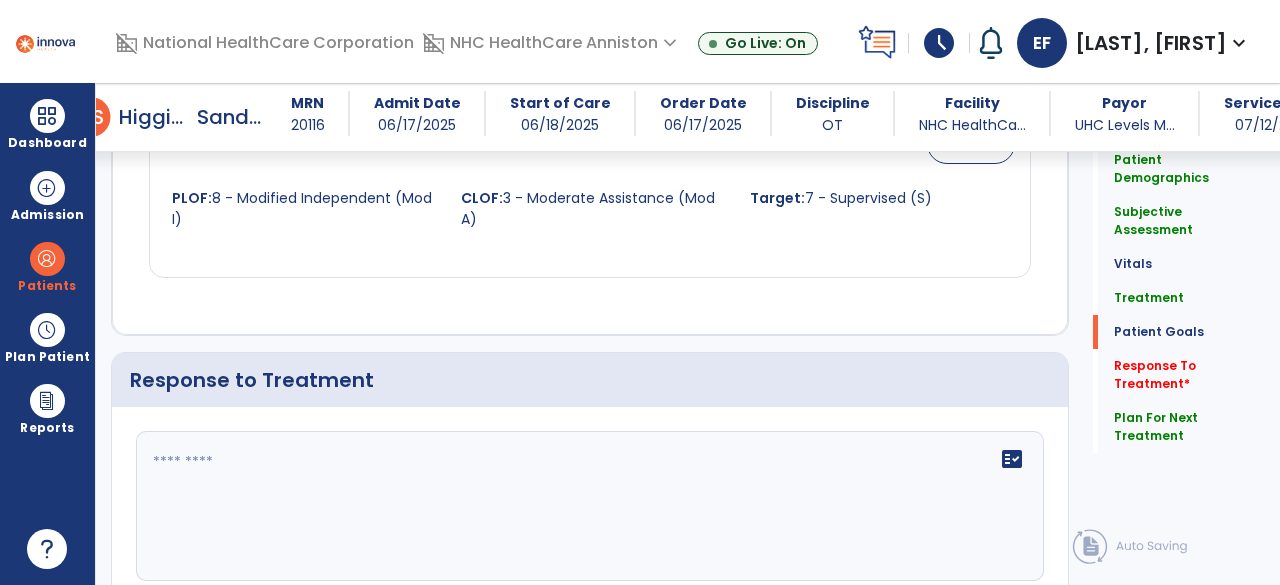scroll, scrollTop: 2408, scrollLeft: 0, axis: vertical 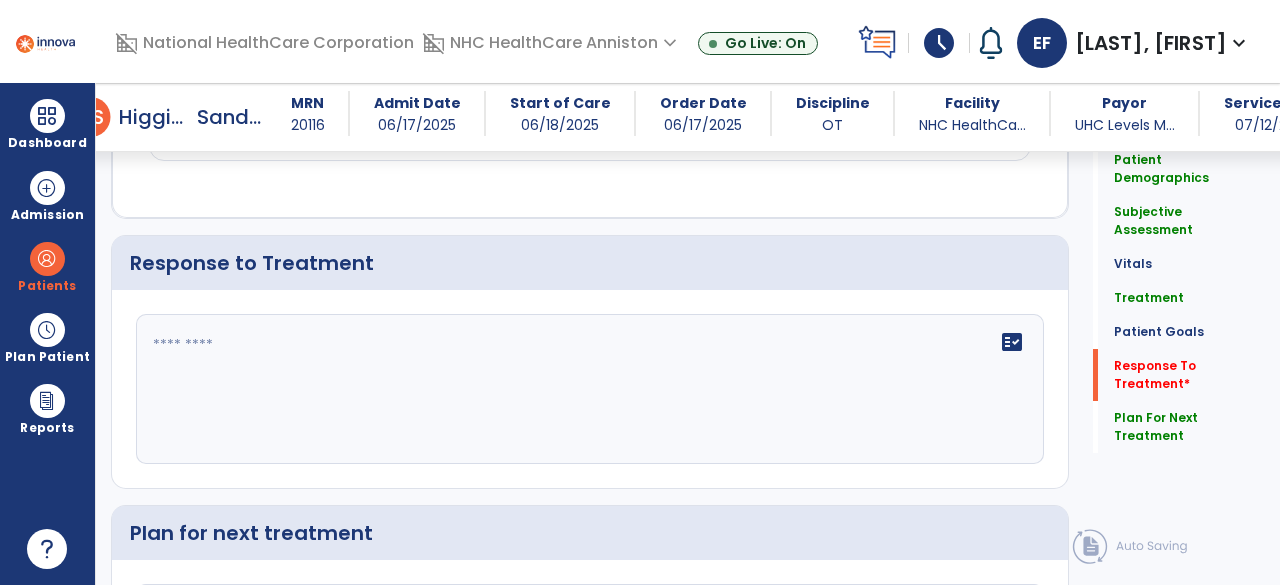 click on "fact_check" 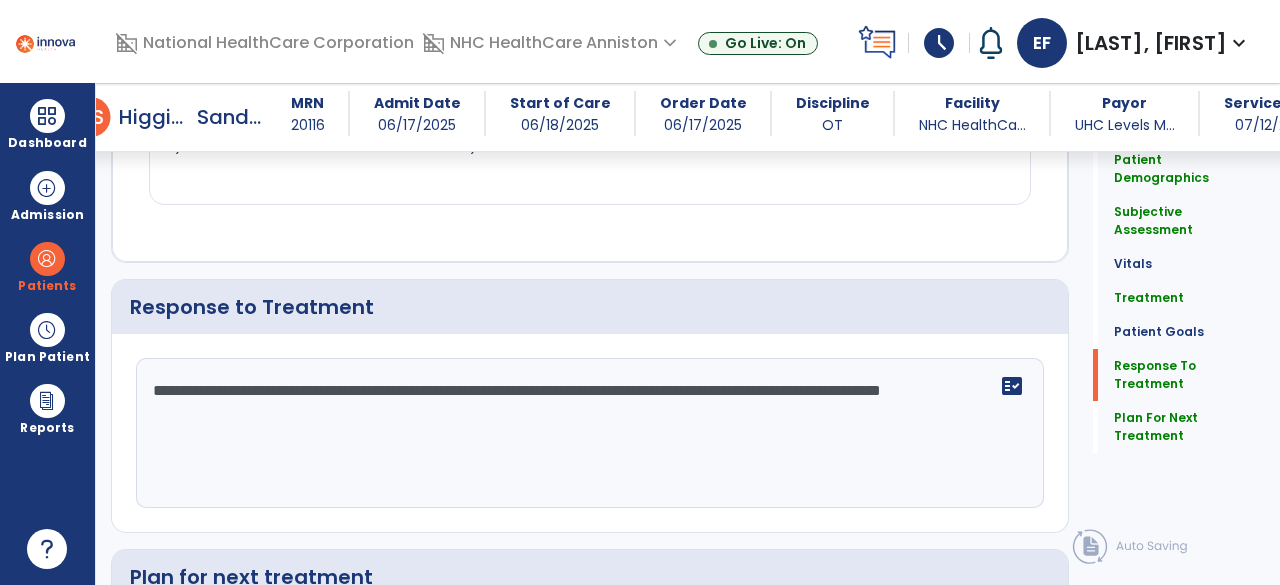scroll, scrollTop: 2408, scrollLeft: 0, axis: vertical 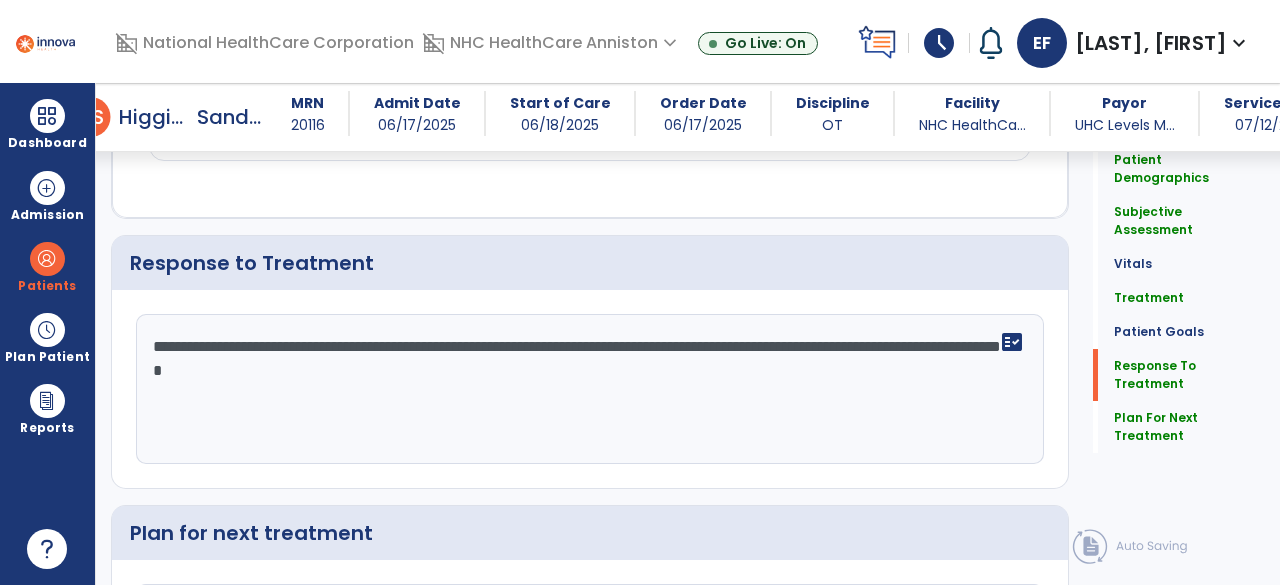 type on "**********" 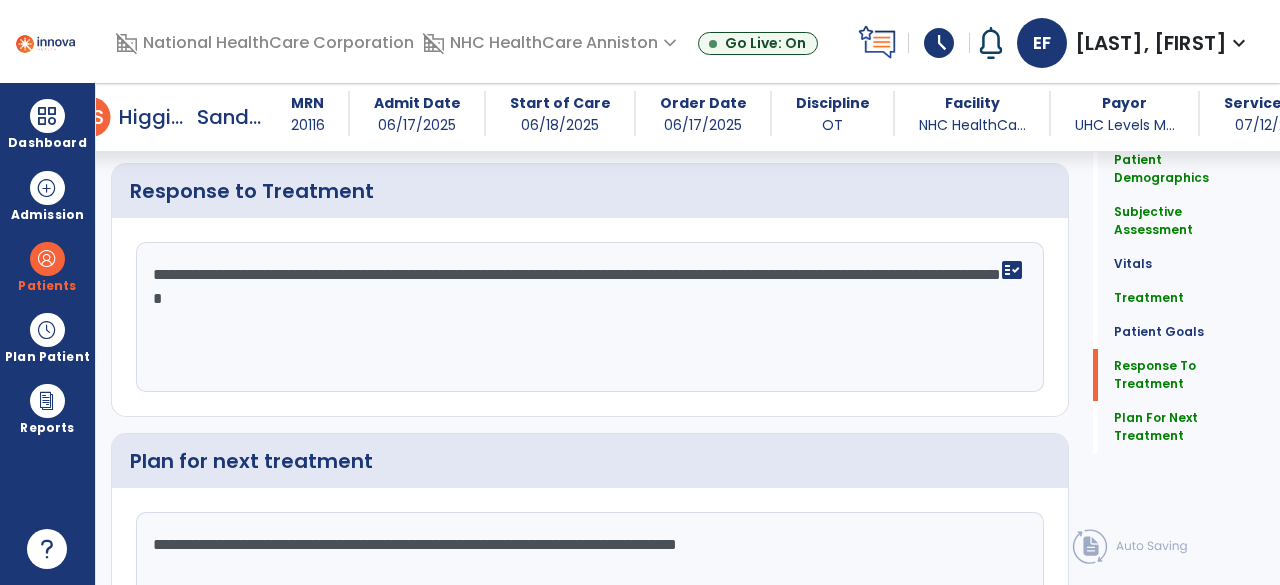 scroll, scrollTop: 2481, scrollLeft: 0, axis: vertical 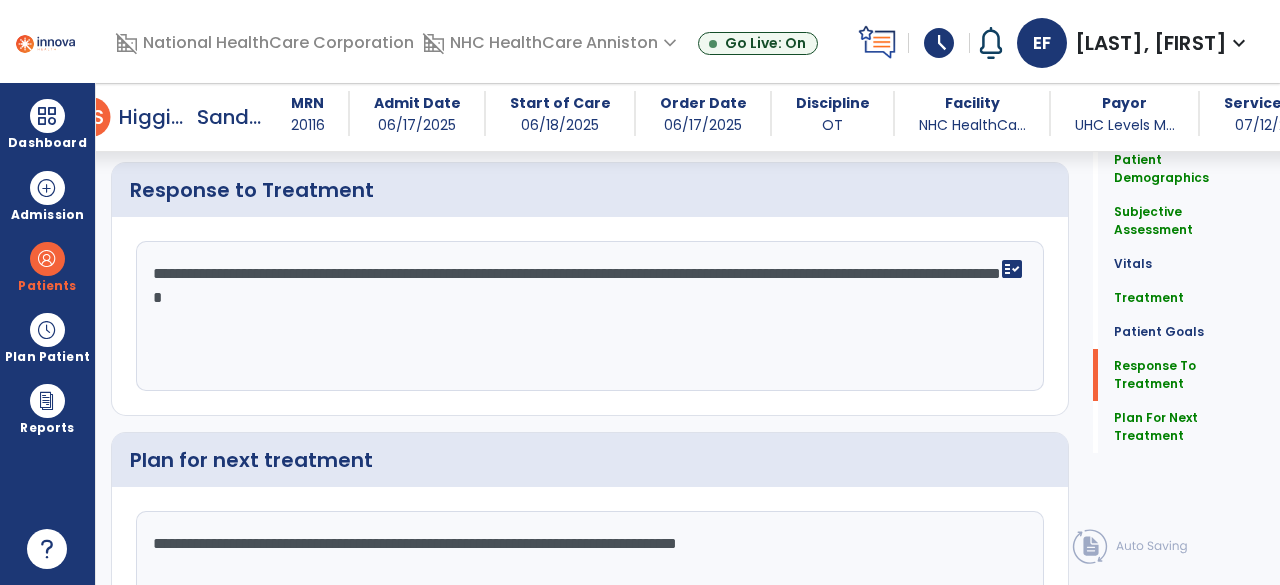 drag, startPoint x: 252, startPoint y: 279, endPoint x: 242, endPoint y: 293, distance: 17.20465 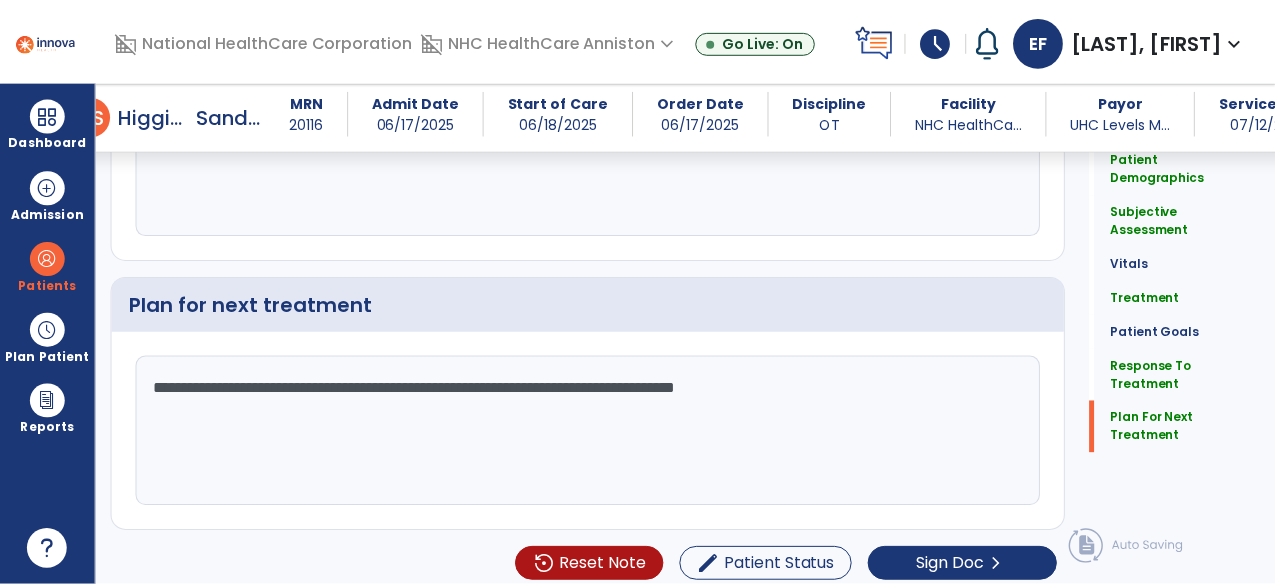 scroll, scrollTop: 2637, scrollLeft: 0, axis: vertical 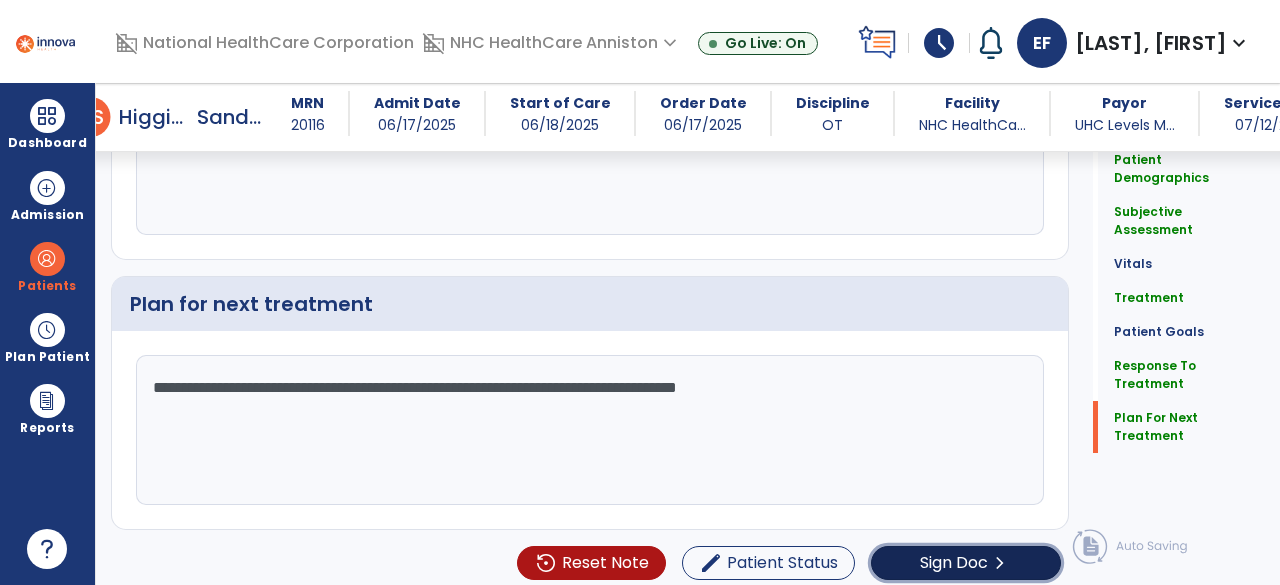 click on "Sign Doc" 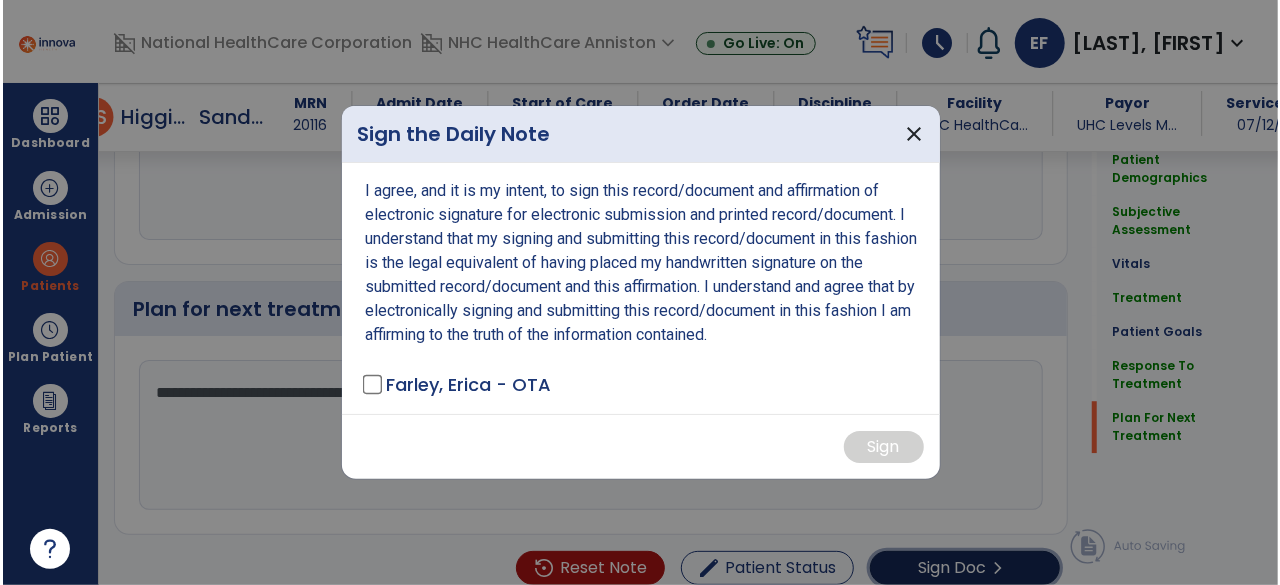 scroll, scrollTop: 2637, scrollLeft: 0, axis: vertical 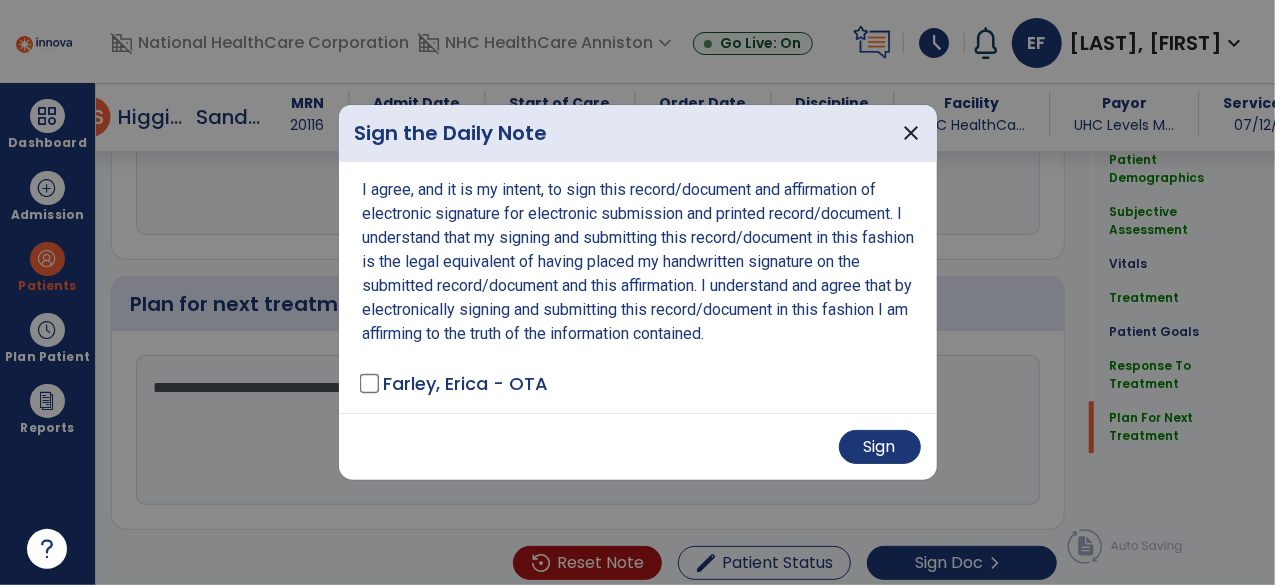 click on "Sign" at bounding box center [638, 446] 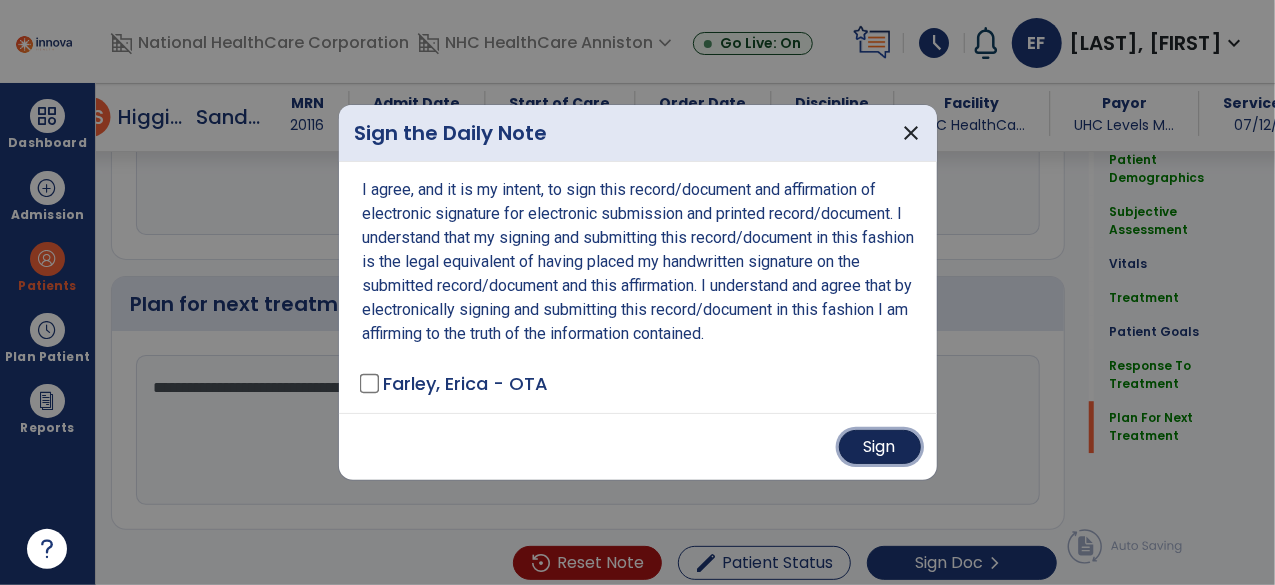 click on "Sign" at bounding box center [880, 447] 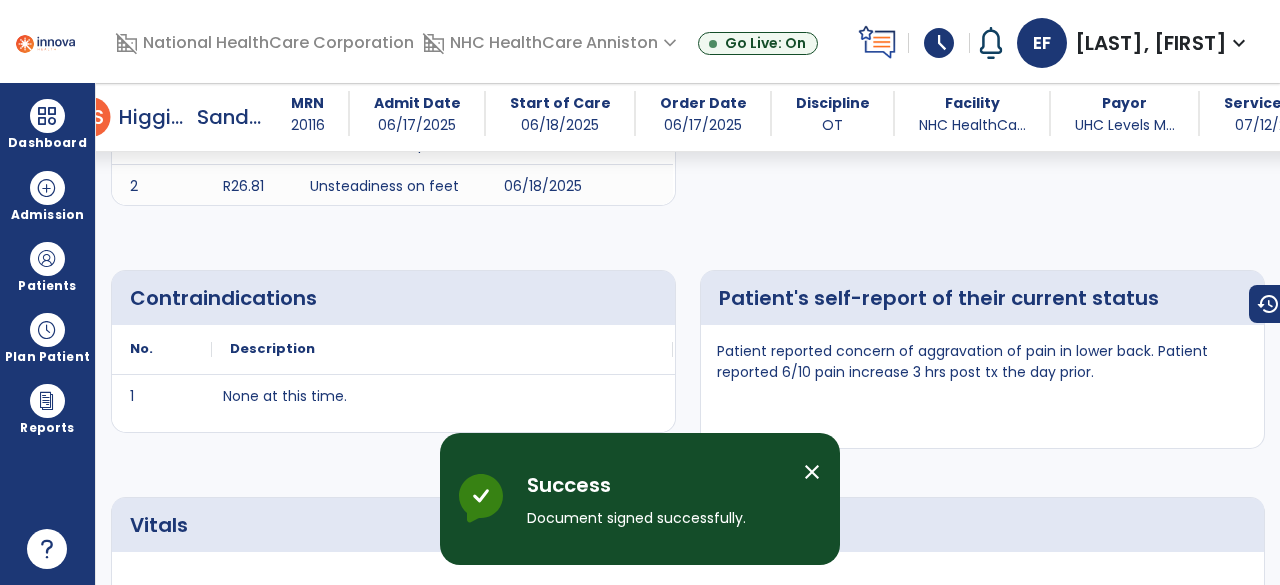 scroll, scrollTop: 0, scrollLeft: 0, axis: both 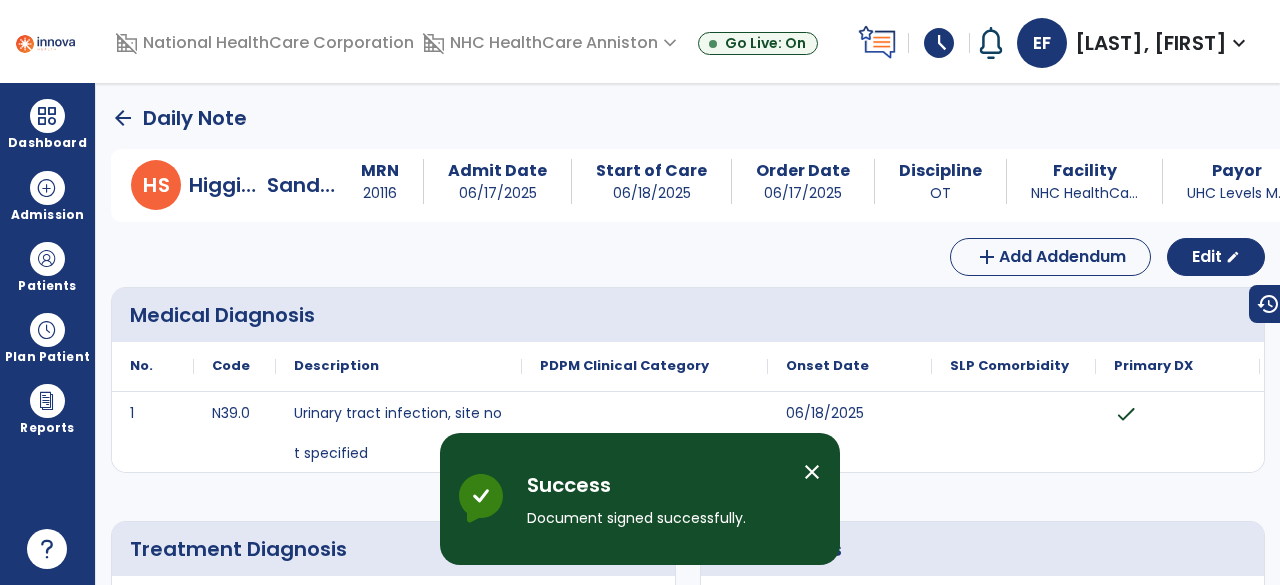 click on "arrow_back" 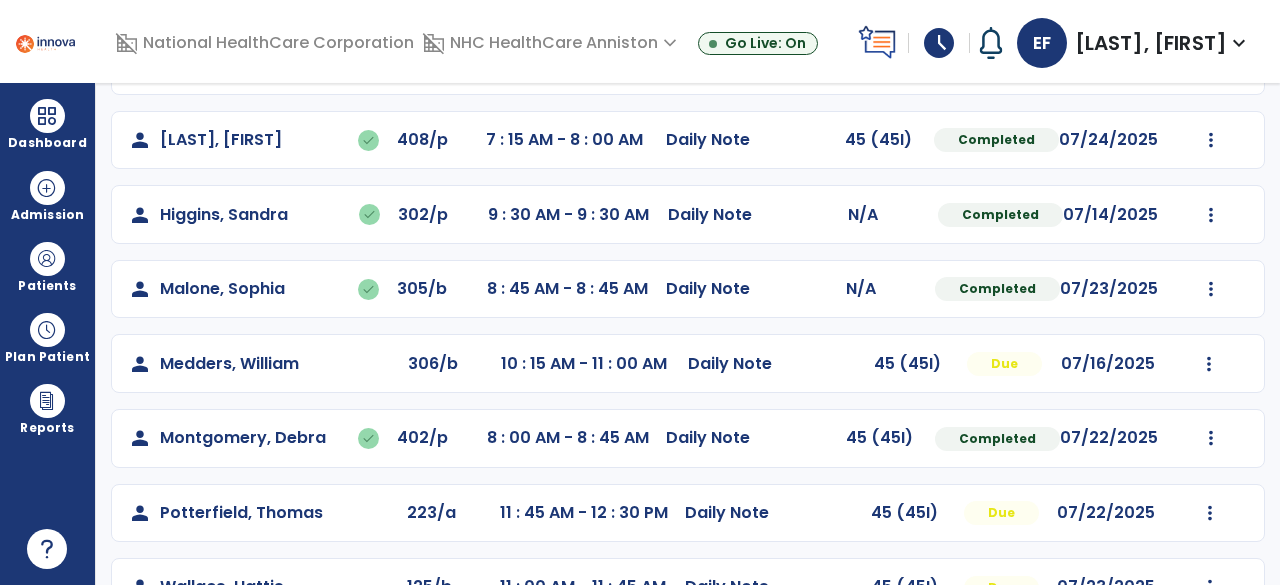 scroll, scrollTop: 298, scrollLeft: 0, axis: vertical 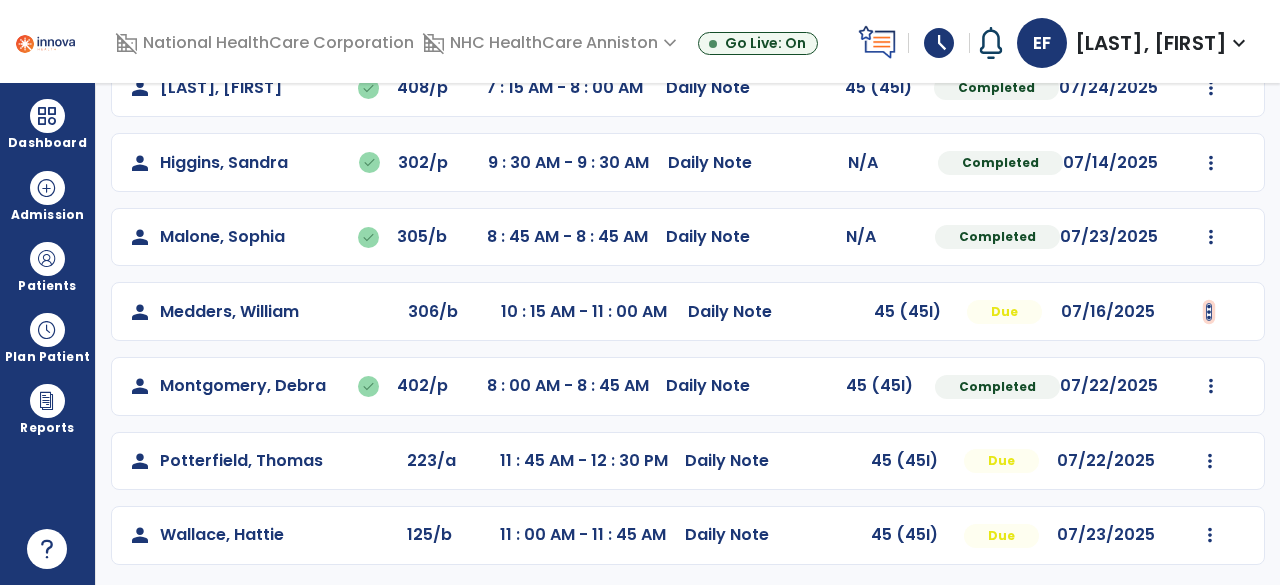 click at bounding box center (1211, 88) 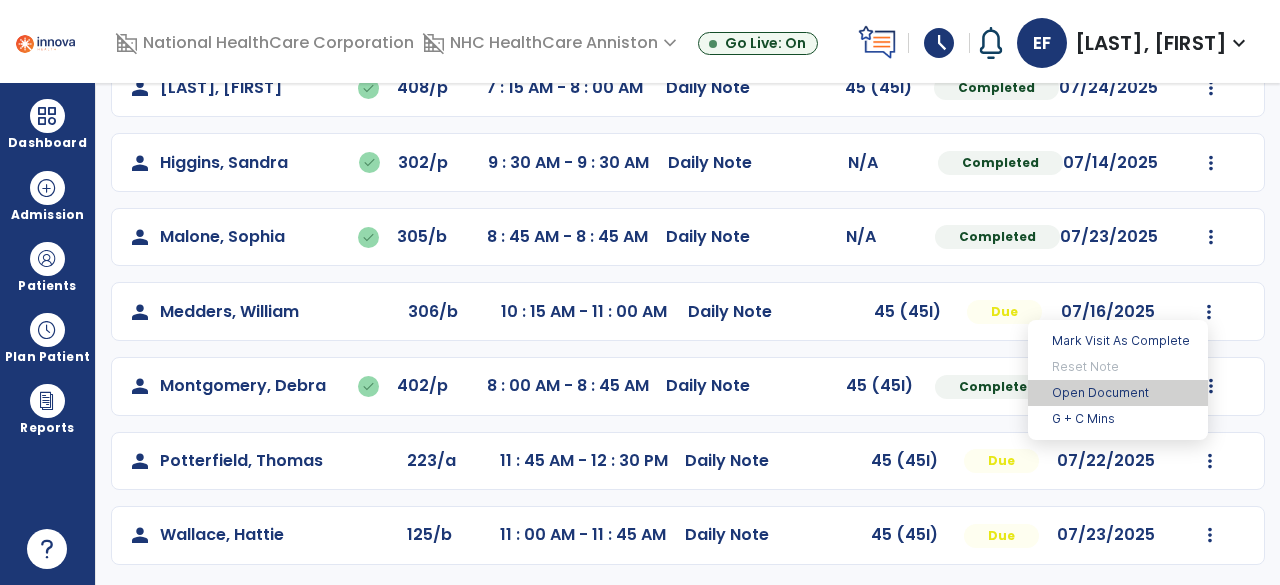 click on "Open Document" at bounding box center (1118, 393) 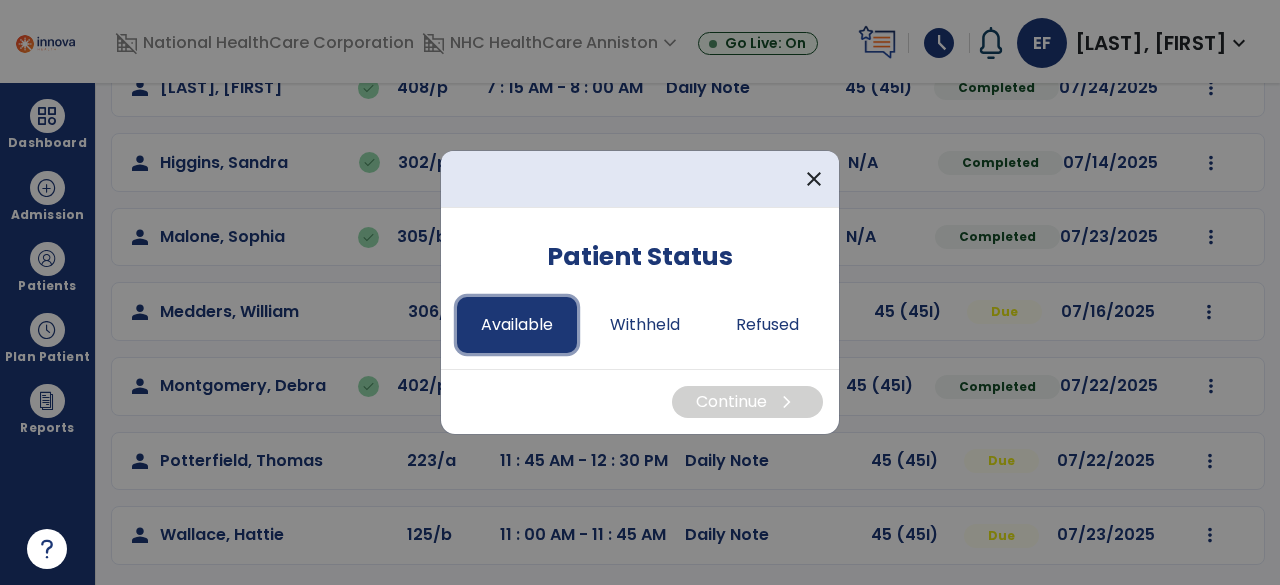 click on "Available" at bounding box center (517, 325) 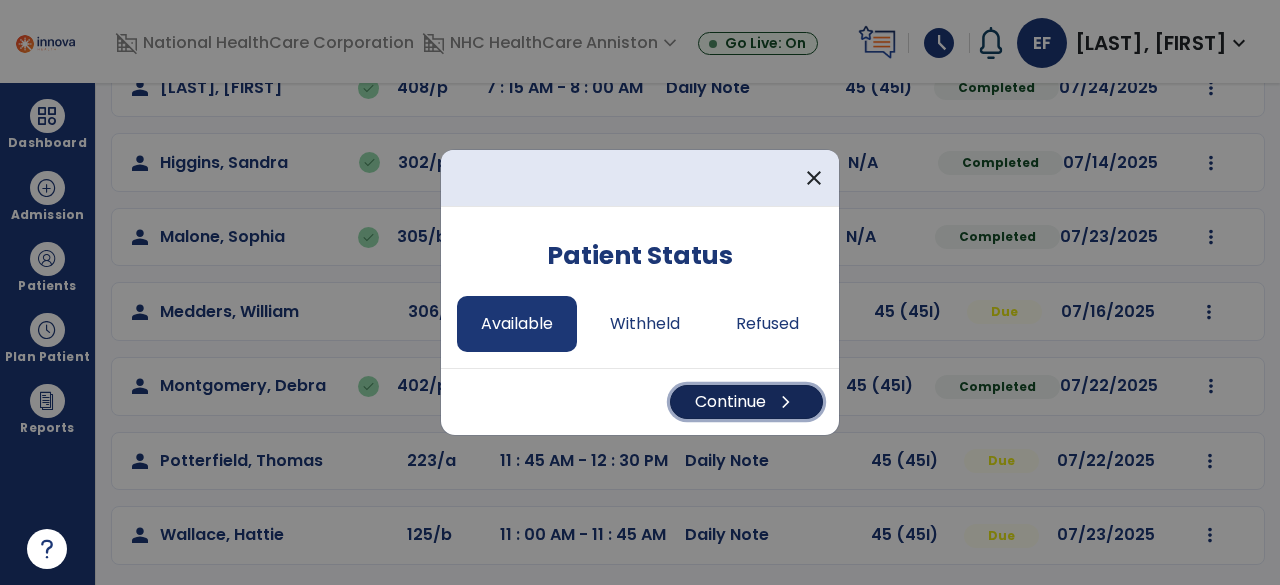 click on "Continue   chevron_right" at bounding box center (746, 402) 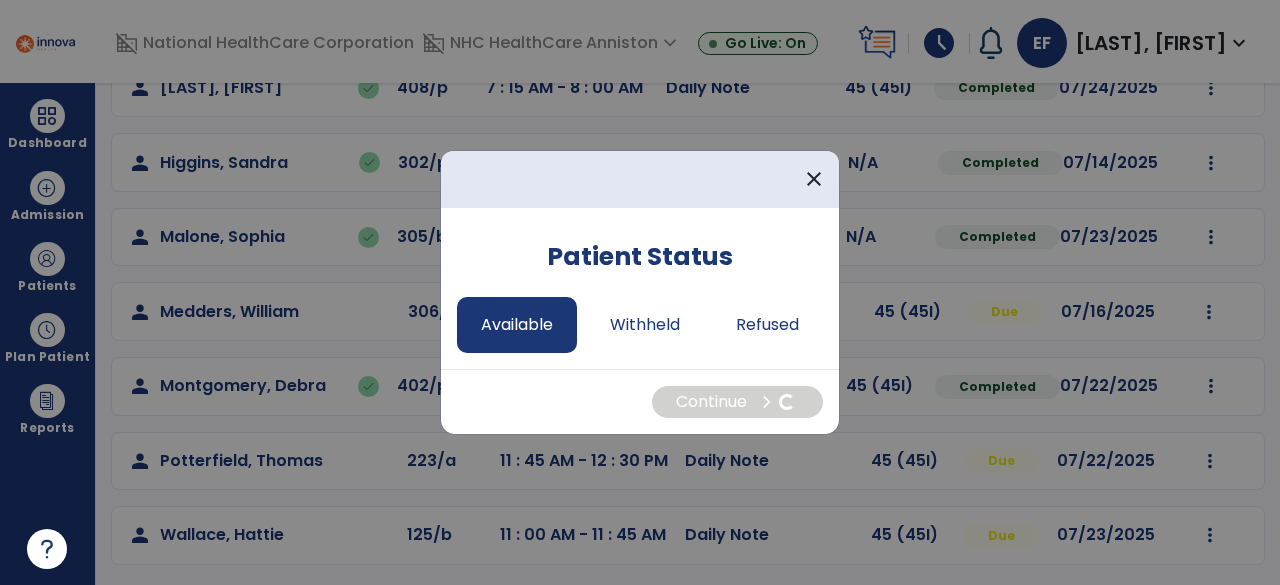 select on "*" 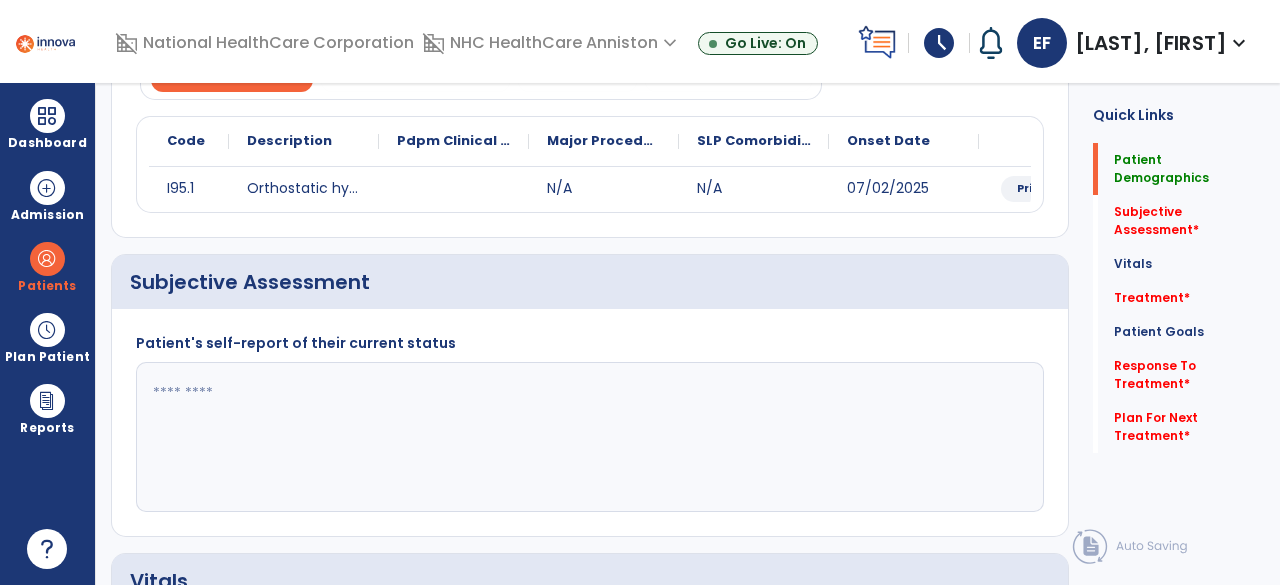 scroll, scrollTop: 0, scrollLeft: 0, axis: both 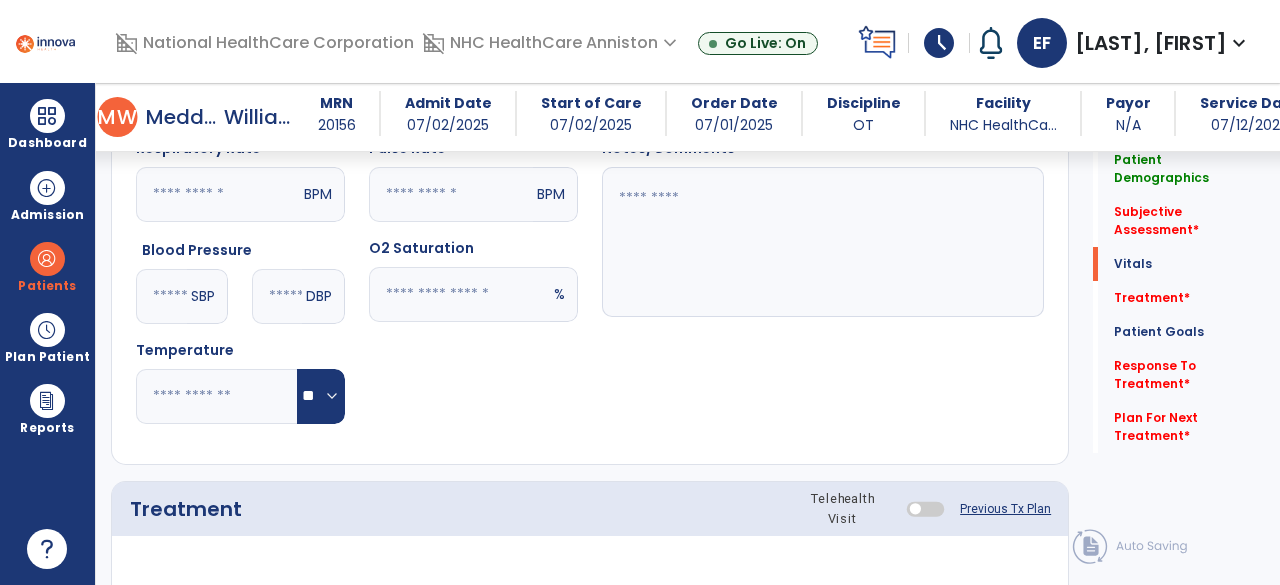 click on "Previous Tx Plan" 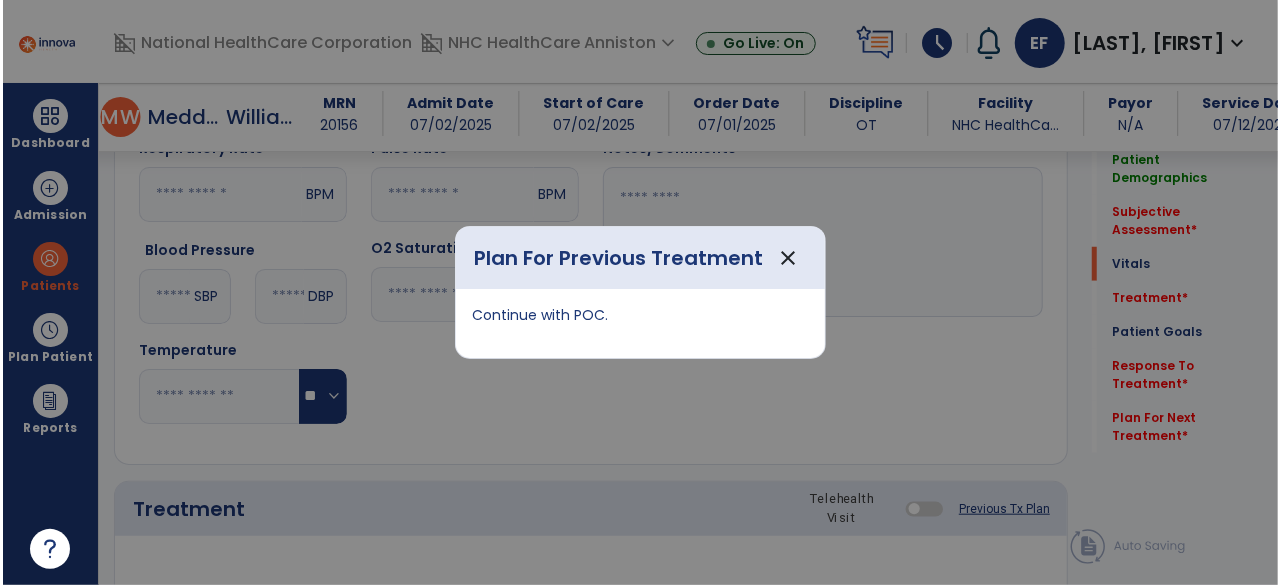 scroll, scrollTop: 768, scrollLeft: 0, axis: vertical 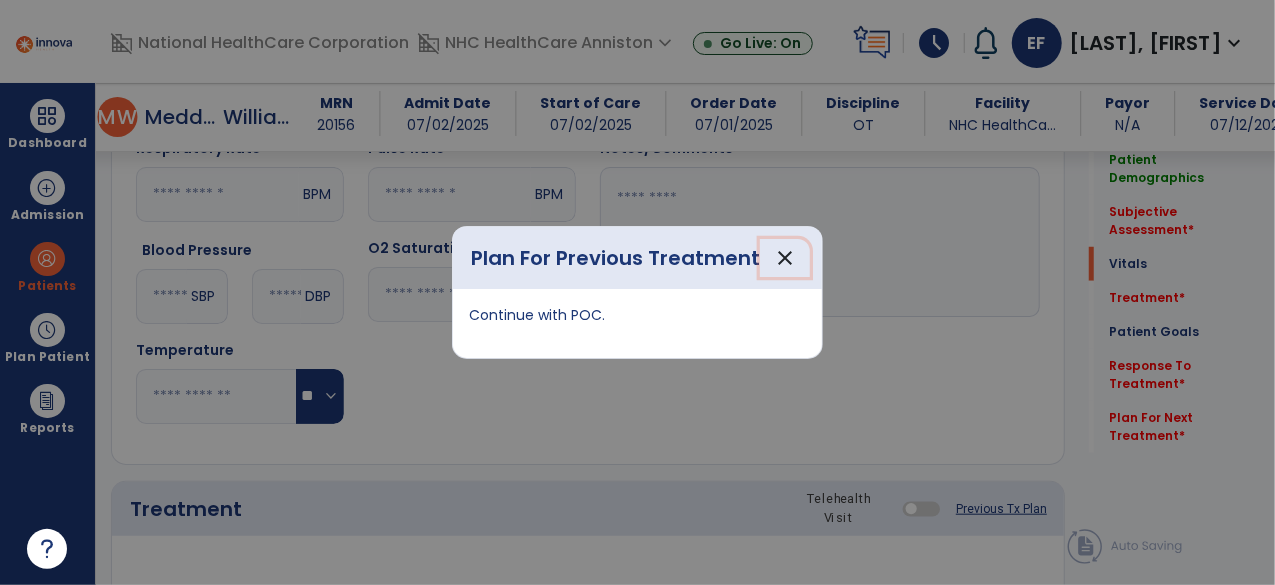 click on "close" at bounding box center (785, 258) 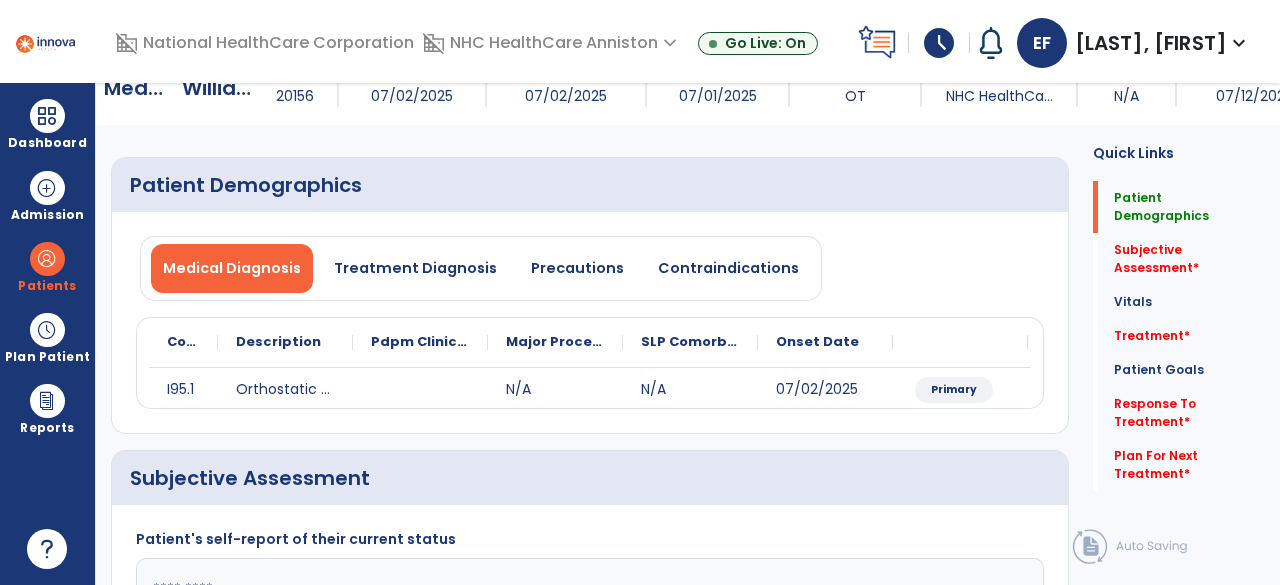 scroll, scrollTop: 0, scrollLeft: 0, axis: both 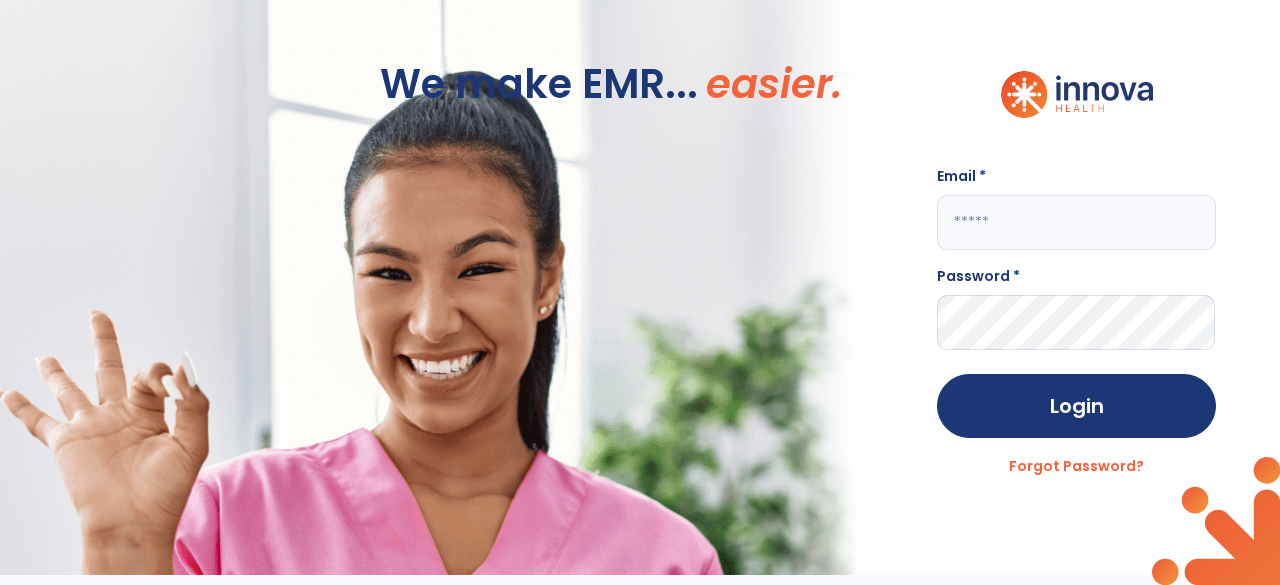 click 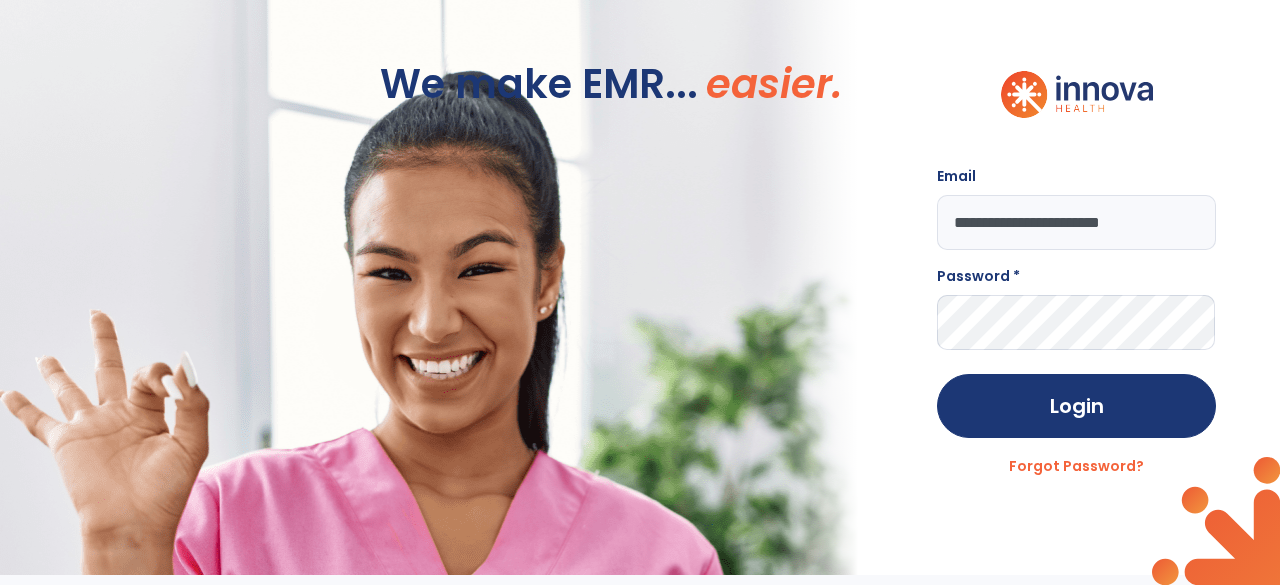 type on "**********" 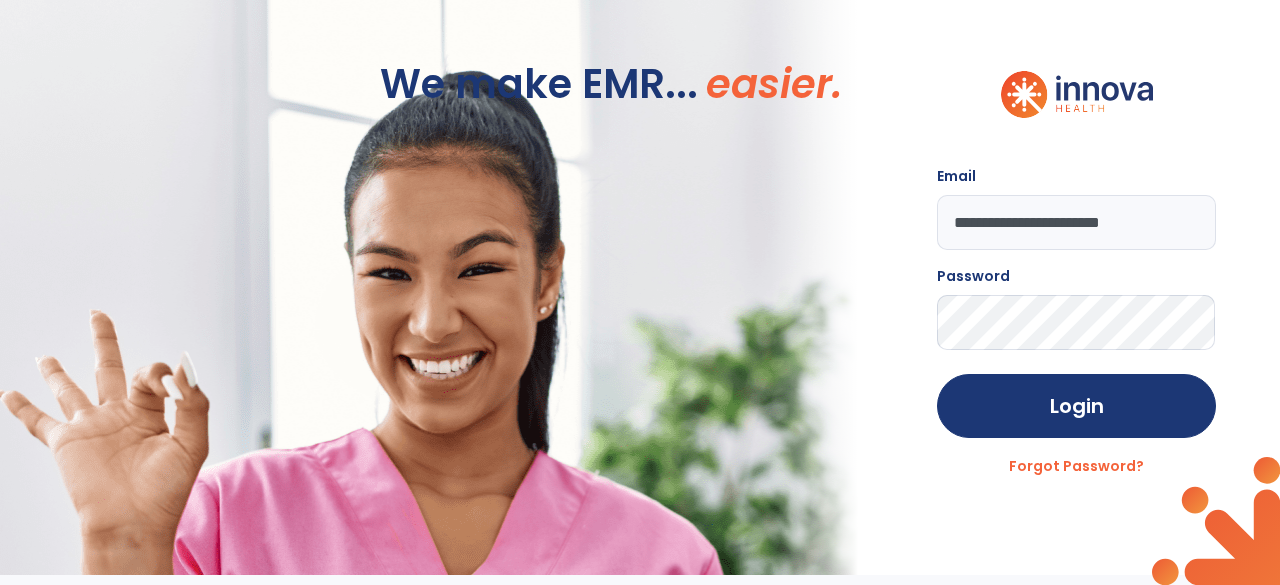 click on "Login" 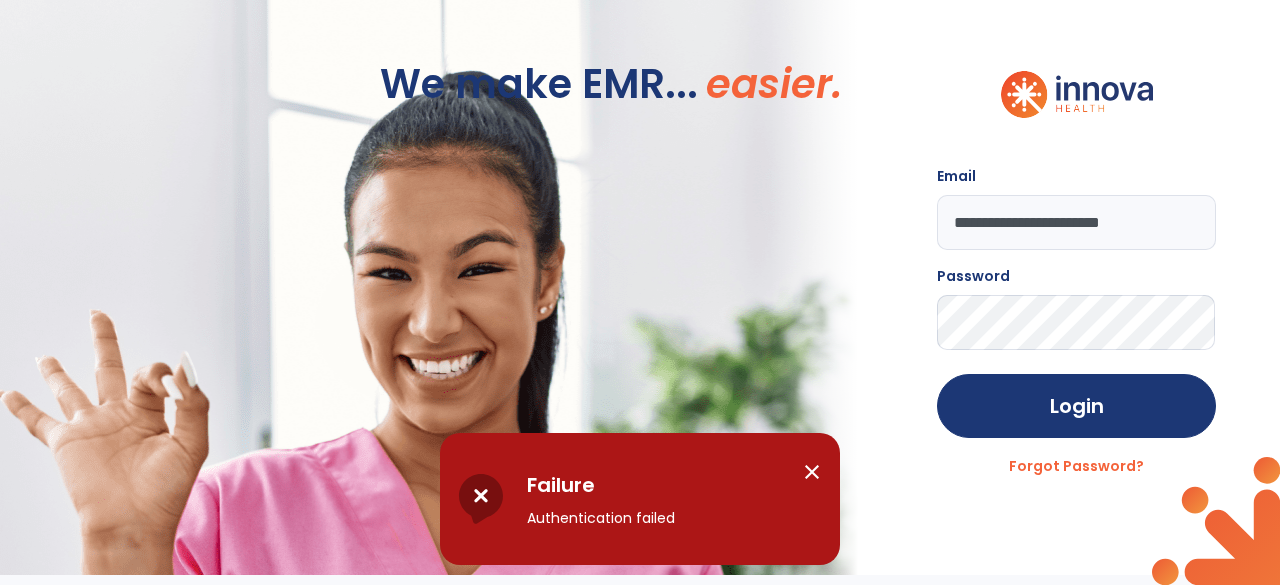 click on "Login" 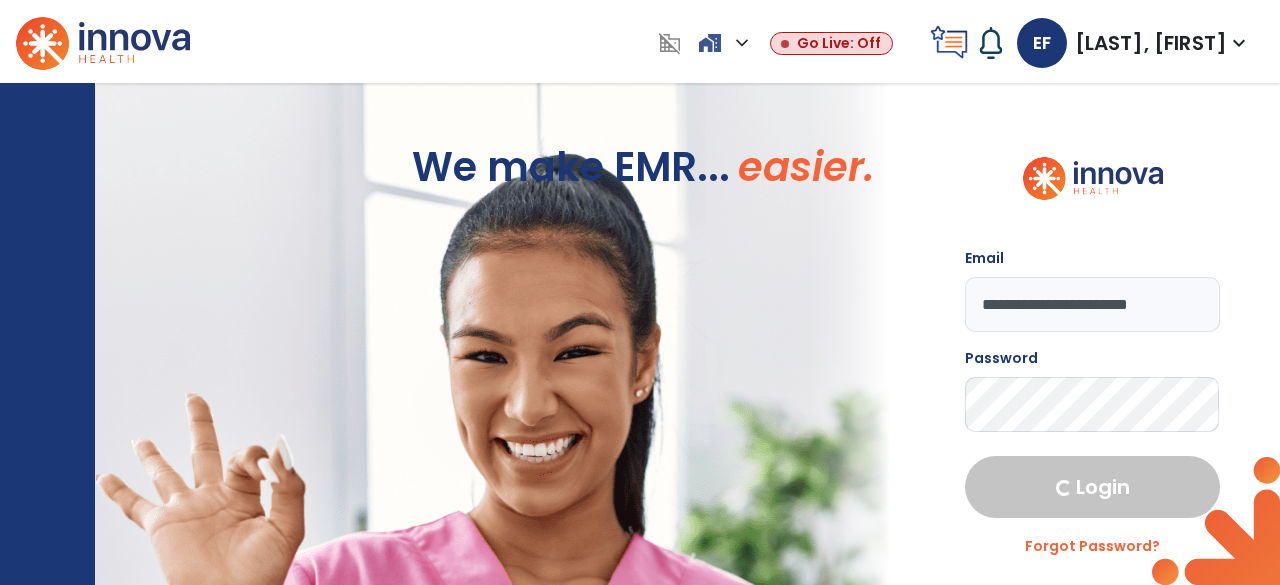select on "****" 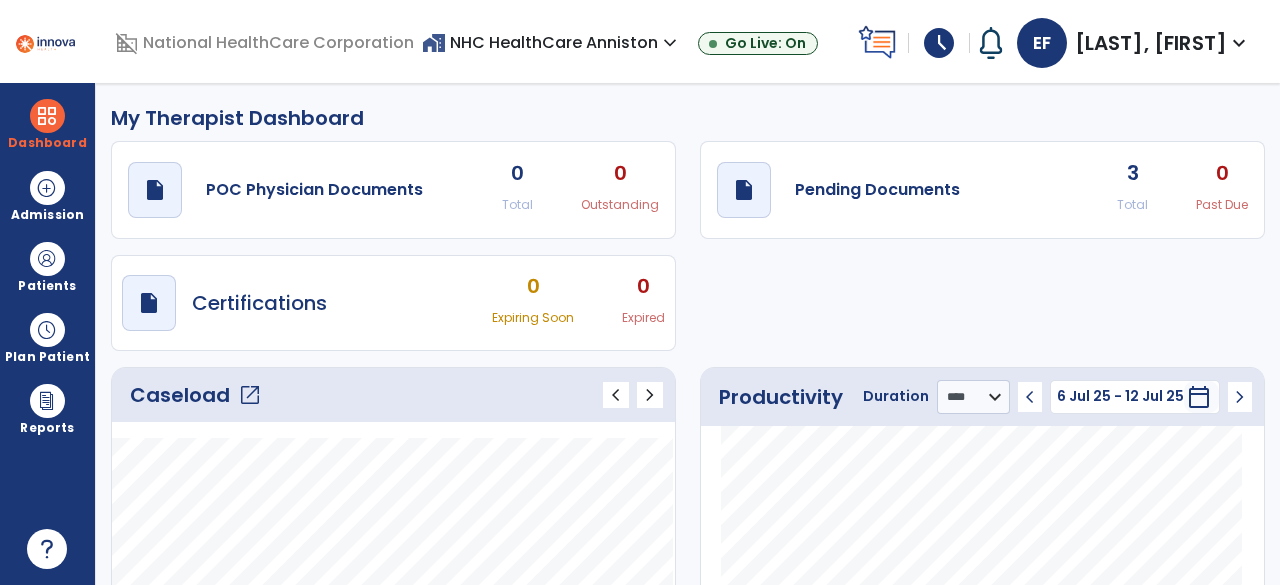 click on "open_in_new" 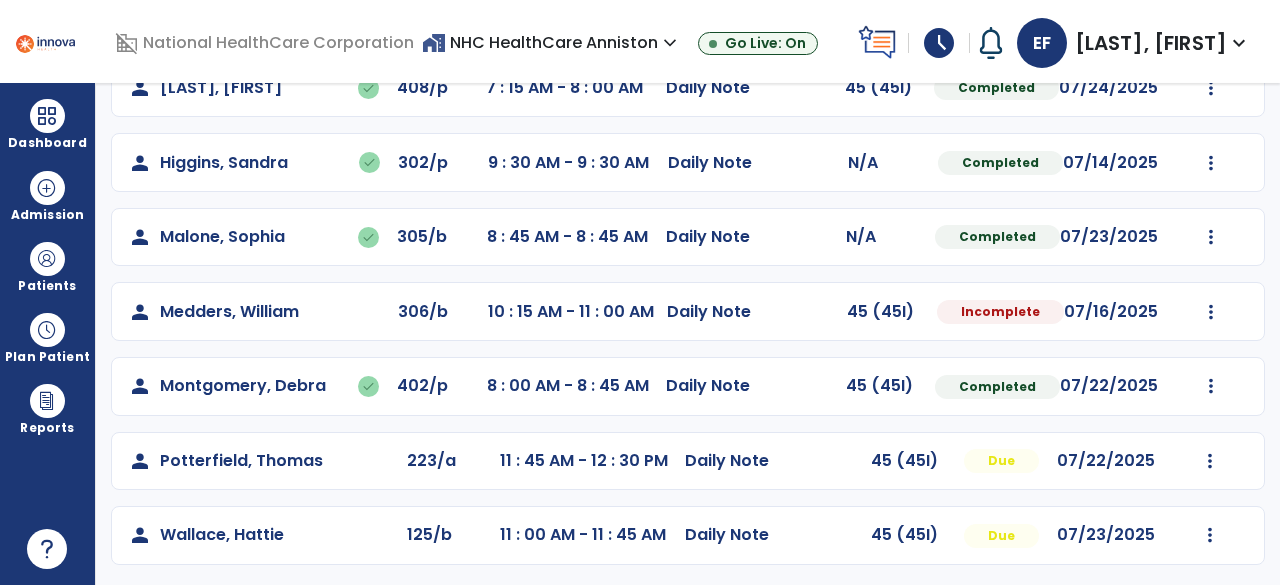 scroll, scrollTop: 296, scrollLeft: 0, axis: vertical 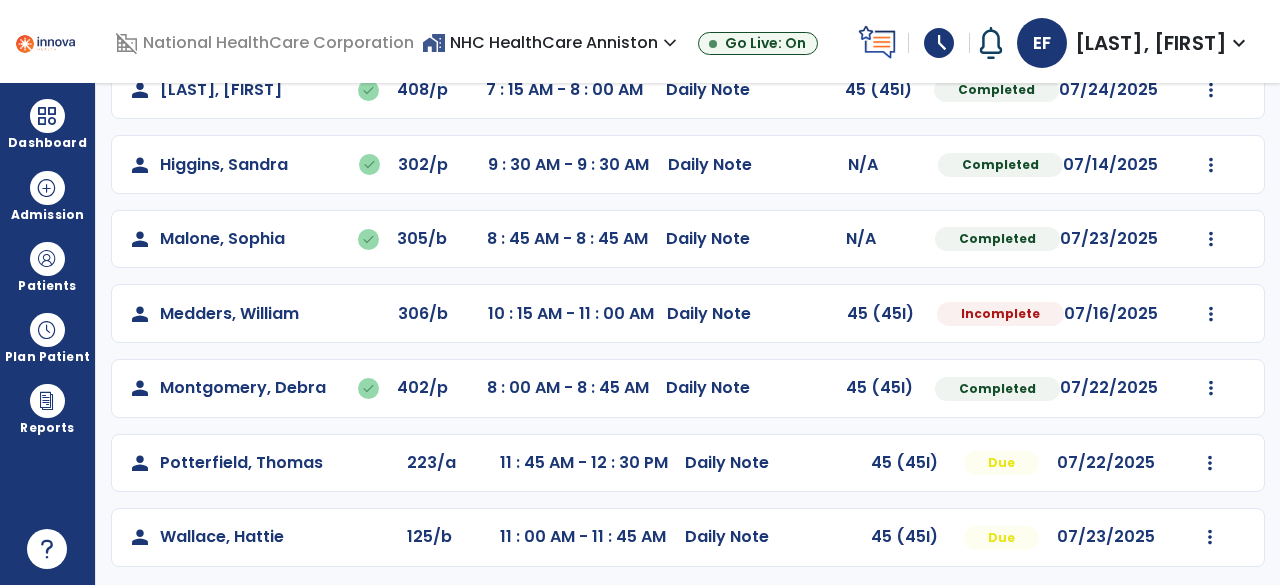 click on "Mark Visit As Complete   Reset Note   Open Document   G + C Mins" 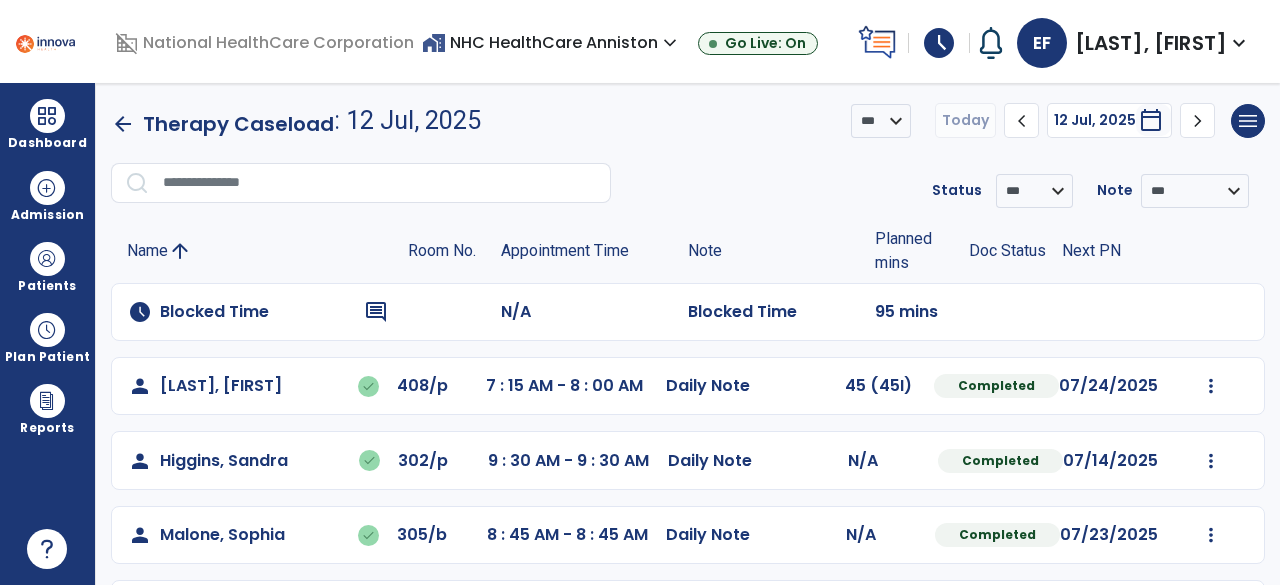 scroll, scrollTop: 0, scrollLeft: 0, axis: both 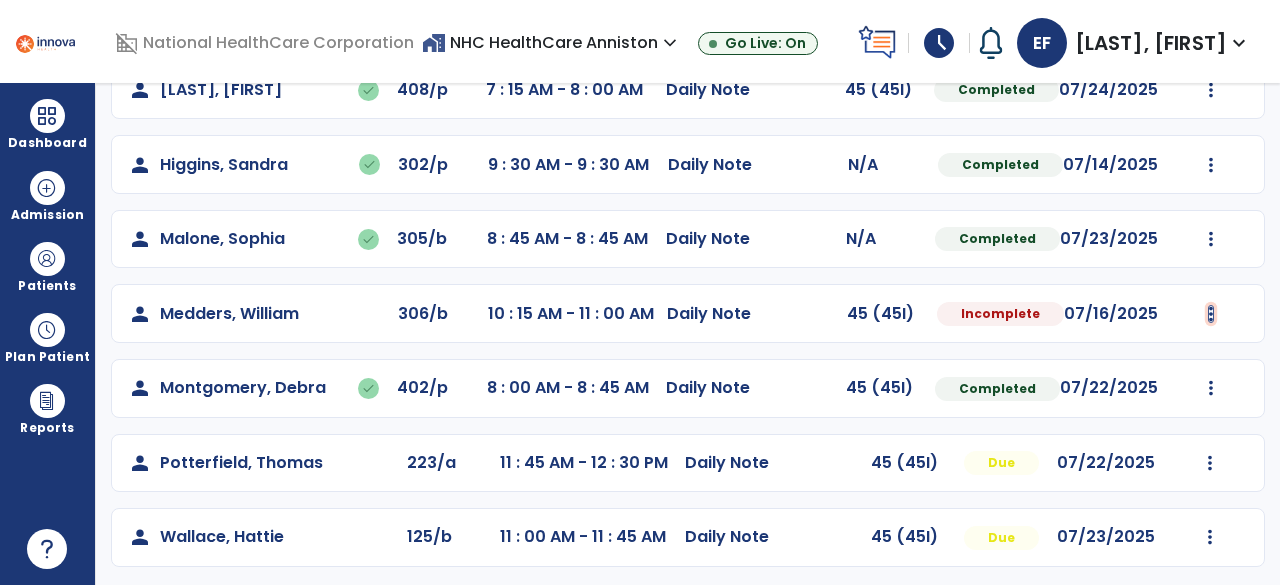 click at bounding box center (1211, 90) 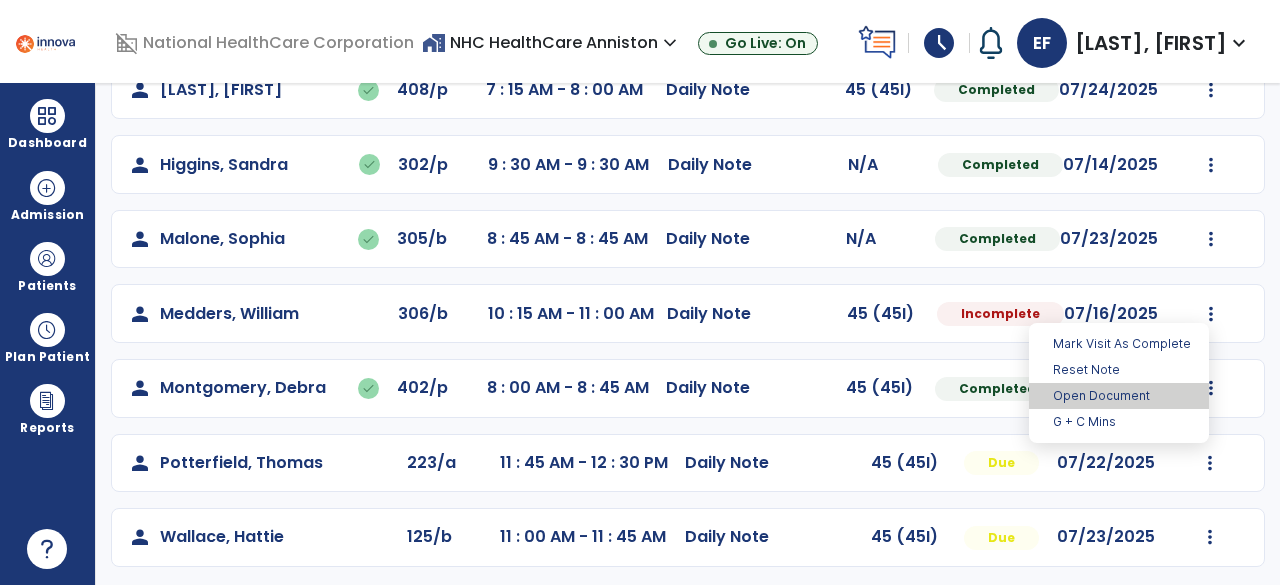 click on "Open Document" at bounding box center [1119, 396] 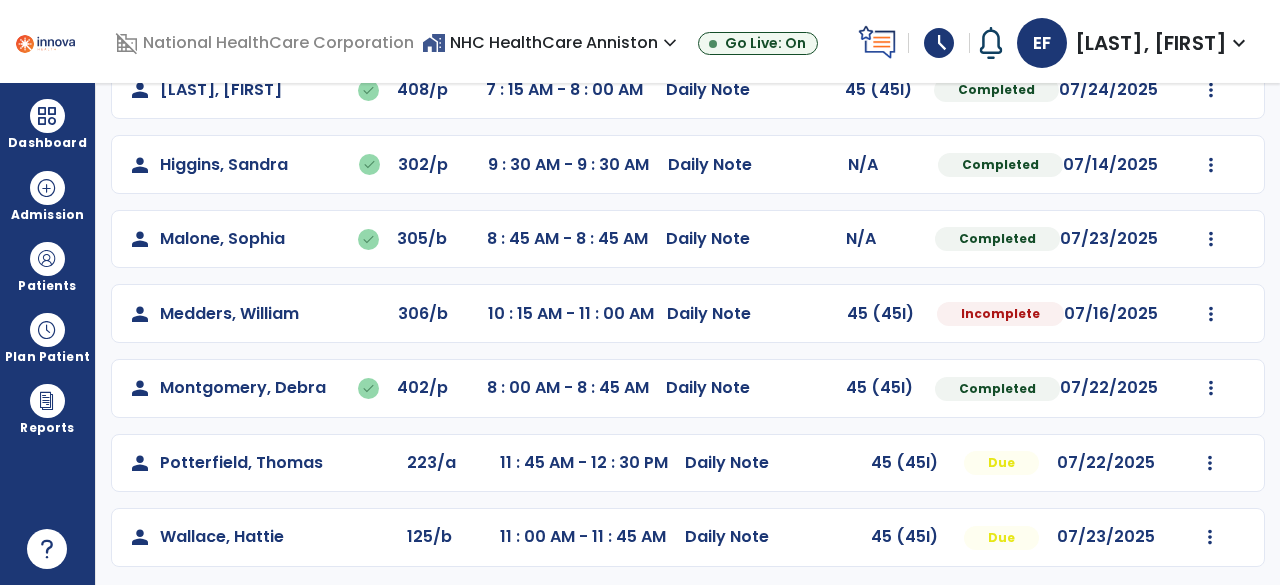 select on "*" 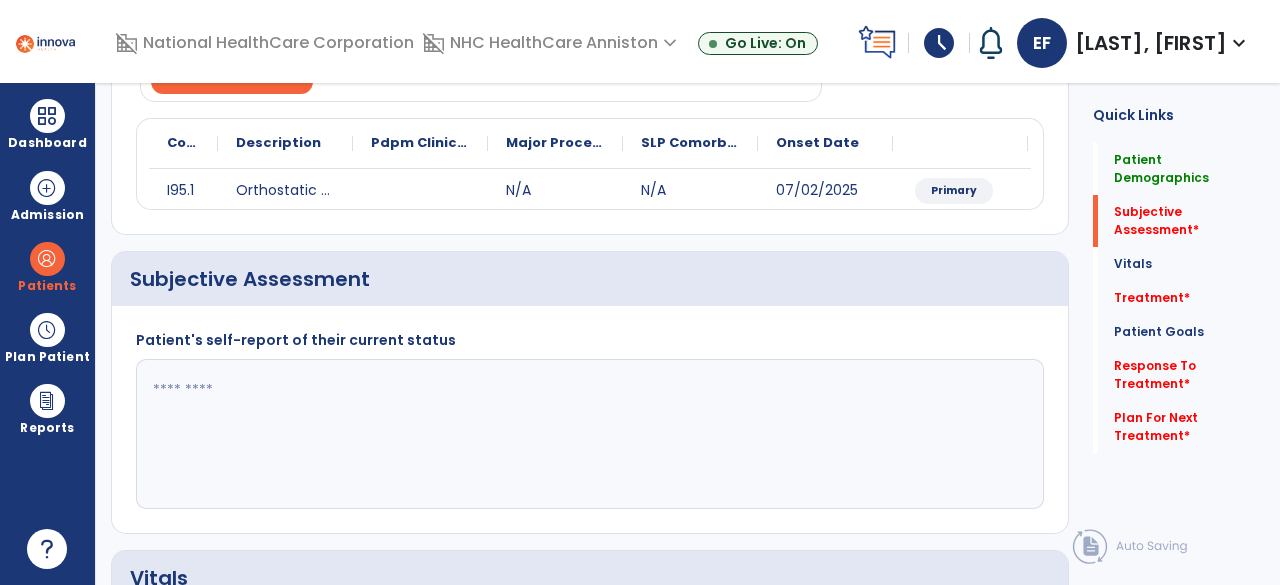 click 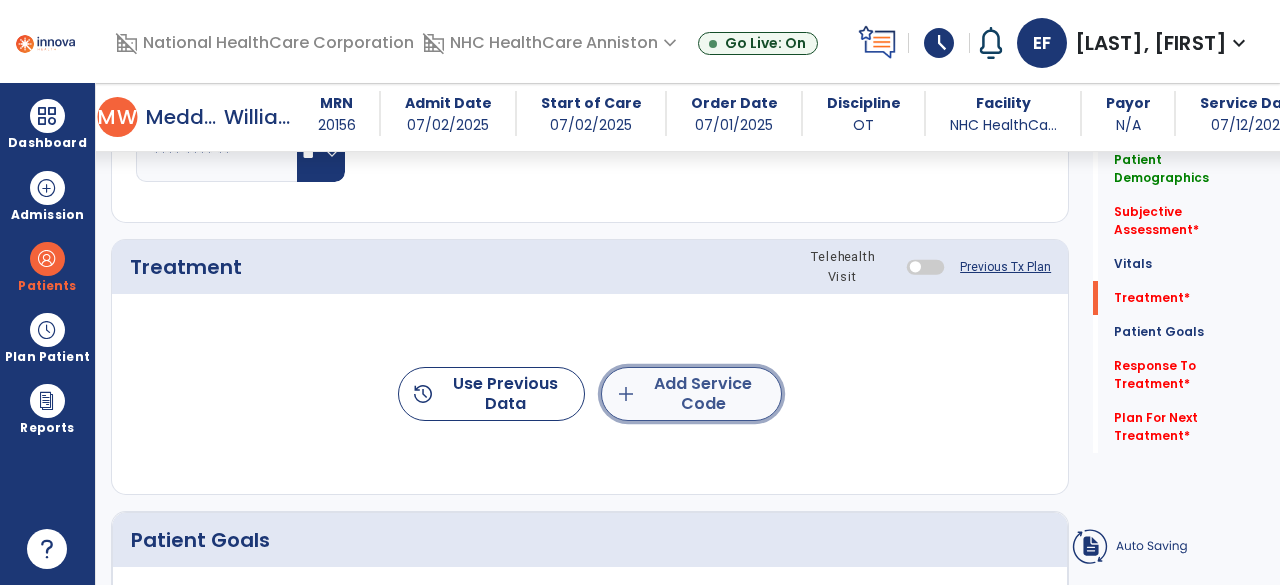 click on "add  Add Service Code" 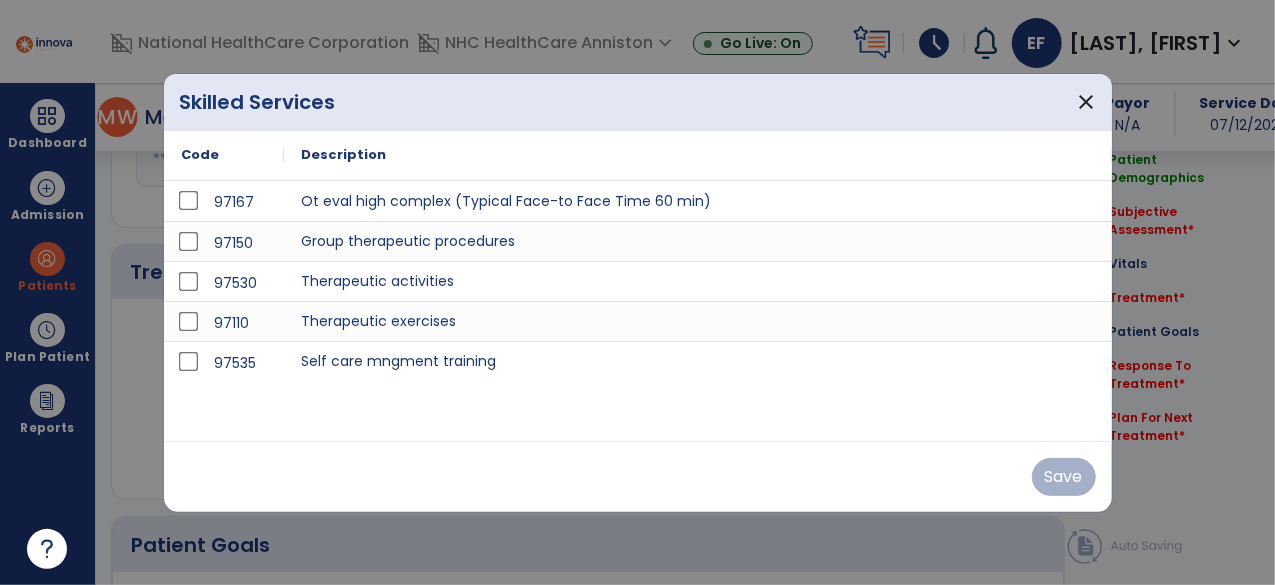scroll, scrollTop: 1010, scrollLeft: 0, axis: vertical 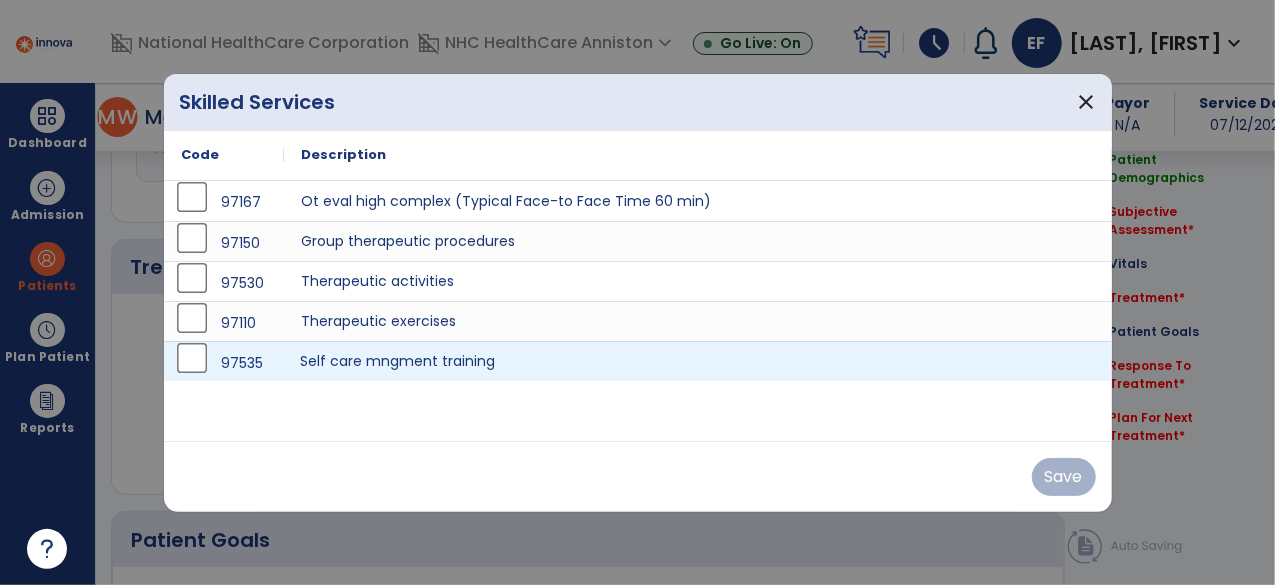 click on "Self care mngment training" at bounding box center [698, 361] 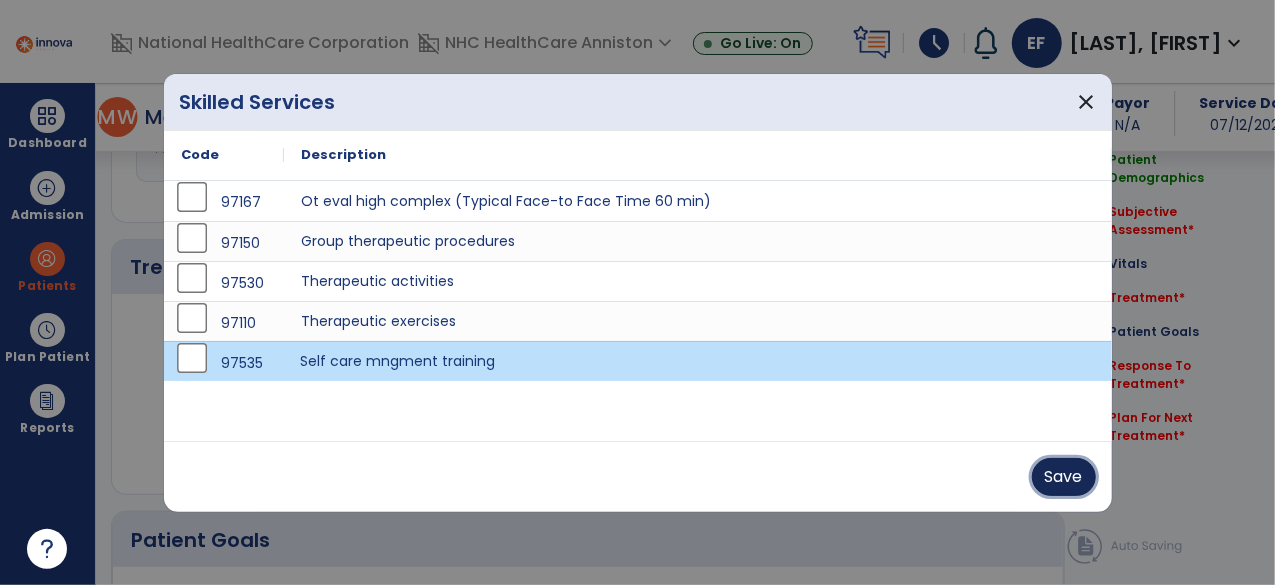 click on "Save" at bounding box center (1064, 477) 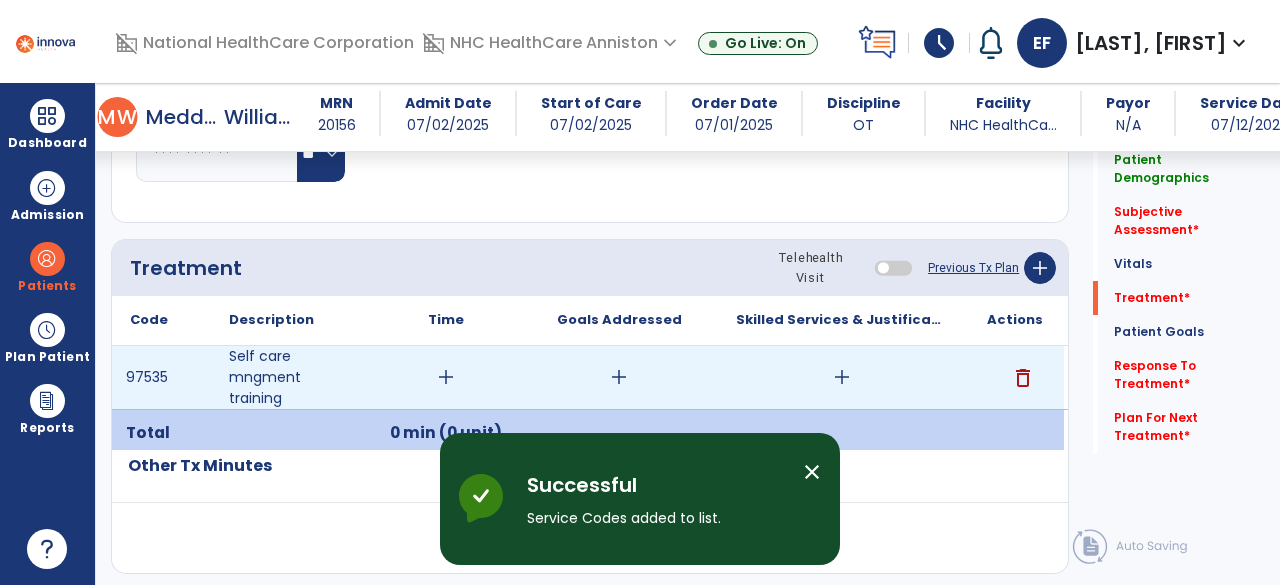 click on "add" at bounding box center [446, 377] 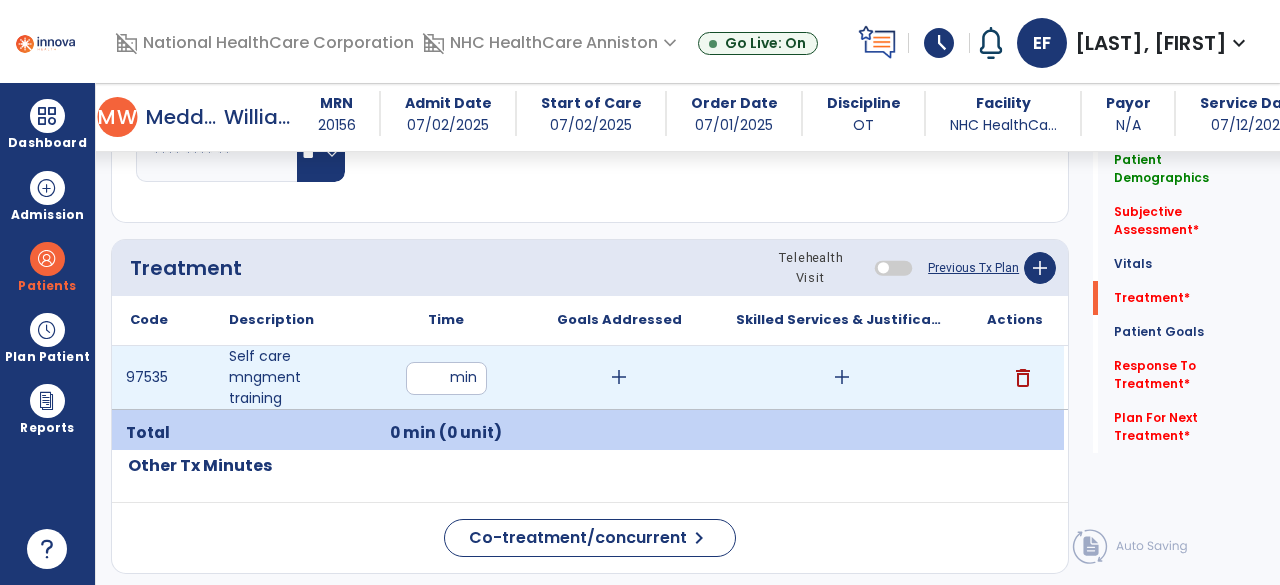 type on "*" 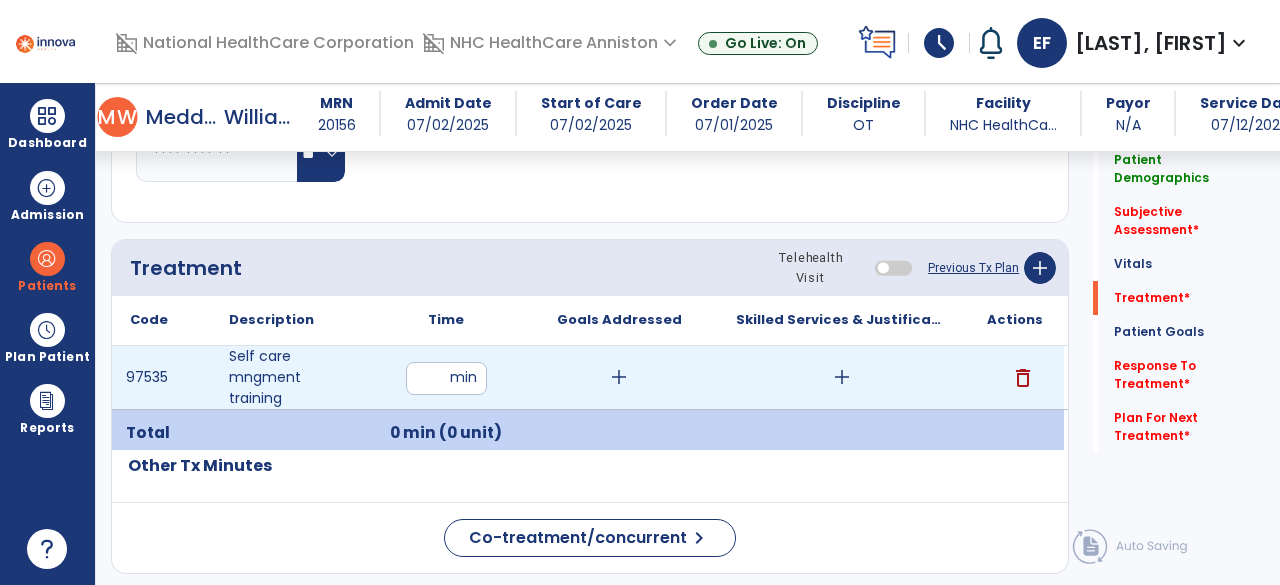 type on "**" 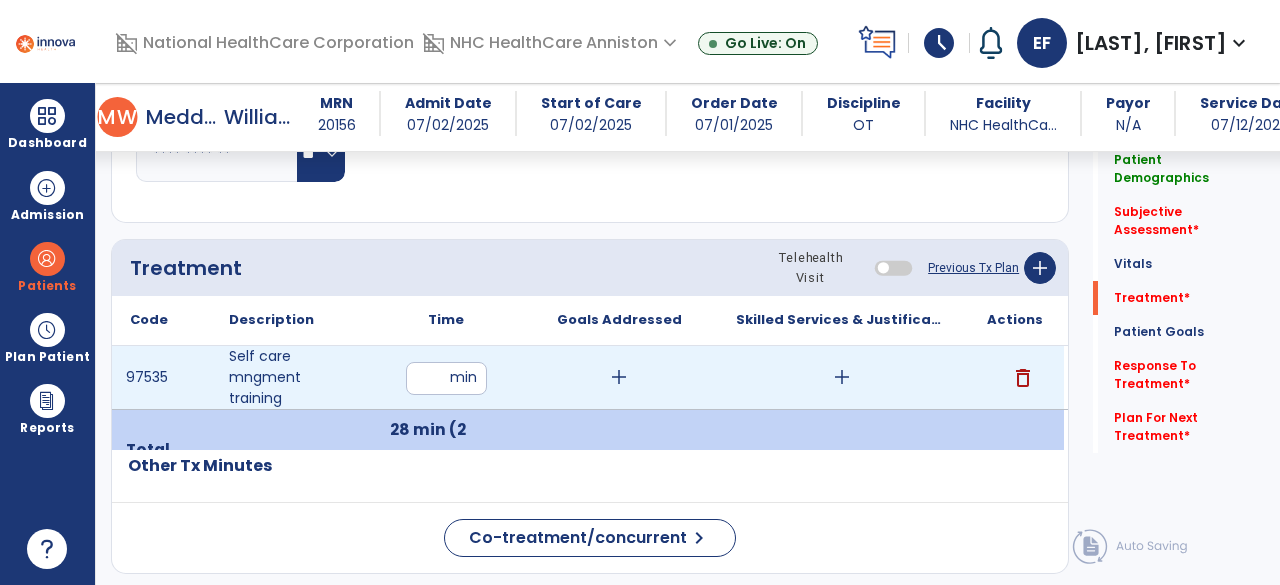 click on "add" at bounding box center [619, 377] 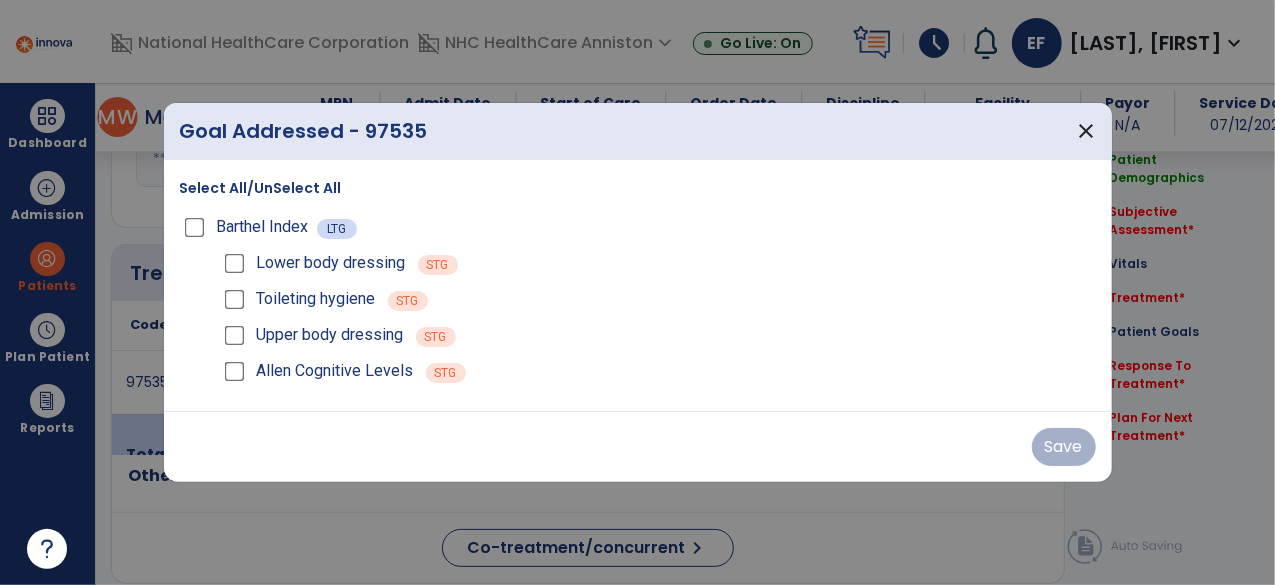 scroll, scrollTop: 1010, scrollLeft: 0, axis: vertical 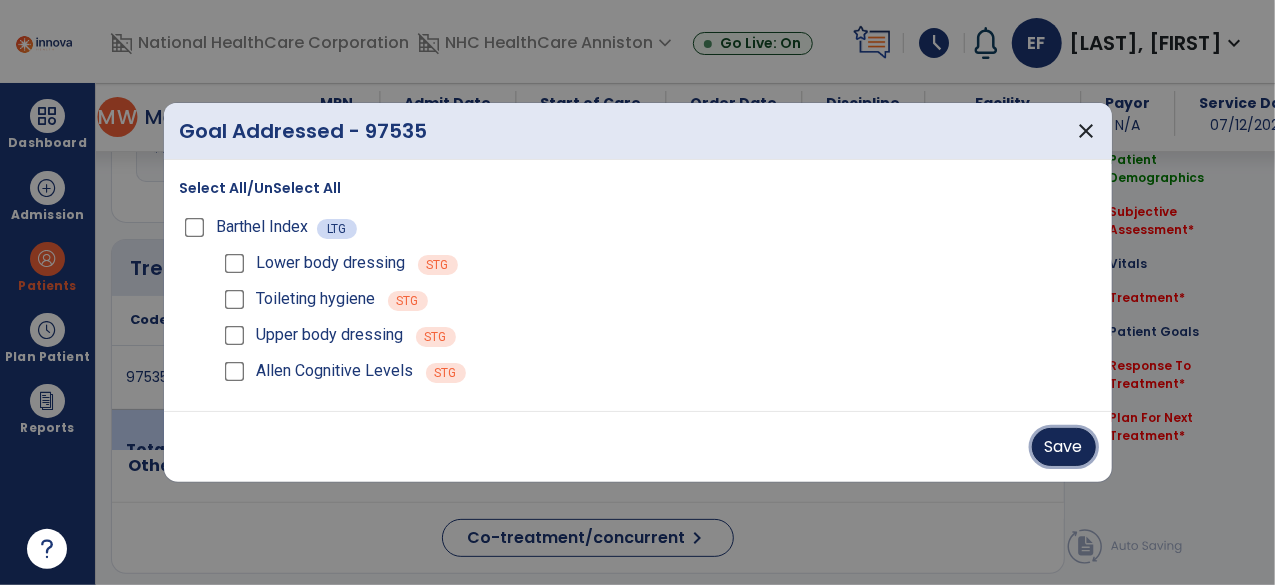 click on "Save" at bounding box center [1064, 447] 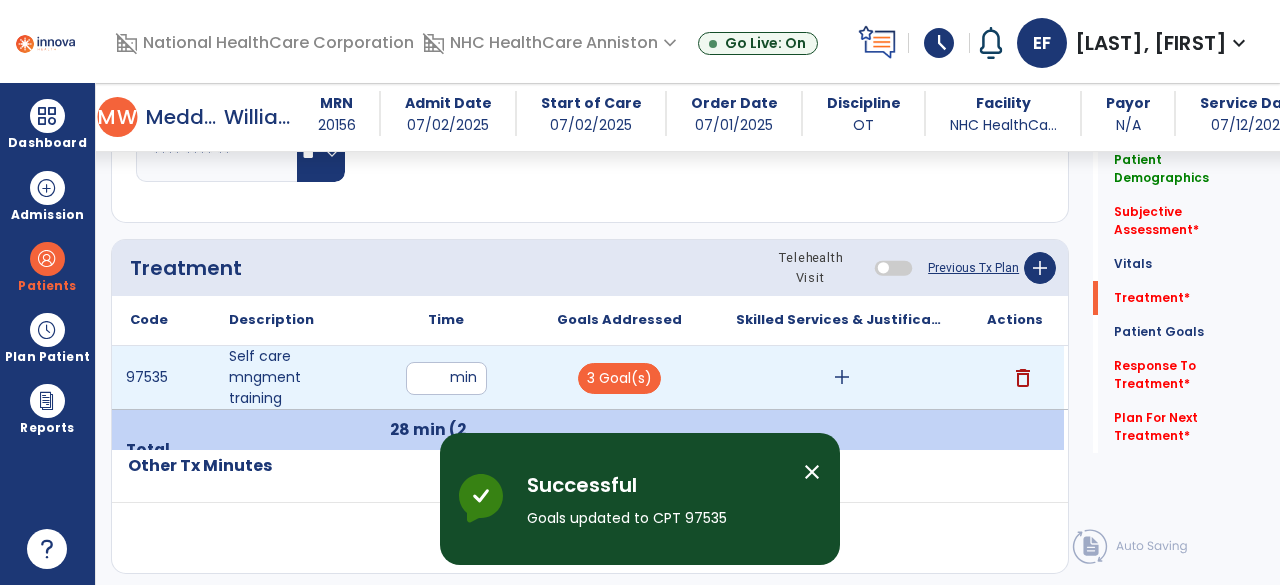 click on "add" at bounding box center [841, 377] 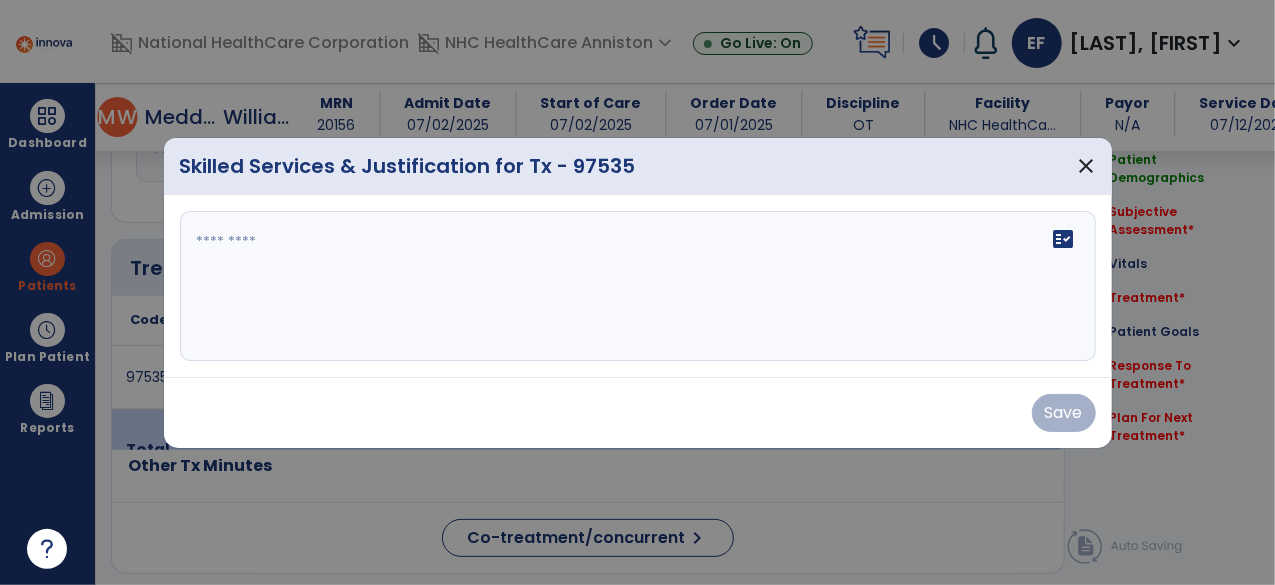 scroll, scrollTop: 1010, scrollLeft: 0, axis: vertical 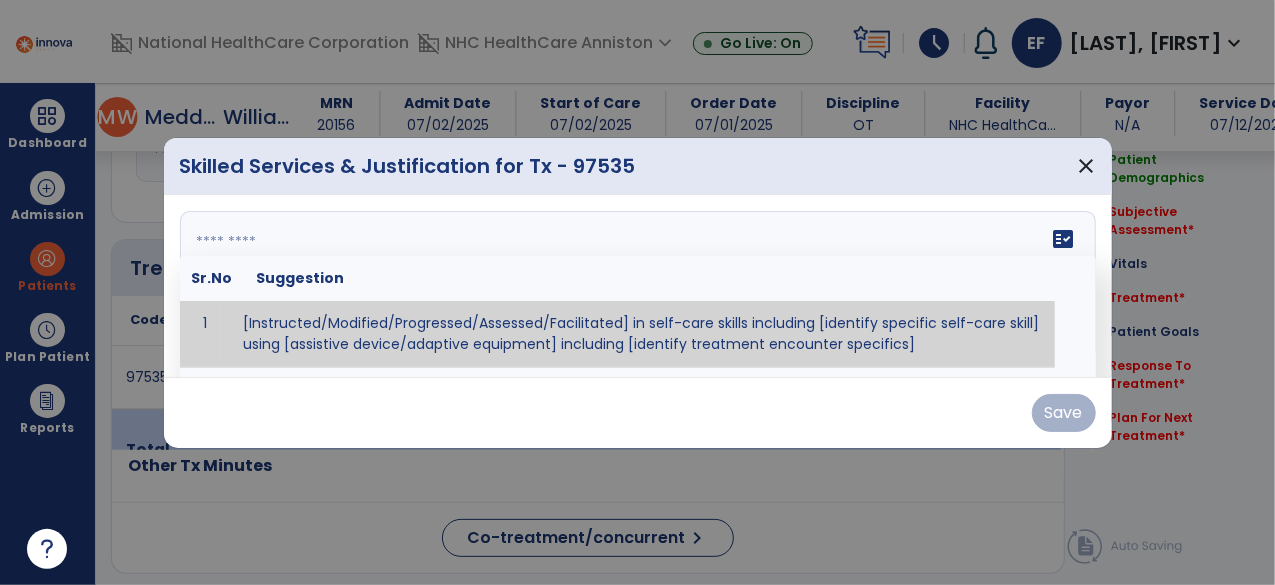 click on "fact_check  Sr.No Suggestion 1 [Instructed/Modified/Progressed/Assessed/Facilitated] in self-care skills including [identify specific self-care skill] using [assistive device/adaptive equipment] including [identify treatment encounter specifics]" at bounding box center [638, 286] 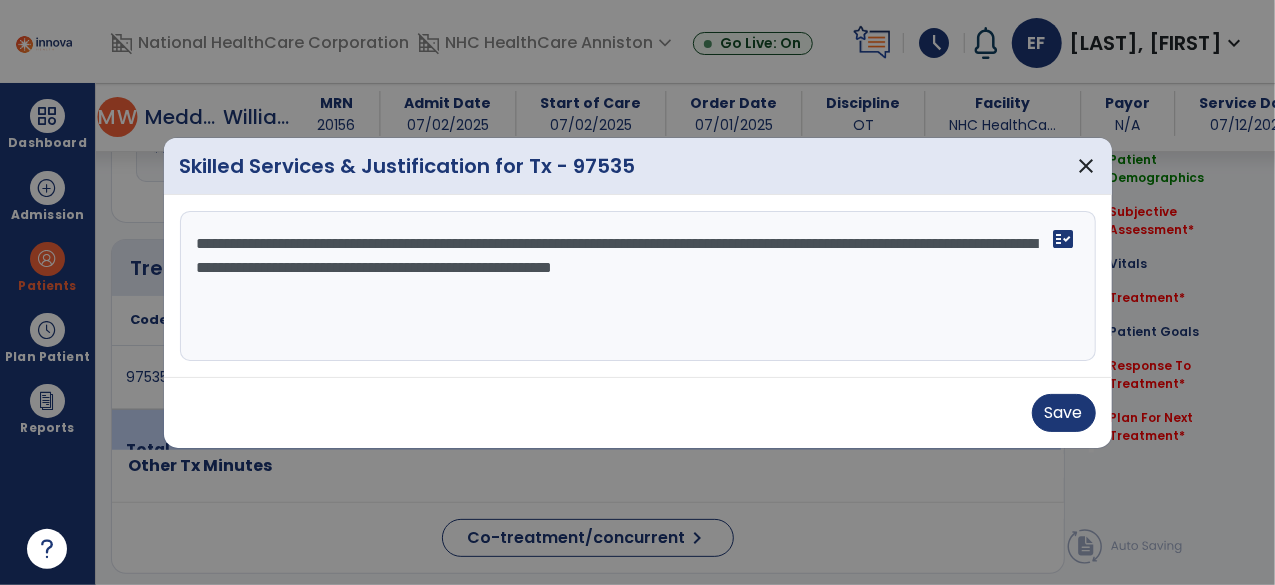 click on "**********" at bounding box center [638, 286] 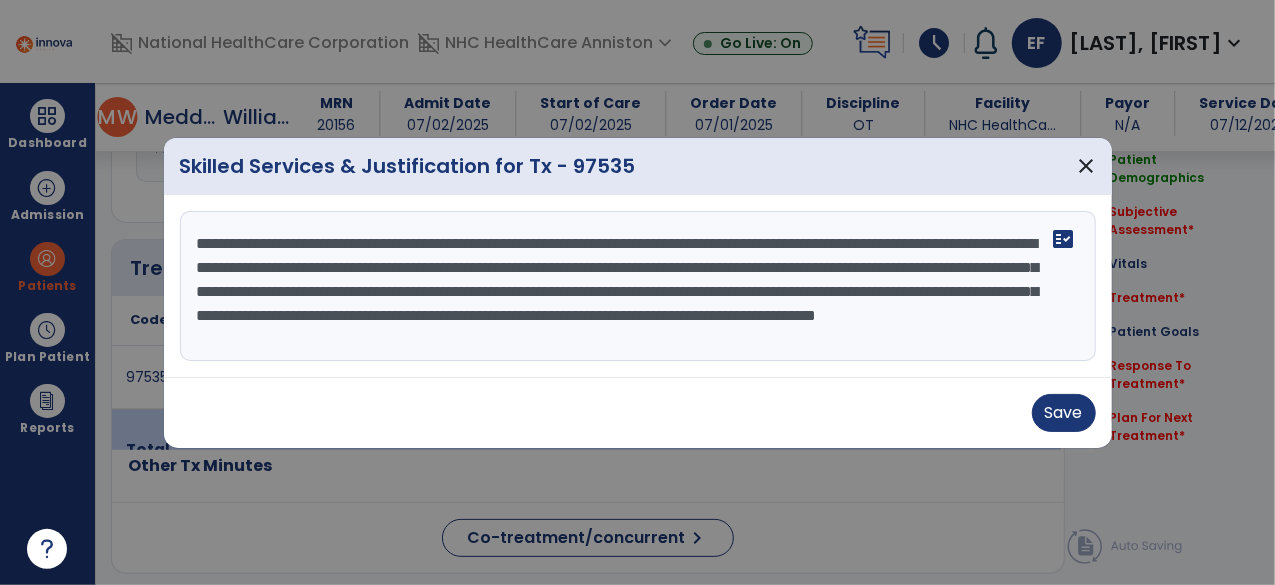 scroll, scrollTop: 15, scrollLeft: 0, axis: vertical 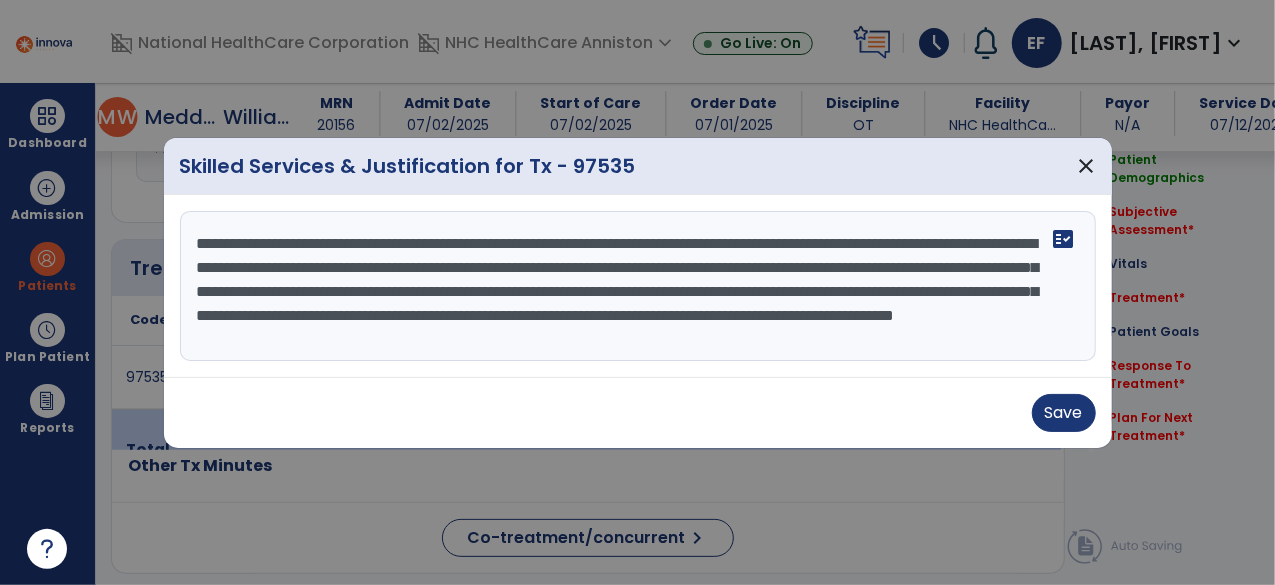 click on "**********" at bounding box center [638, 286] 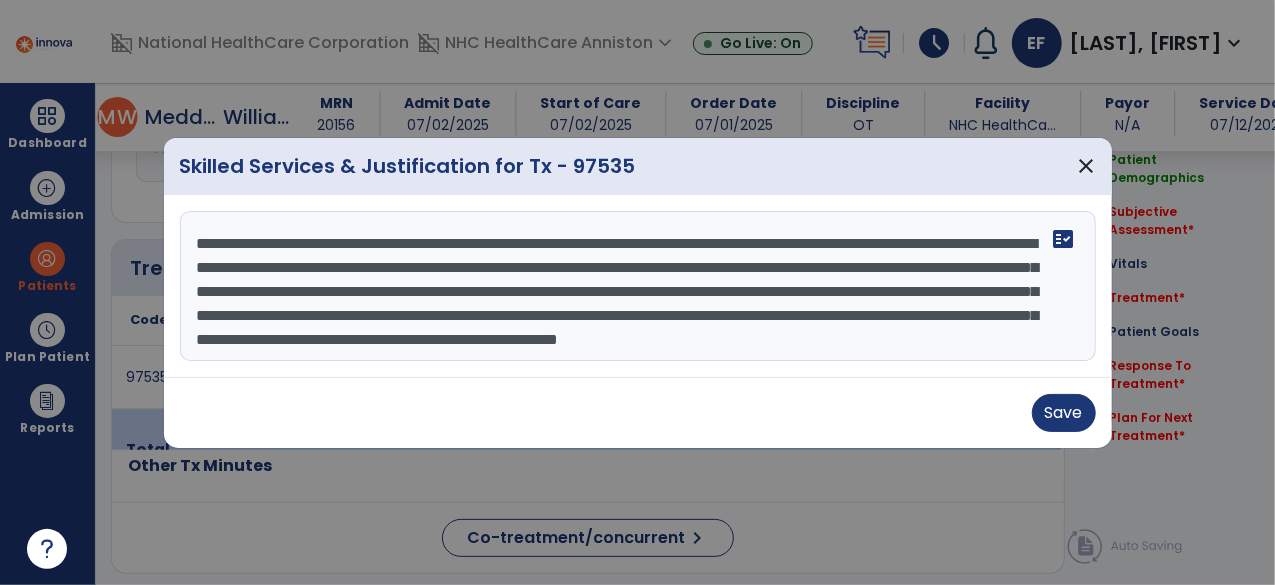 scroll, scrollTop: 39, scrollLeft: 0, axis: vertical 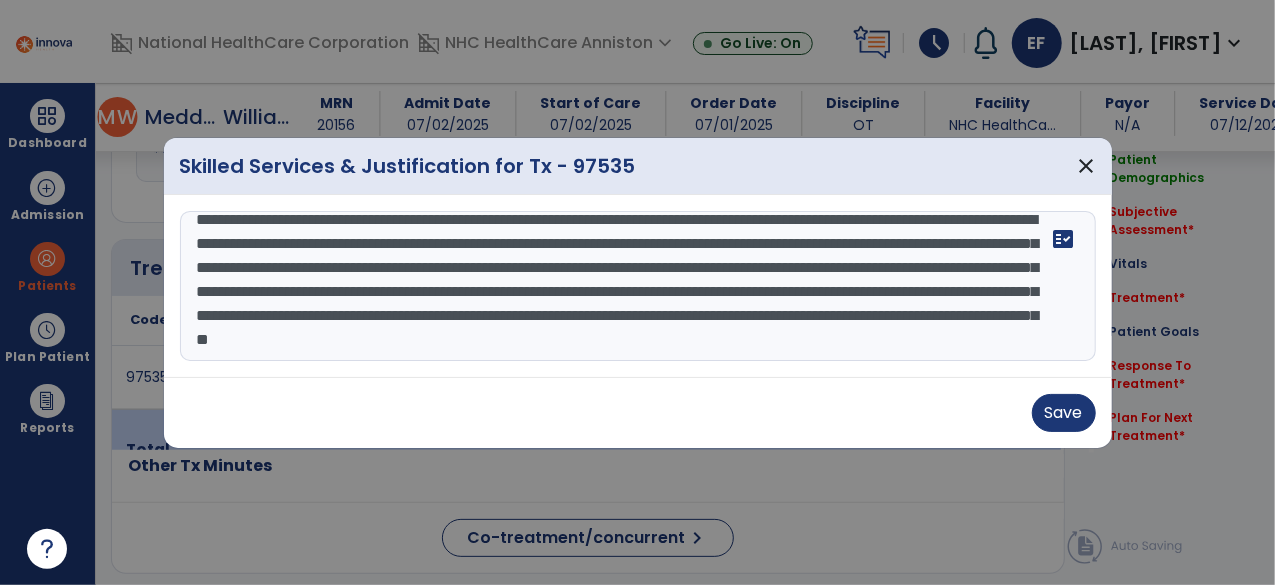 click on "**********" at bounding box center (638, 286) 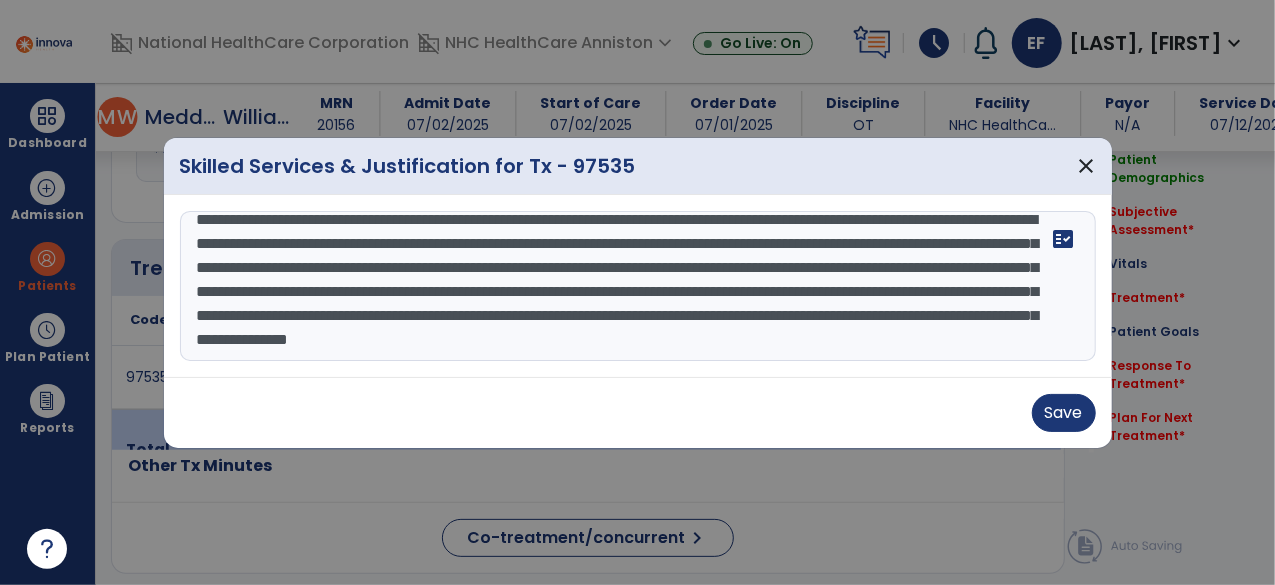 scroll, scrollTop: 63, scrollLeft: 0, axis: vertical 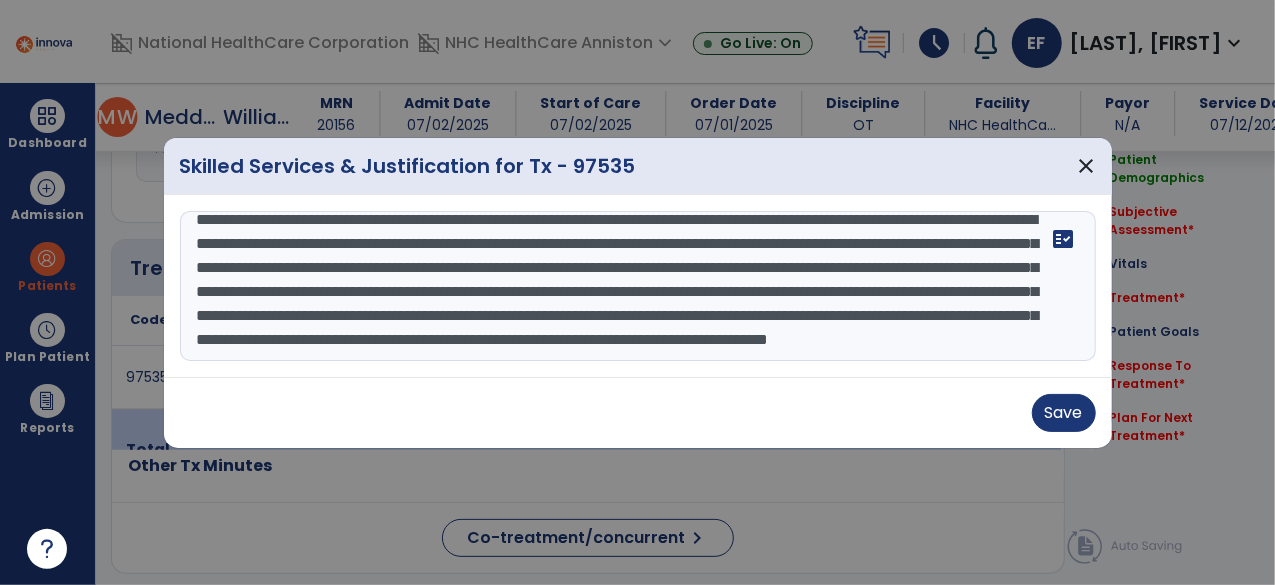click on "**********" at bounding box center [638, 286] 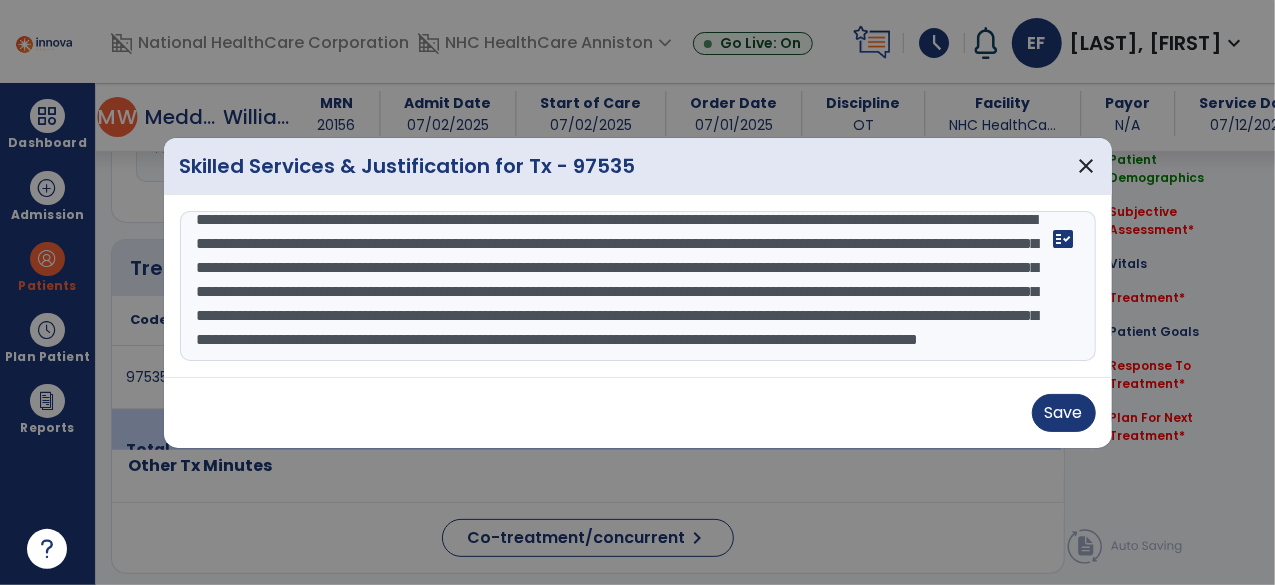 scroll, scrollTop: 87, scrollLeft: 0, axis: vertical 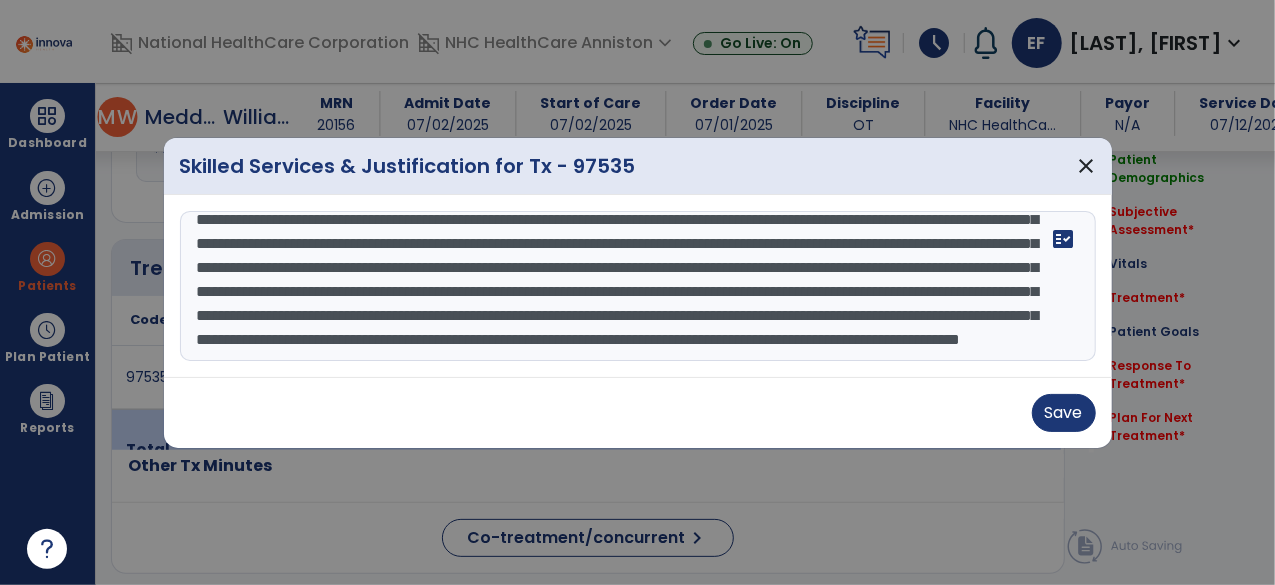 click on "**********" at bounding box center [638, 286] 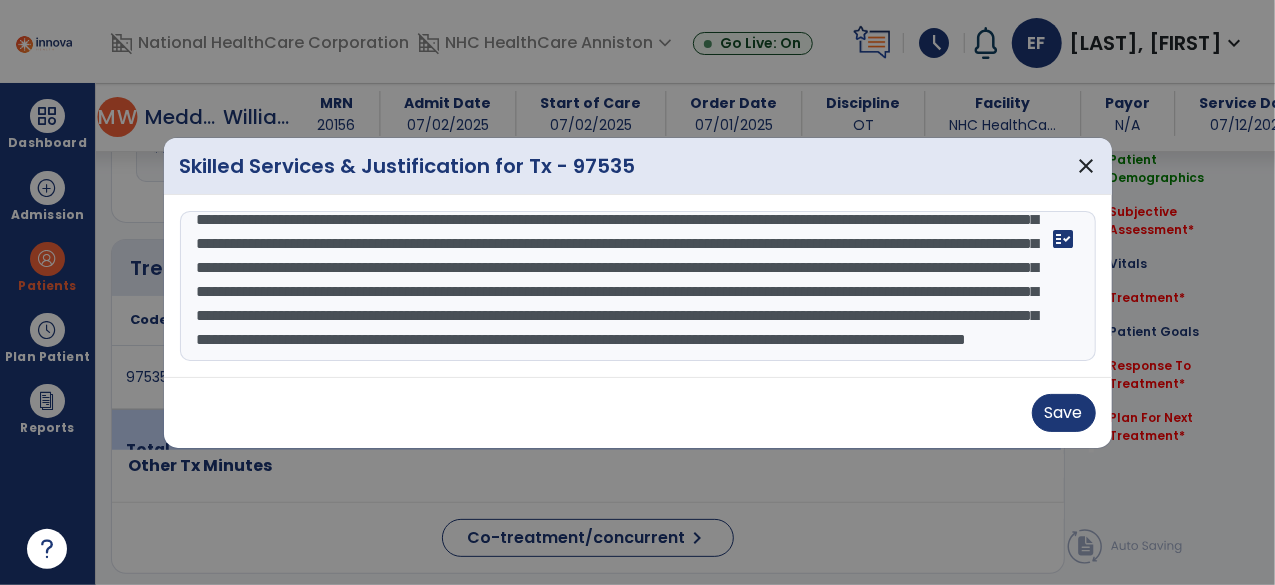 click on "**********" at bounding box center [638, 286] 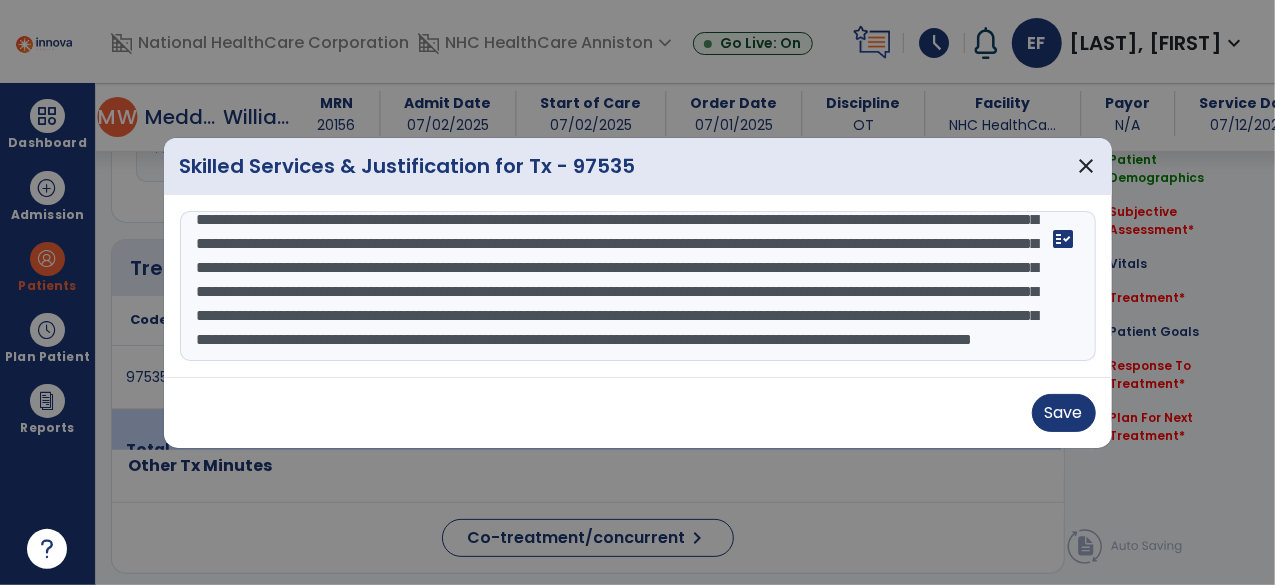 click on "**********" at bounding box center (638, 286) 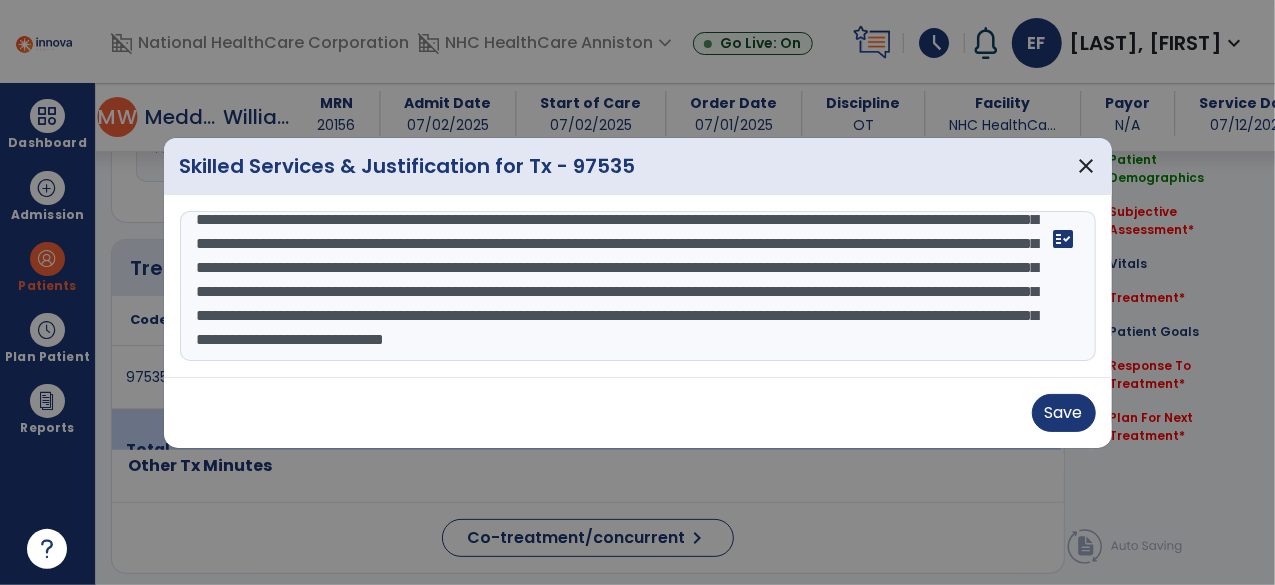 scroll, scrollTop: 135, scrollLeft: 0, axis: vertical 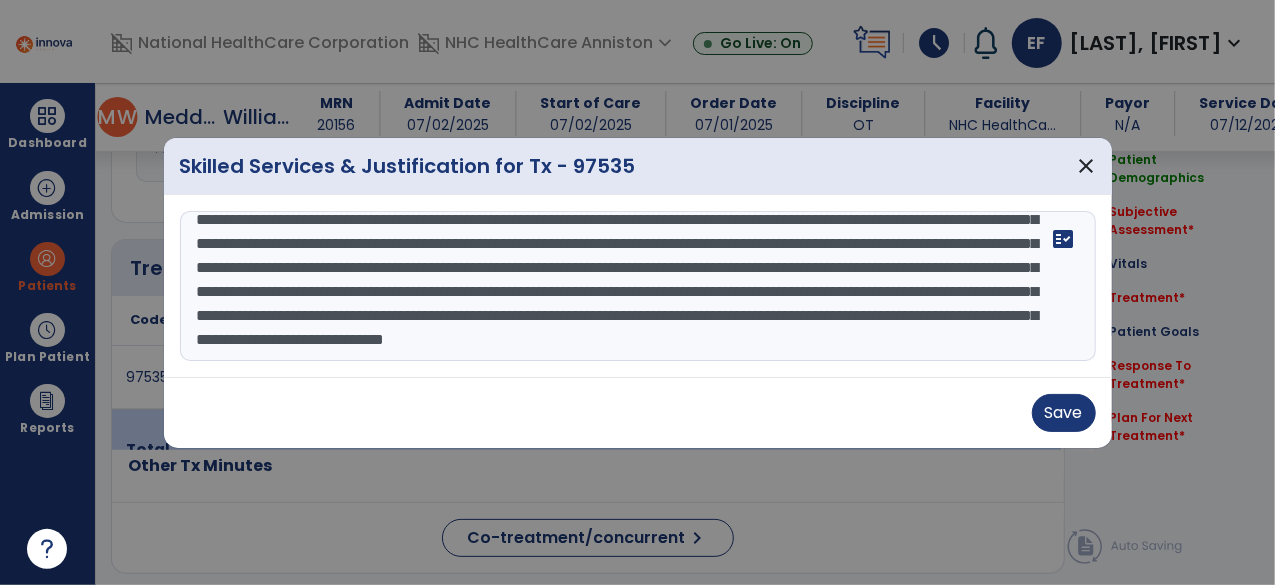 click at bounding box center (638, 286) 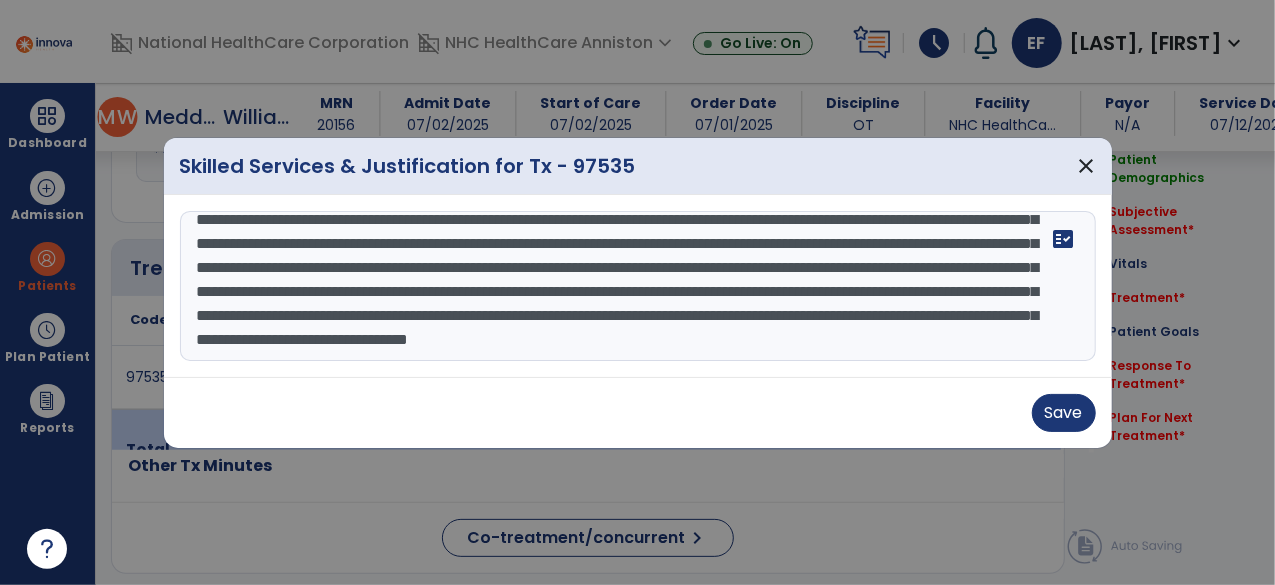 click at bounding box center [638, 286] 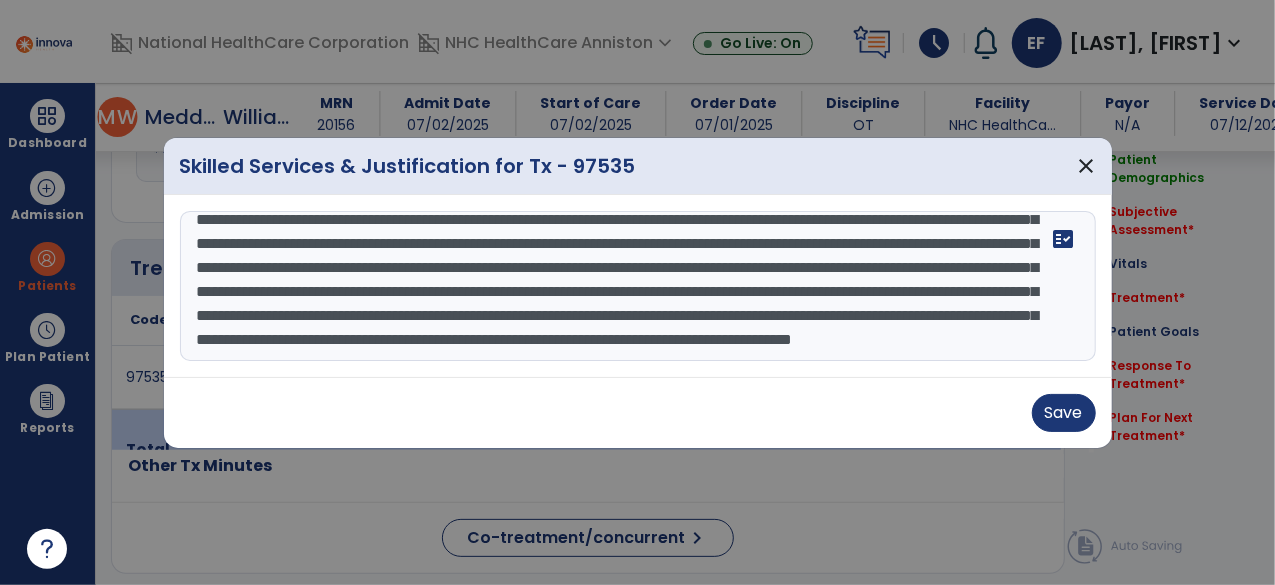 scroll, scrollTop: 183, scrollLeft: 0, axis: vertical 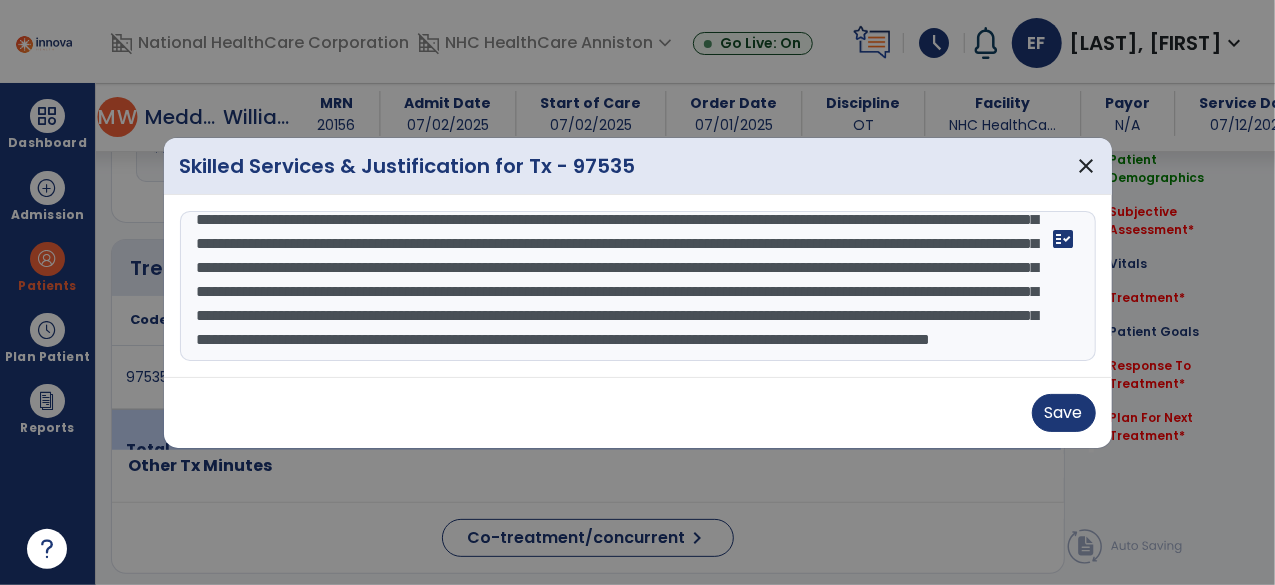 type on "**********" 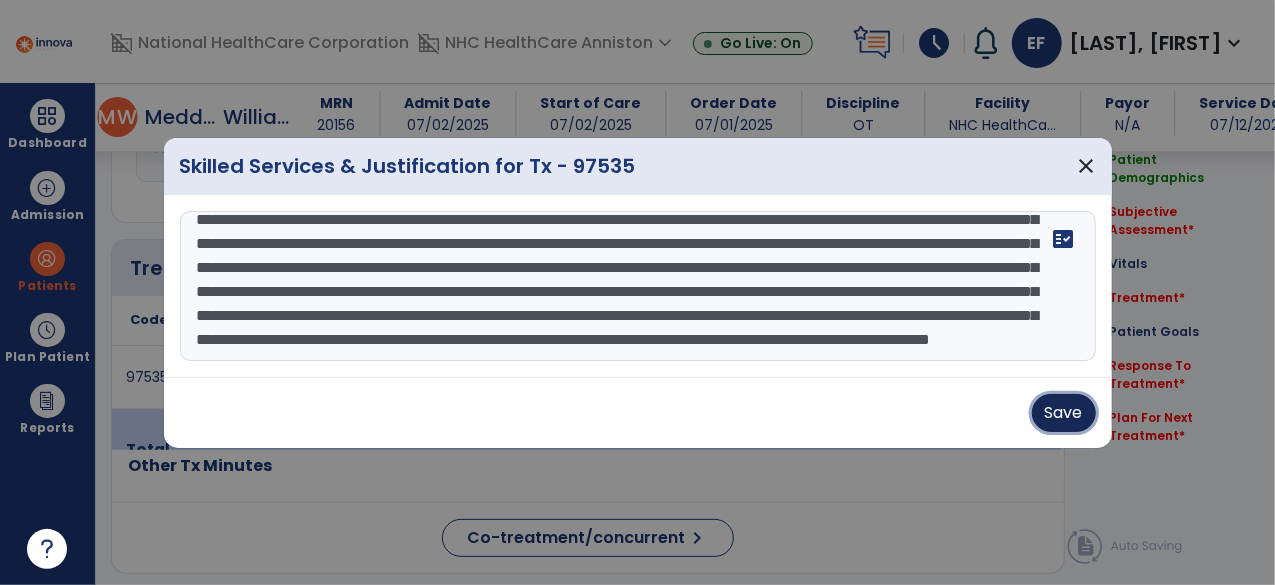 click on "Save" at bounding box center [1064, 413] 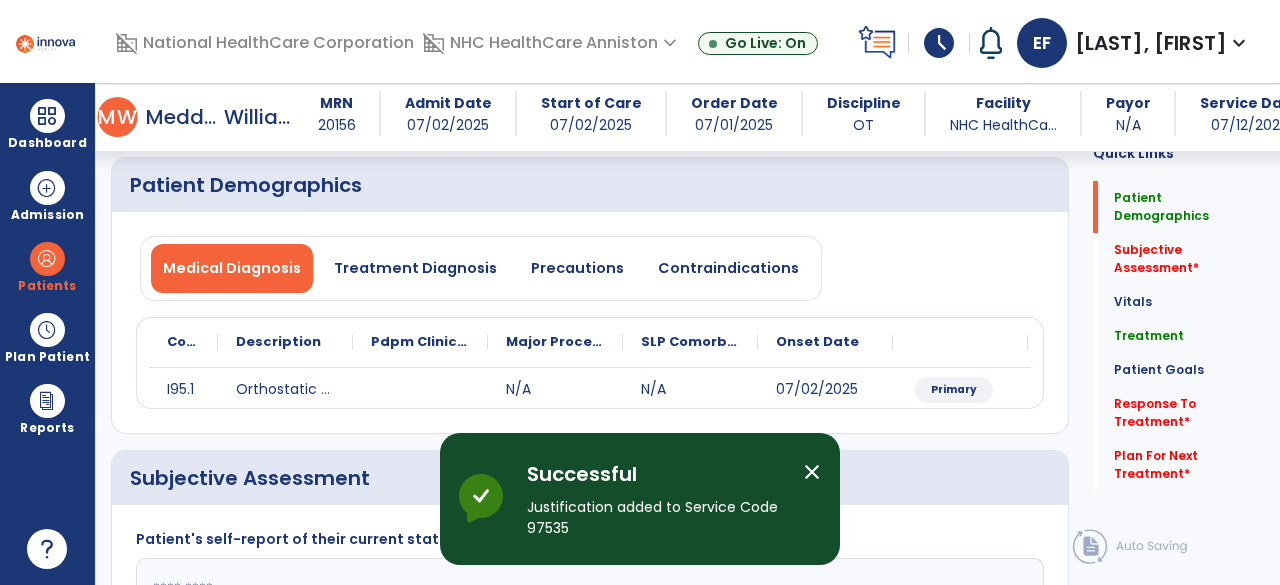 scroll, scrollTop: 356, scrollLeft: 0, axis: vertical 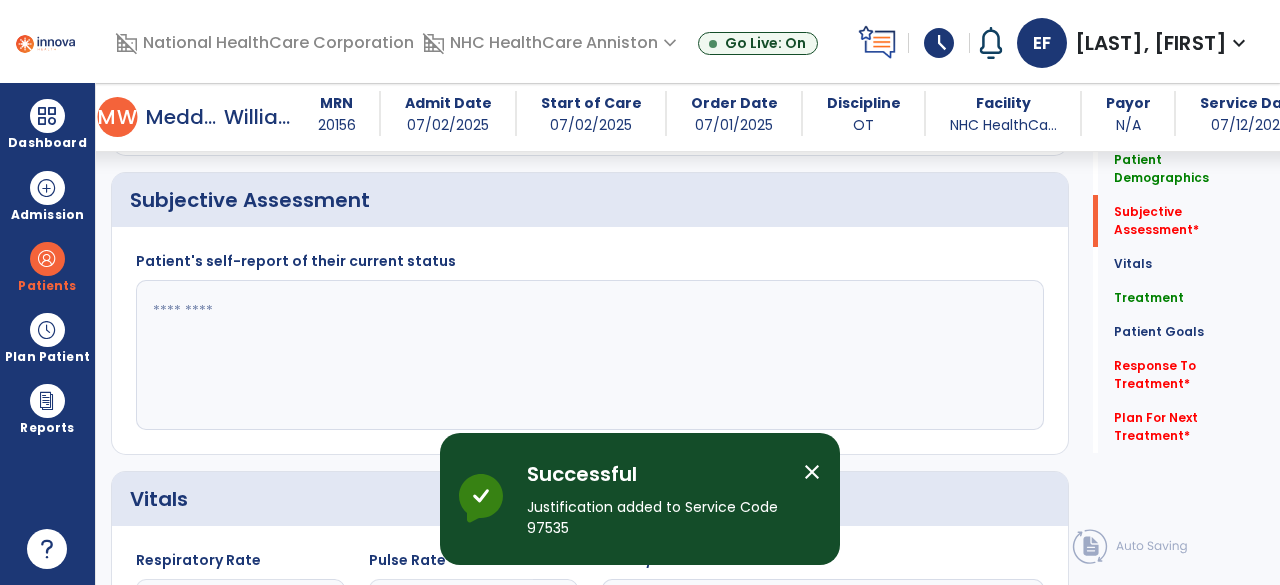 click 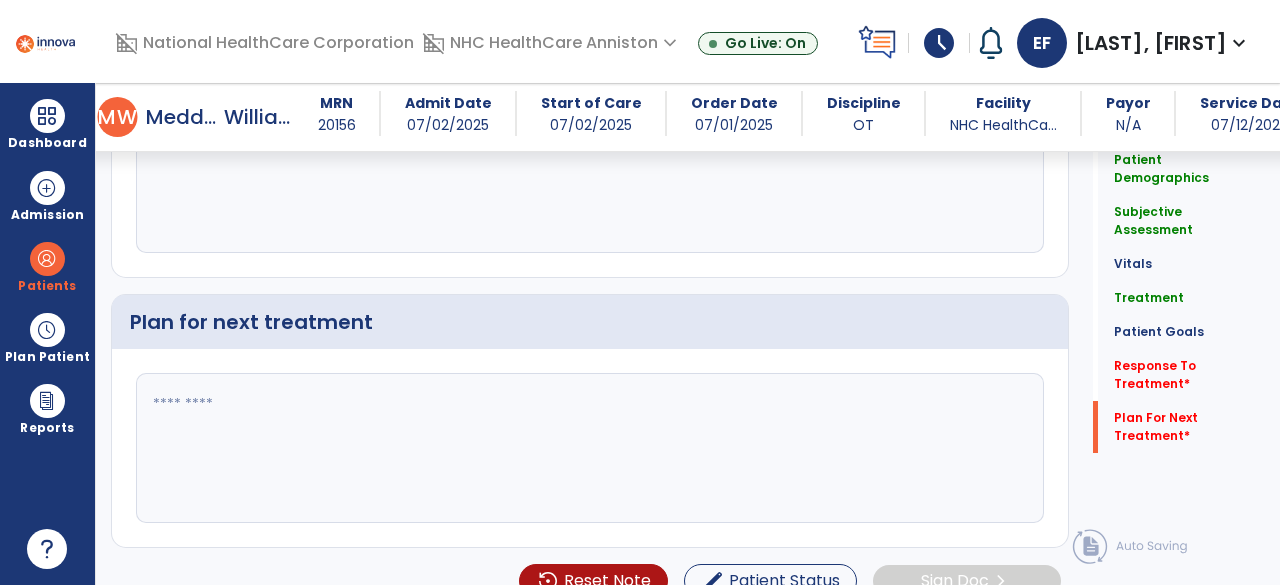 scroll, scrollTop: 2466, scrollLeft: 0, axis: vertical 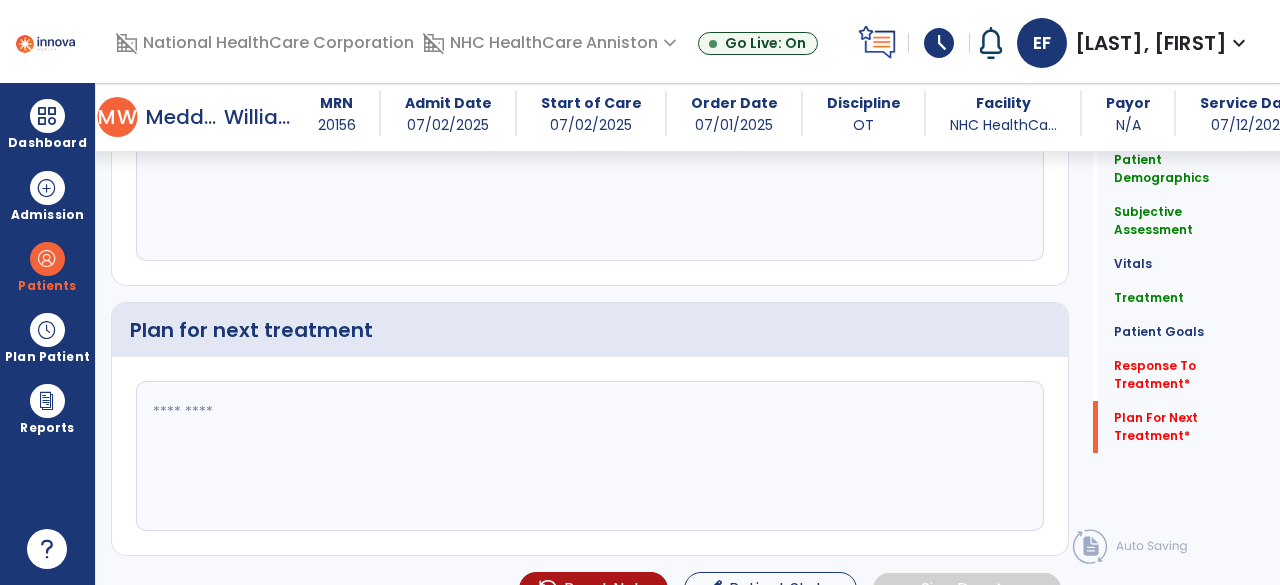 type on "**********" 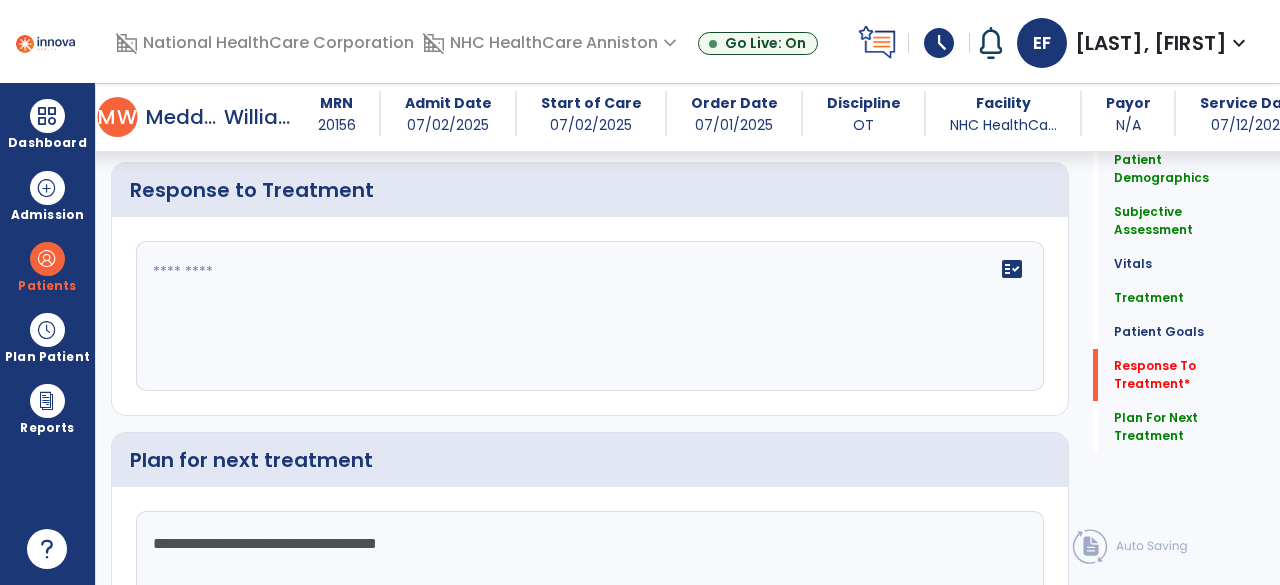 scroll, scrollTop: 2322, scrollLeft: 0, axis: vertical 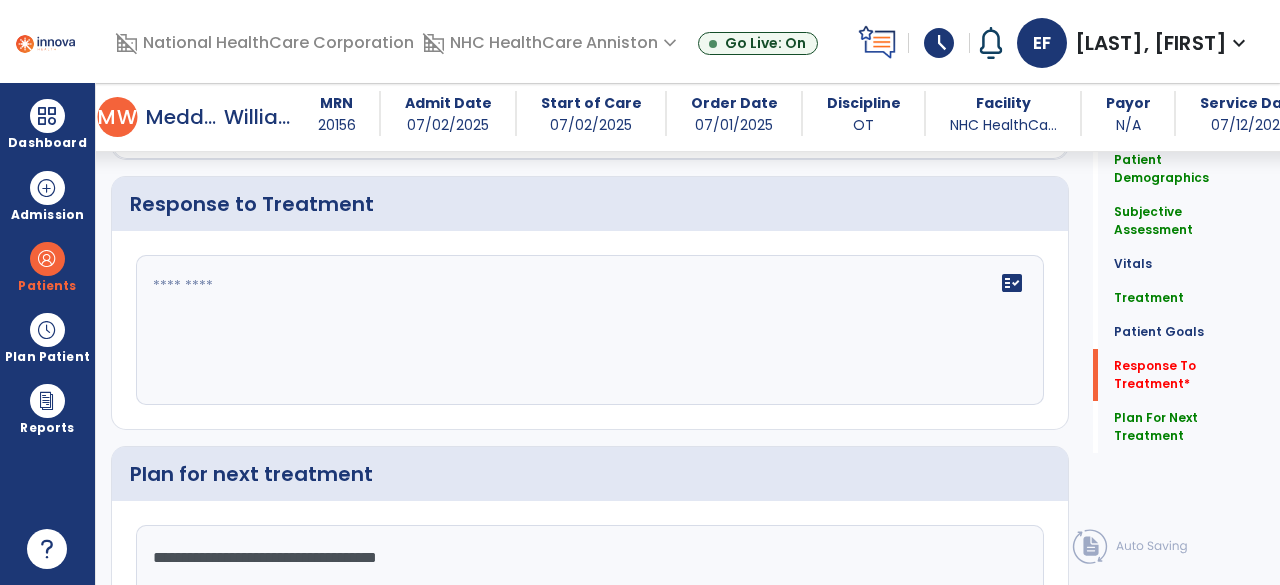 type on "**********" 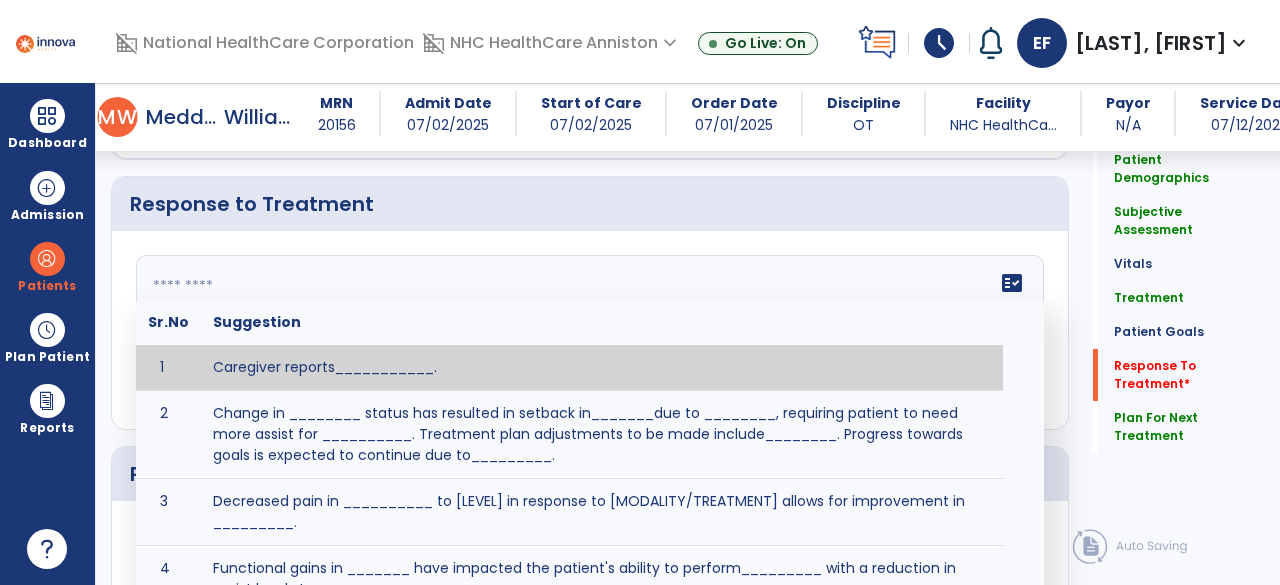 click on "fact_check  Sr.No Suggestion 1 Caregiver reports___________. 2 Change in ________ status has resulted in setback in_______due to ________, requiring patient to need more assist for __________.   Treatment plan adjustments to be made include________.  Progress towards goals is expected to continue due to_________. 3 Decreased pain in __________ to [LEVEL] in response to [MODALITY/TREATMENT] allows for improvement in _________. 4 Functional gains in _______ have impacted the patient's ability to perform_________ with a reduction in assist levels to_________. 5 Functional progress this week has been significant due to__________. 6 Gains in ________ have improved the patient's ability to perform ______with decreased levels of assist to___________. 7 Improvement in ________allows patient to tolerate higher levels of challenges in_________. 8 Pain in [AREA] has decreased to [LEVEL] in response to [TREATMENT/MODALITY], allowing fore ease in completing__________. 9 10 11 12 13 14 15 16 17 18 19 20 21" 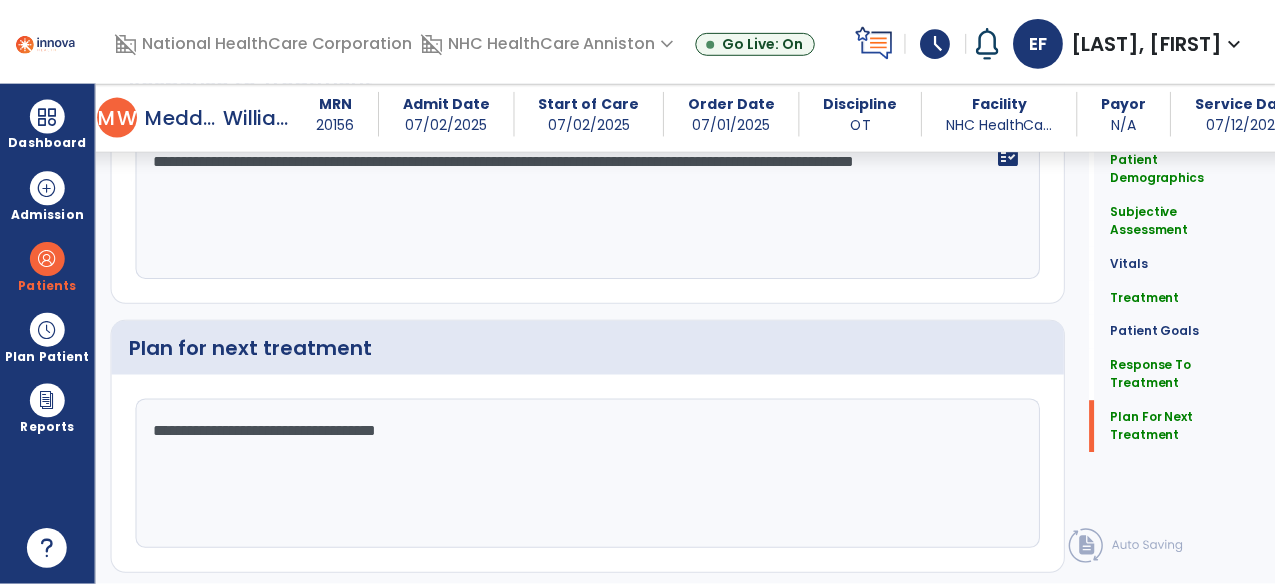scroll, scrollTop: 2492, scrollLeft: 0, axis: vertical 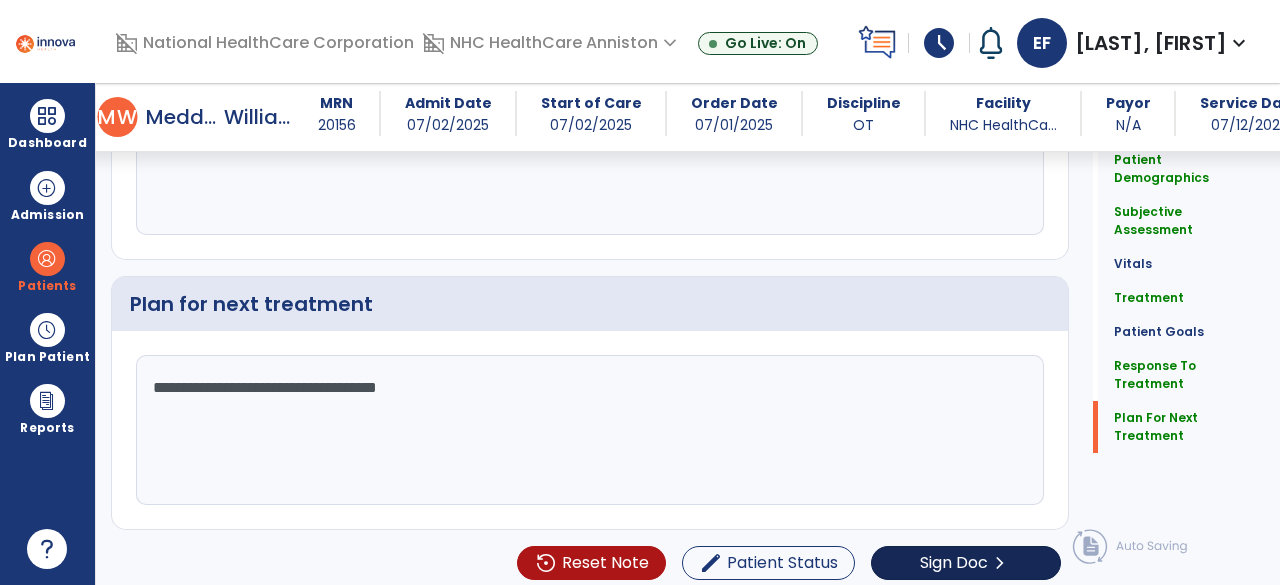type on "**********" 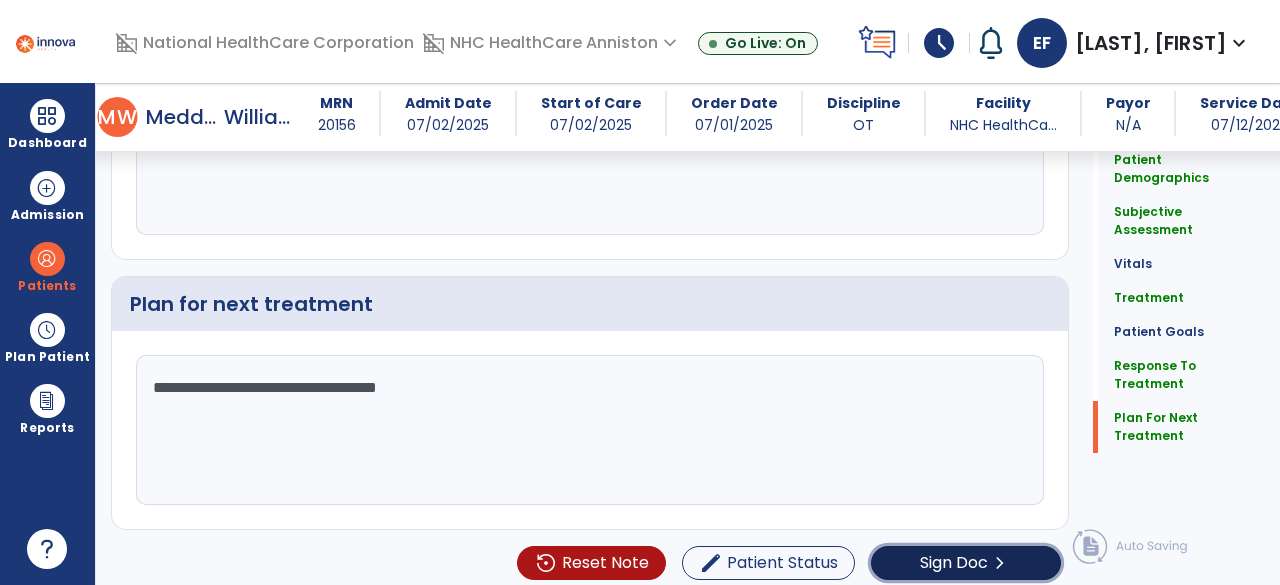 click on "Sign Doc" 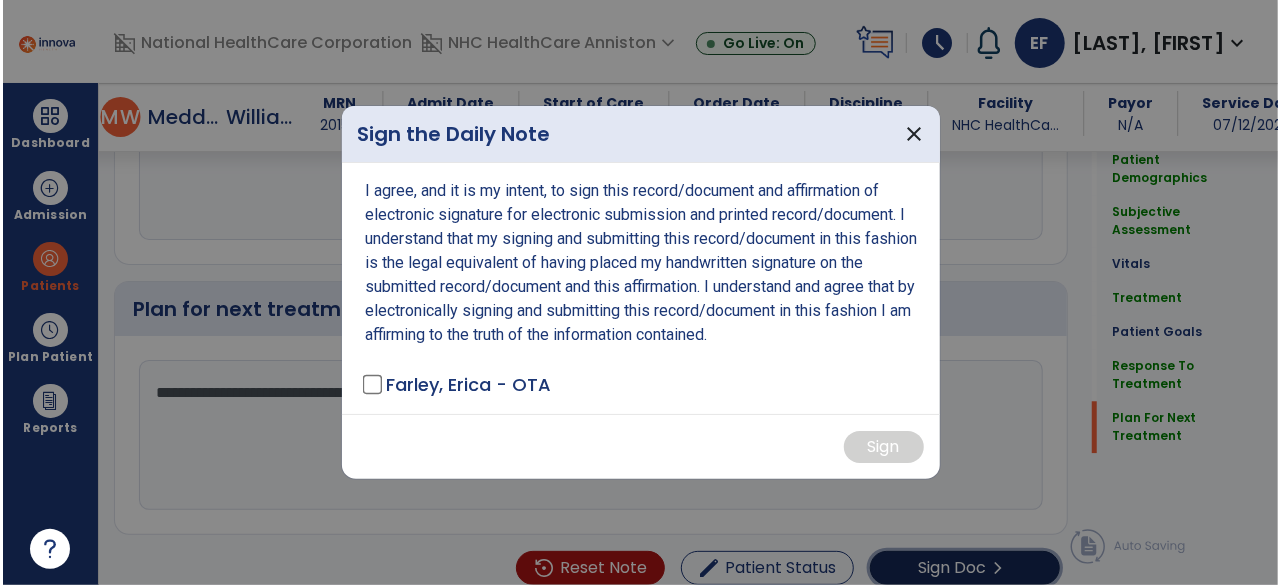 scroll, scrollTop: 2492, scrollLeft: 0, axis: vertical 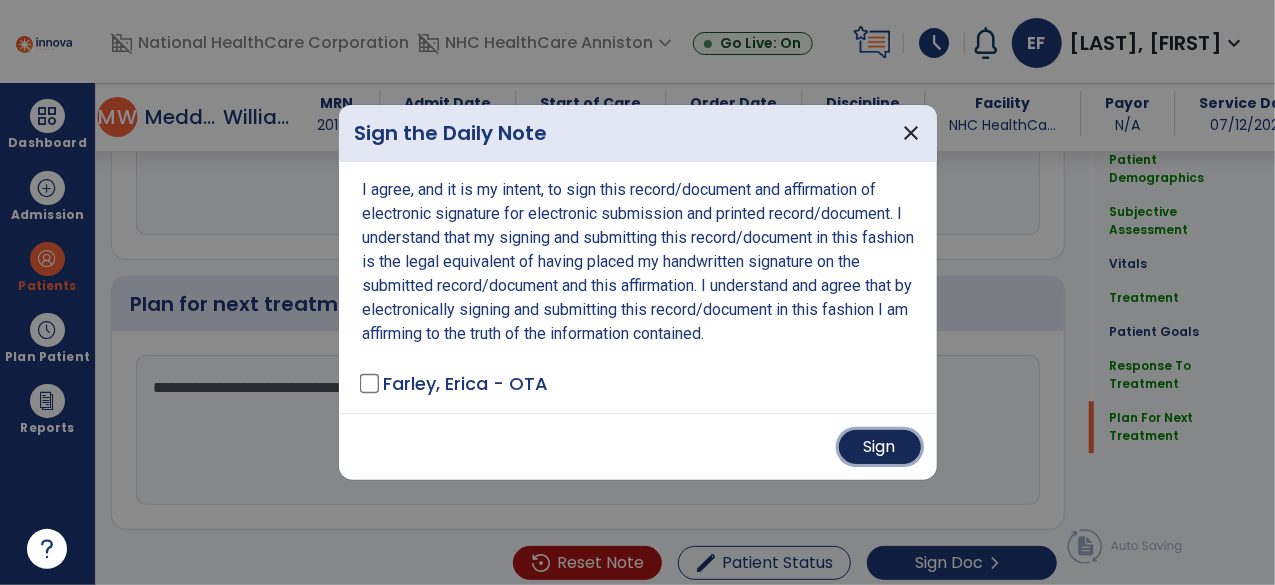 click on "Sign" at bounding box center [880, 447] 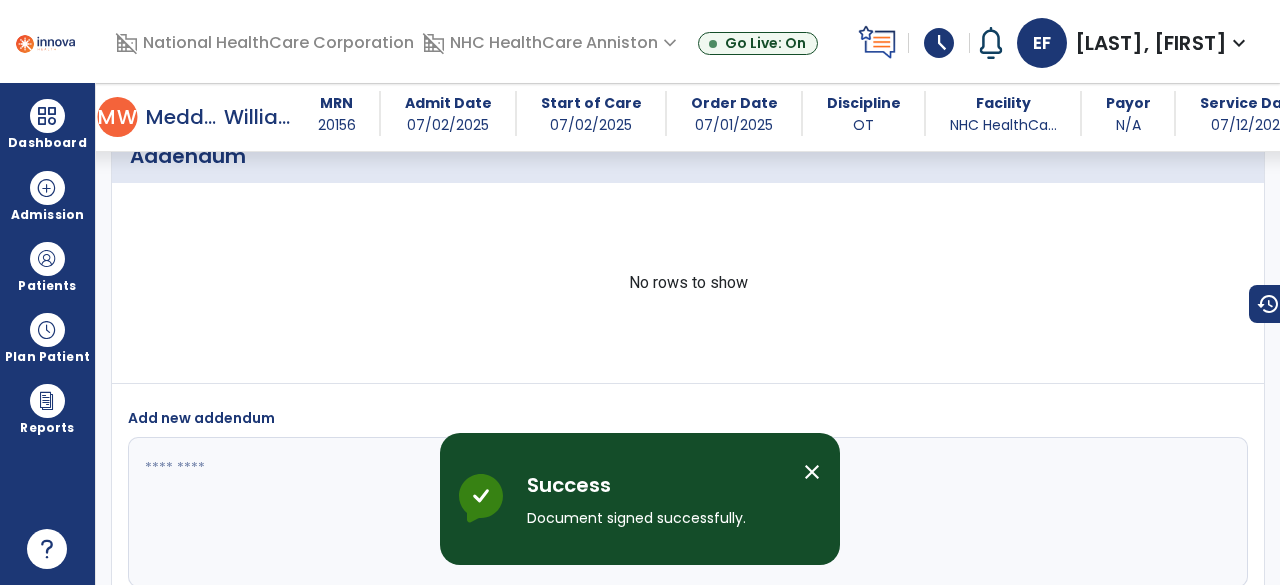 scroll, scrollTop: 4132, scrollLeft: 0, axis: vertical 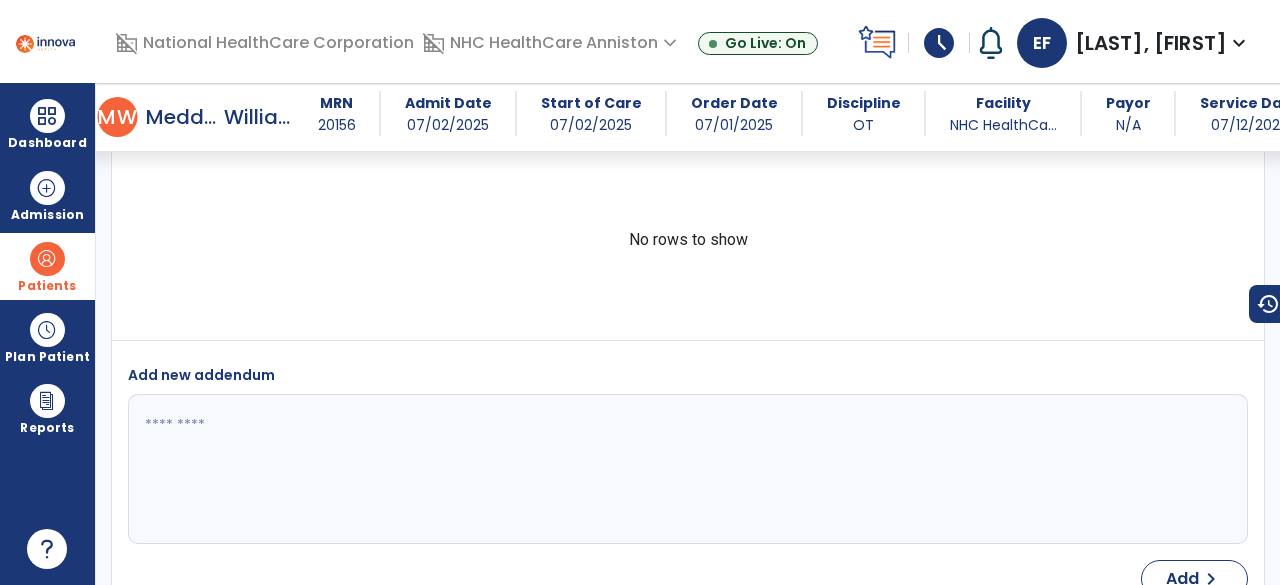 click on "Patients" at bounding box center (47, 286) 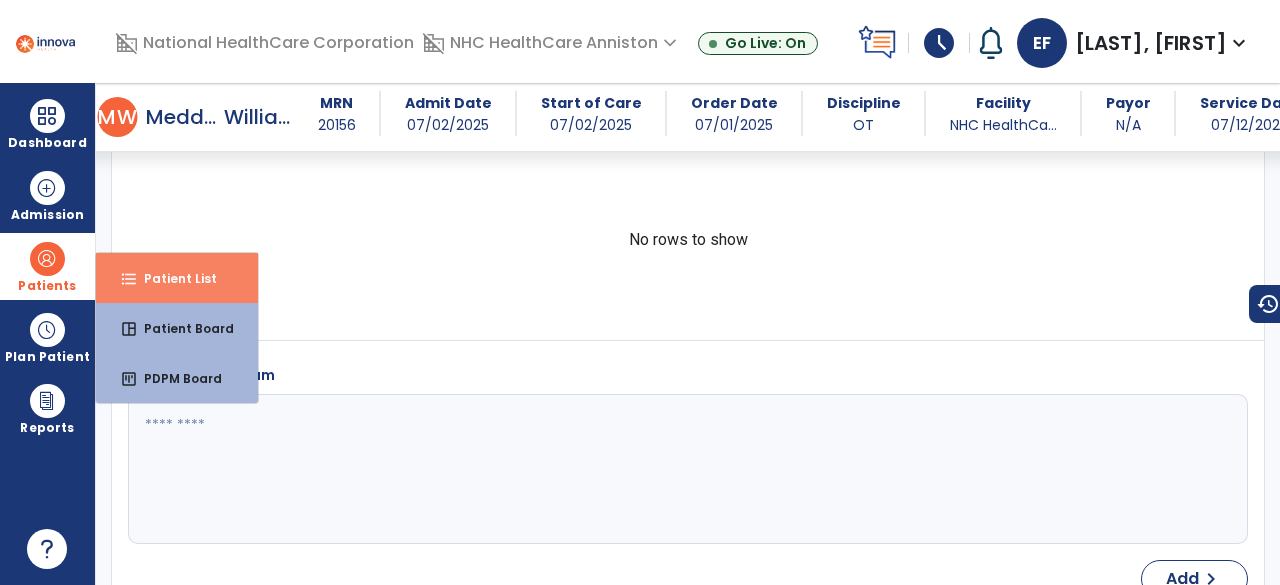 click on "format_list_bulleted  Patient List" at bounding box center [177, 278] 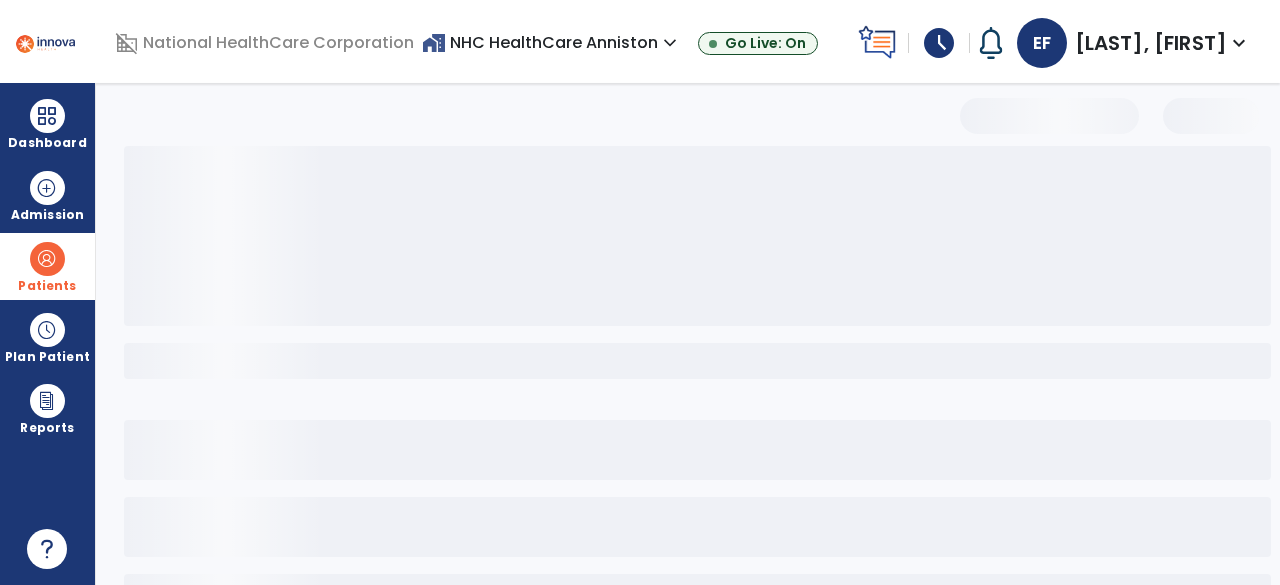 scroll, scrollTop: 156, scrollLeft: 0, axis: vertical 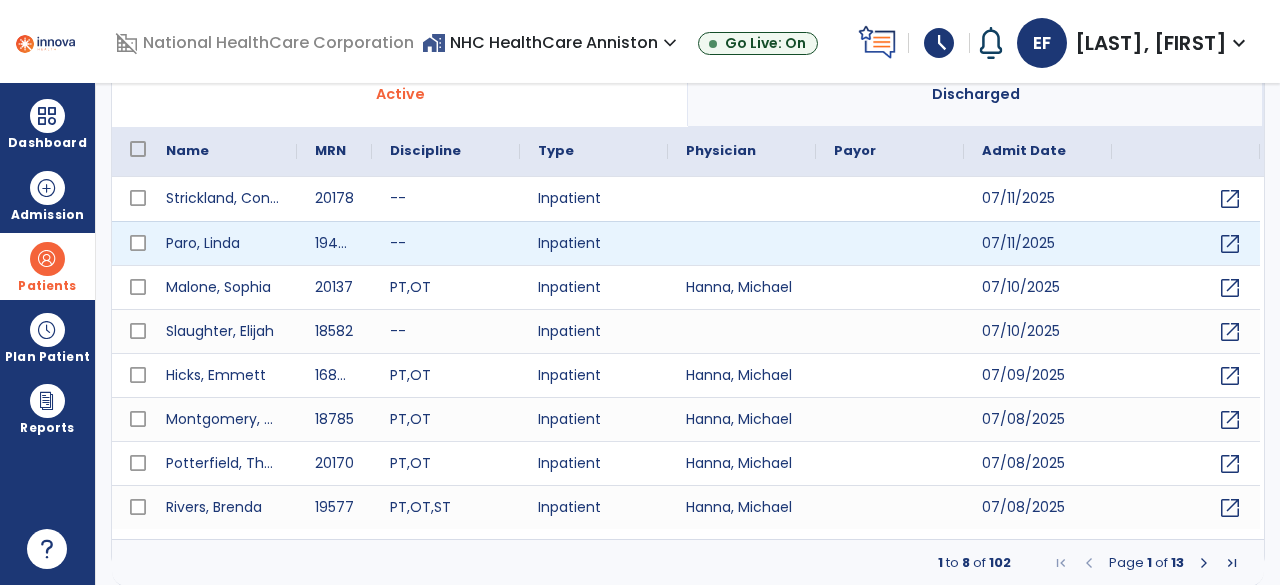 select on "***" 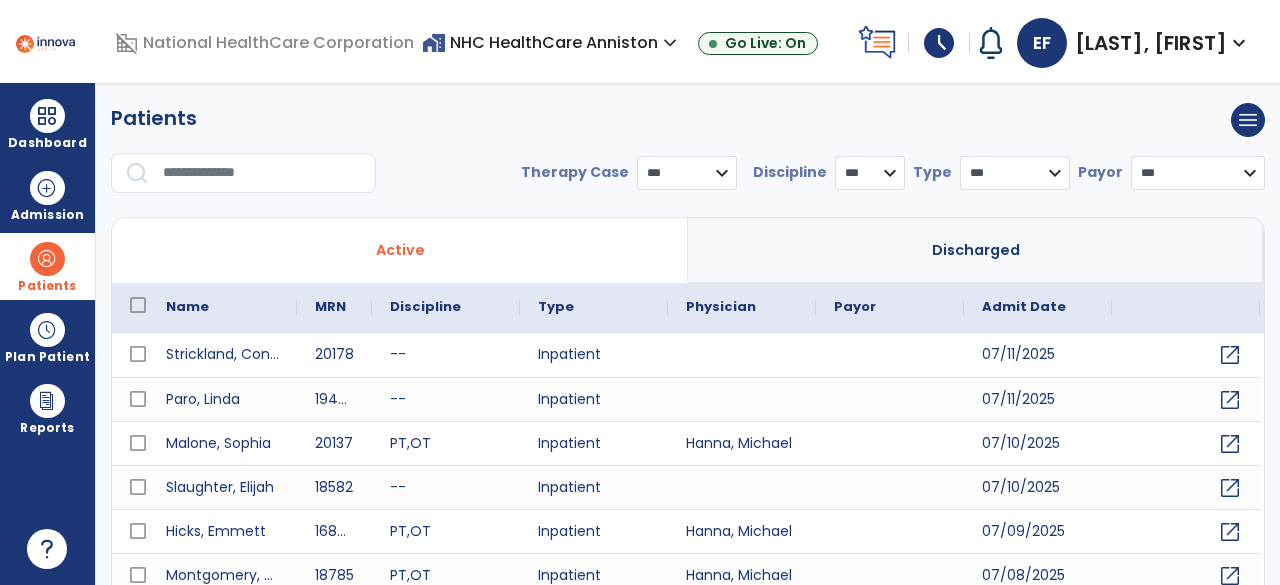 scroll, scrollTop: 0, scrollLeft: 0, axis: both 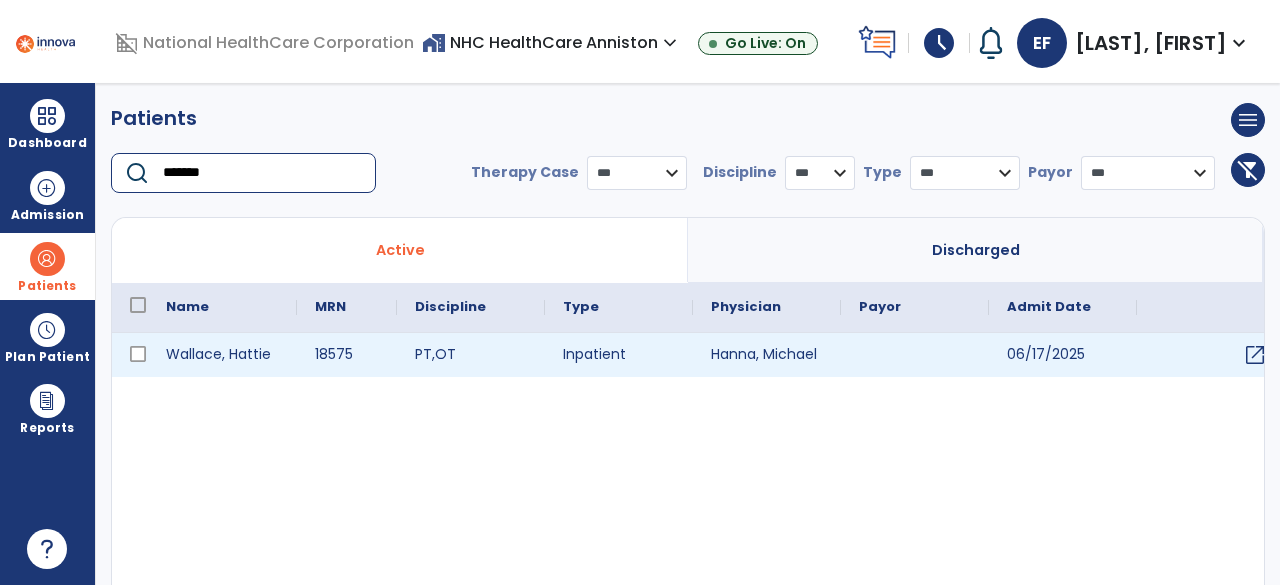 type on "*******" 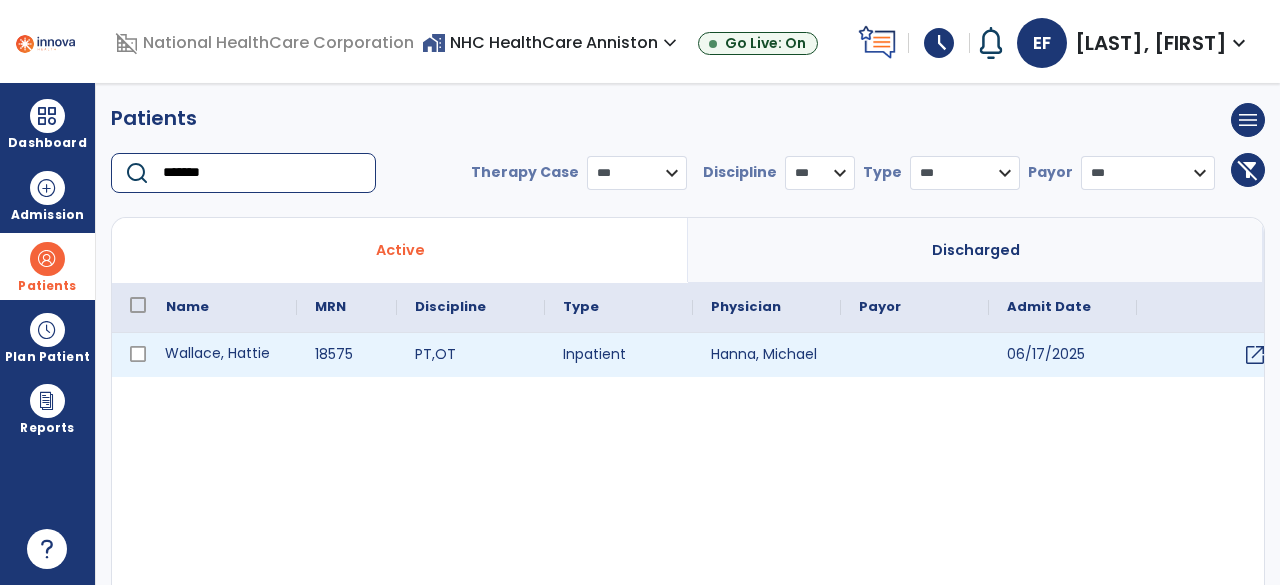click on "Wallace, Hattie" at bounding box center (222, 355) 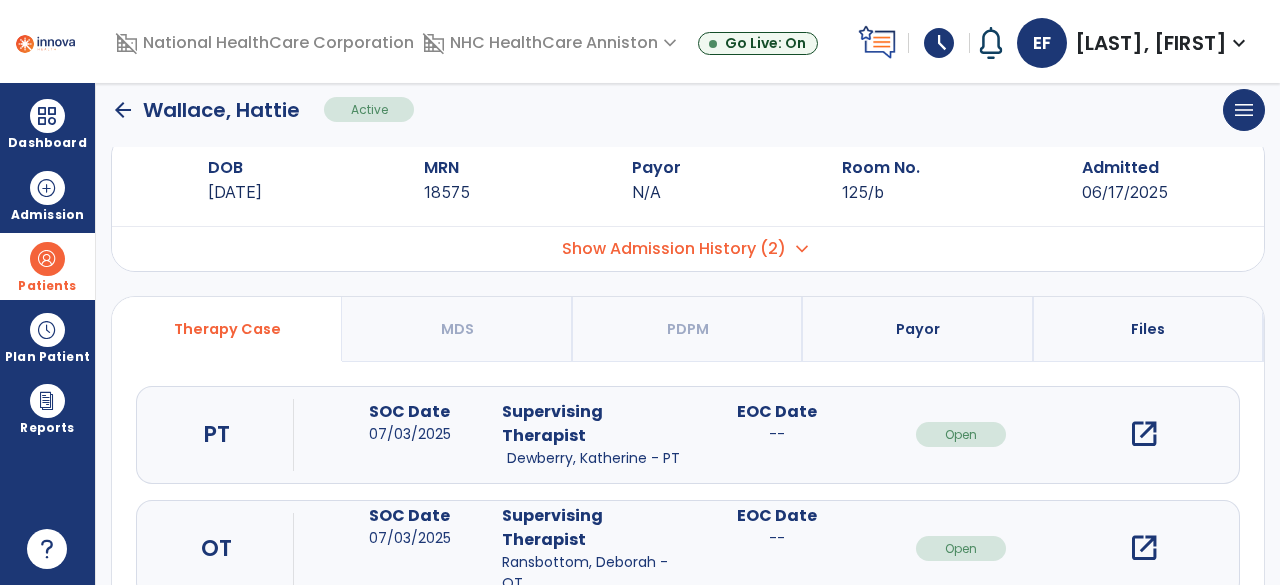 scroll, scrollTop: 46, scrollLeft: 0, axis: vertical 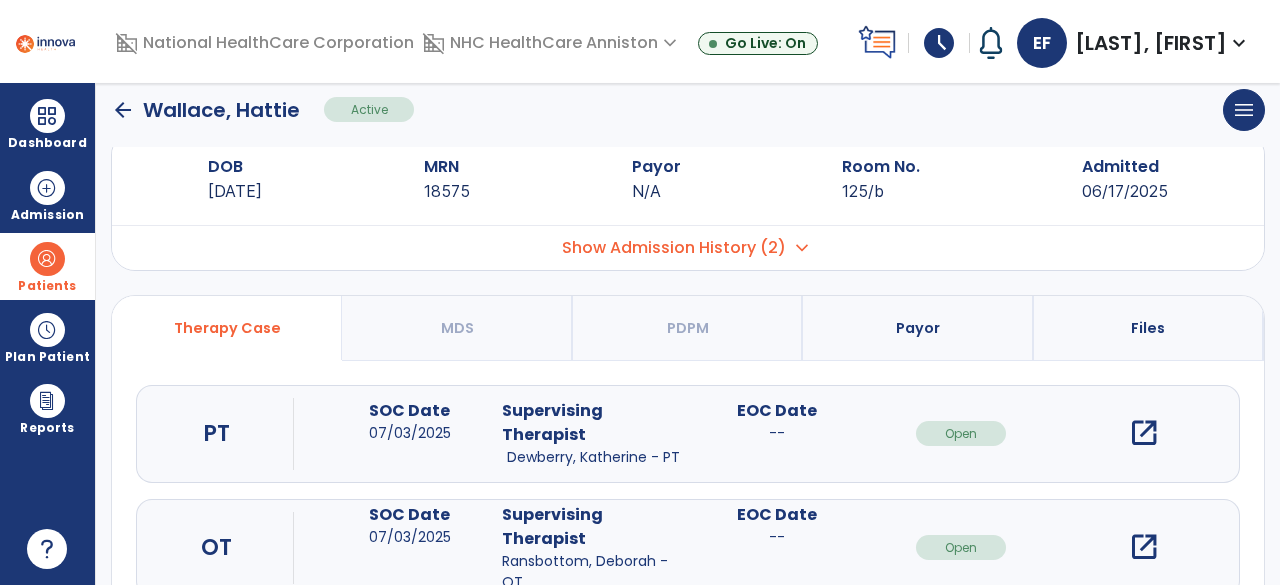 click on "open_in_new" at bounding box center [1144, 547] 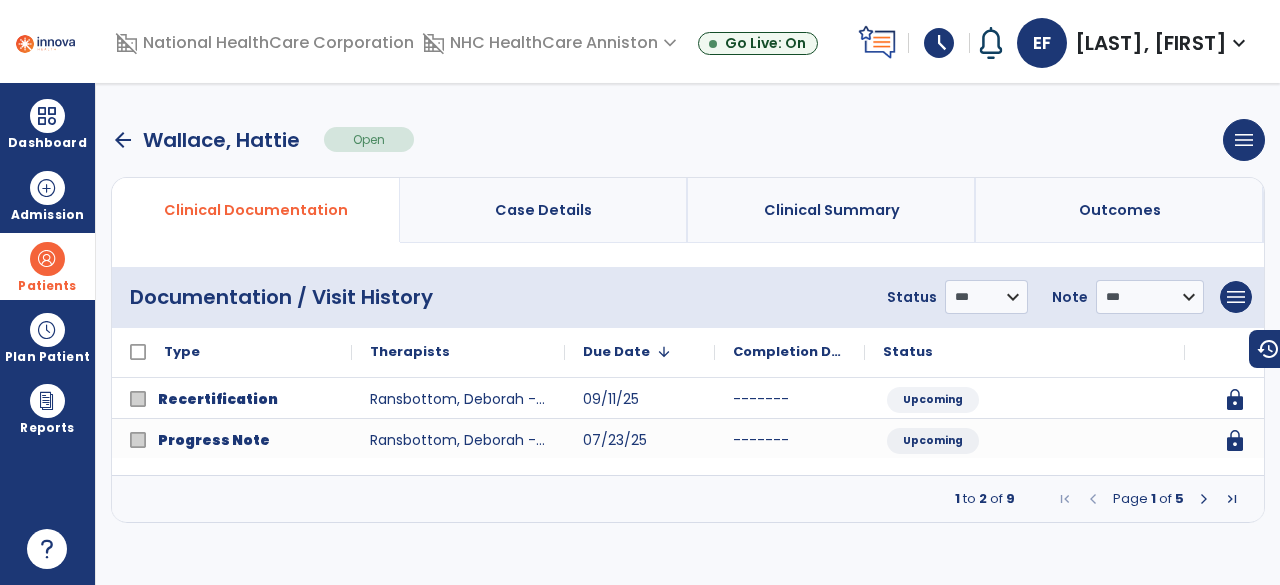 scroll, scrollTop: 0, scrollLeft: 0, axis: both 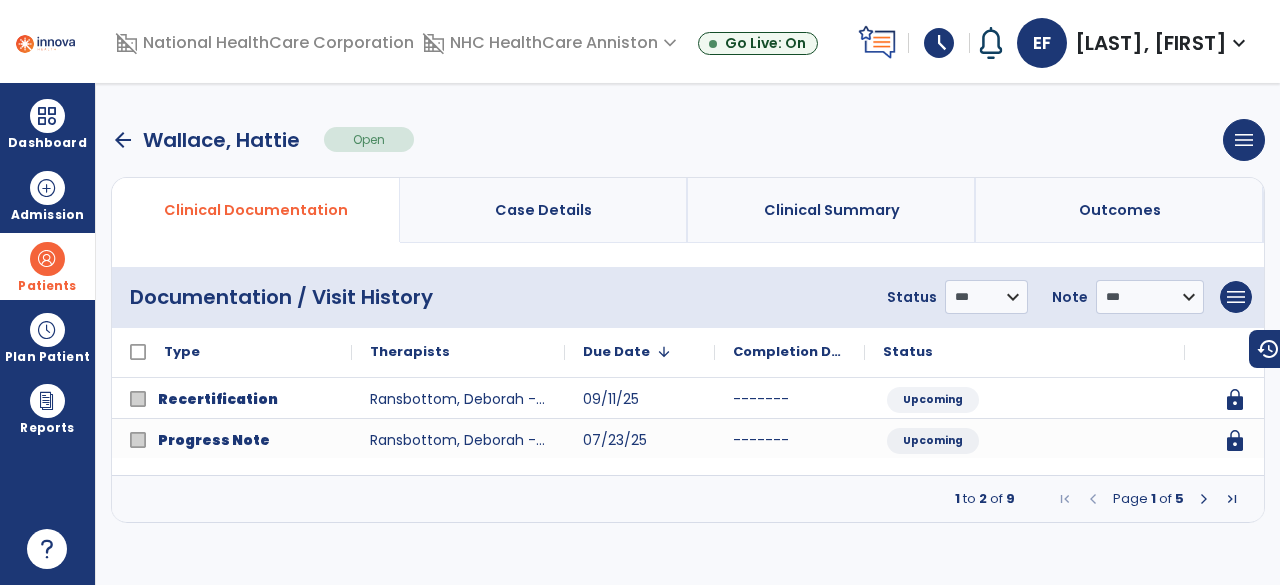 click at bounding box center [1204, 499] 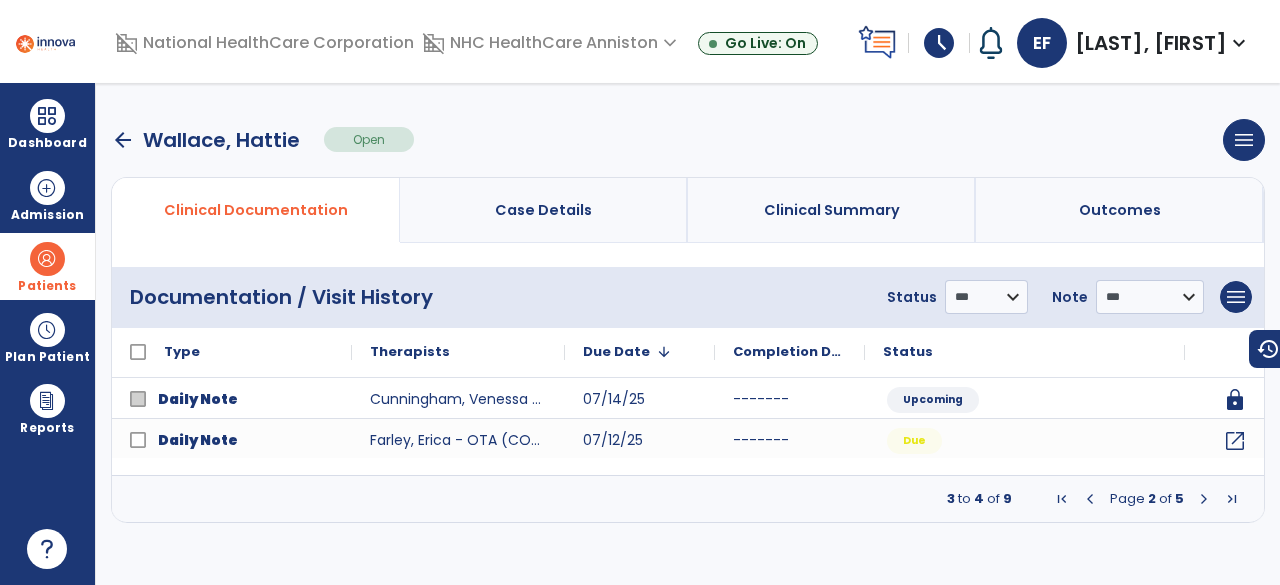click at bounding box center (1204, 499) 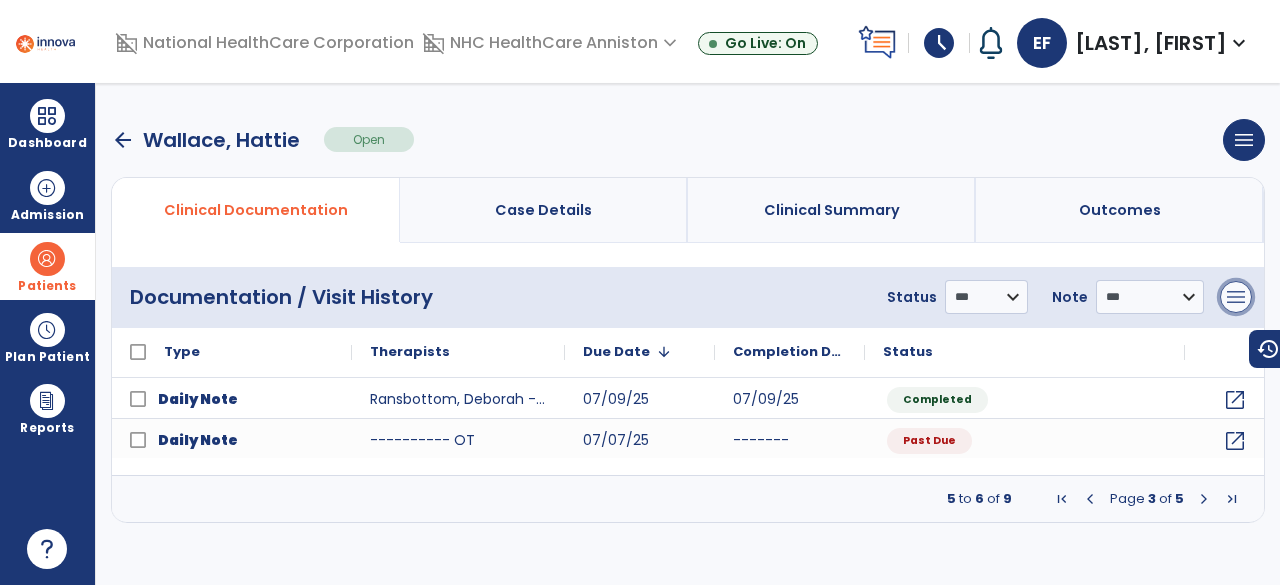 click on "menu" at bounding box center [1236, 297] 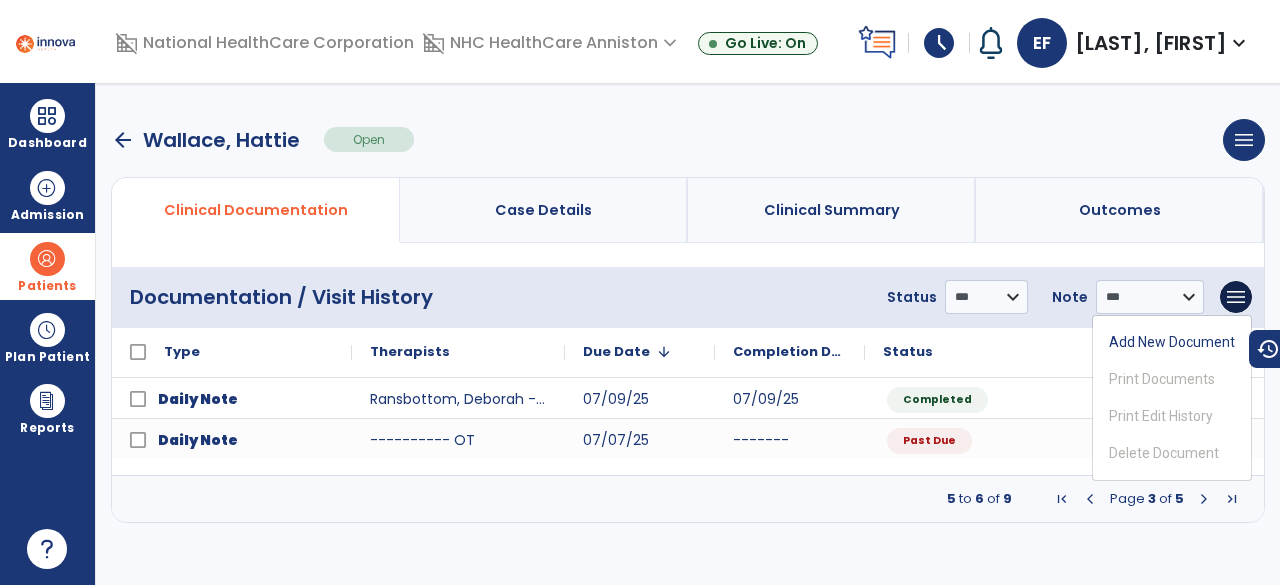 click on "**********" at bounding box center [688, 297] 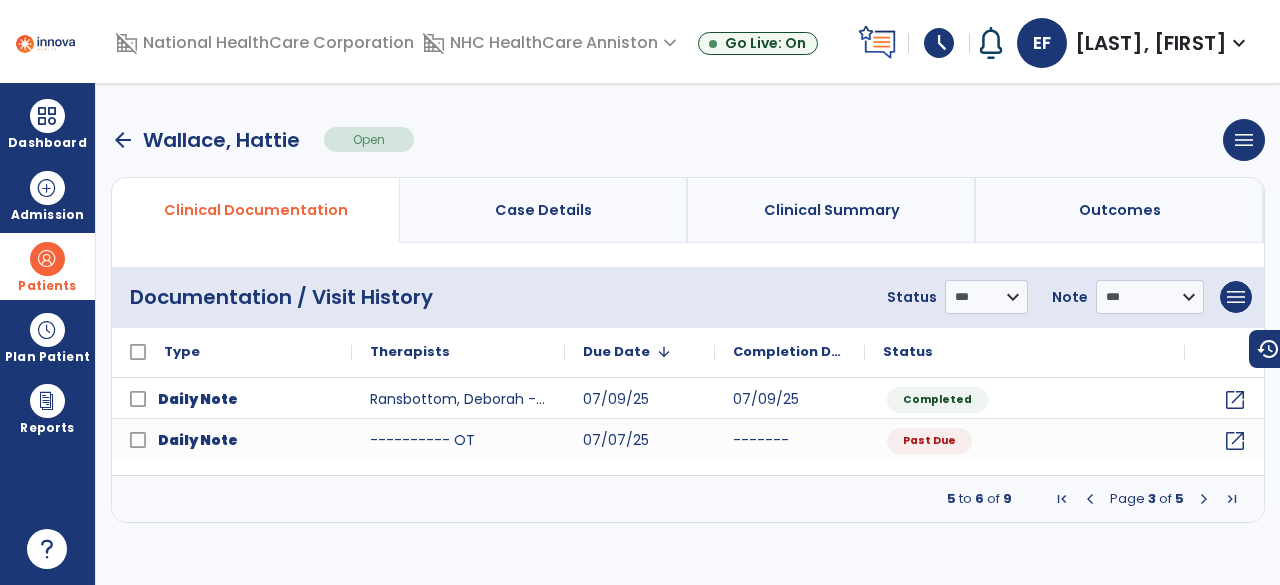 click at bounding box center (1232, 499) 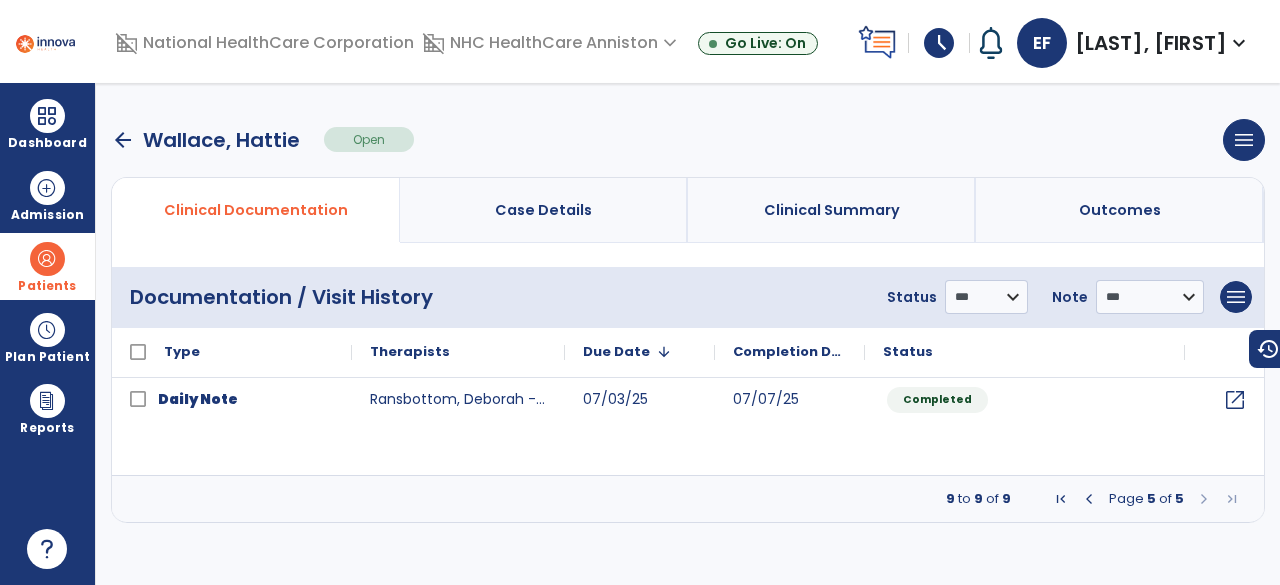 click at bounding box center [1089, 499] 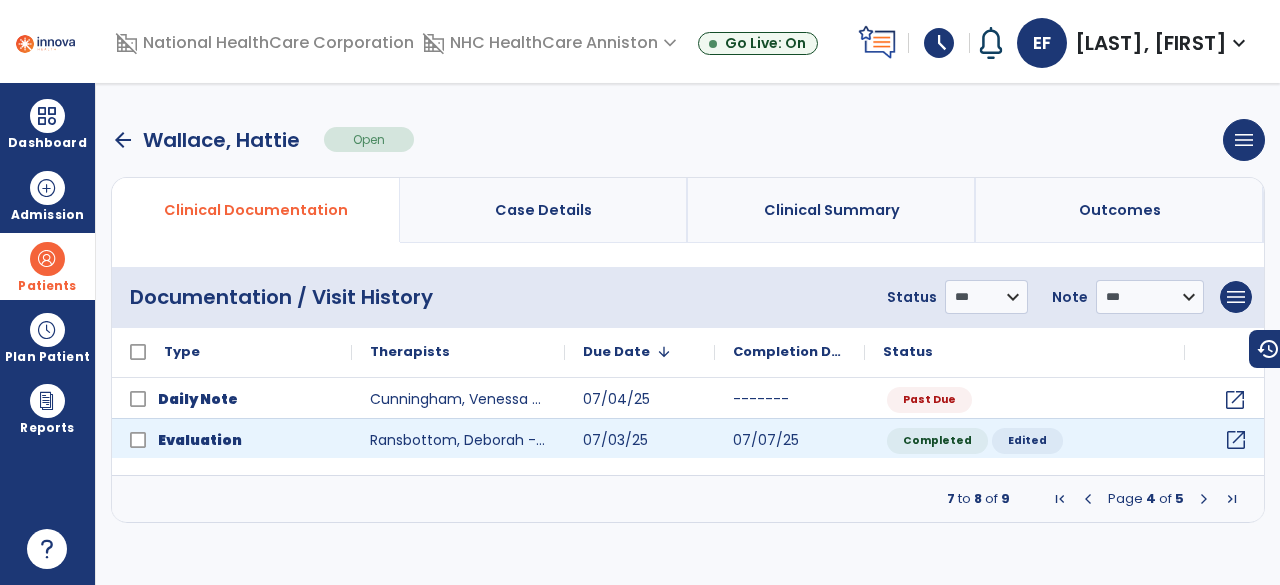 click on "open_in_new" 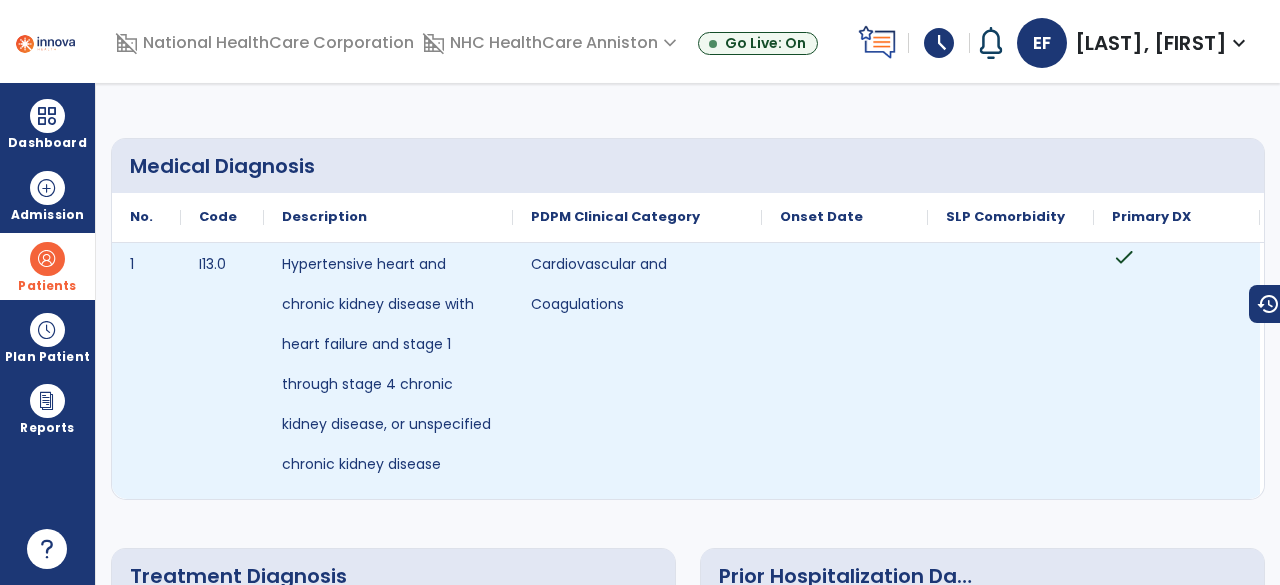 scroll, scrollTop: 0, scrollLeft: 0, axis: both 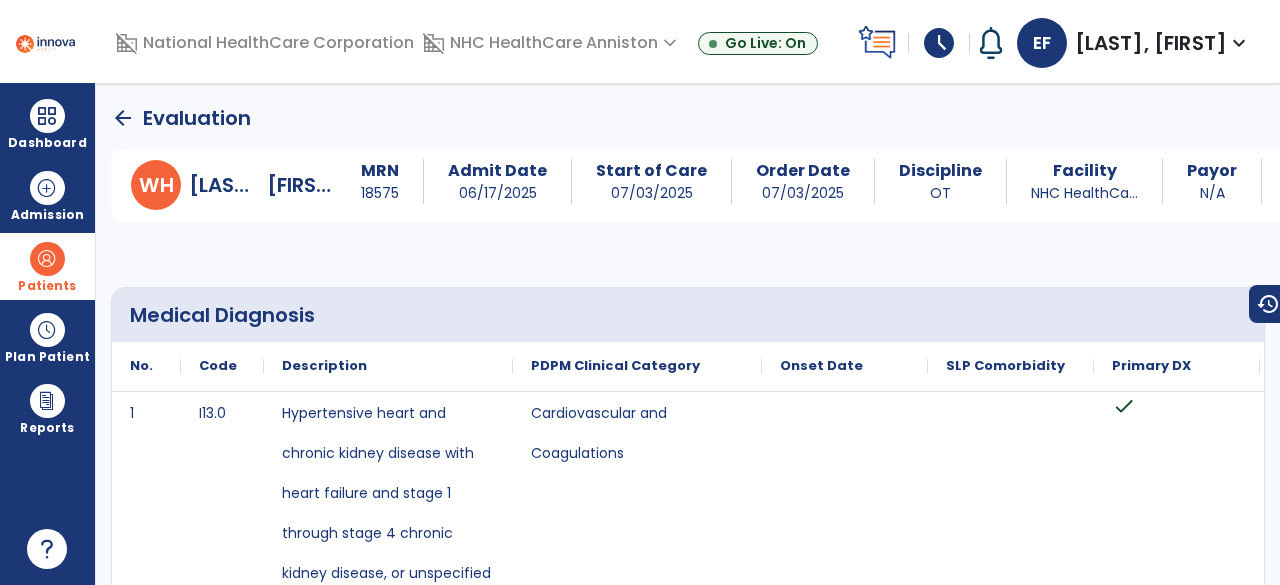click on "arrow_back" 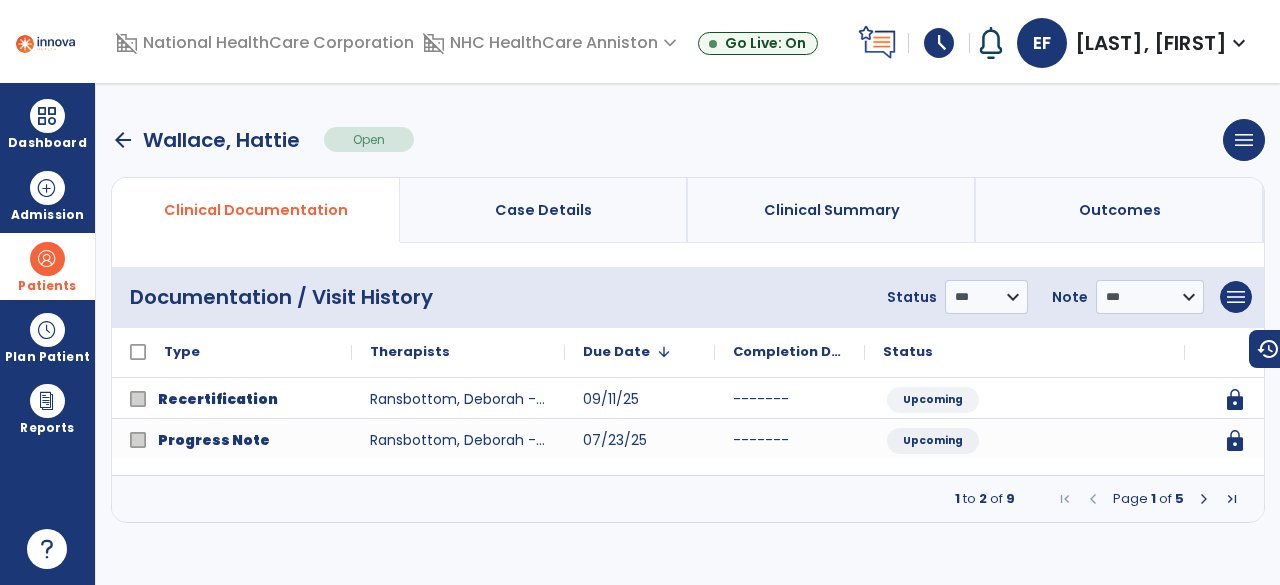 click on "arrow_back" at bounding box center (123, 140) 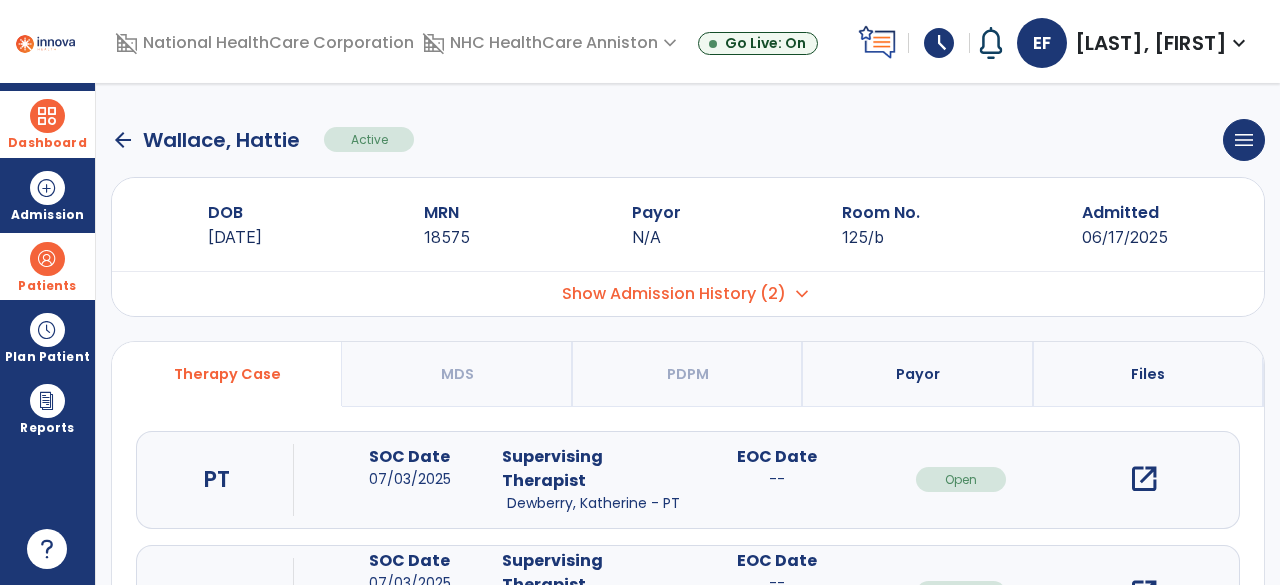 click at bounding box center [47, 116] 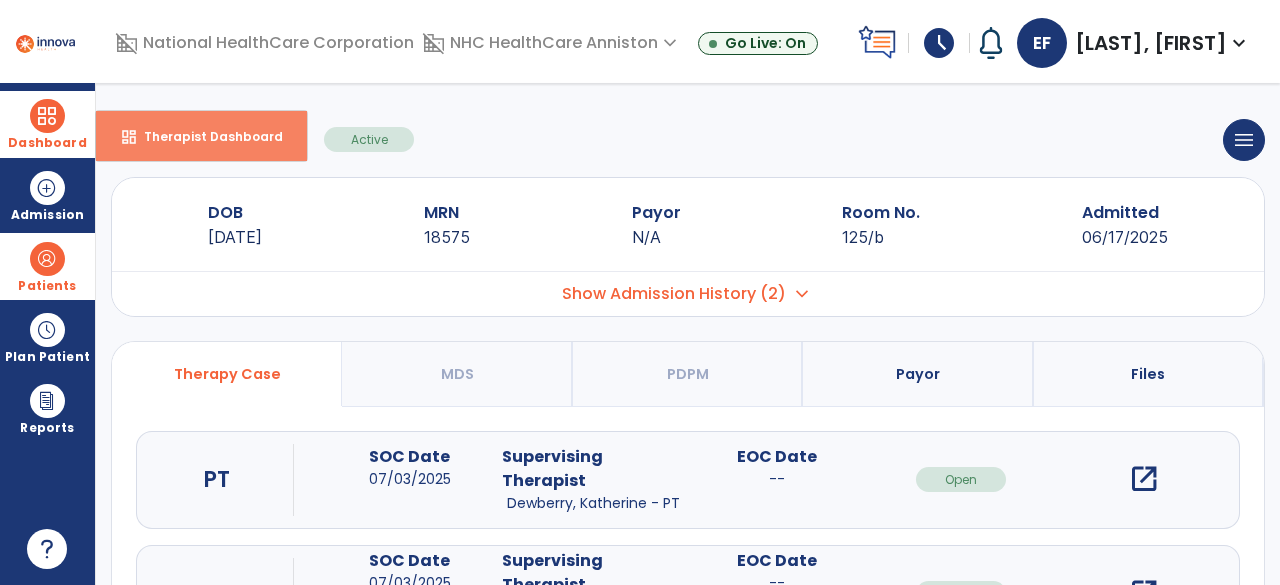 click on "Therapist Dashboard" at bounding box center [205, 136] 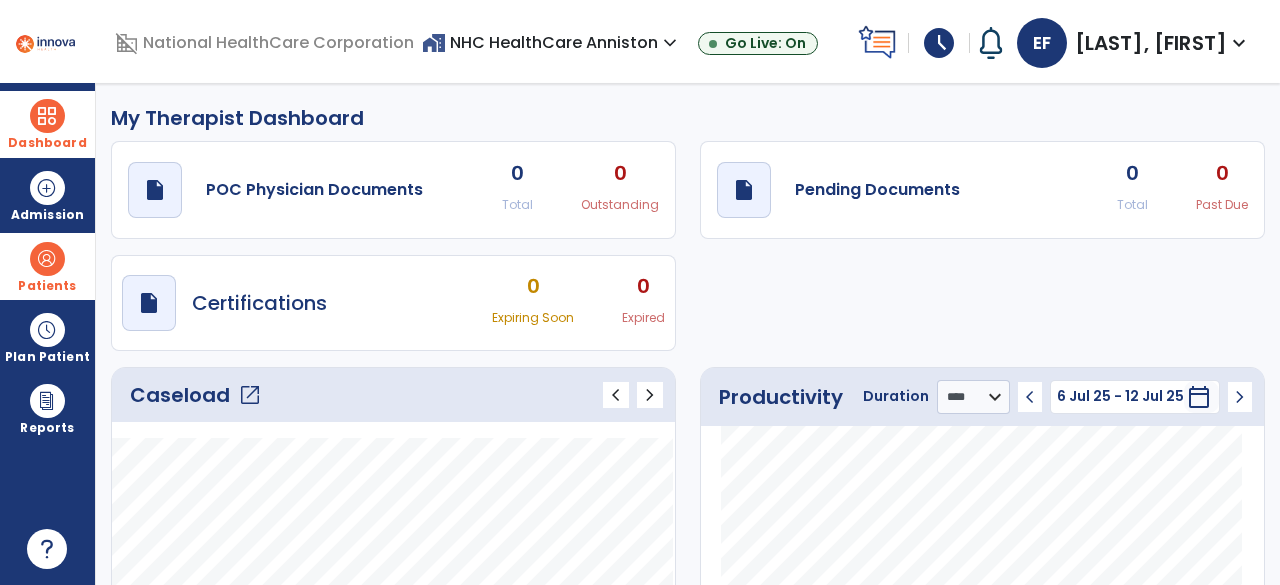 click on "open_in_new" 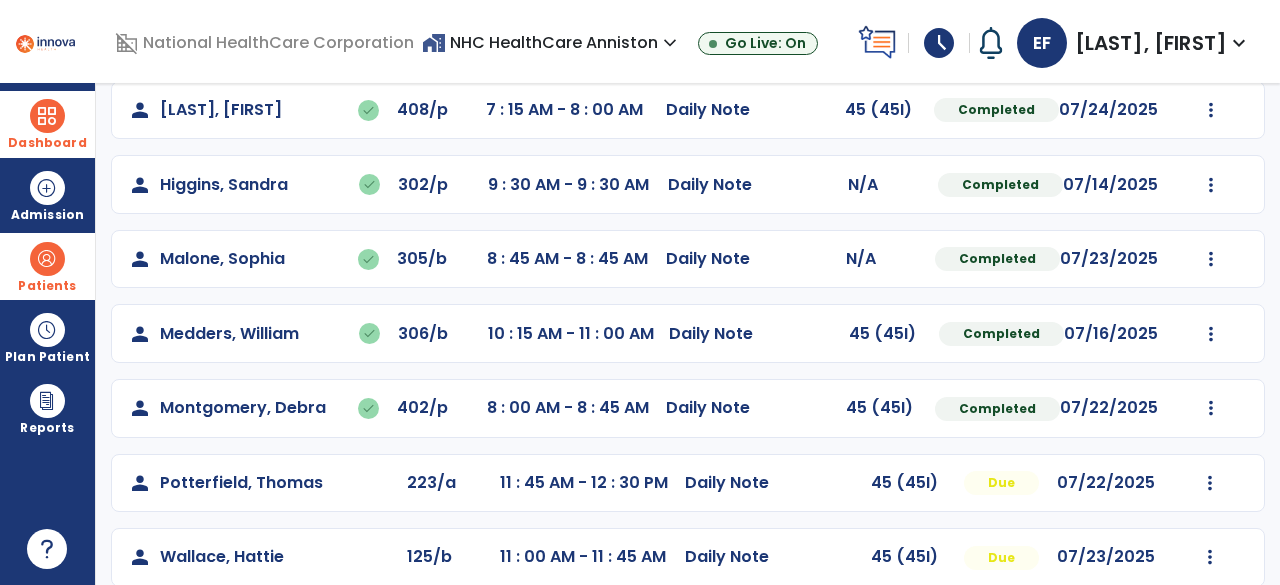 scroll, scrollTop: 298, scrollLeft: 0, axis: vertical 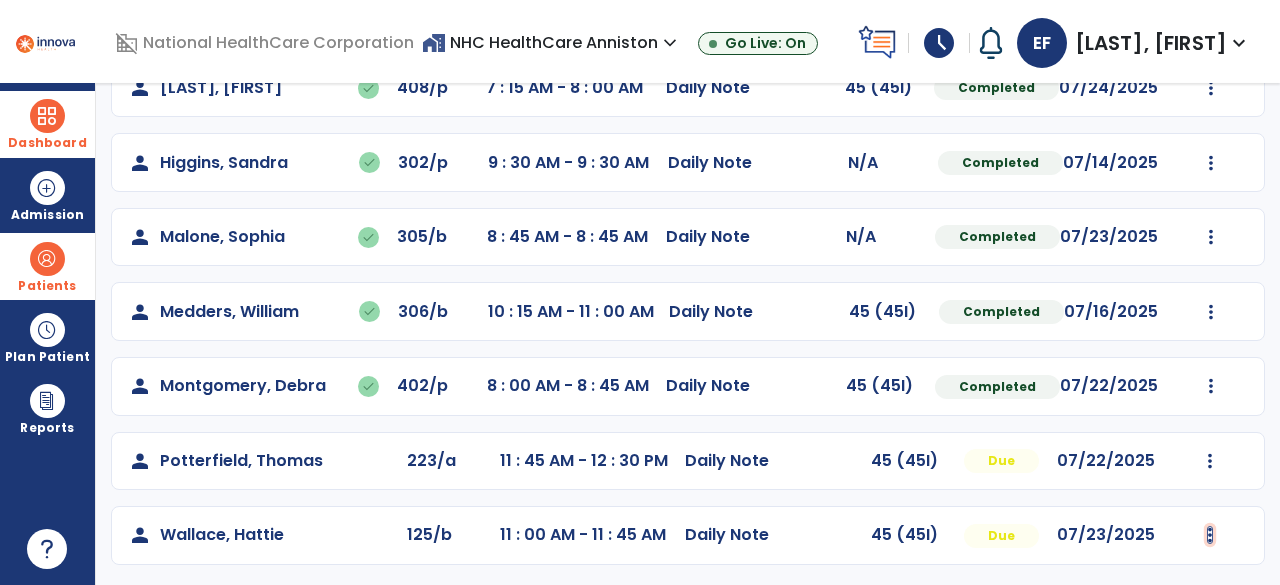 click at bounding box center (1211, 88) 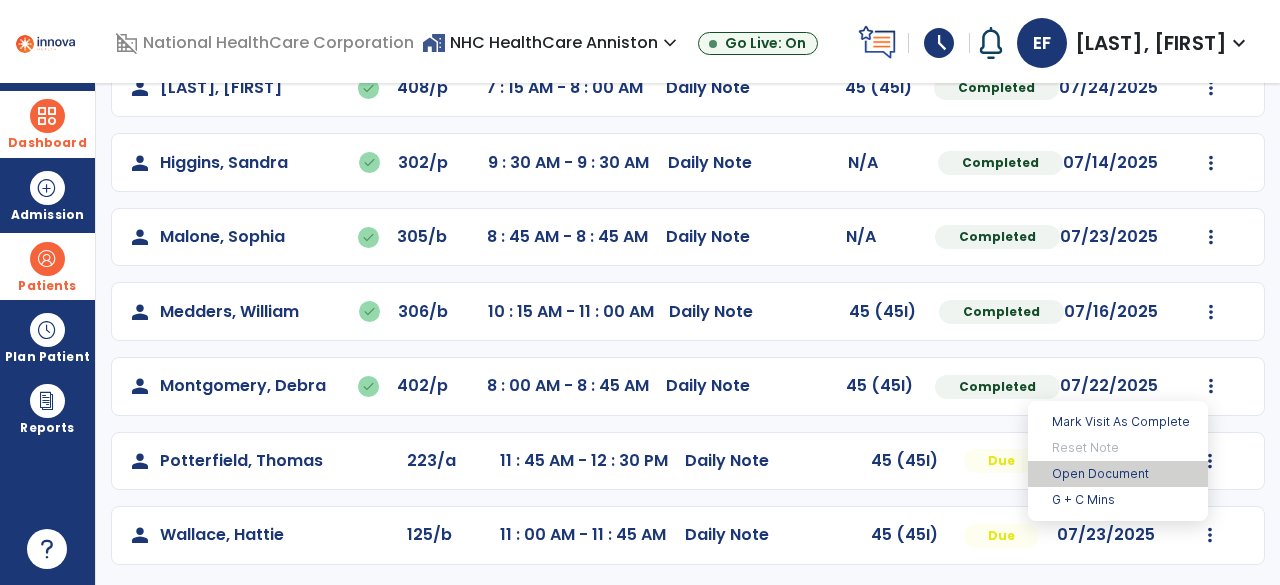 click on "Open Document" at bounding box center (1118, 474) 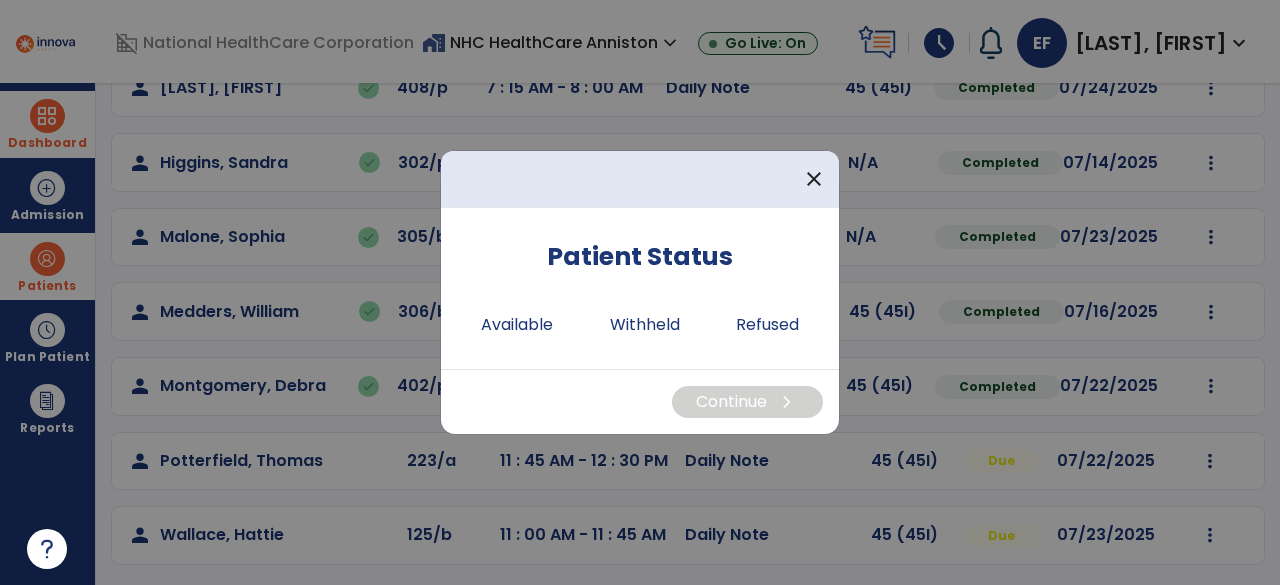 click on "Patient Status  Available   Withheld   Refused" at bounding box center (640, 288) 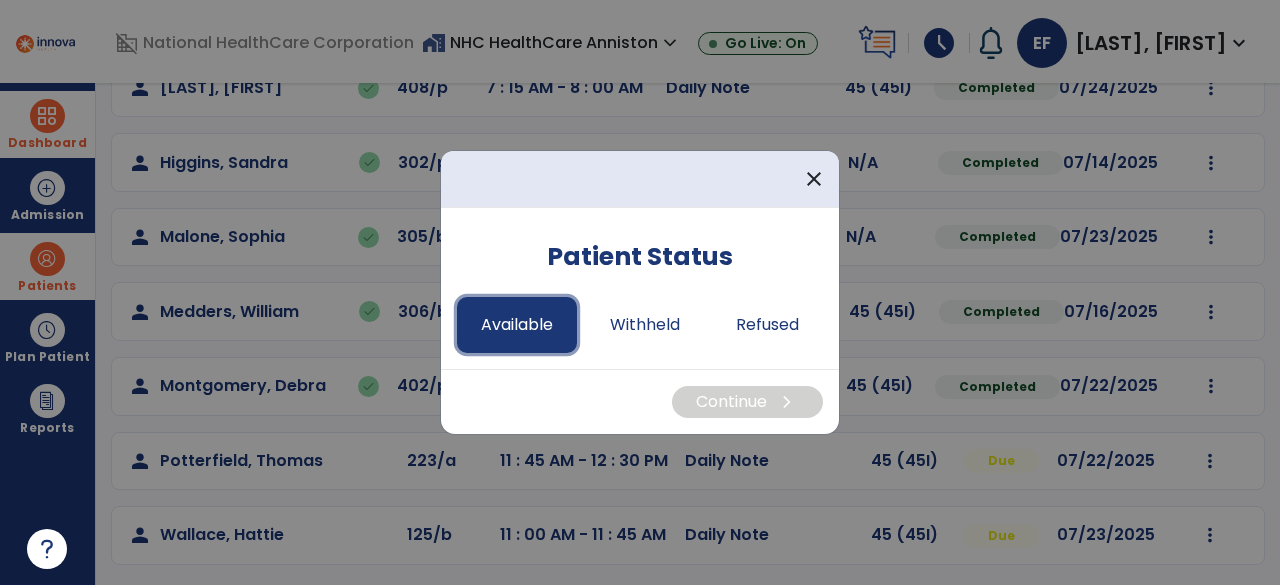 click on "Available" at bounding box center (517, 325) 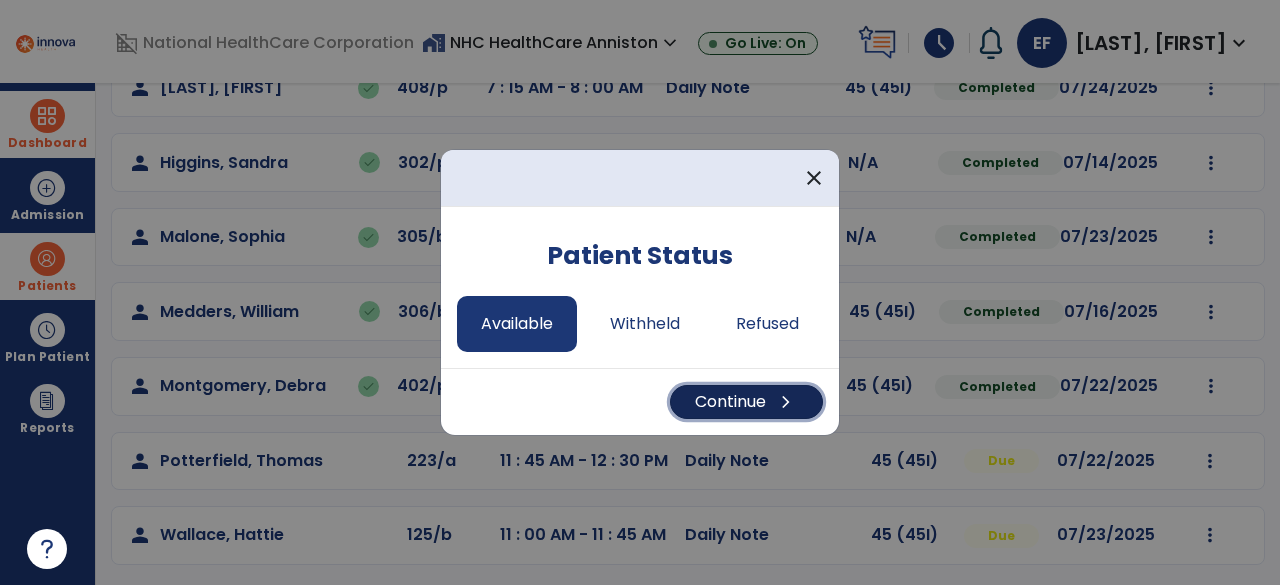 click on "Continue   chevron_right" at bounding box center [746, 402] 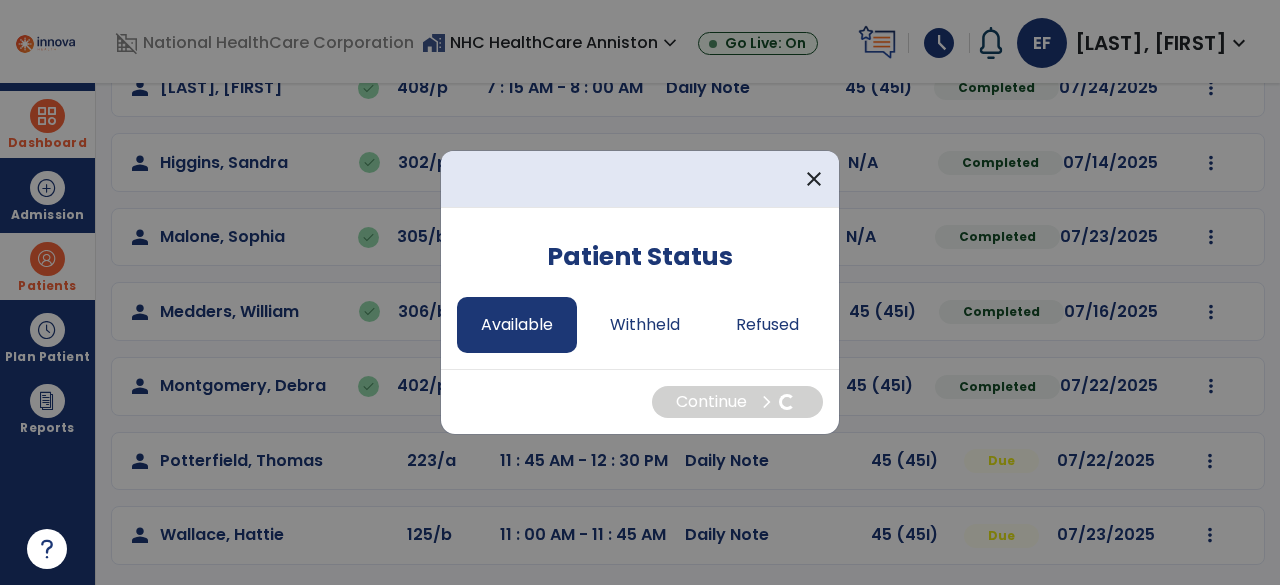 select on "*" 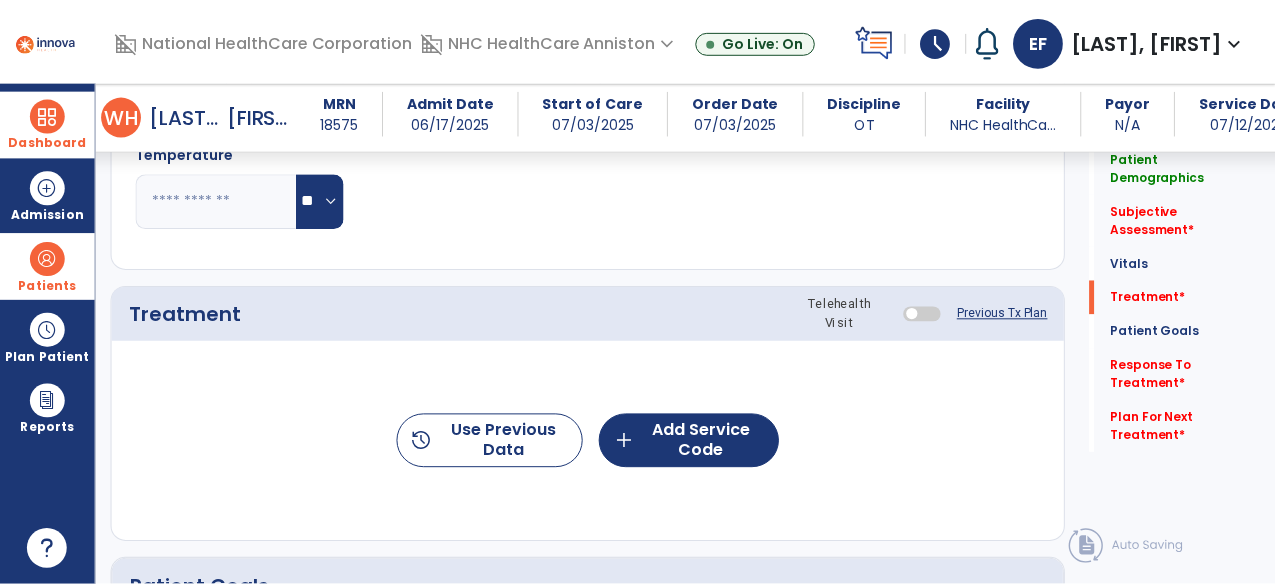 scroll, scrollTop: 964, scrollLeft: 0, axis: vertical 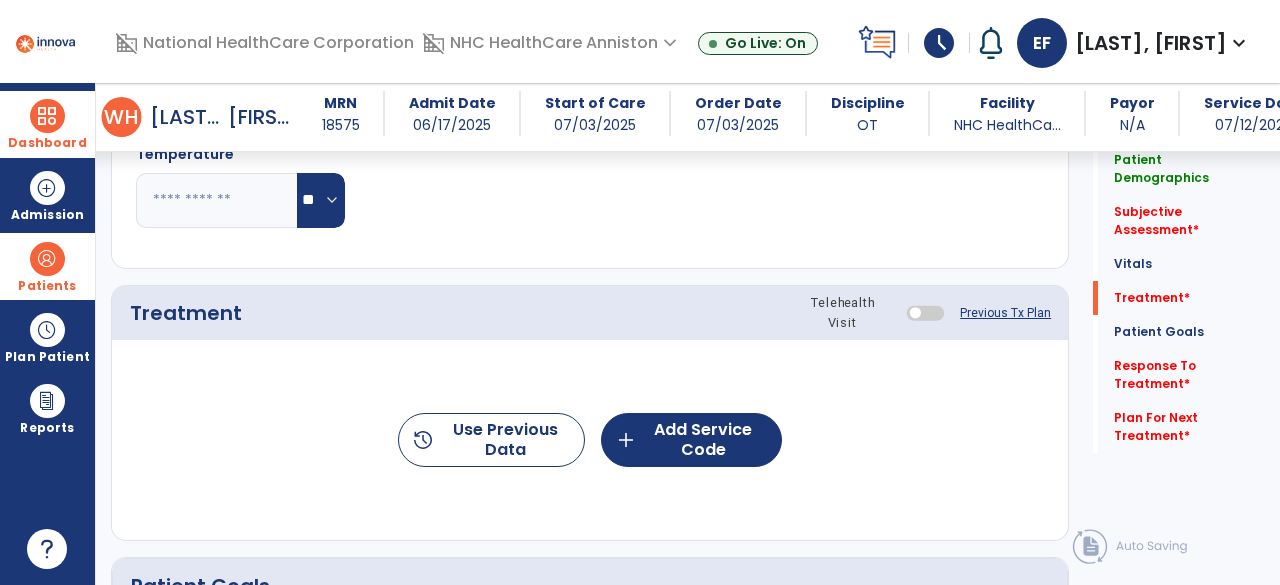 click on "Previous Tx Plan" 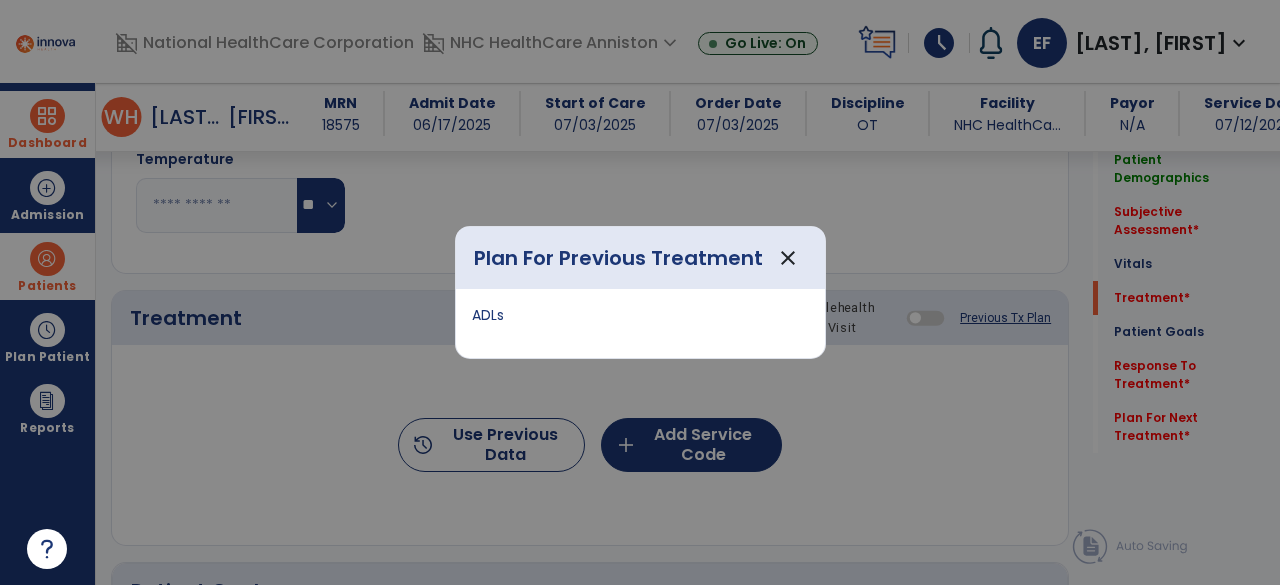 scroll, scrollTop: 964, scrollLeft: 0, axis: vertical 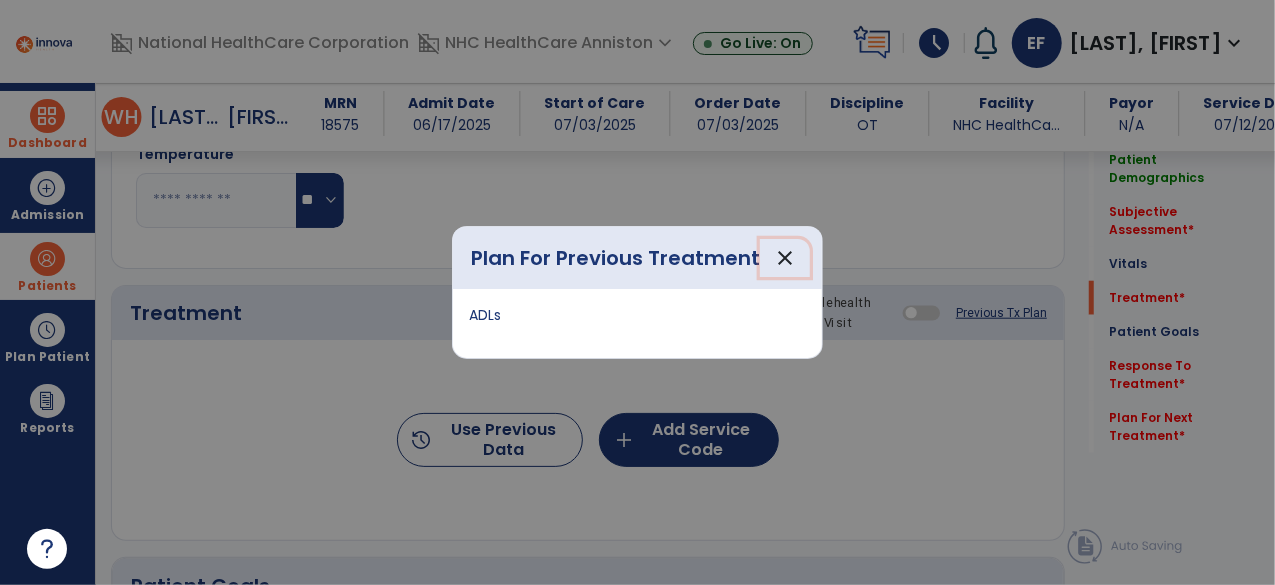 click on "close" at bounding box center (785, 258) 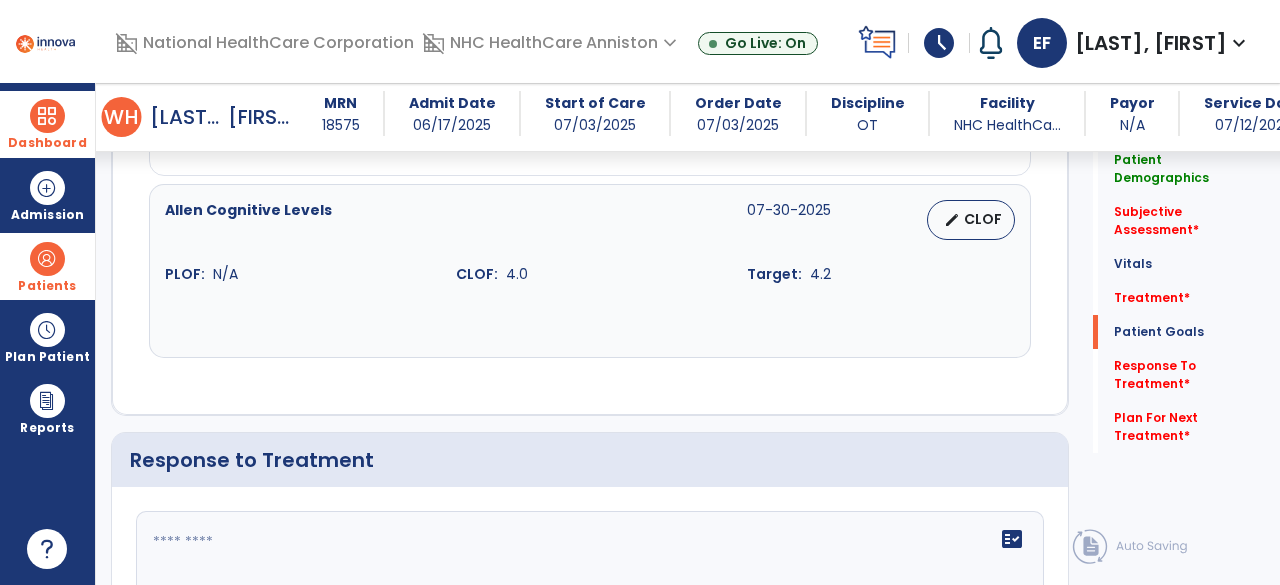 scroll, scrollTop: 1878, scrollLeft: 0, axis: vertical 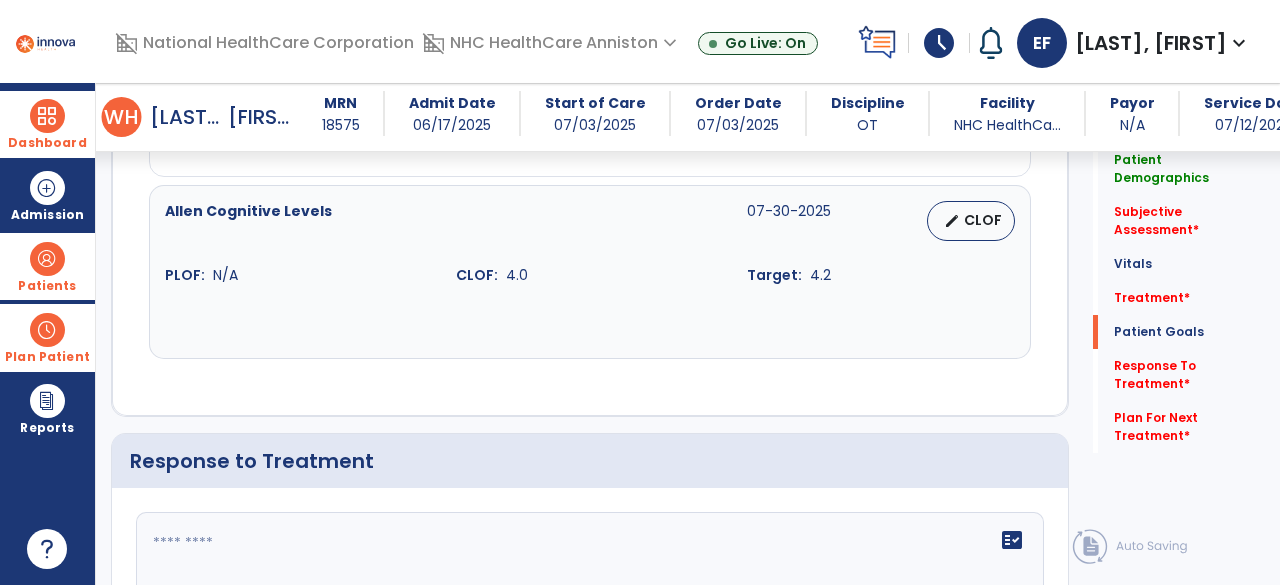 click on "Plan Patient" at bounding box center (47, 266) 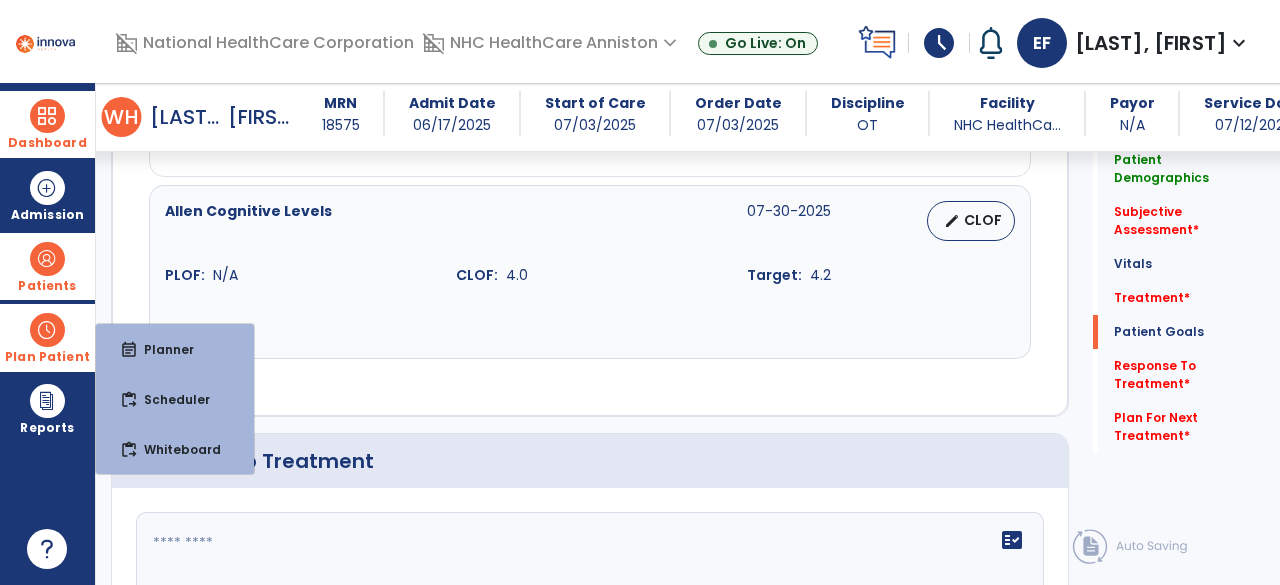 click at bounding box center (47, 330) 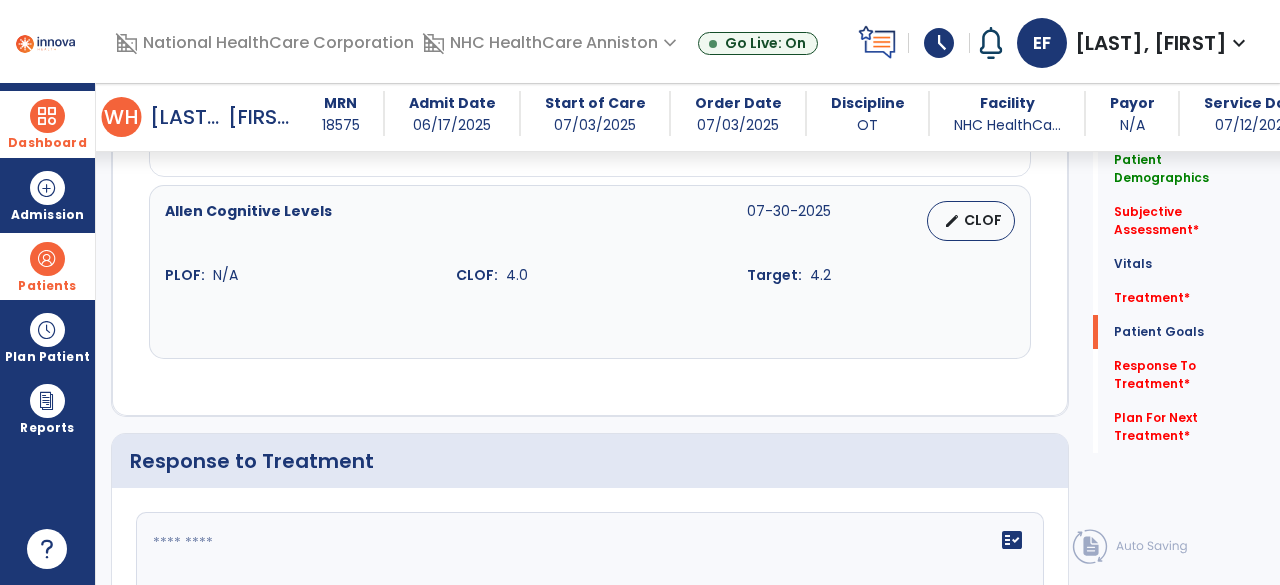 click on "Dashboard  dashboard  Therapist Dashboard Admission Patients  format_list_bulleted  Patient List  space_dashboard  Patient Board  insert_chart  PDPM Board Plan Patient  event_note  Planner  content_paste_go  Scheduler  content_paste_go  Whiteboard Reports  export_notes  Billing Exports  note_alt  EOM Report  event_note  Minutes By Payor  inbox_customize  Service Log  playlist_add_check  Triple Check Report" at bounding box center (48, 334) 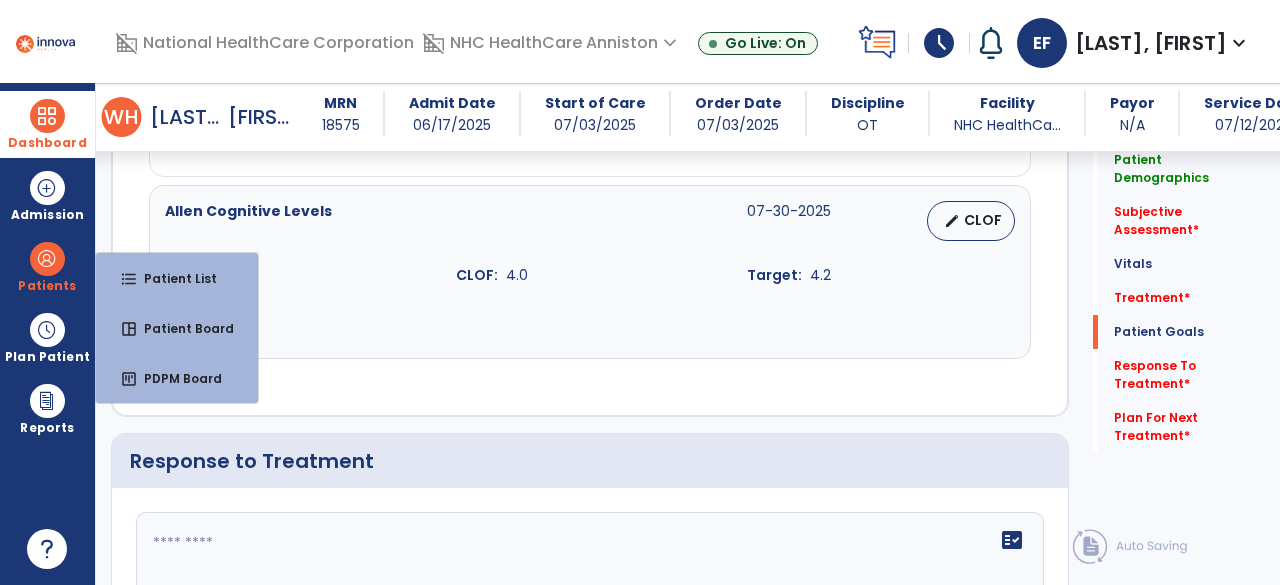 click on "Barthel Index  08-14-2025   edit   CLOF PLOF:    N/A CLOF:    45 Target:    70 STG-1: Toilet transfer  07-17-2025   edit   CLOF PLOF:  4 - Minimal Assistance (Min A)  CLOF:  3 - Moderate Assistance (Mod A)  Target:  4 - Minimal Assistance (Min A)  STG-2: Toileting hygiene  07-25-2025   edit   CLOF PLOF:  4 - Minimal Assistance (Min A)  CLOF:  2 - Maximal Assistance (Max A)  Target:  4 - Minimal Assistance (Min A)  Allen Cognitive Levels  07-30-2025   edit   CLOF PLOF:    N/A CLOF:    4.0 Target:    4.2" 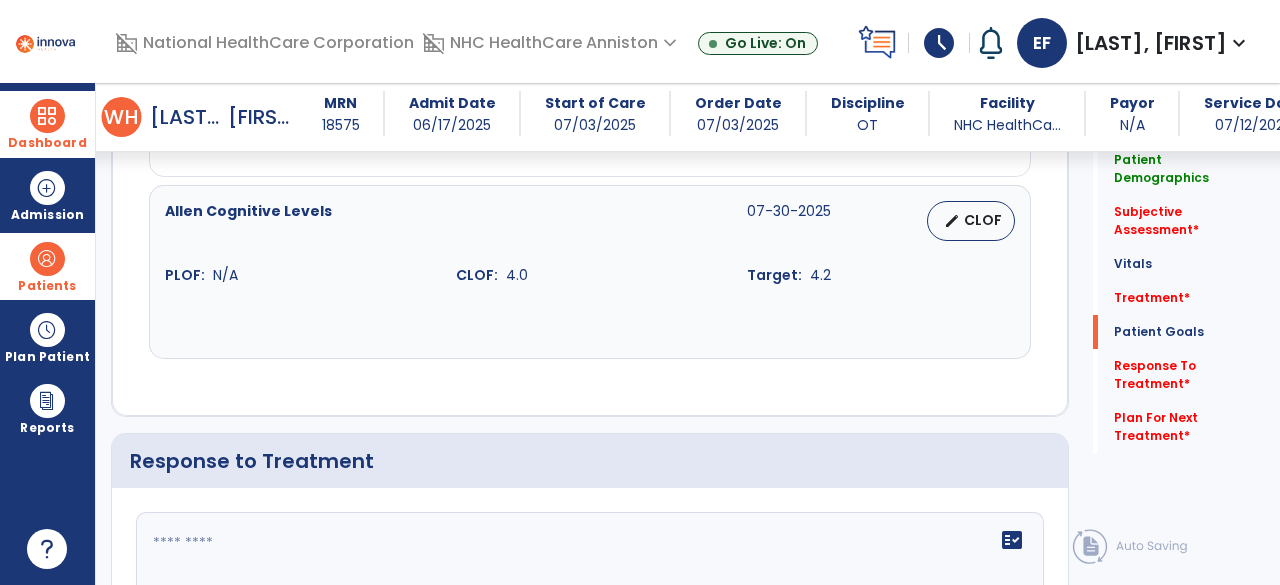 click on "Patients" at bounding box center [47, 266] 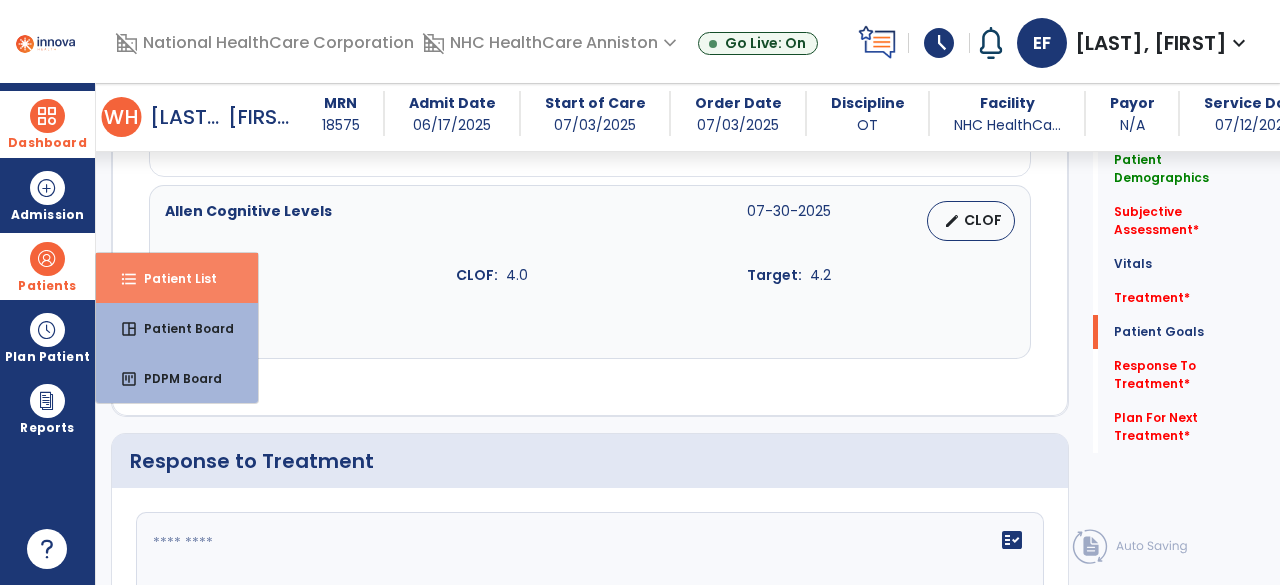 click on "format_list_bulleted  Patient List" at bounding box center (177, 278) 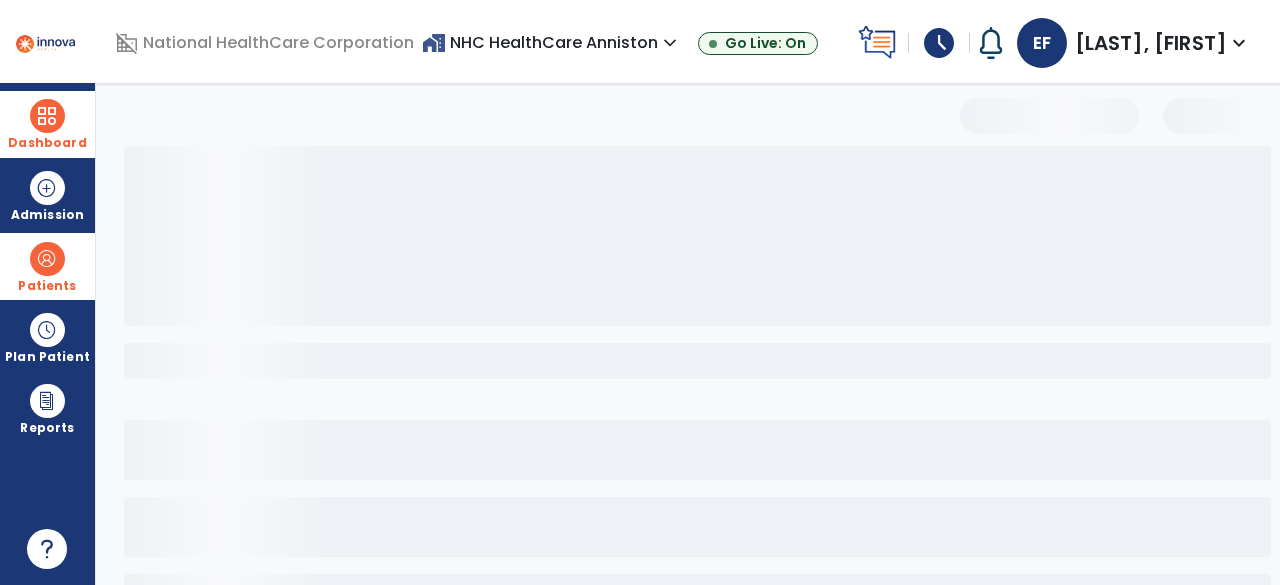 scroll, scrollTop: 156, scrollLeft: 0, axis: vertical 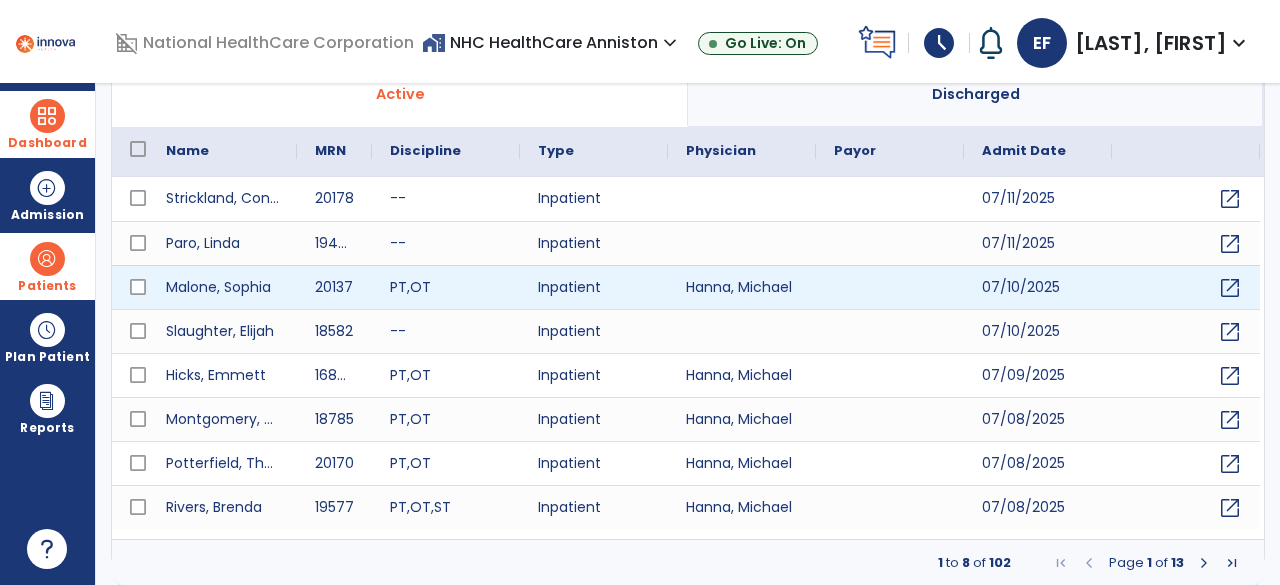 select on "***" 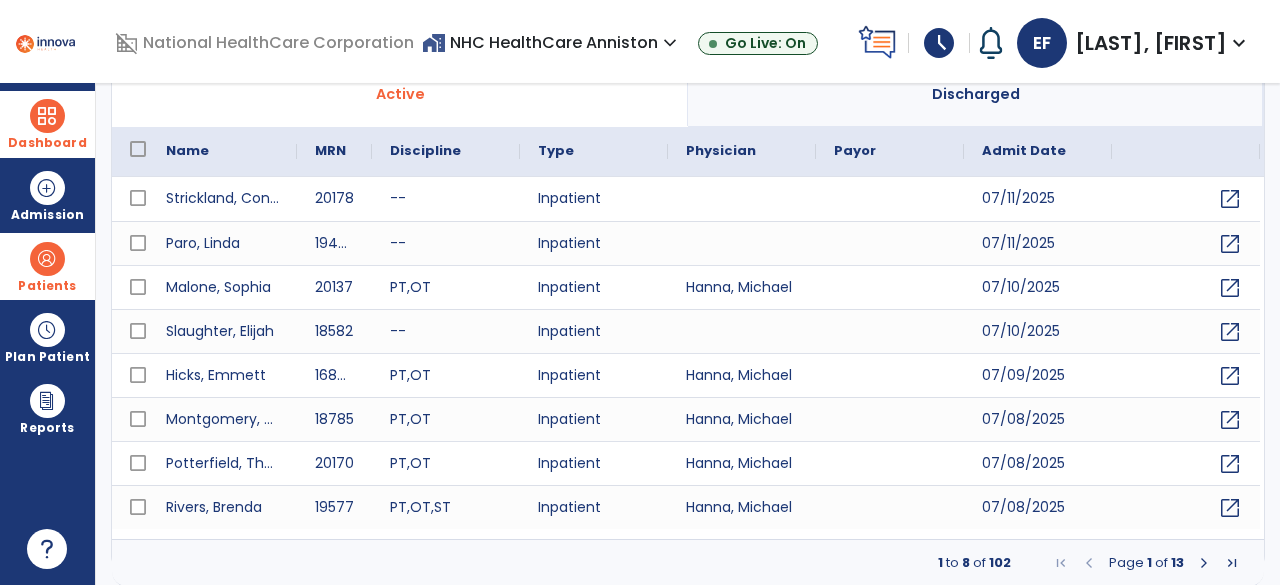 scroll, scrollTop: 0, scrollLeft: 0, axis: both 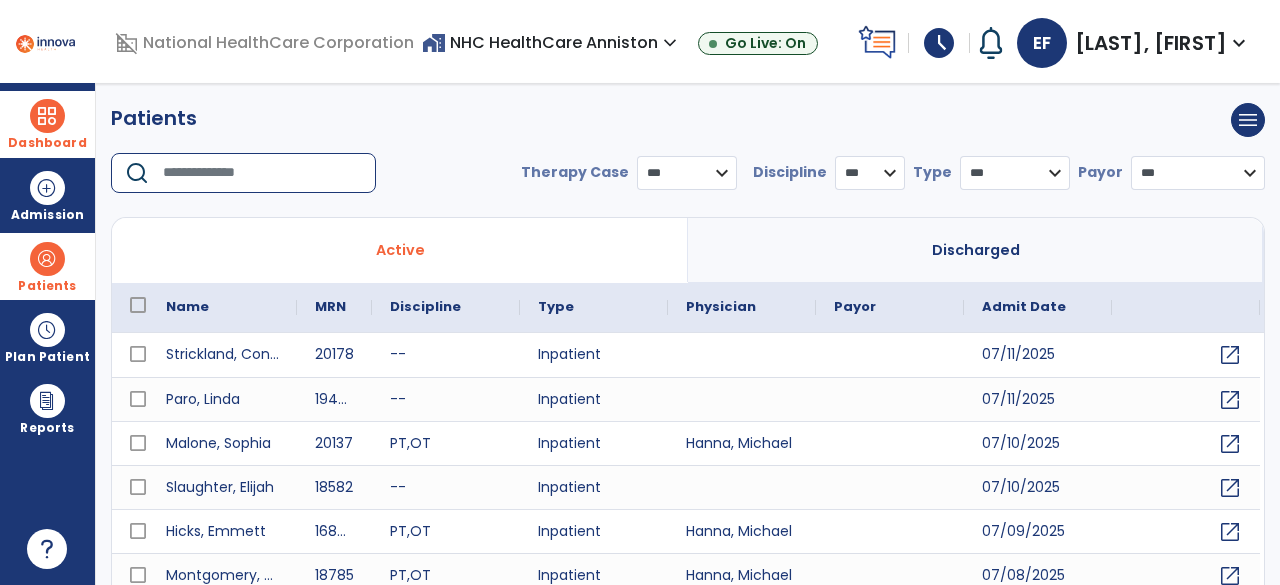 click at bounding box center (262, 173) 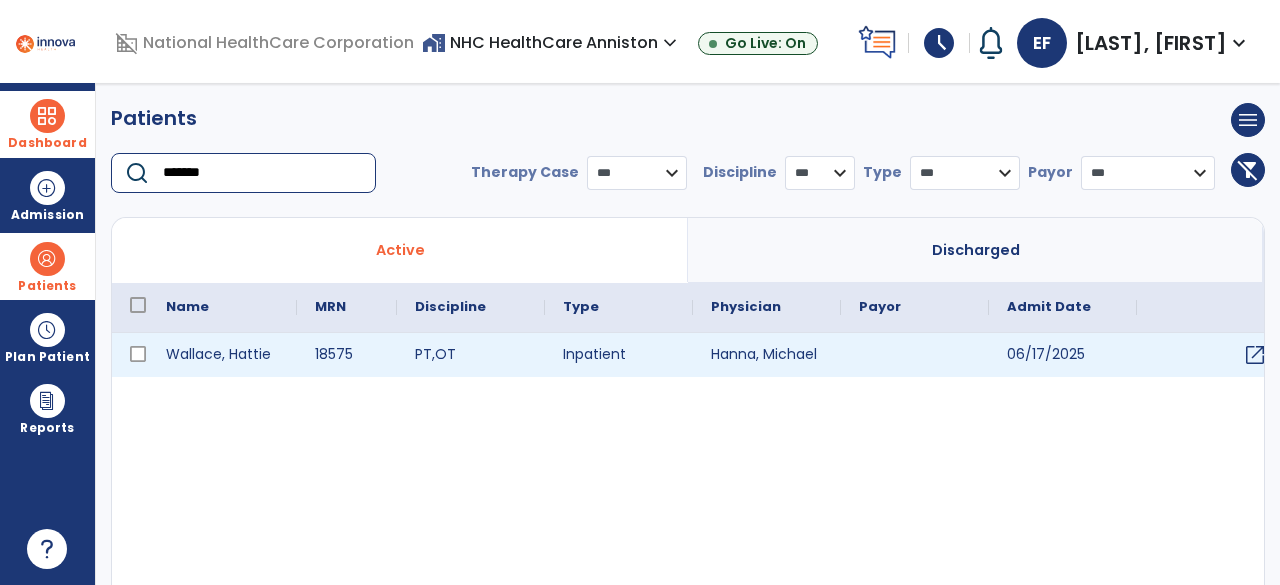 type on "*******" 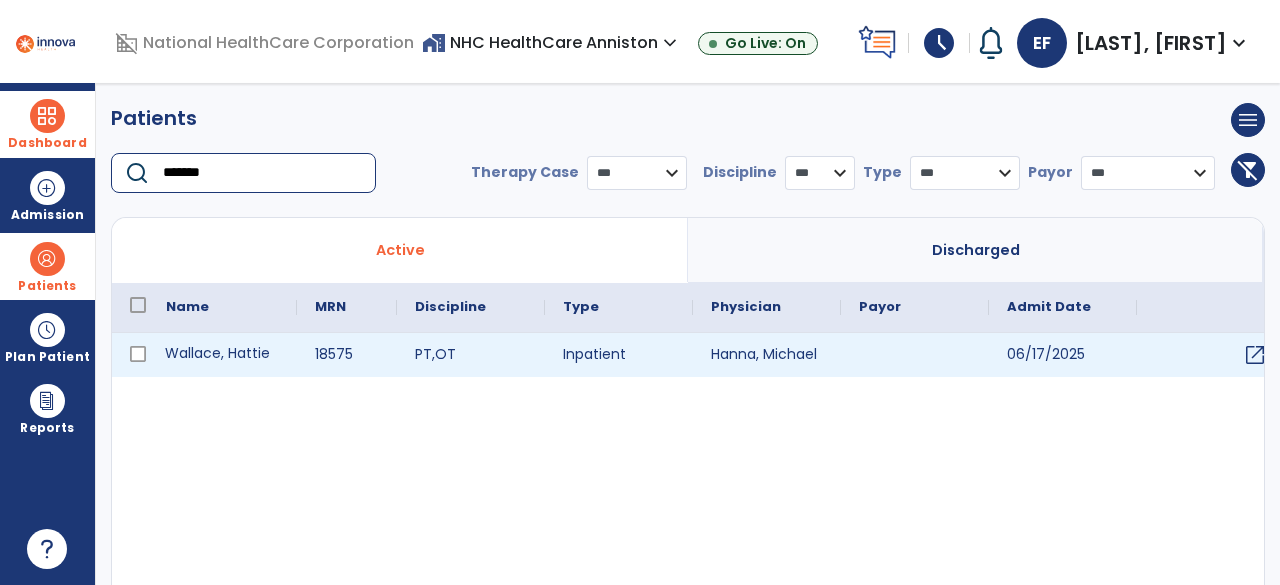 click on "Wallace, Hattie" at bounding box center (222, 355) 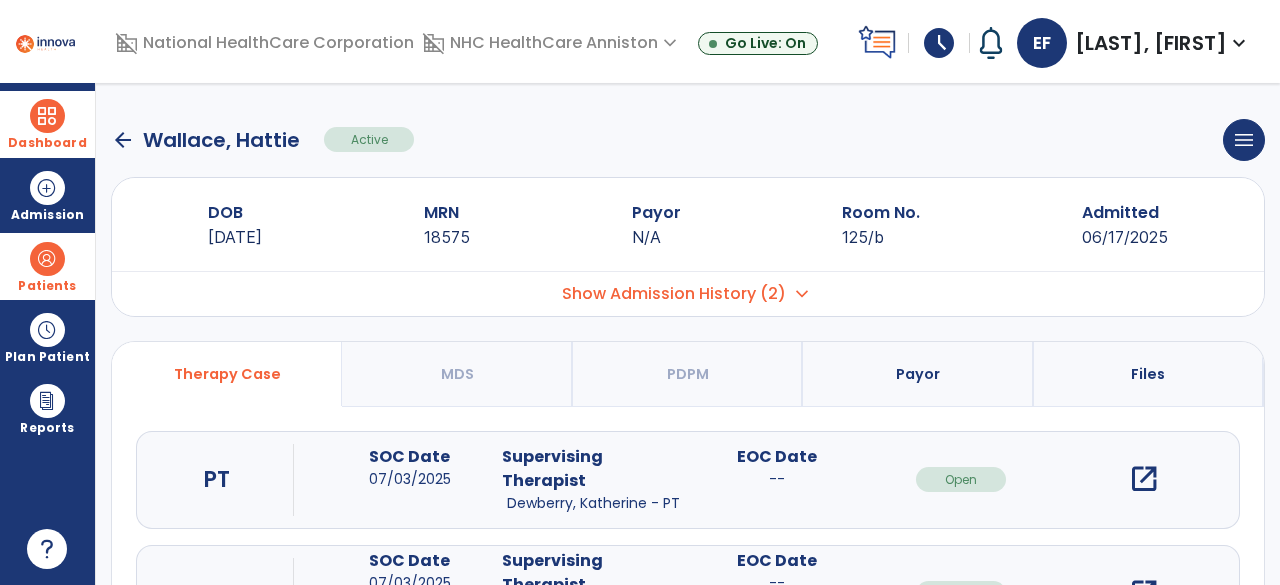 click on "open_in_new" at bounding box center (1144, 593) 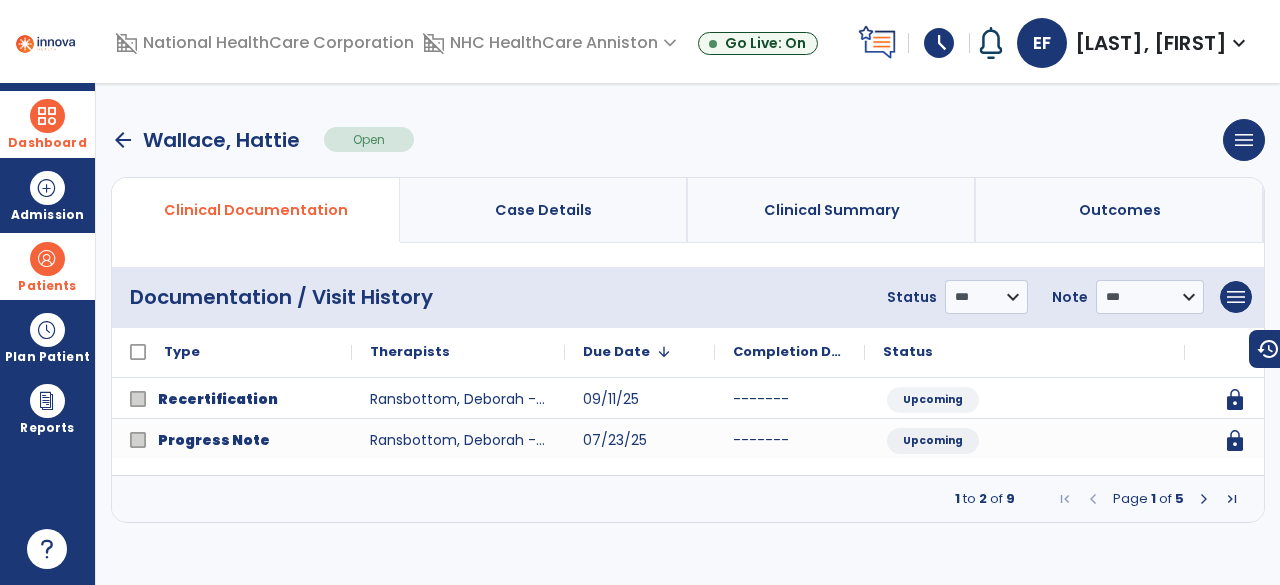 click at bounding box center [1204, 499] 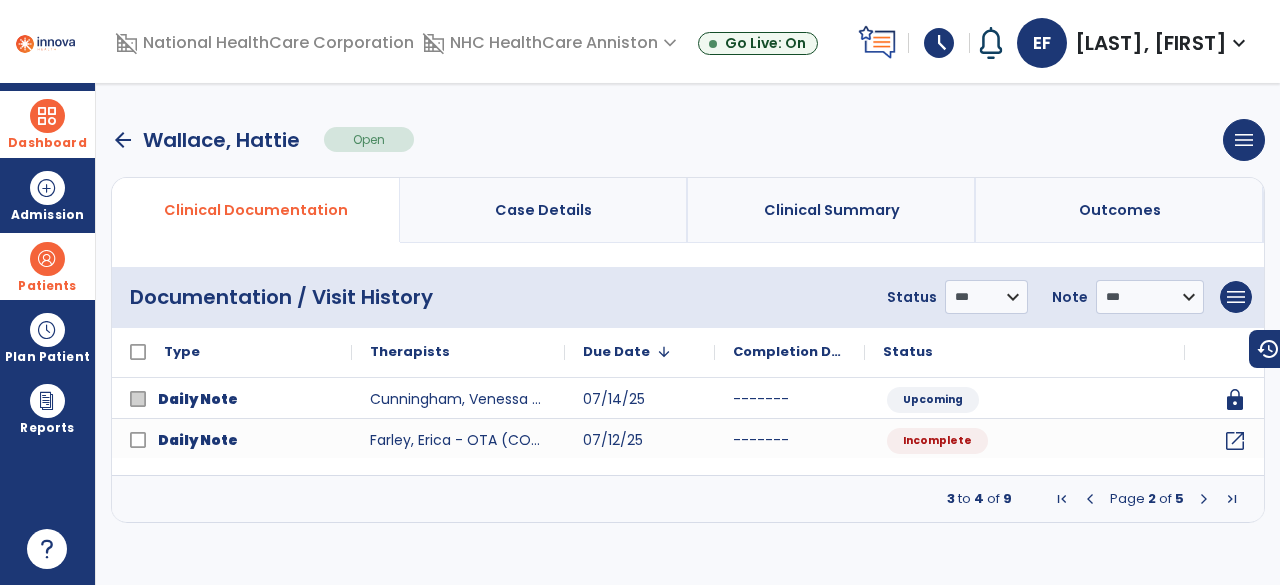 click at bounding box center [1204, 499] 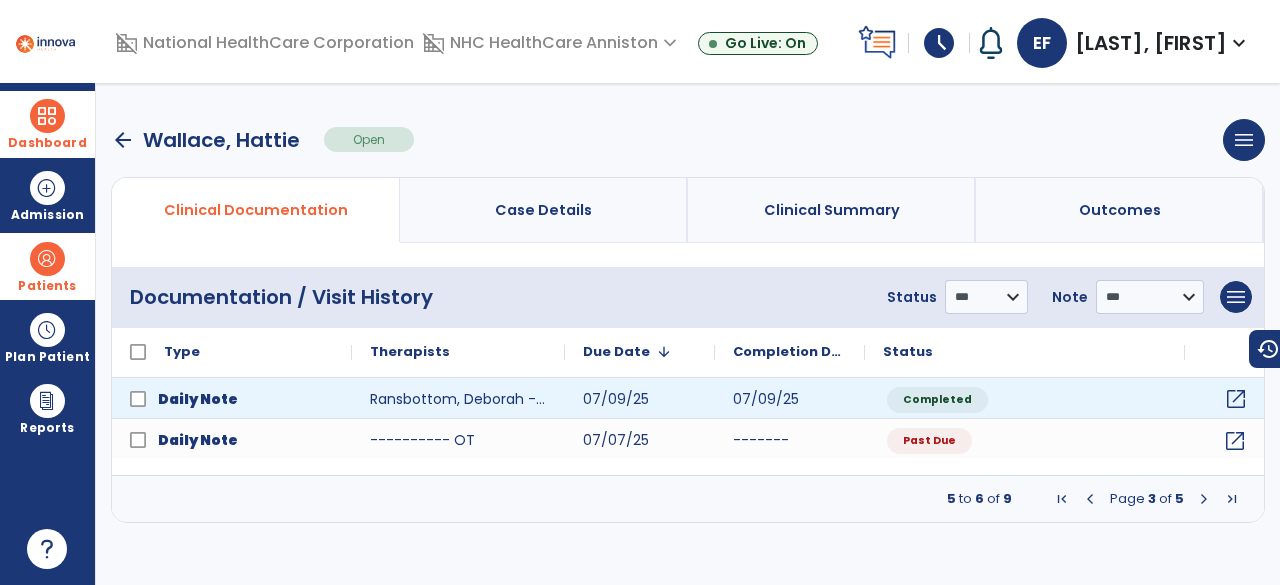 click on "open_in_new" 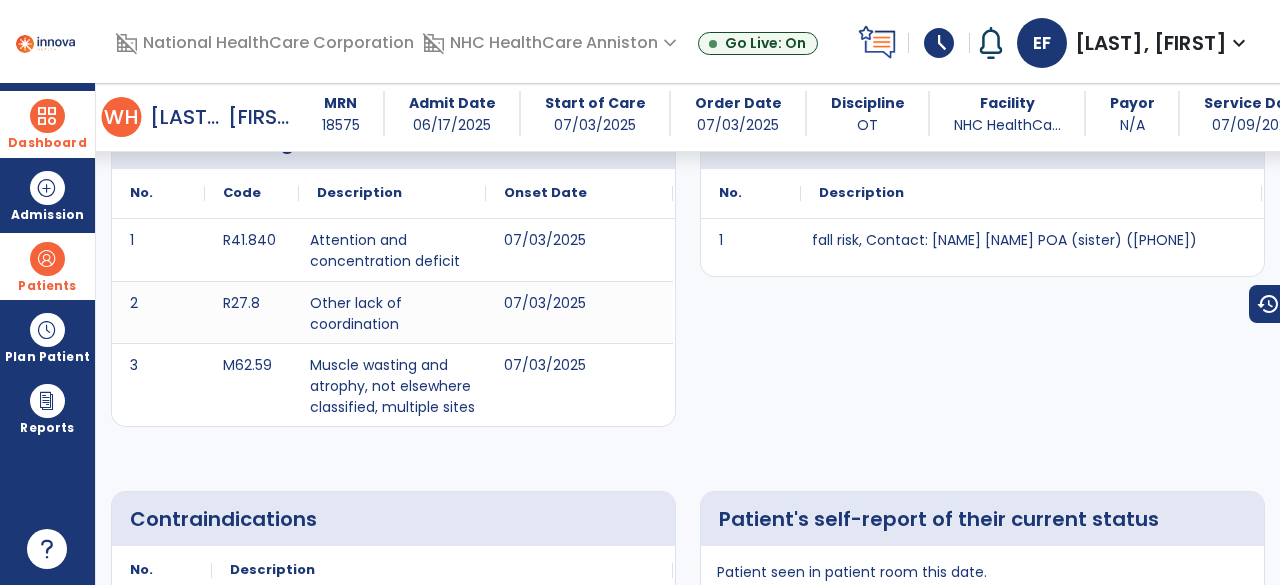 scroll, scrollTop: 0, scrollLeft: 0, axis: both 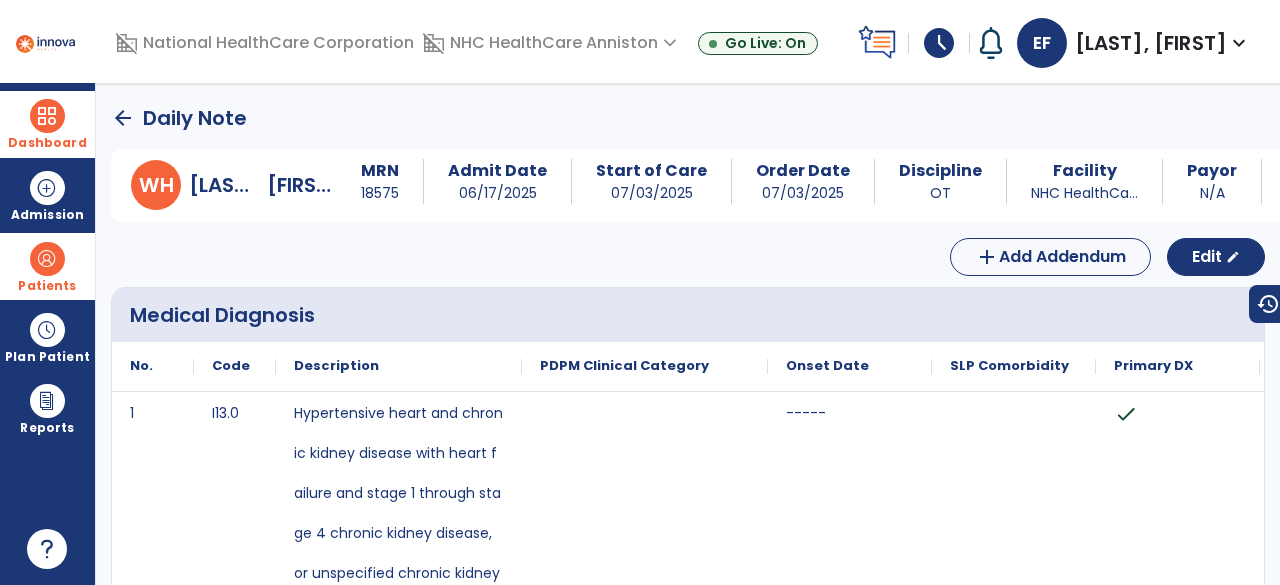 click on "arrow_back" 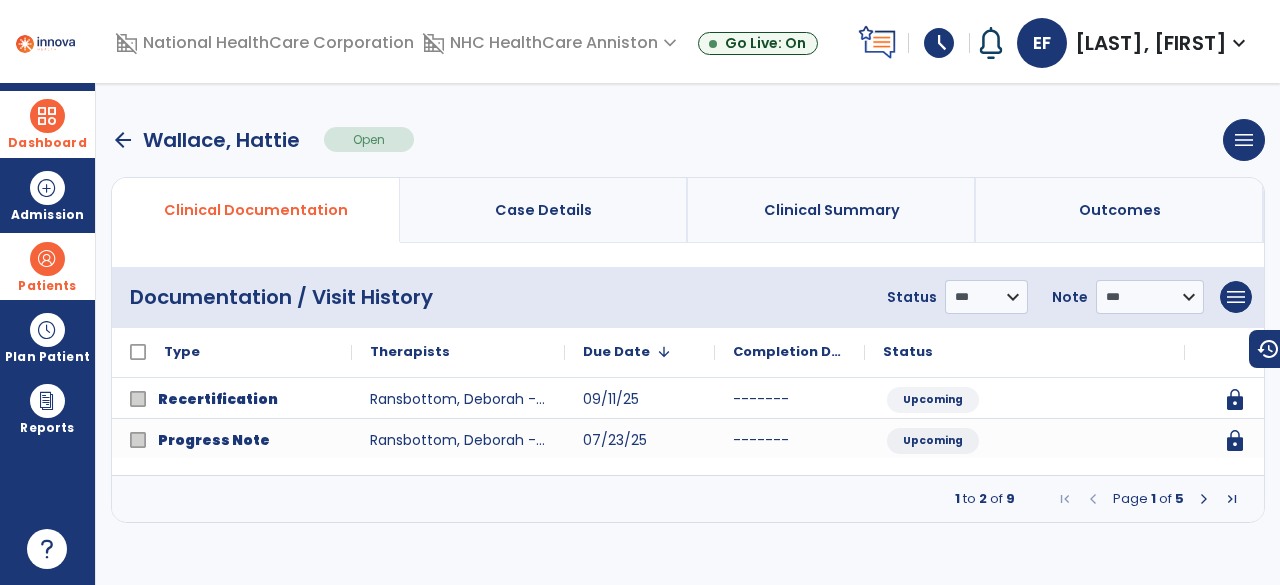 click at bounding box center (1204, 499) 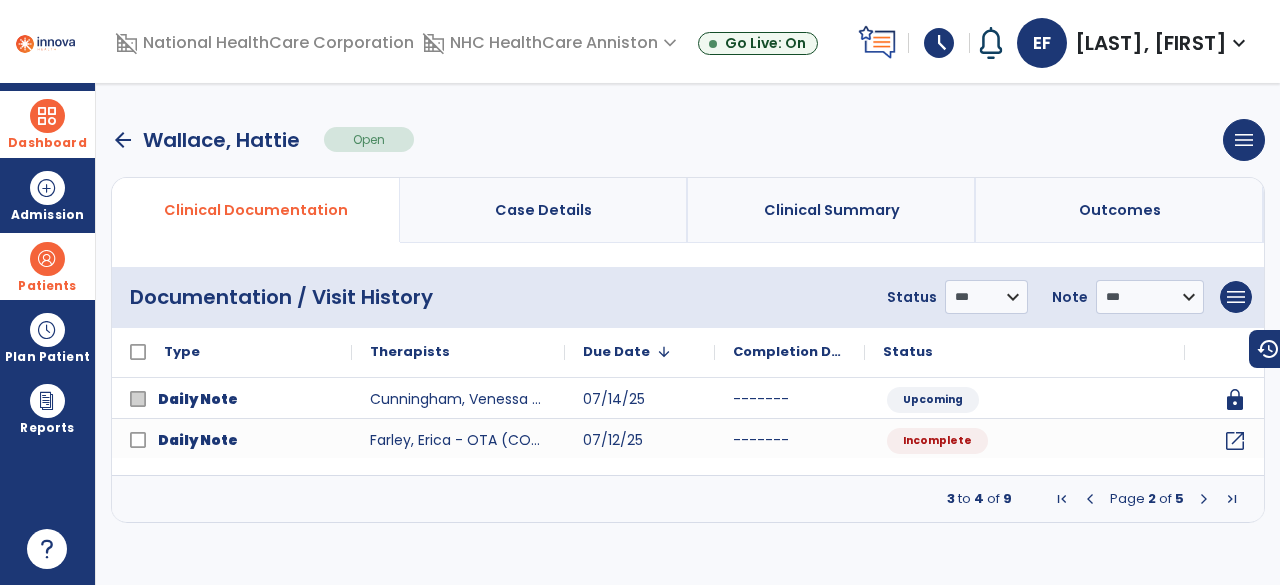click at bounding box center [1204, 499] 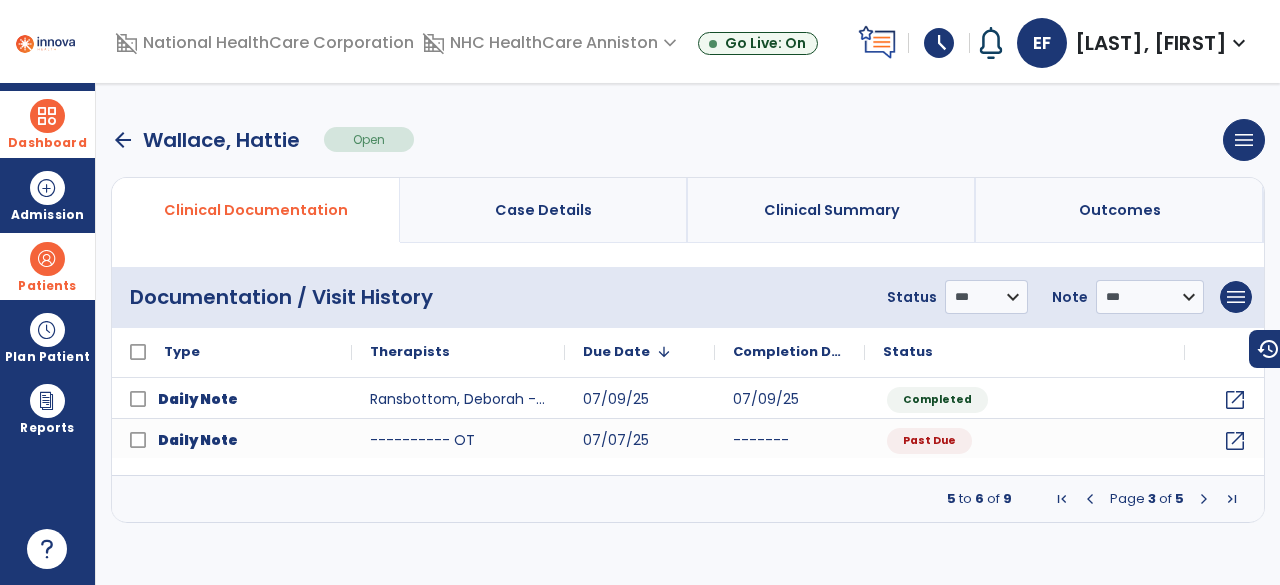 click at bounding box center (1204, 499) 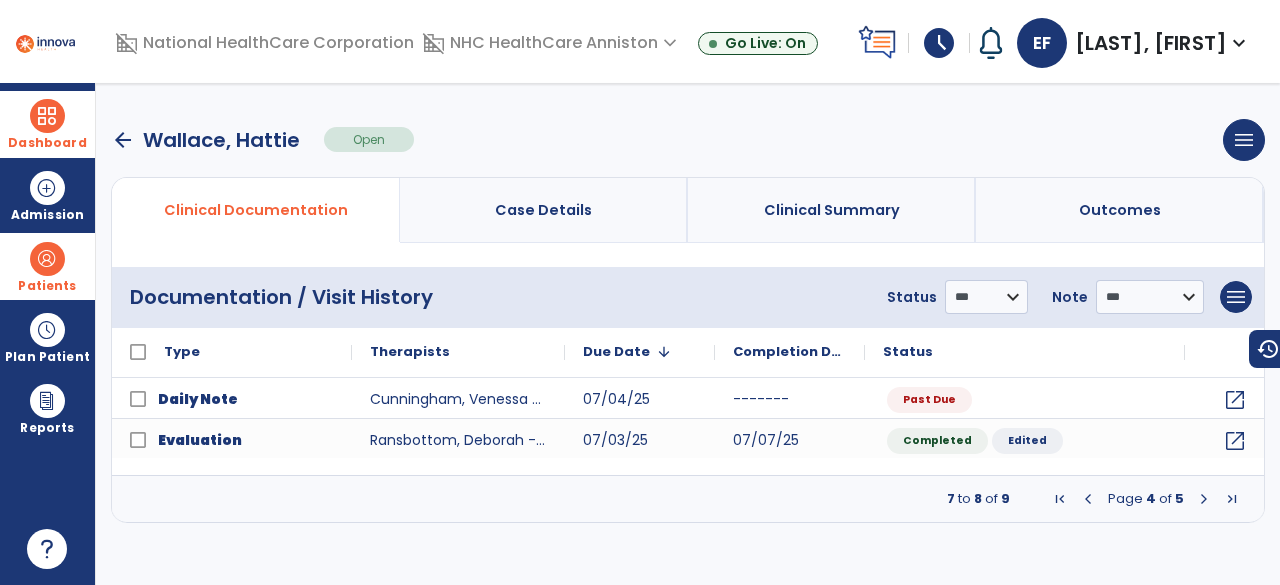 click at bounding box center (1088, 499) 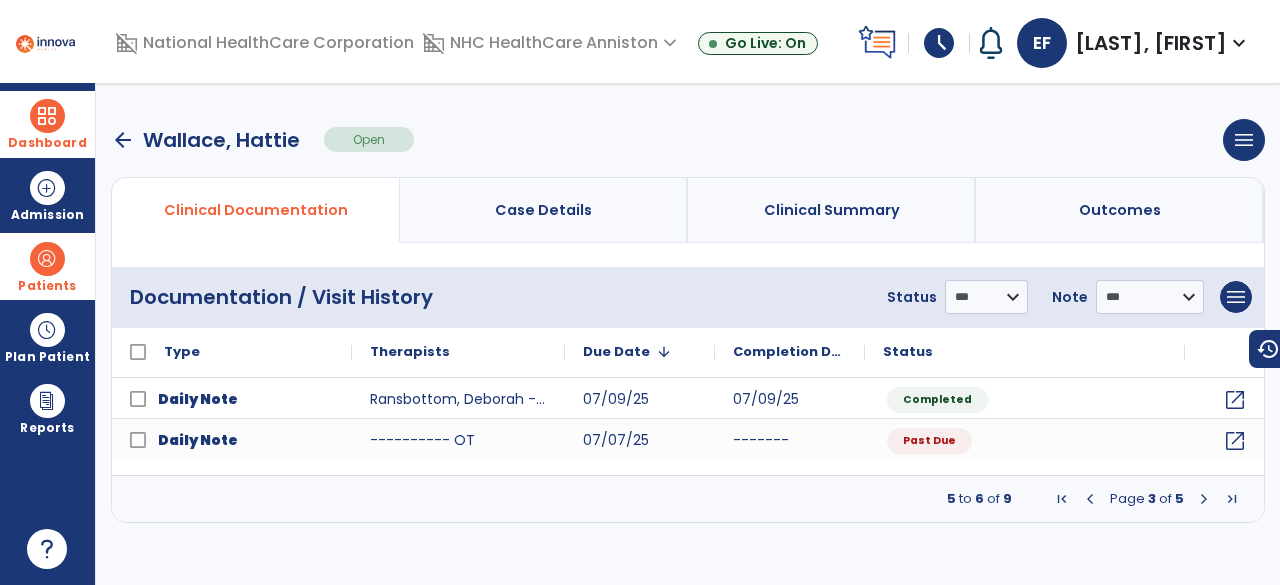 click on "Clinical Summary" at bounding box center [832, 210] 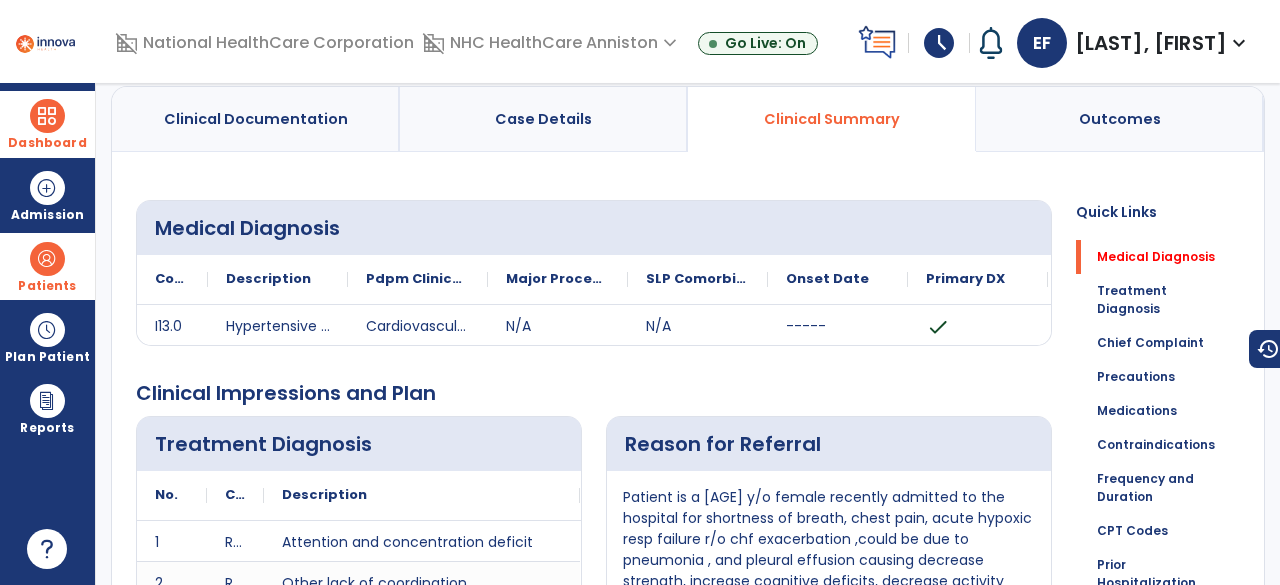 scroll, scrollTop: 0, scrollLeft: 0, axis: both 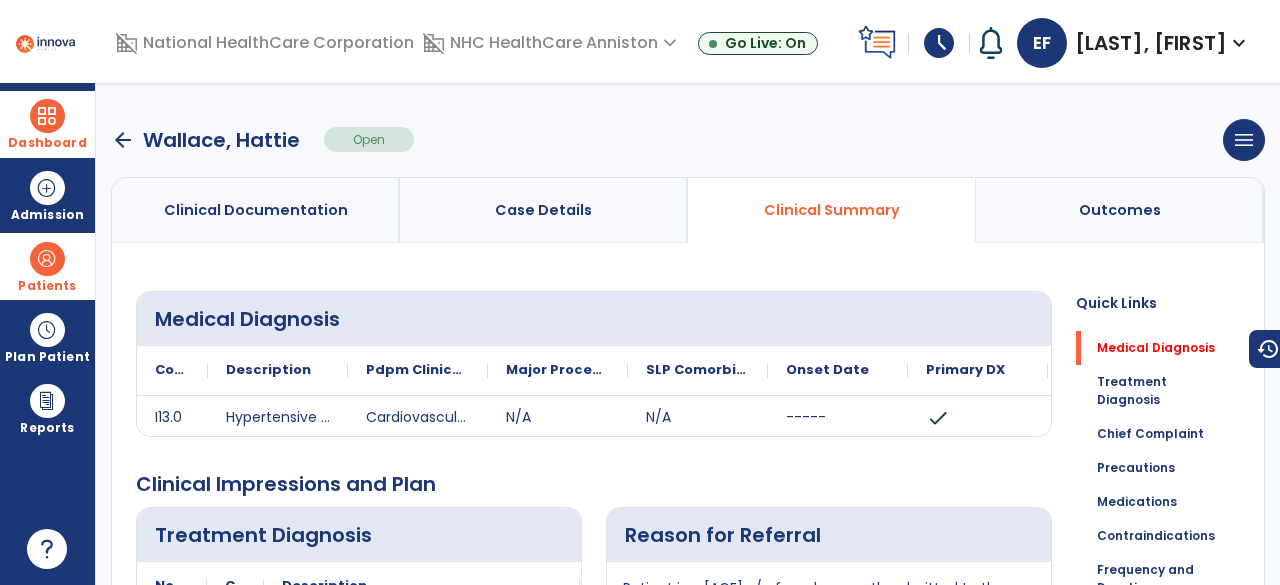click on "Case Details" at bounding box center (543, 210) 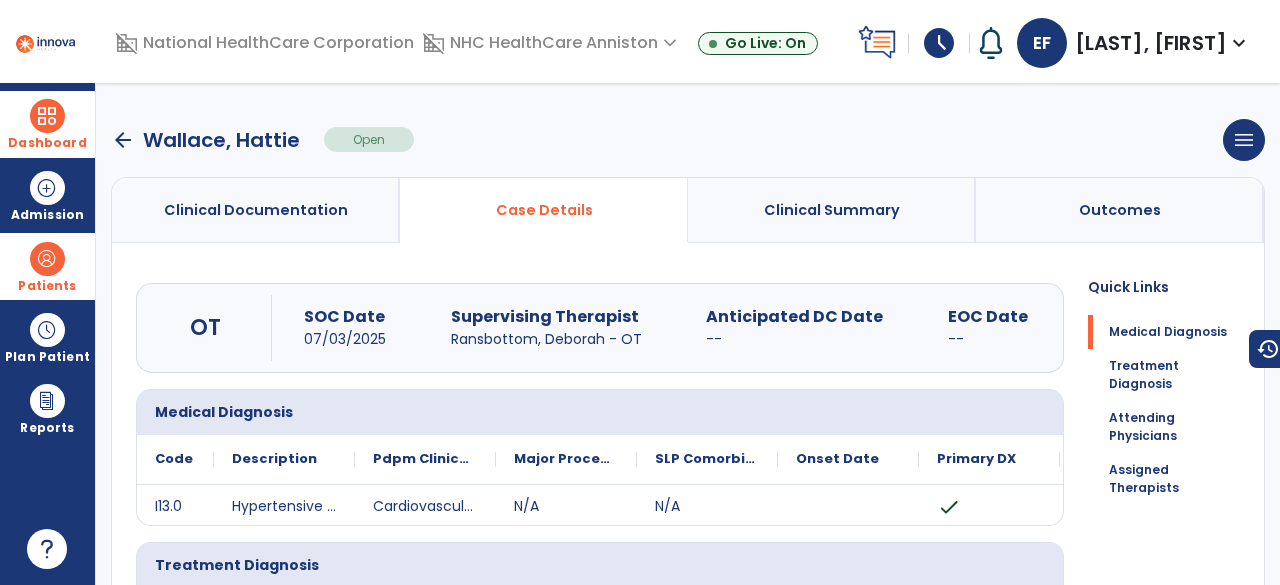 click on "Clinical Documentation" at bounding box center [256, 210] 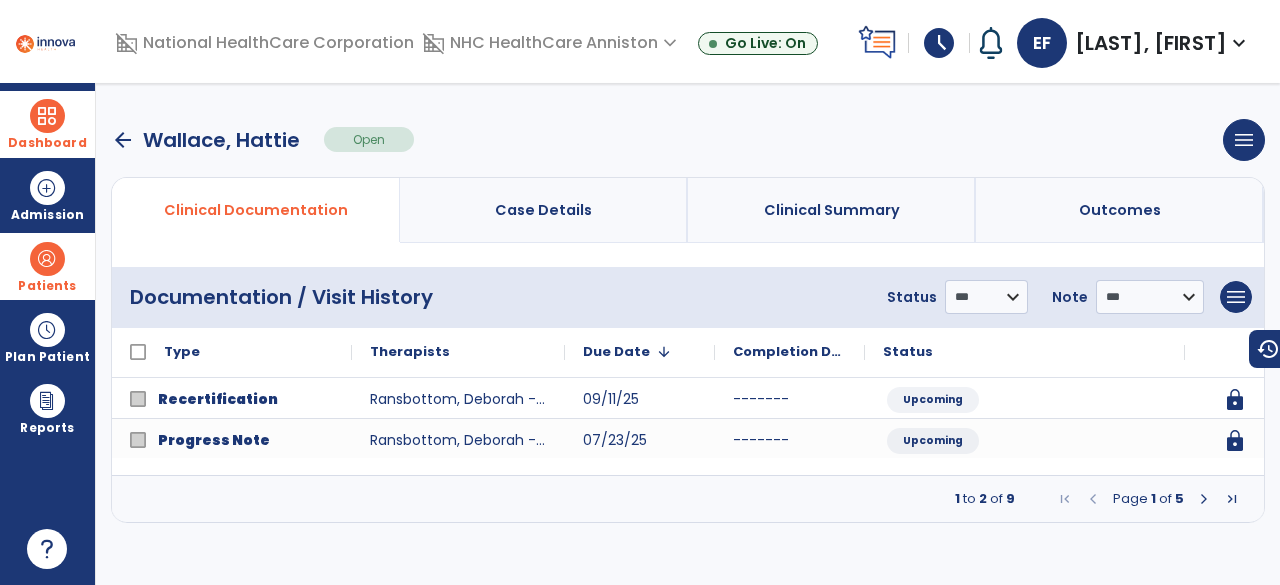 click at bounding box center (1204, 499) 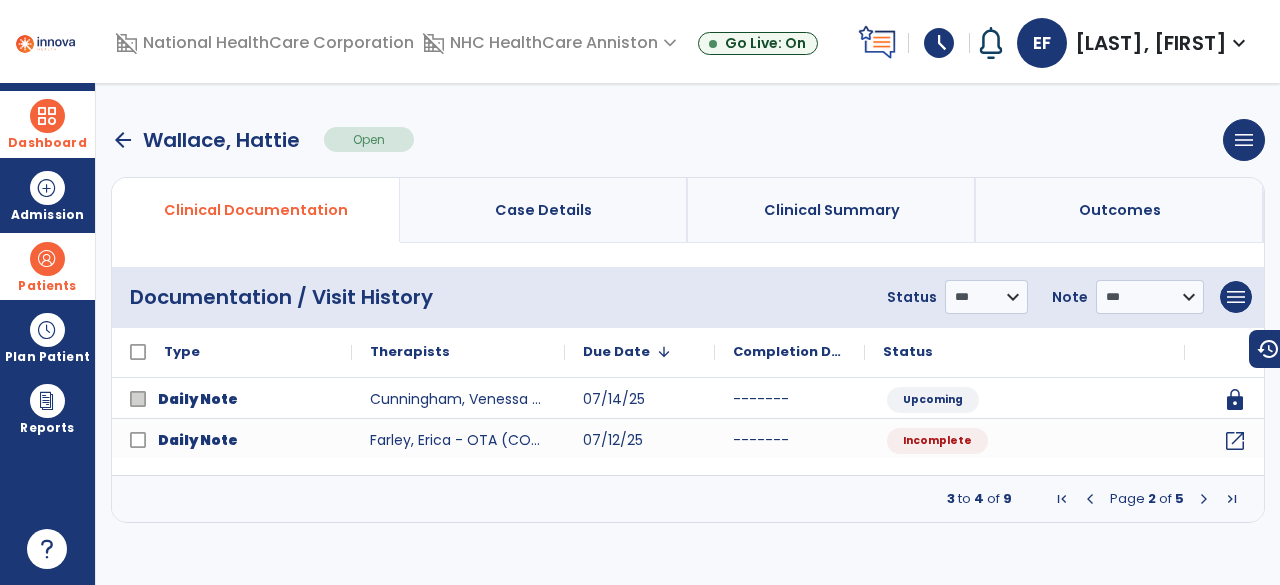 click at bounding box center [1204, 499] 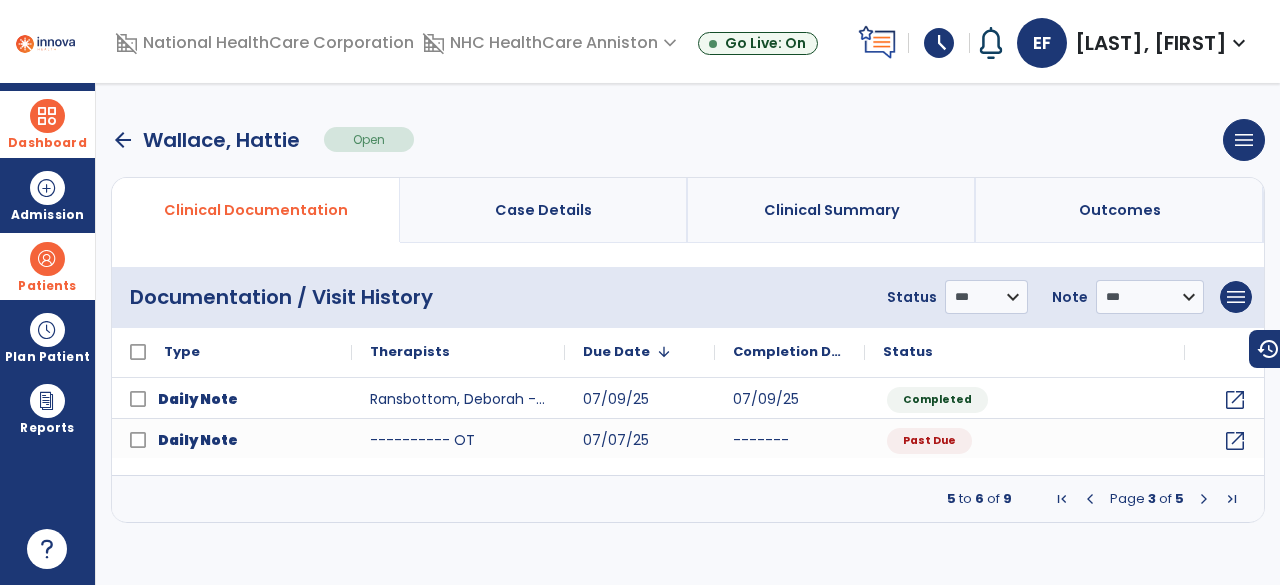 click at bounding box center [1204, 499] 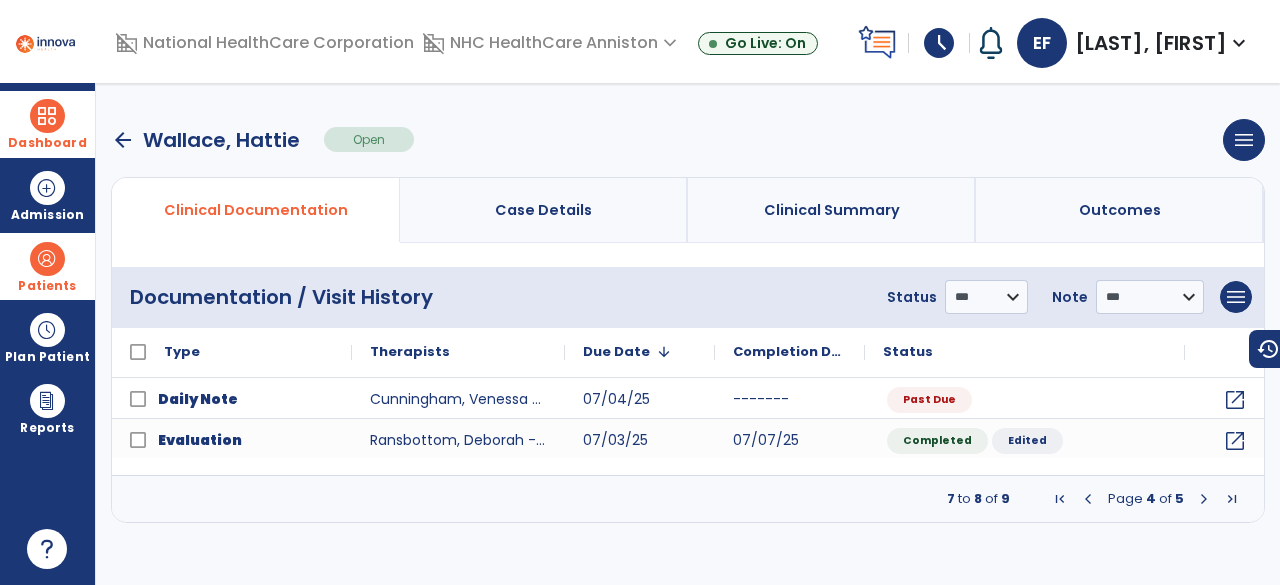 click at bounding box center (1088, 499) 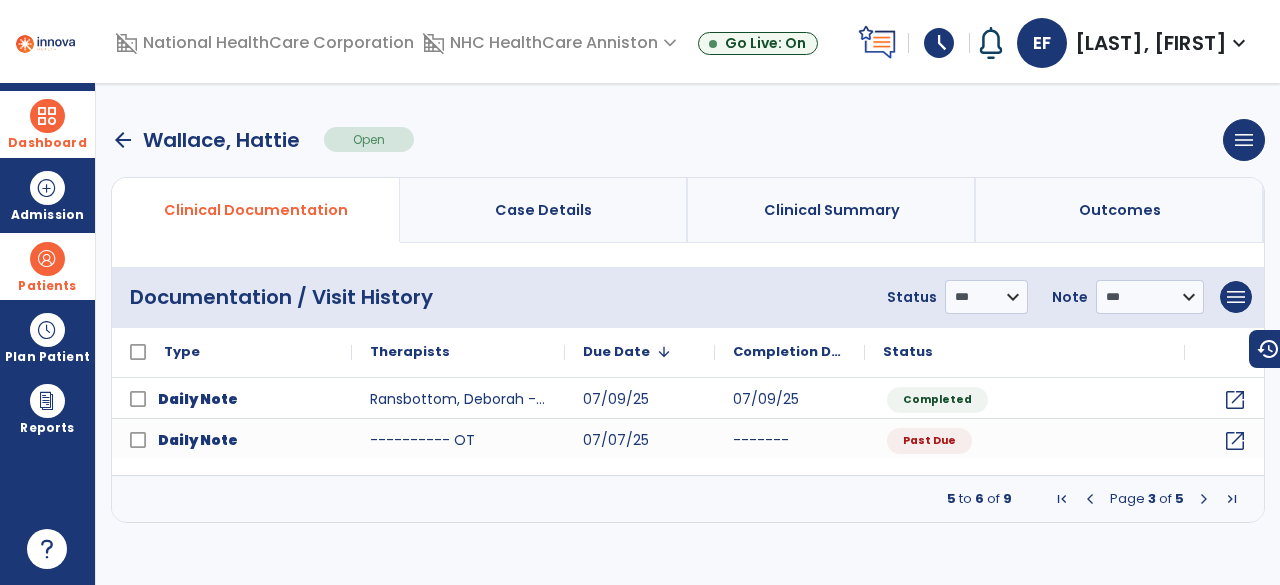 click at bounding box center (1090, 499) 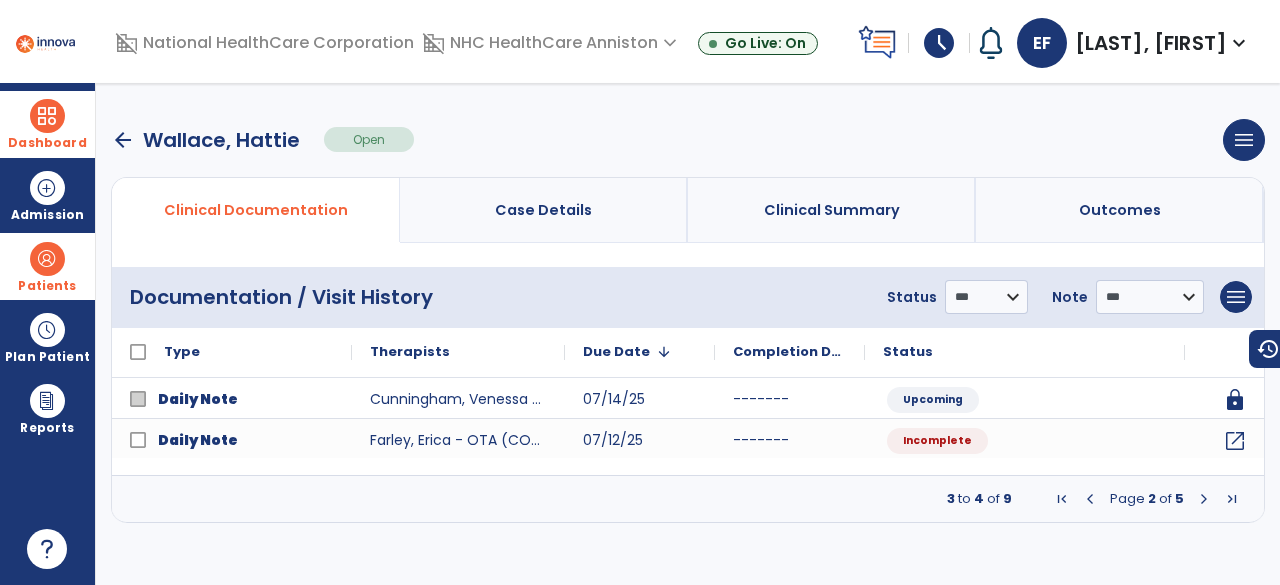 click on "Dashboard" at bounding box center [47, 124] 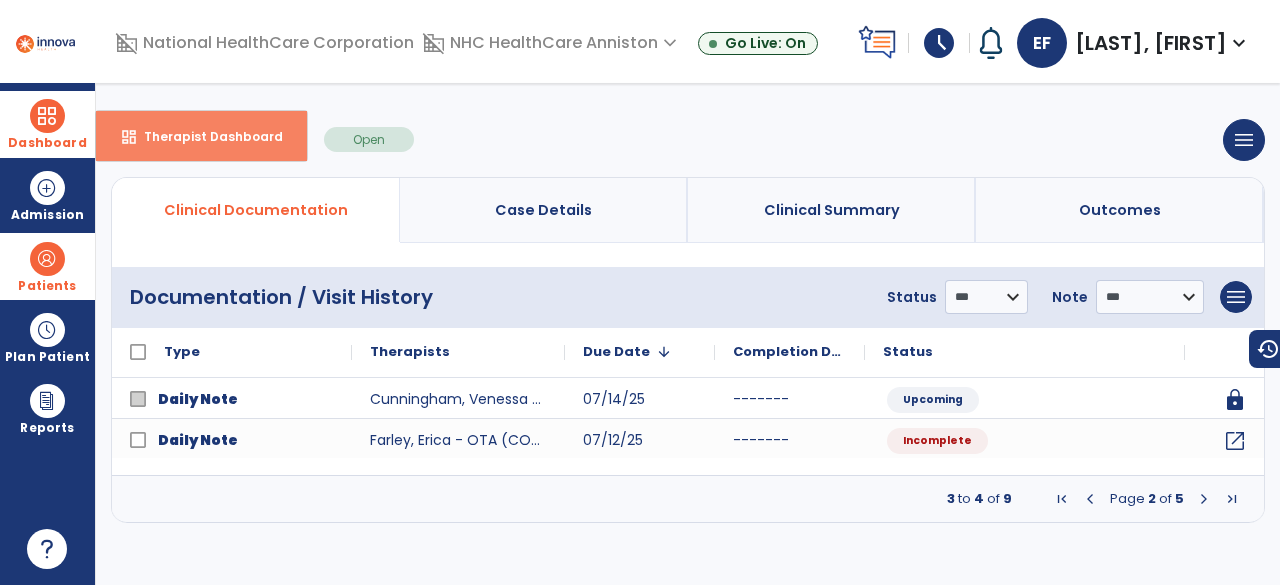 click on "dashboard  Therapist Dashboard" at bounding box center [201, 136] 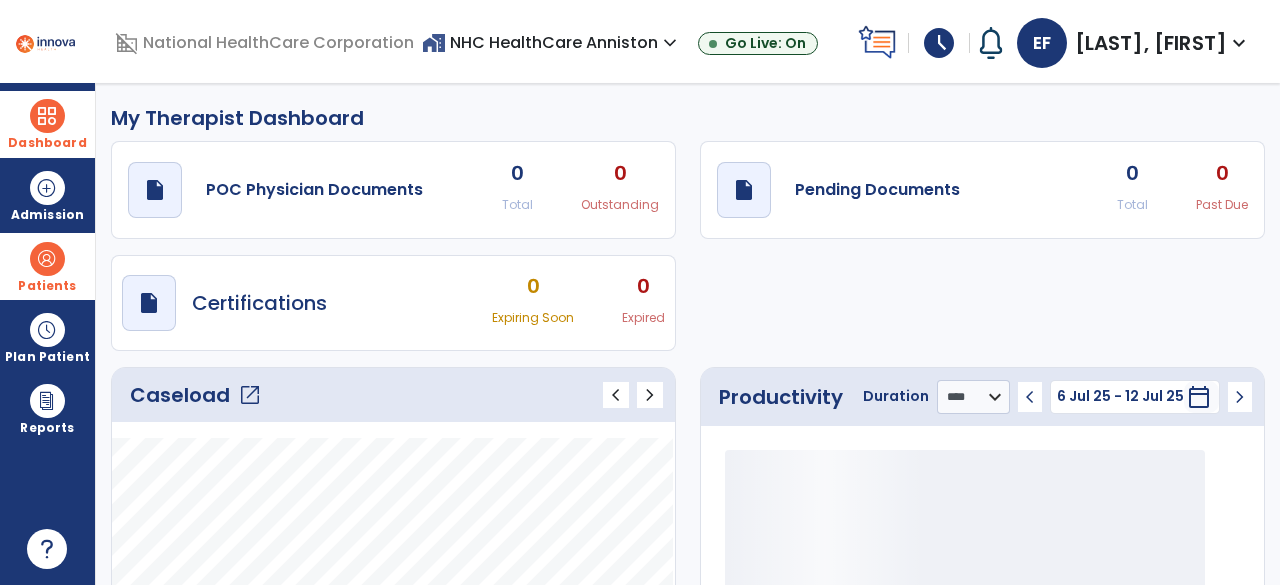 click on "open_in_new" 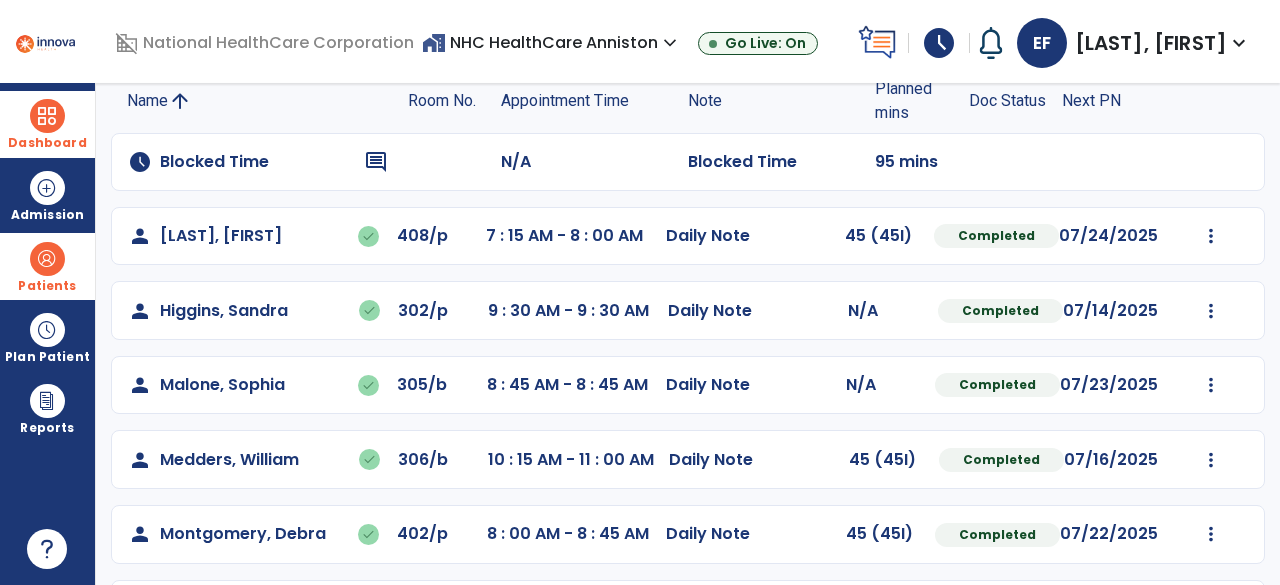 scroll, scrollTop: 298, scrollLeft: 0, axis: vertical 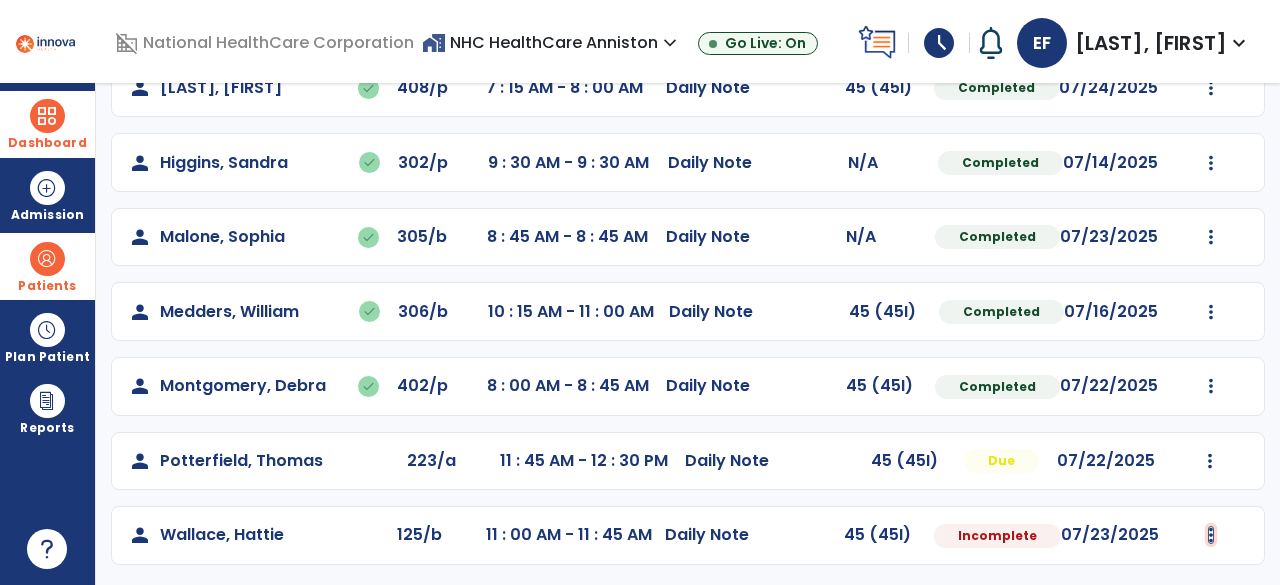 click at bounding box center [1211, 88] 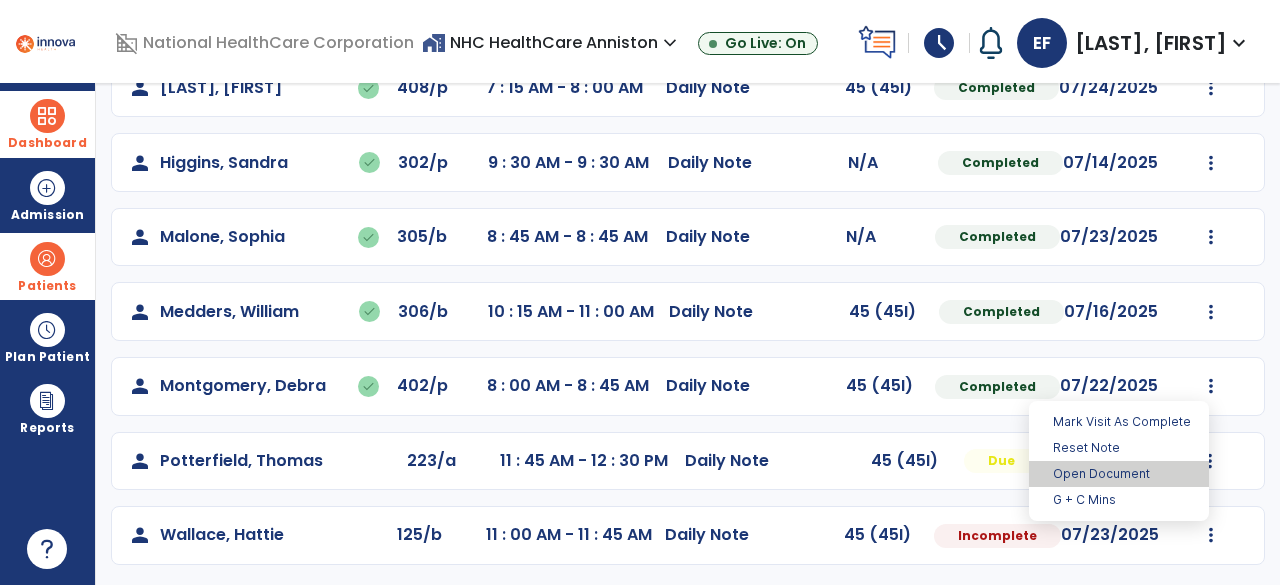 click on "Open Document" at bounding box center [1119, 474] 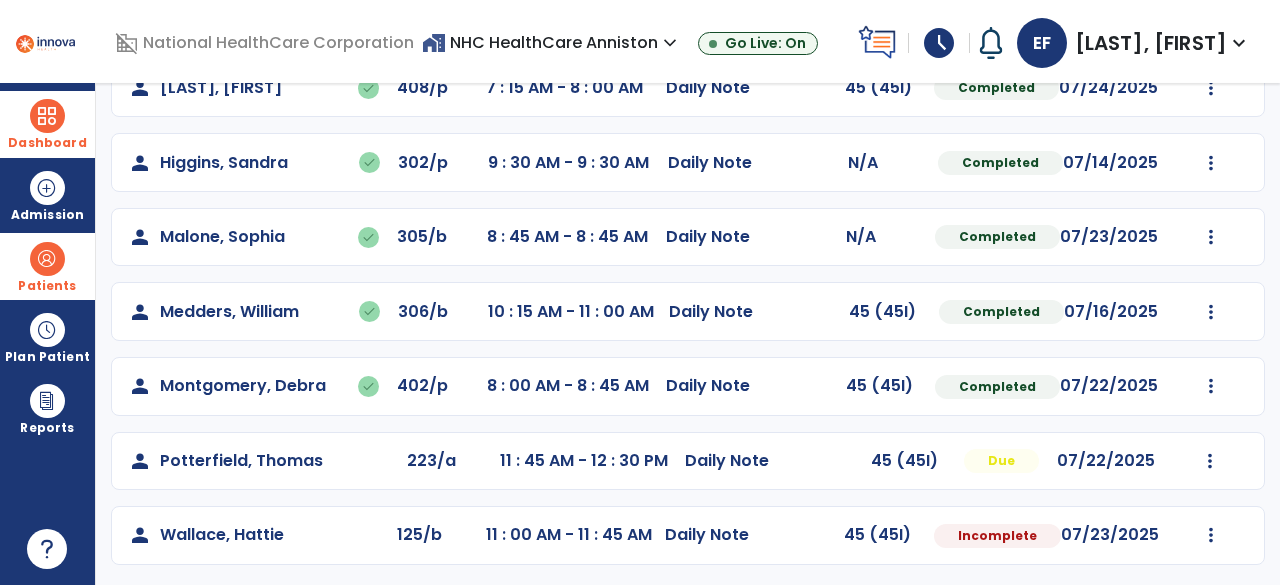 select on "*" 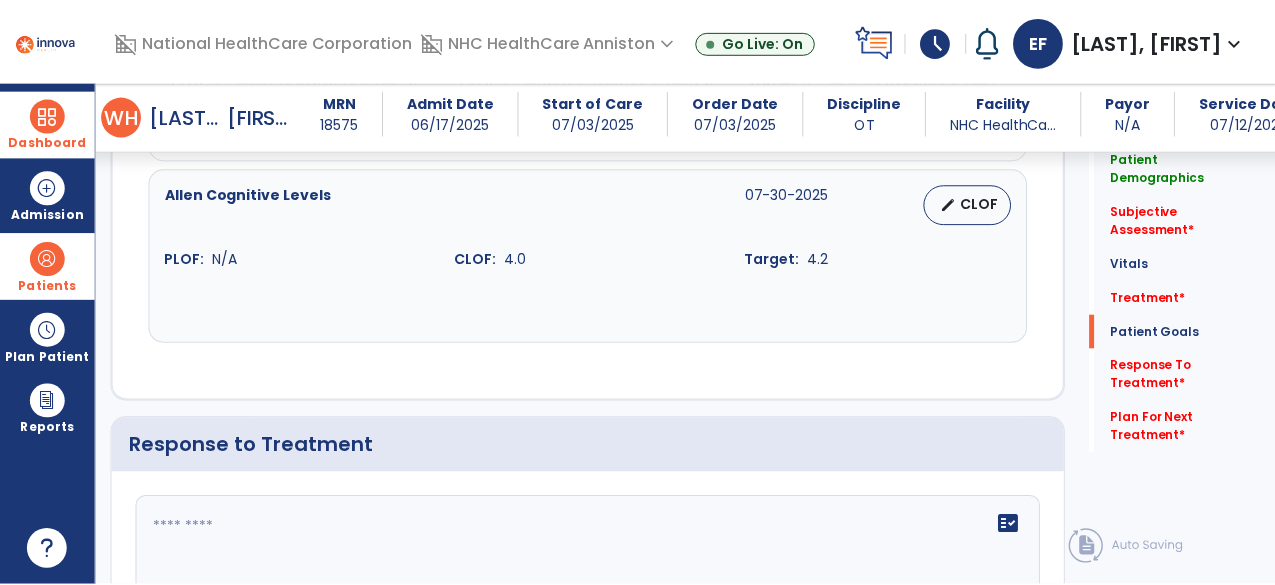 scroll, scrollTop: 2306, scrollLeft: 0, axis: vertical 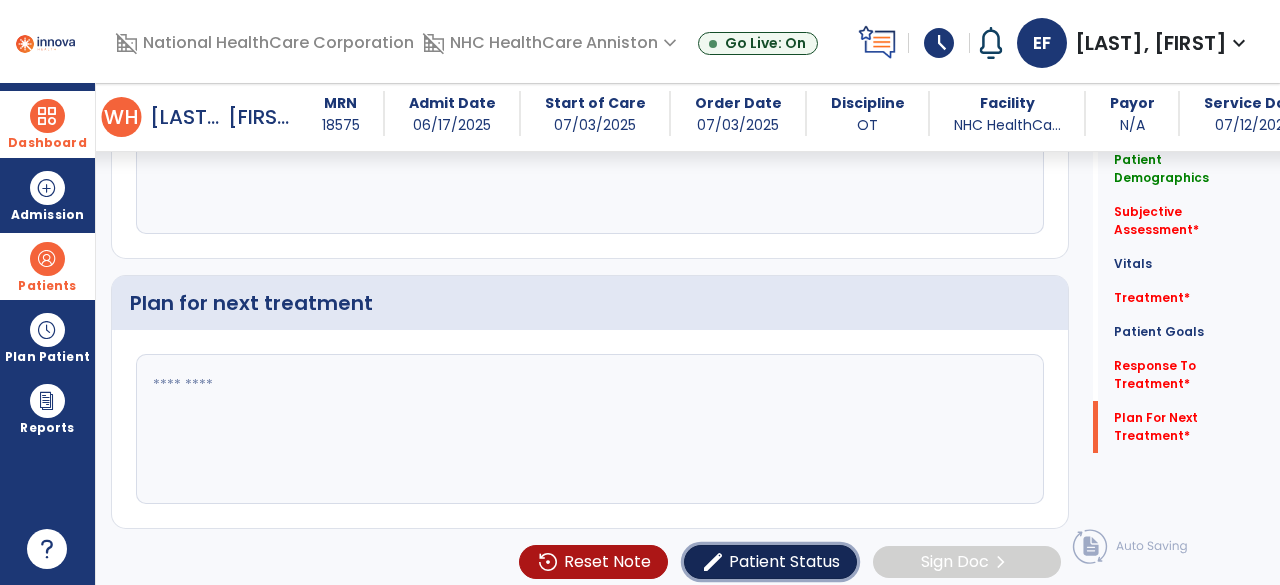 click on "Patient Status" 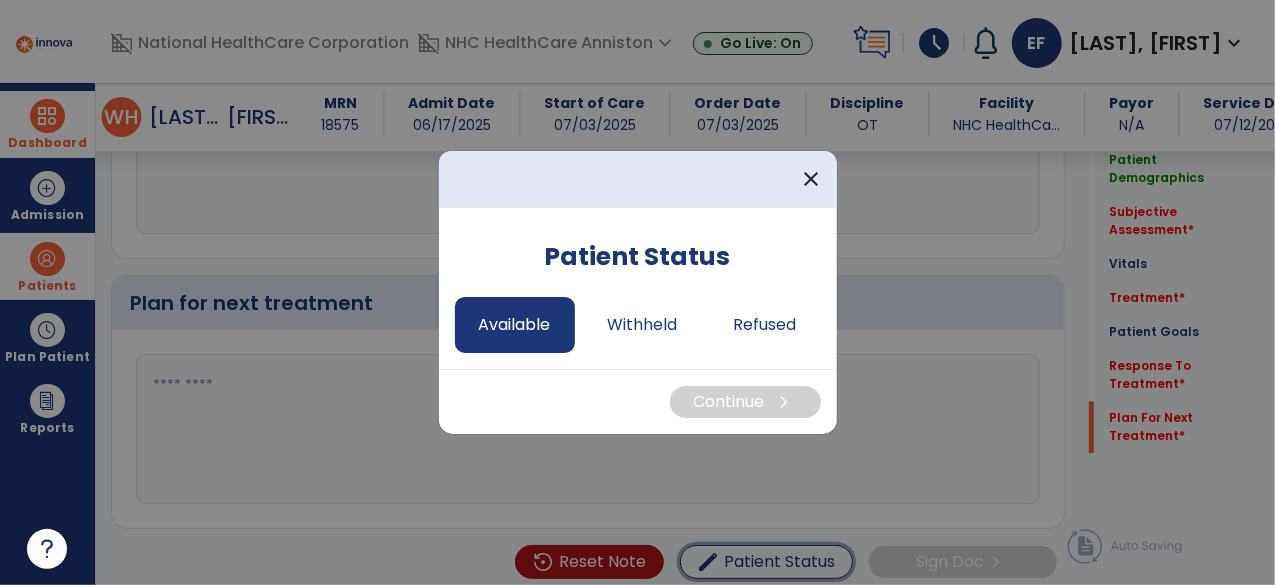 scroll, scrollTop: 2306, scrollLeft: 0, axis: vertical 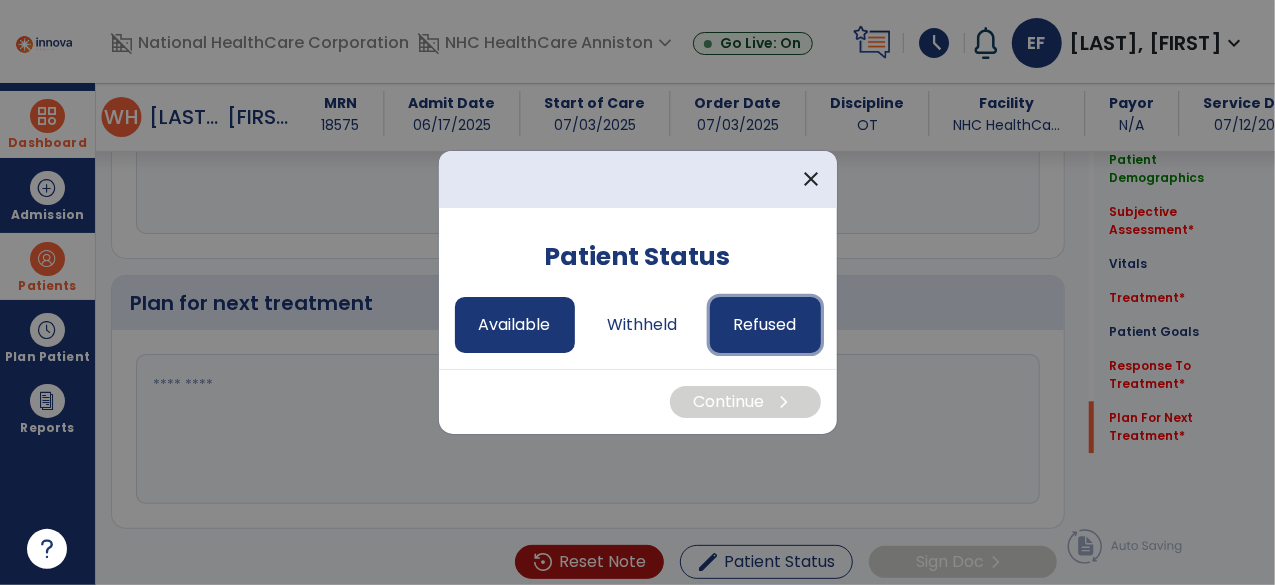 click on "Refused" at bounding box center (765, 325) 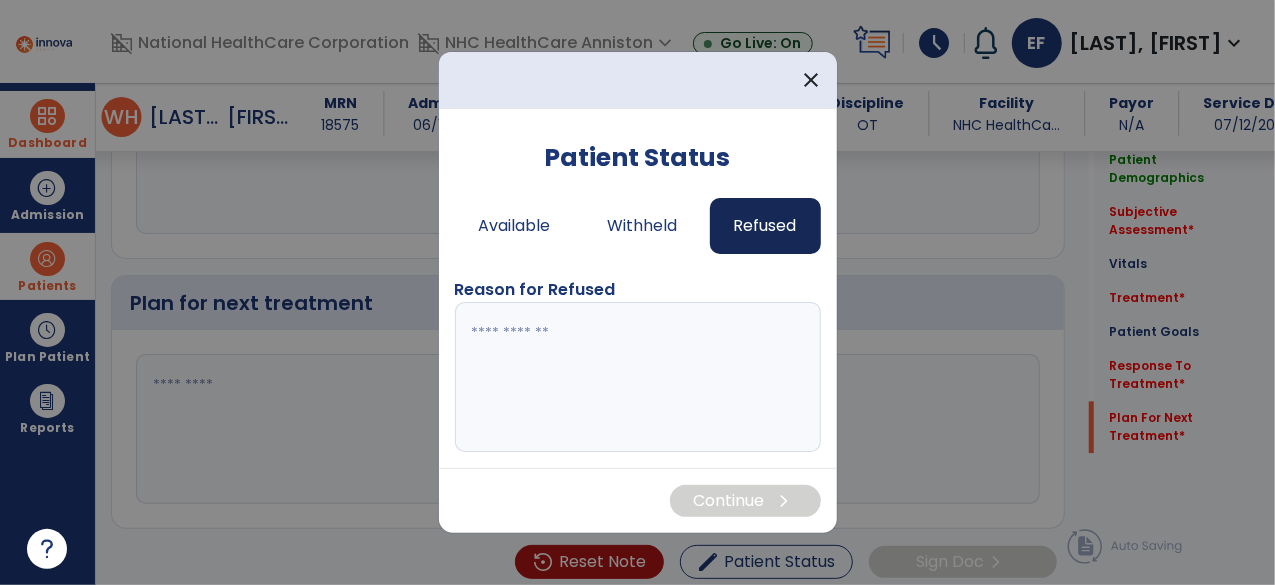 click at bounding box center [638, 377] 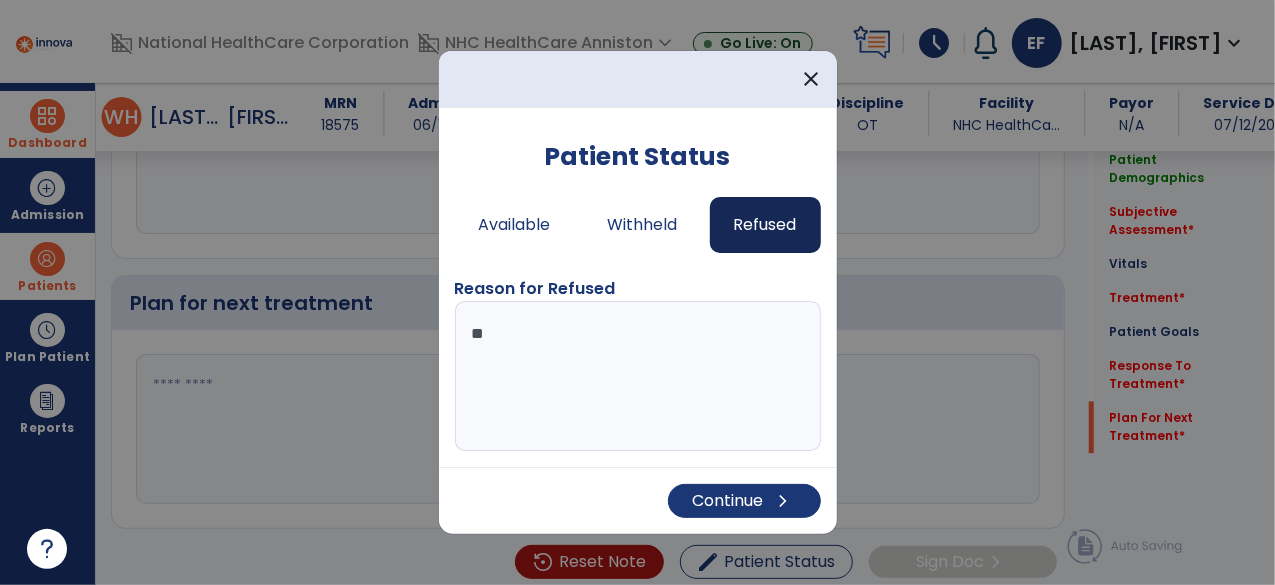 type on "*" 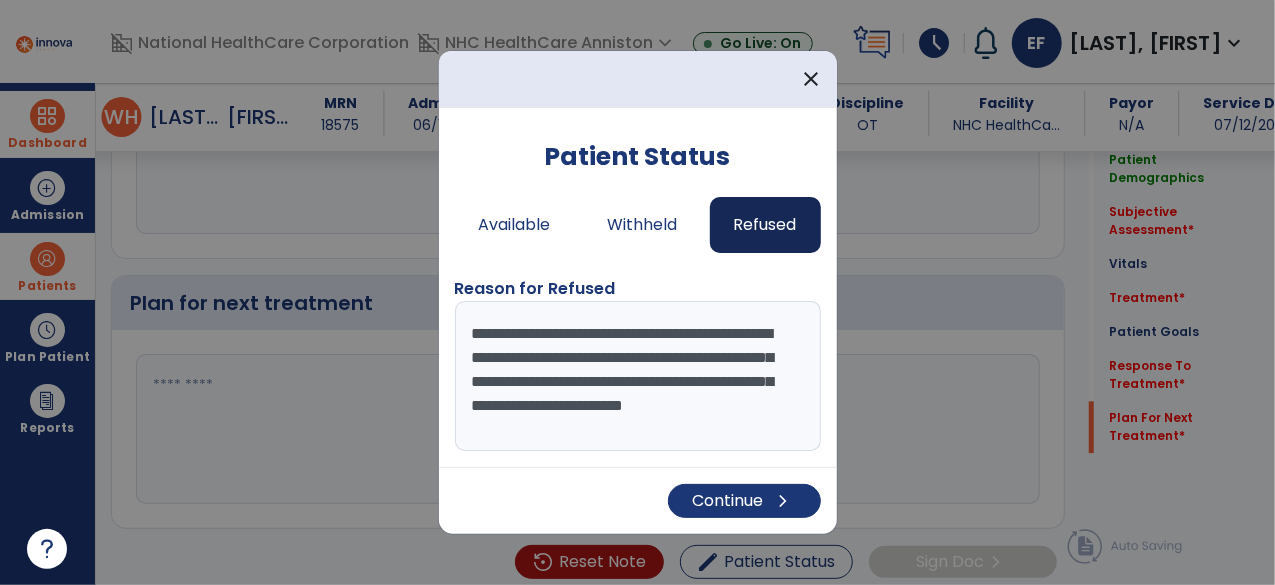 scroll, scrollTop: 14, scrollLeft: 0, axis: vertical 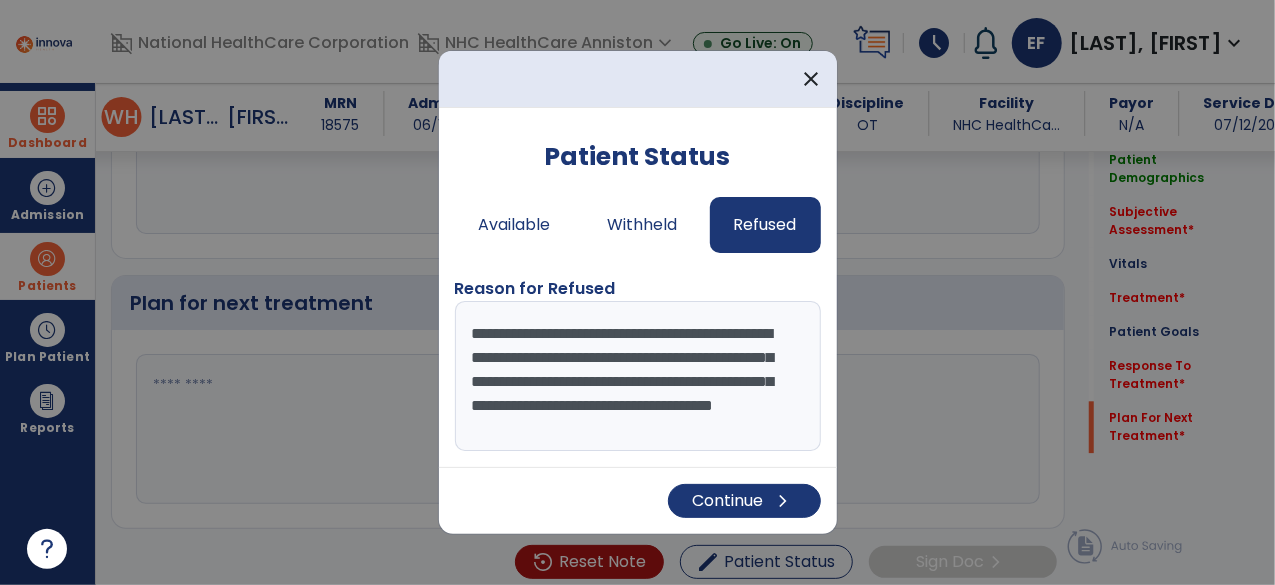 click on "**********" at bounding box center (638, 376) 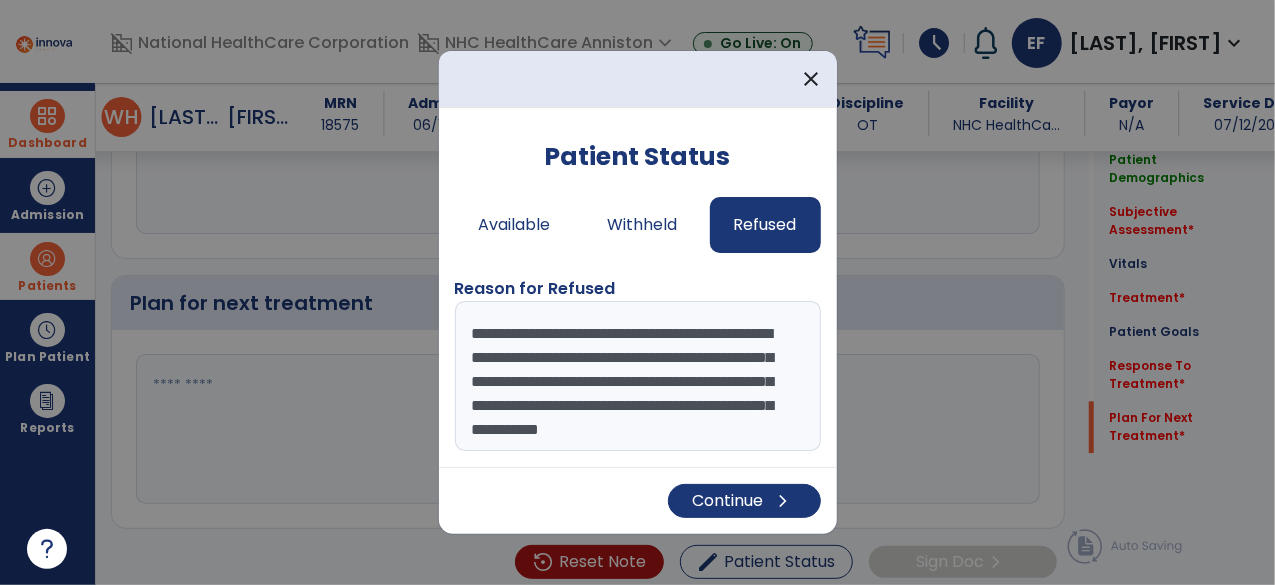 scroll, scrollTop: 38, scrollLeft: 0, axis: vertical 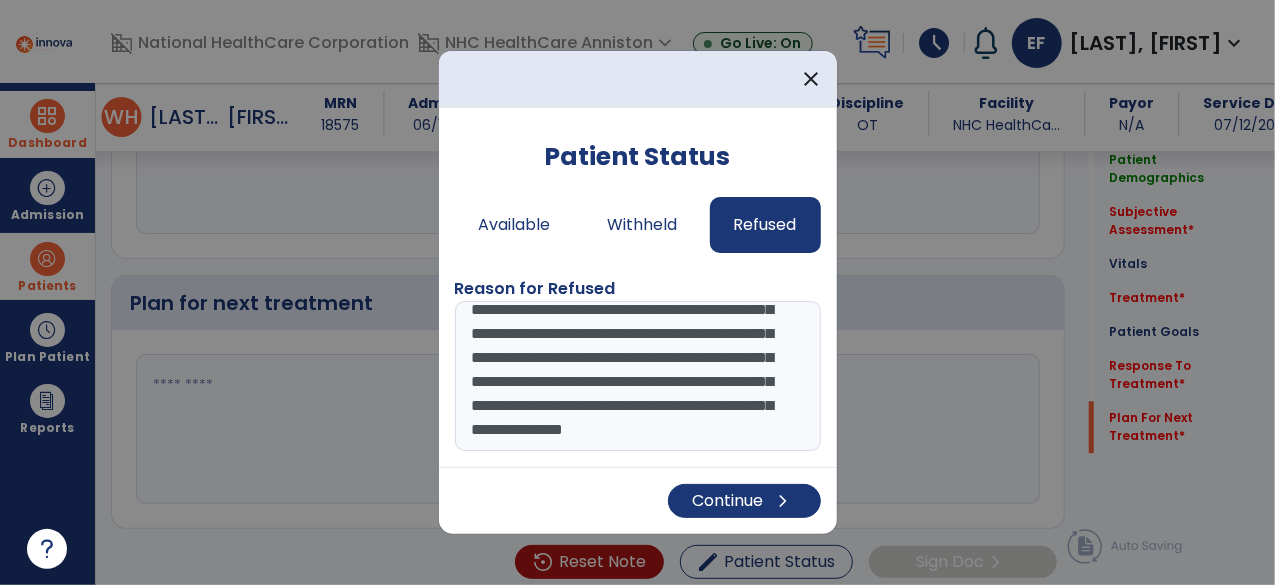click on "**********" at bounding box center [638, 376] 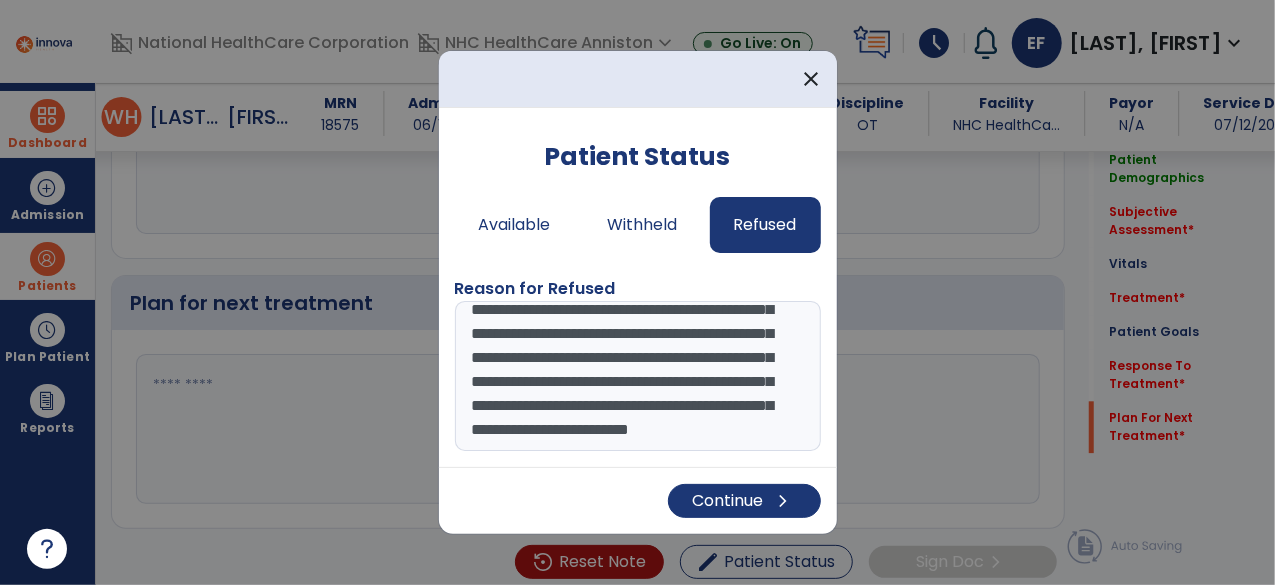drag, startPoint x: 538, startPoint y: 348, endPoint x: 521, endPoint y: 341, distance: 18.384777 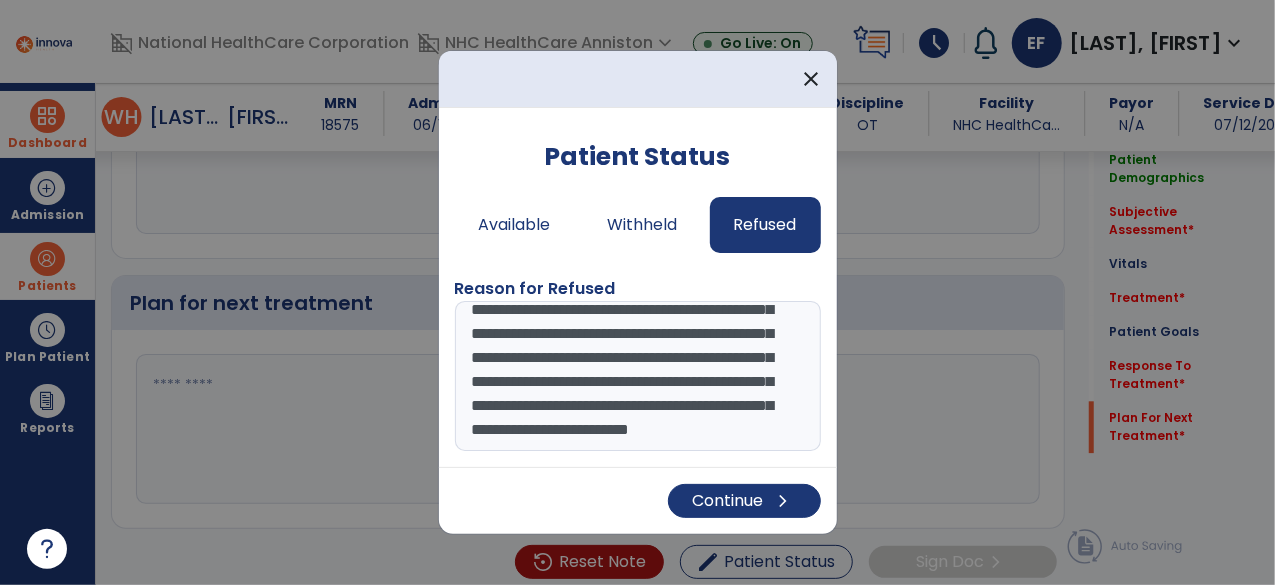 click on "**********" at bounding box center [638, 376] 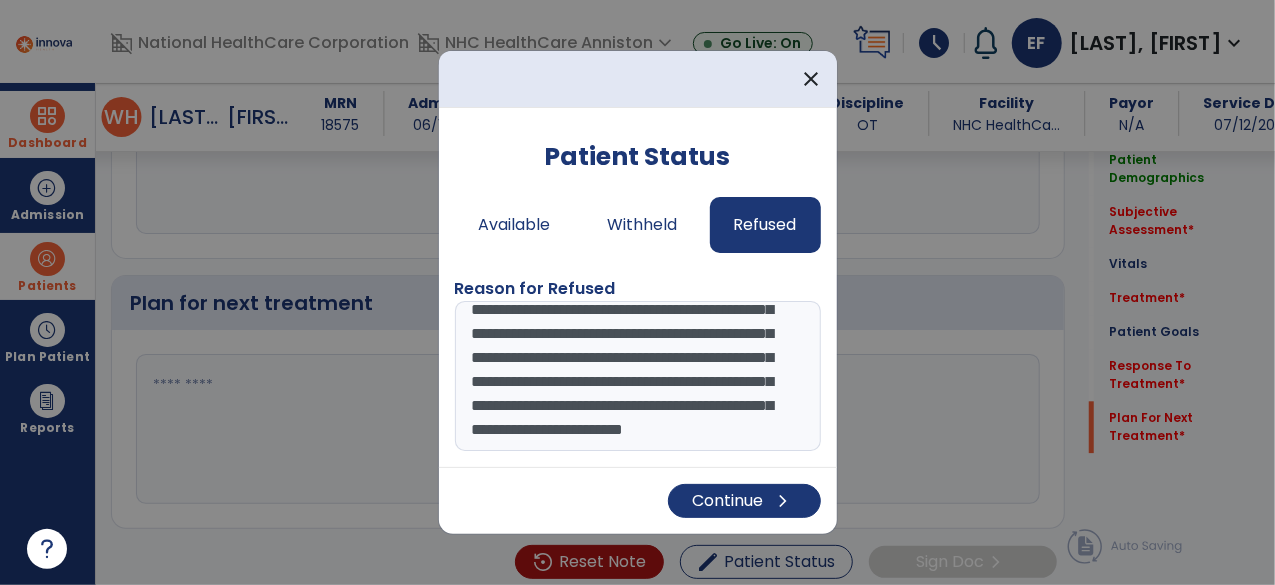 drag, startPoint x: 571, startPoint y: 344, endPoint x: 530, endPoint y: 357, distance: 43.011627 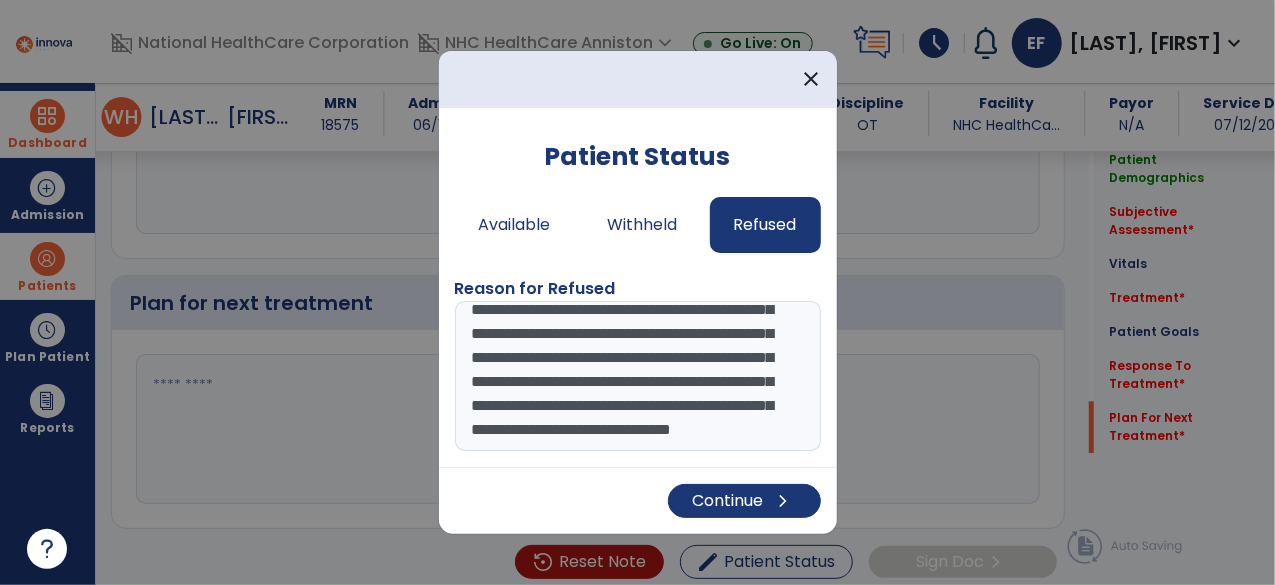 click on "**********" at bounding box center [638, 376] 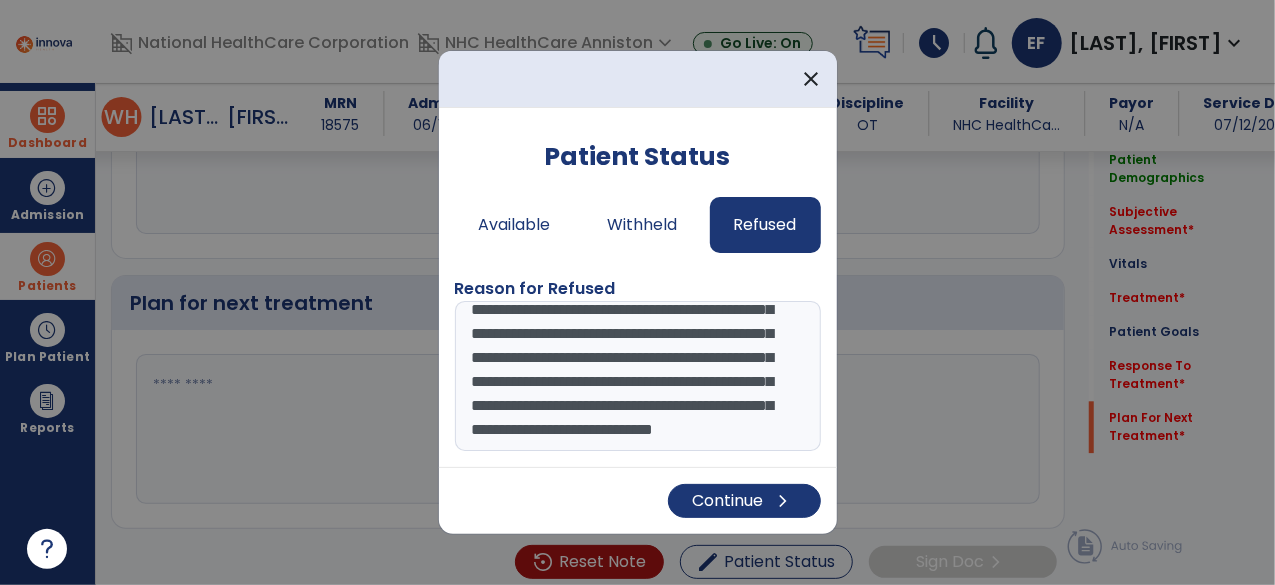 click on "**********" at bounding box center (638, 376) 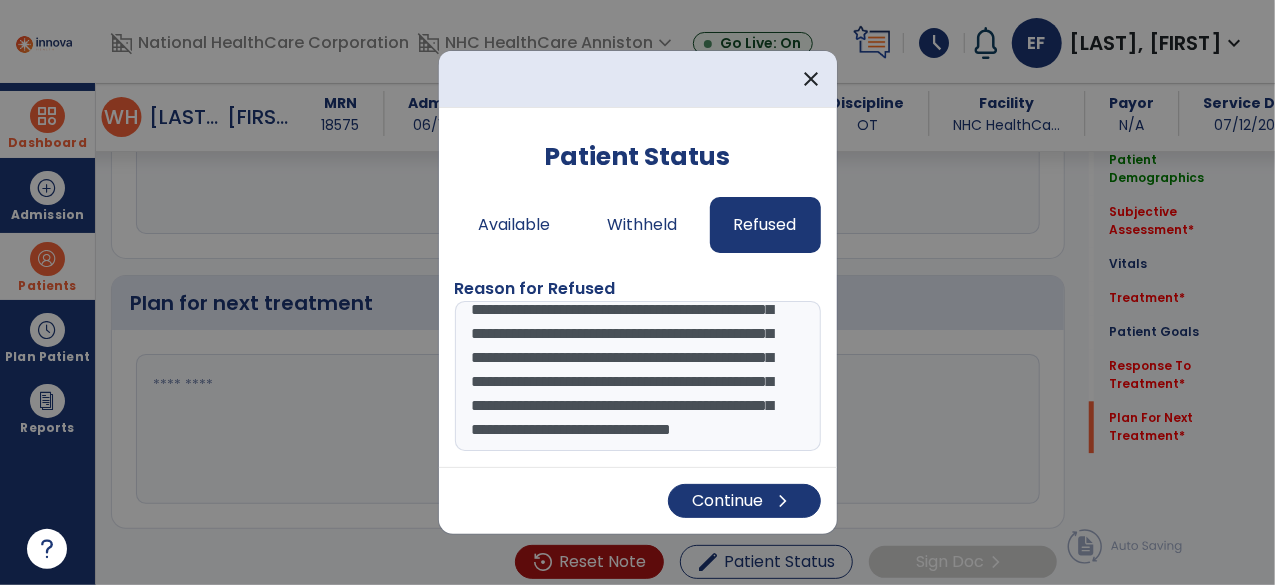 click on "**********" at bounding box center [638, 376] 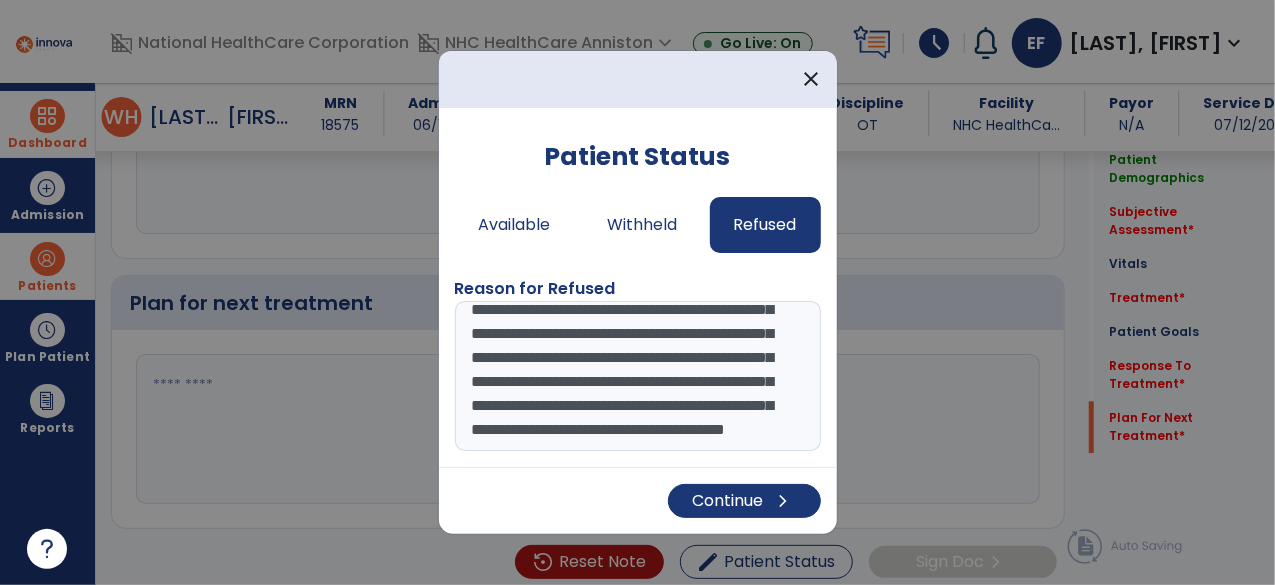 drag, startPoint x: 666, startPoint y: 371, endPoint x: 762, endPoint y: 372, distance: 96.00521 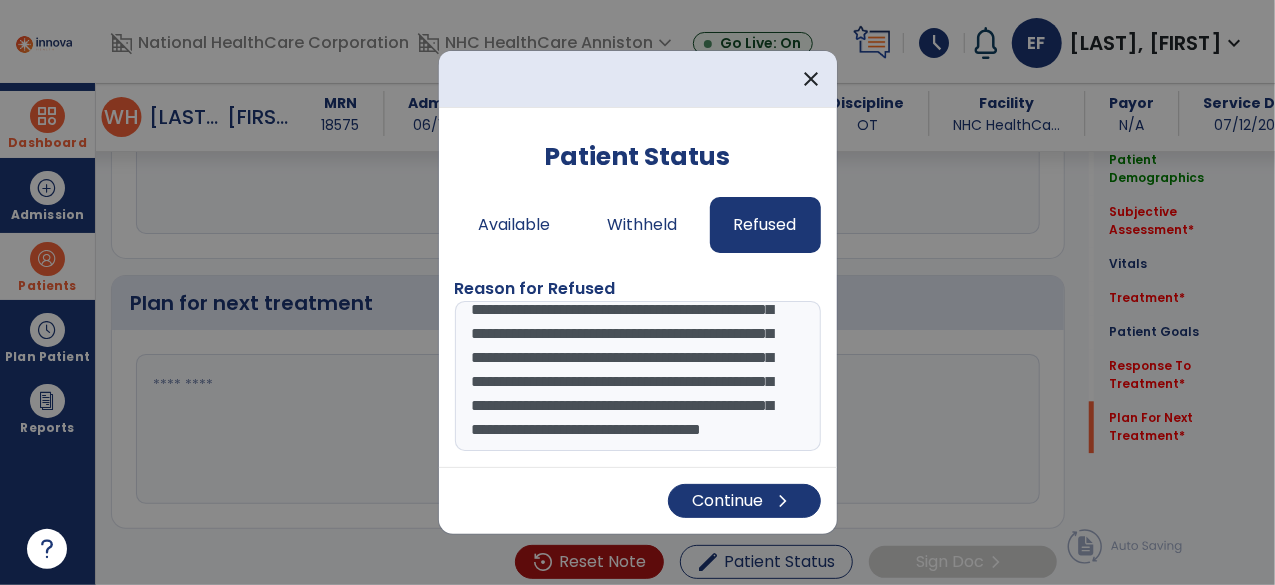 drag, startPoint x: 576, startPoint y: 397, endPoint x: 560, endPoint y: 391, distance: 17.088007 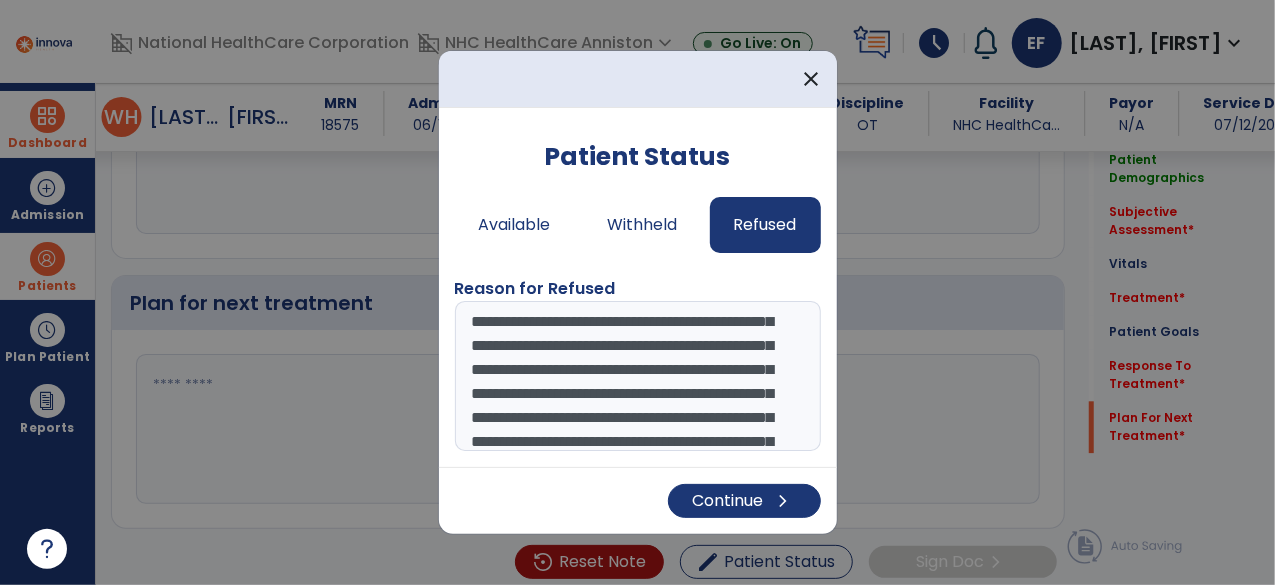 scroll, scrollTop: 5, scrollLeft: 0, axis: vertical 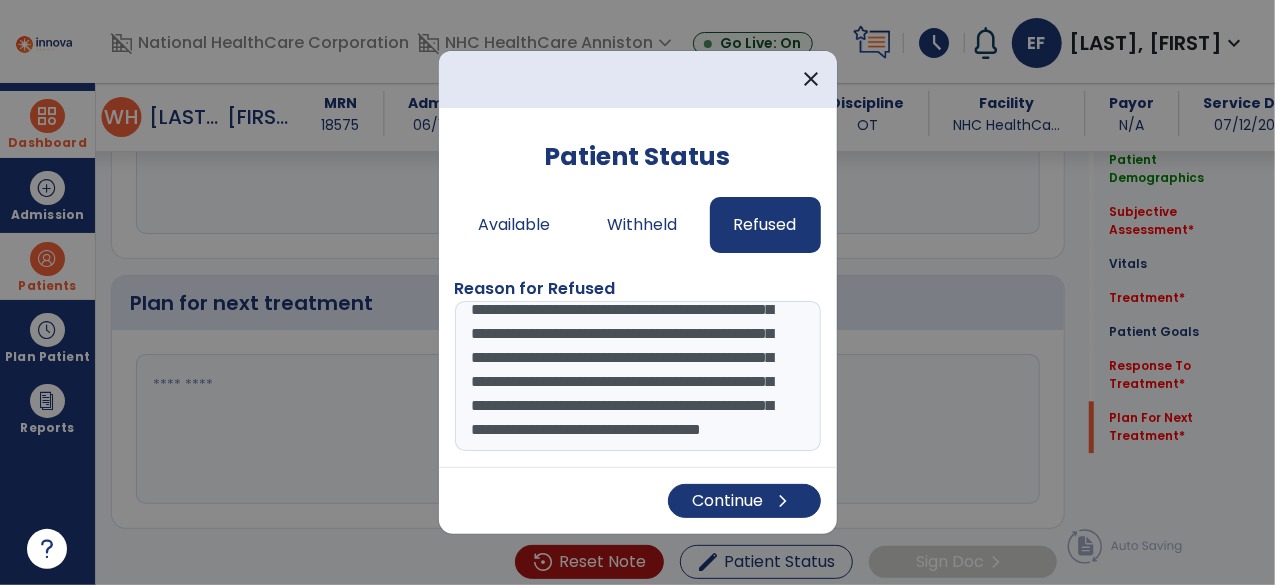 click on "**********" at bounding box center (638, 376) 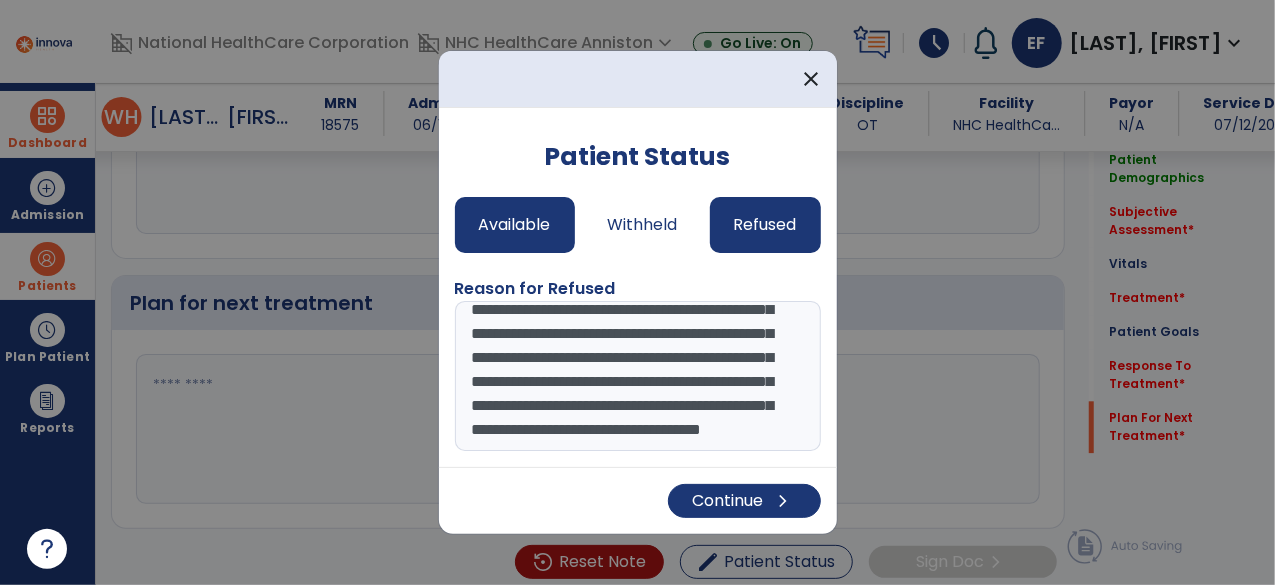 type on "**********" 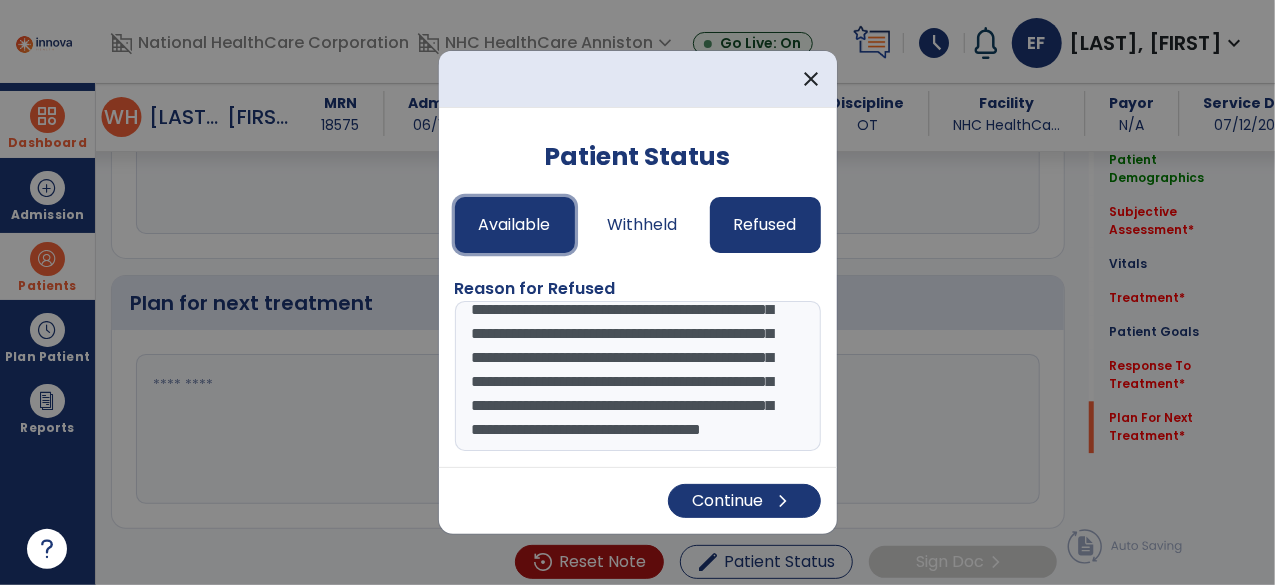 click on "Available" at bounding box center (515, 225) 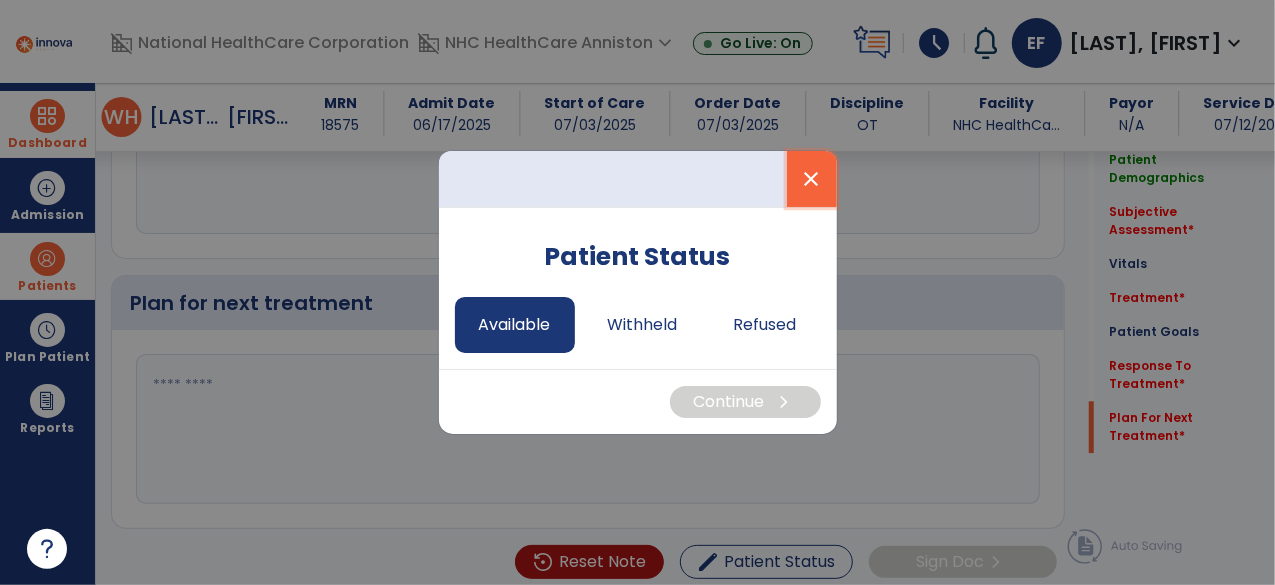 click on "close" at bounding box center (812, 179) 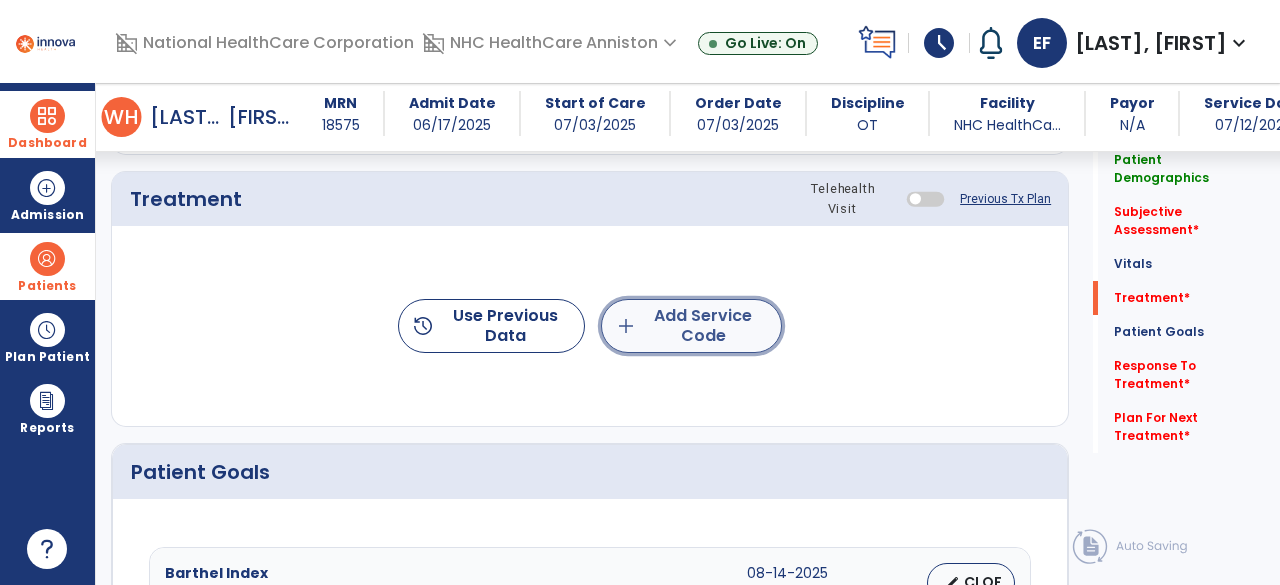 click on "add  Add Service Code" 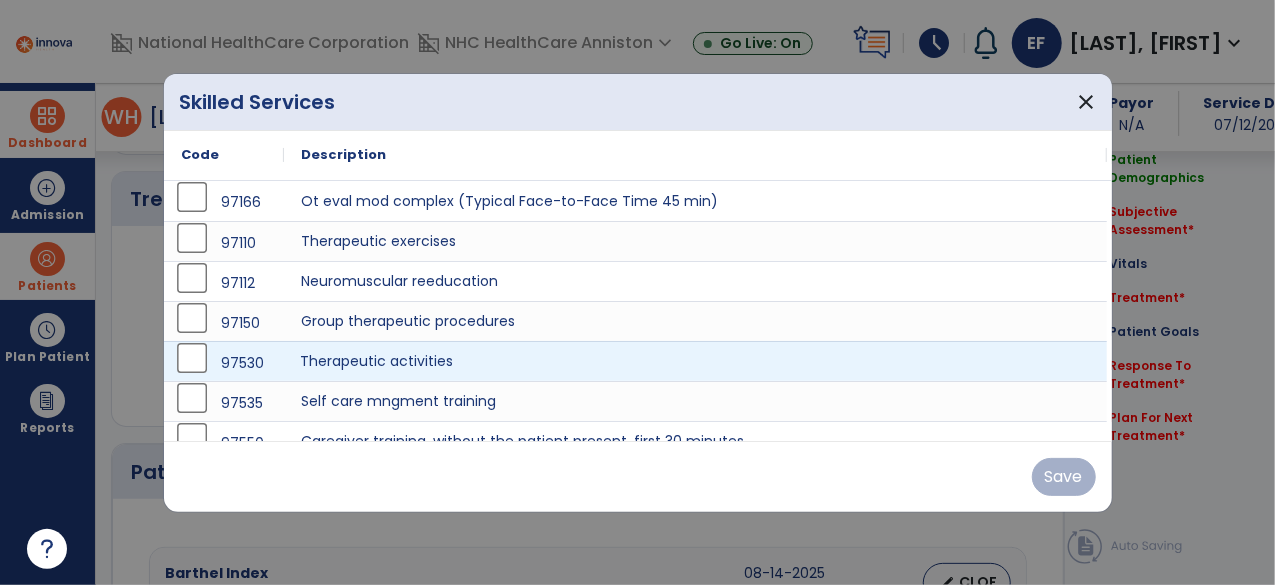 click on "Therapeutic activities" at bounding box center (696, 361) 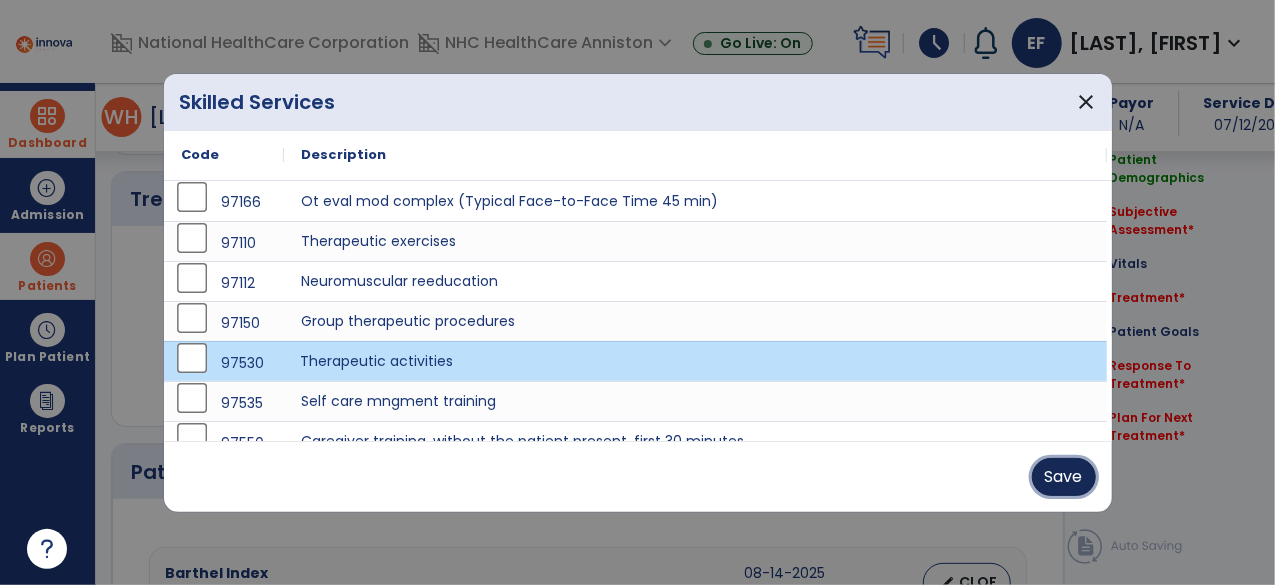 click on "Save" at bounding box center (1064, 477) 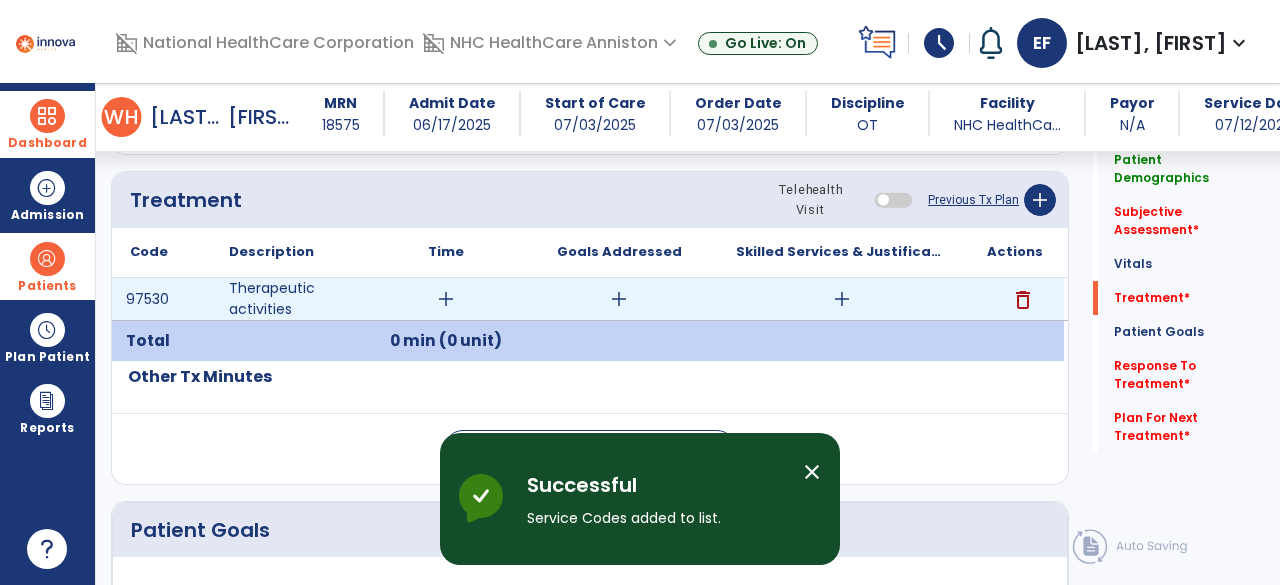 click on "add" at bounding box center [842, 299] 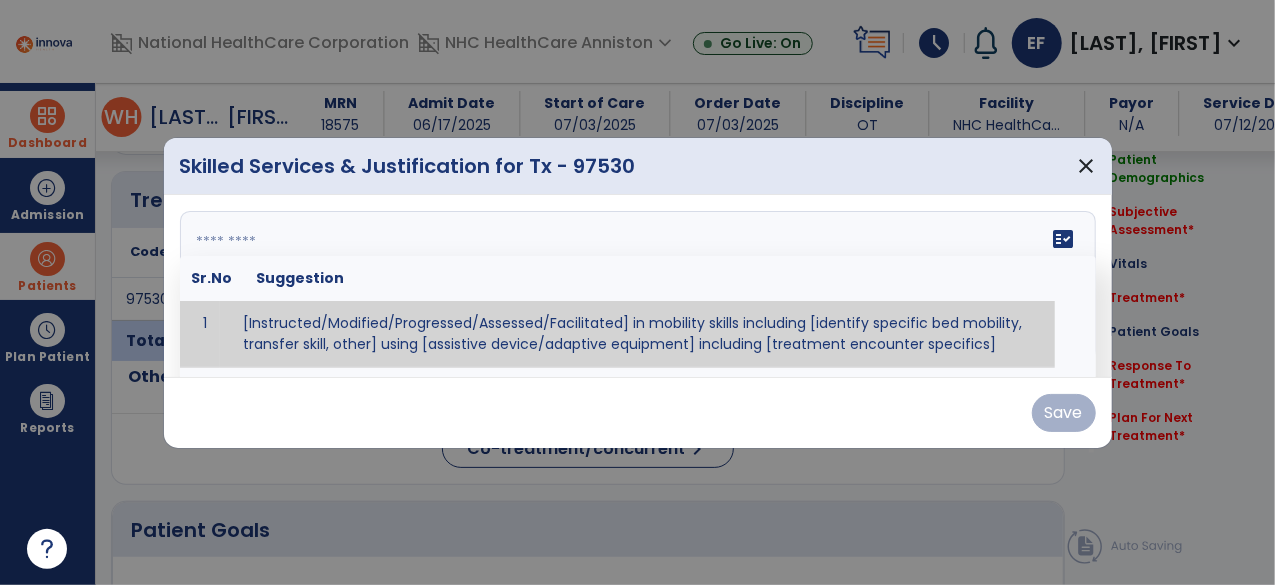 paste on "**********" 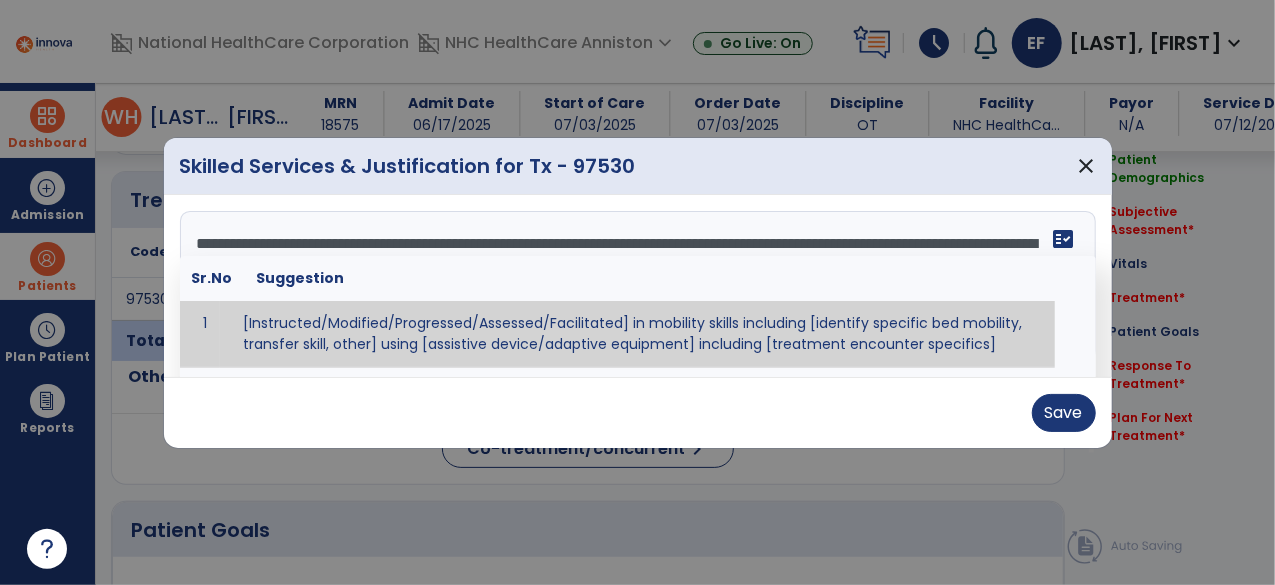 type on "**********" 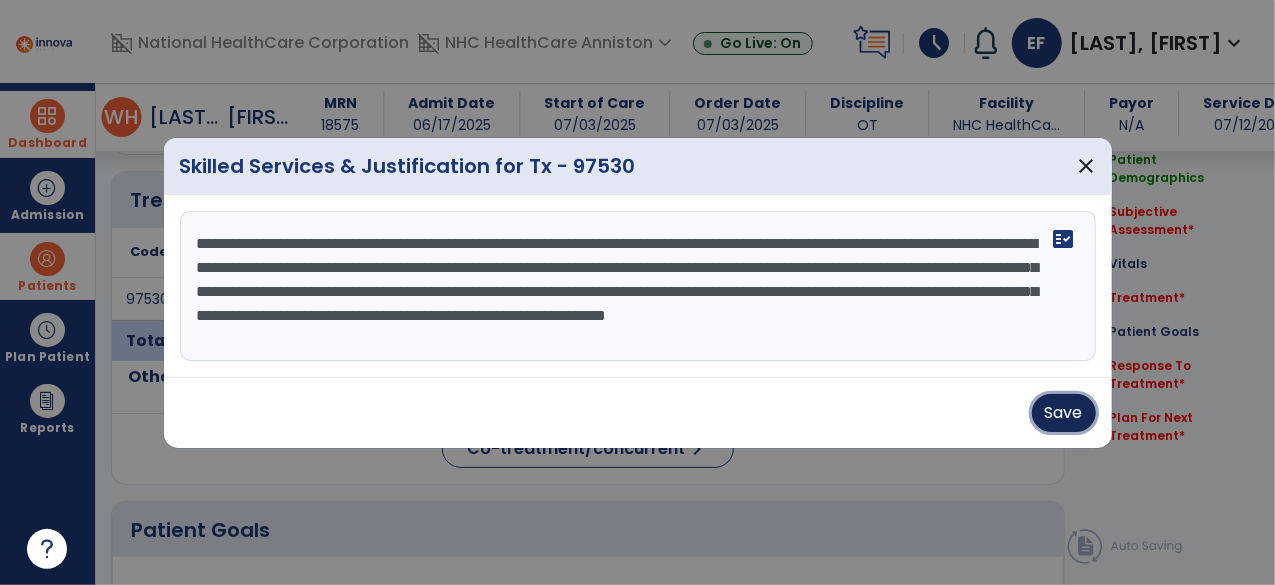 click on "Save" at bounding box center (1064, 413) 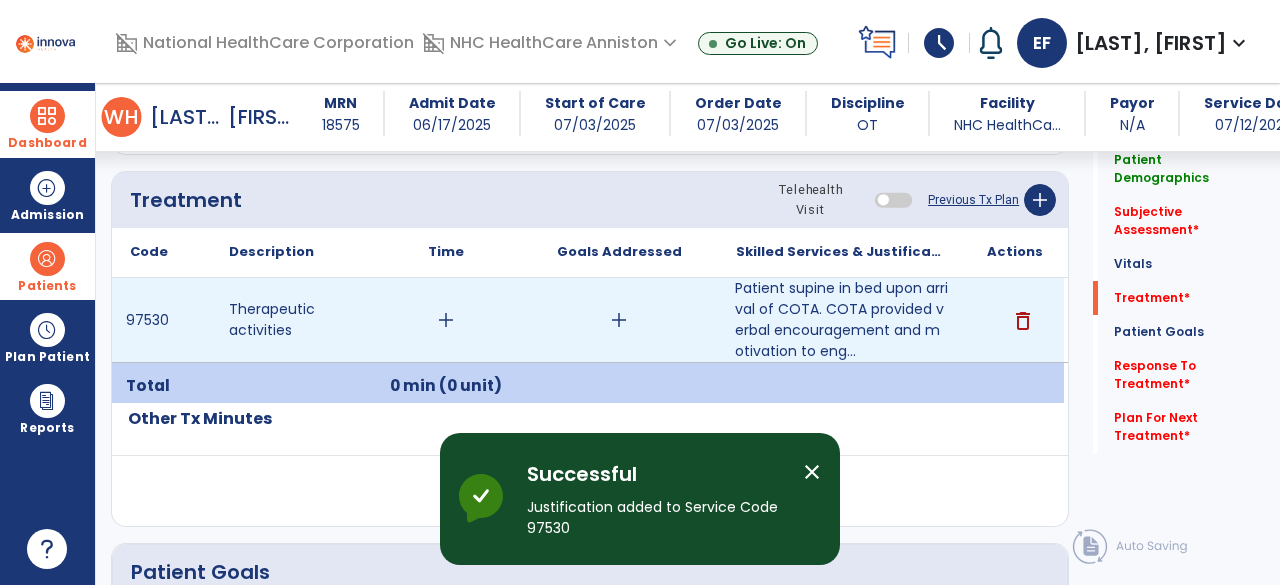 click on "add" at bounding box center [446, 320] 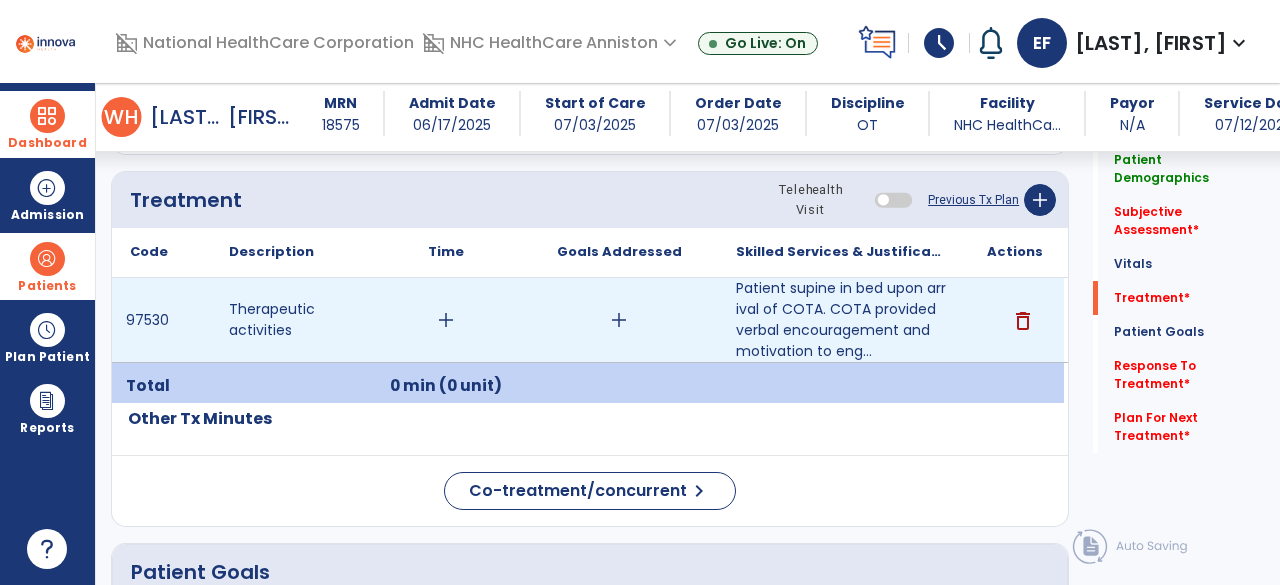 click on "add" at bounding box center [446, 320] 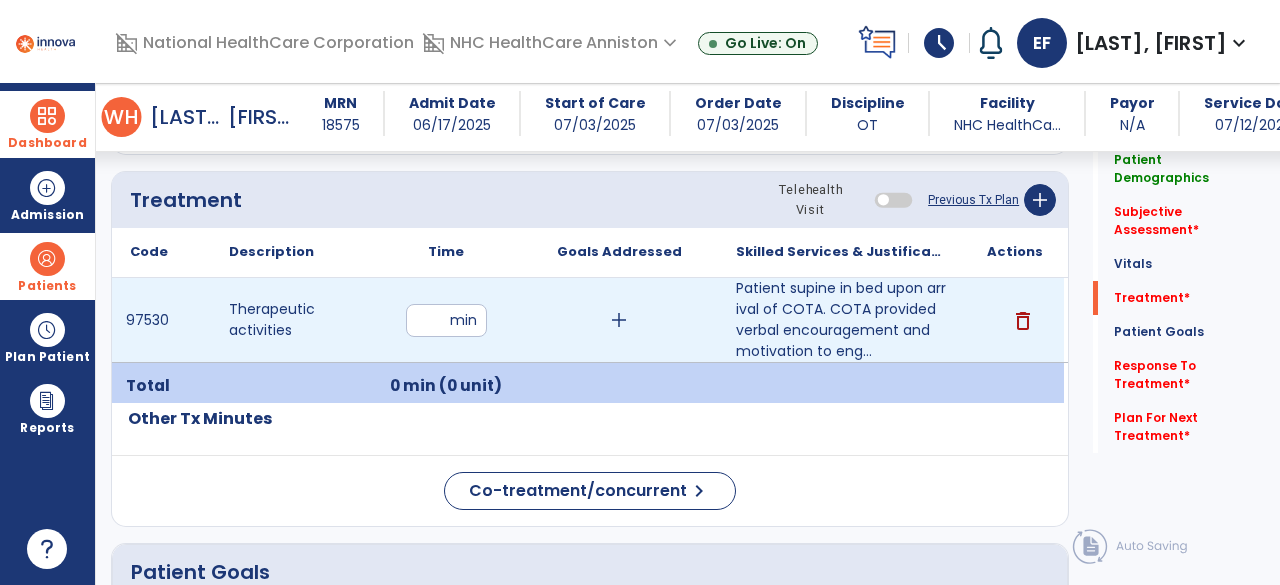 type on "**" 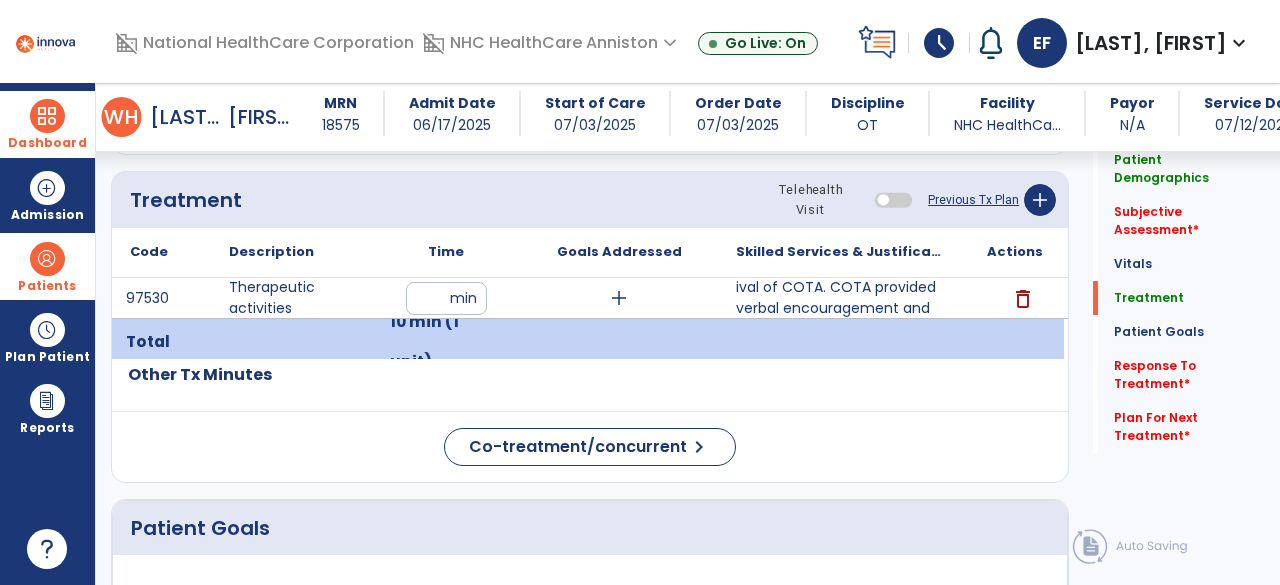 click on "Code
Description
Time" at bounding box center [590, 293] 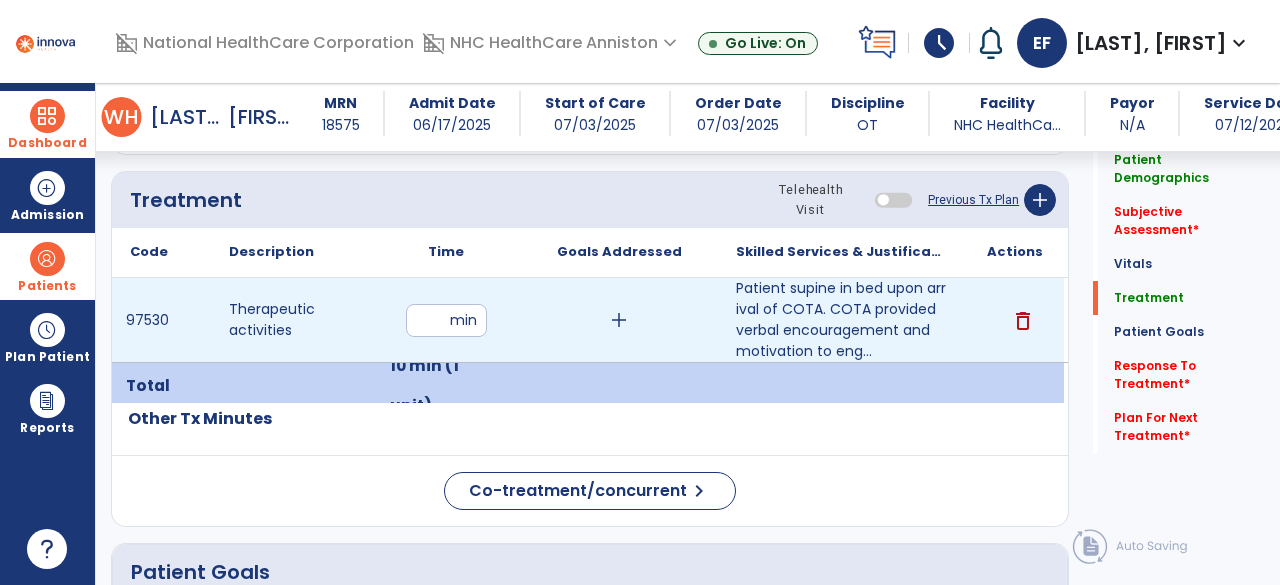 click on "add" at bounding box center (619, 320) 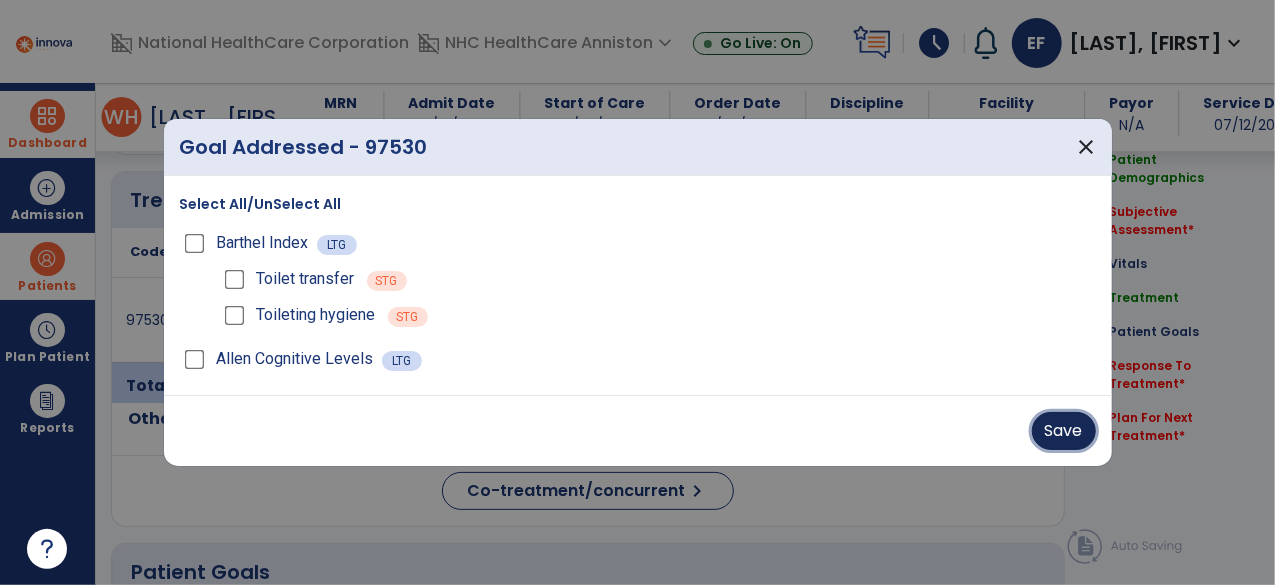 click on "Save" at bounding box center [1064, 431] 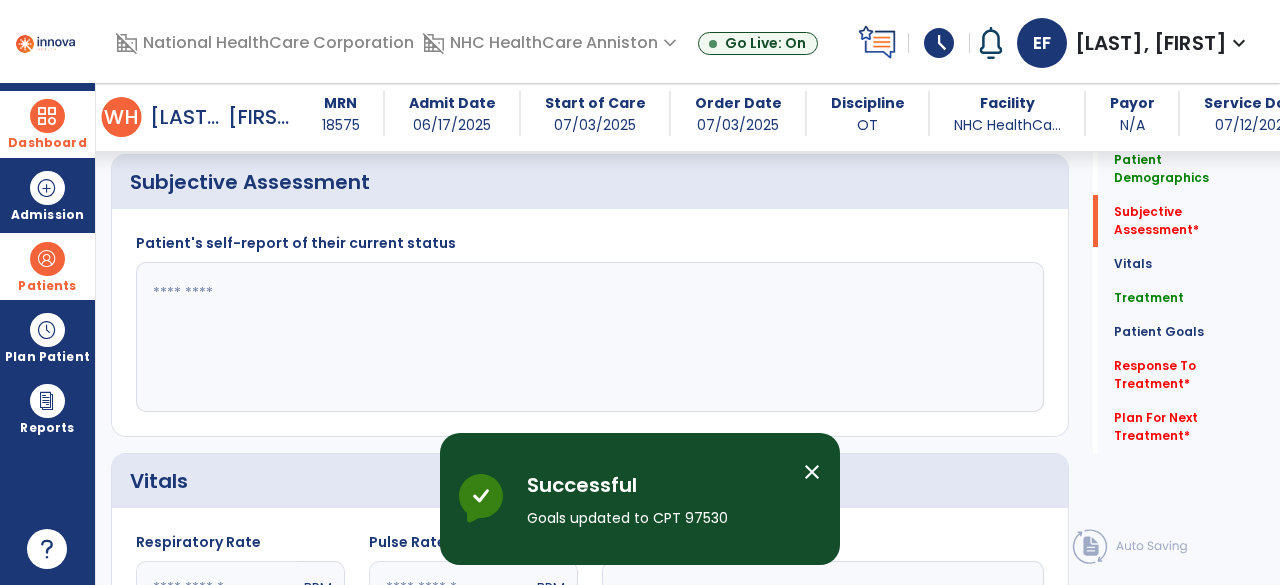 click 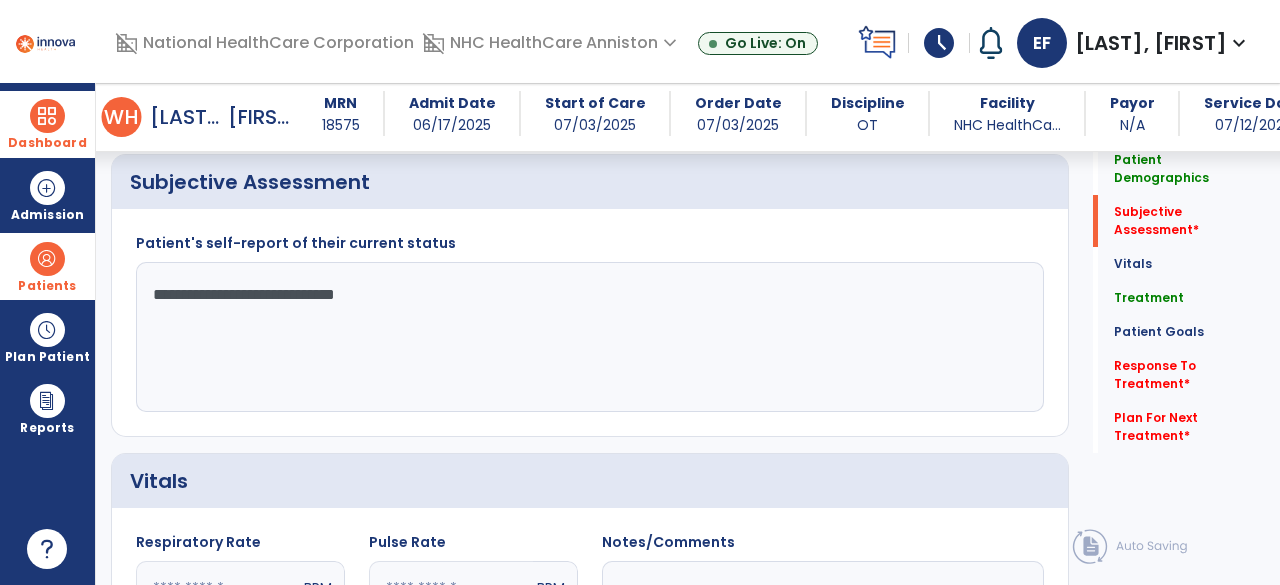 click on "**********" 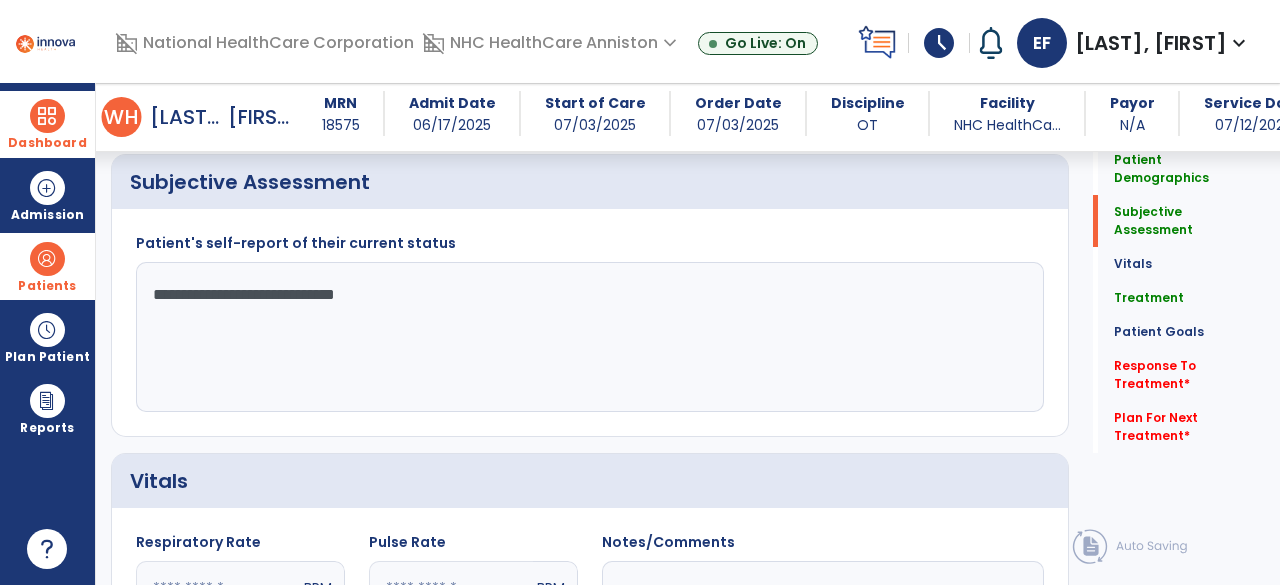 click on "**********" 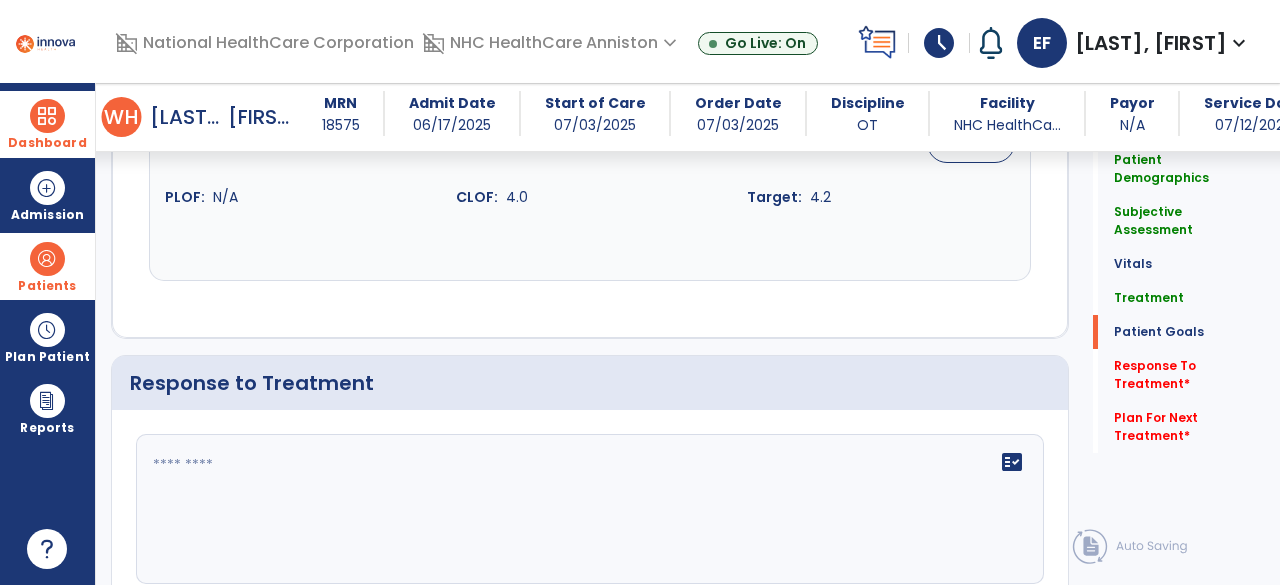 type on "**********" 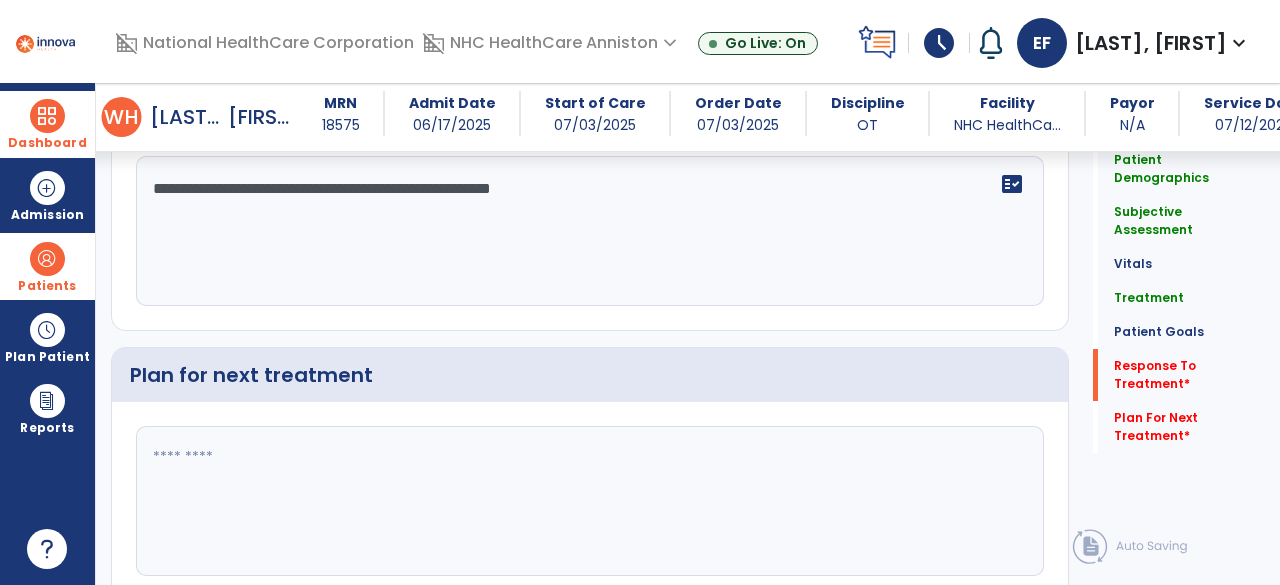 scroll, scrollTop: 2405, scrollLeft: 0, axis: vertical 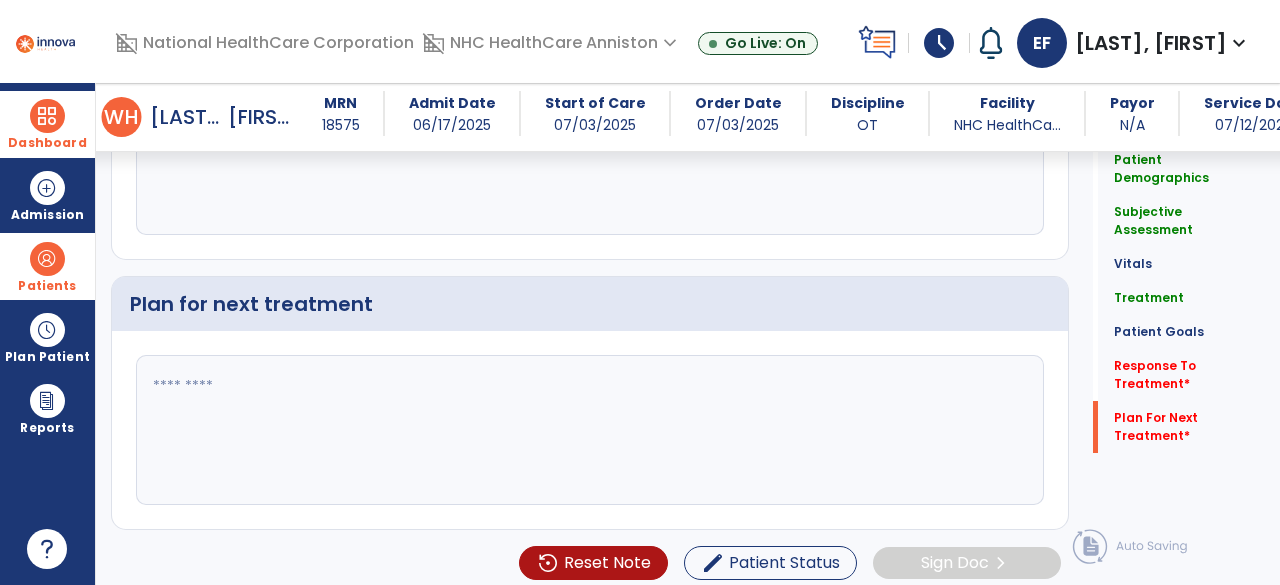 type on "**********" 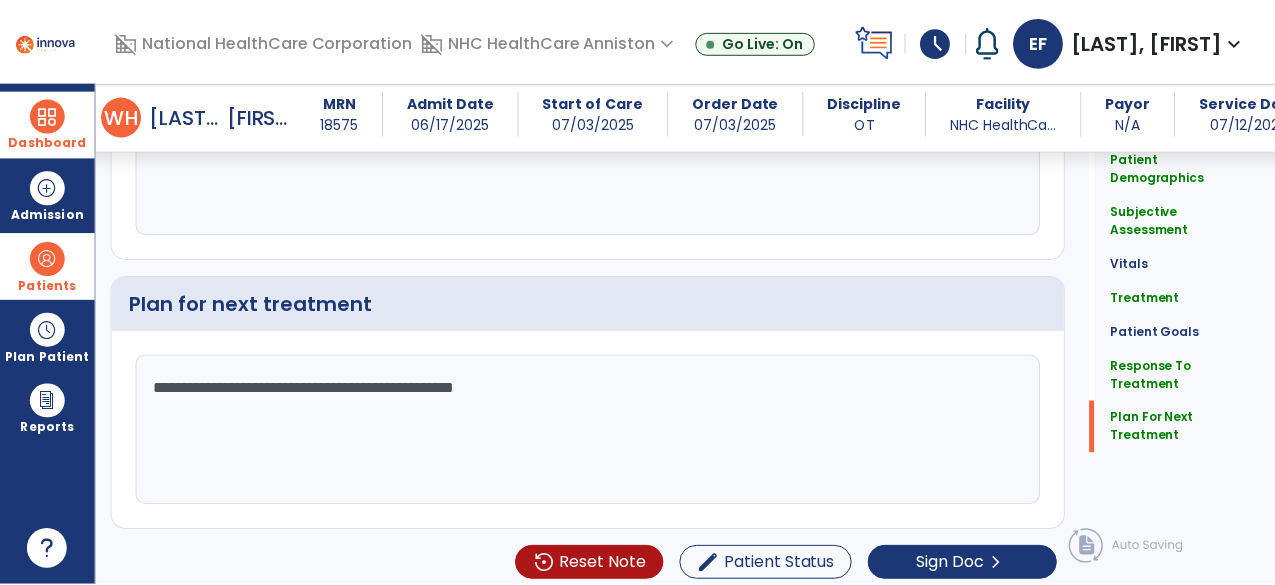 scroll, scrollTop: 2405, scrollLeft: 0, axis: vertical 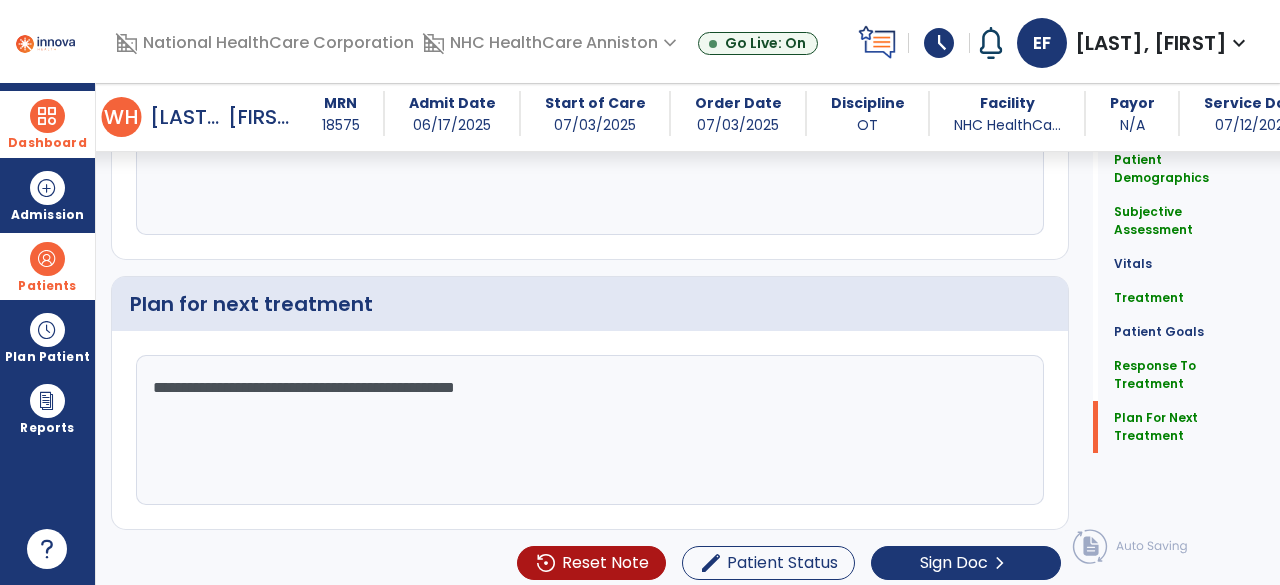 click on "**********" 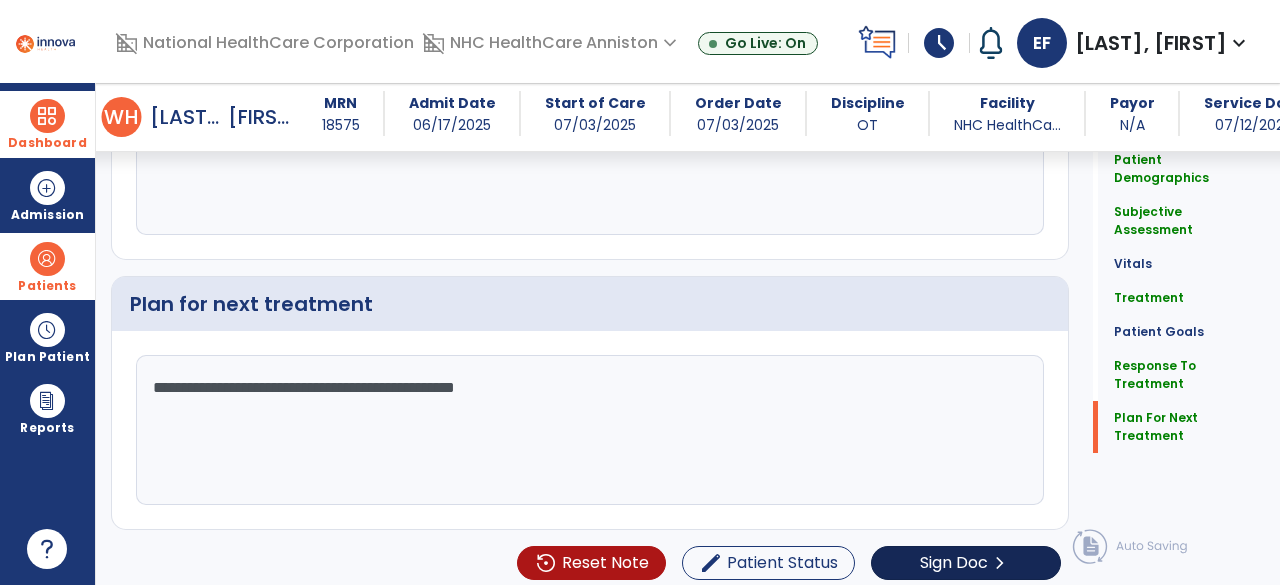 type on "**********" 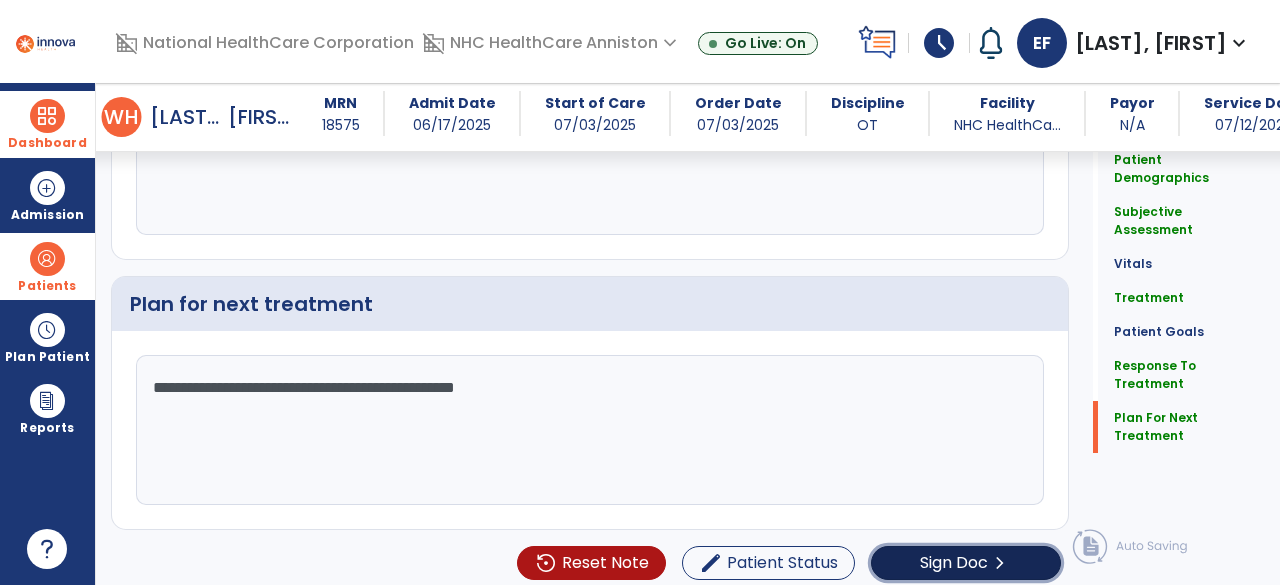 click on "Sign Doc" 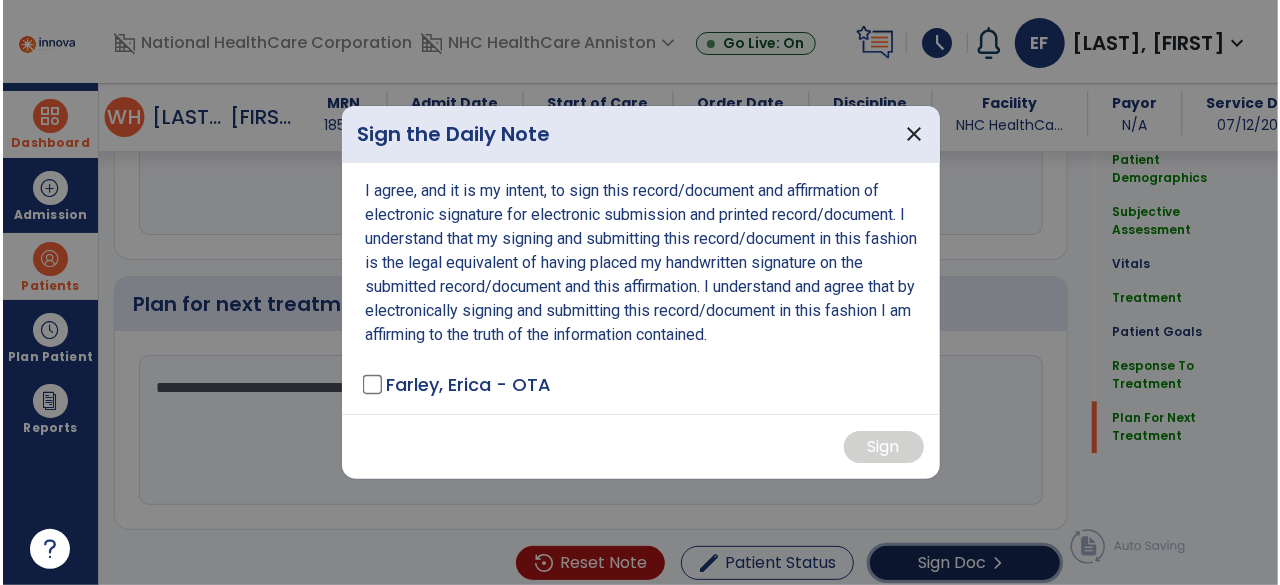 scroll, scrollTop: 2405, scrollLeft: 0, axis: vertical 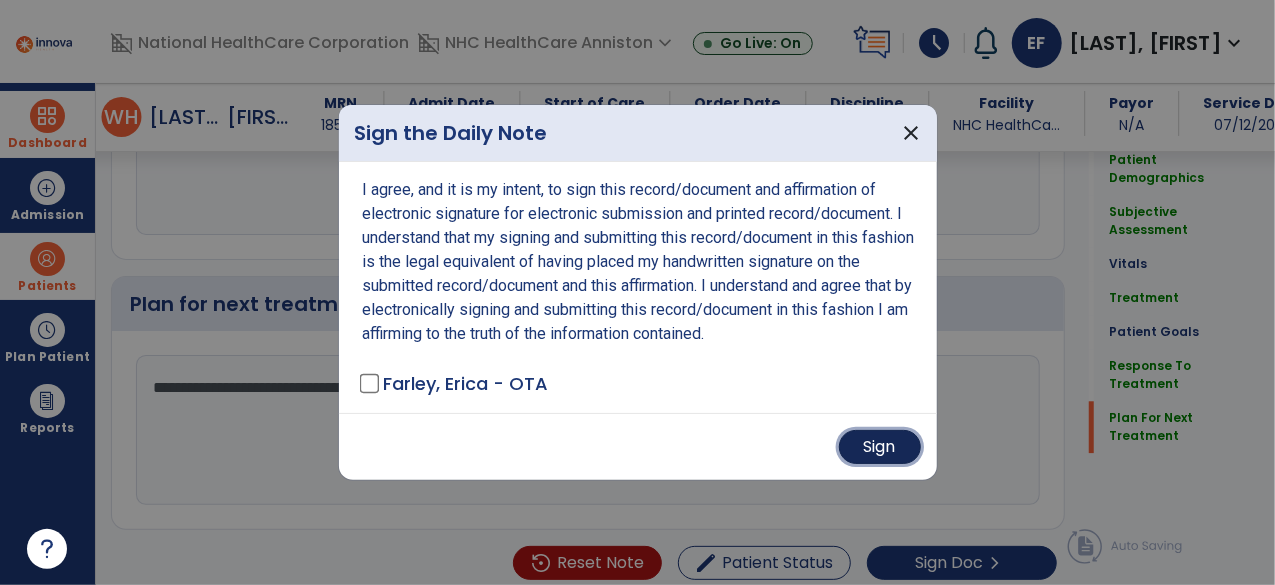 click on "Sign" at bounding box center [880, 447] 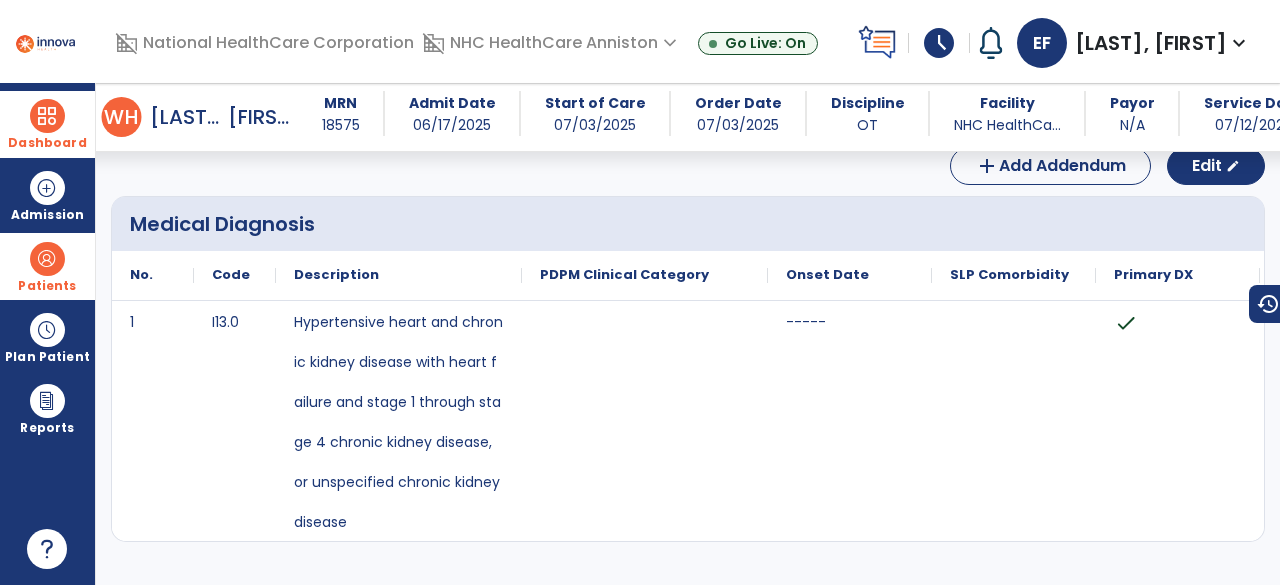 scroll, scrollTop: 0, scrollLeft: 0, axis: both 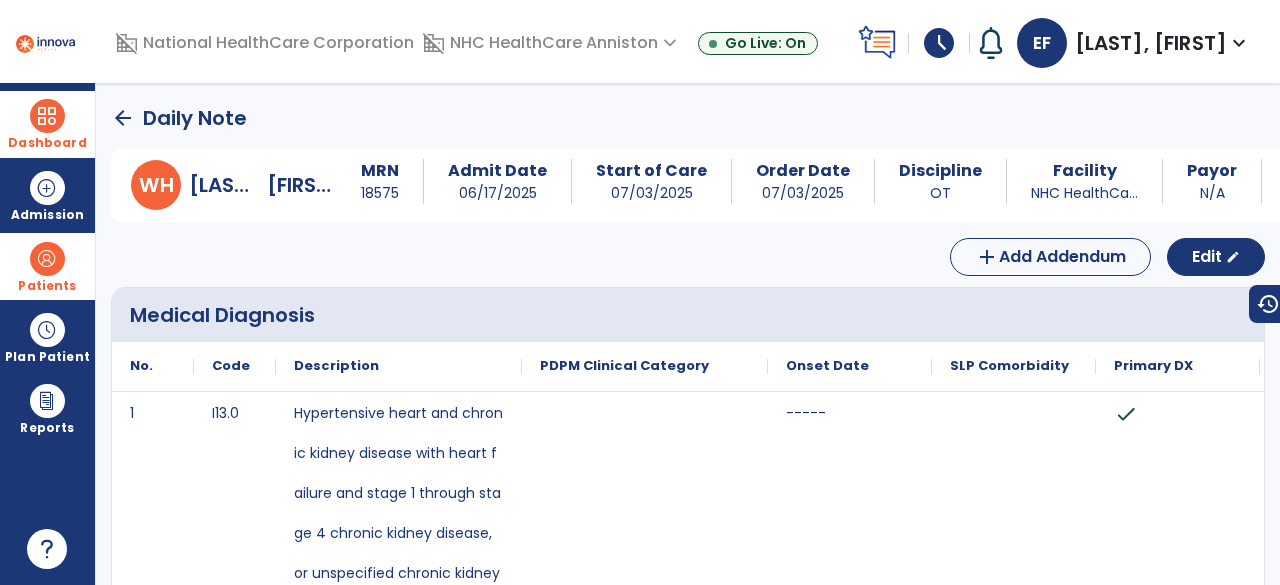 click on "arrow_back" 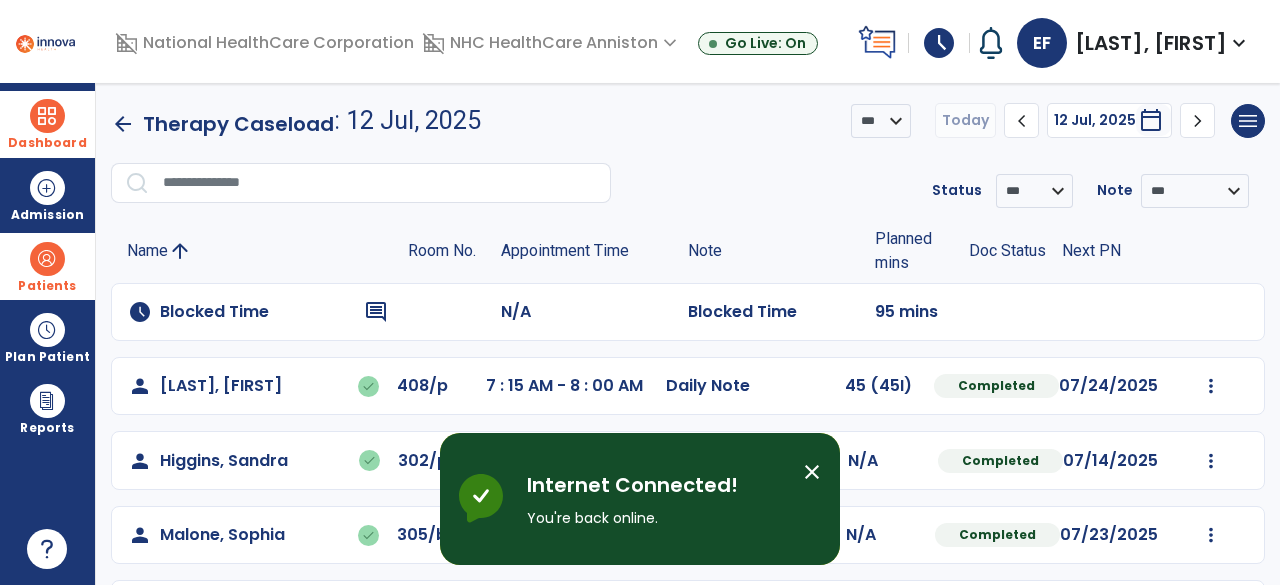 scroll, scrollTop: 298, scrollLeft: 0, axis: vertical 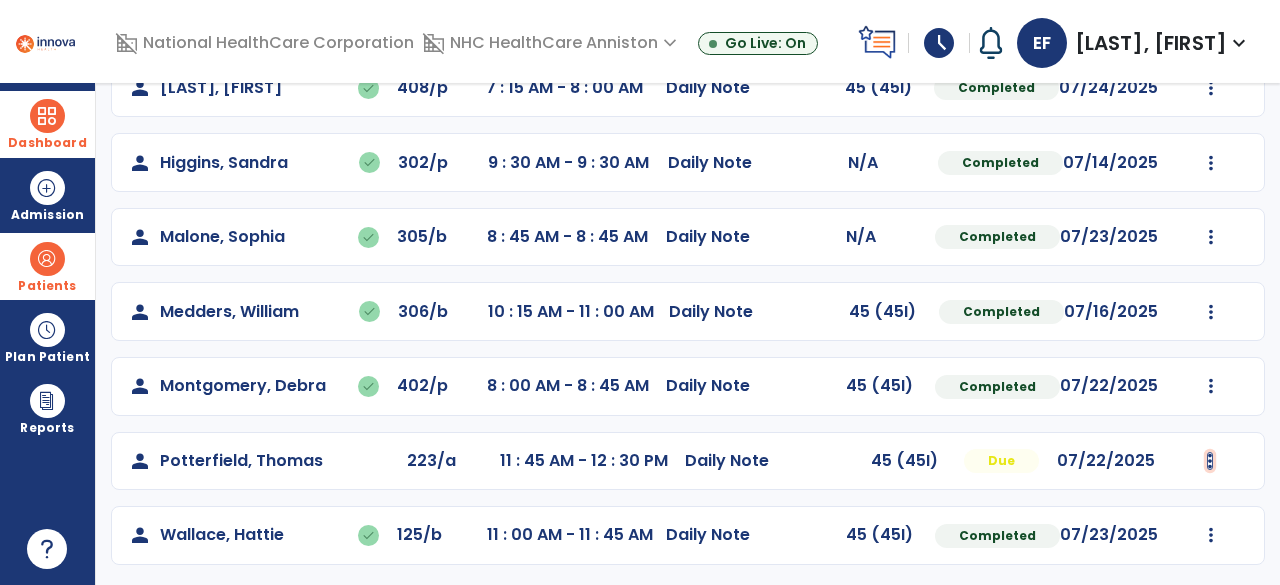 click at bounding box center (1211, 88) 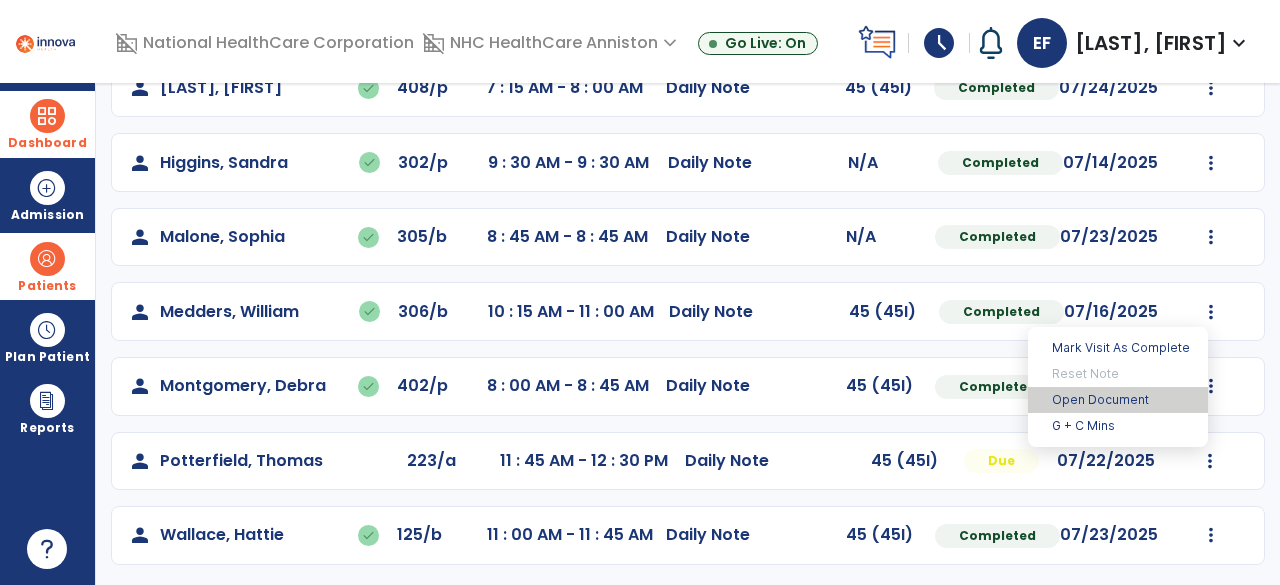 click on "Open Document" at bounding box center [1118, 400] 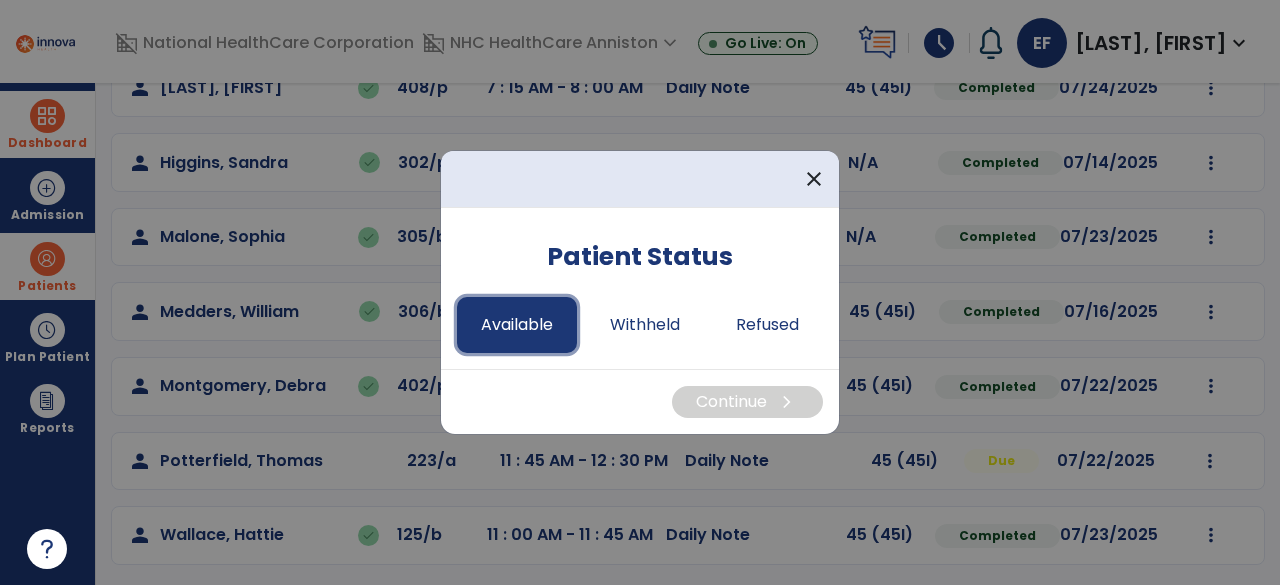 click on "Available" at bounding box center (517, 325) 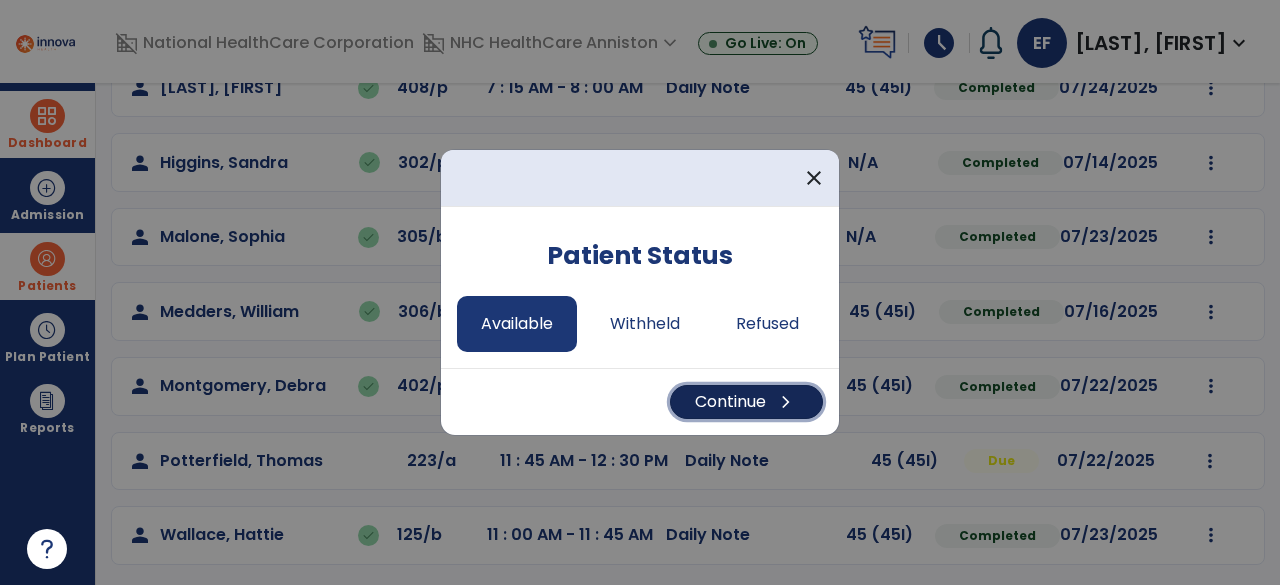 click on "Continue   chevron_right" at bounding box center [746, 402] 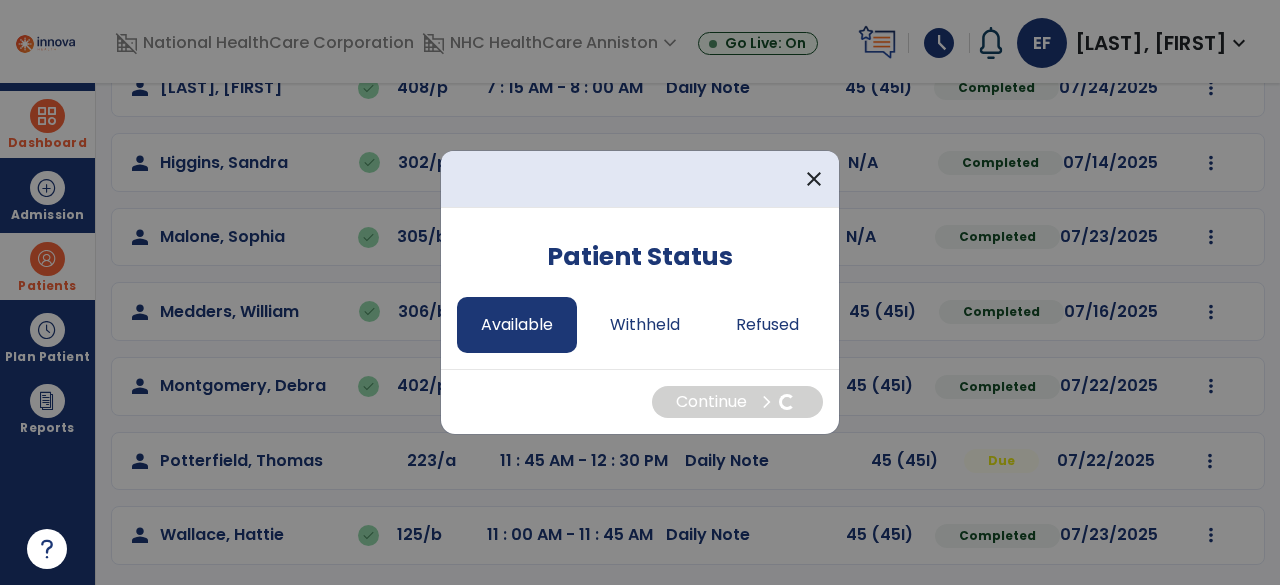 select on "*" 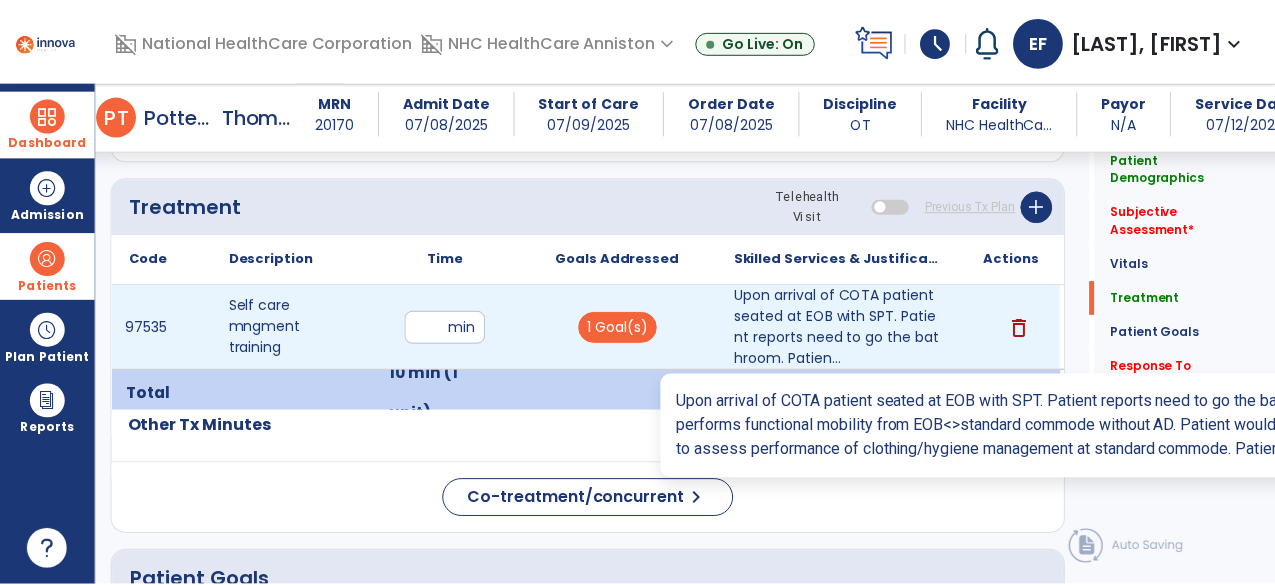 scroll, scrollTop: 1166, scrollLeft: 0, axis: vertical 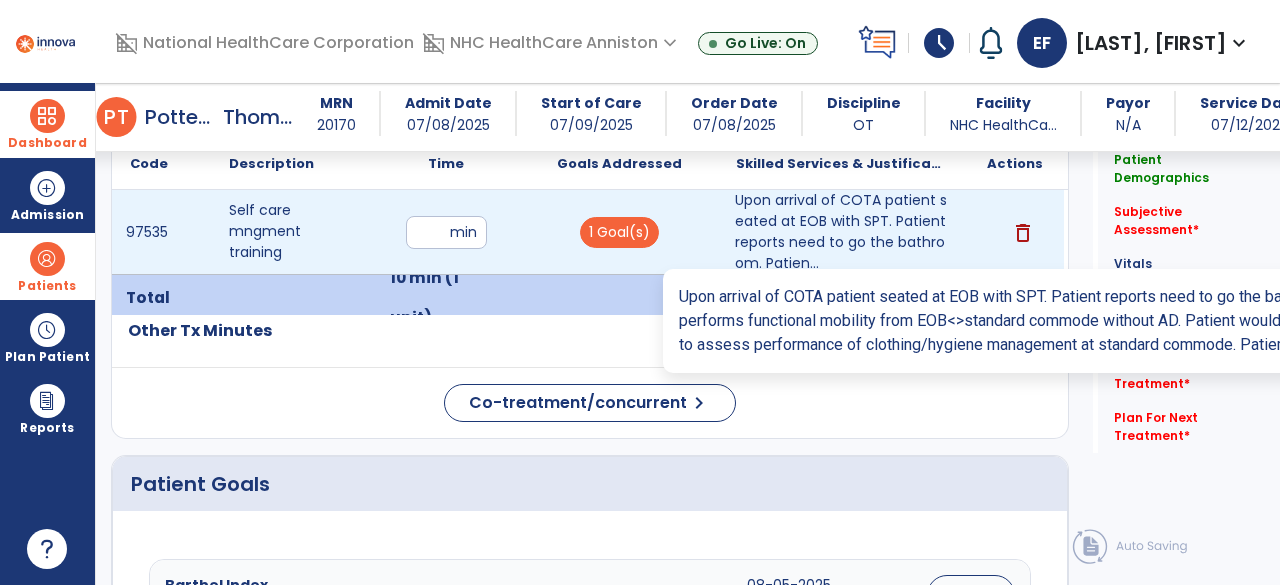 click on "Upon arrival of COTA patient seated at EOB with SPT. Patient reports need to go the bathroom. Patien..." at bounding box center (841, 232) 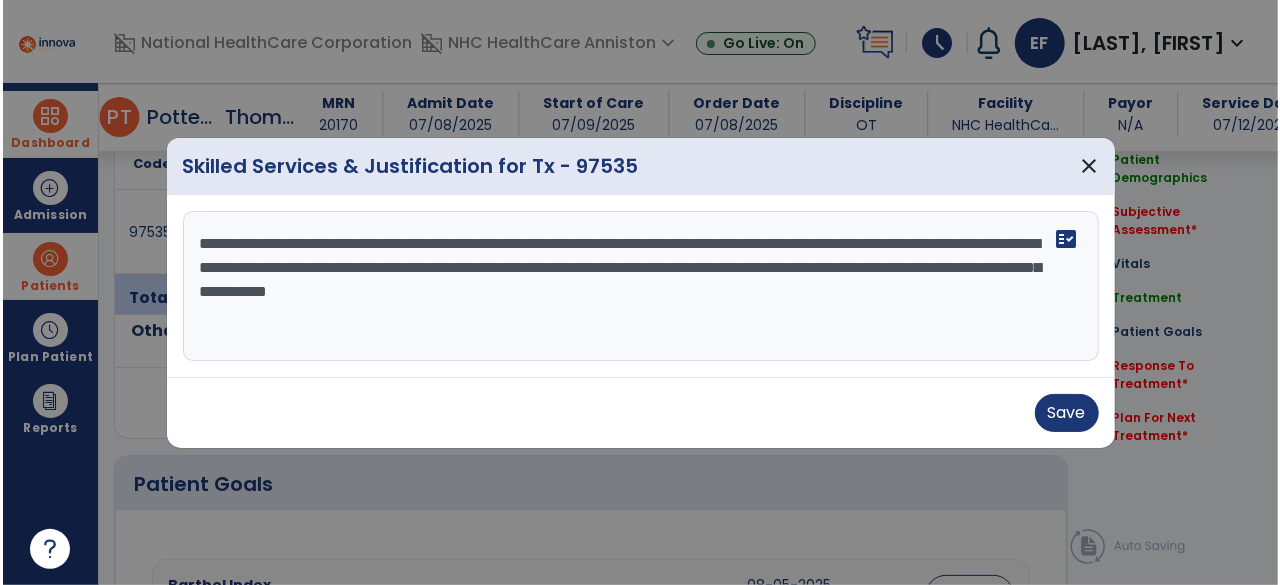scroll, scrollTop: 1166, scrollLeft: 0, axis: vertical 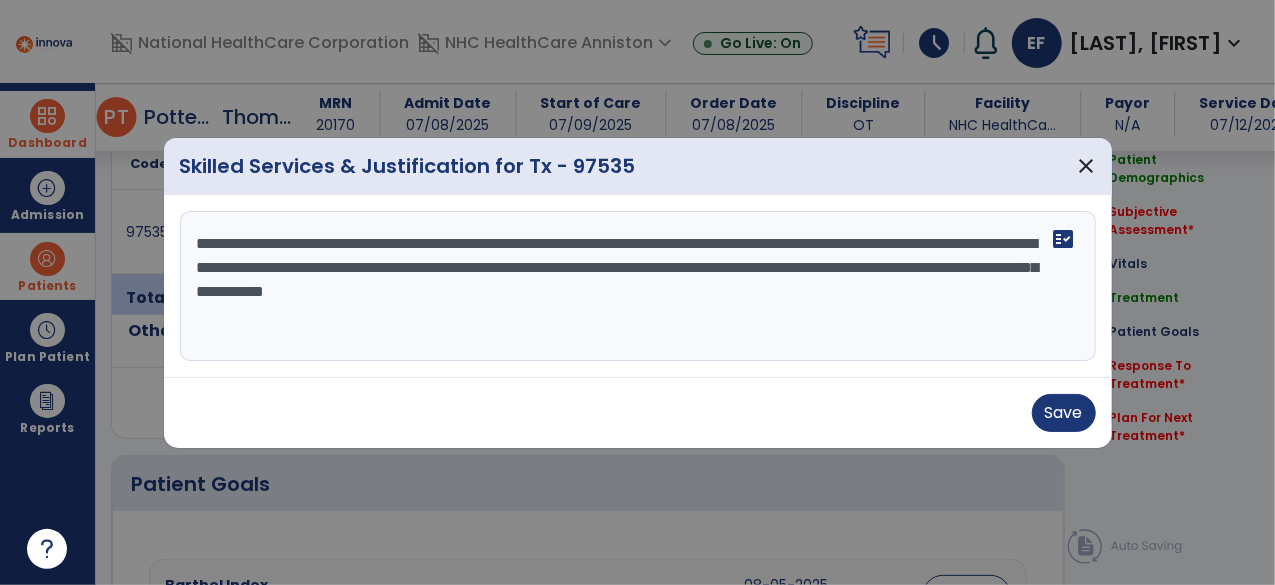 click on "**********" at bounding box center (638, 286) 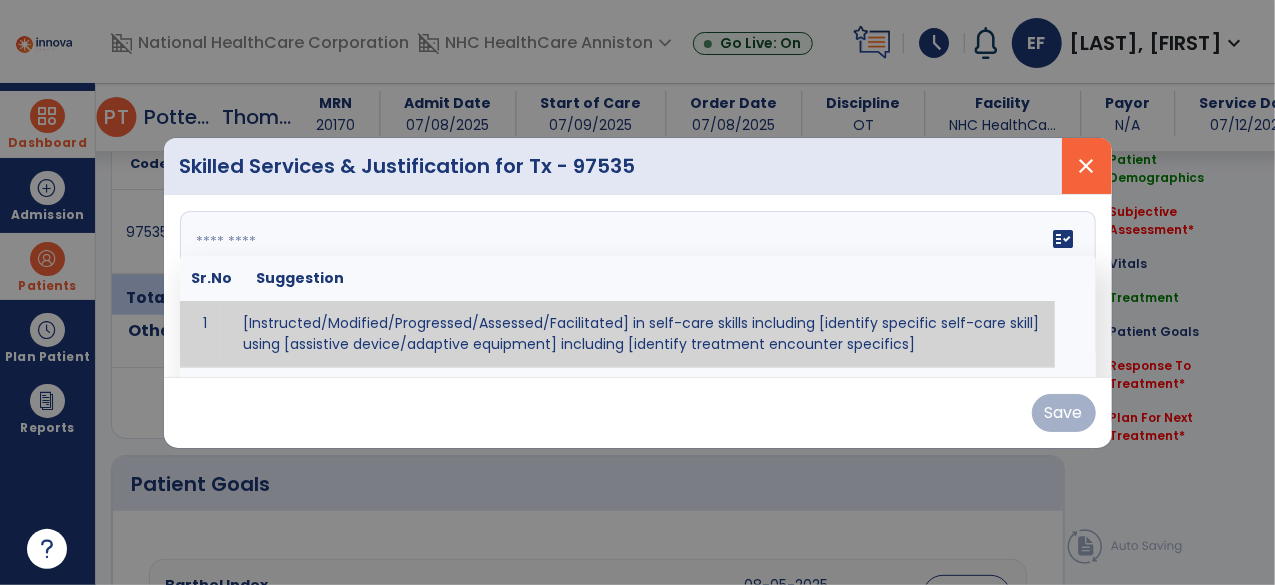 type 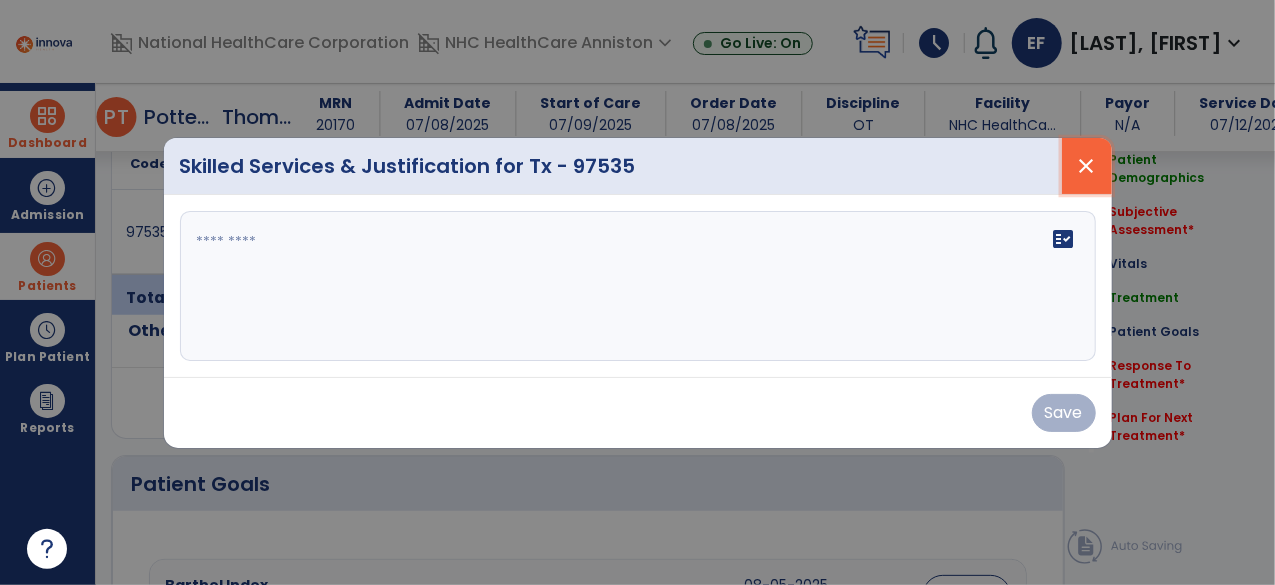 click on "close" at bounding box center [1087, 166] 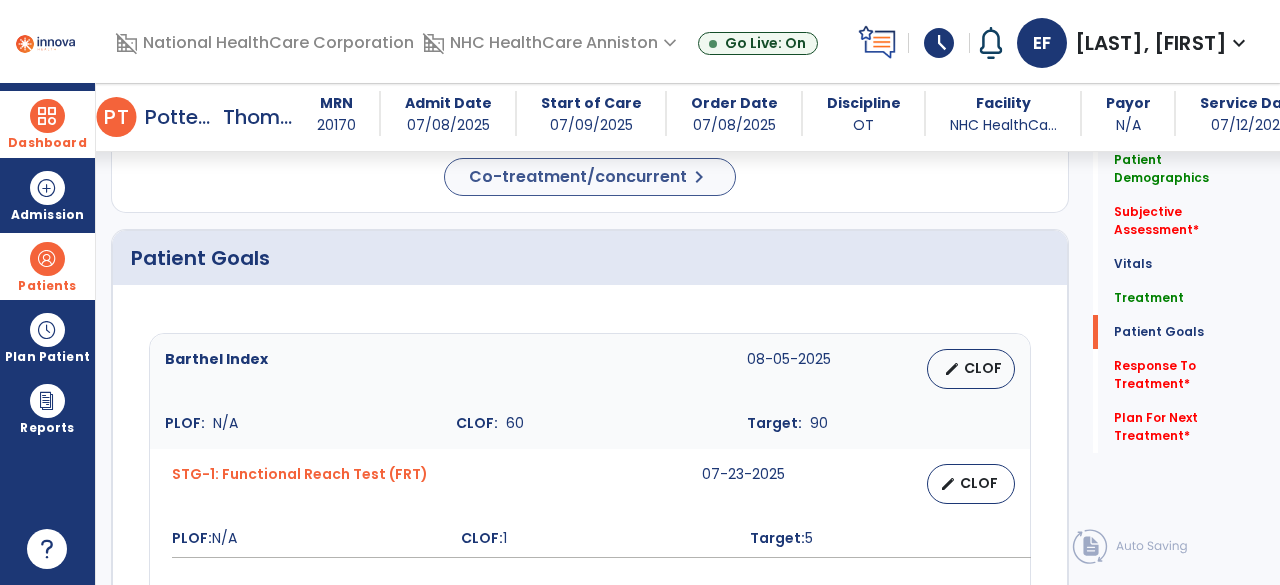 scroll, scrollTop: 1392, scrollLeft: 0, axis: vertical 